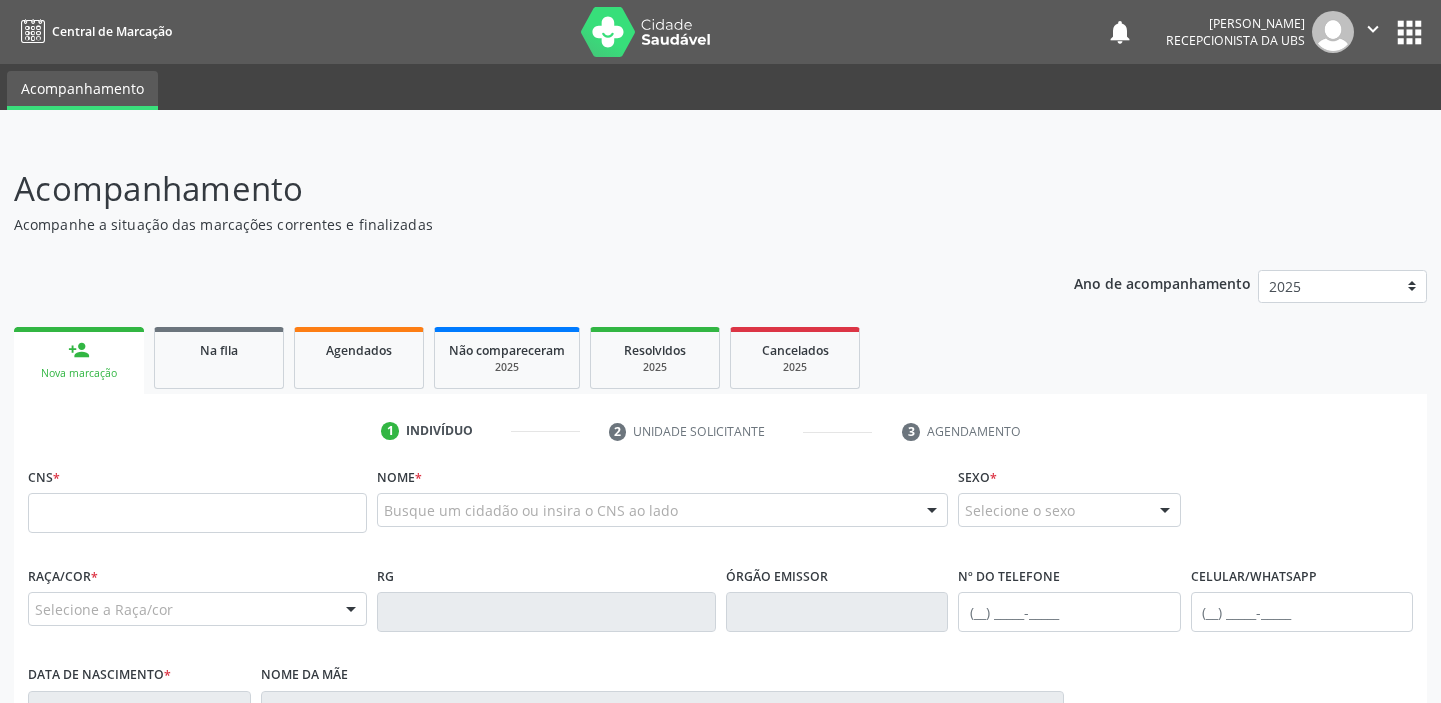 scroll, scrollTop: 0, scrollLeft: 0, axis: both 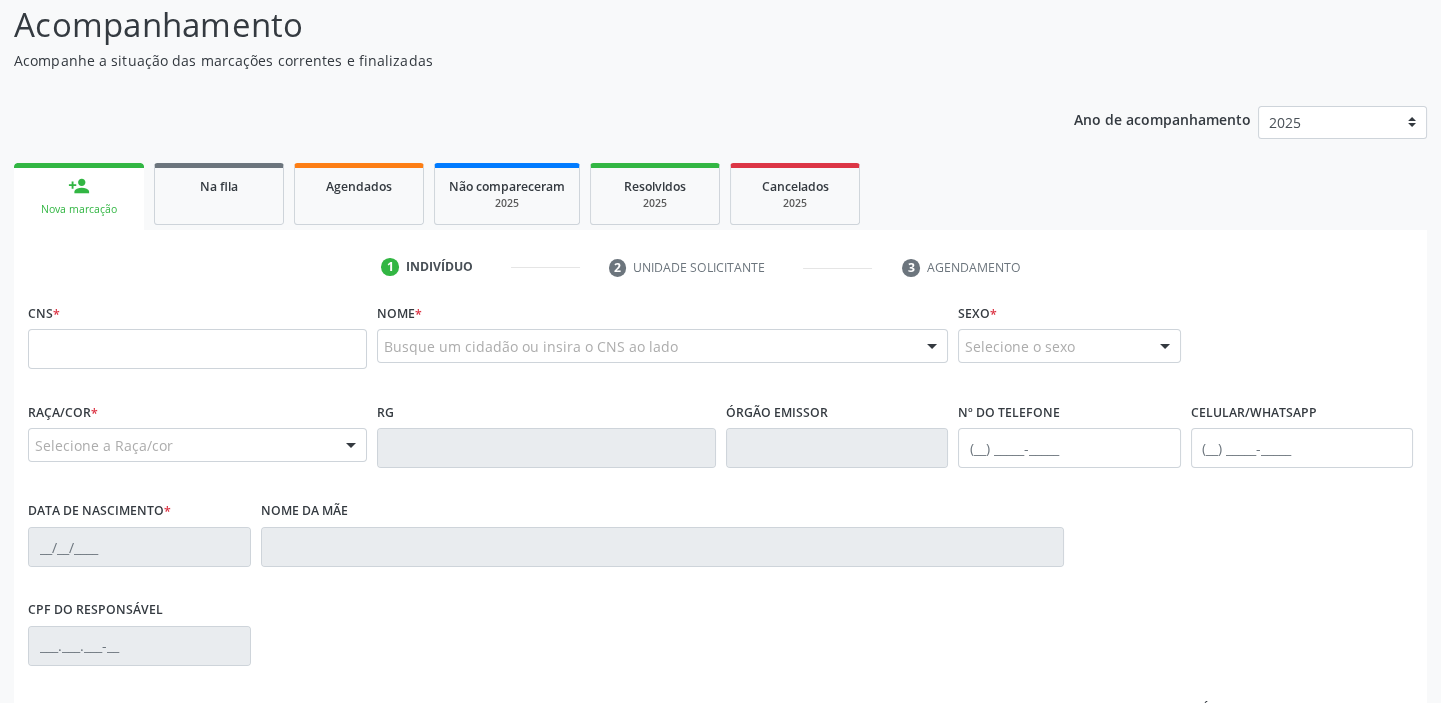 drag, startPoint x: 1453, startPoint y: 547, endPoint x: 1404, endPoint y: 595, distance: 68.593 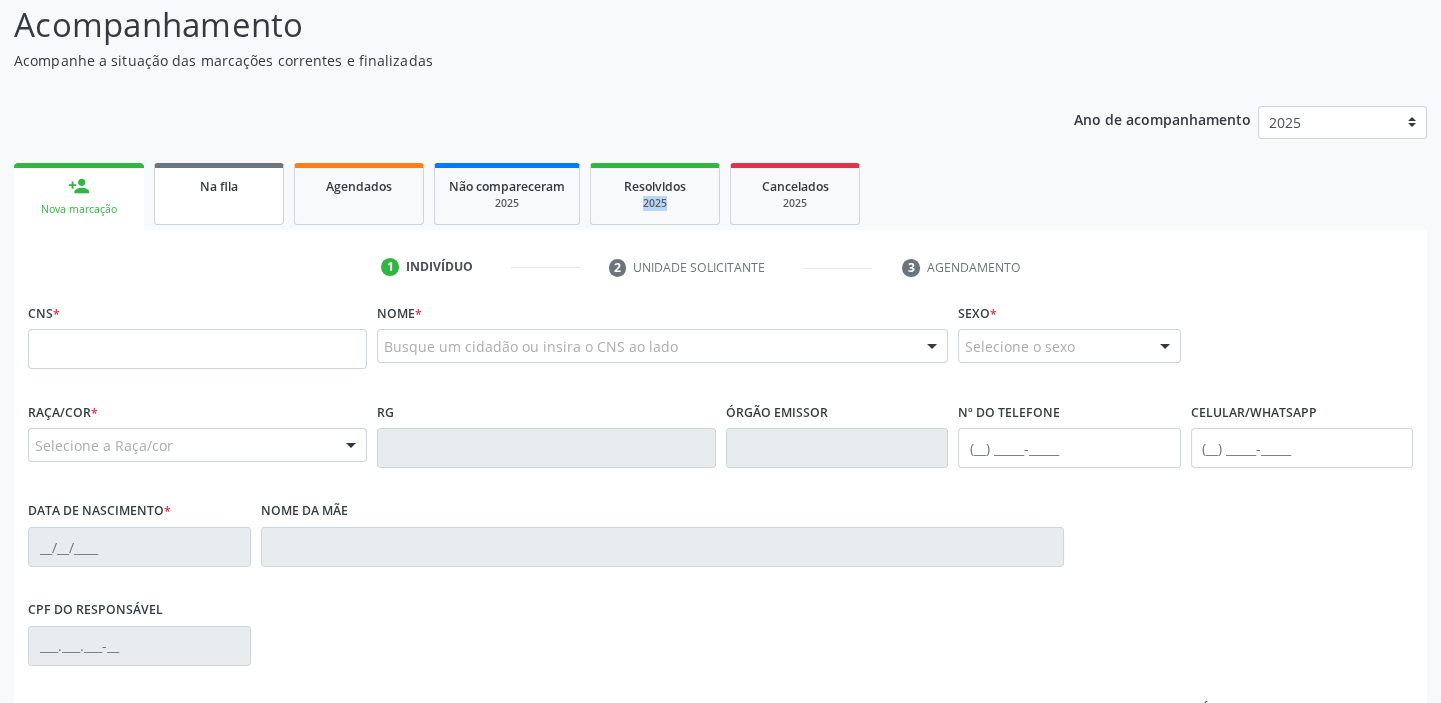 click on "Na fila" at bounding box center (219, 194) 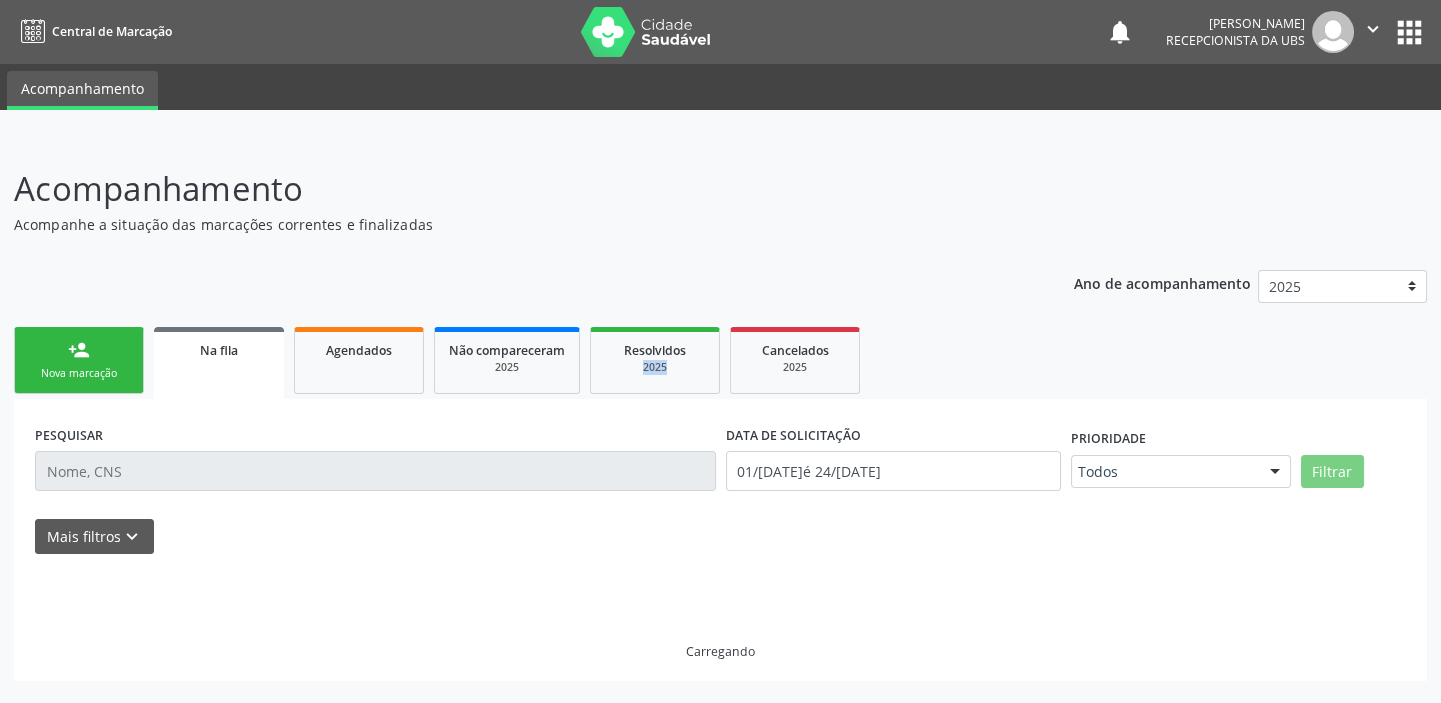 scroll, scrollTop: 0, scrollLeft: 0, axis: both 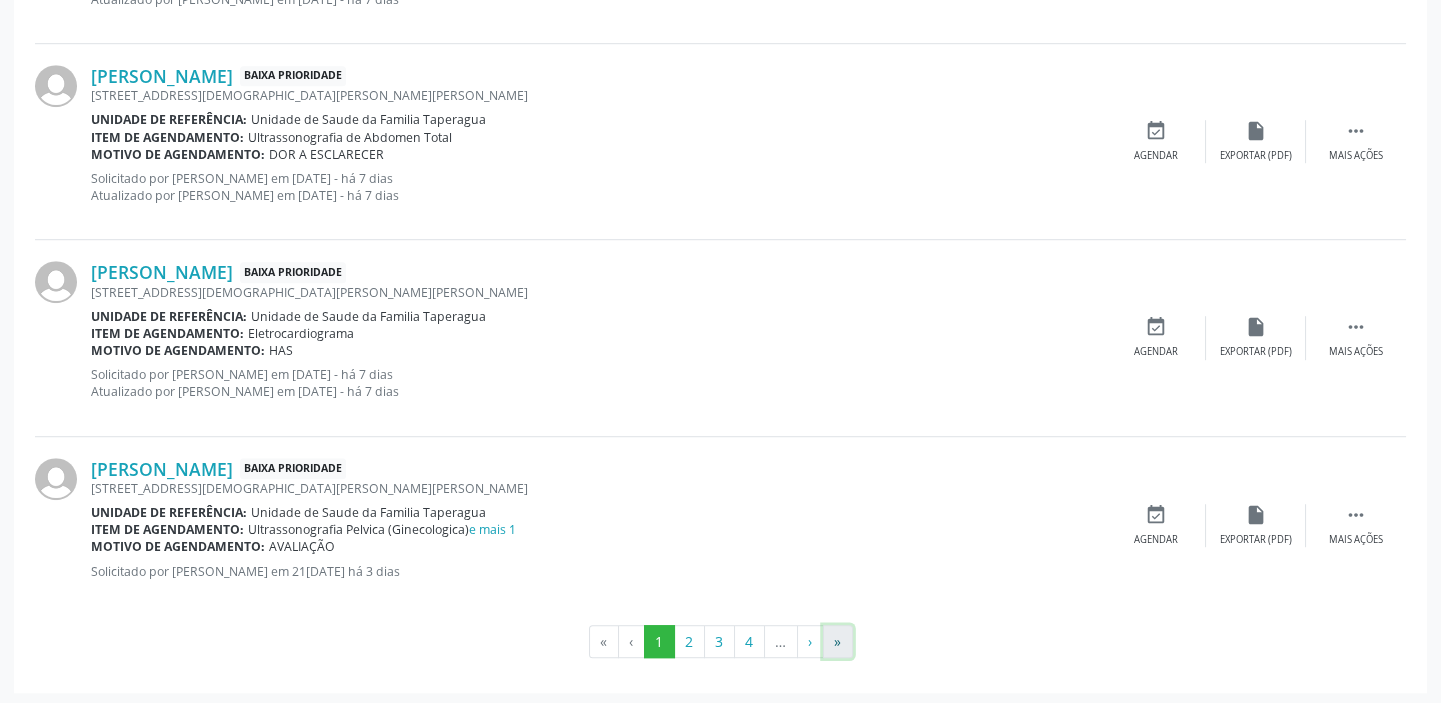 click on "»" at bounding box center [838, 642] 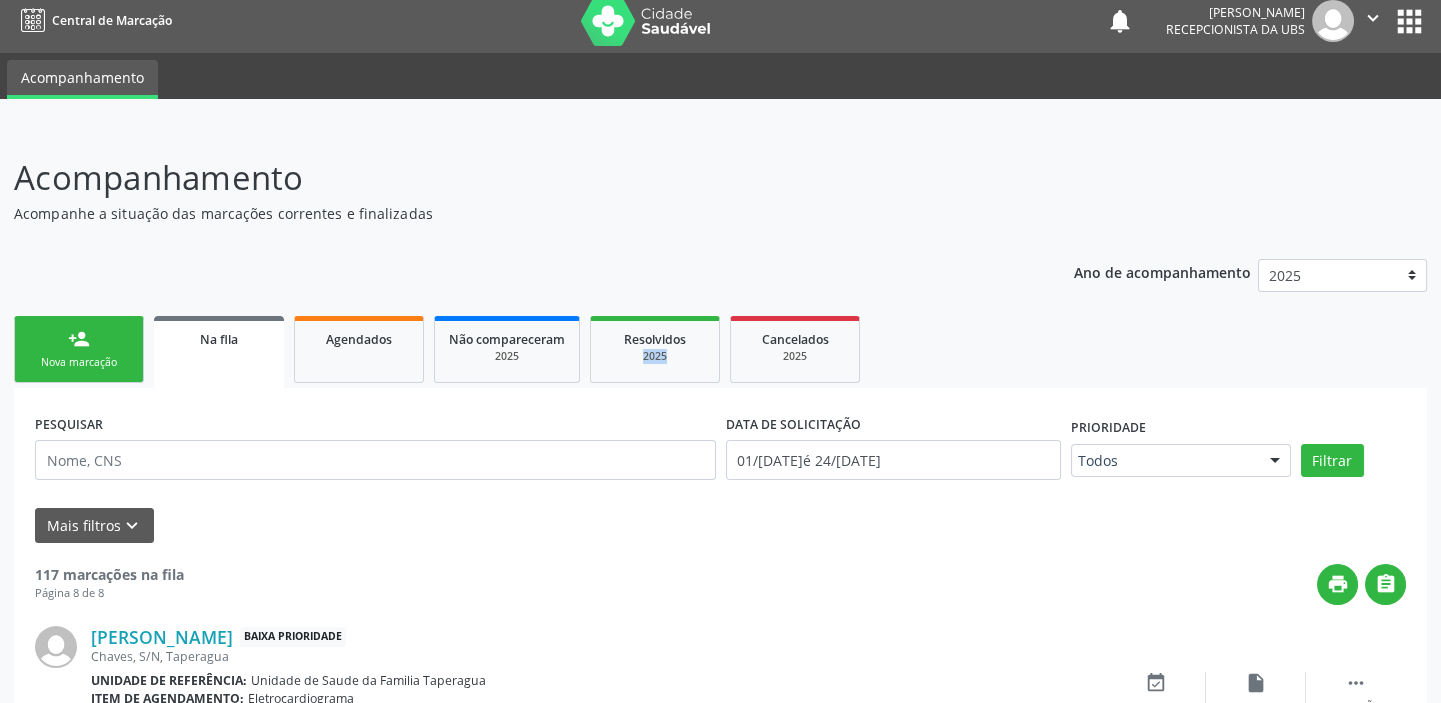 scroll, scrollTop: 2202, scrollLeft: 0, axis: vertical 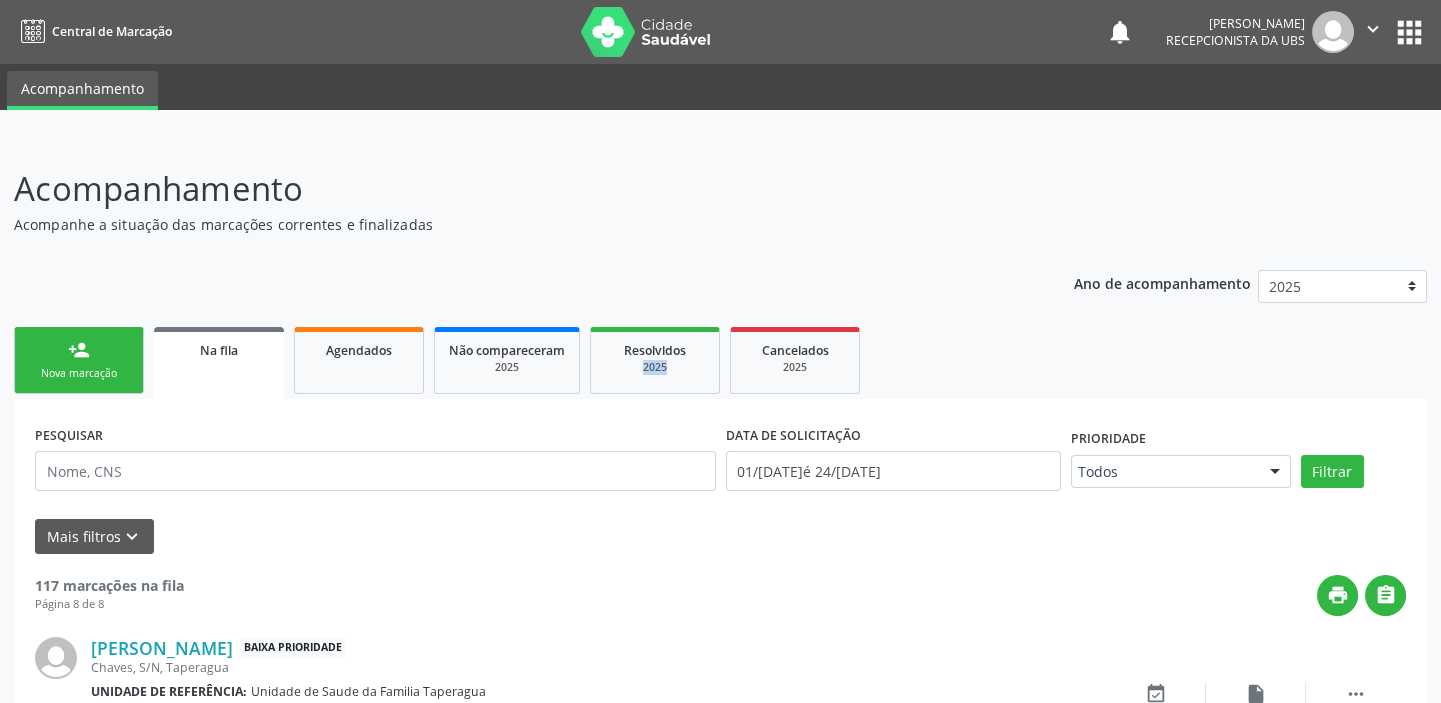 click on "Nova marcação" at bounding box center [79, 373] 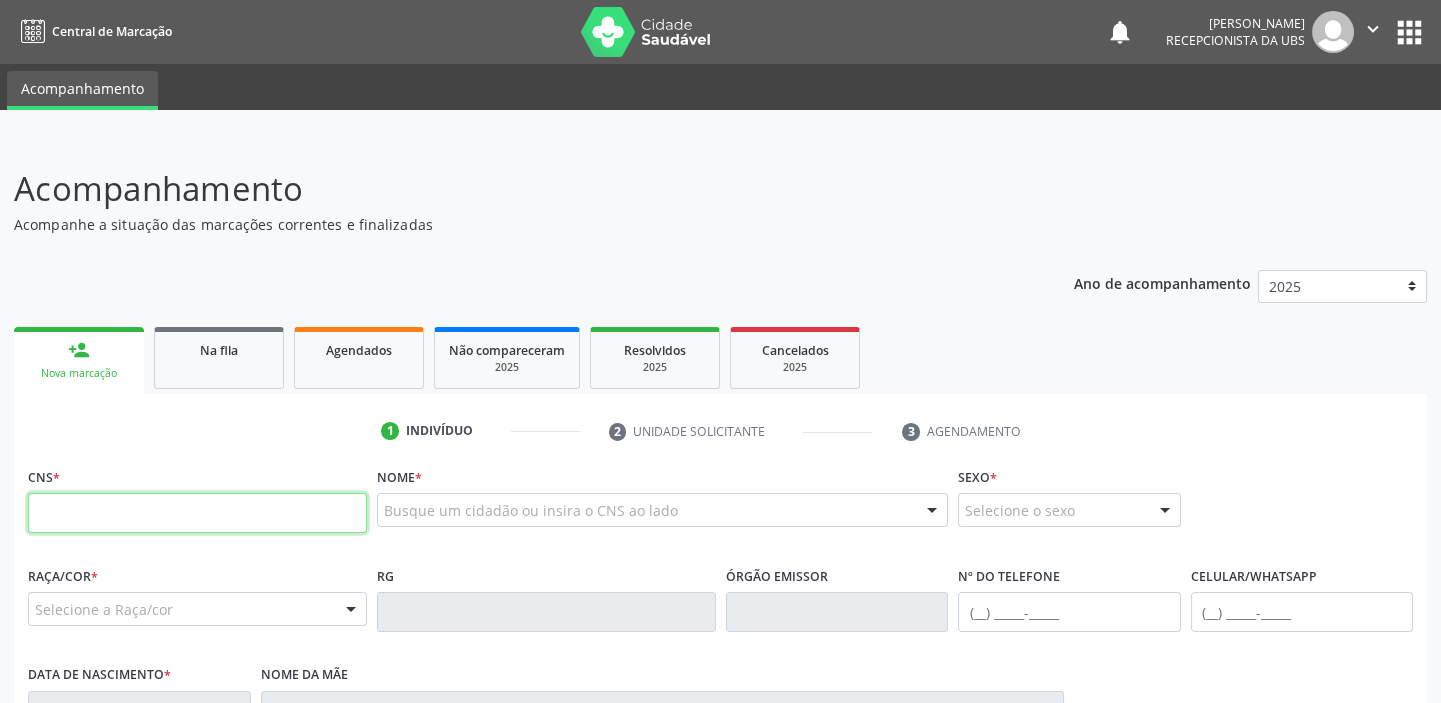 click at bounding box center [197, 513] 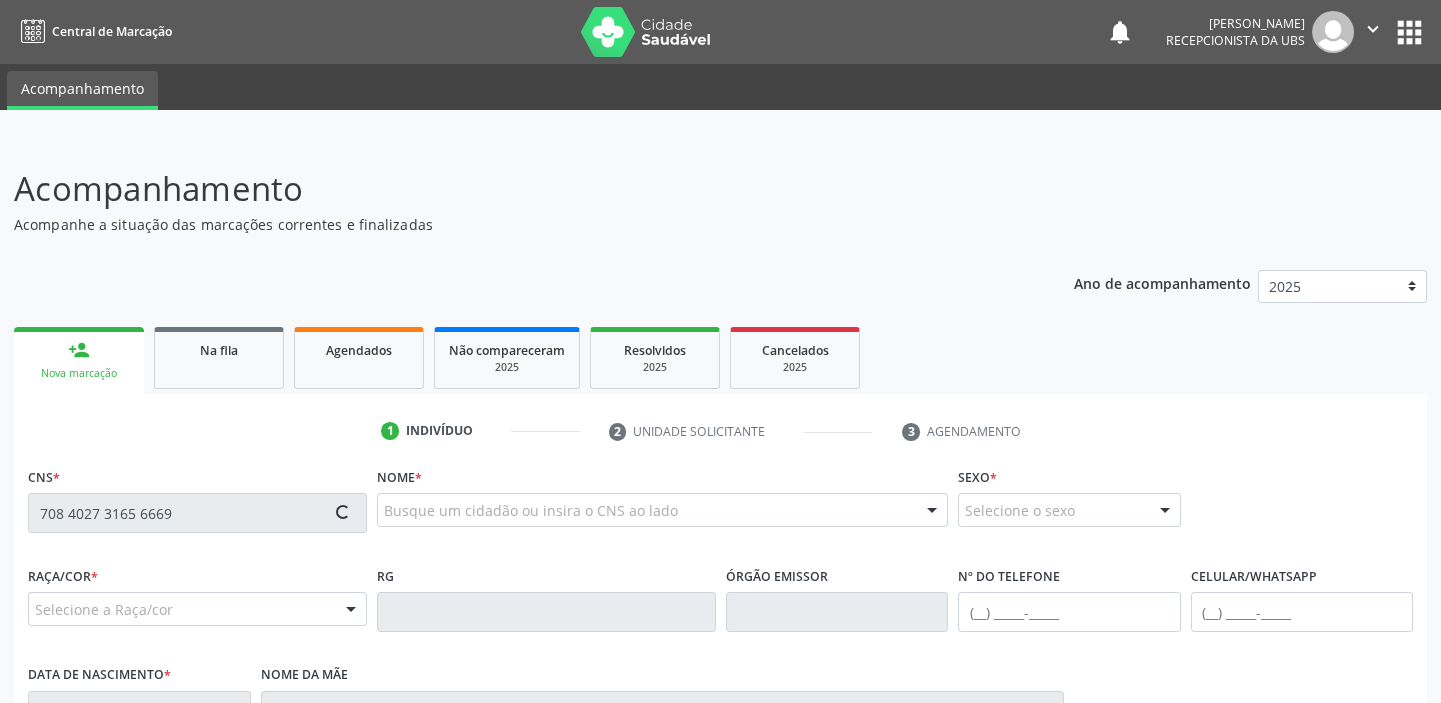 type on "708 4027 3165 6669" 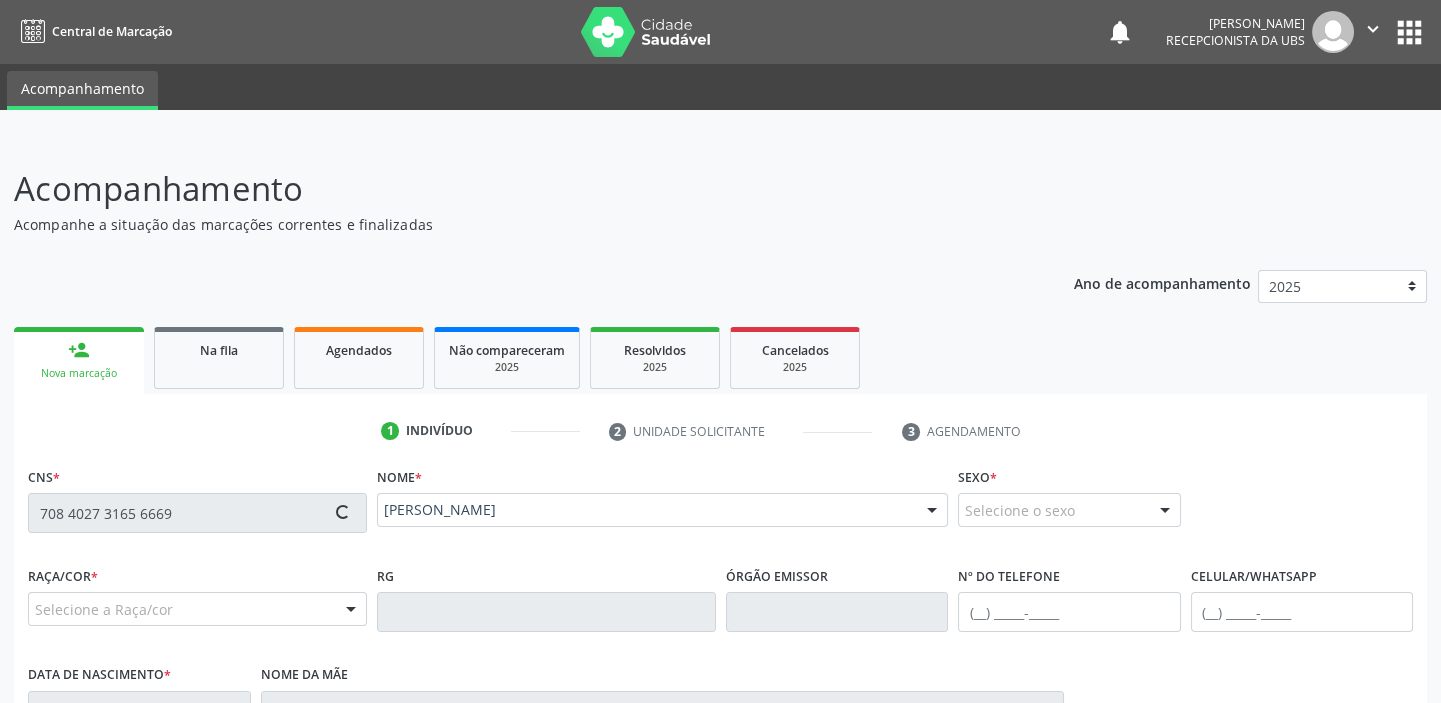 type on "[PHONE_NUMBER]" 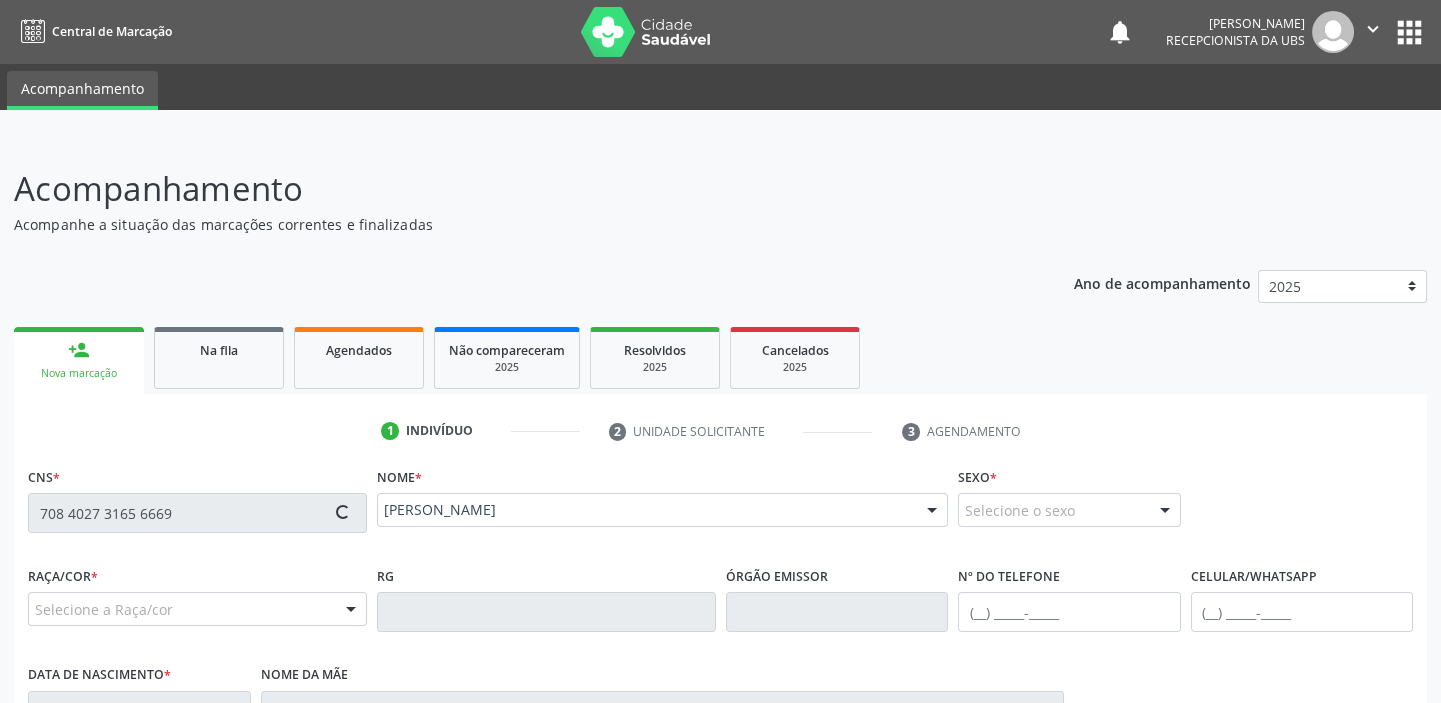 type on "[DATE]" 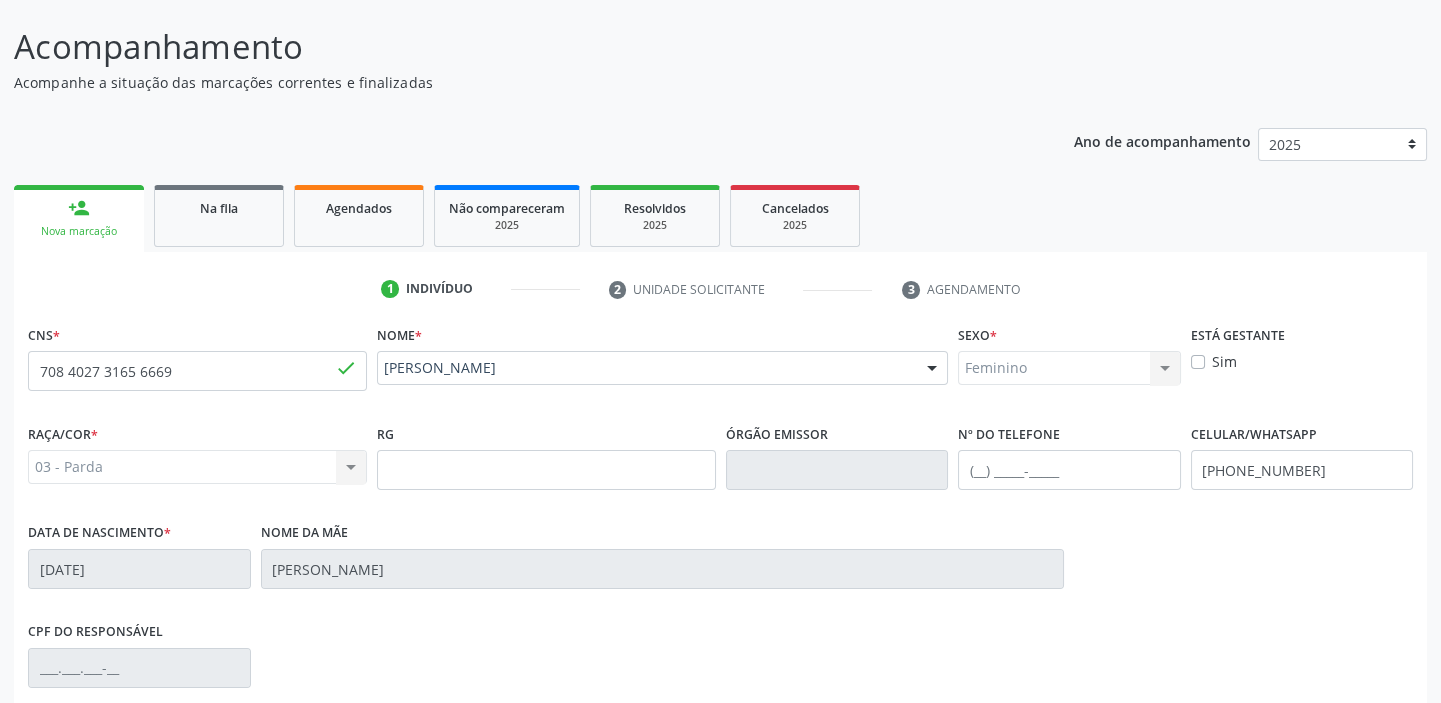 scroll, scrollTop: 146, scrollLeft: 0, axis: vertical 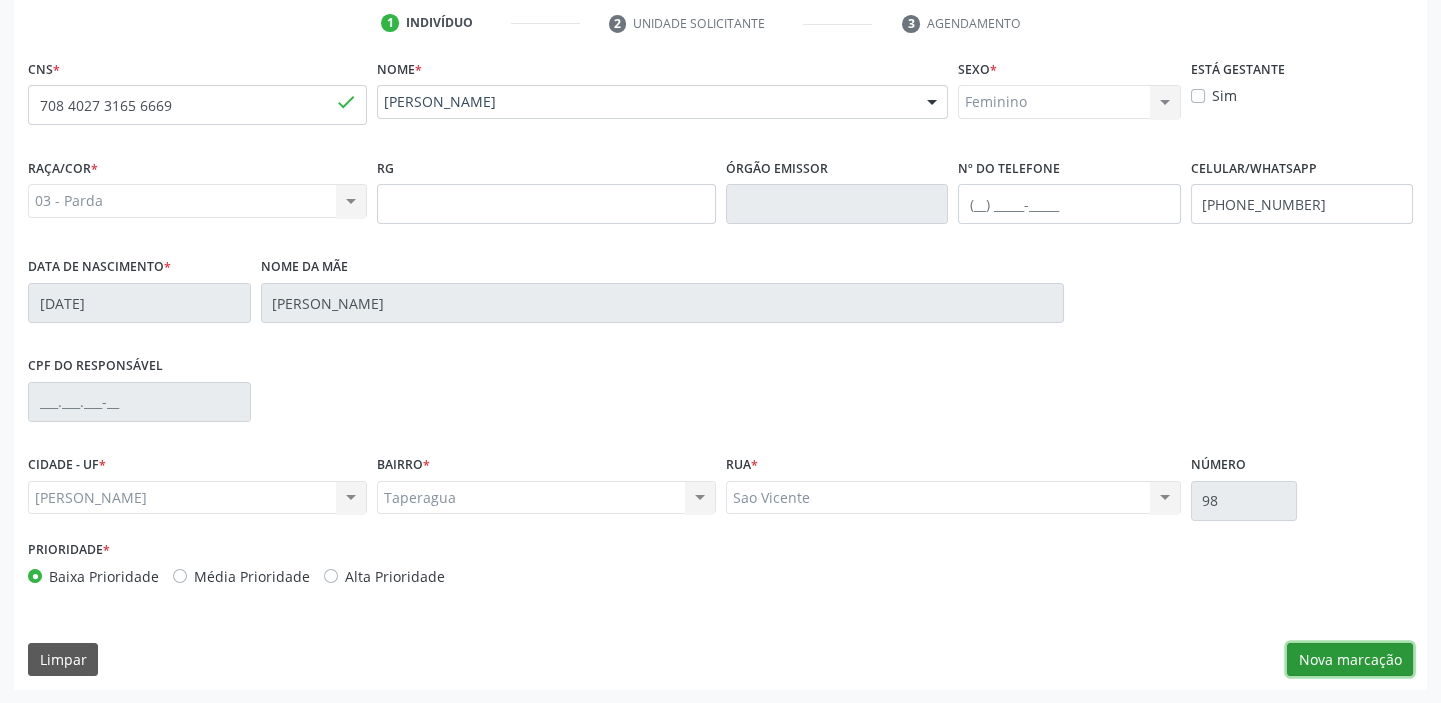 click on "Nova marcação" at bounding box center (1350, 660) 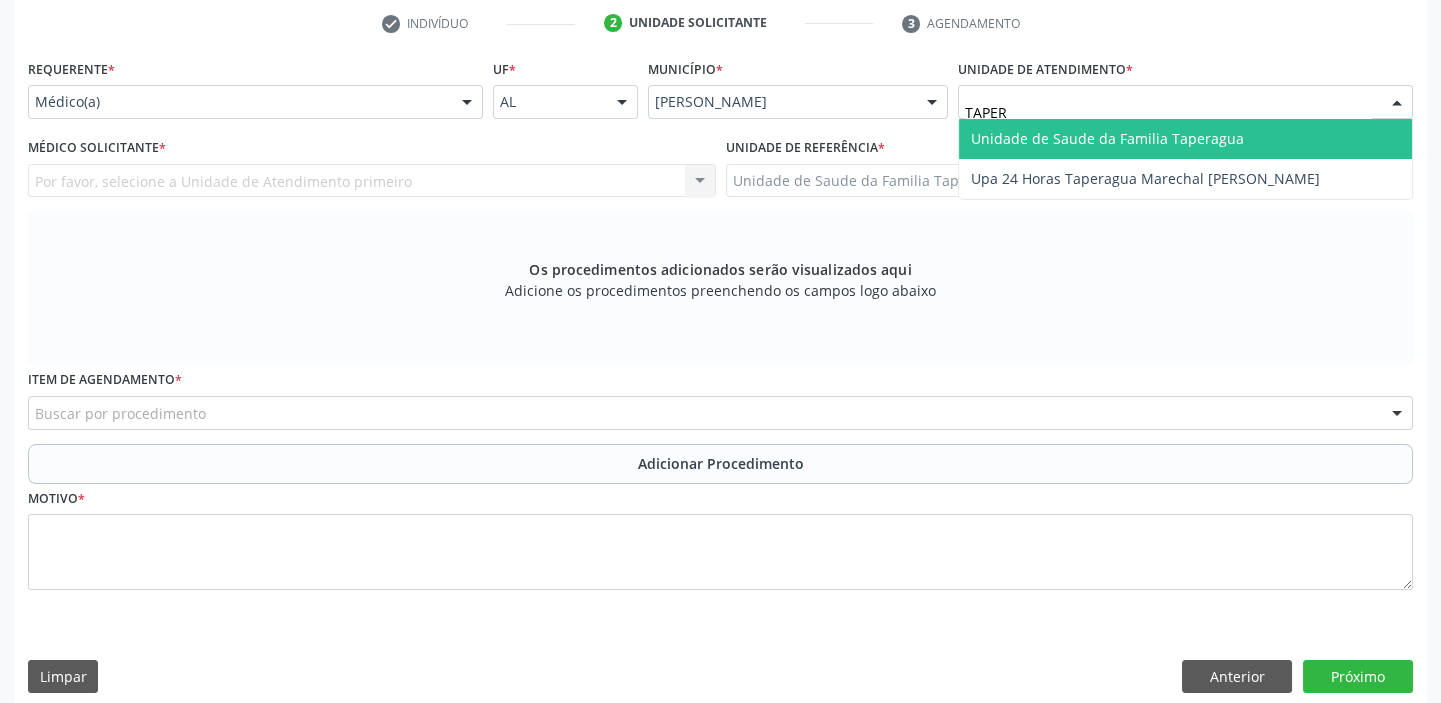 type on "TAPERA" 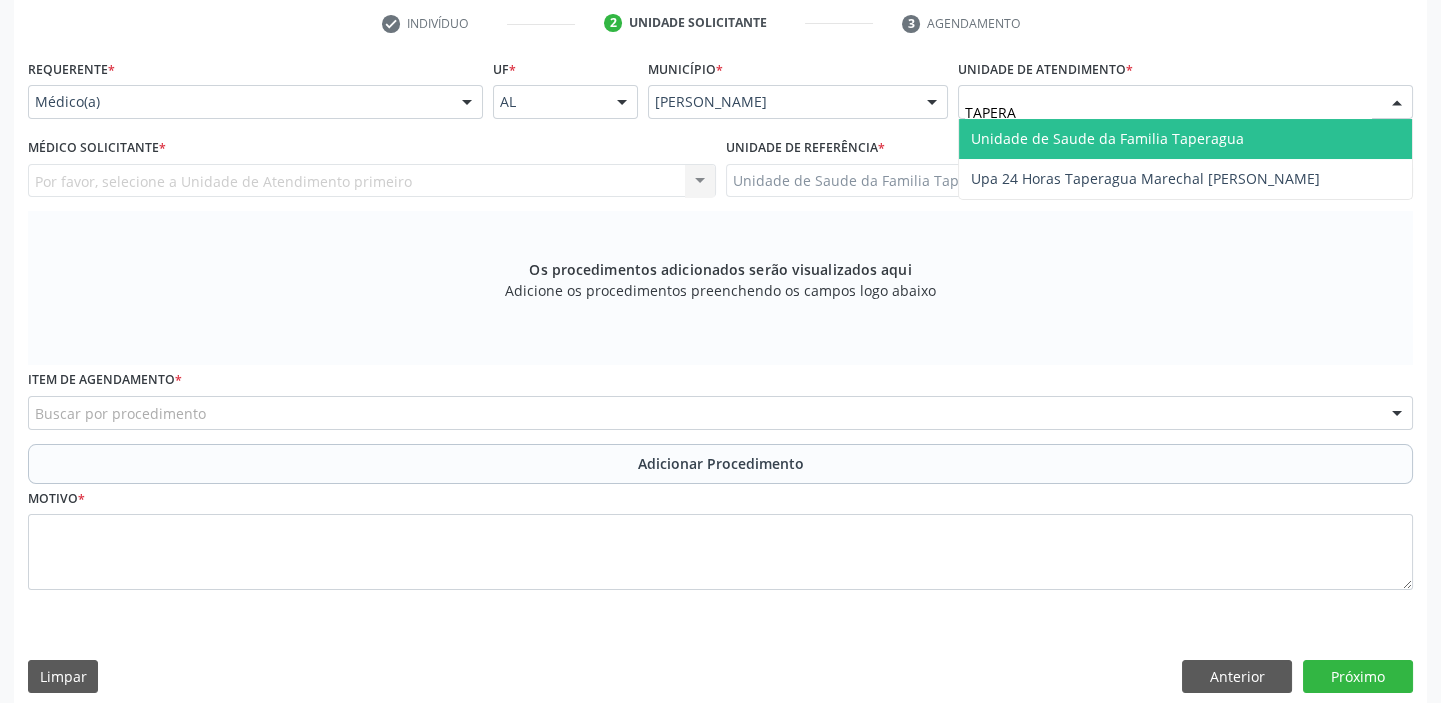 click on "Unidade de Saude da Familia Taperagua" at bounding box center [1107, 138] 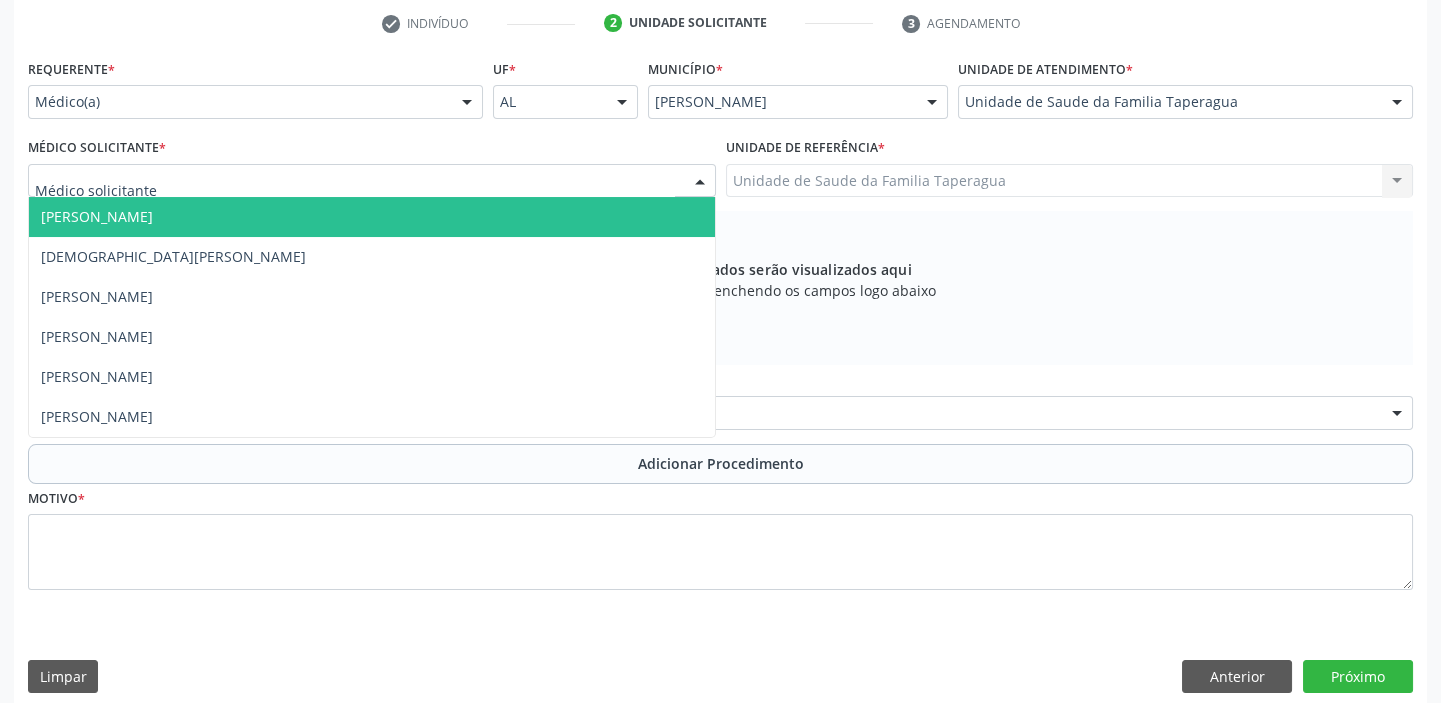 click at bounding box center [372, 181] 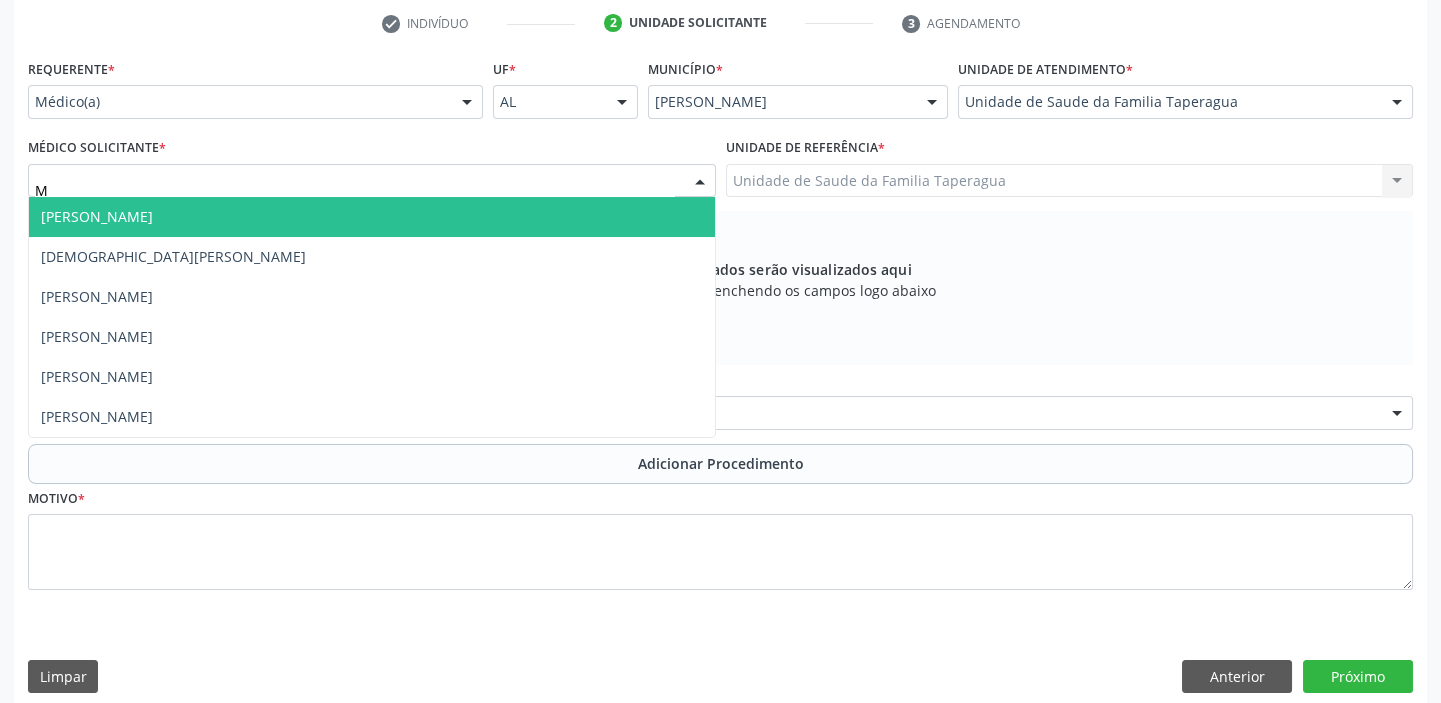 click on "M" at bounding box center [355, 191] 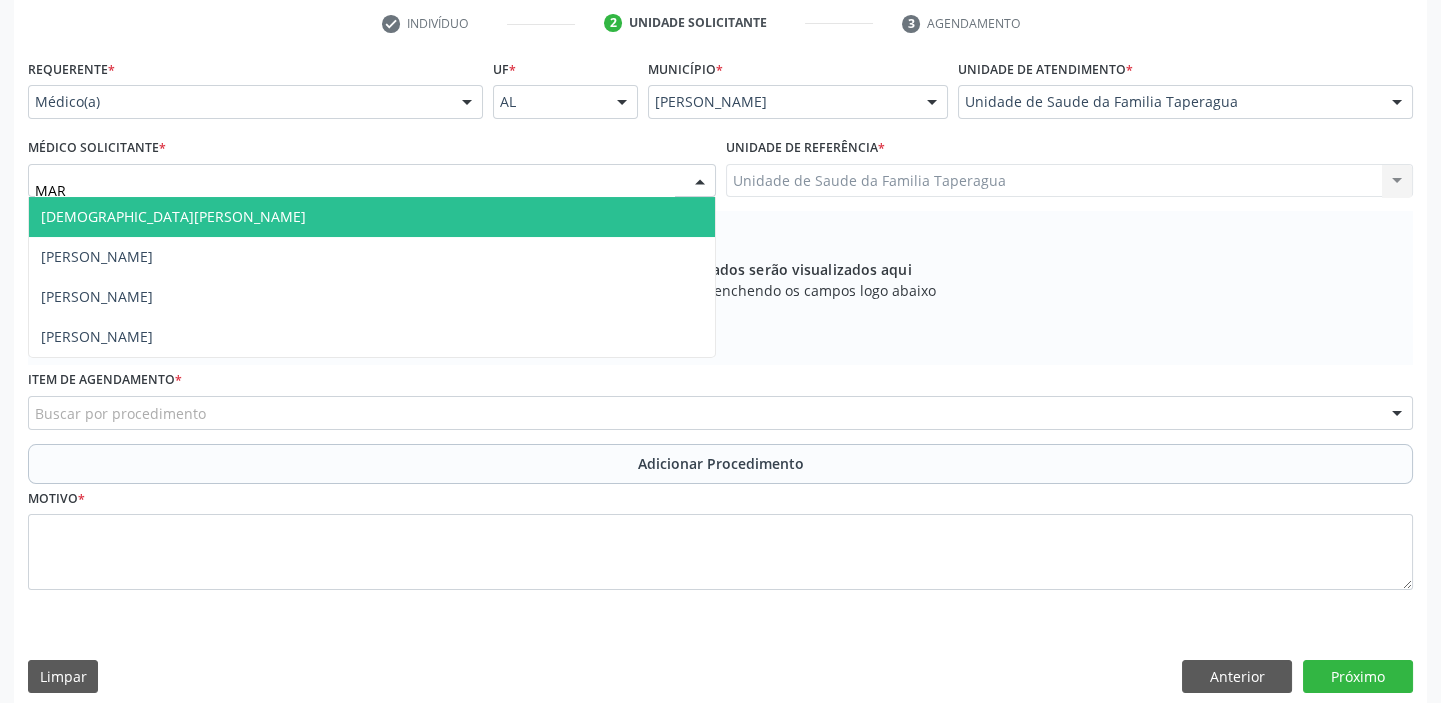type on "MART" 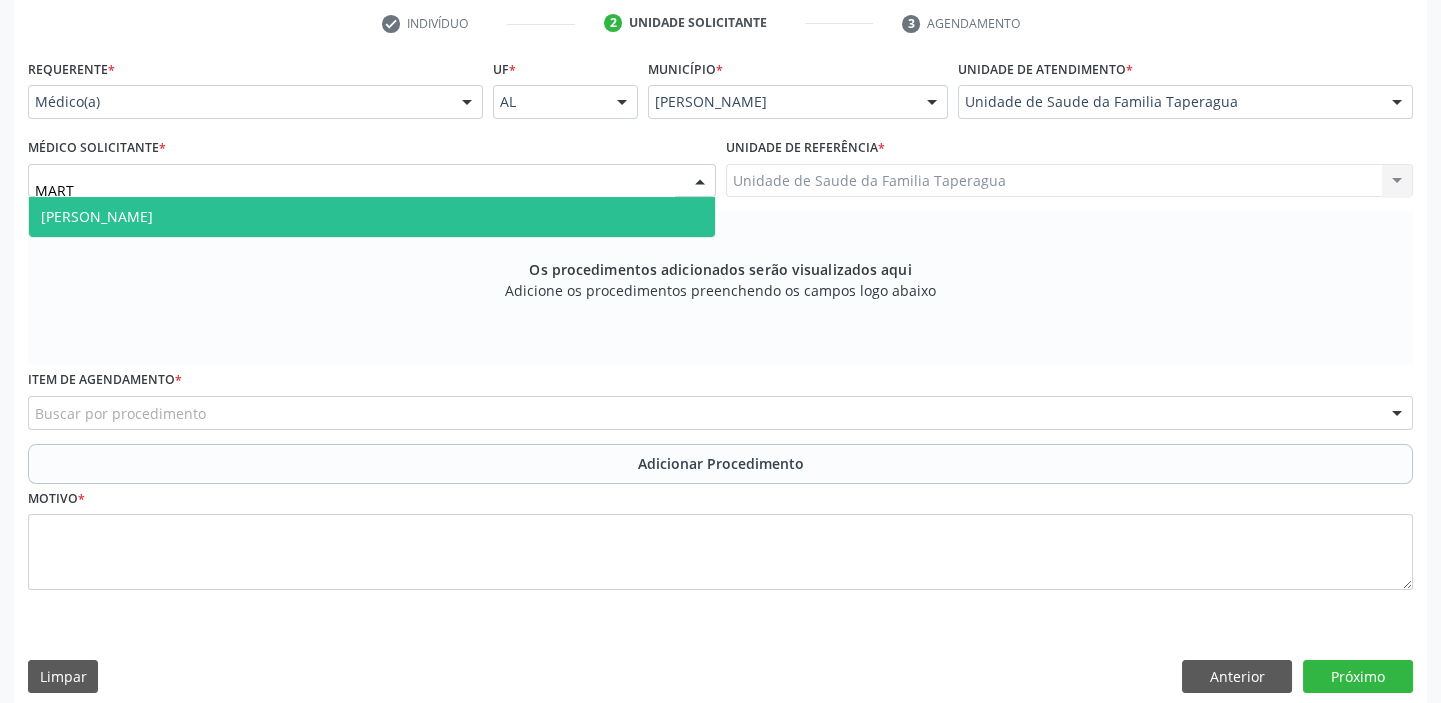 click on "[PERSON_NAME]" at bounding box center (372, 217) 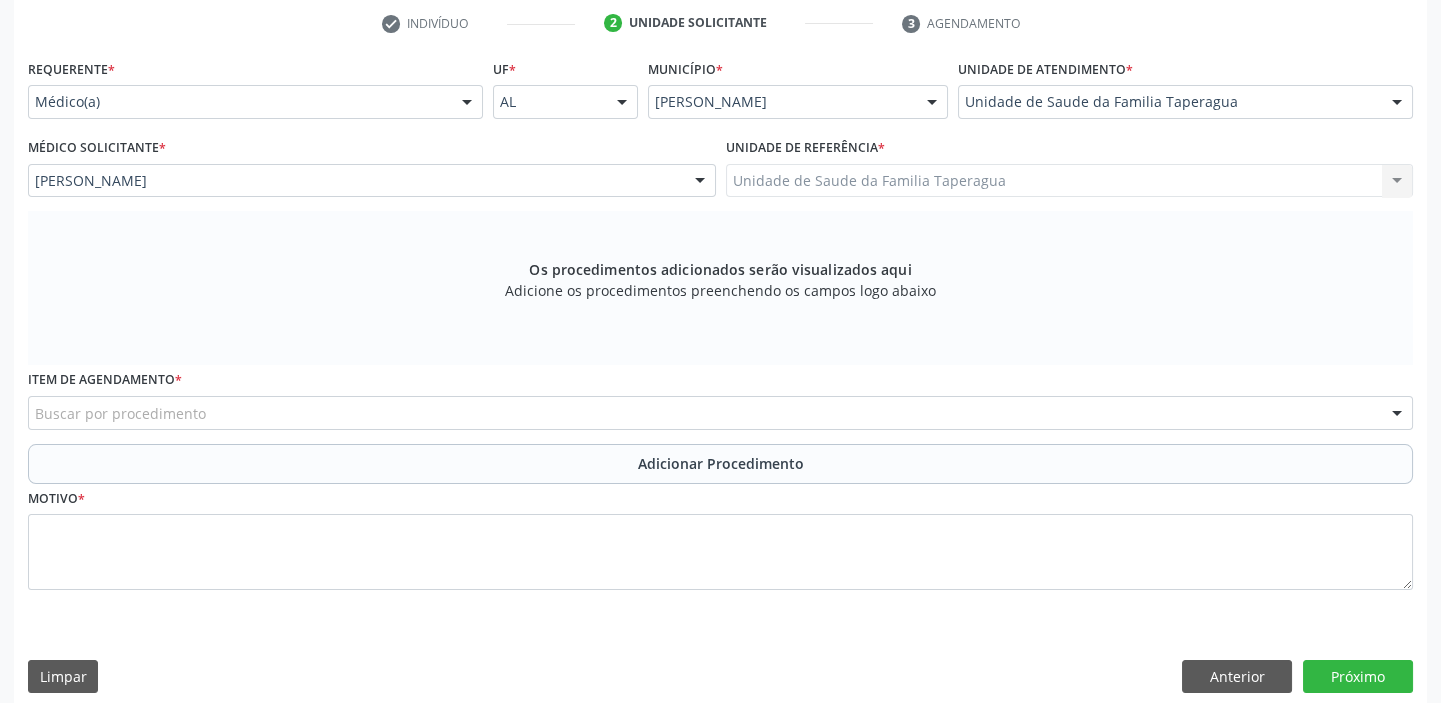 click on "Buscar por procedimento" at bounding box center (720, 413) 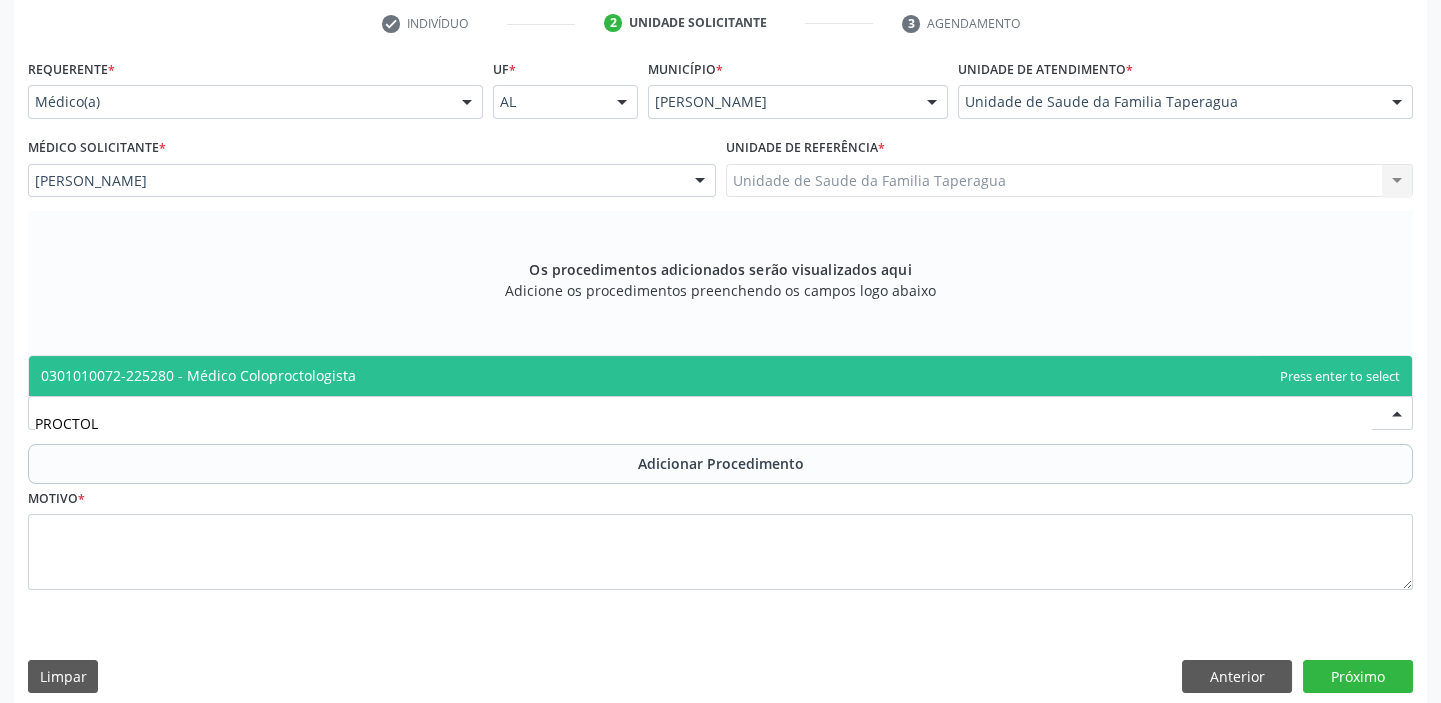 click on "PROCTOL" at bounding box center (703, 423) 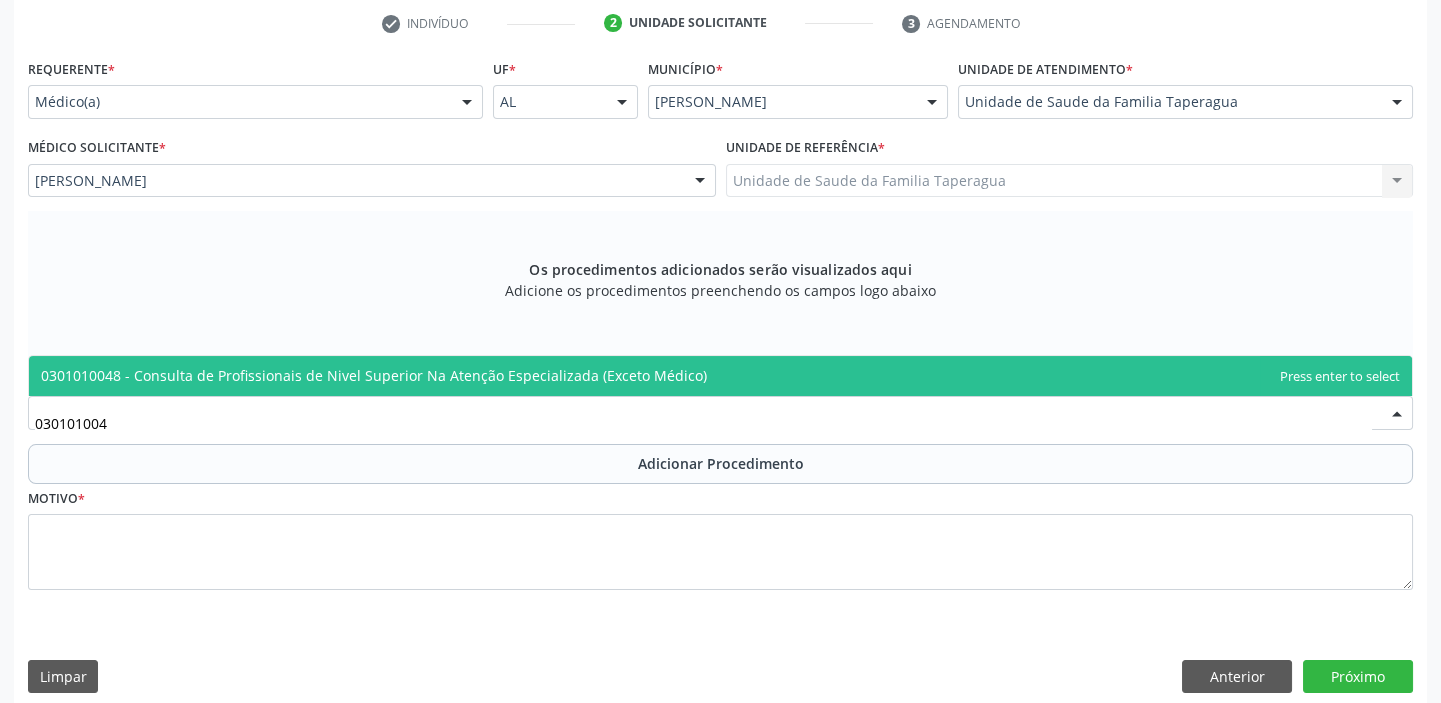 type on "0301010048" 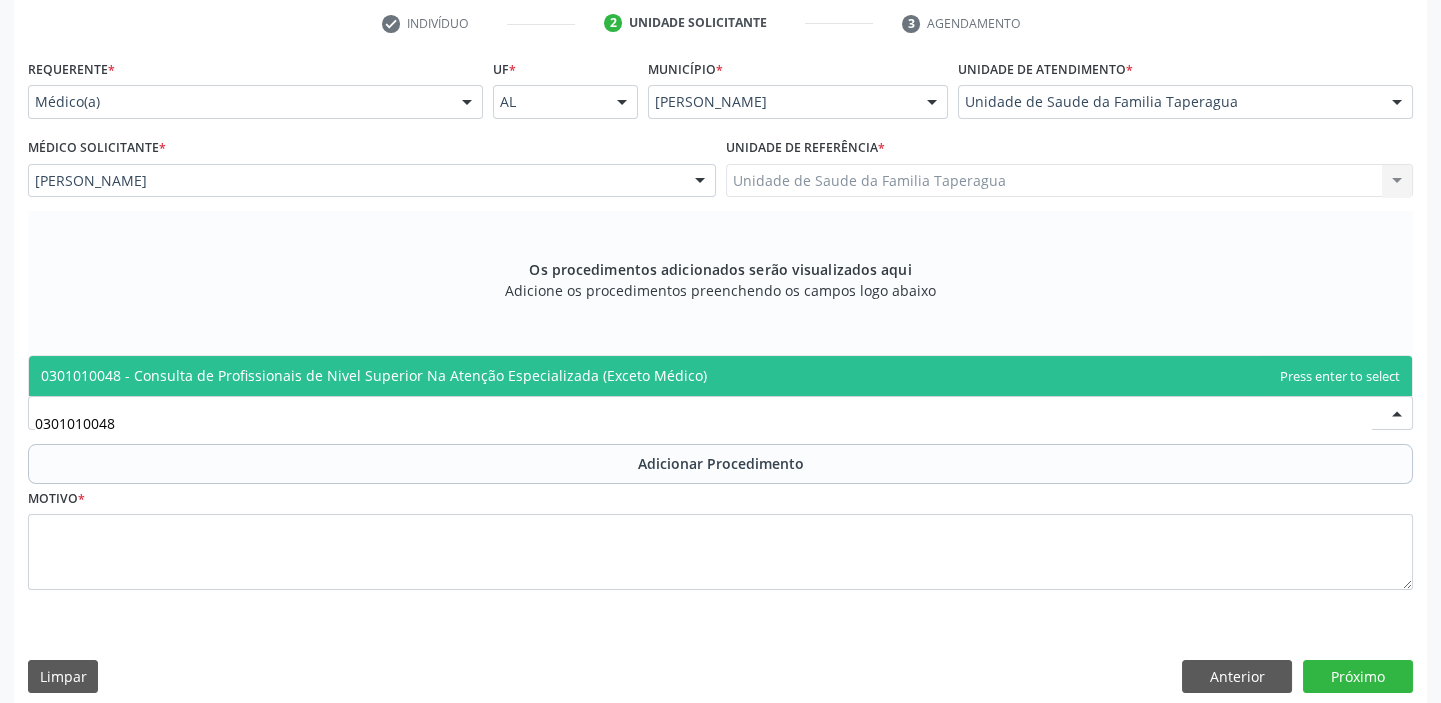 click on "0301010048 - Consulta de Profissionais de Nivel Superior Na Atenção Especializada (Exceto Médico)" at bounding box center [720, 376] 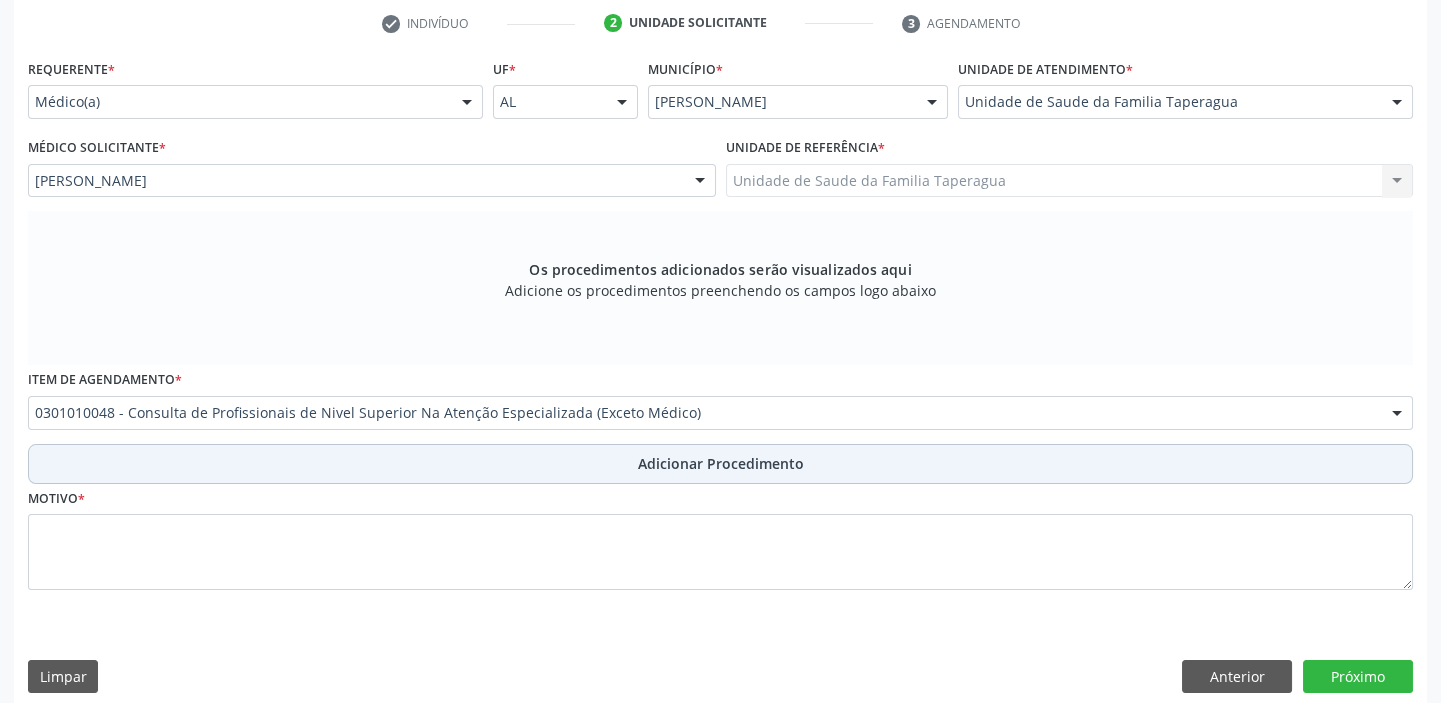 click on "Adicionar Procedimento" at bounding box center [720, 464] 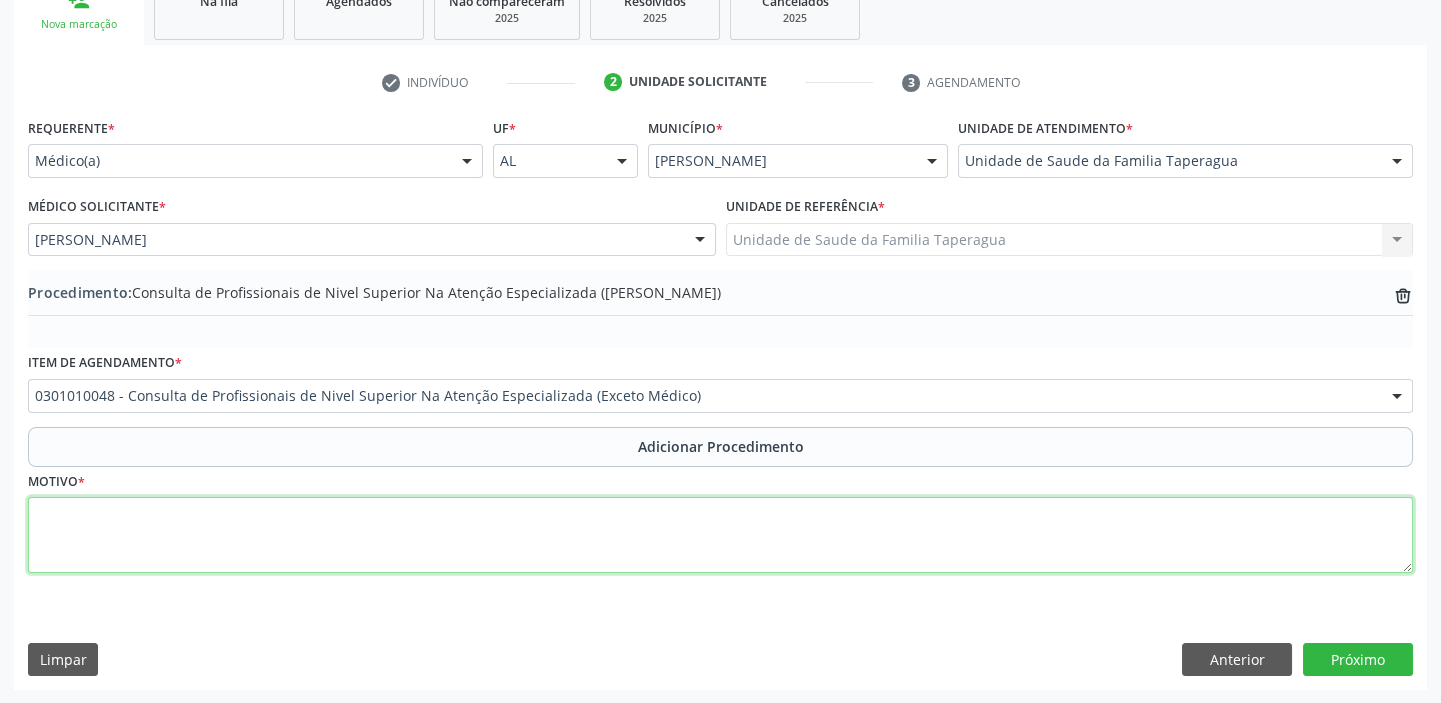 click at bounding box center [720, 535] 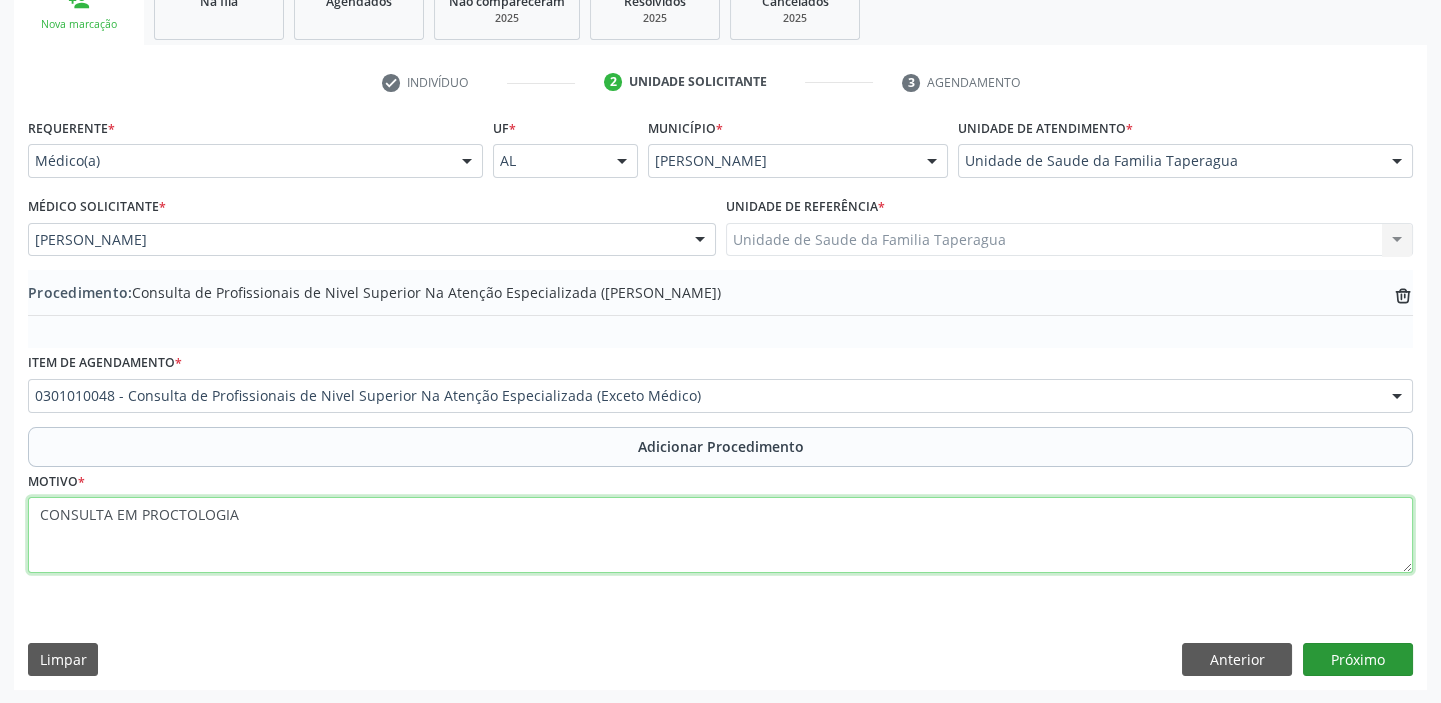 type on "CONSULTA EM PROCTOLOGIA" 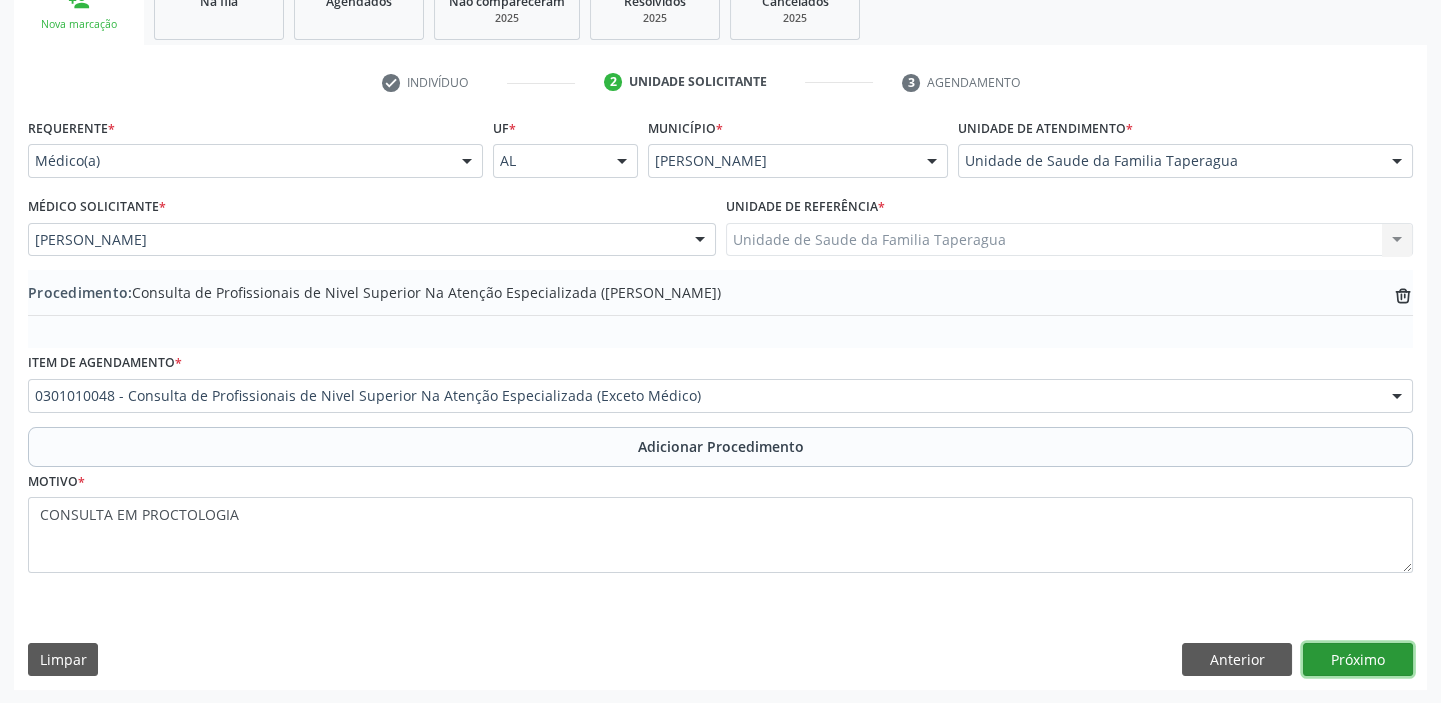 click on "Próximo" at bounding box center [1358, 660] 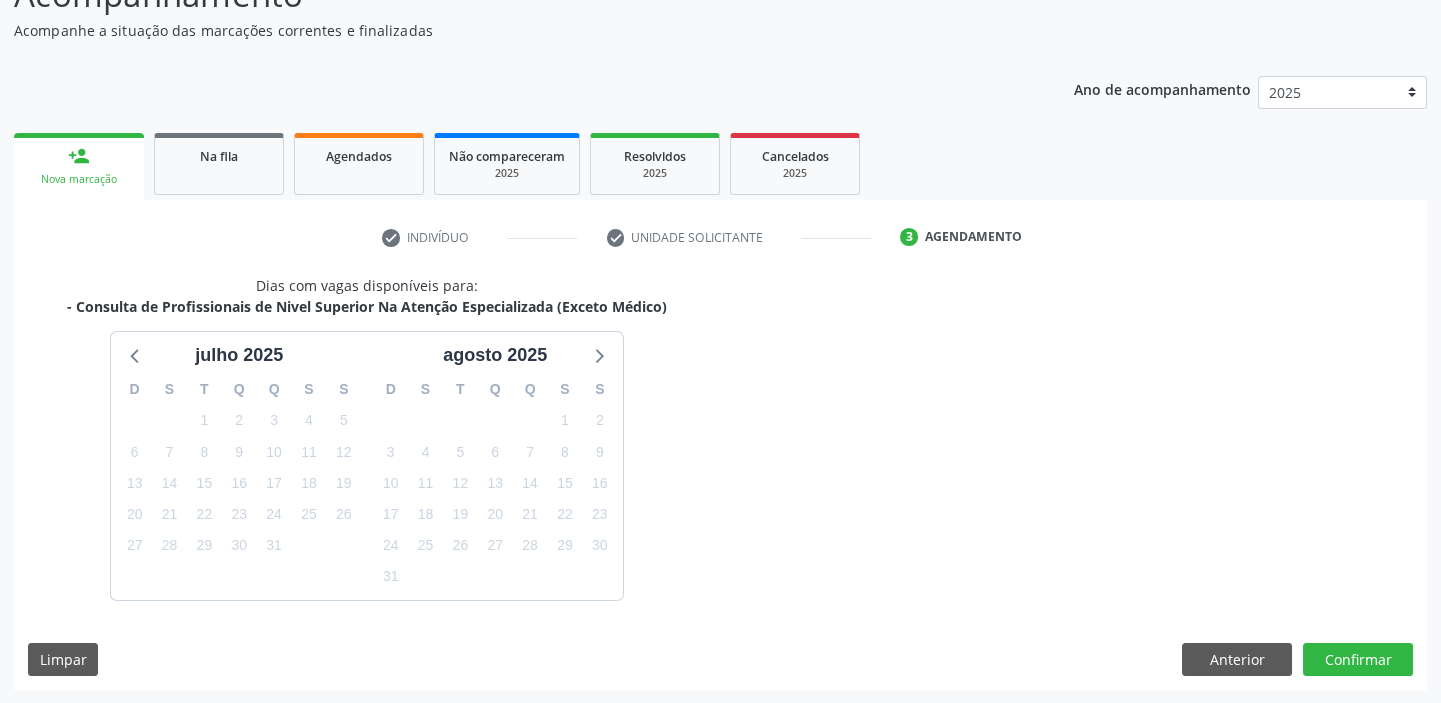 scroll, scrollTop: 252, scrollLeft: 0, axis: vertical 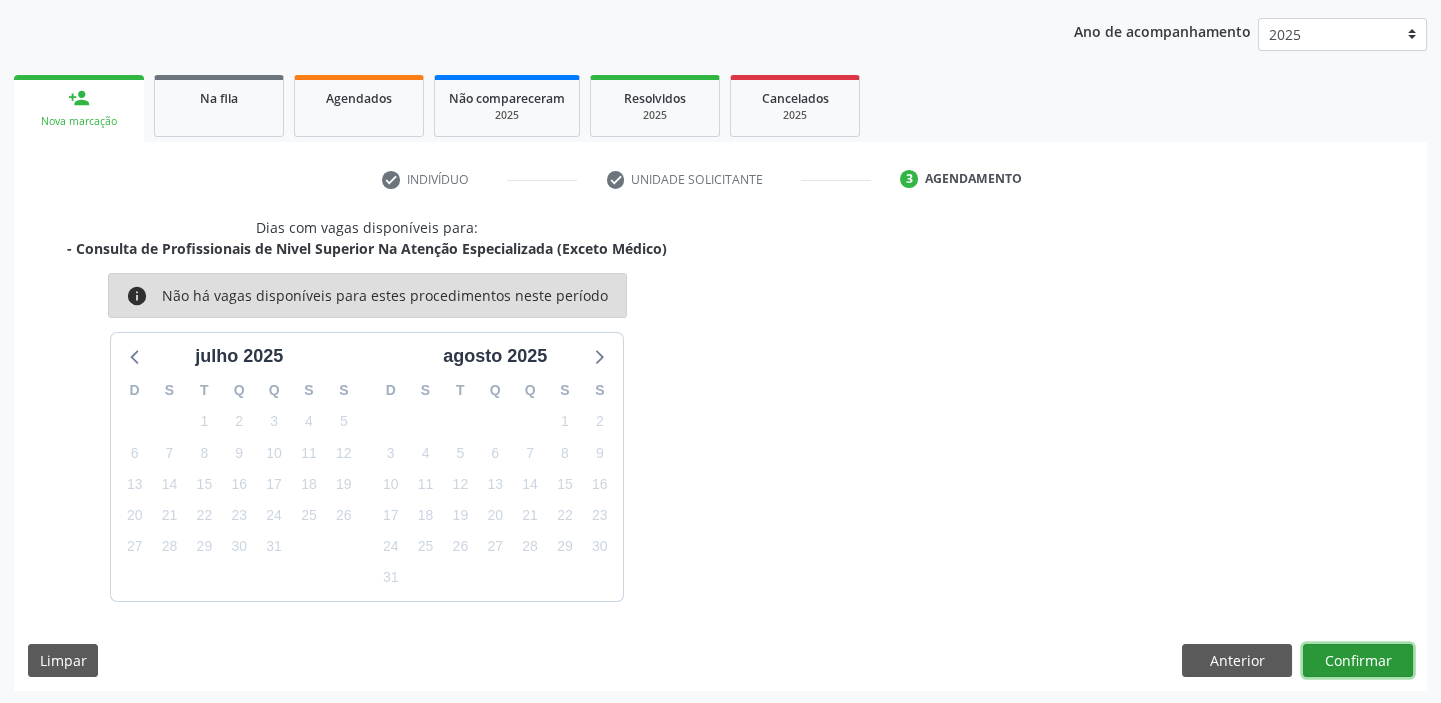 click on "Confirmar" at bounding box center [1358, 661] 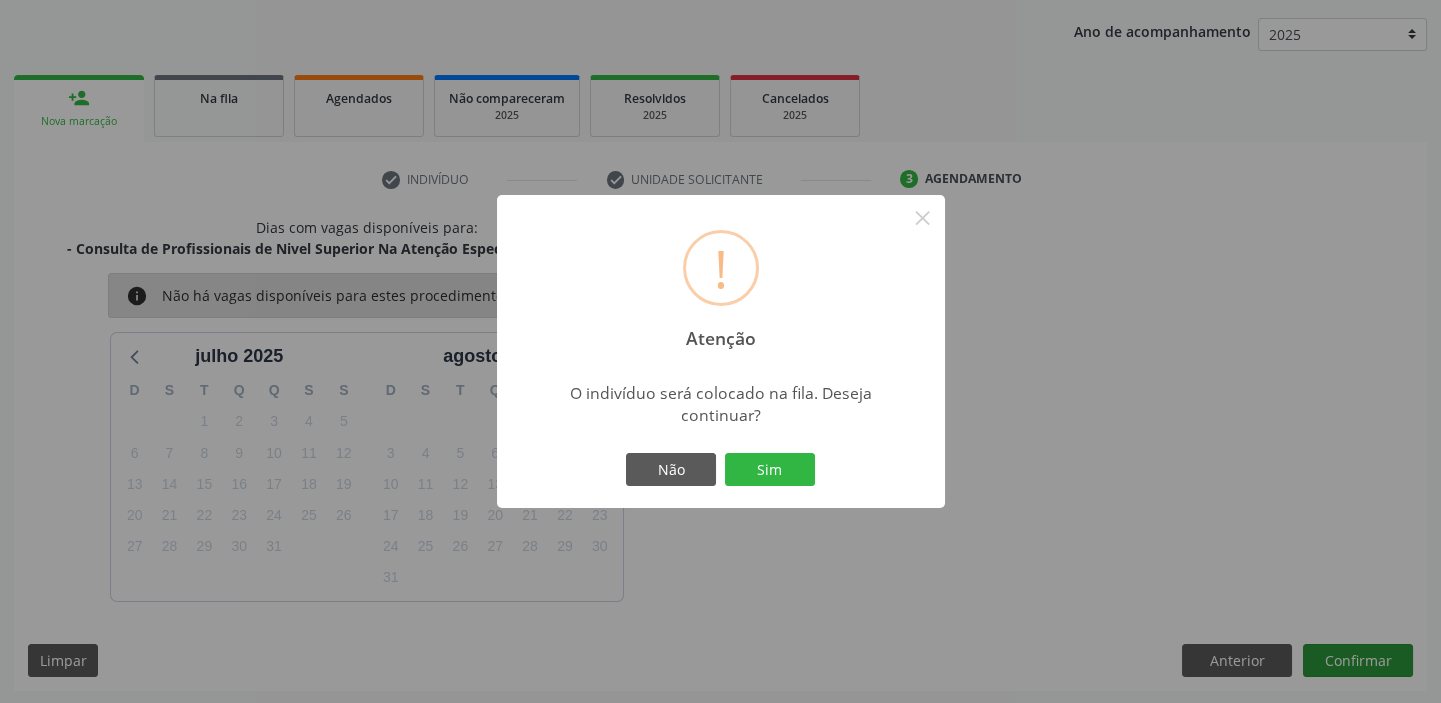 type 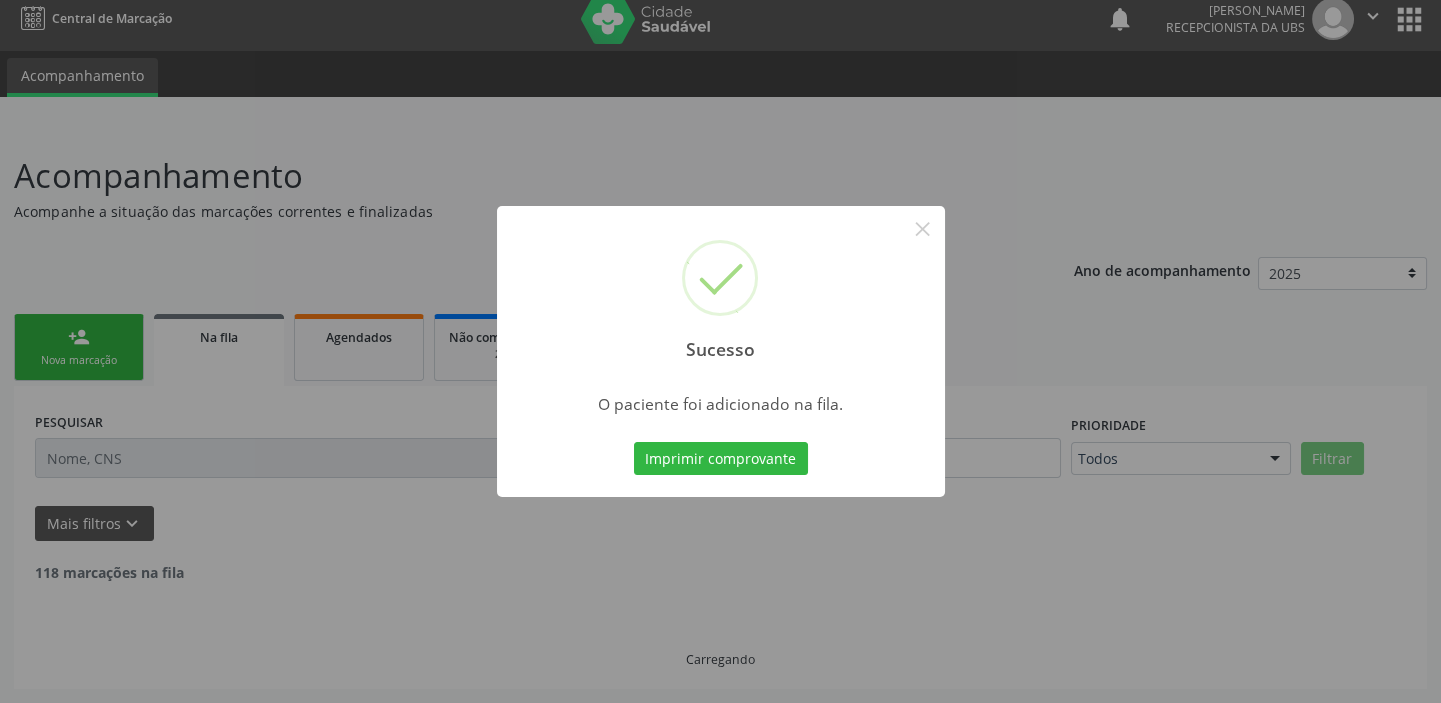scroll, scrollTop: 0, scrollLeft: 0, axis: both 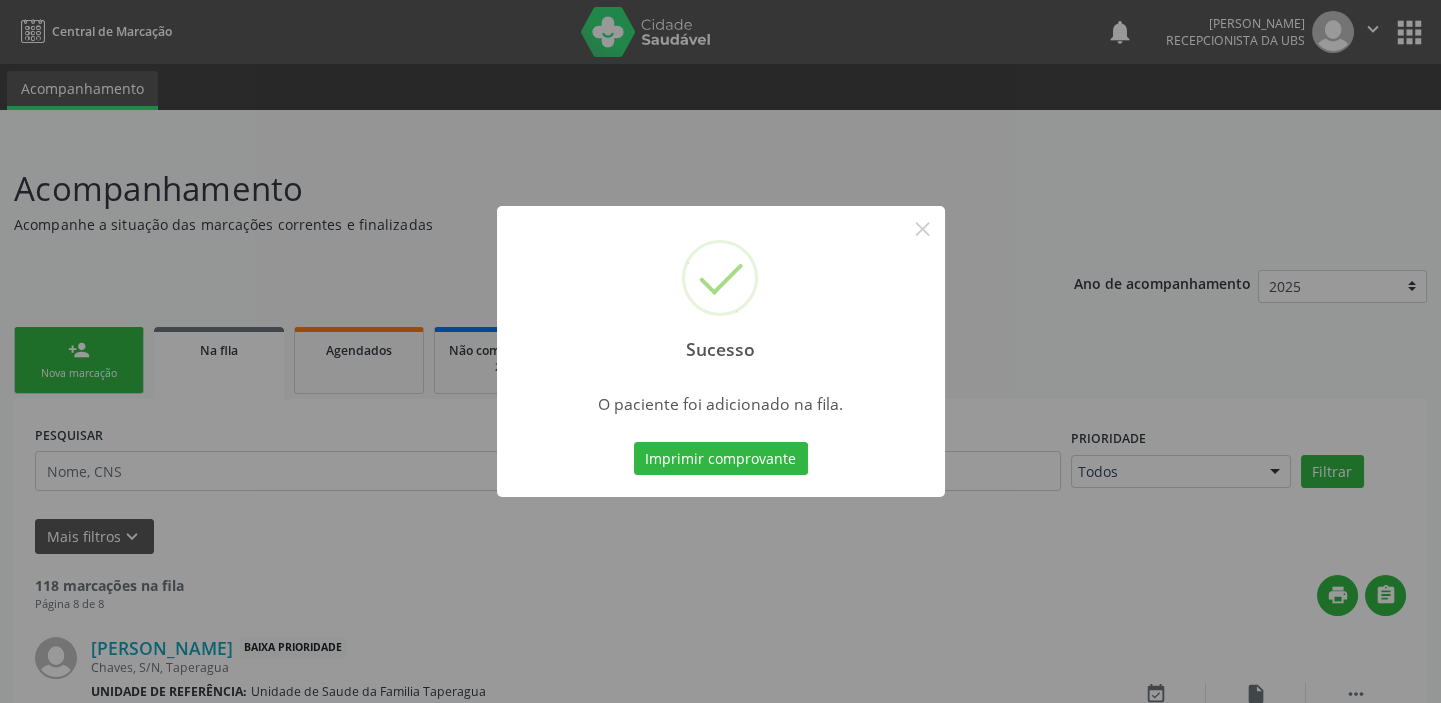 click on "Sucesso × O paciente foi adicionado na fila. Imprimir comprovante Cancel" at bounding box center [720, 351] 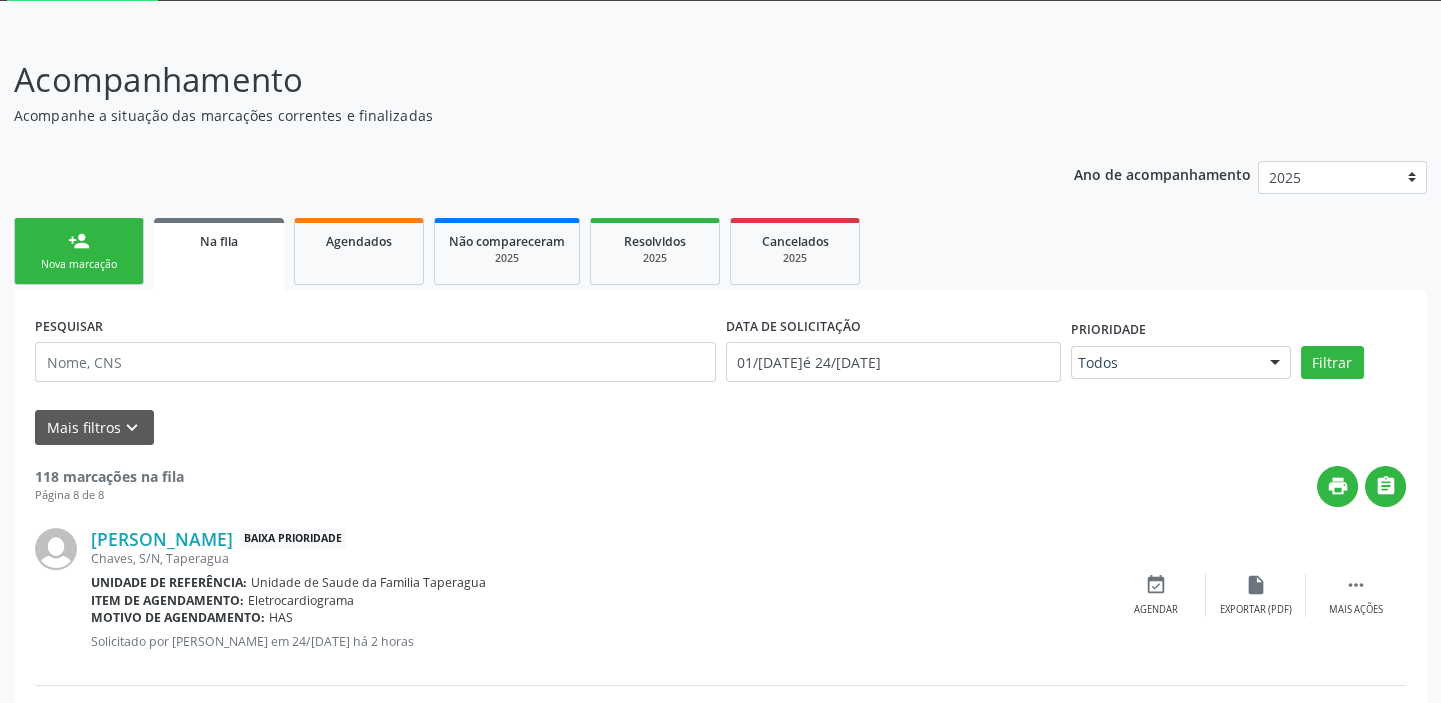 scroll, scrollTop: 70, scrollLeft: 0, axis: vertical 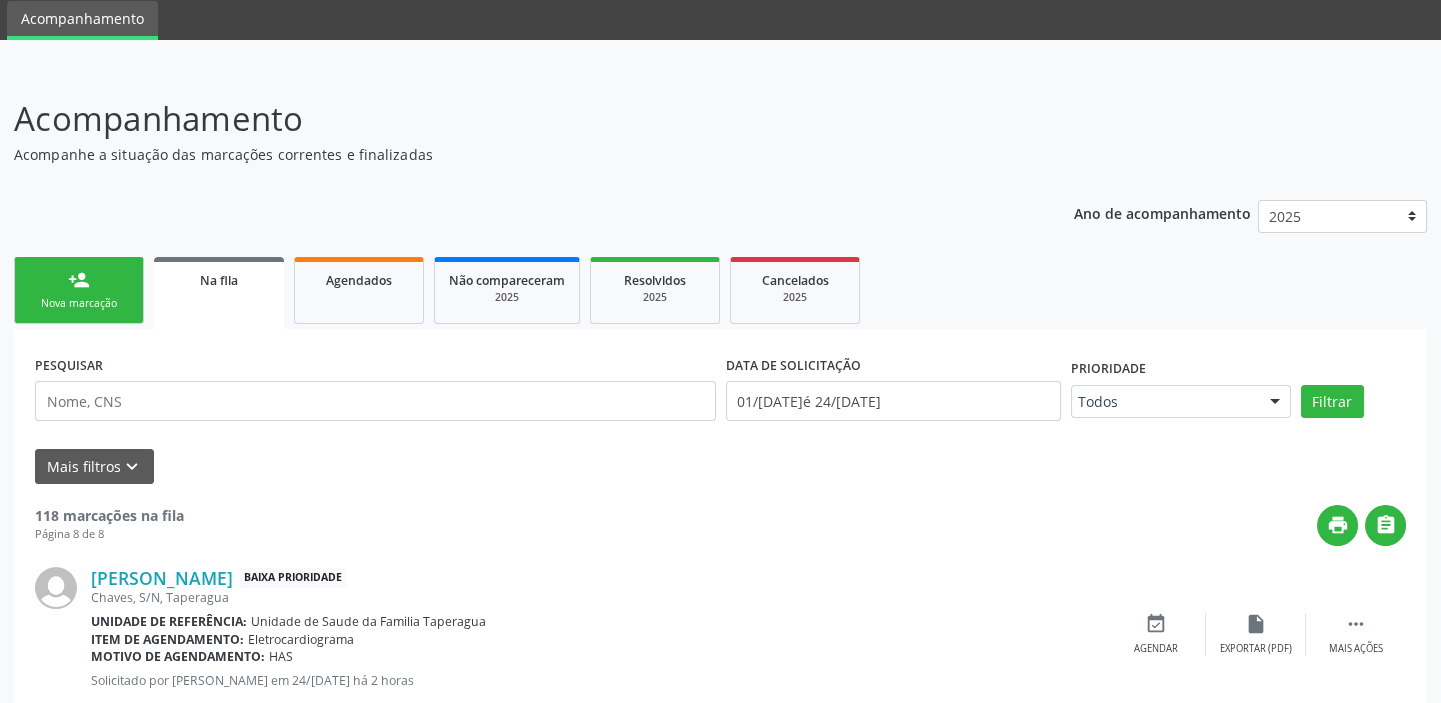 click on "person_add
Nova marcação" at bounding box center [79, 290] 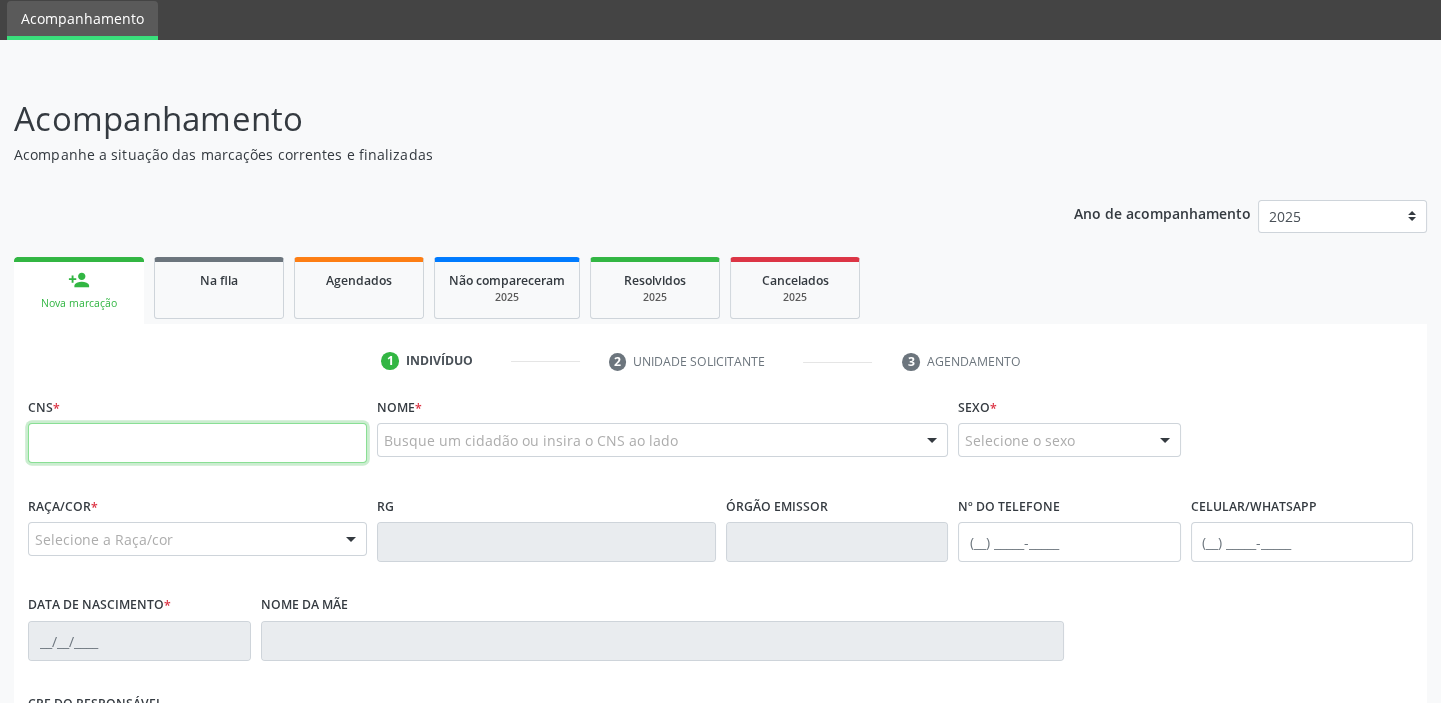 click at bounding box center [197, 443] 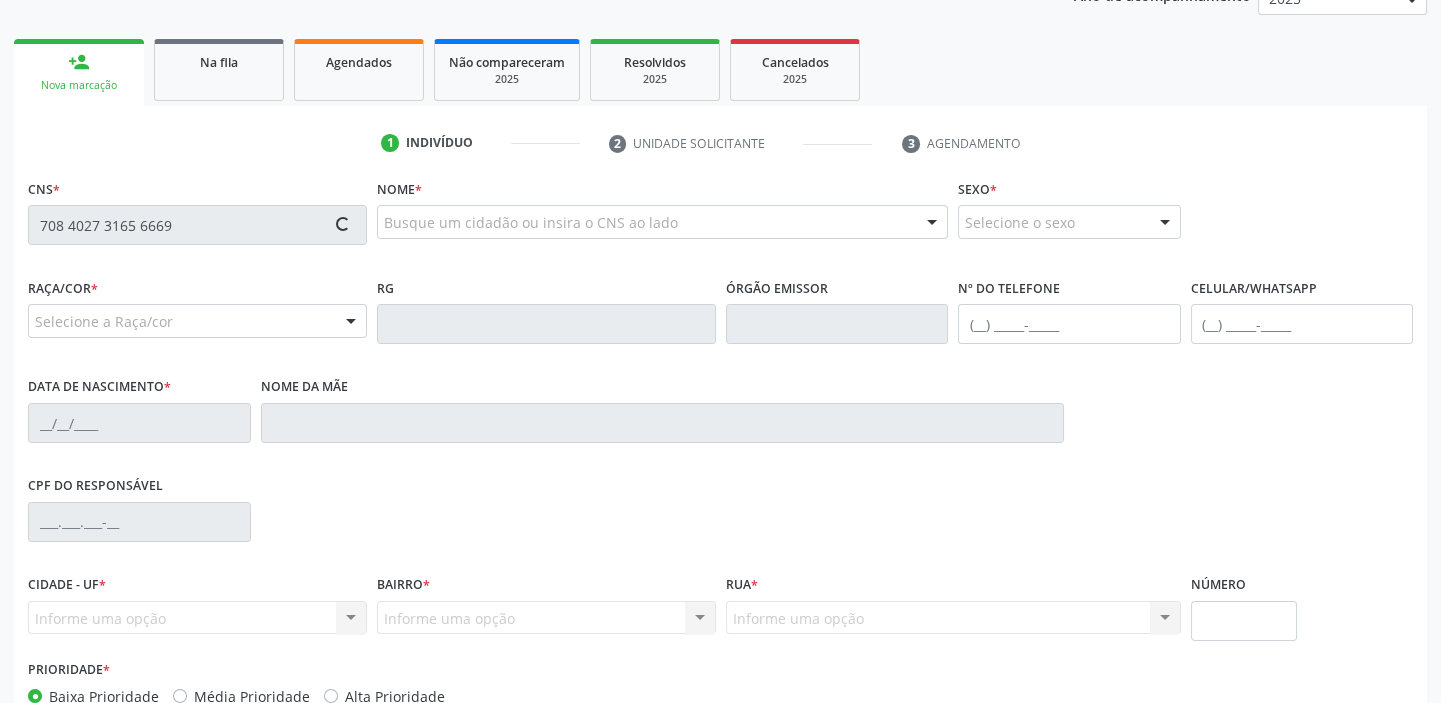 type on "708 4027 3165 6669" 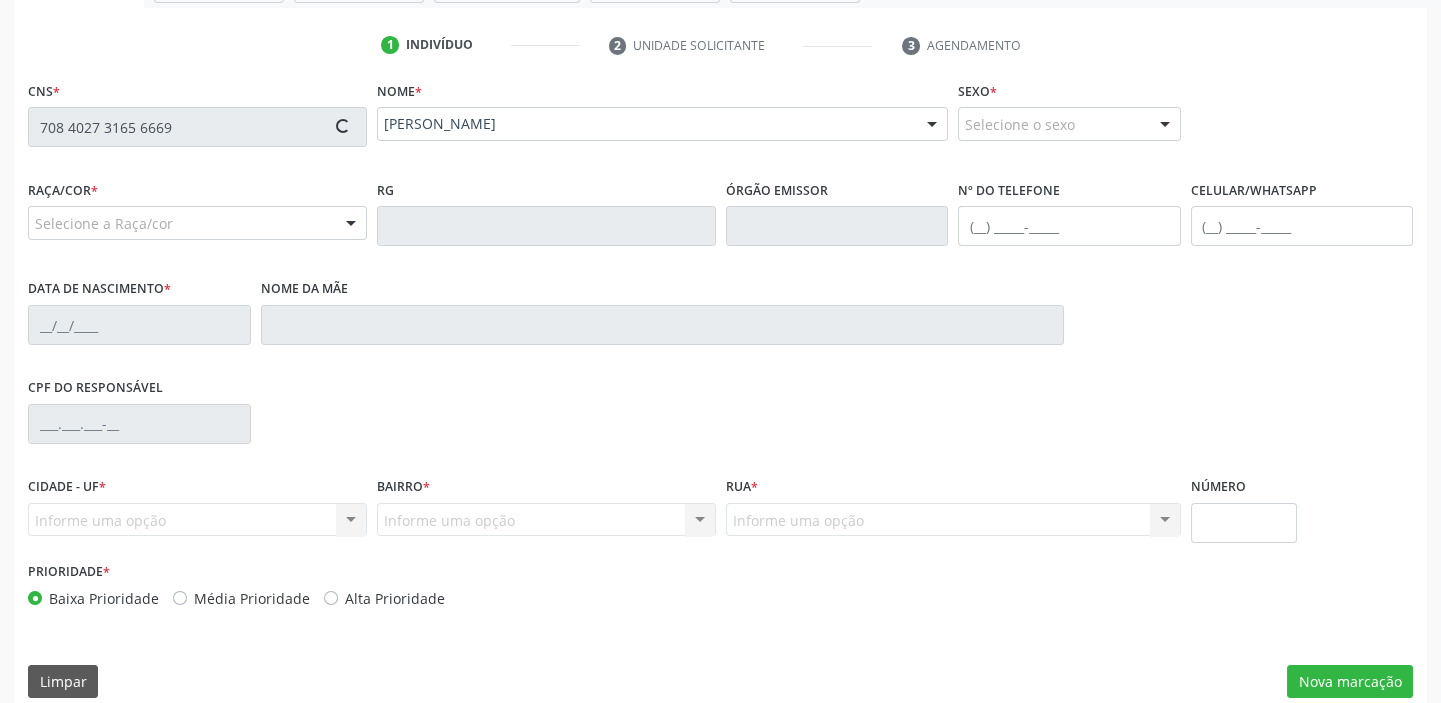 scroll, scrollTop: 408, scrollLeft: 0, axis: vertical 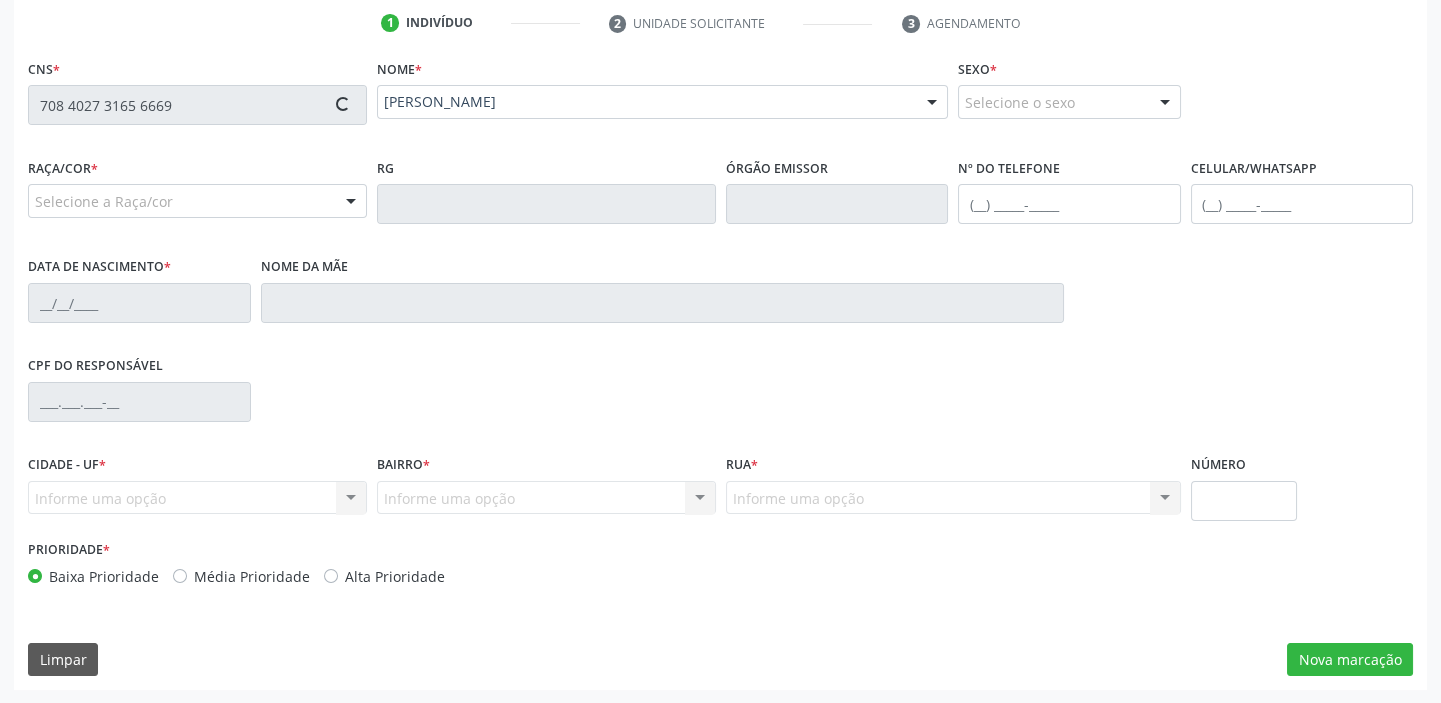 type on "[PHONE_NUMBER]" 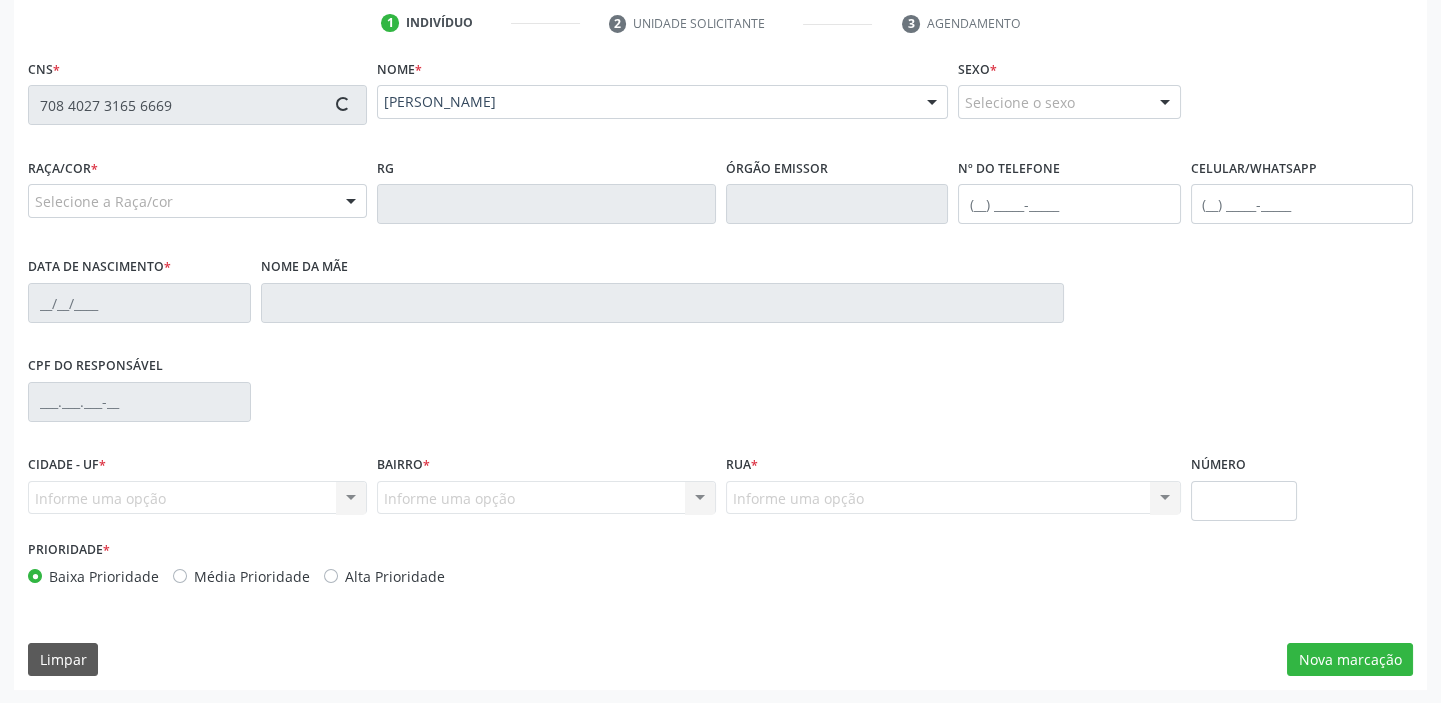 type on "[DATE]" 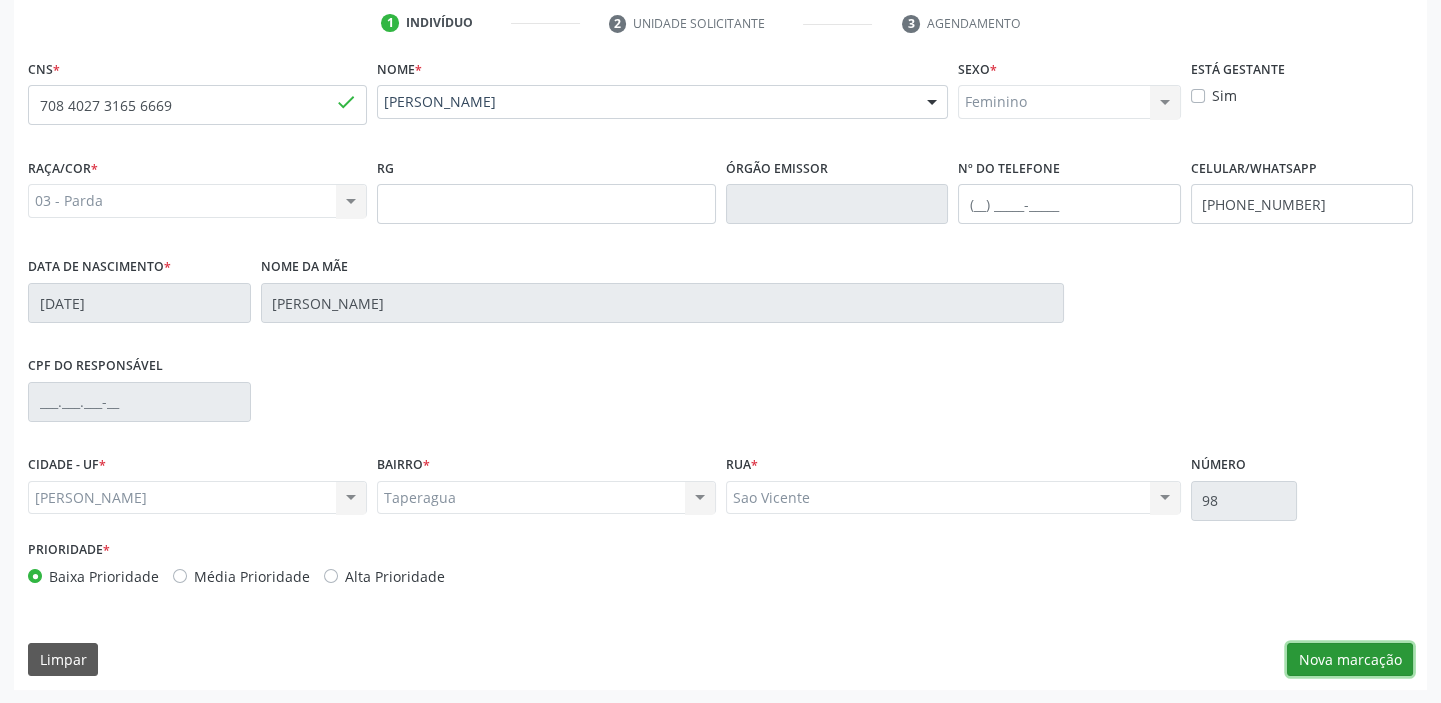 click on "Nova marcação" at bounding box center [1350, 660] 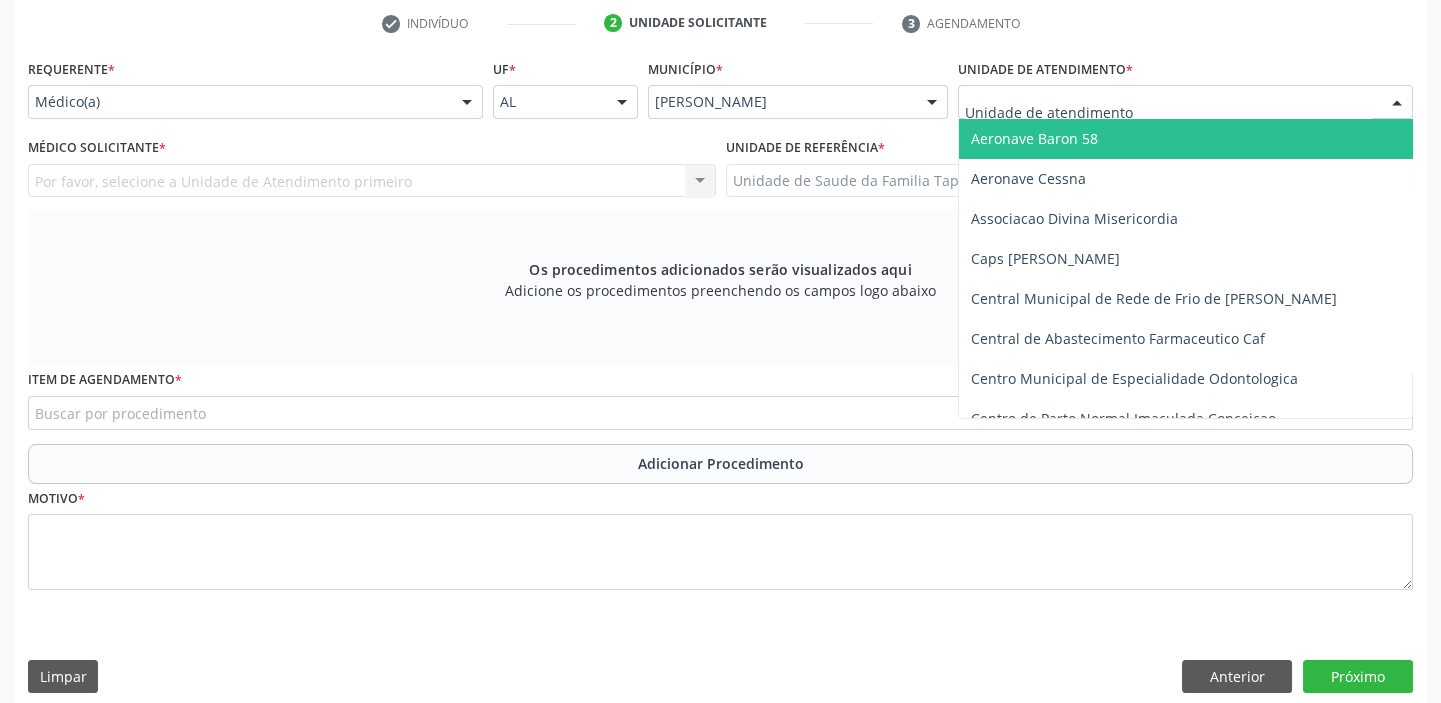 click at bounding box center [1185, 102] 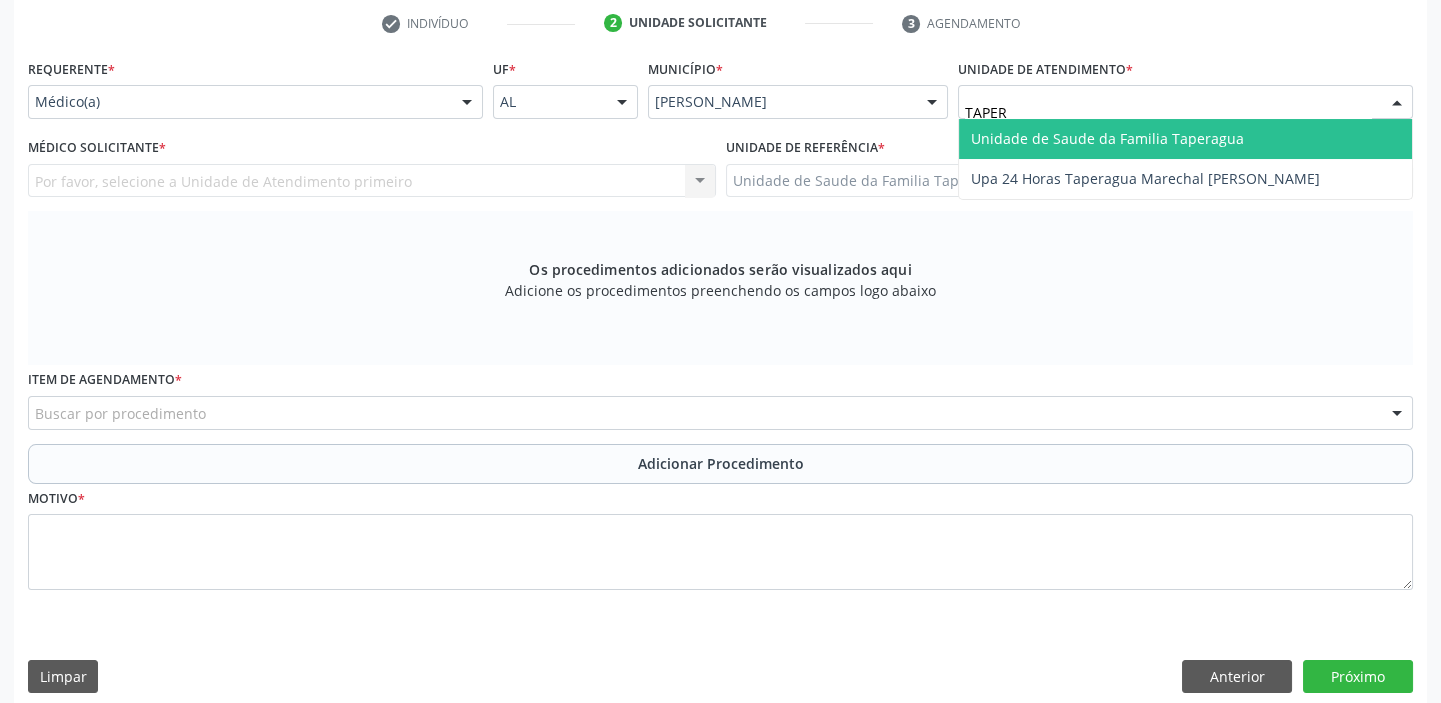 type on "TAPERA" 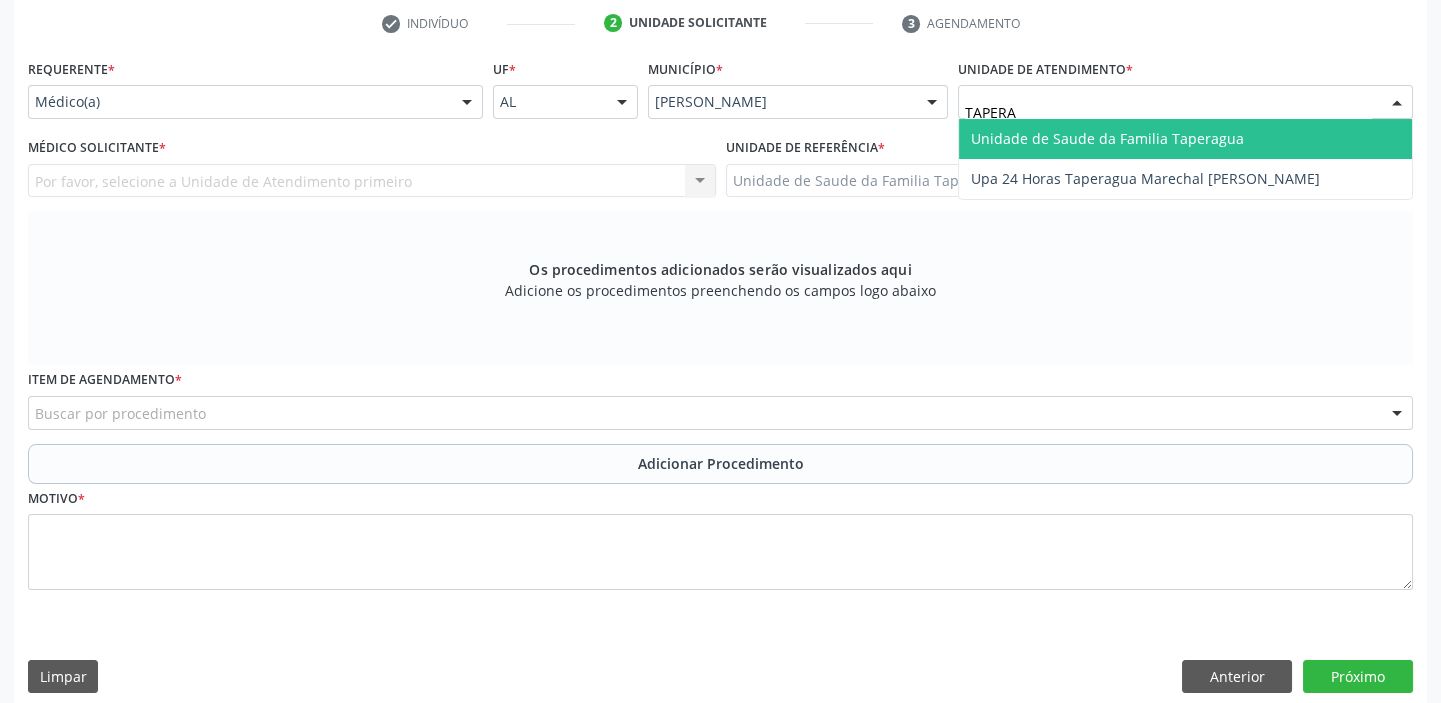 click on "Unidade de Saude da Familia Taperagua" at bounding box center [1107, 138] 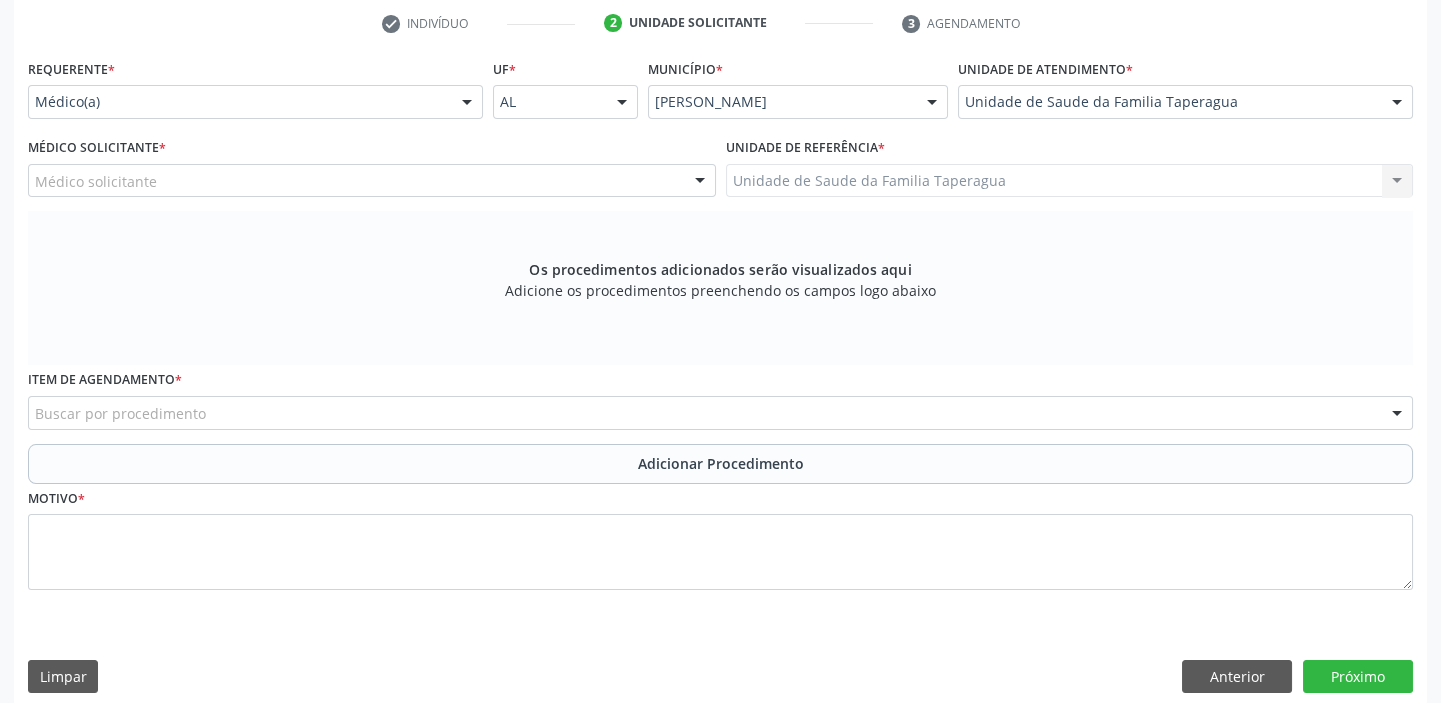 click on "Médico solicitante" at bounding box center [372, 181] 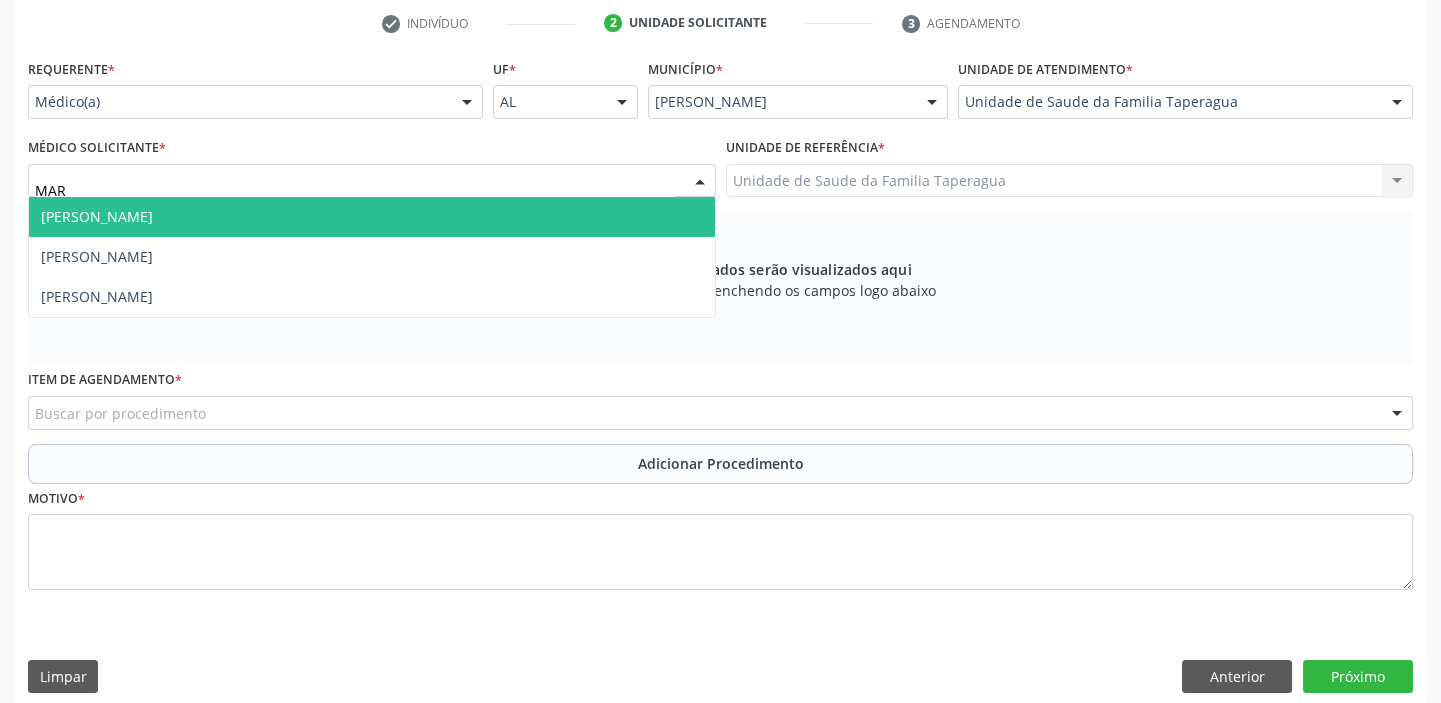 type on "MART" 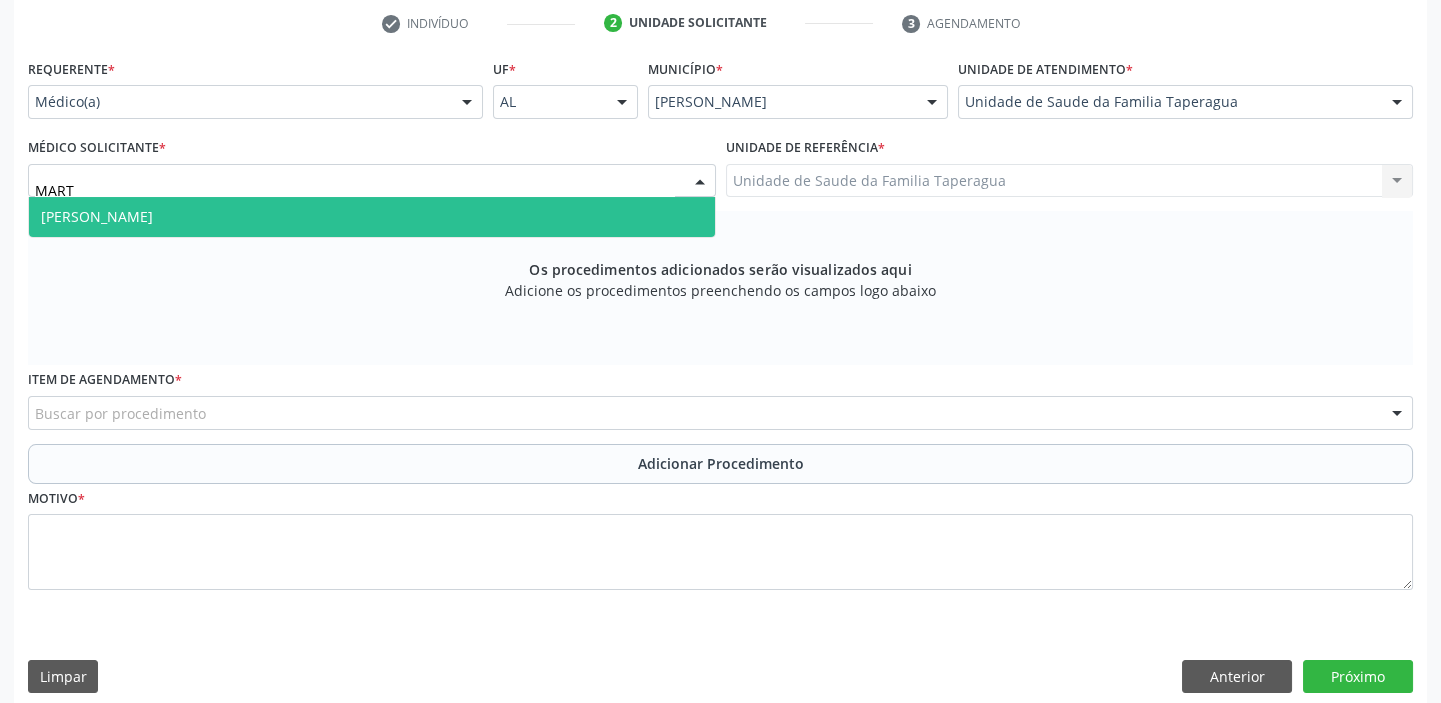 click on "[PERSON_NAME]" at bounding box center (372, 217) 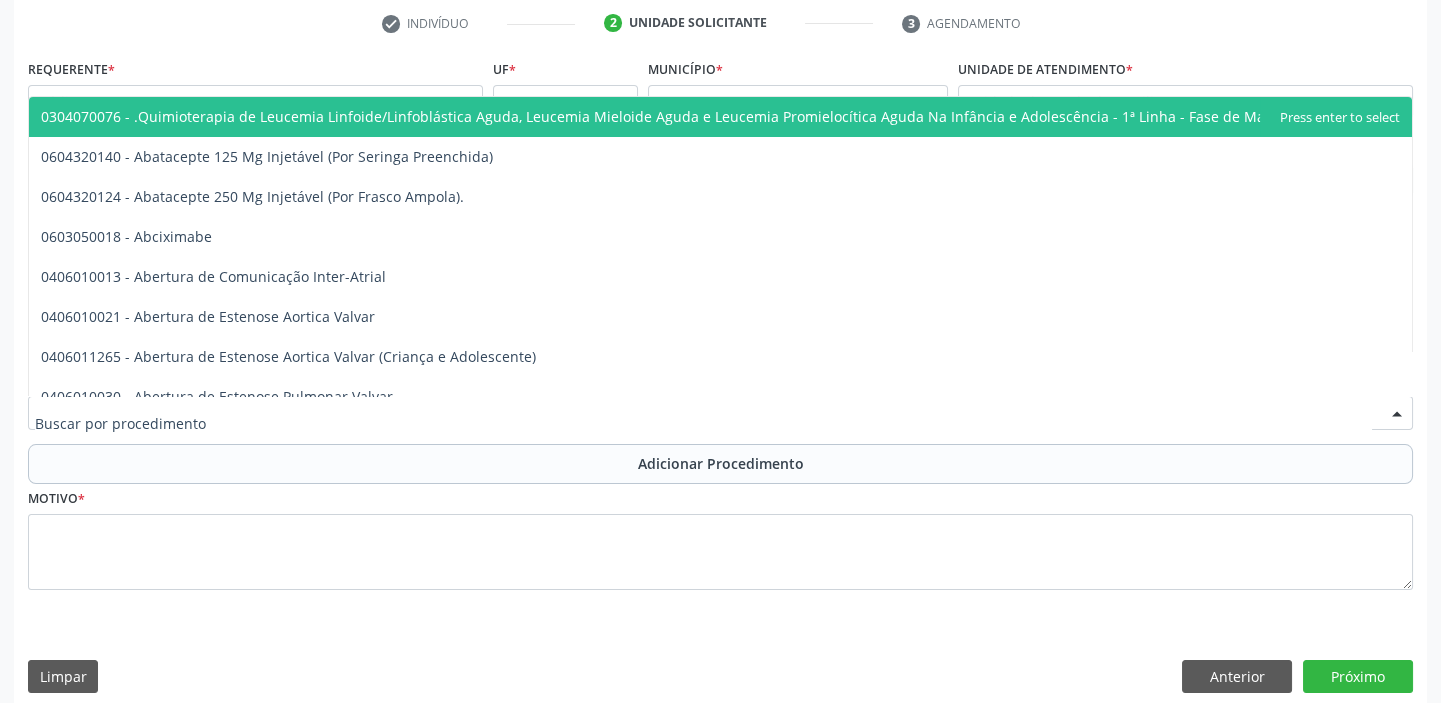 click at bounding box center (720, 413) 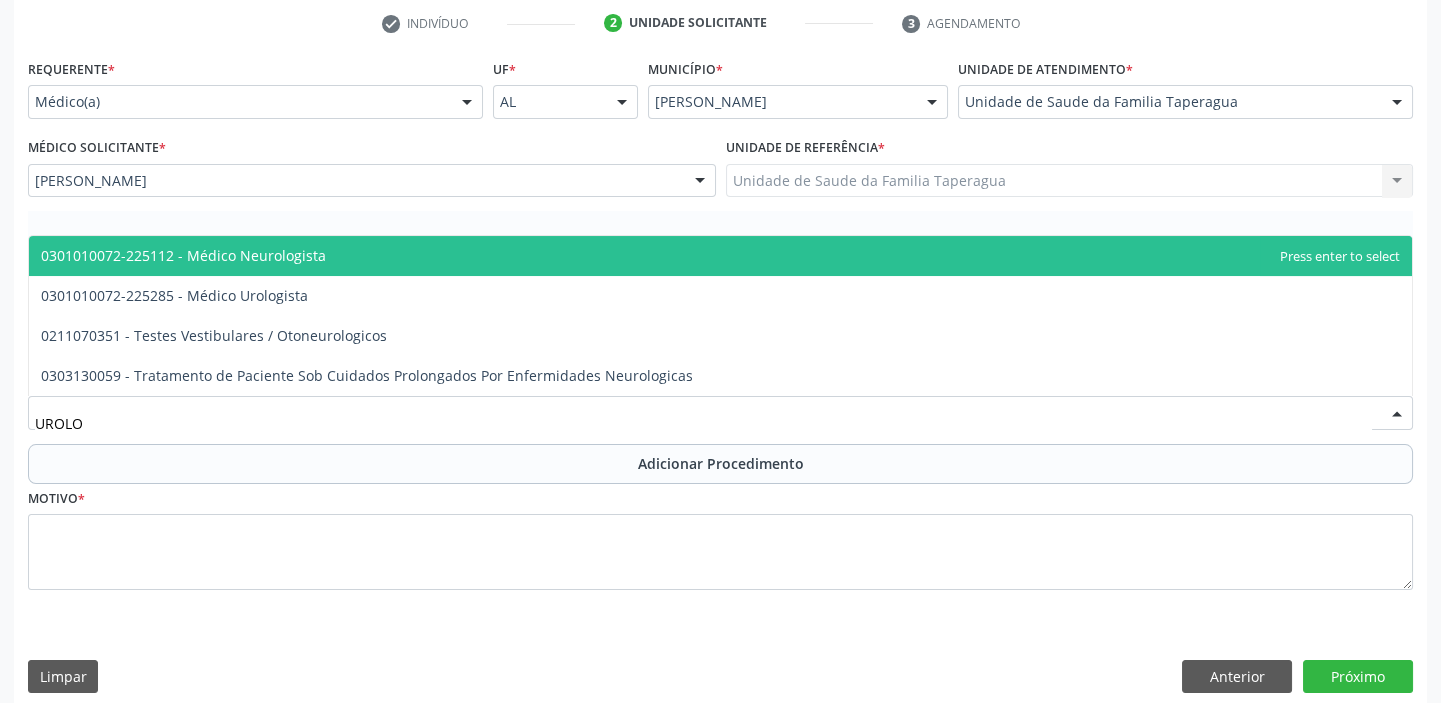 type on "UROLOG" 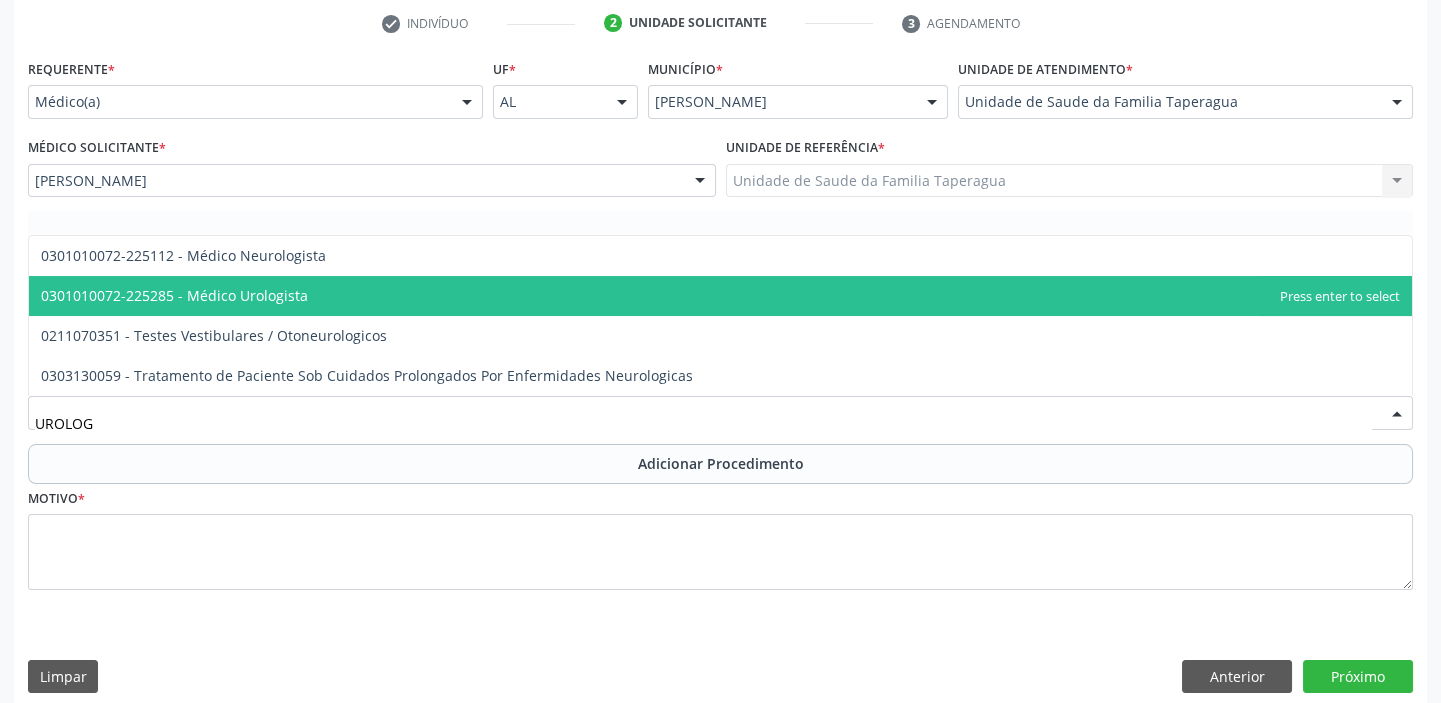 click on "0301010072-225285 - Médico Urologista" at bounding box center (720, 296) 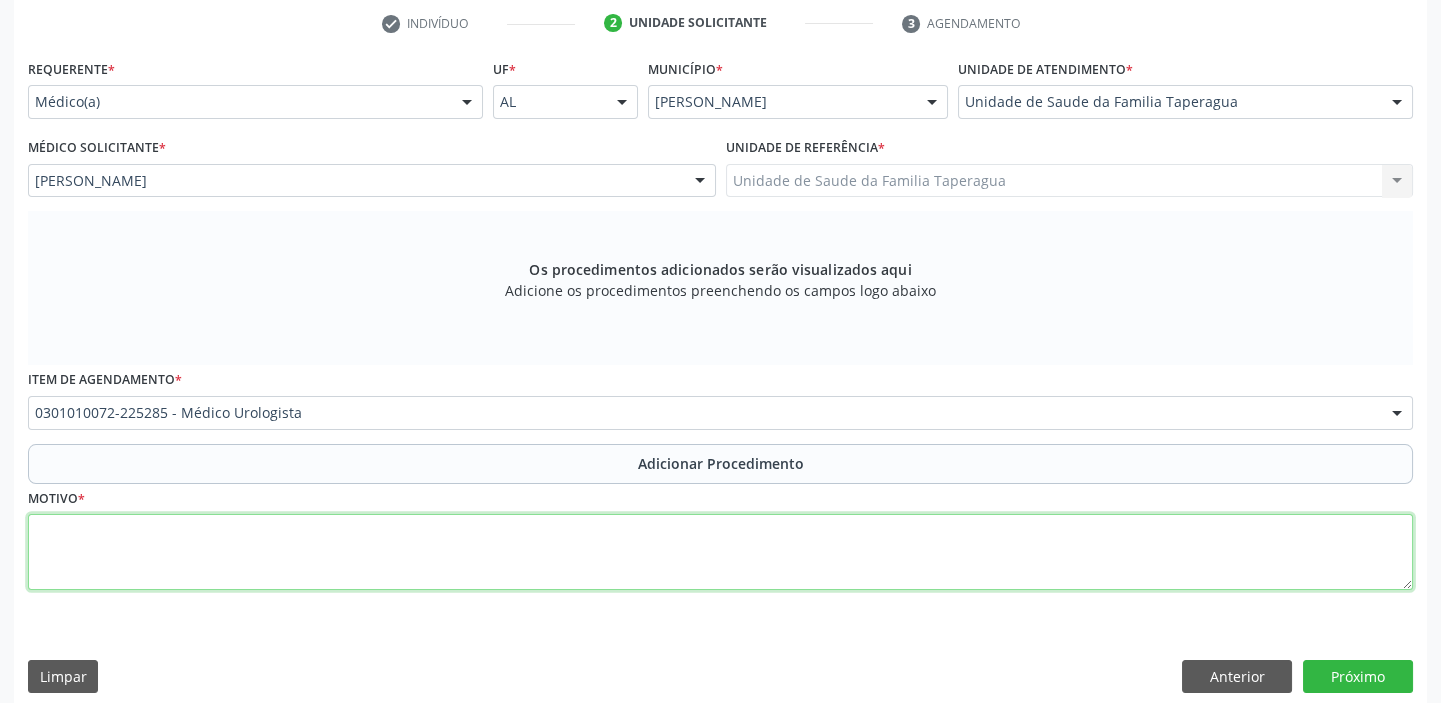 click at bounding box center [720, 552] 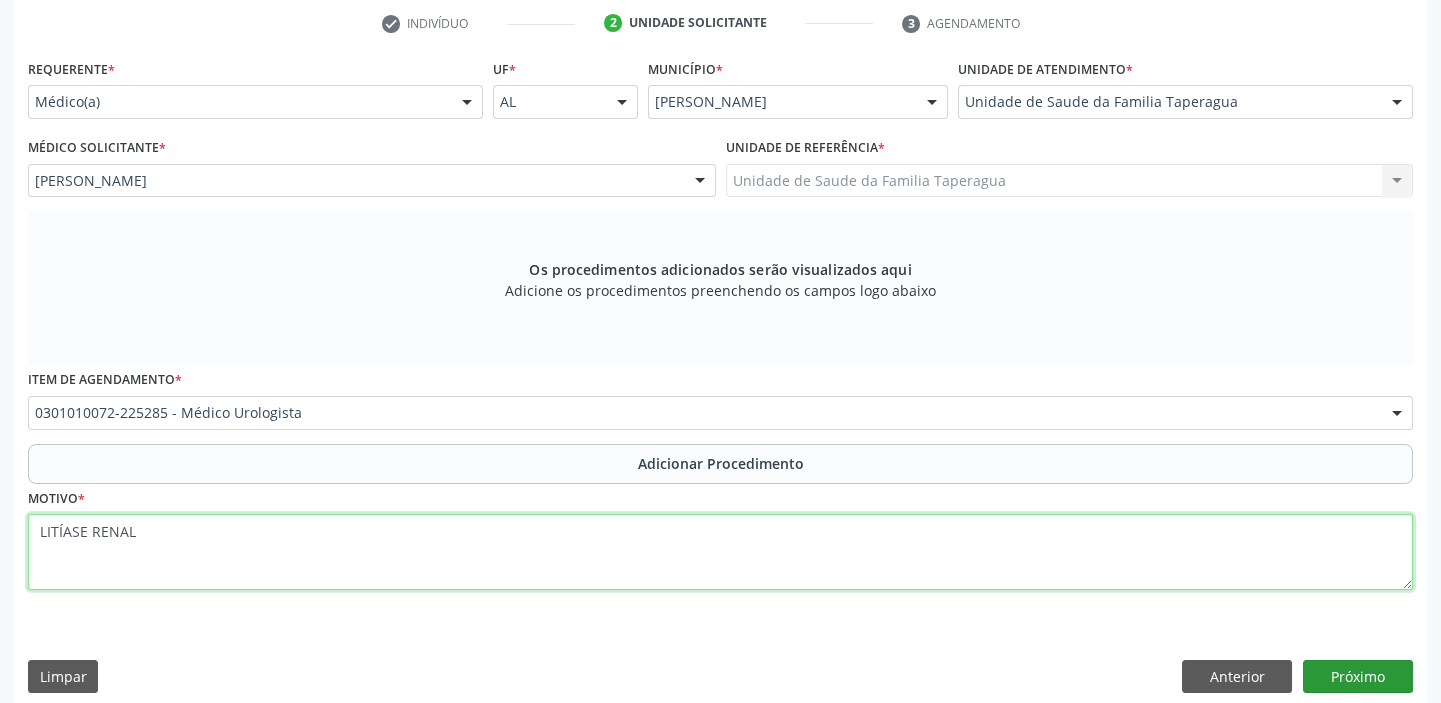 type on "LITÍASE RENAL" 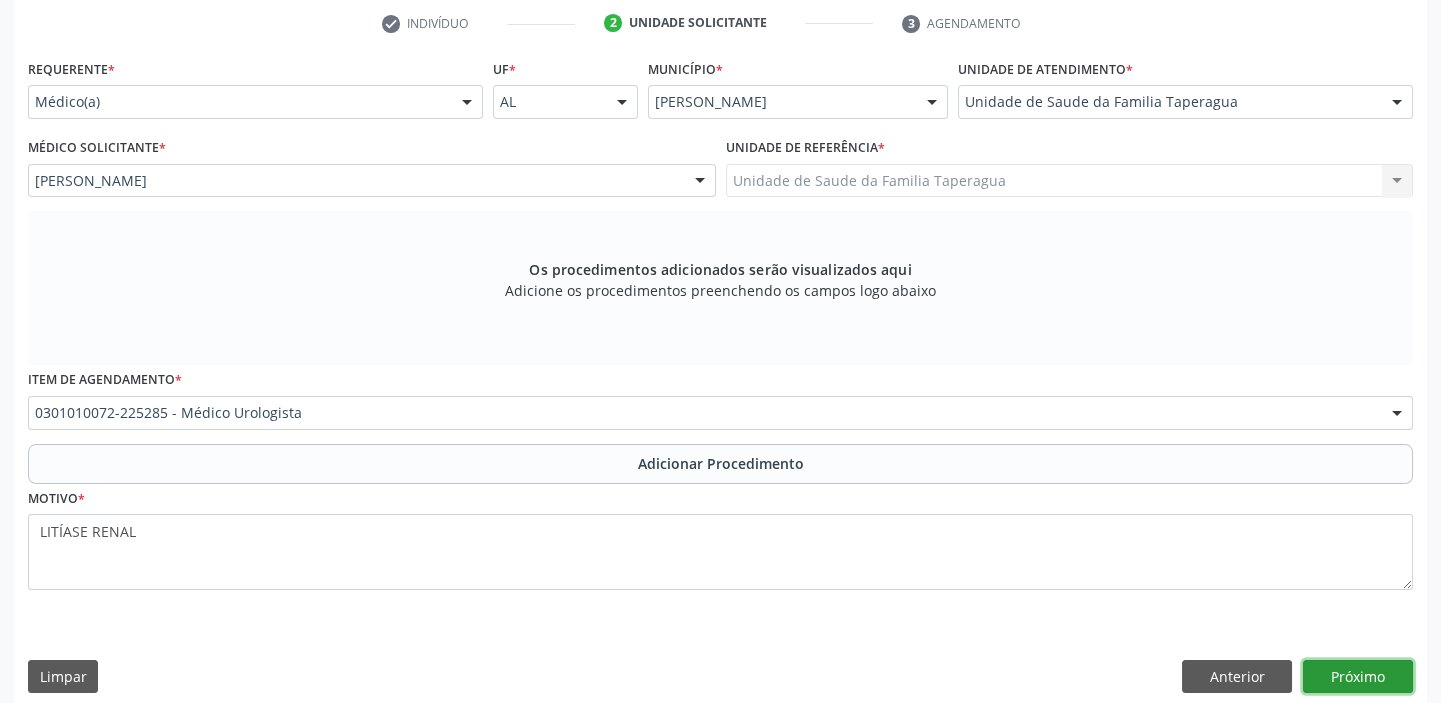 click on "Próximo" at bounding box center [1358, 677] 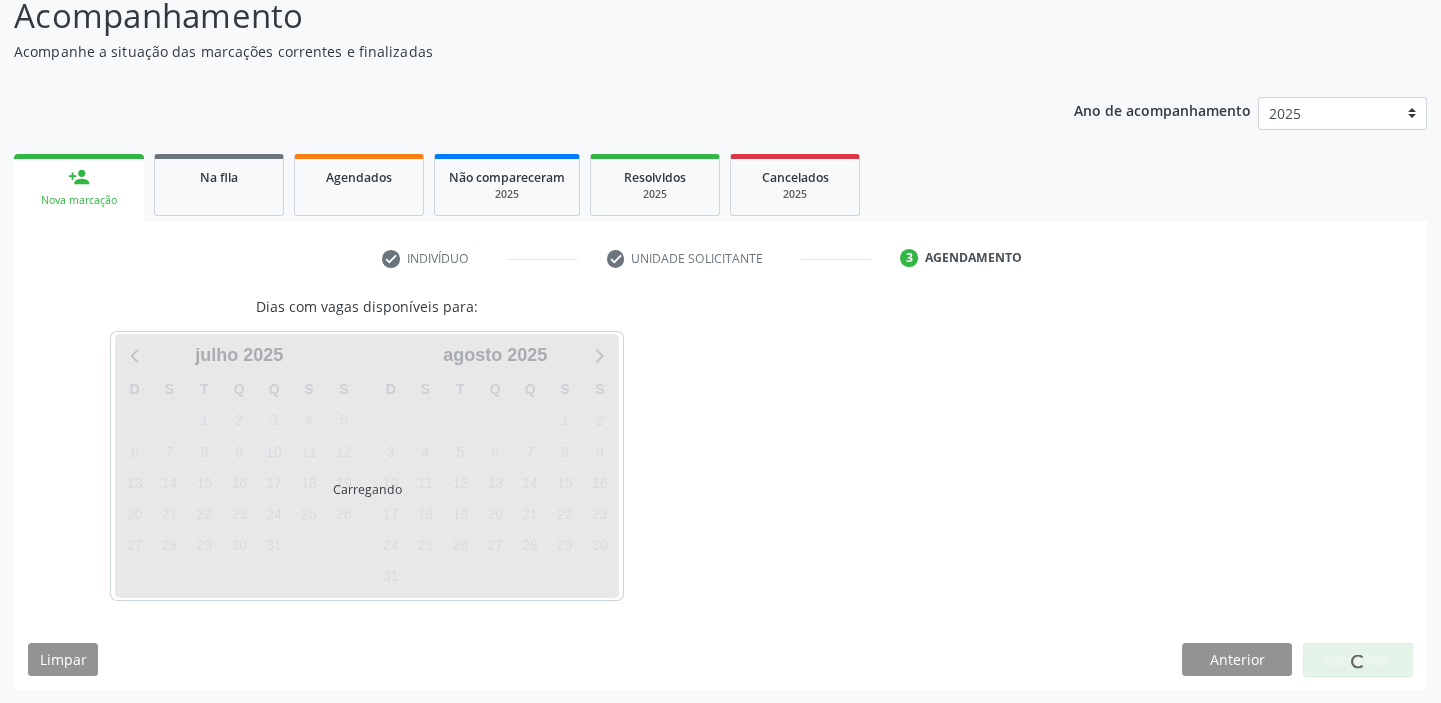 scroll, scrollTop: 231, scrollLeft: 0, axis: vertical 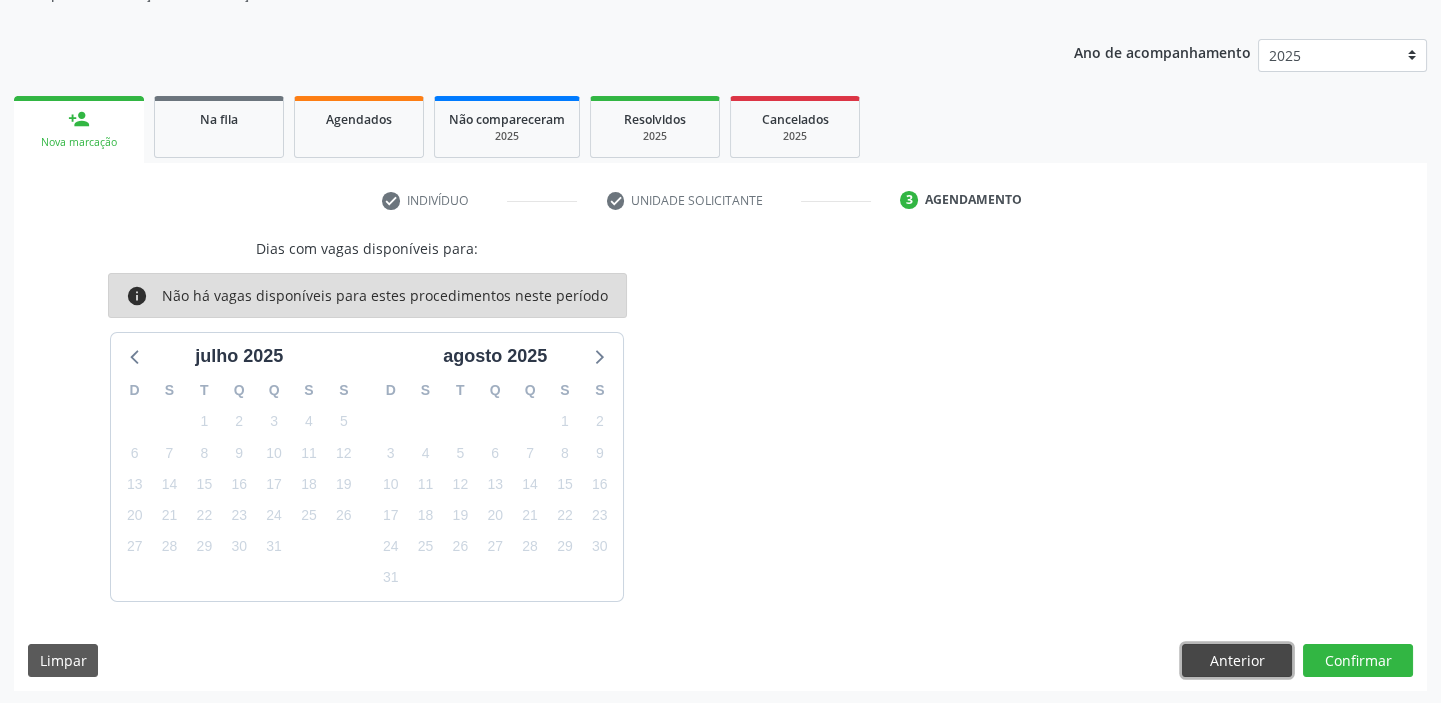 click on "Anterior" at bounding box center [1237, 661] 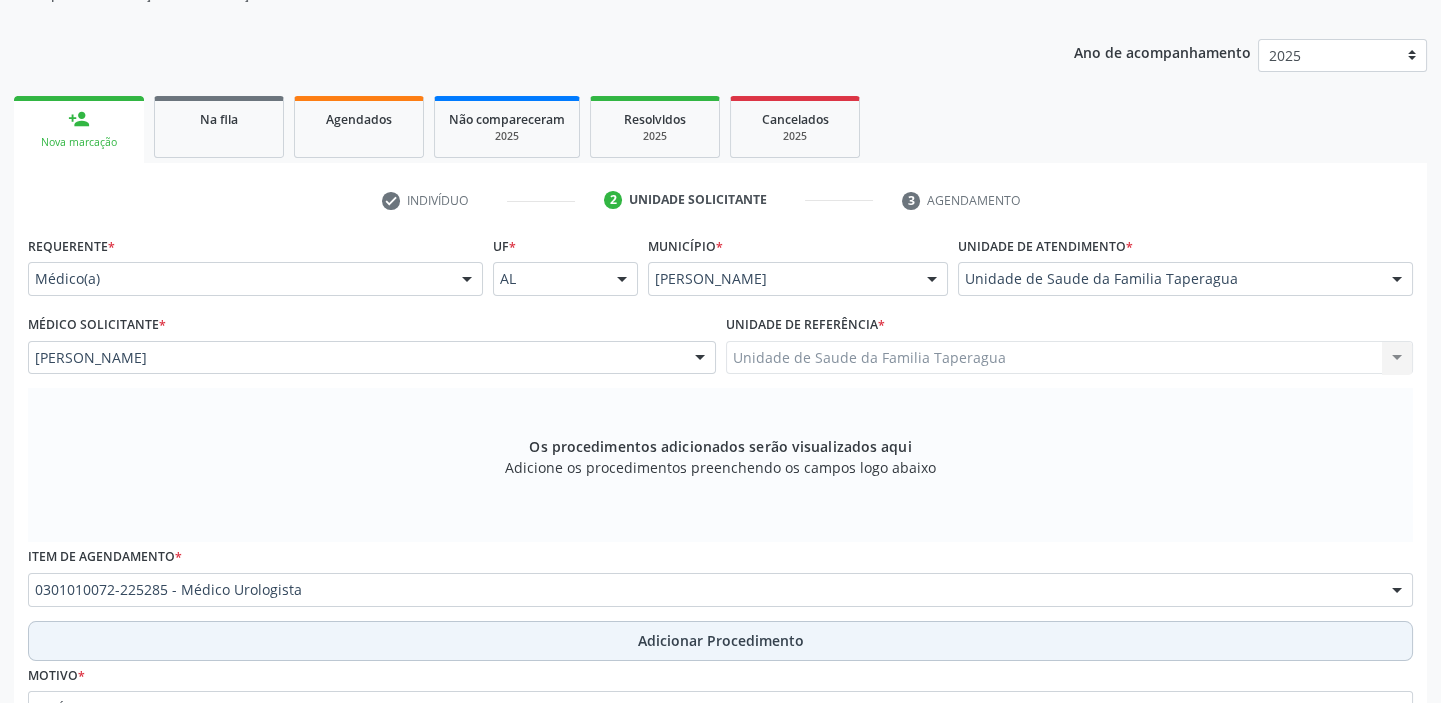 click on "Adicionar Procedimento" at bounding box center (720, 641) 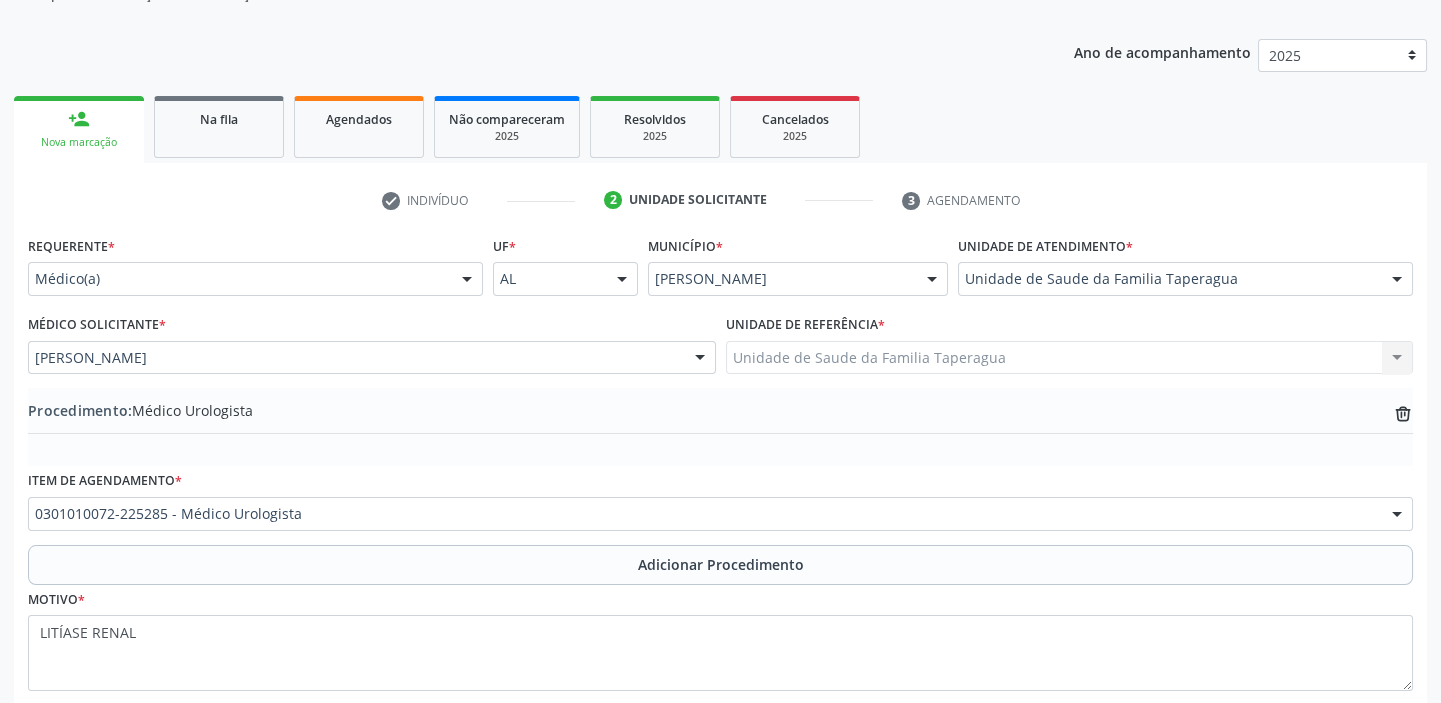 scroll, scrollTop: 349, scrollLeft: 0, axis: vertical 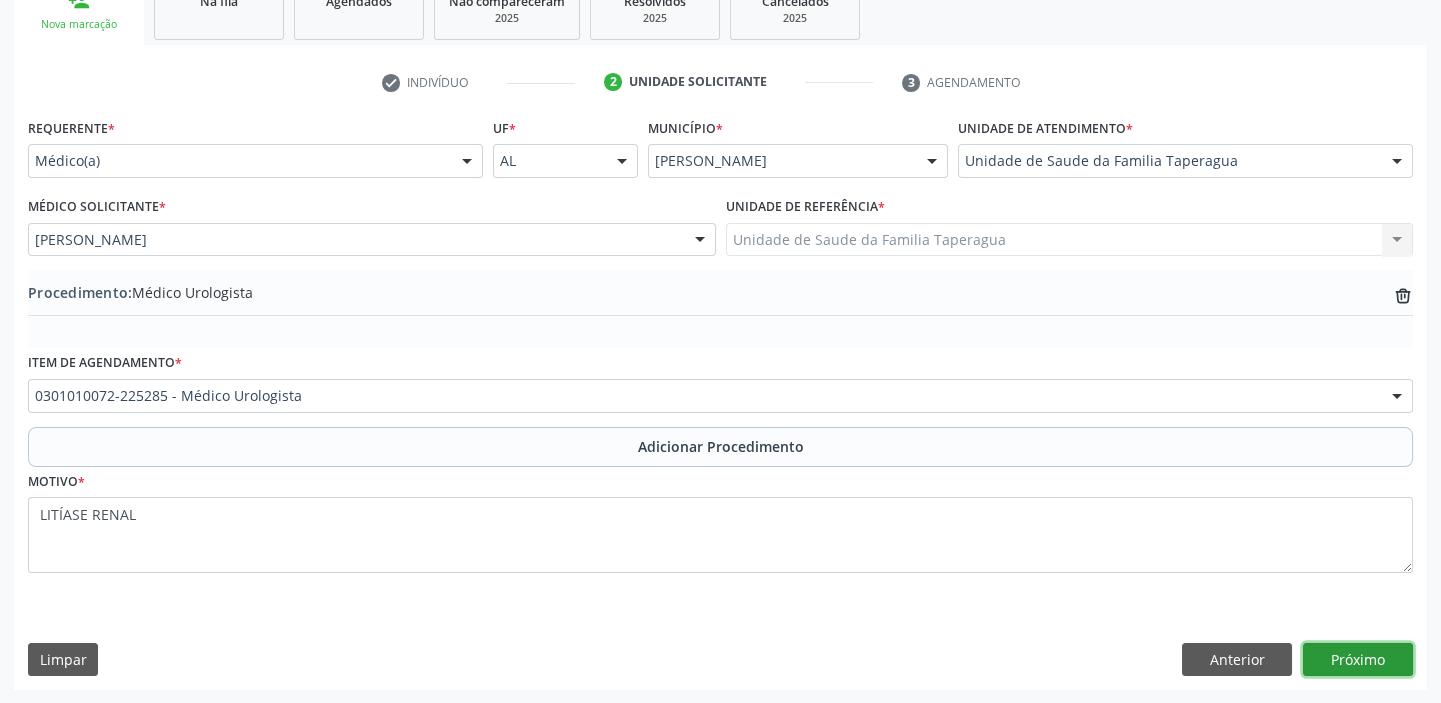 click on "Próximo" at bounding box center [1358, 660] 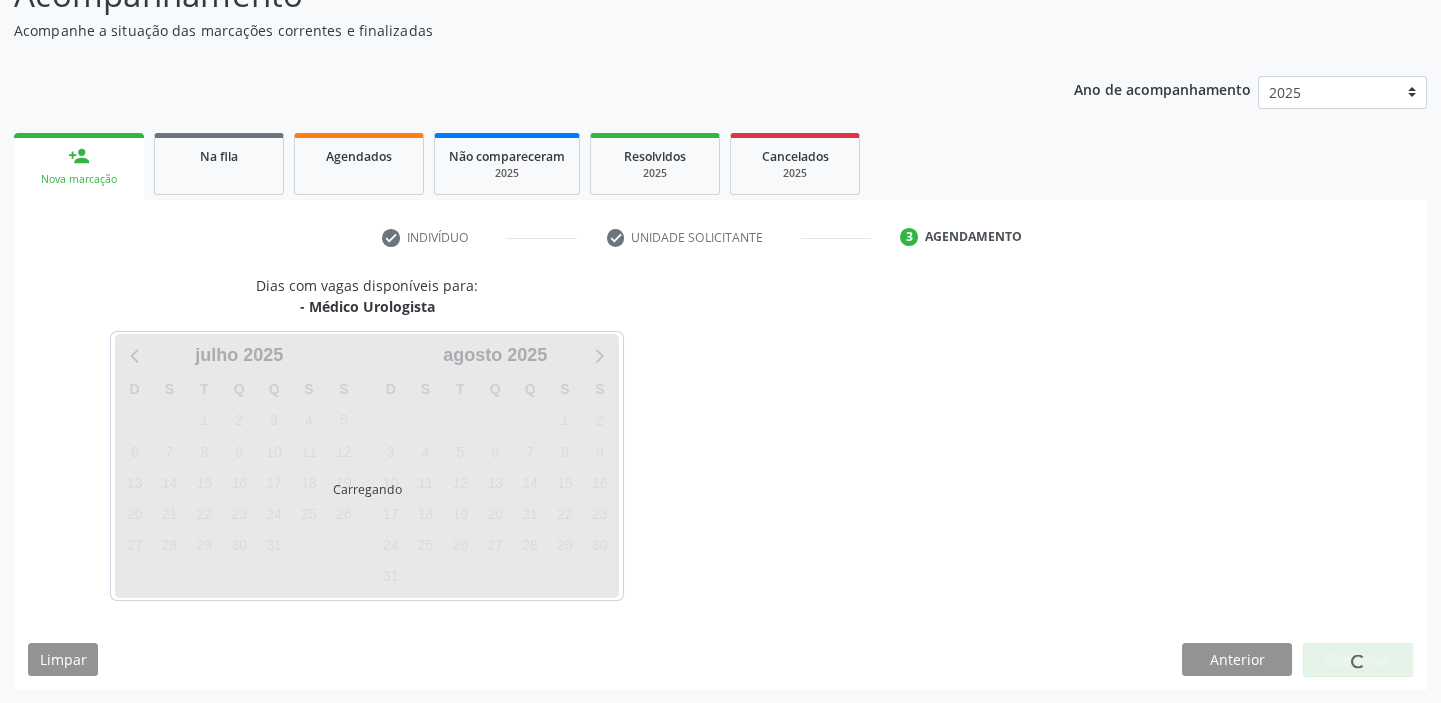 scroll, scrollTop: 252, scrollLeft: 0, axis: vertical 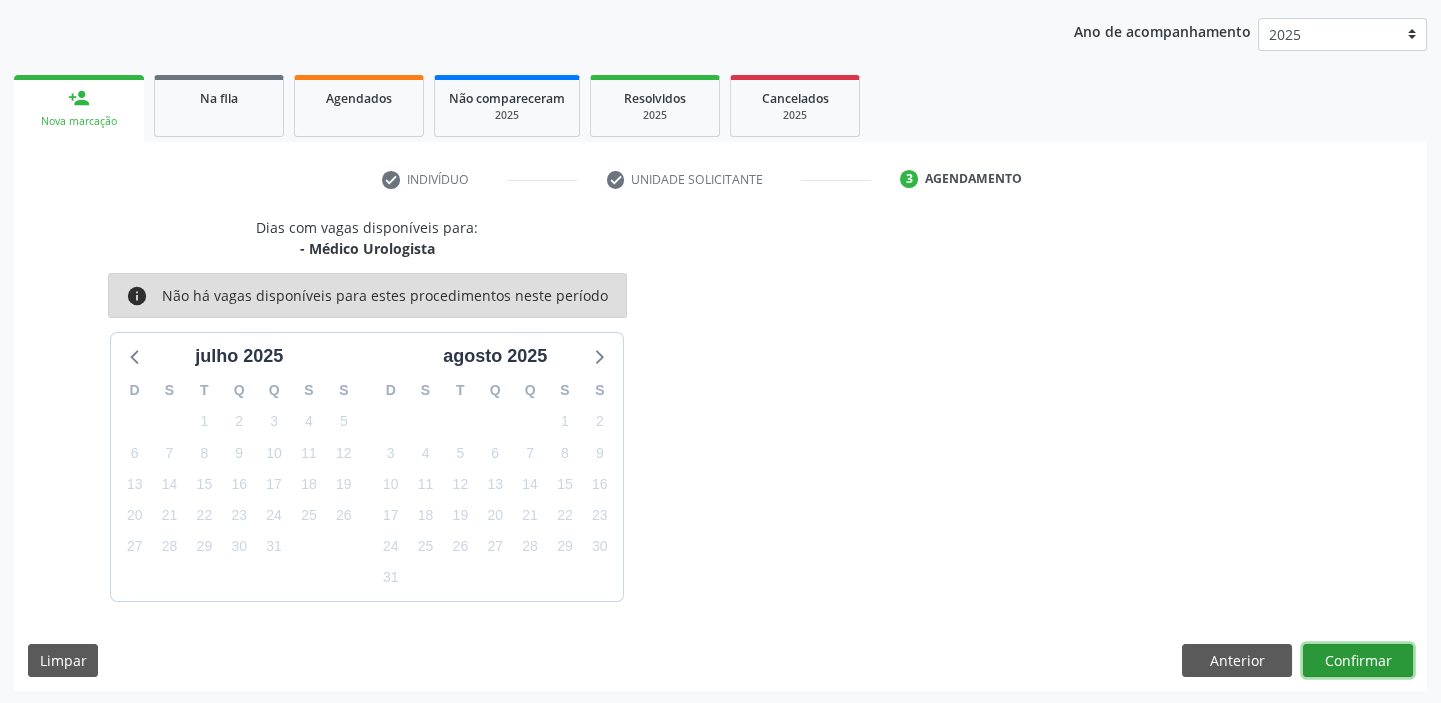 click on "Confirmar" at bounding box center (1358, 661) 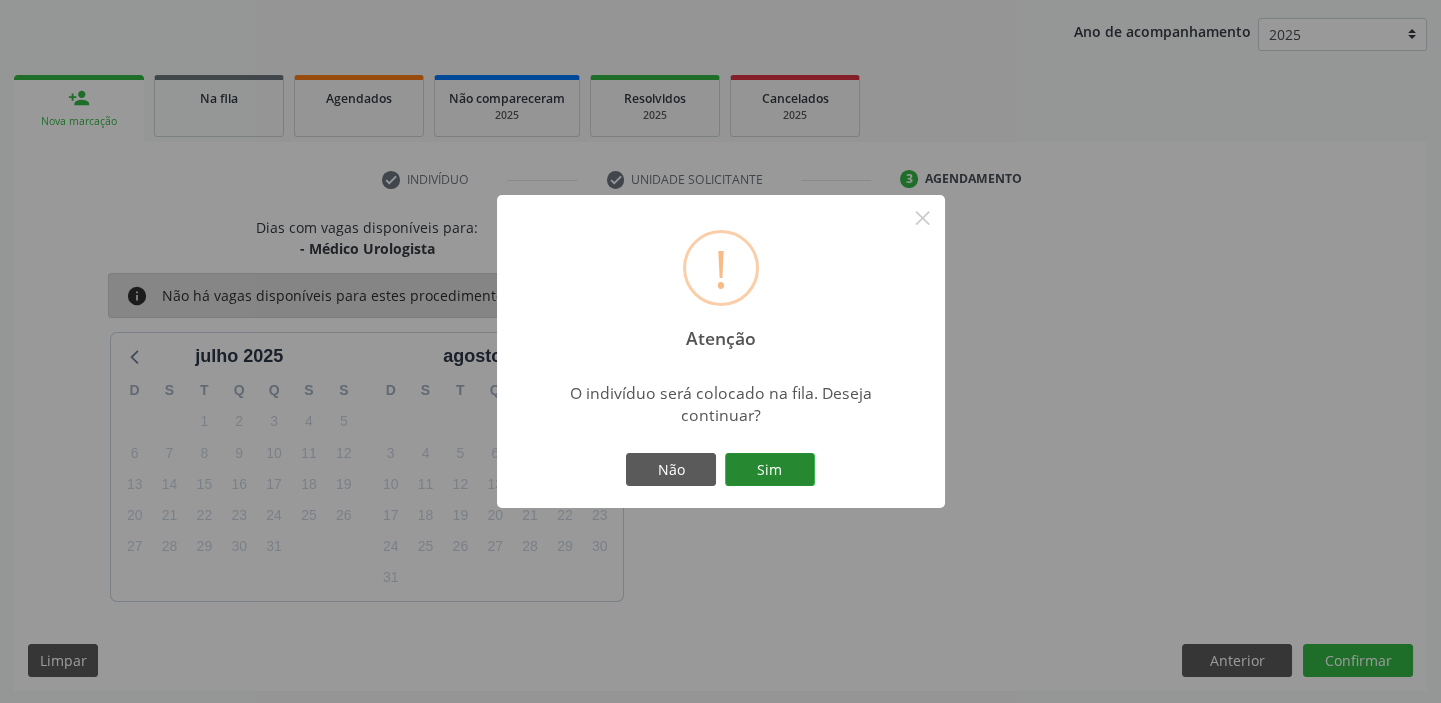 click on "Sim" at bounding box center [770, 470] 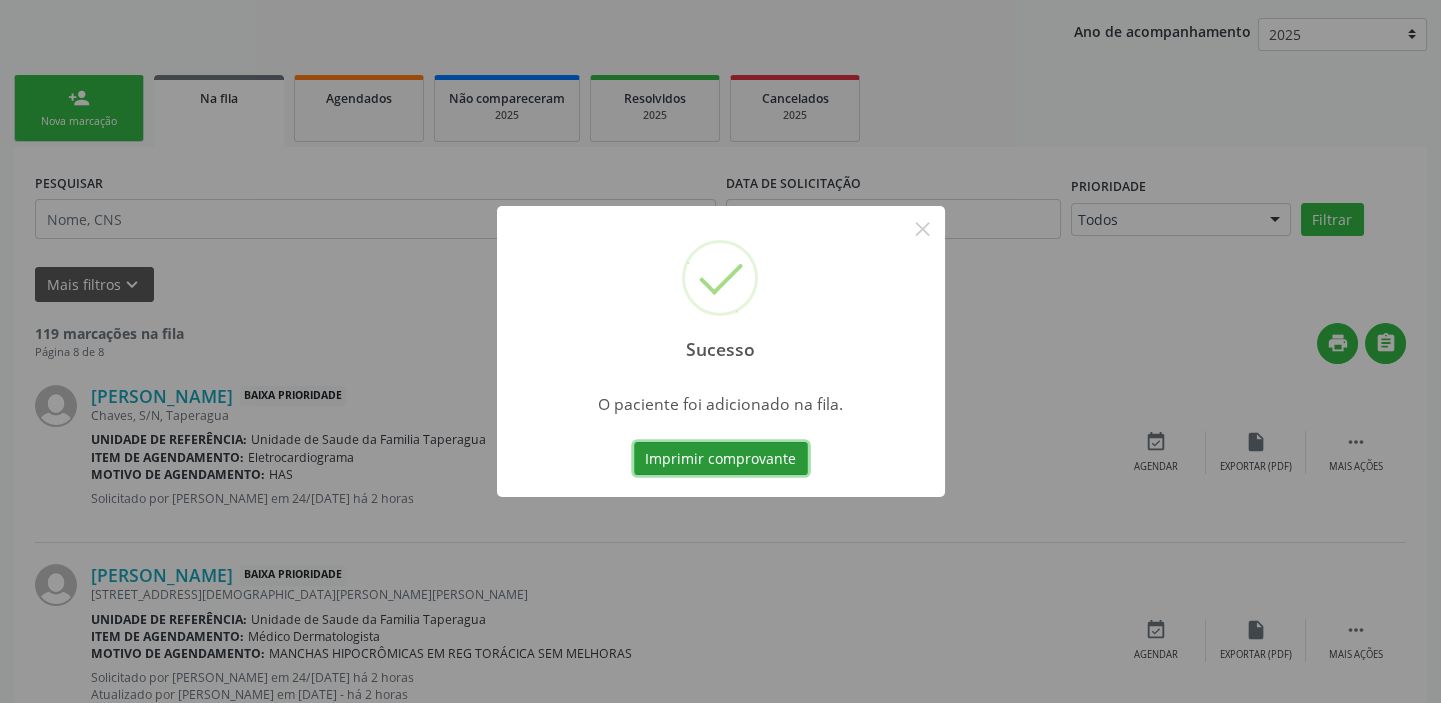 scroll, scrollTop: 0, scrollLeft: 0, axis: both 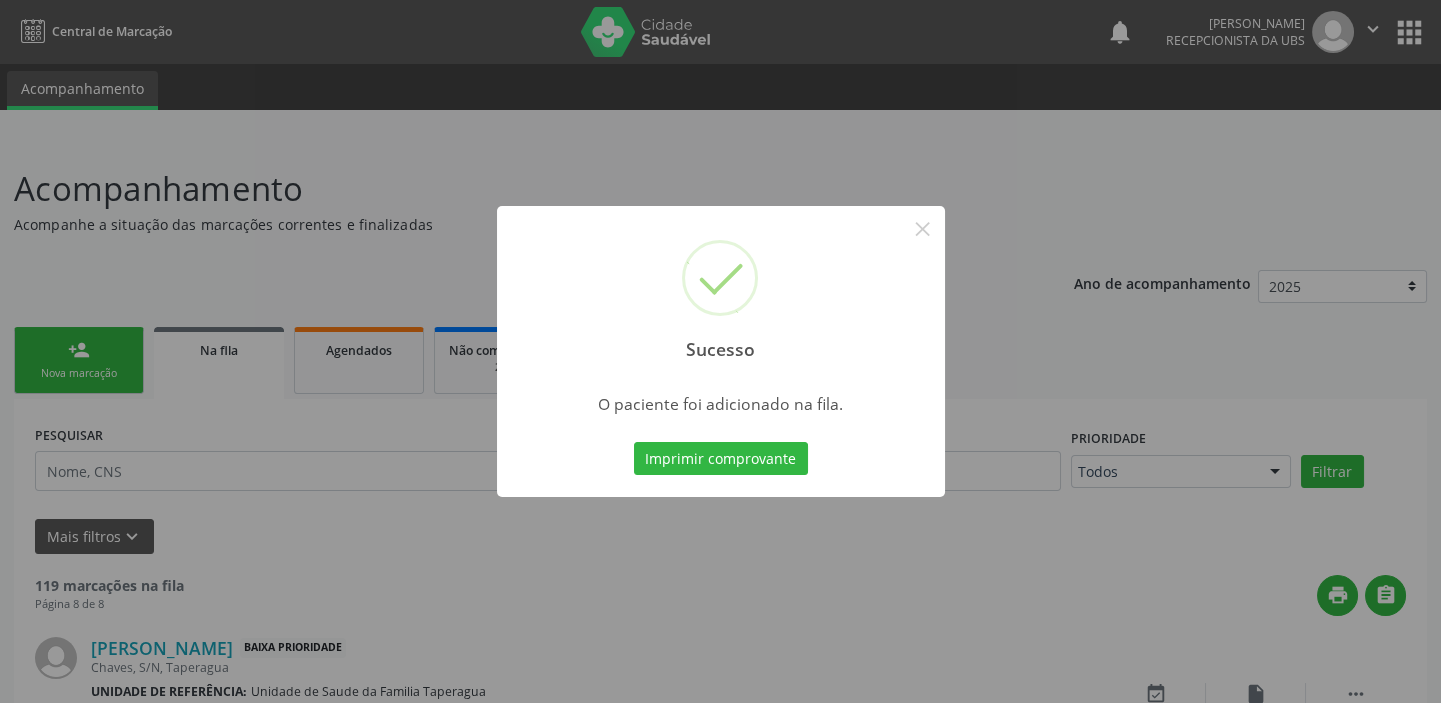 click on "Sucesso × O paciente foi adicionado na fila. Imprimir comprovante Cancel" at bounding box center [720, 351] 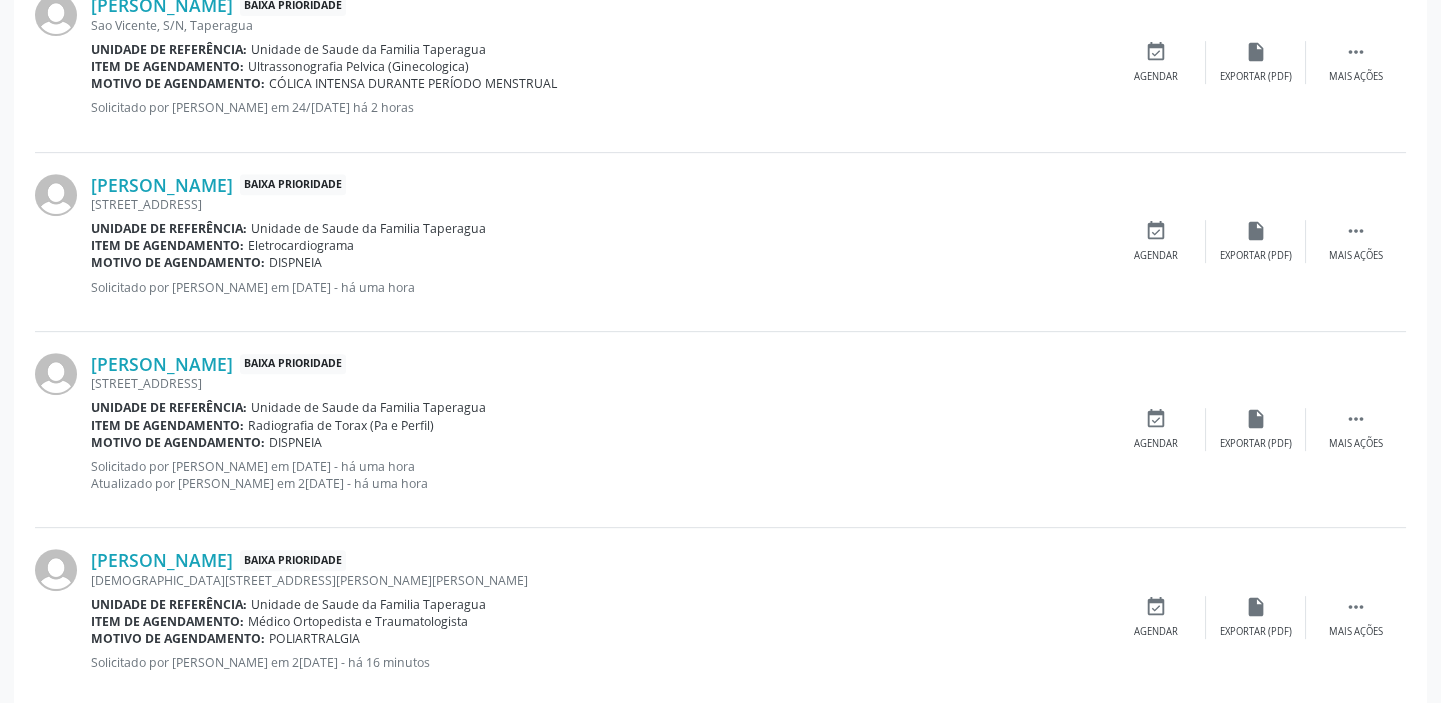 scroll, scrollTop: 2560, scrollLeft: 0, axis: vertical 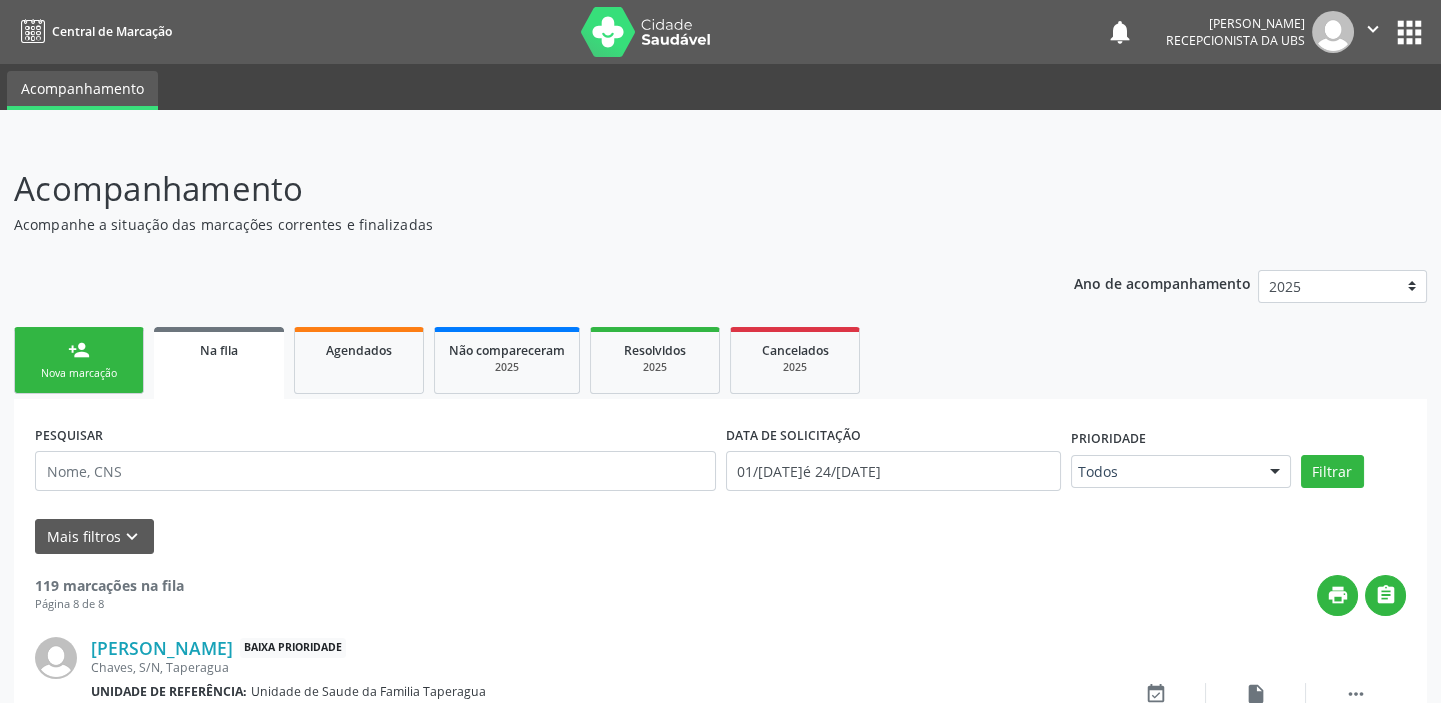 click on "Nova marcação" at bounding box center [79, 373] 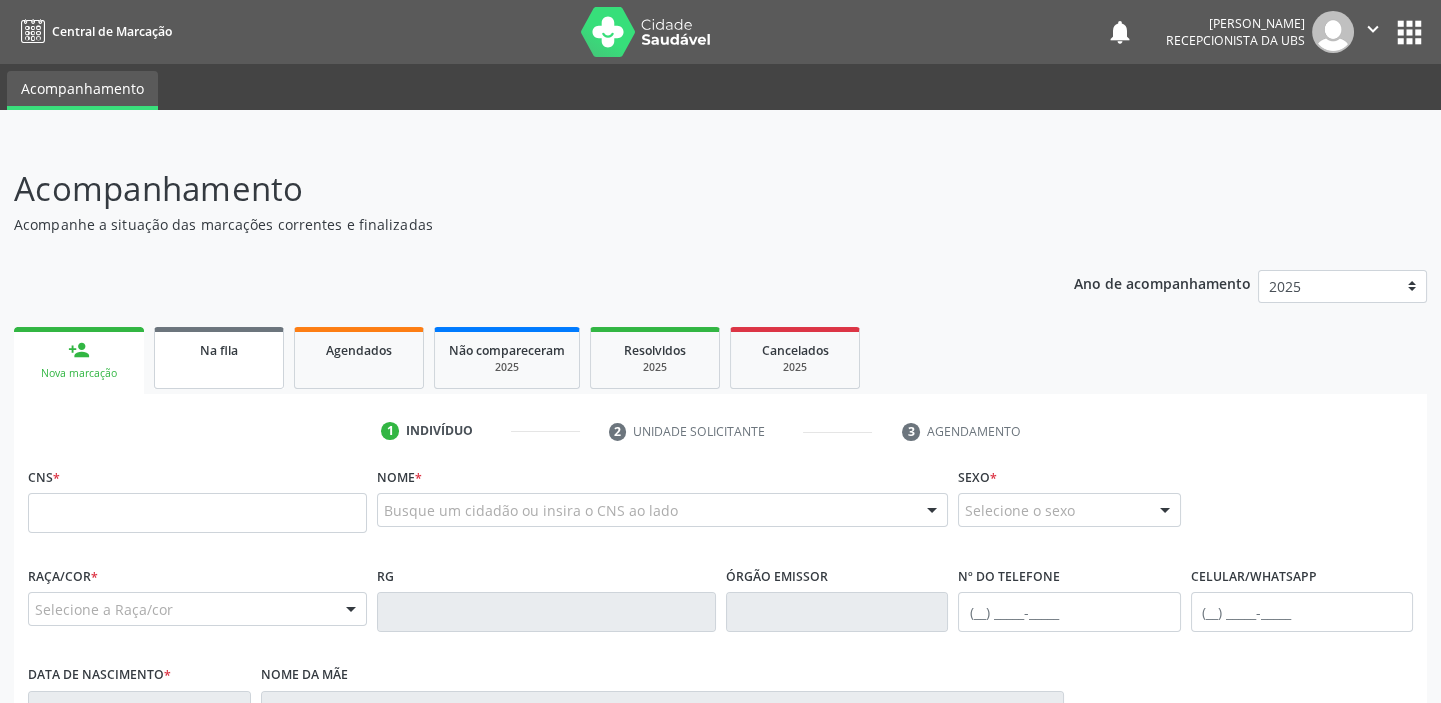 click on "Na fila" at bounding box center [219, 358] 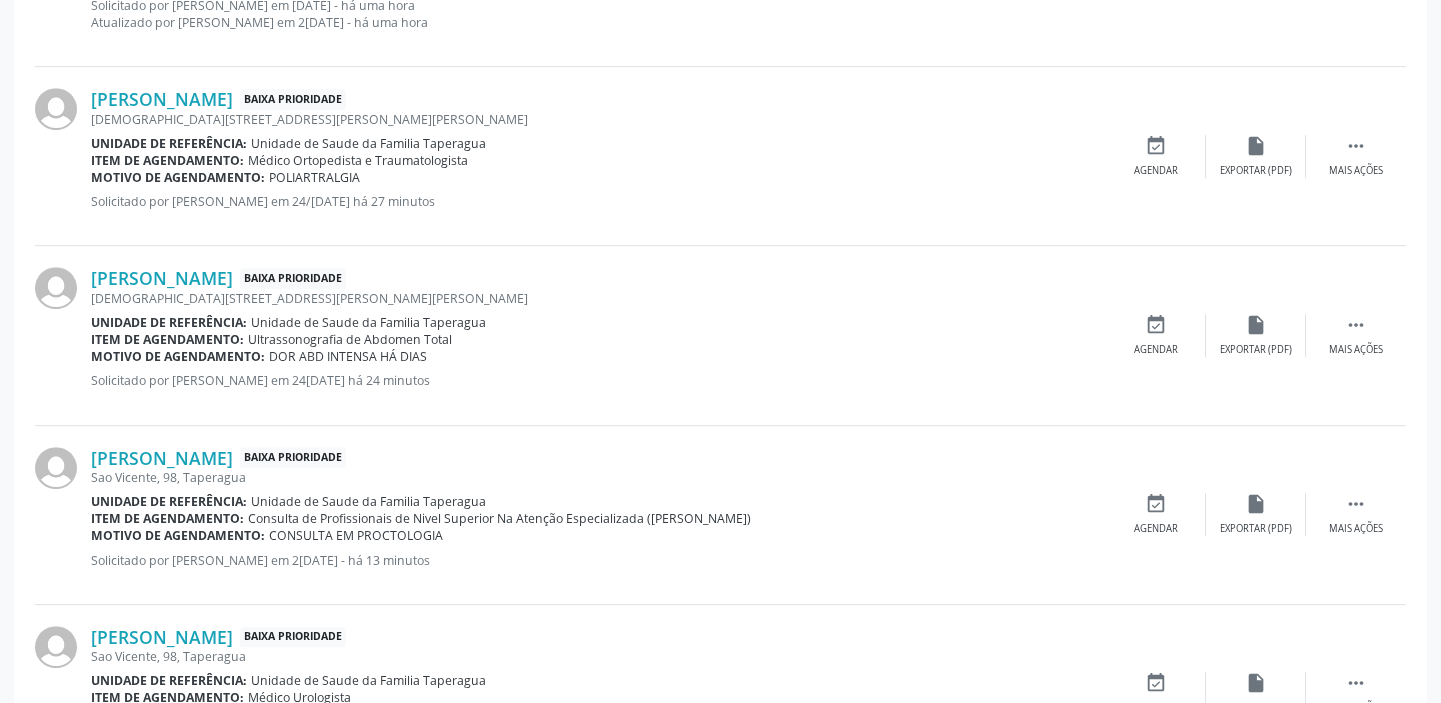 scroll, scrollTop: 2560, scrollLeft: 0, axis: vertical 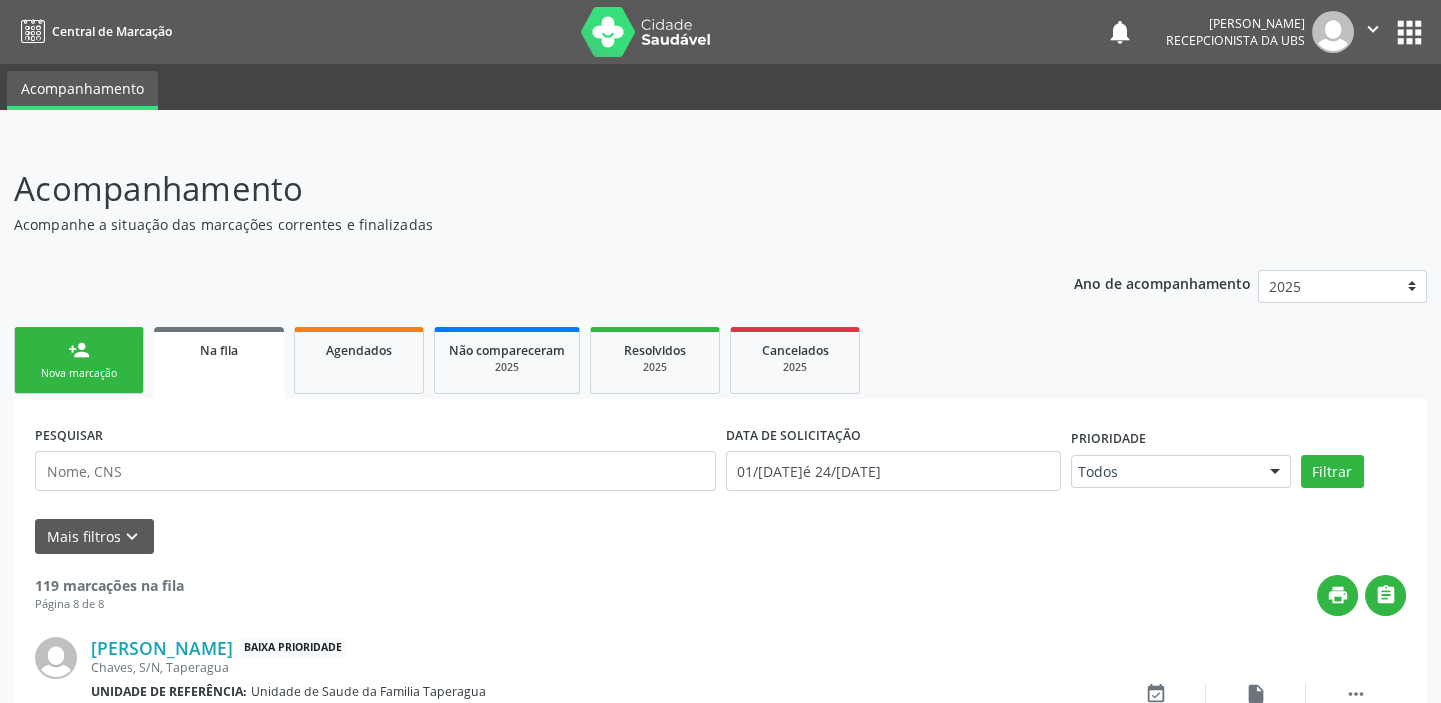 click on "person_add" at bounding box center [79, 350] 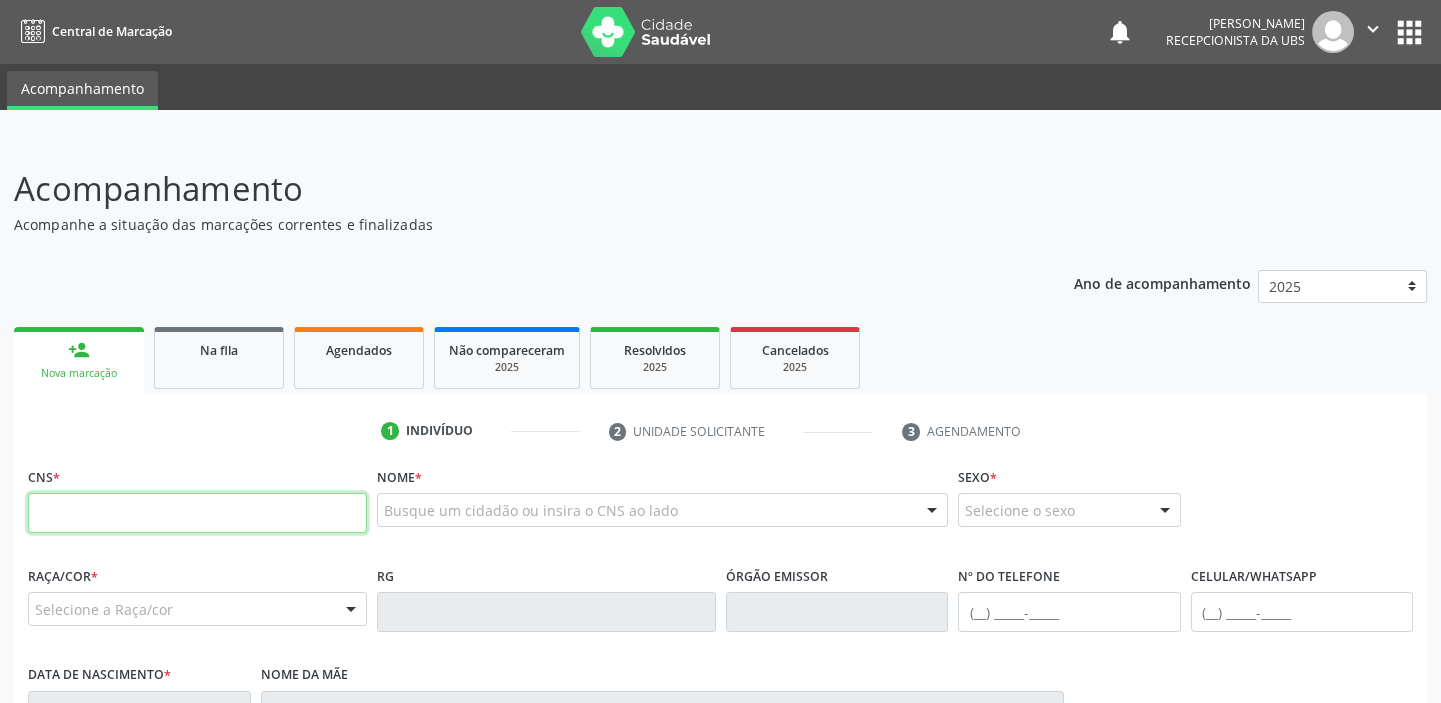 click at bounding box center [197, 513] 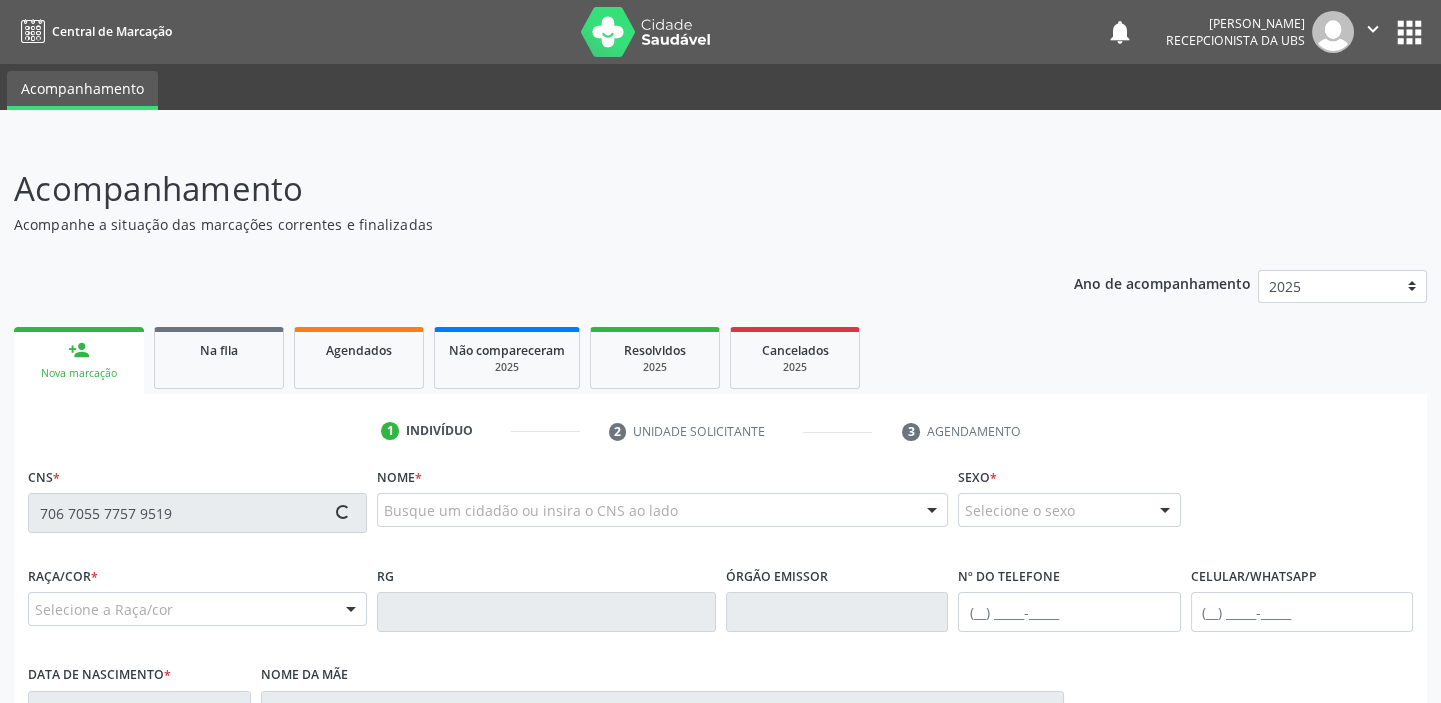type on "706 7055 7757 9519" 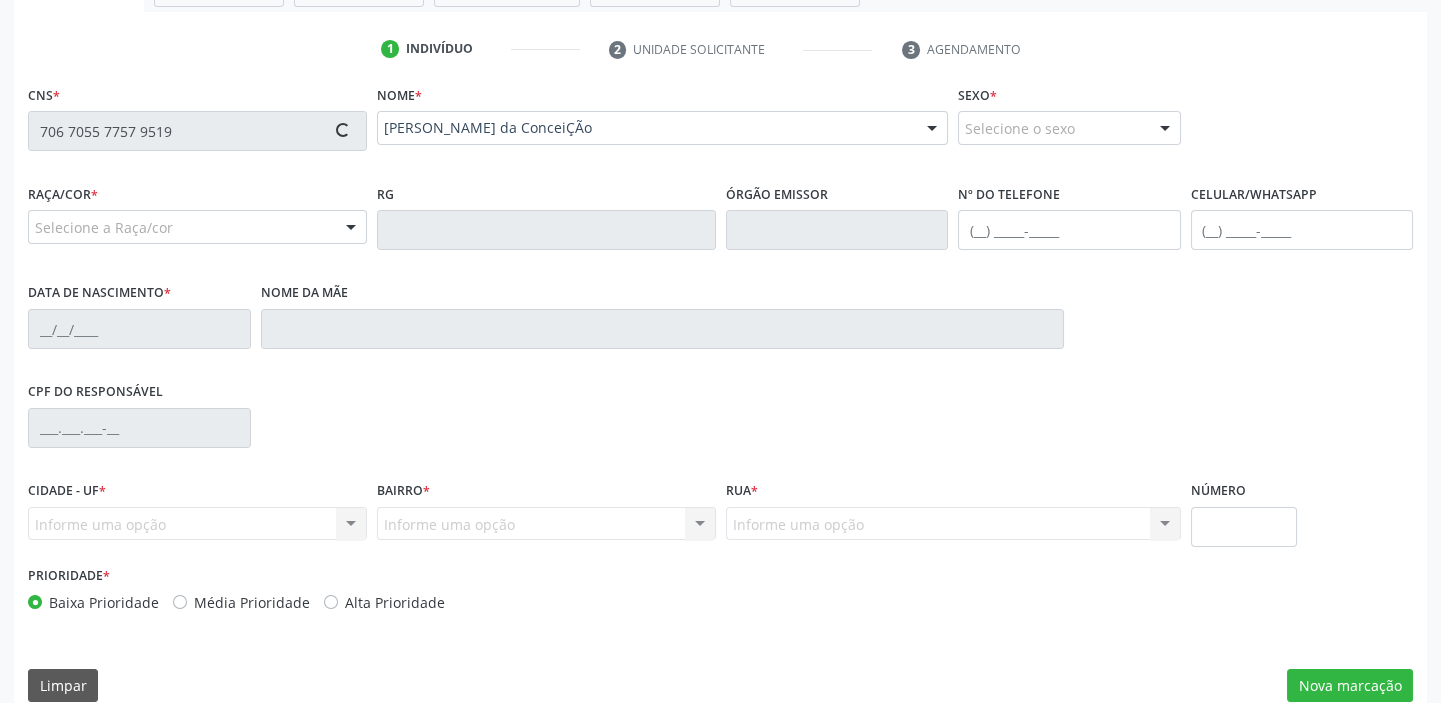 scroll, scrollTop: 408, scrollLeft: 0, axis: vertical 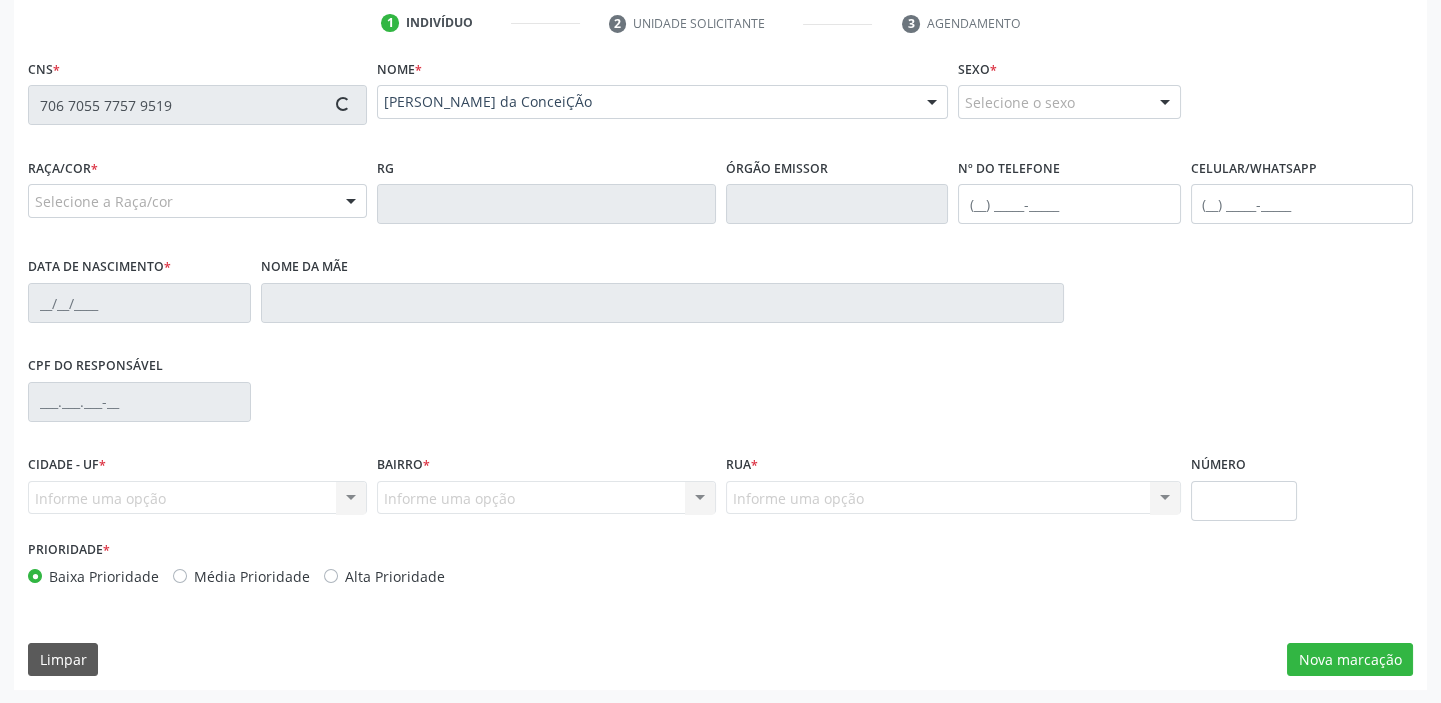 type on "[PHONE_NUMBER]" 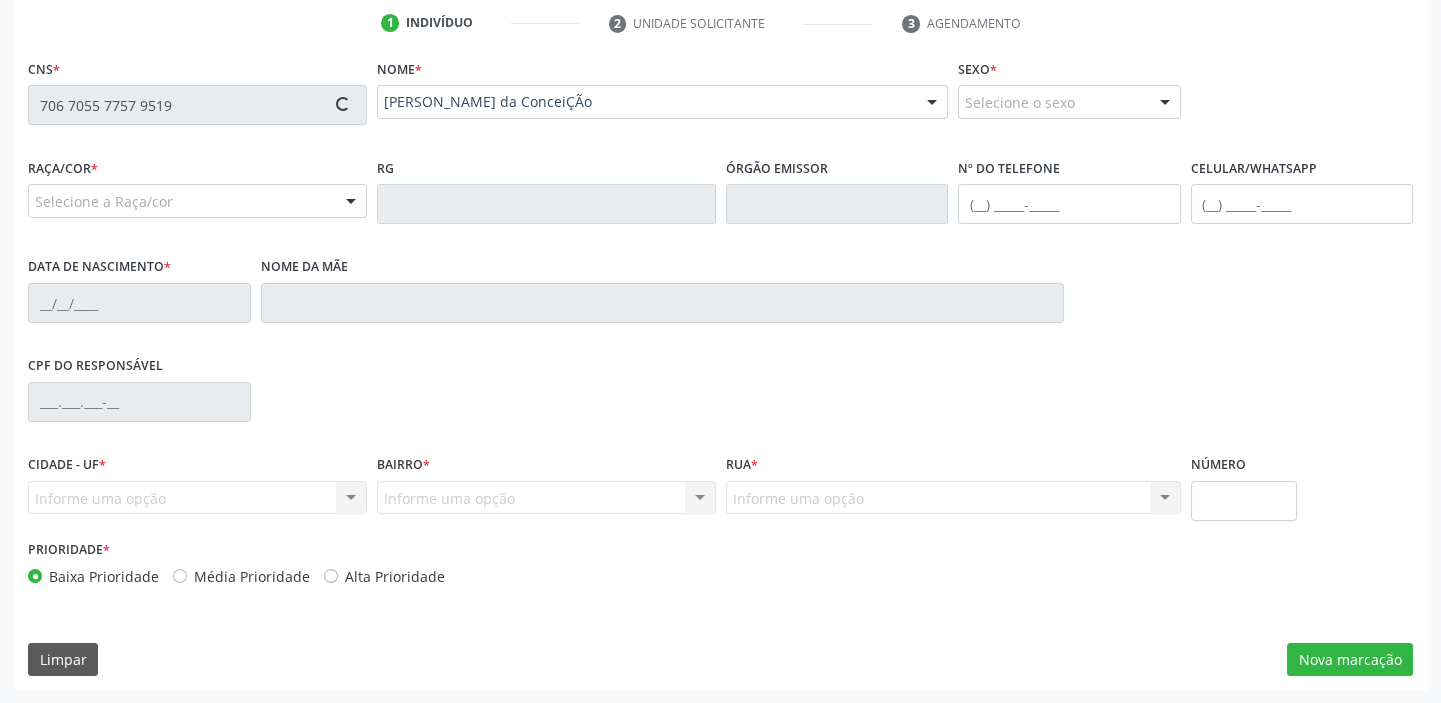 type on "15/[DATE]" 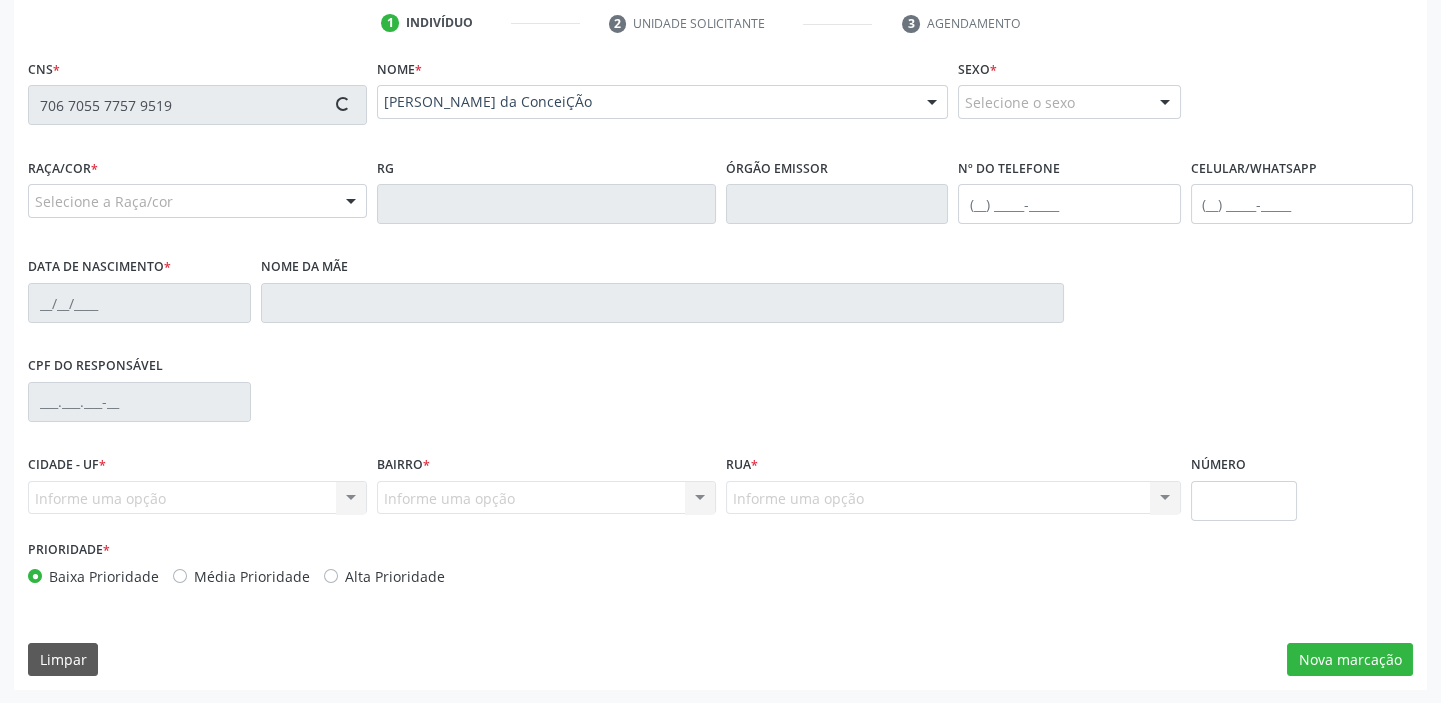 type on "Cicera Maria da ConceiÇÃo" 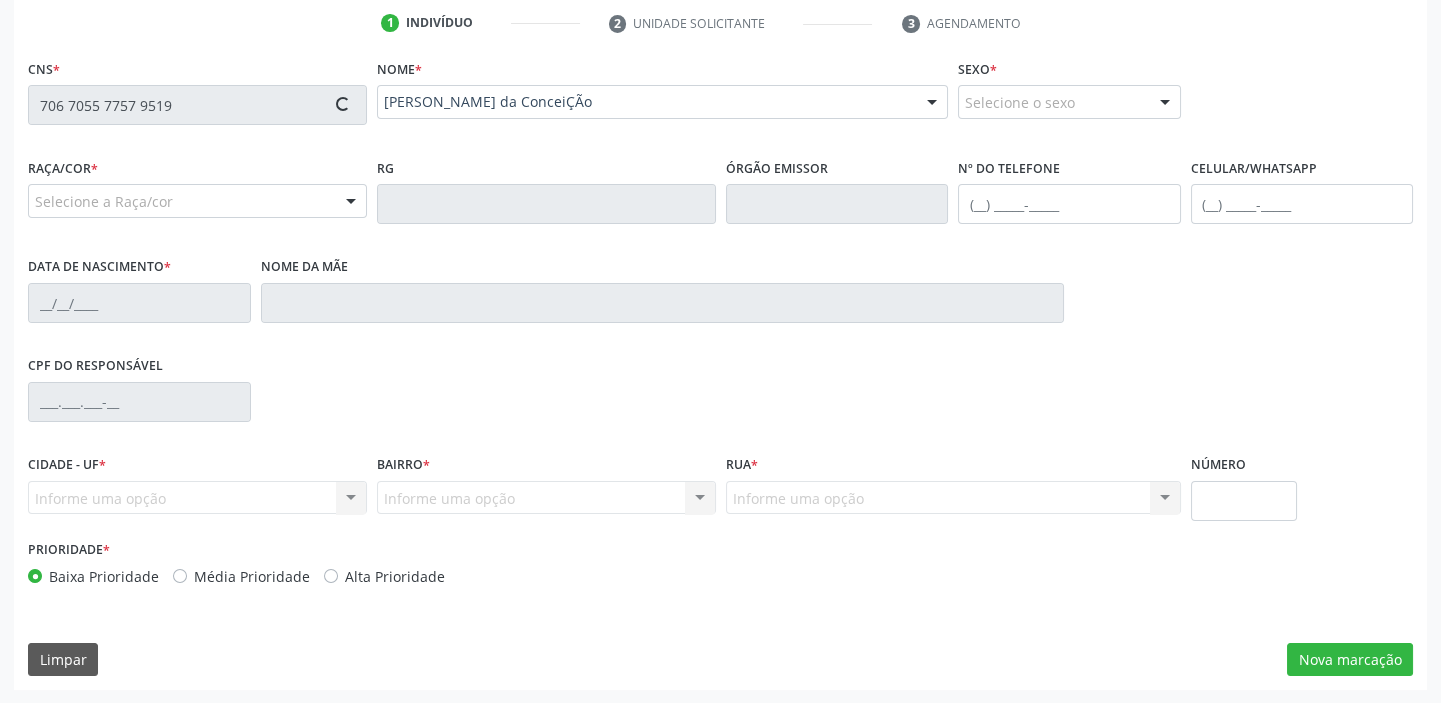 type on "28" 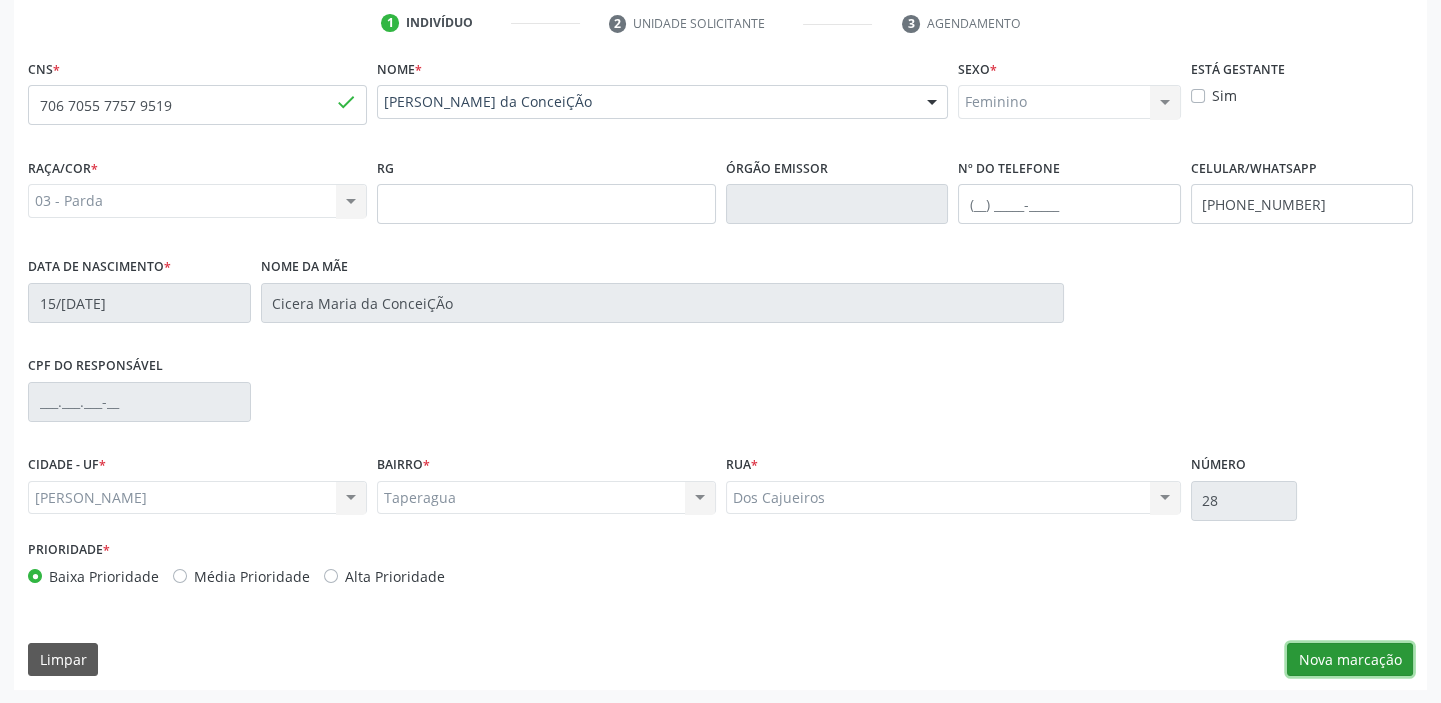 click on "Nova marcação" at bounding box center [1350, 660] 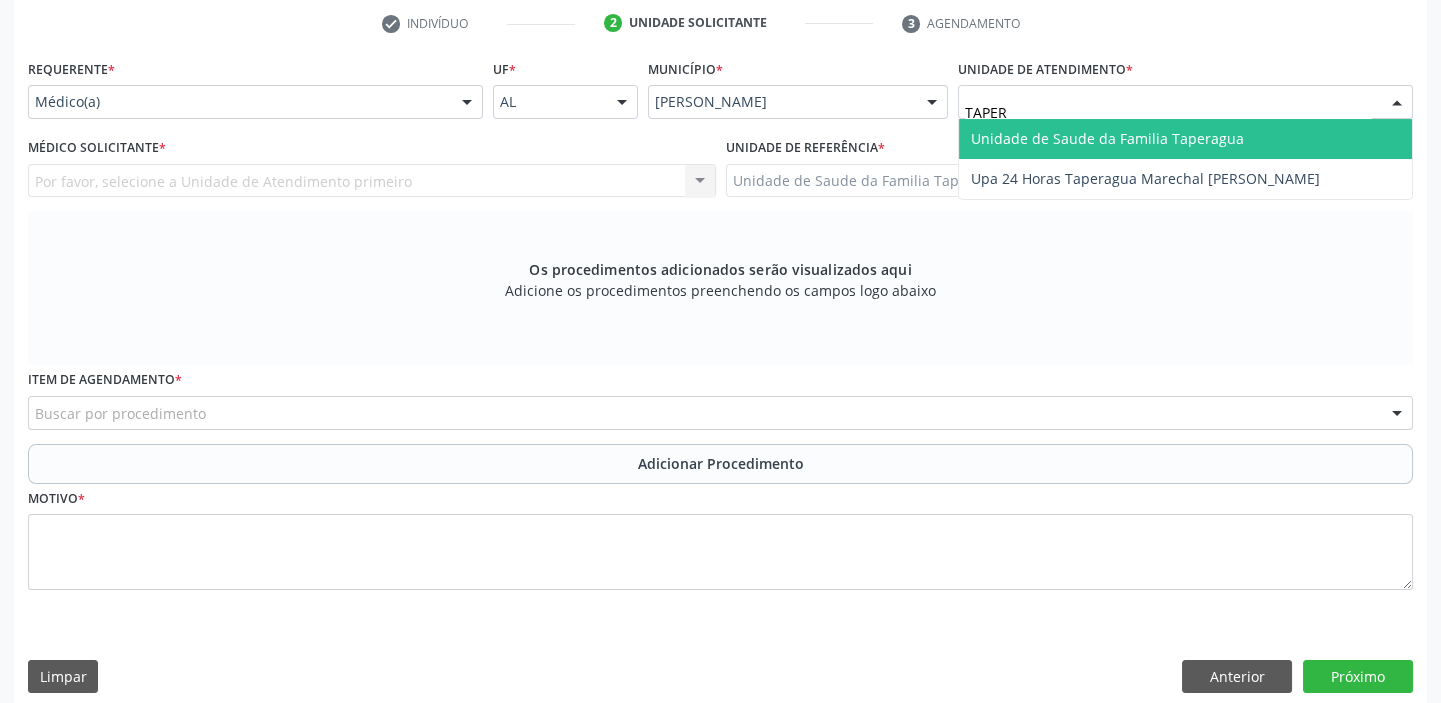 type on "TAPERA" 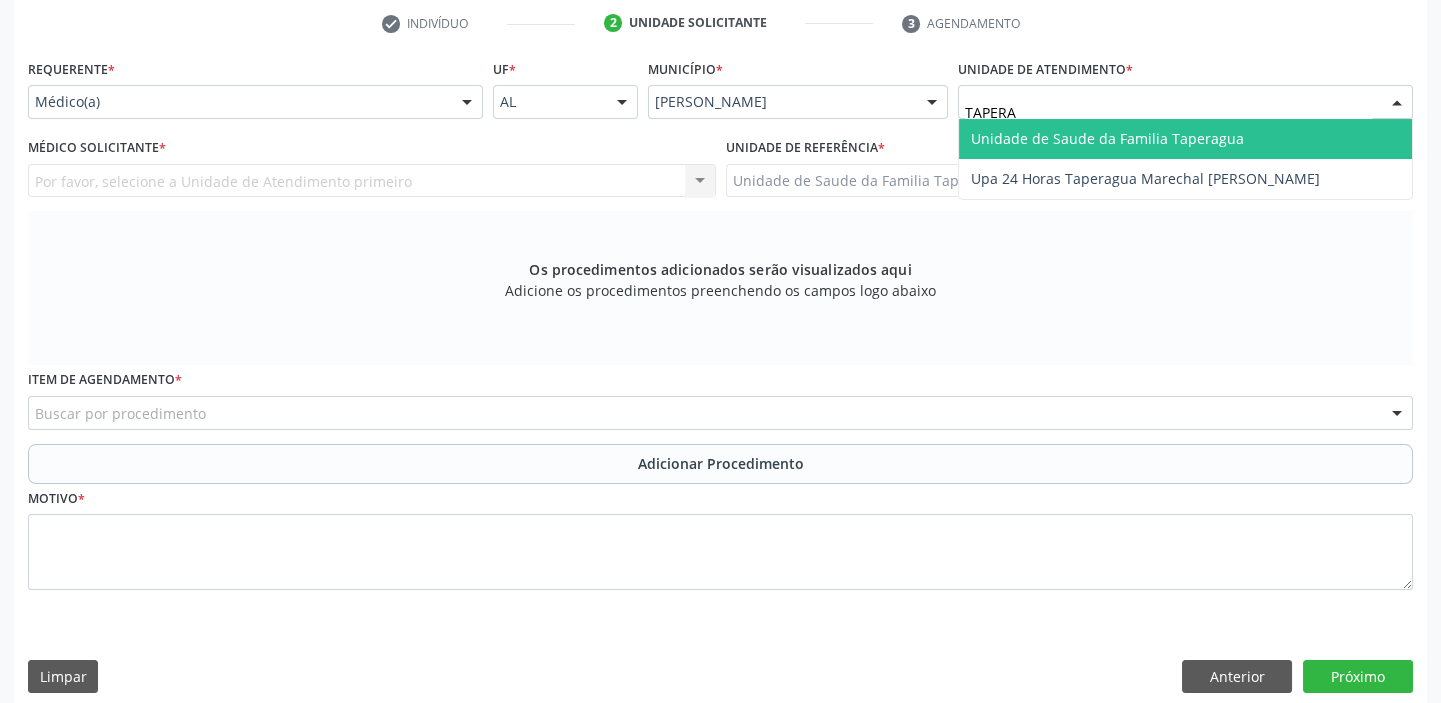 click on "Unidade de Saude da Familia Taperagua" at bounding box center [1107, 138] 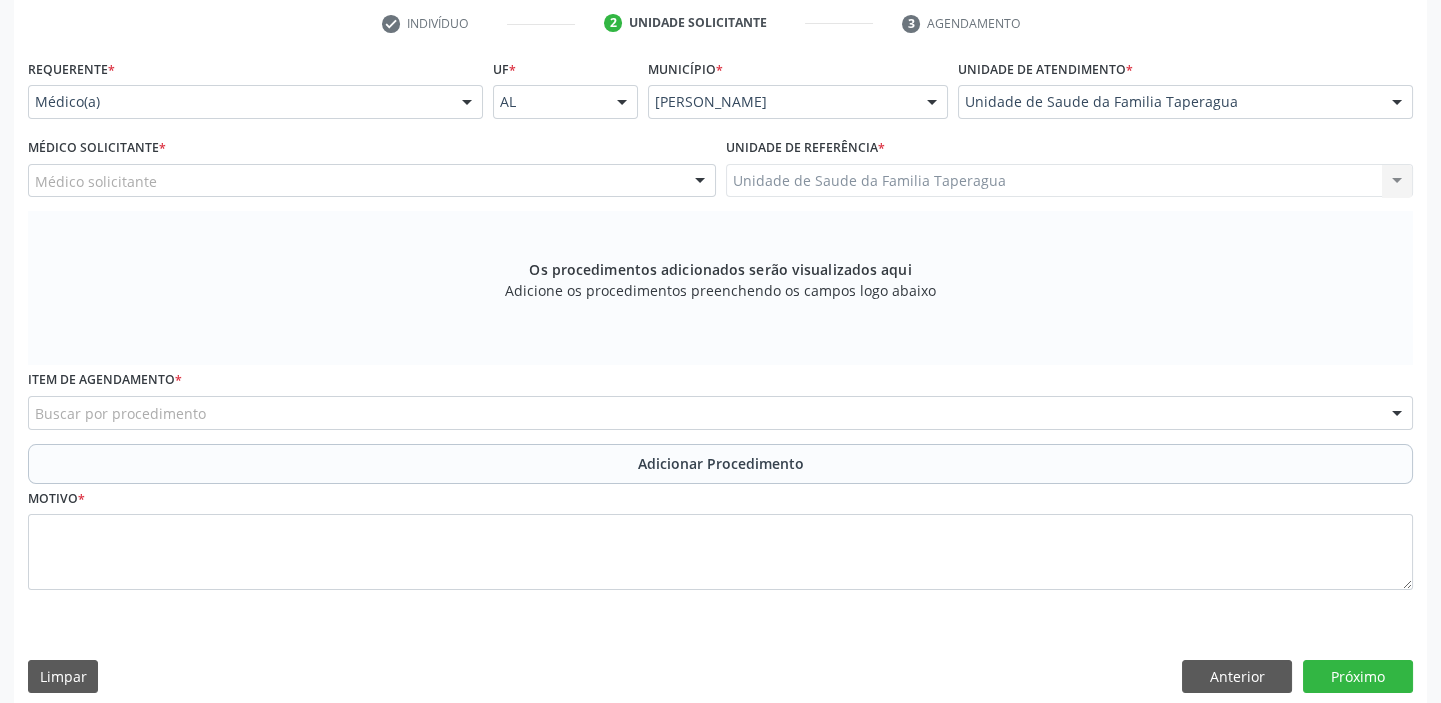 click on "Médico solicitante" at bounding box center [372, 181] 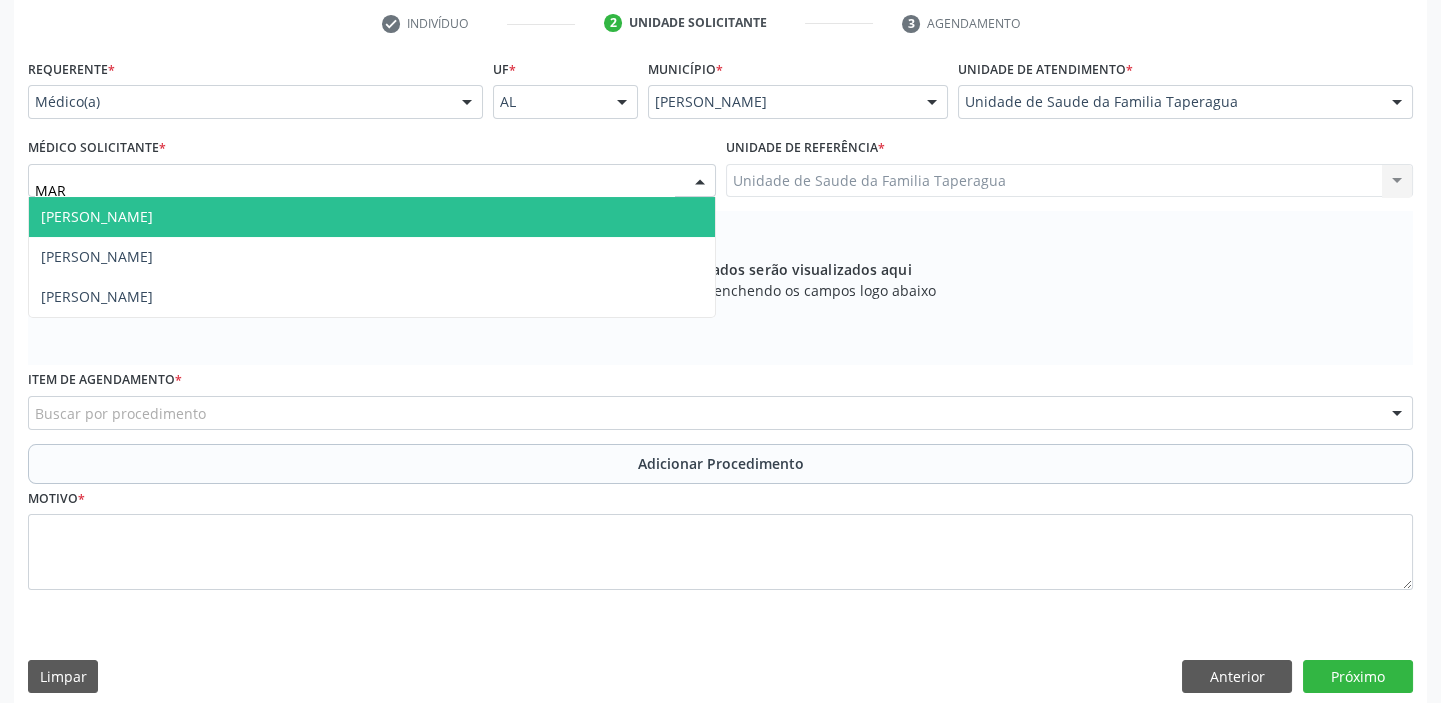 type on "MART" 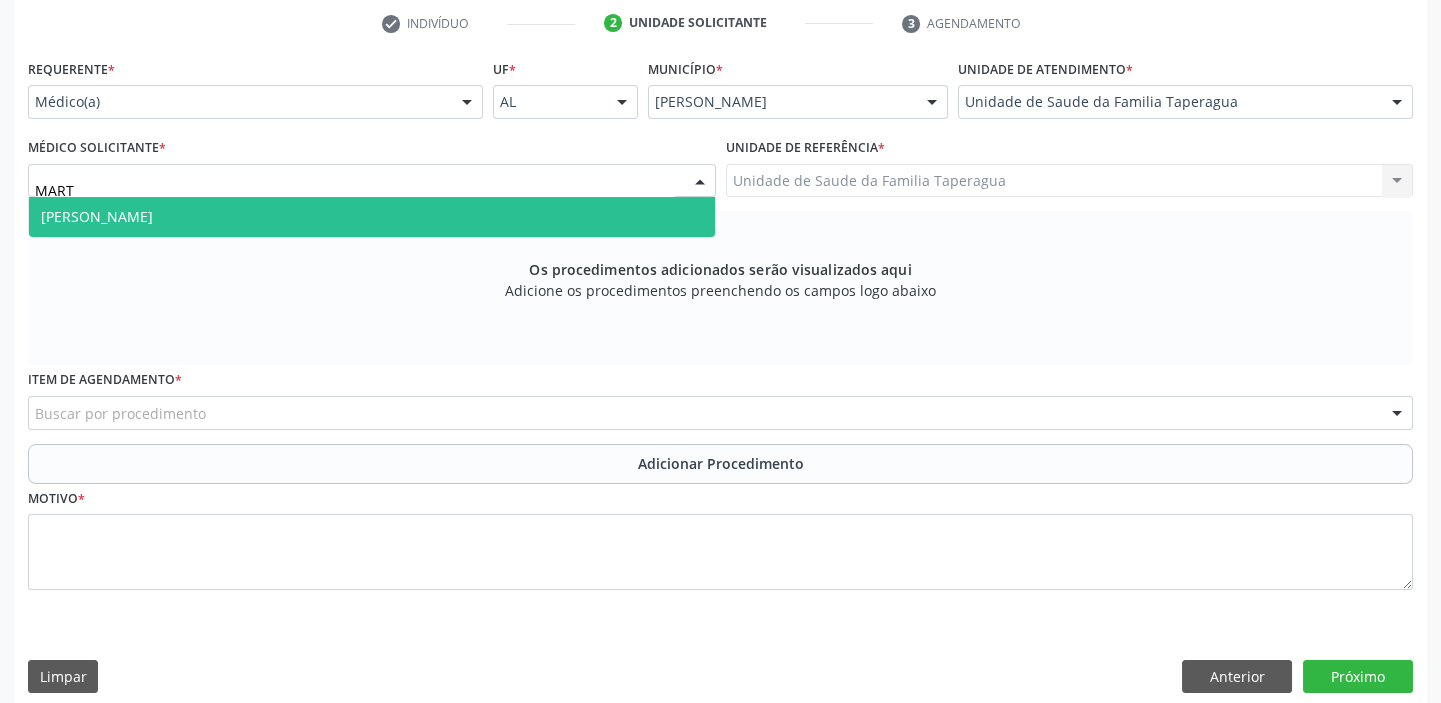 click on "[PERSON_NAME]" at bounding box center [372, 217] 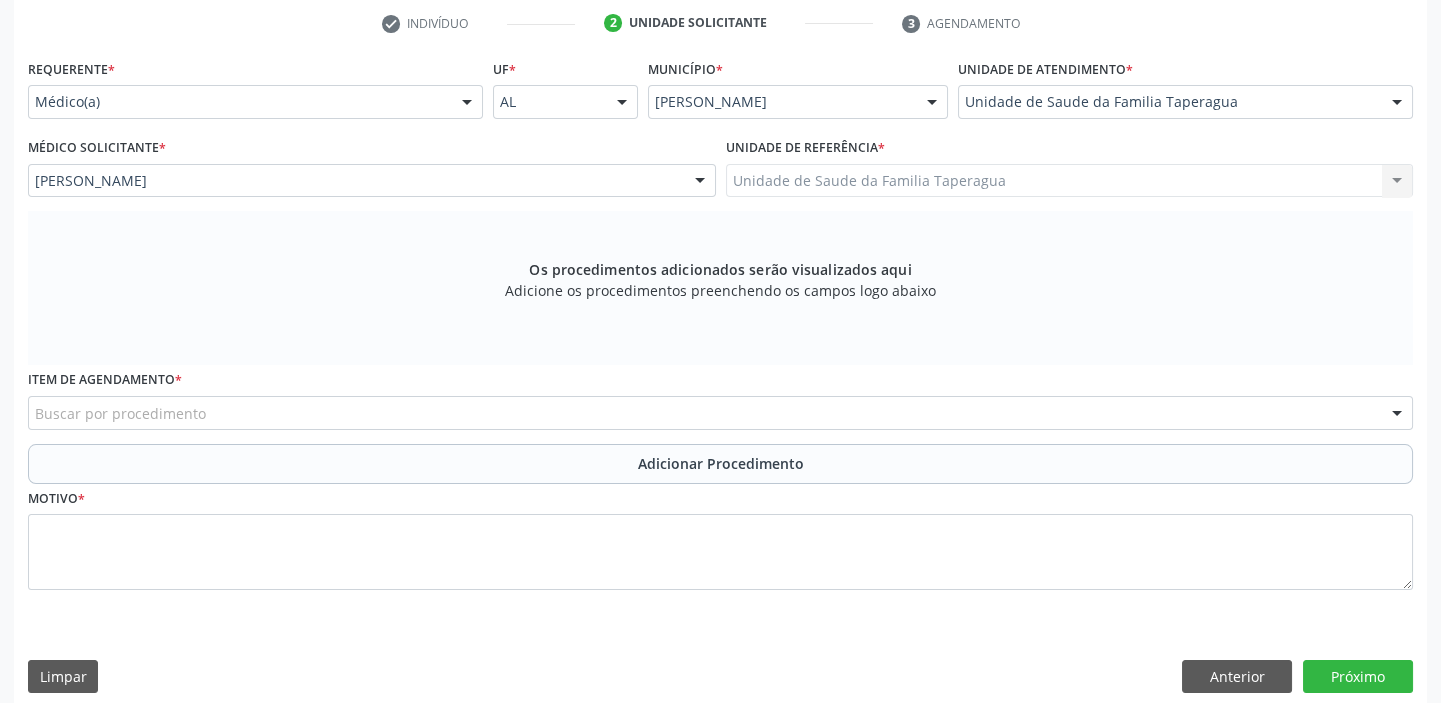 click on "Buscar por procedimento" at bounding box center [720, 413] 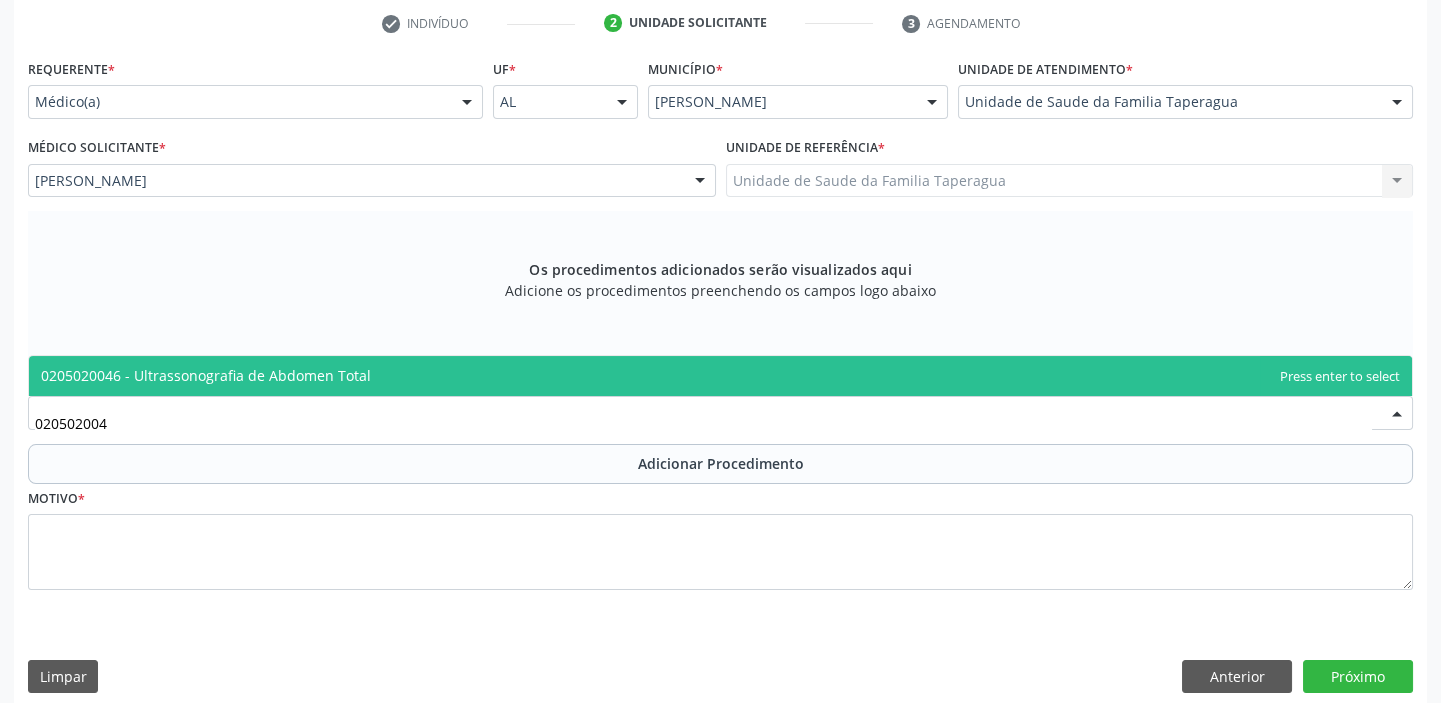 type on "0205020046" 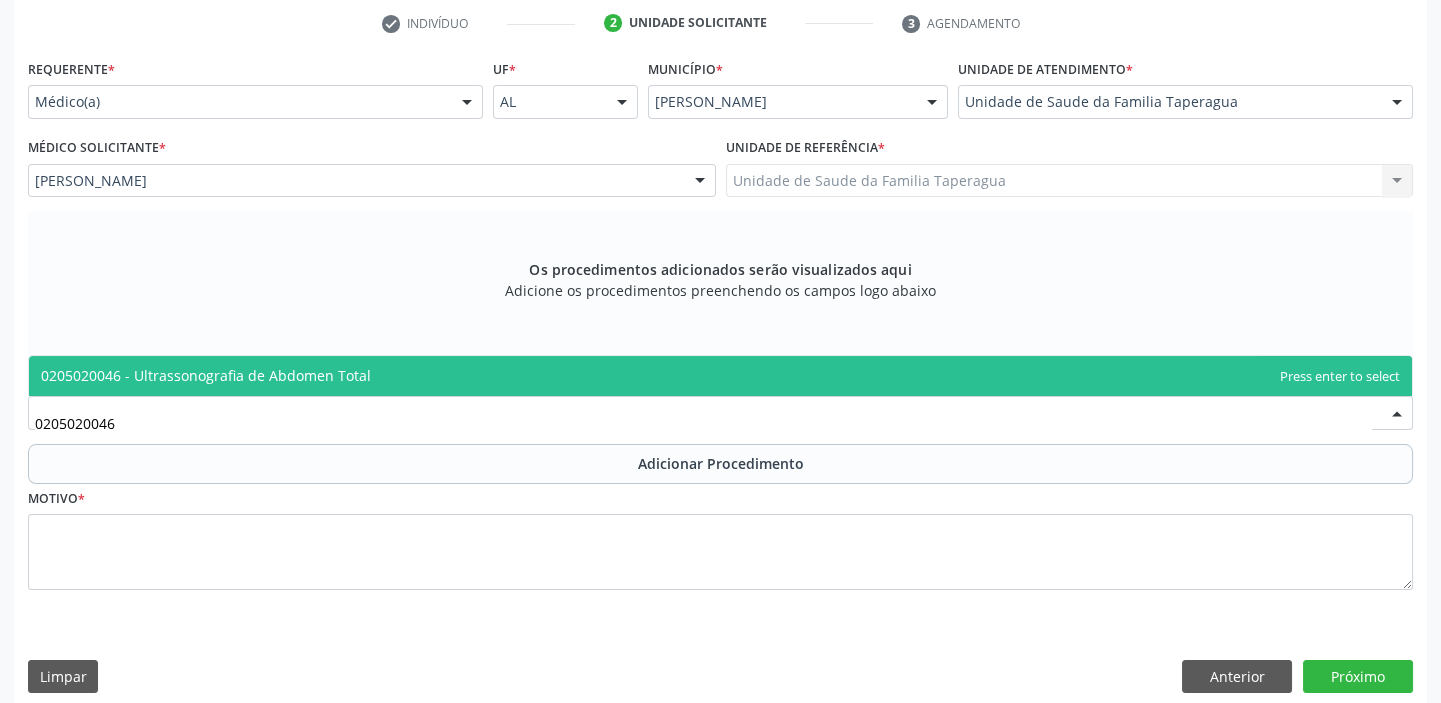 click on "0205020046 - Ultrassonografia de Abdomen Total" at bounding box center [720, 376] 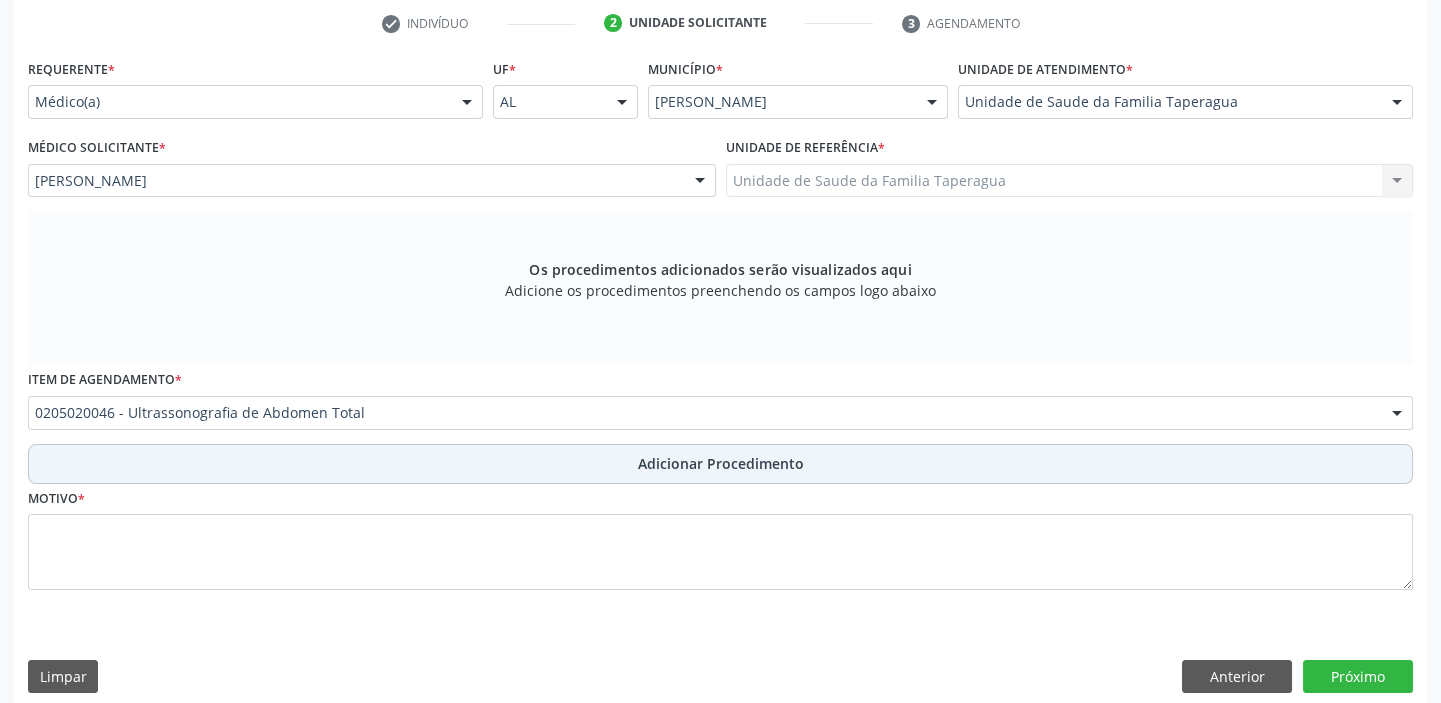 click on "Adicionar Procedimento" at bounding box center (720, 464) 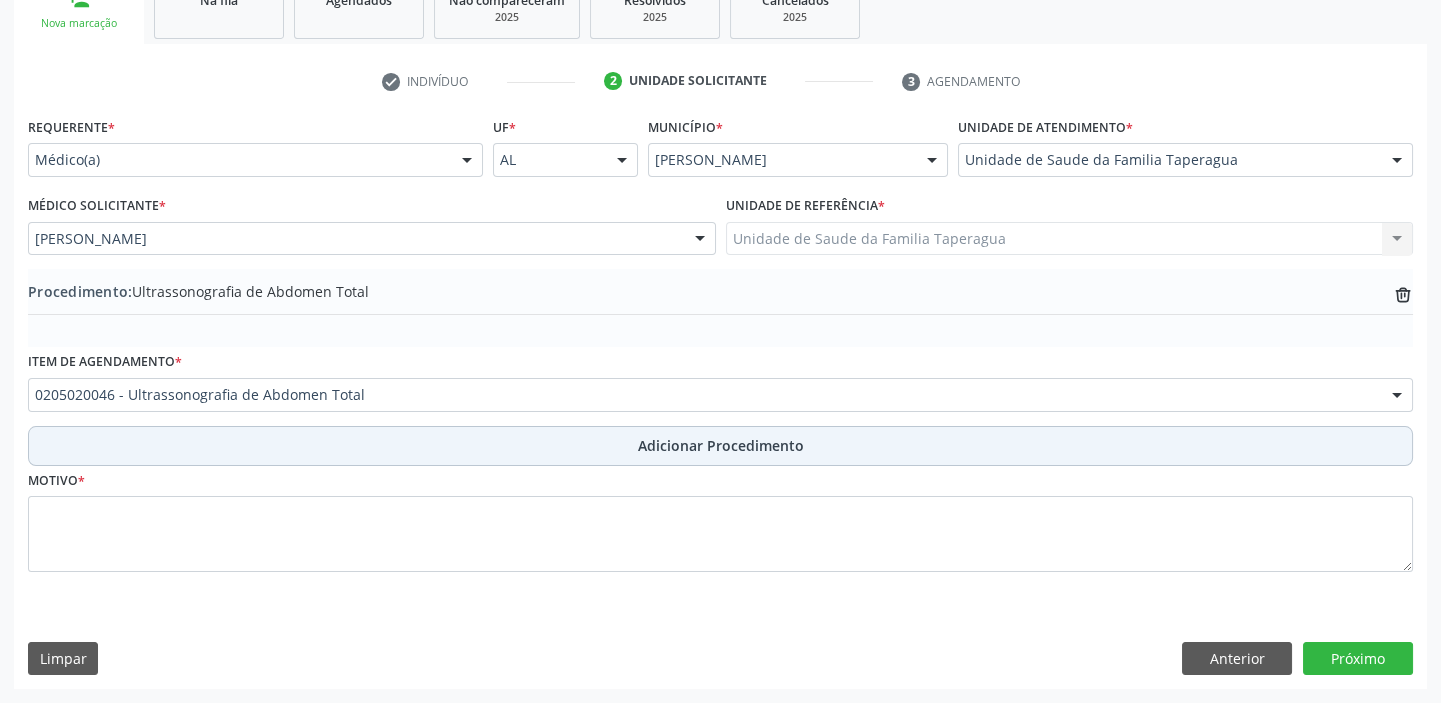scroll, scrollTop: 349, scrollLeft: 0, axis: vertical 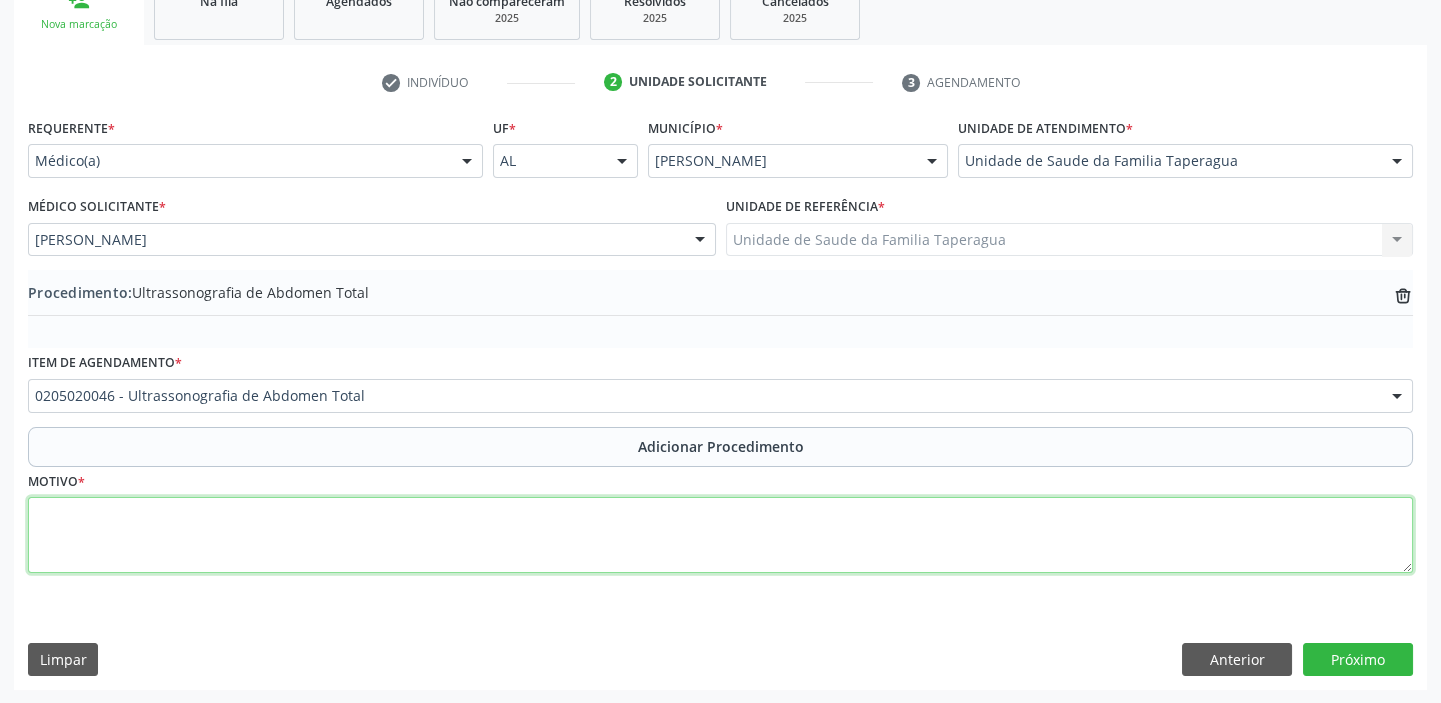 click at bounding box center [720, 535] 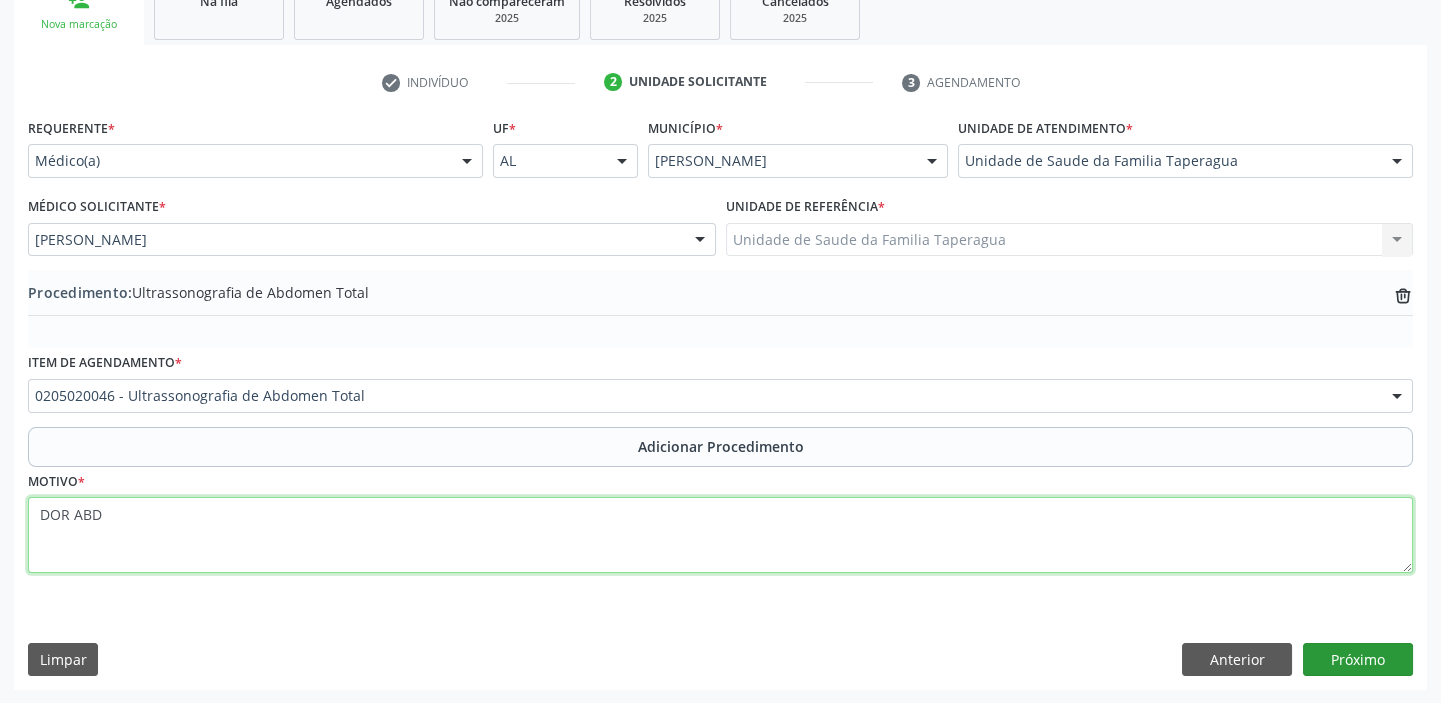 type on "DOR ABD" 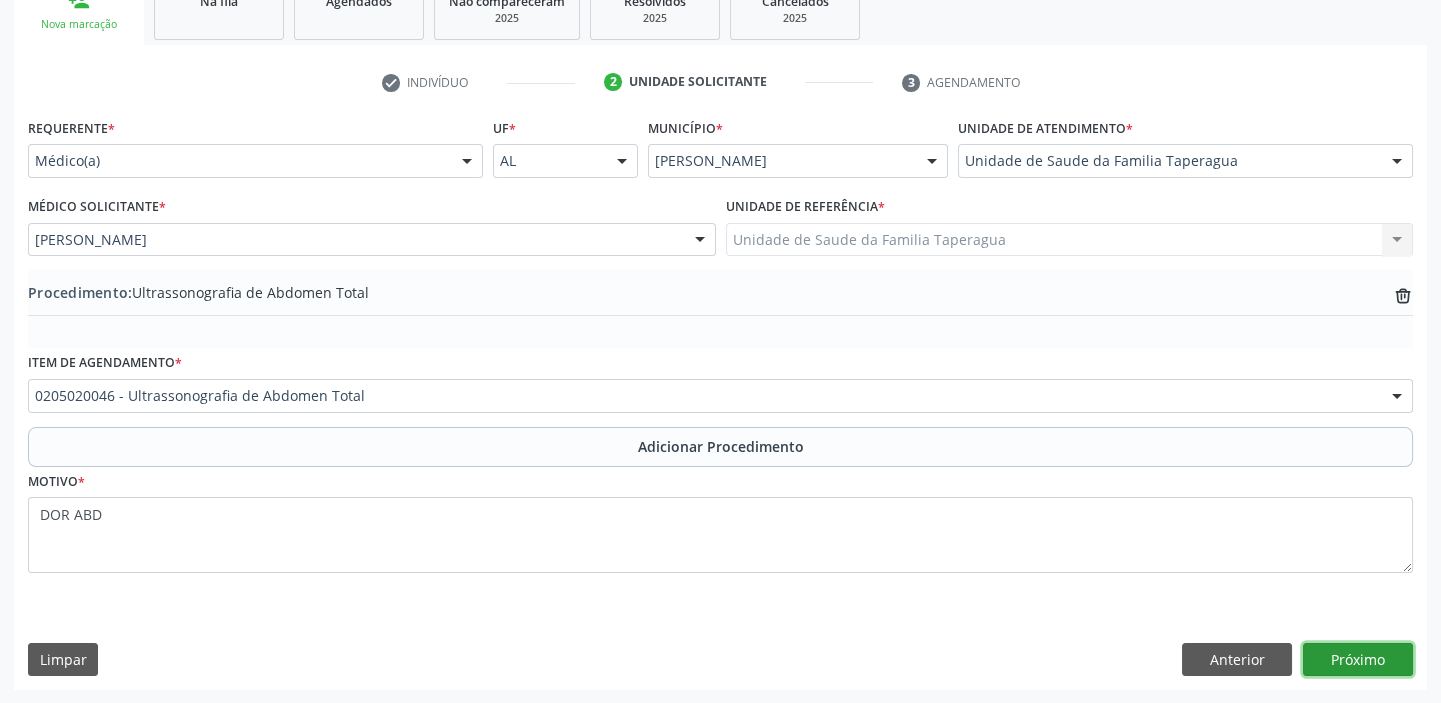 click on "Próximo" at bounding box center (1358, 660) 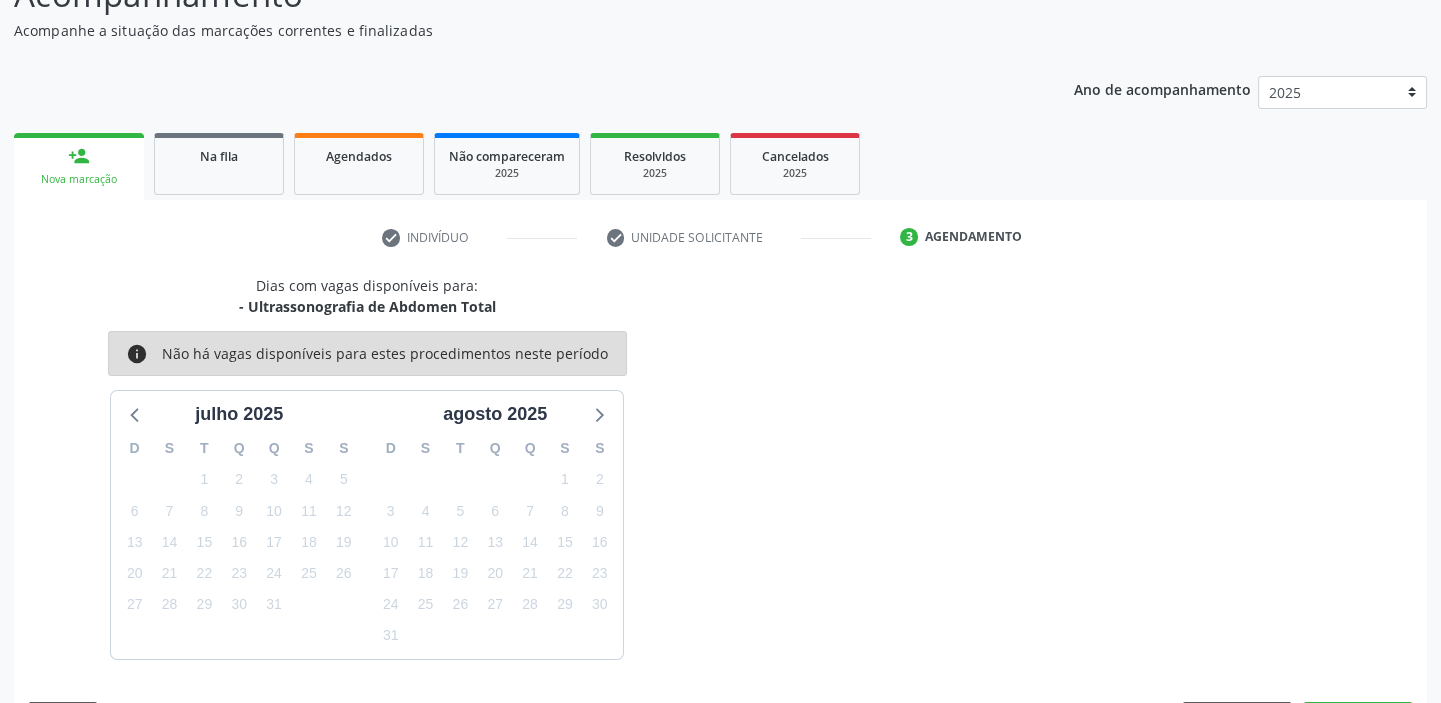 scroll, scrollTop: 252, scrollLeft: 0, axis: vertical 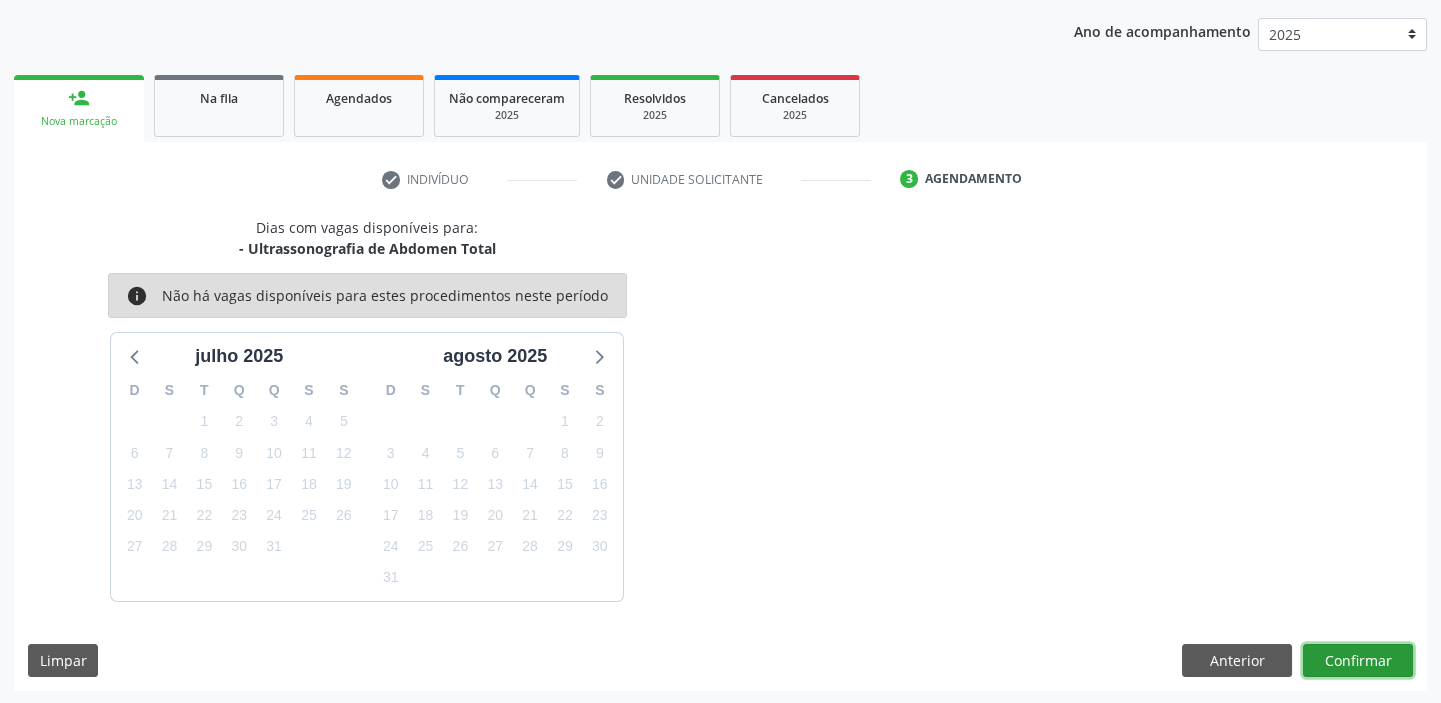 click on "Confirmar" at bounding box center [1358, 661] 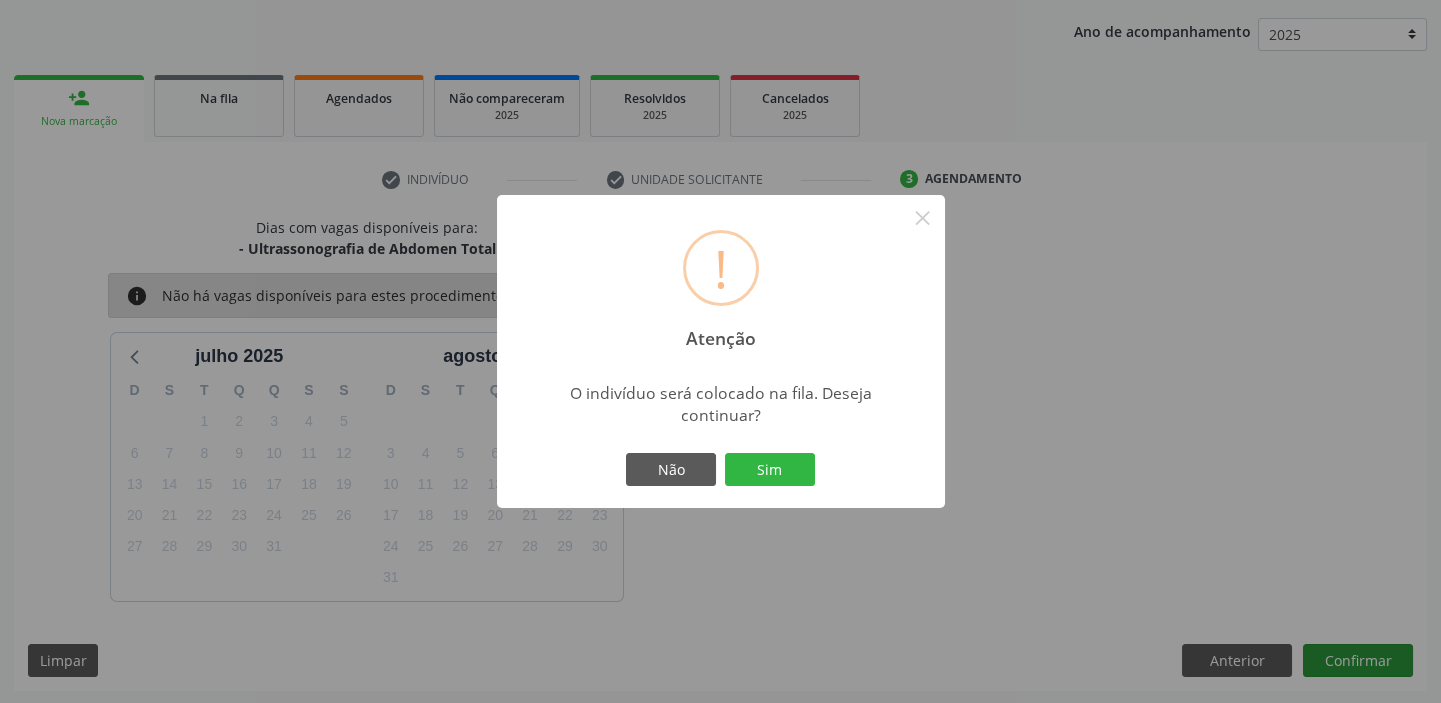 type 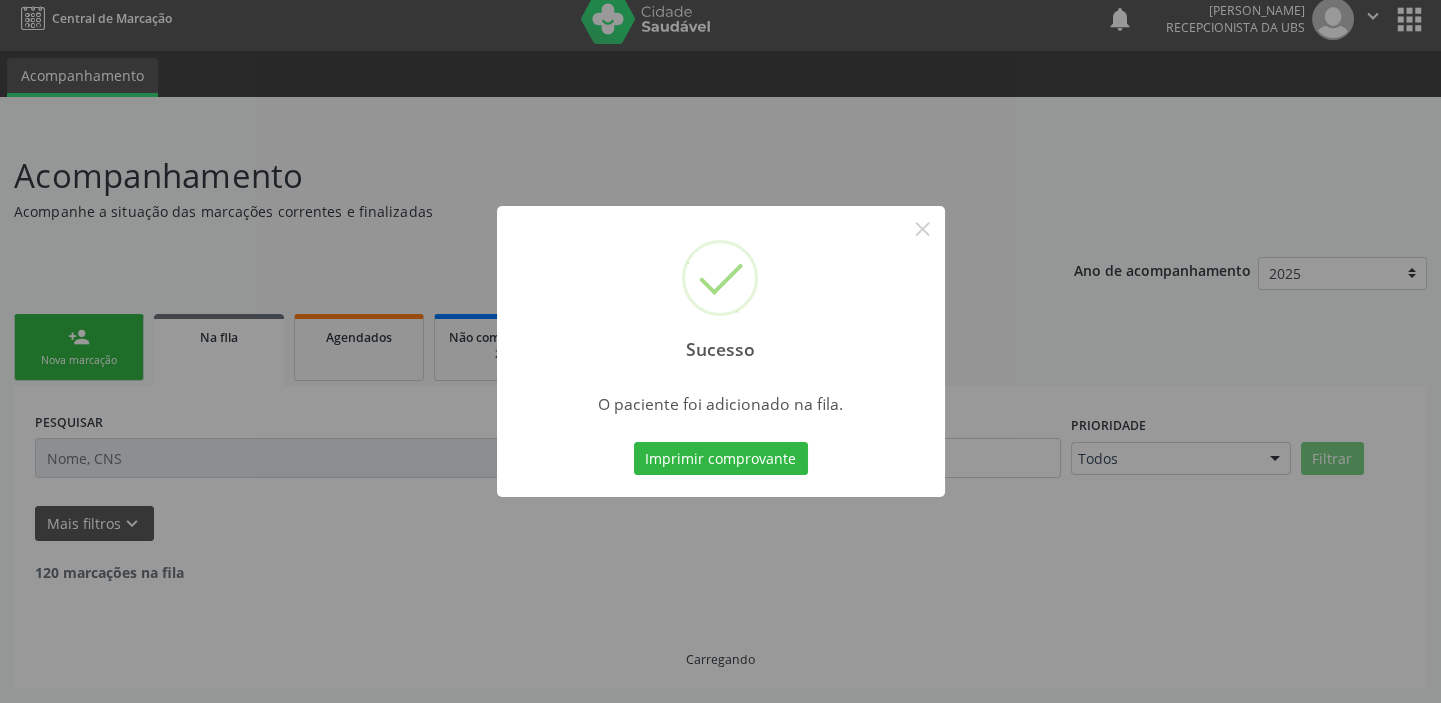 scroll, scrollTop: 0, scrollLeft: 0, axis: both 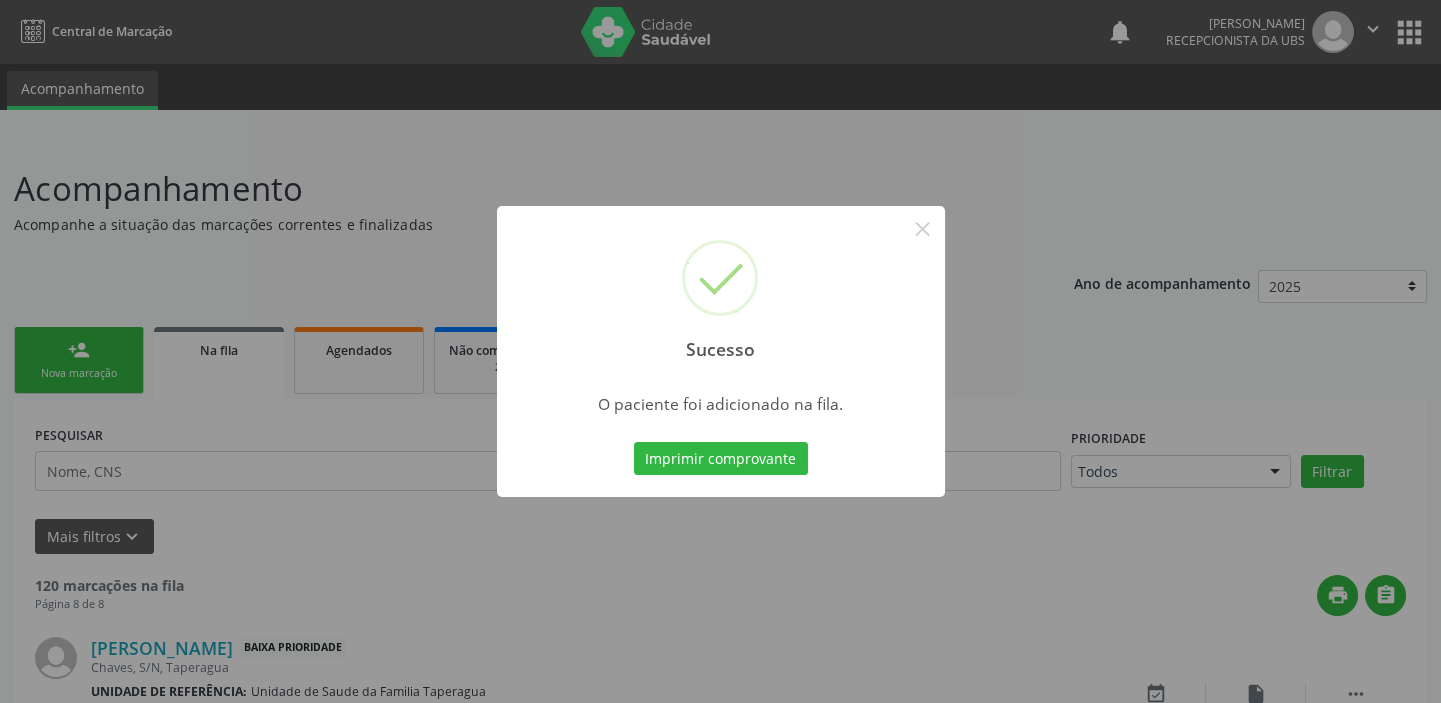 click on "Sucesso × O paciente foi adicionado na fila. Imprimir comprovante Cancel" at bounding box center (720, 351) 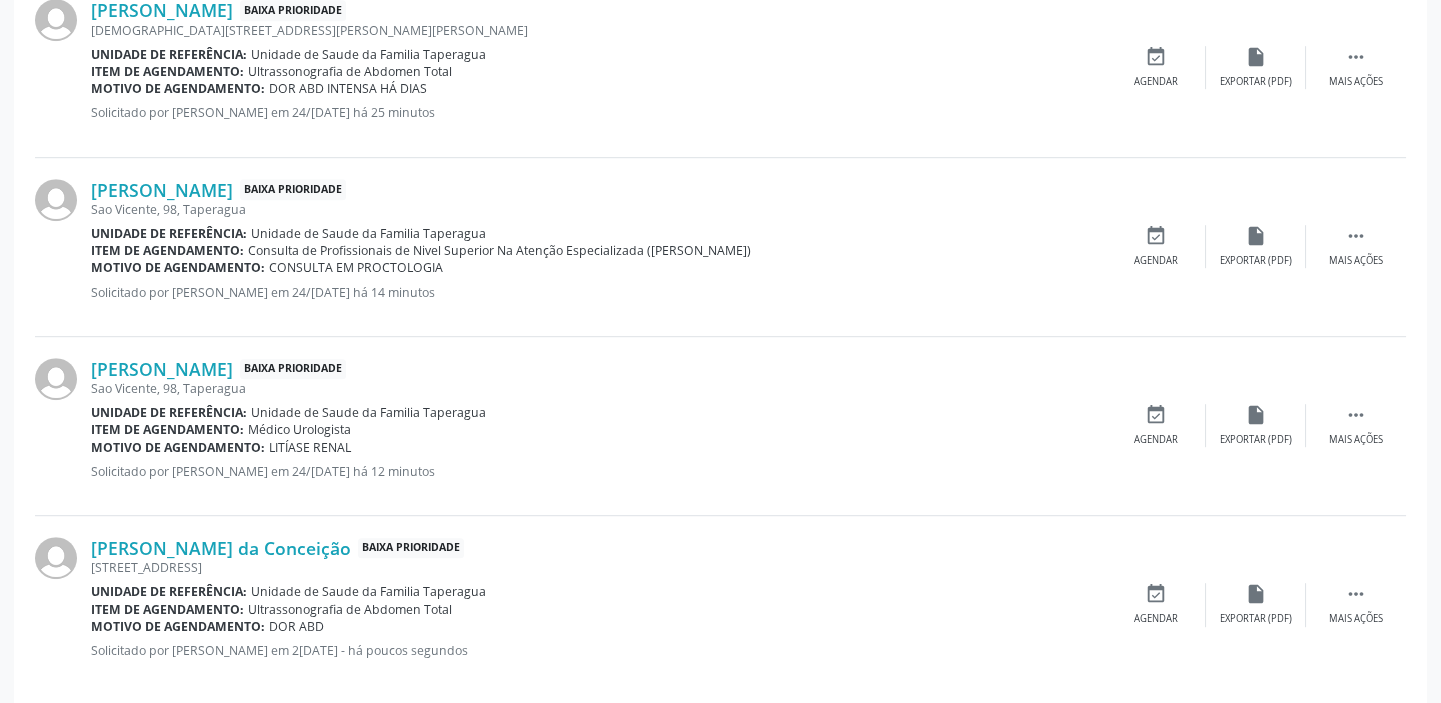 scroll, scrollTop: 2740, scrollLeft: 0, axis: vertical 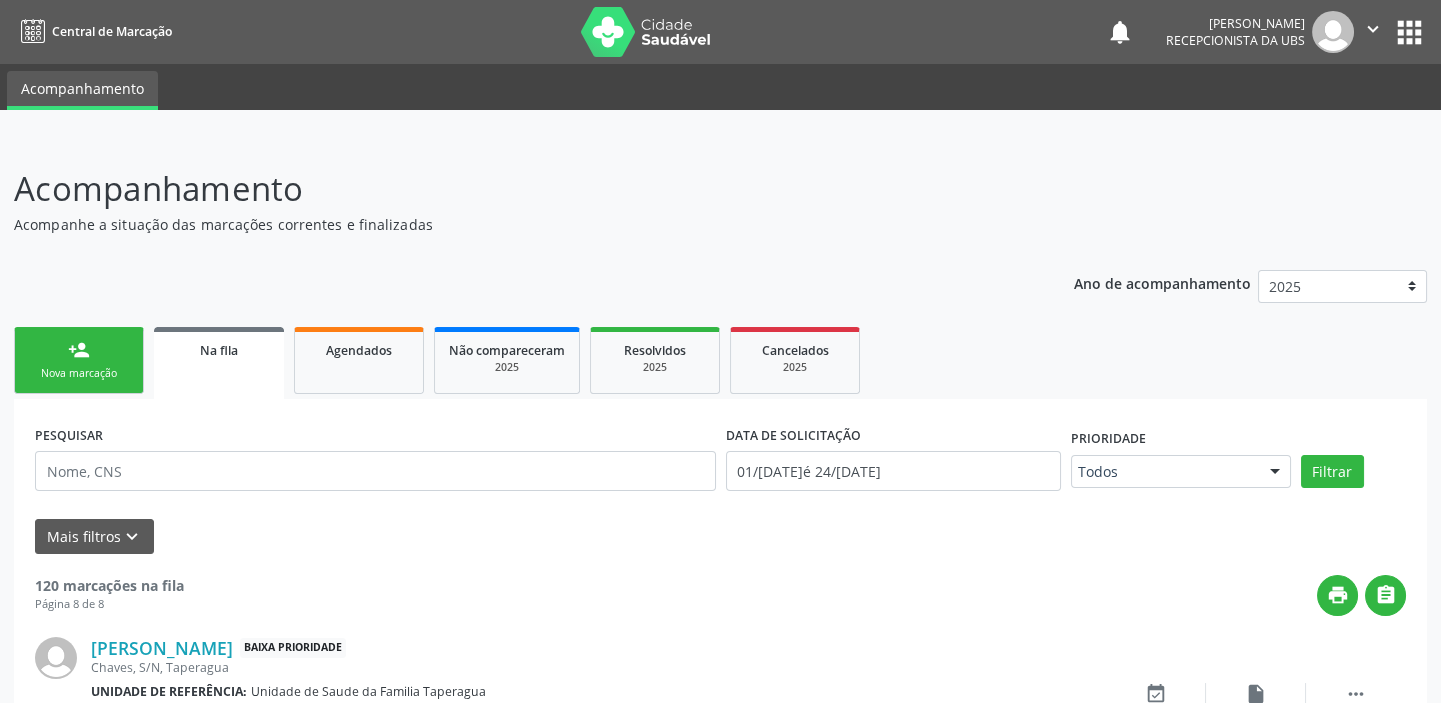 click on "Nova marcação" at bounding box center [79, 373] 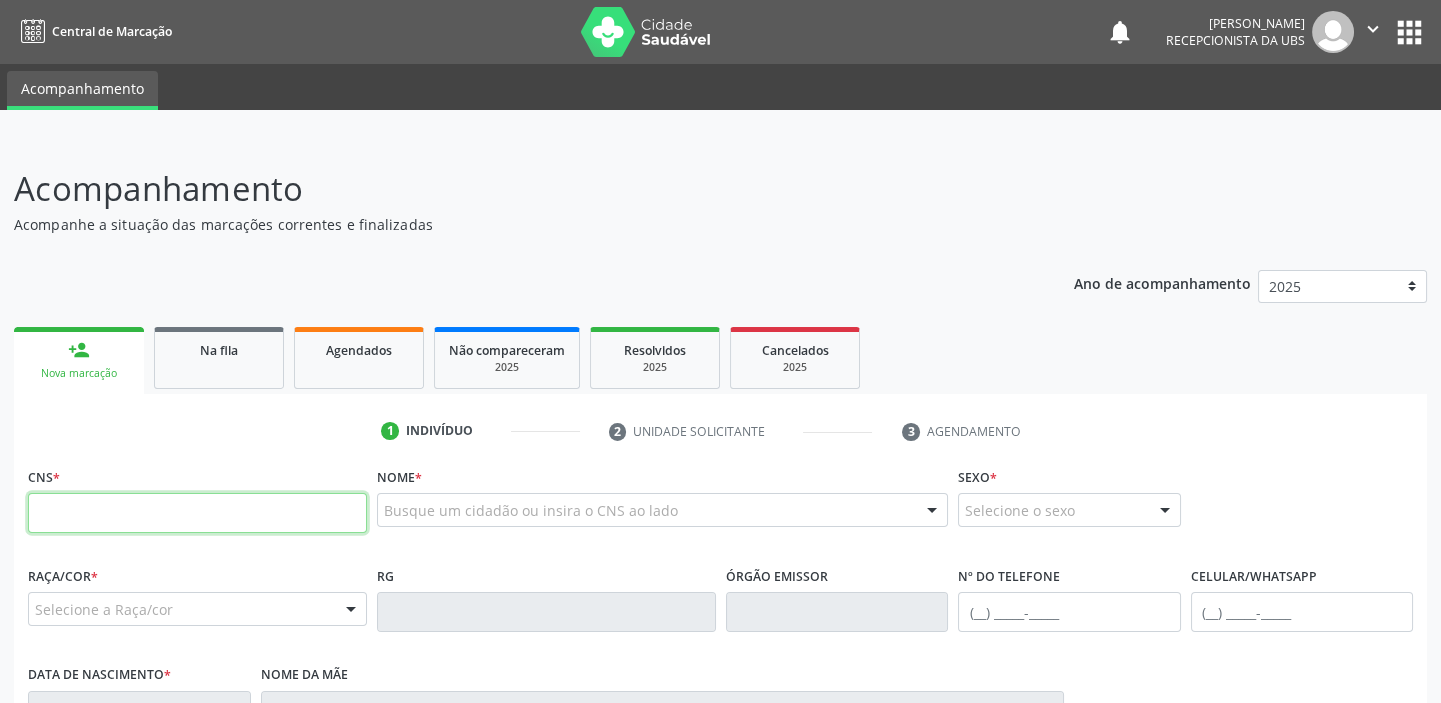 click at bounding box center [197, 513] 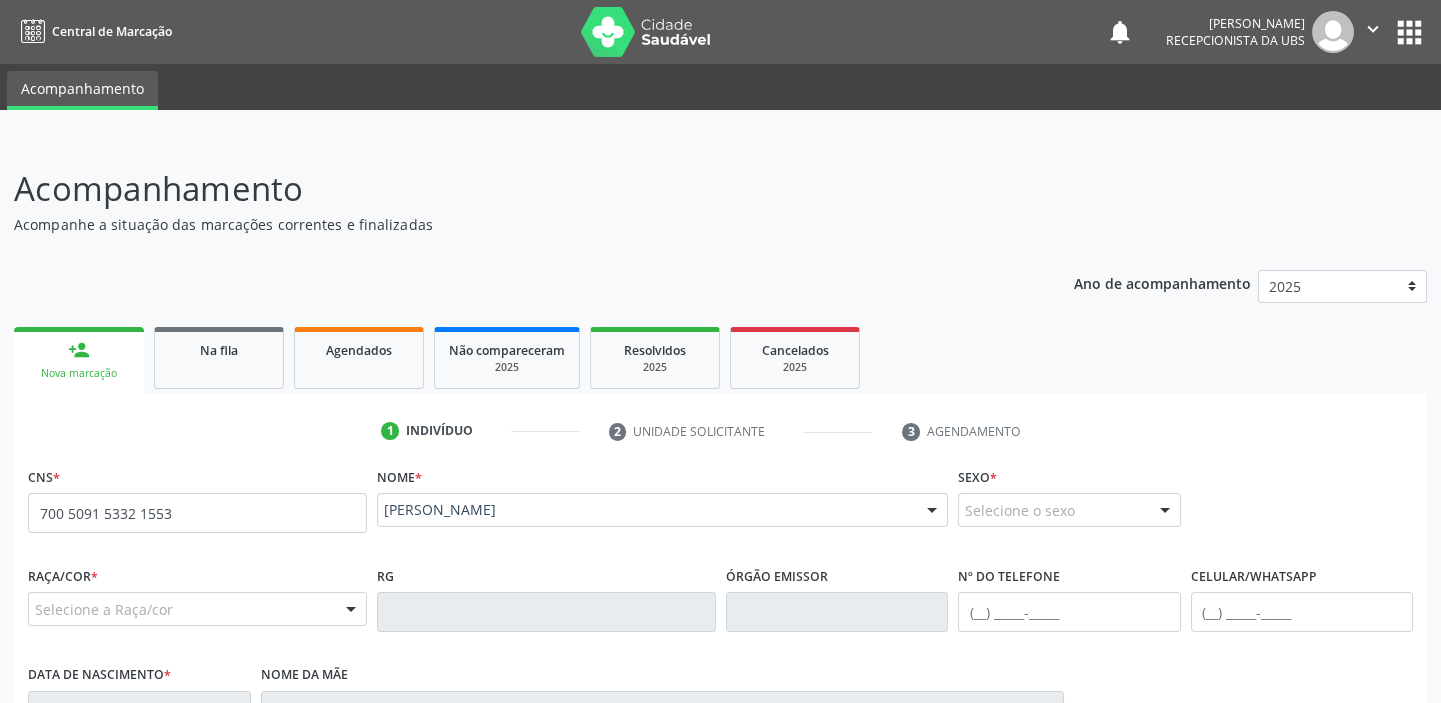type on "700 5091 5332 1553" 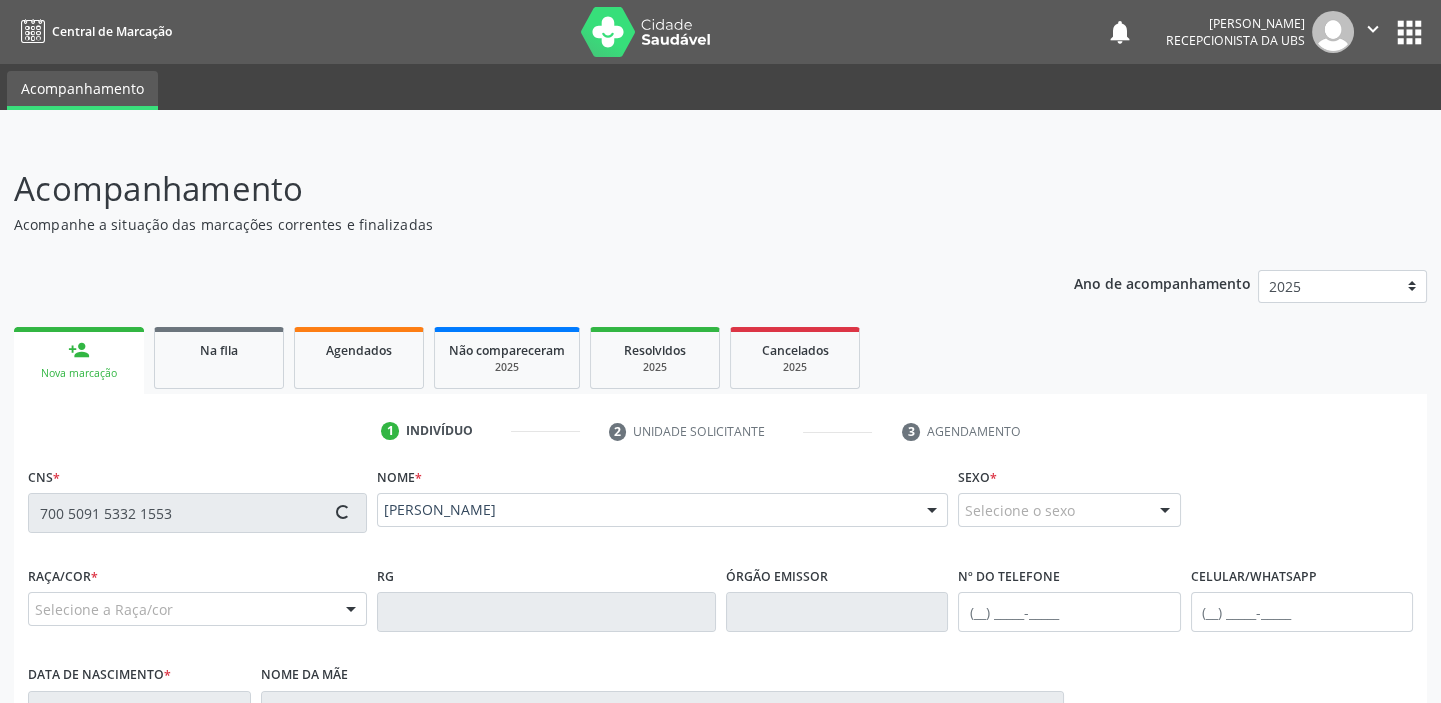 type on "[PHONE_NUMBER]" 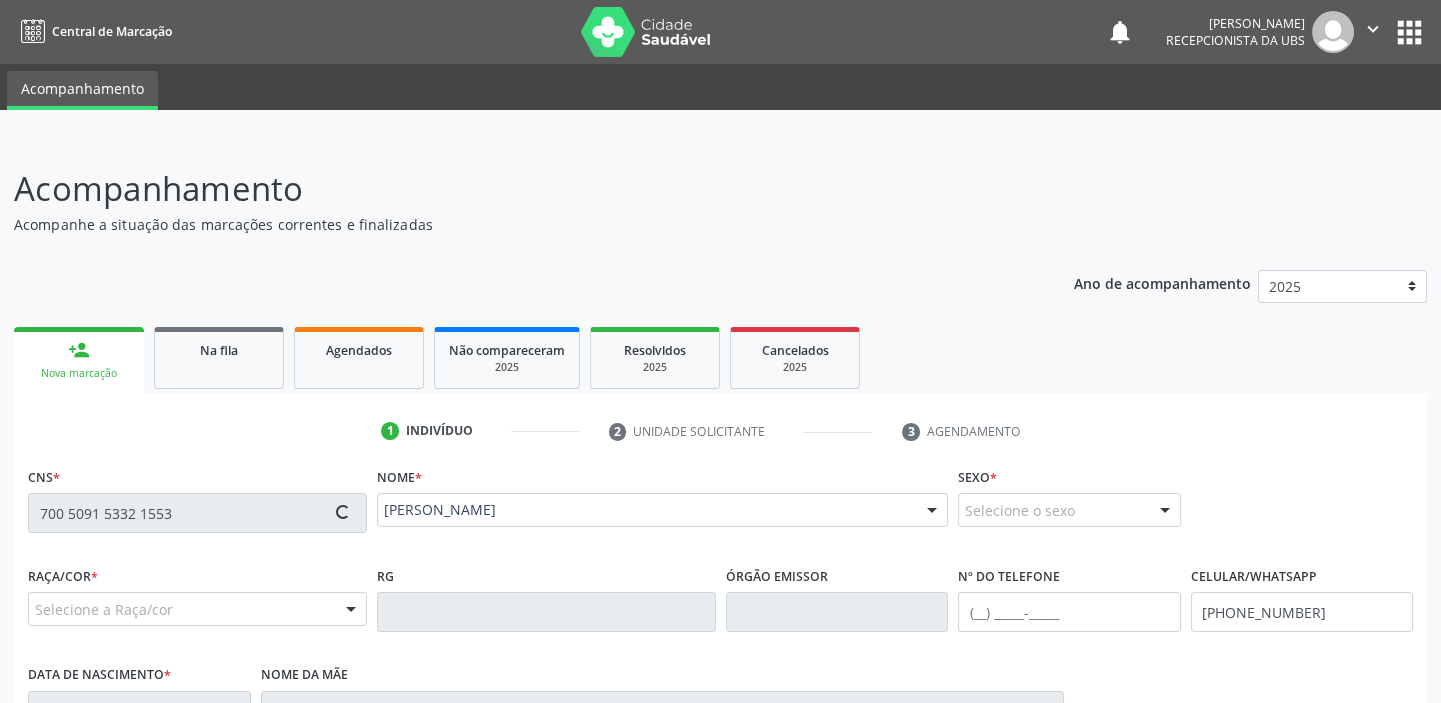 type on "10/[DATE]" 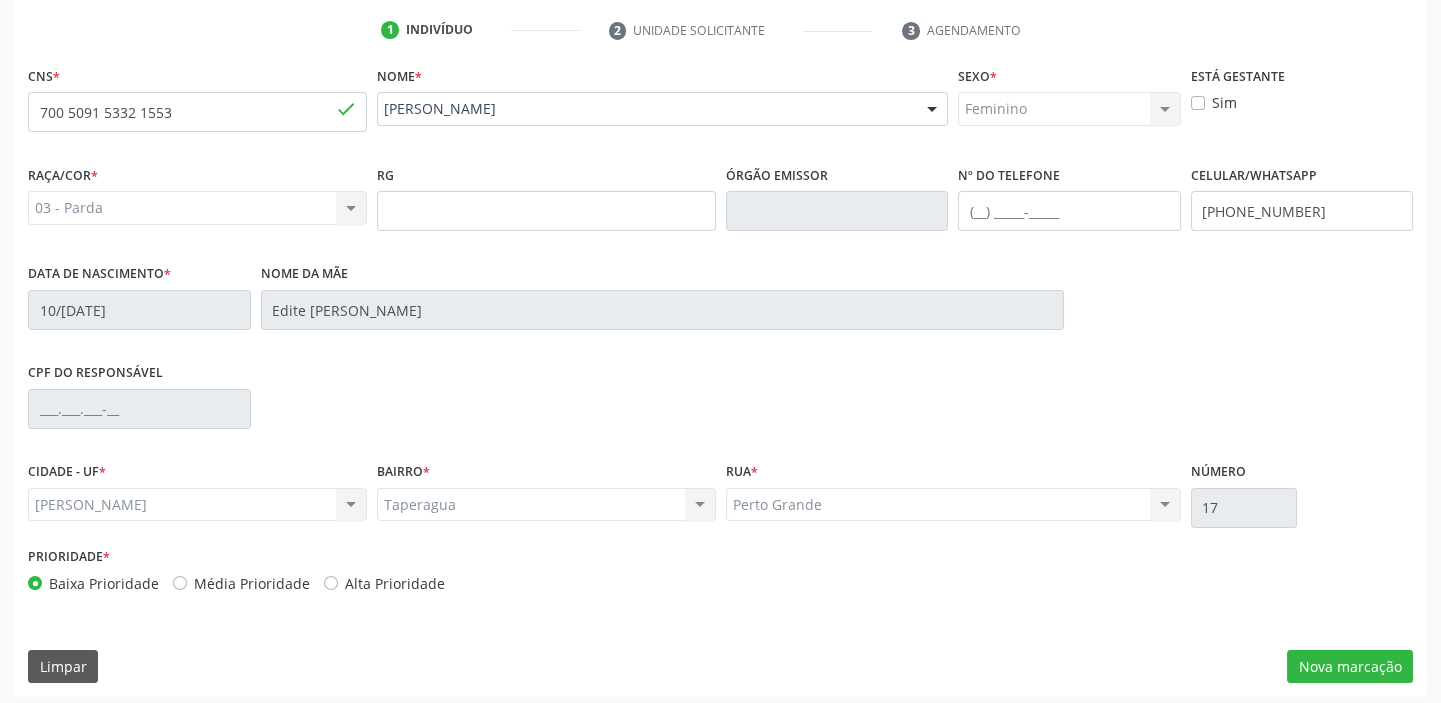 scroll, scrollTop: 403, scrollLeft: 0, axis: vertical 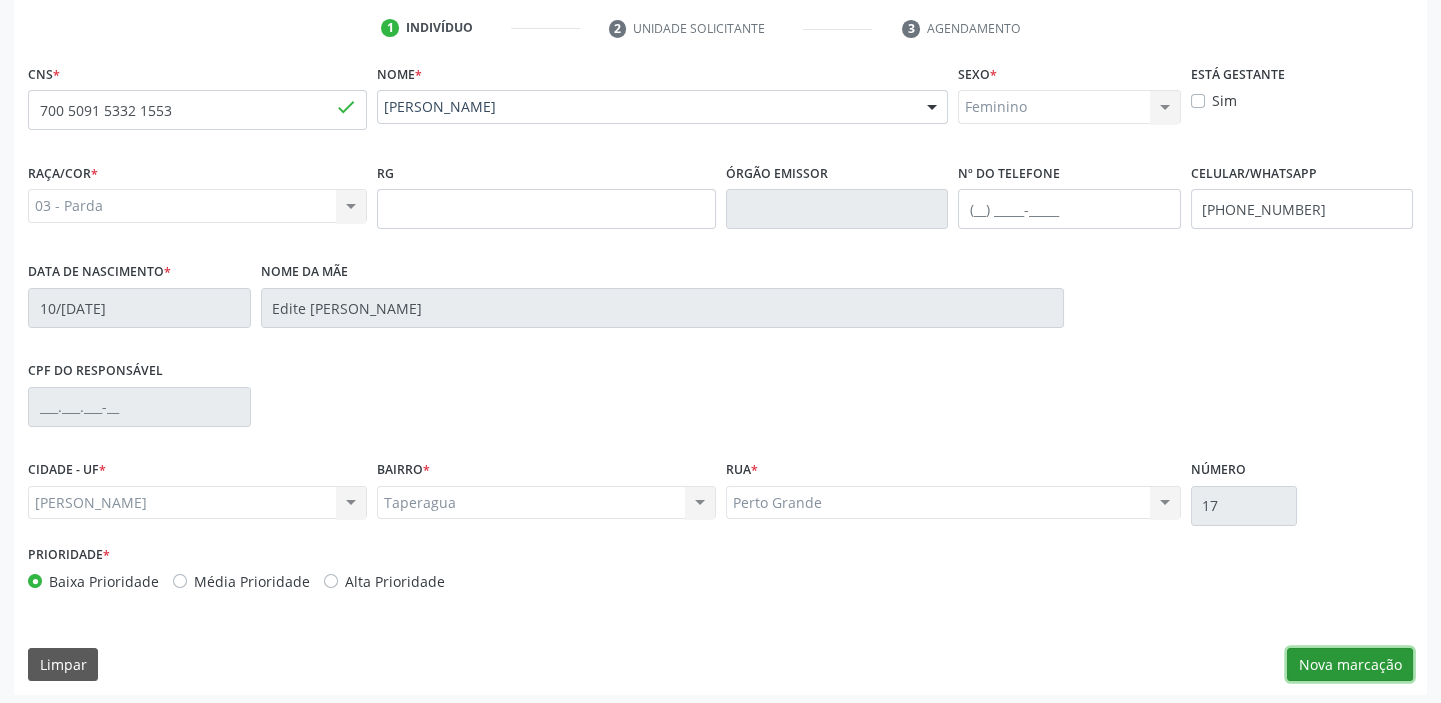 click on "Nova marcação" at bounding box center [1350, 665] 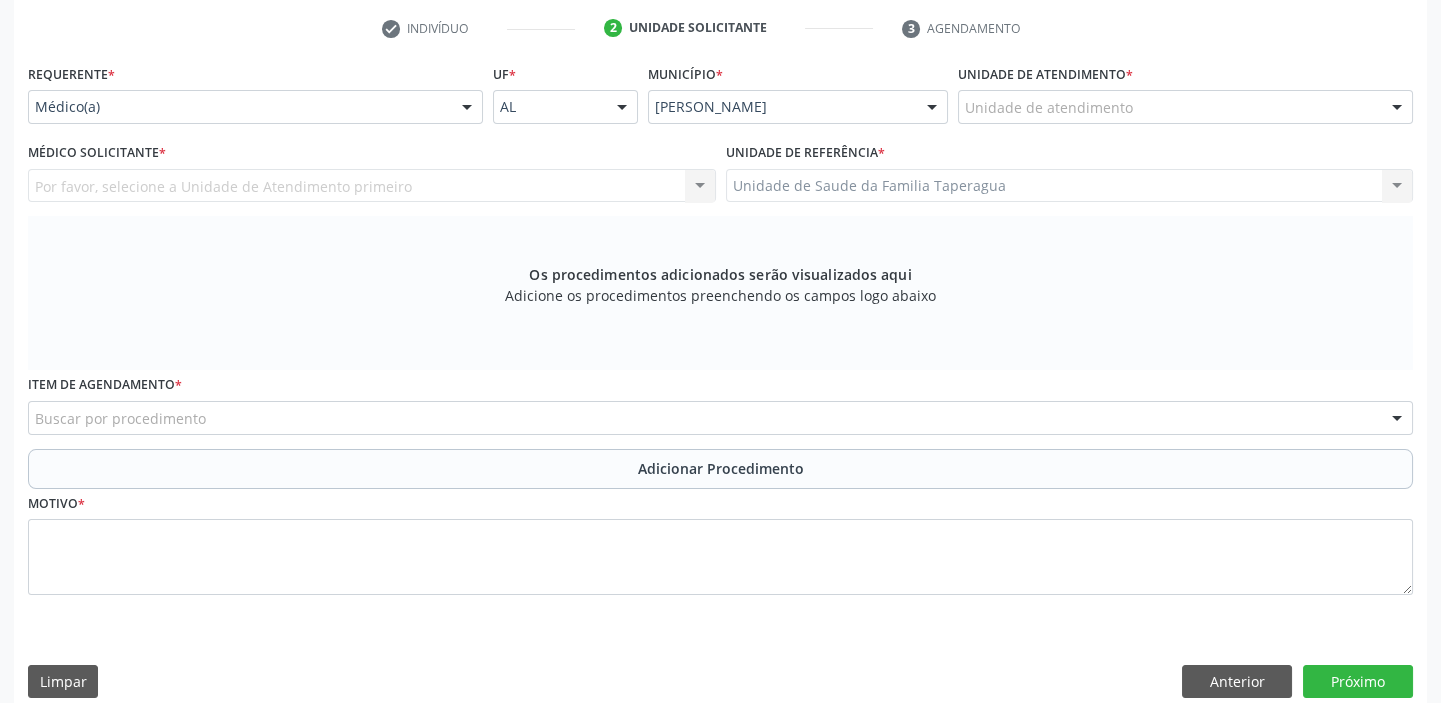 click on "Unidade de atendimento" at bounding box center [1185, 107] 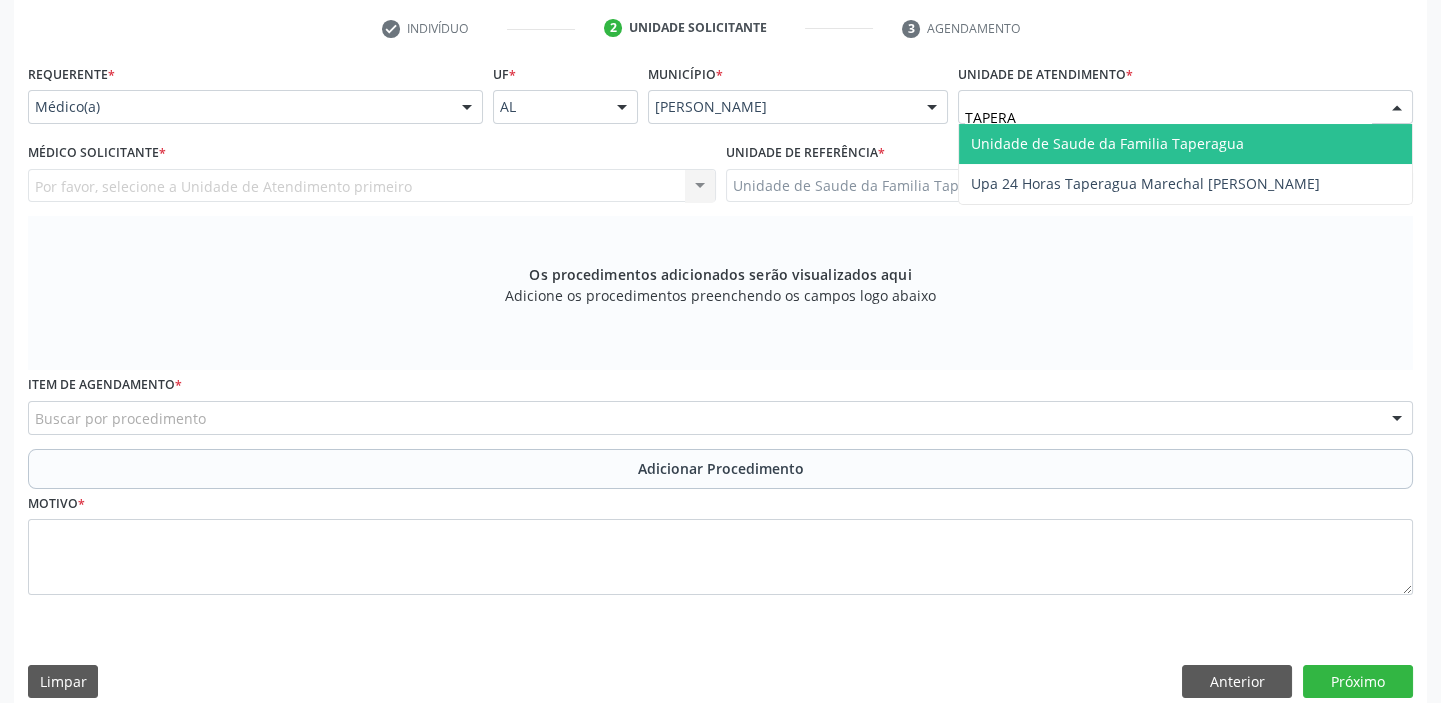 click on "Unidade de Saude da Familia Taperagua" at bounding box center (1185, 144) 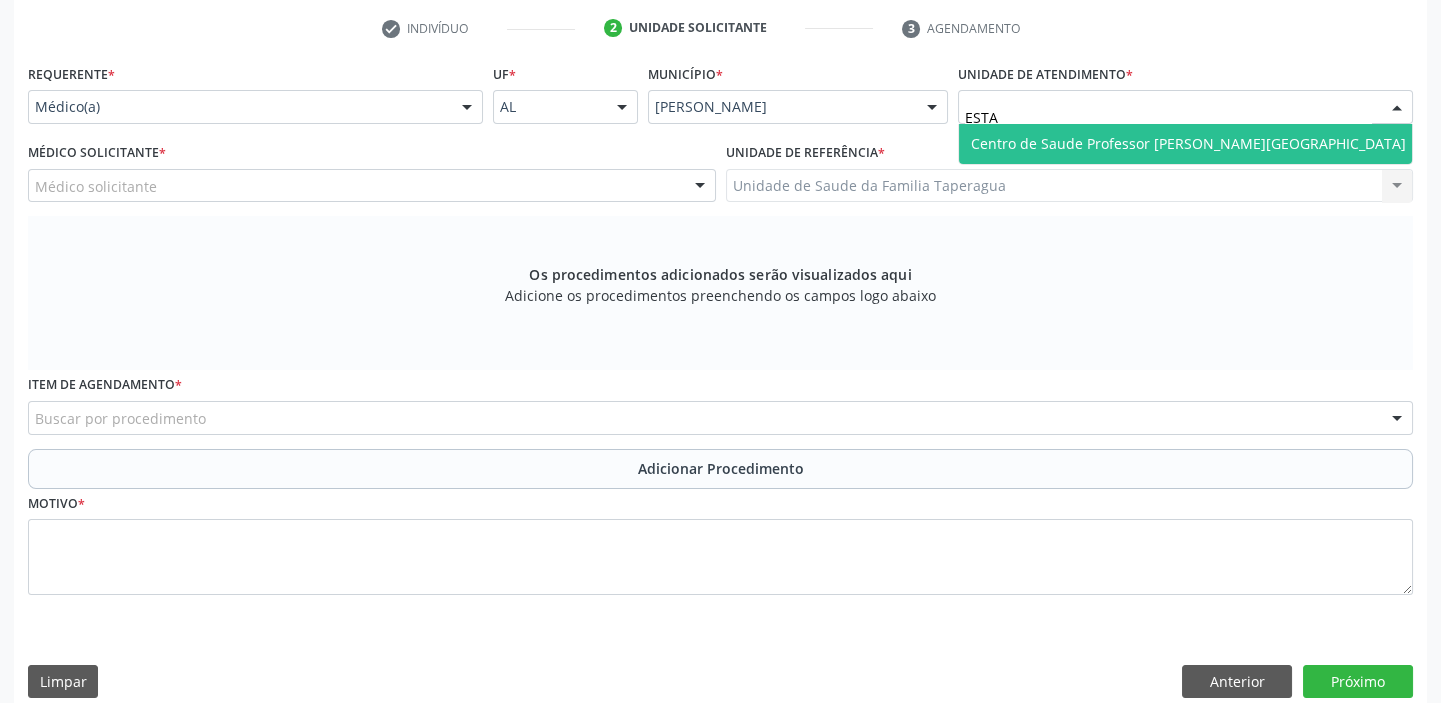 type on "ESTAC" 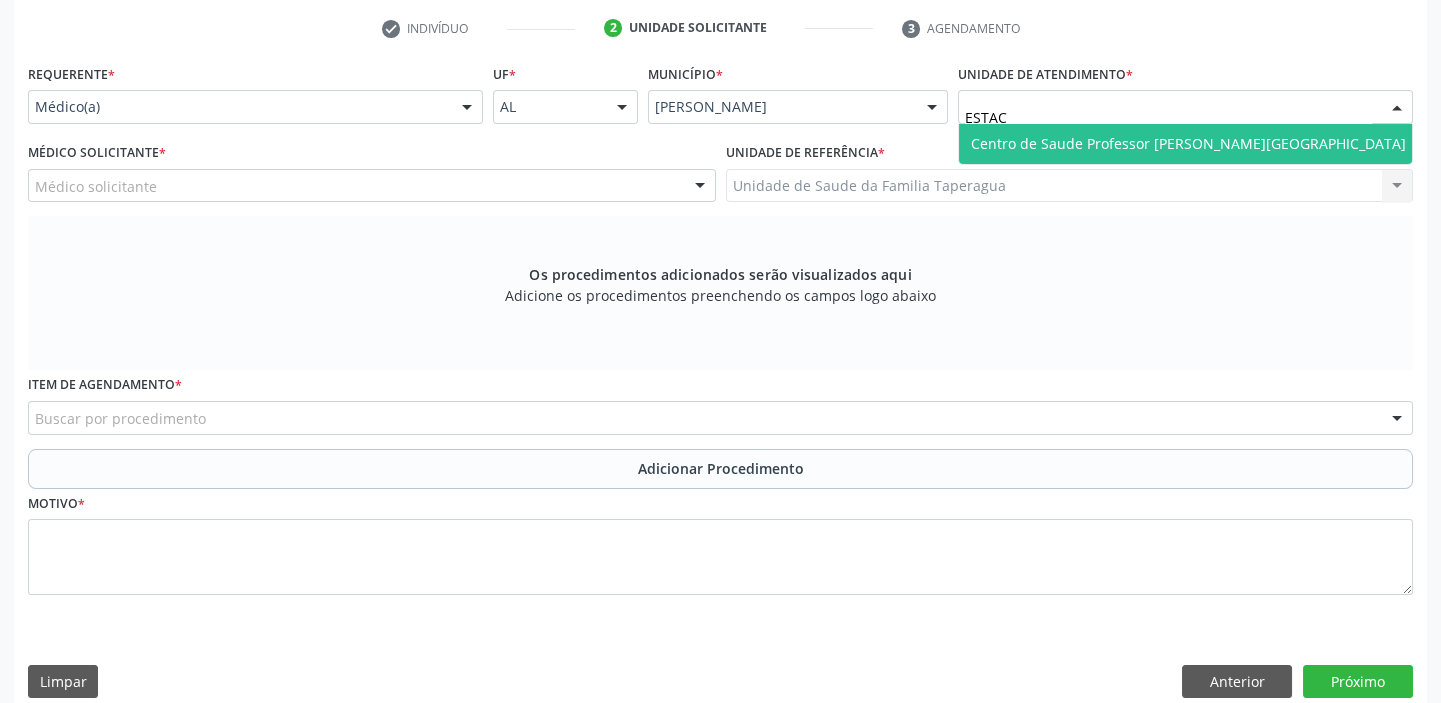 click on "Centro de Saude Professor [PERSON_NAME][GEOGRAPHIC_DATA]" at bounding box center (1188, 143) 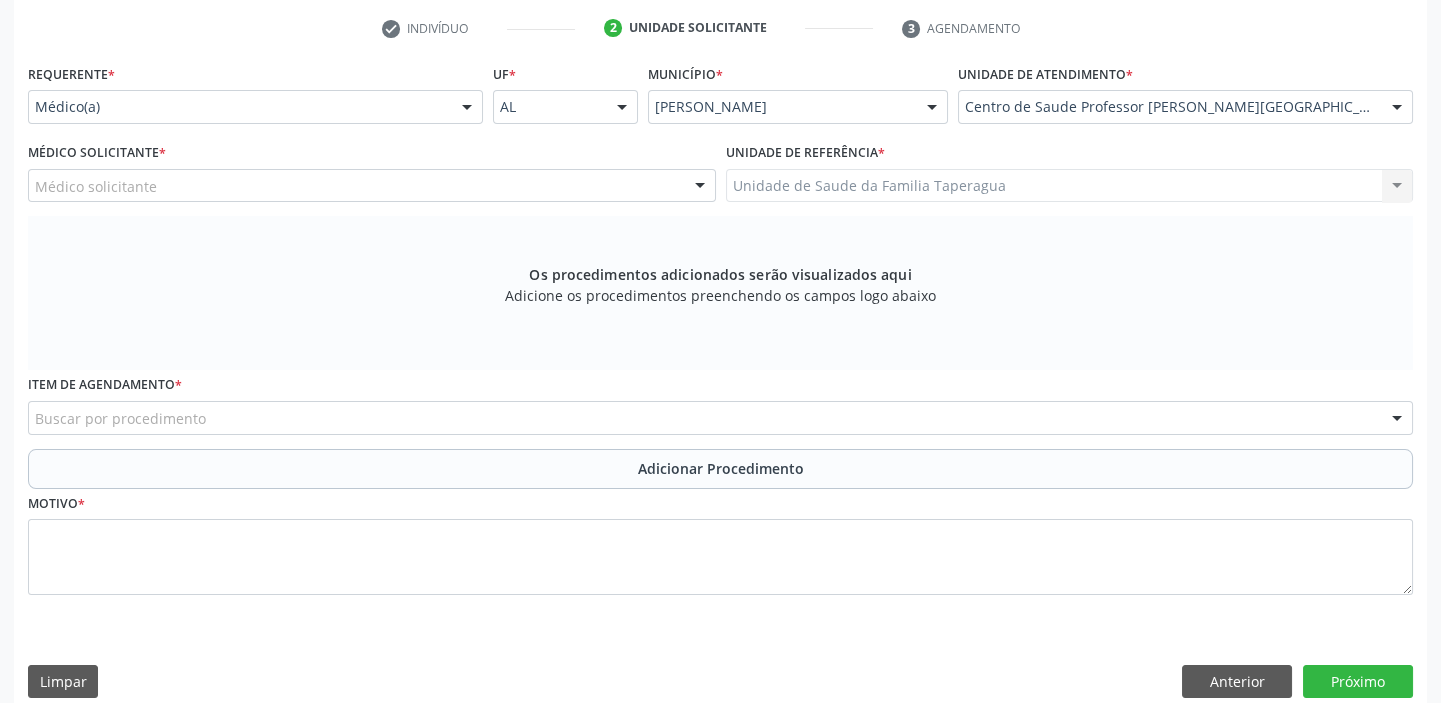 click on "Médico solicitante" at bounding box center (372, 186) 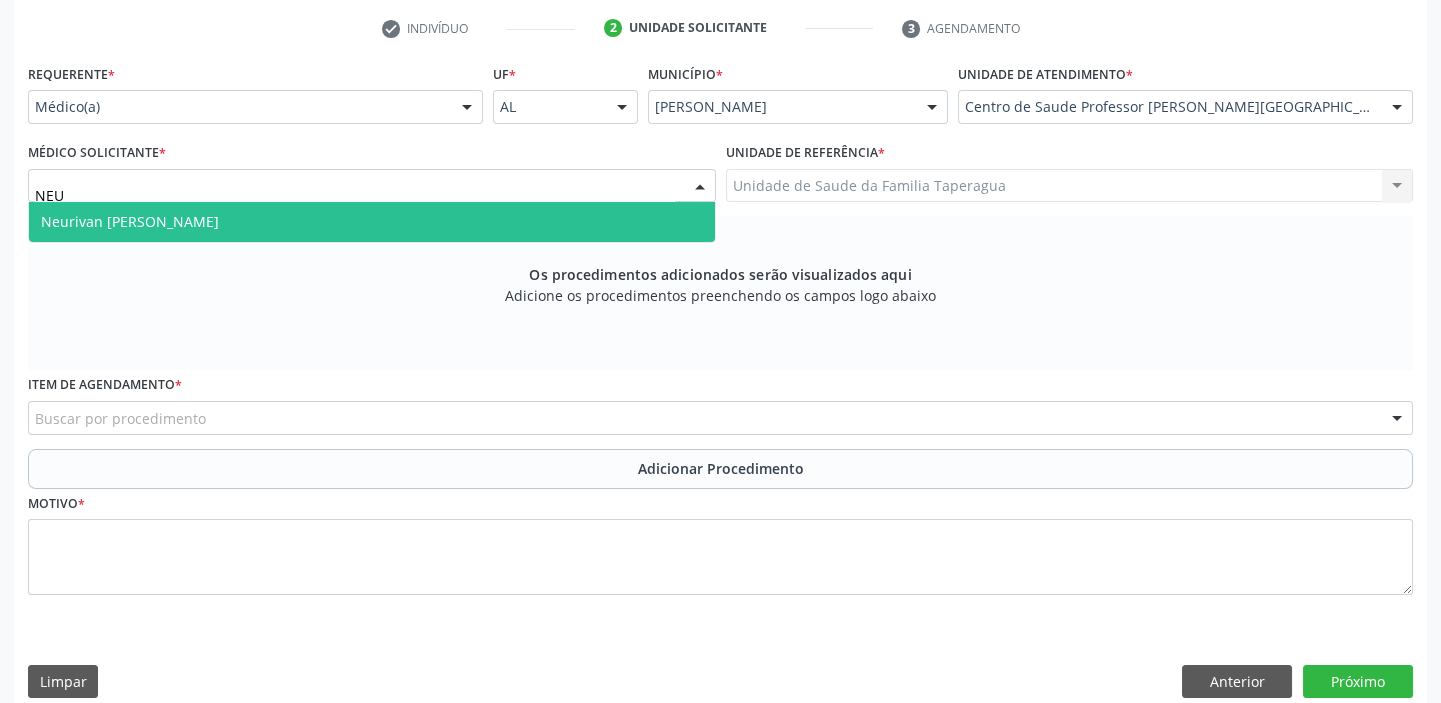 type on "NEUR" 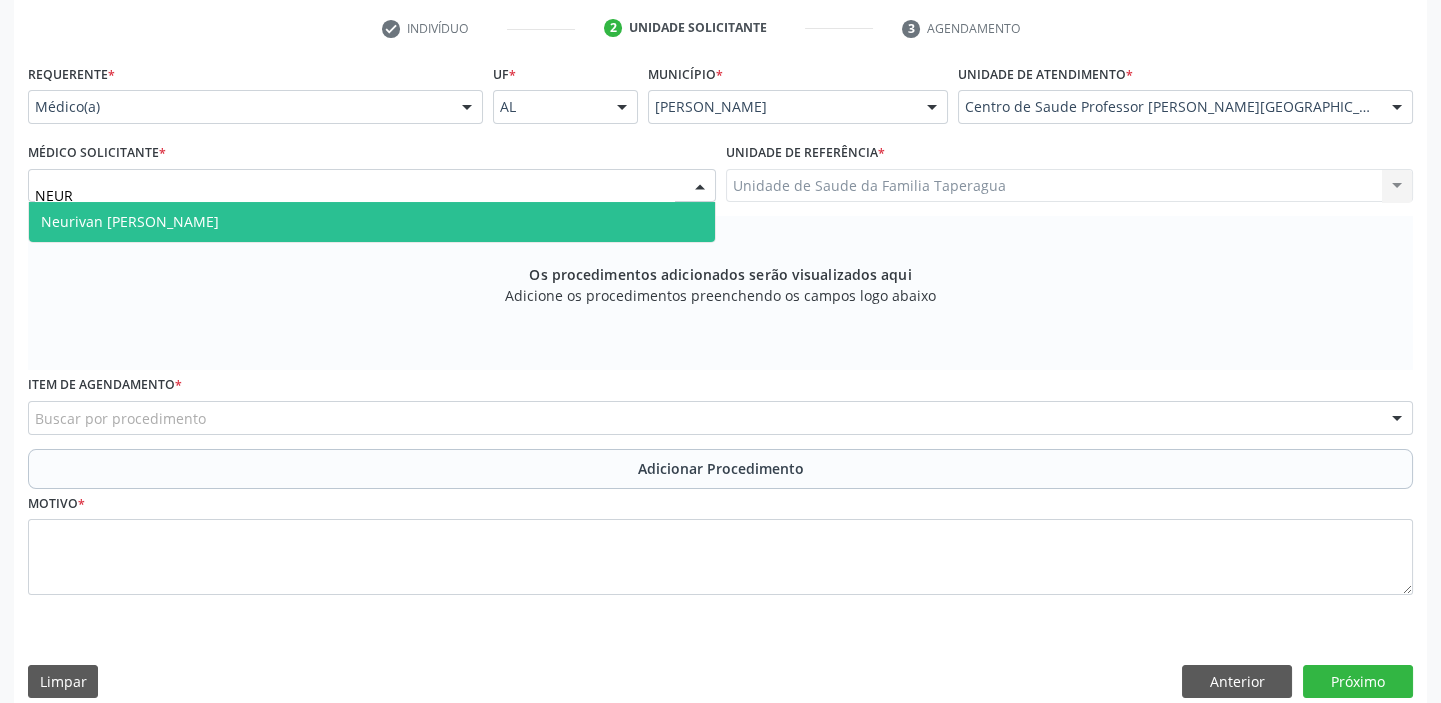 click on "Neurivan [PERSON_NAME]" at bounding box center [372, 222] 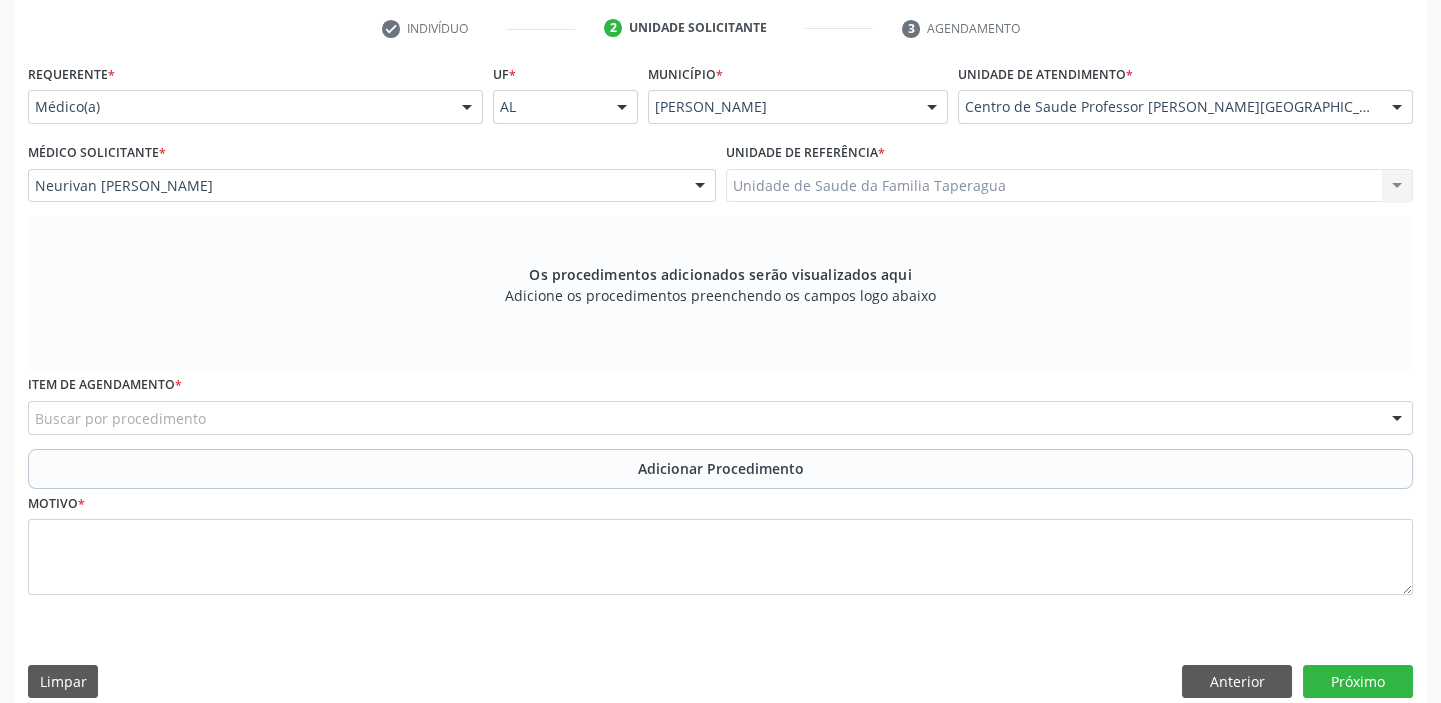 click on "Buscar por procedimento" at bounding box center [720, 418] 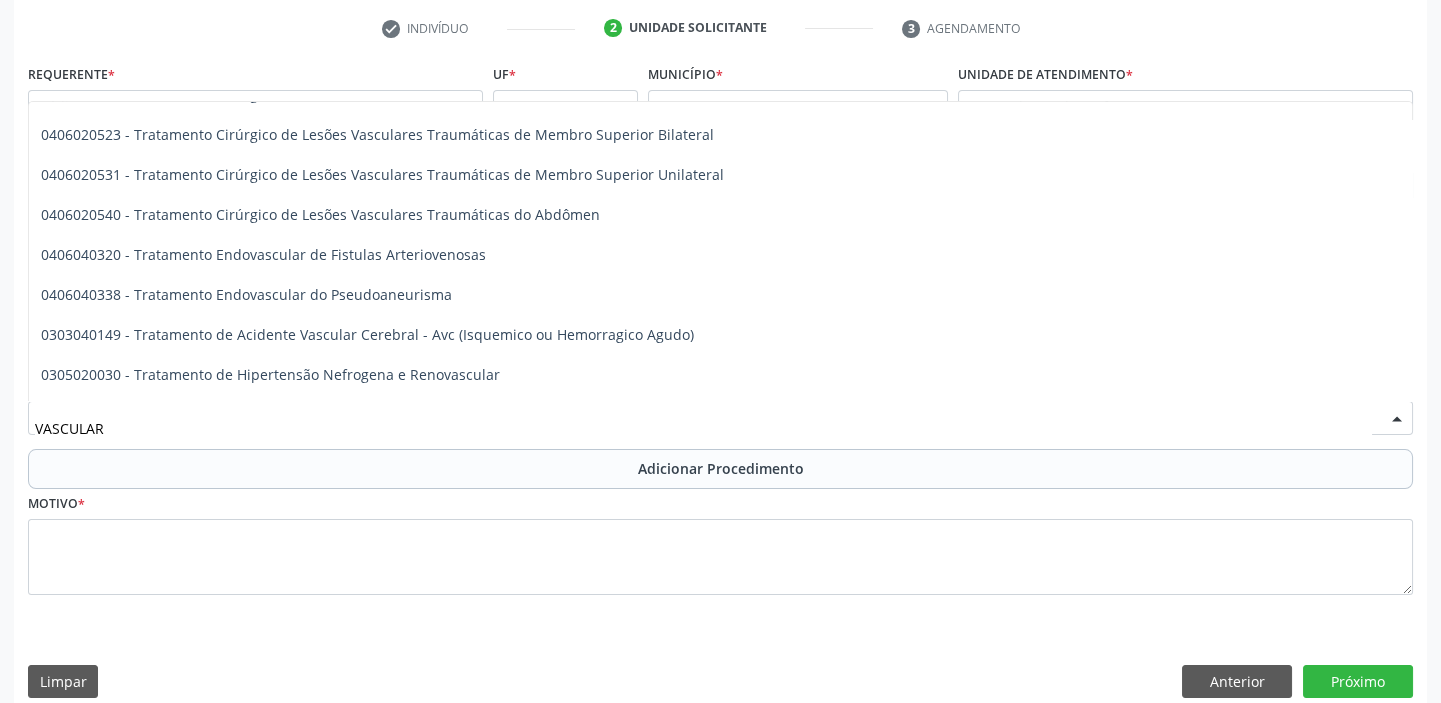 scroll, scrollTop: 1660, scrollLeft: 0, axis: vertical 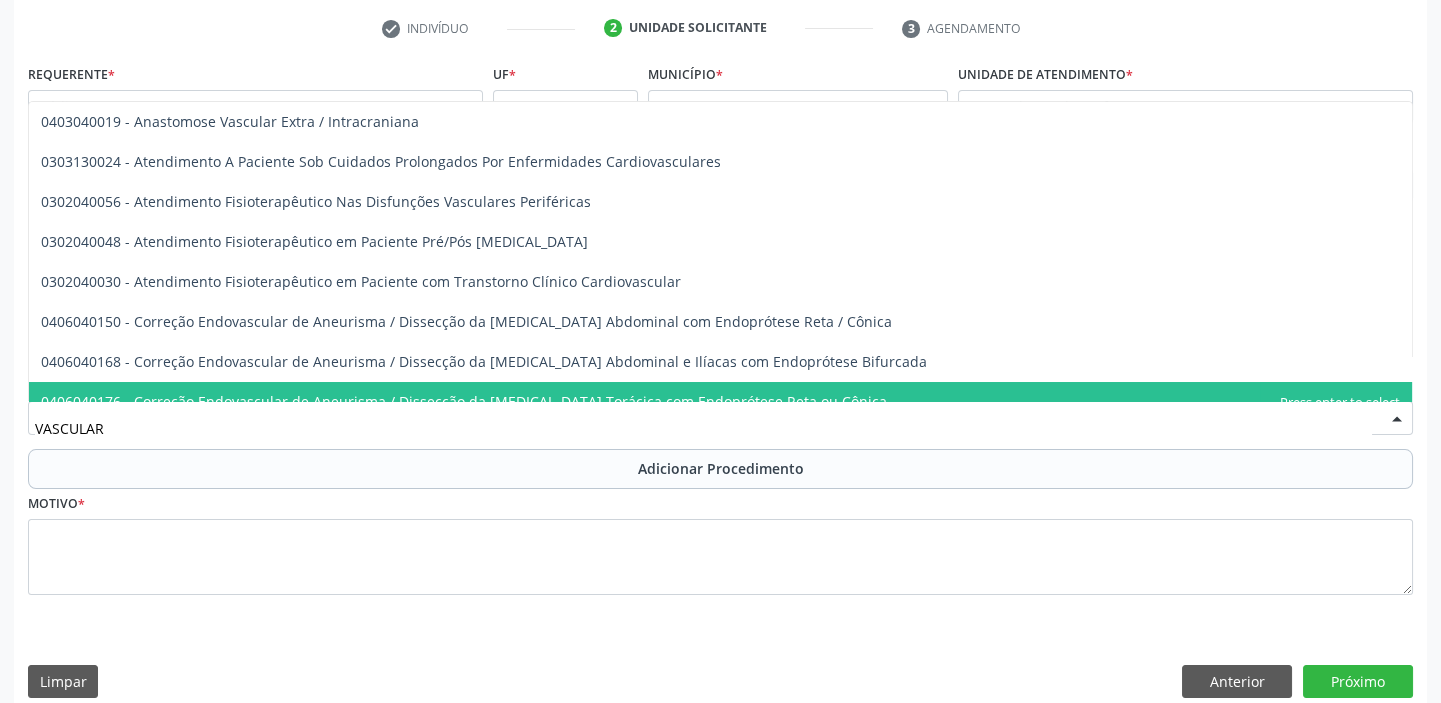 click on "VASCULAR" at bounding box center [703, 428] 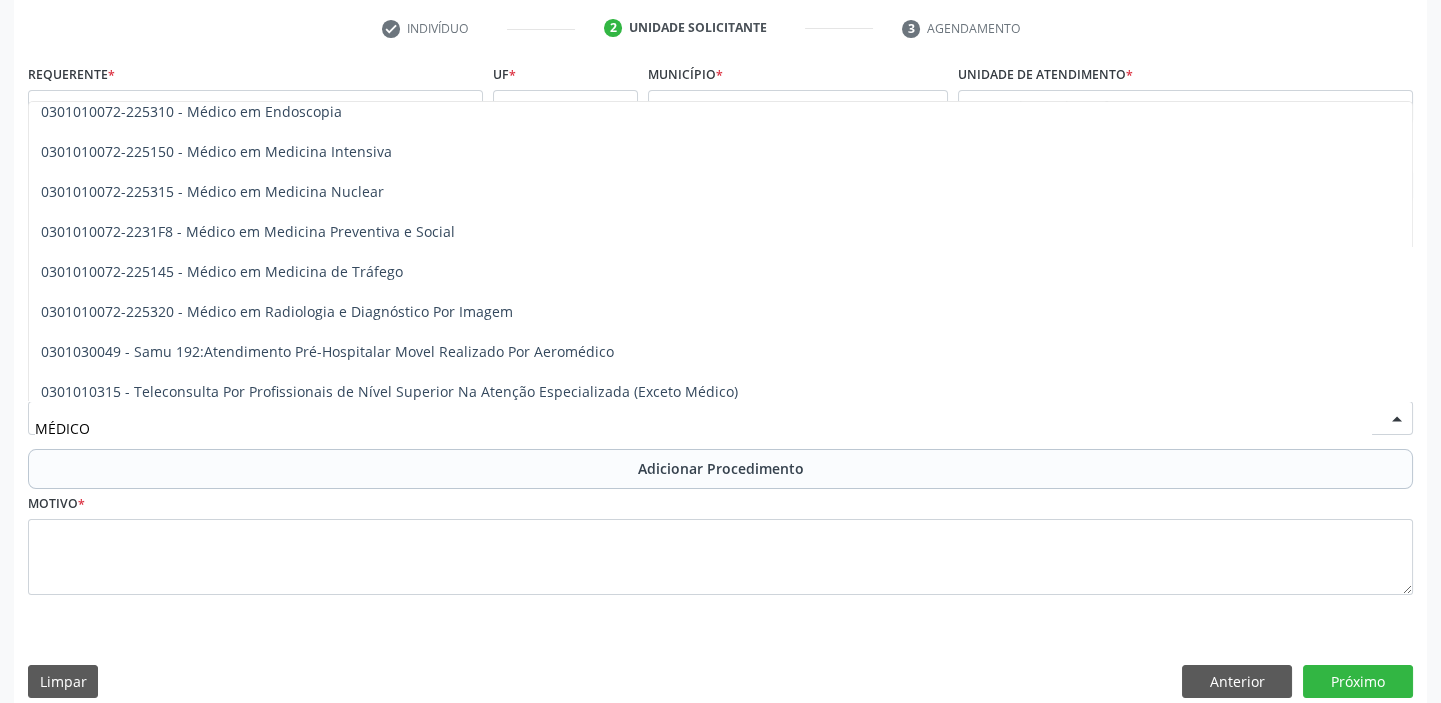 scroll, scrollTop: 2660, scrollLeft: 0, axis: vertical 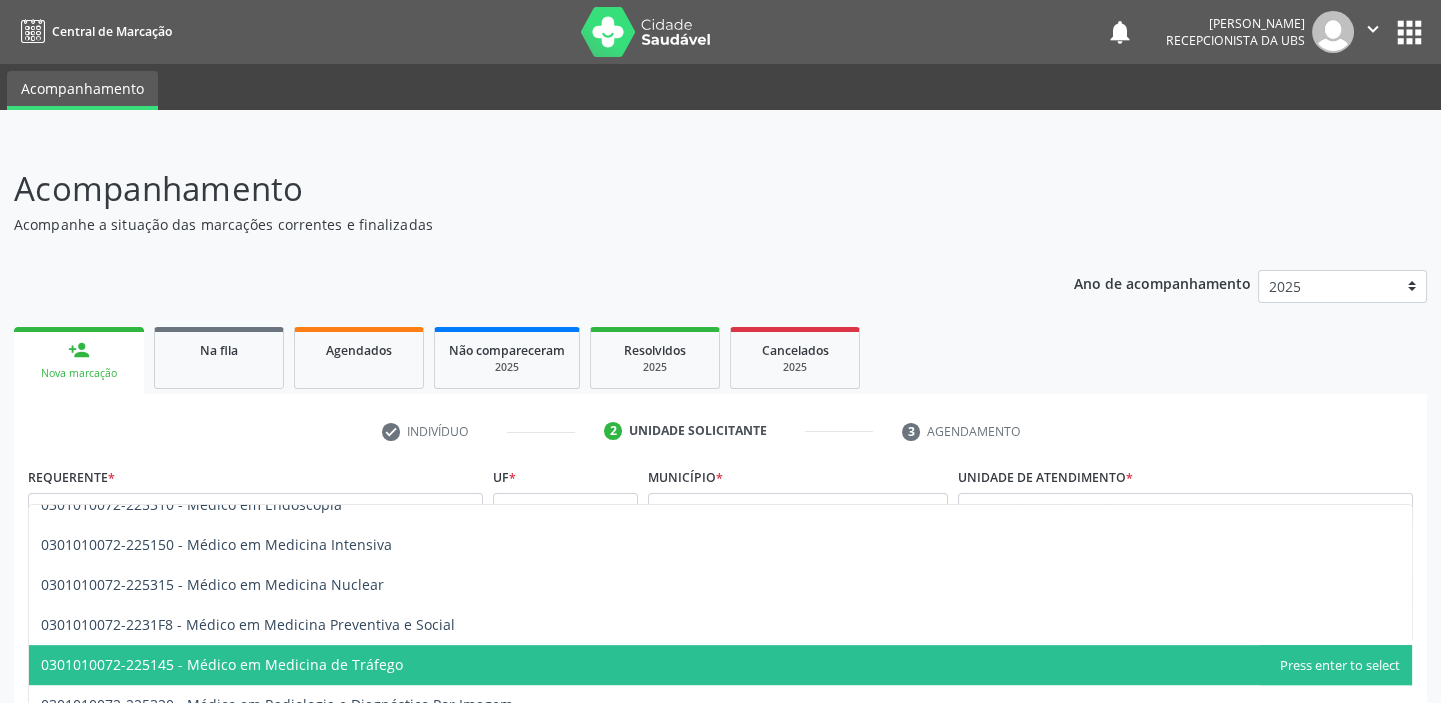 click on "check
Indivíduo
2
Unidade solicitante
3
Agendamento" at bounding box center [720, 431] 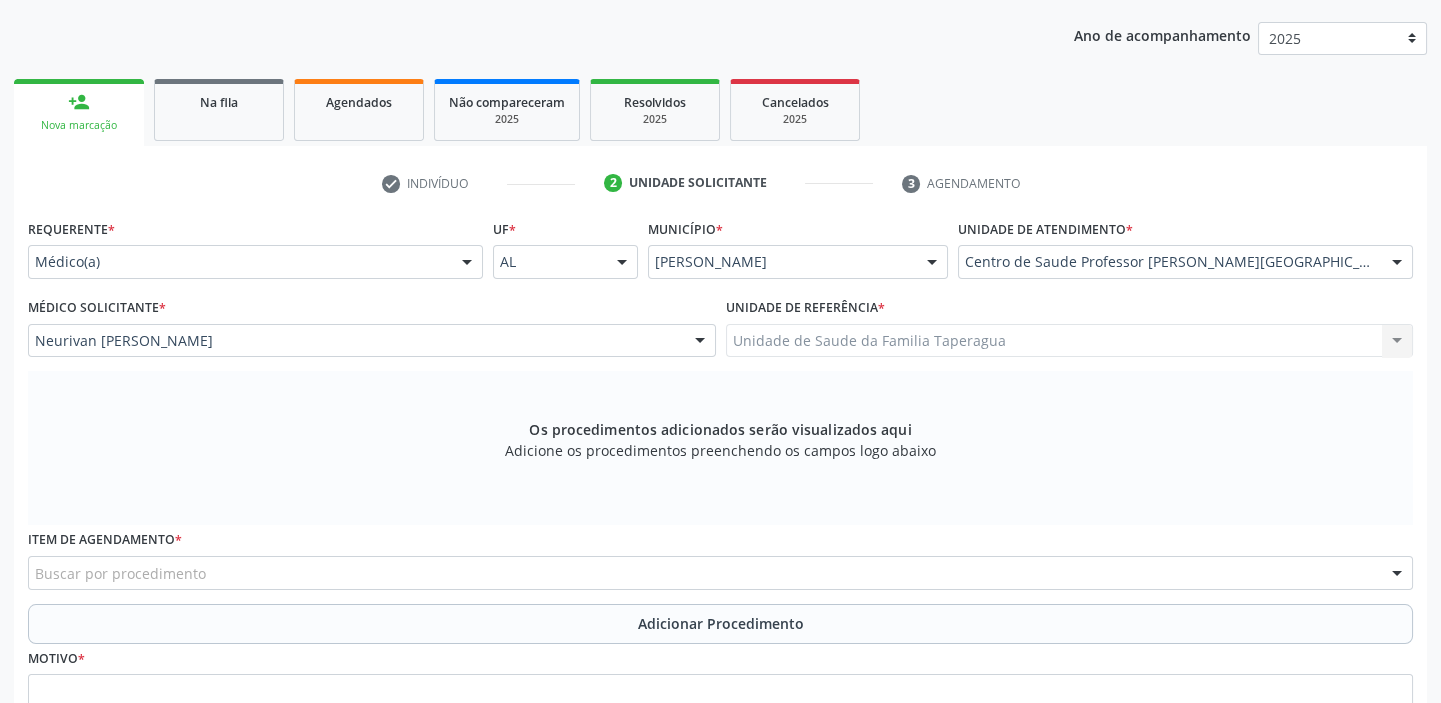 scroll, scrollTop: 425, scrollLeft: 0, axis: vertical 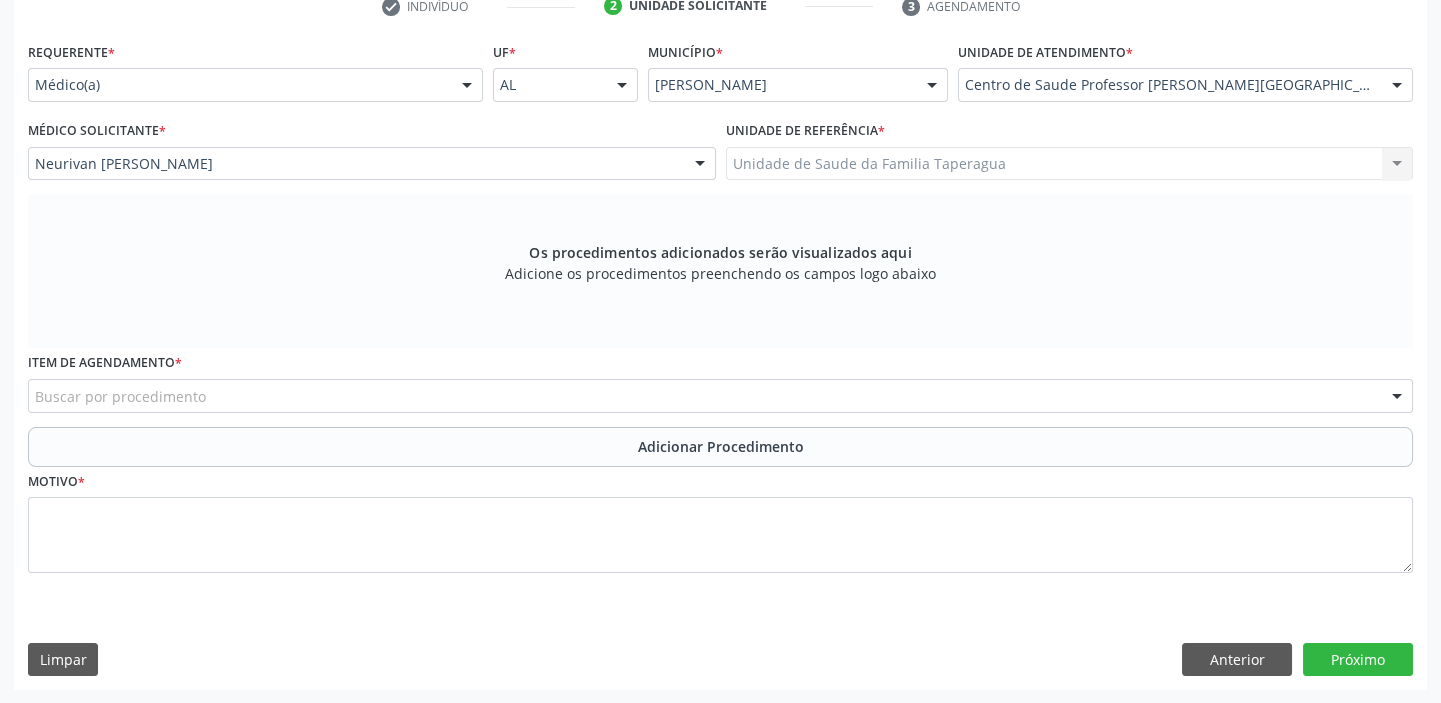 click on "Buscar por procedimento" at bounding box center [720, 396] 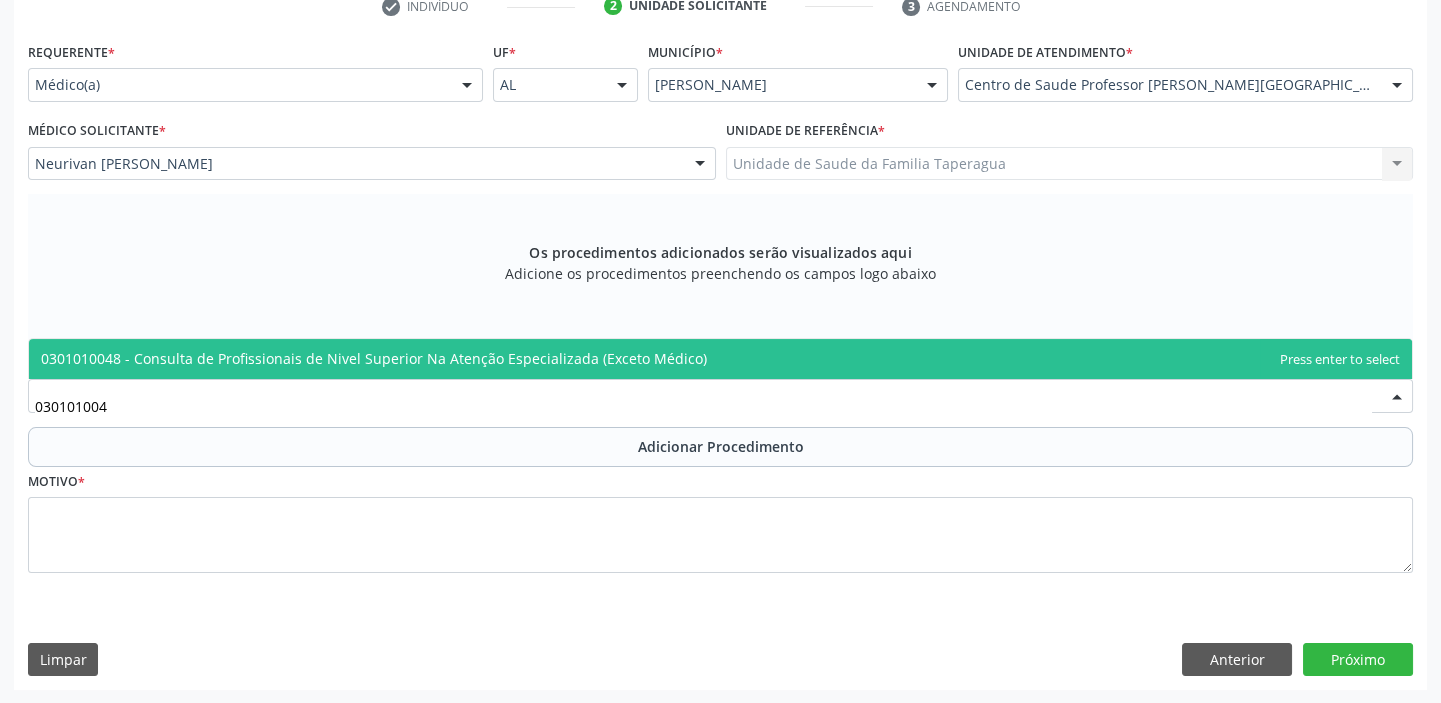 scroll, scrollTop: 0, scrollLeft: 0, axis: both 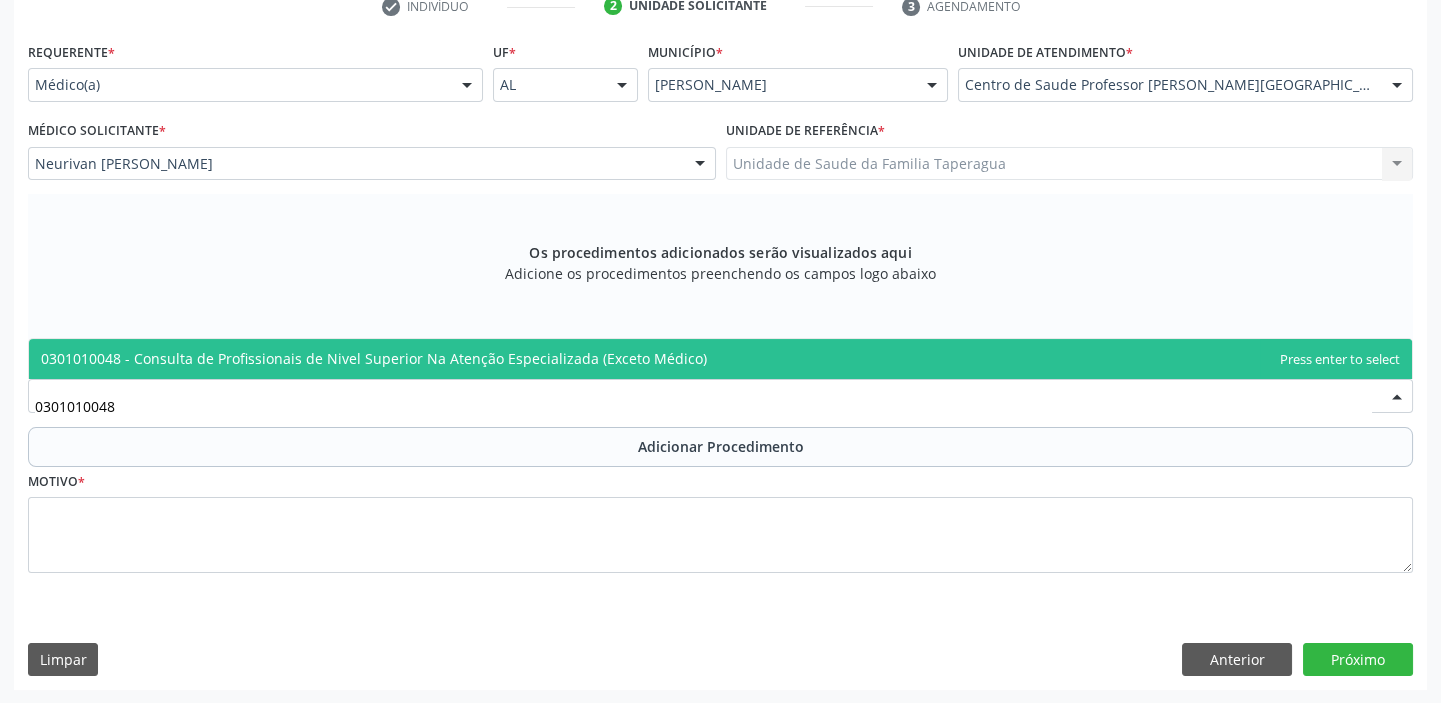 click on "0301010048 - Consulta de Profissionais de Nivel Superior Na Atenção Especializada (Exceto Médico)" at bounding box center (720, 359) 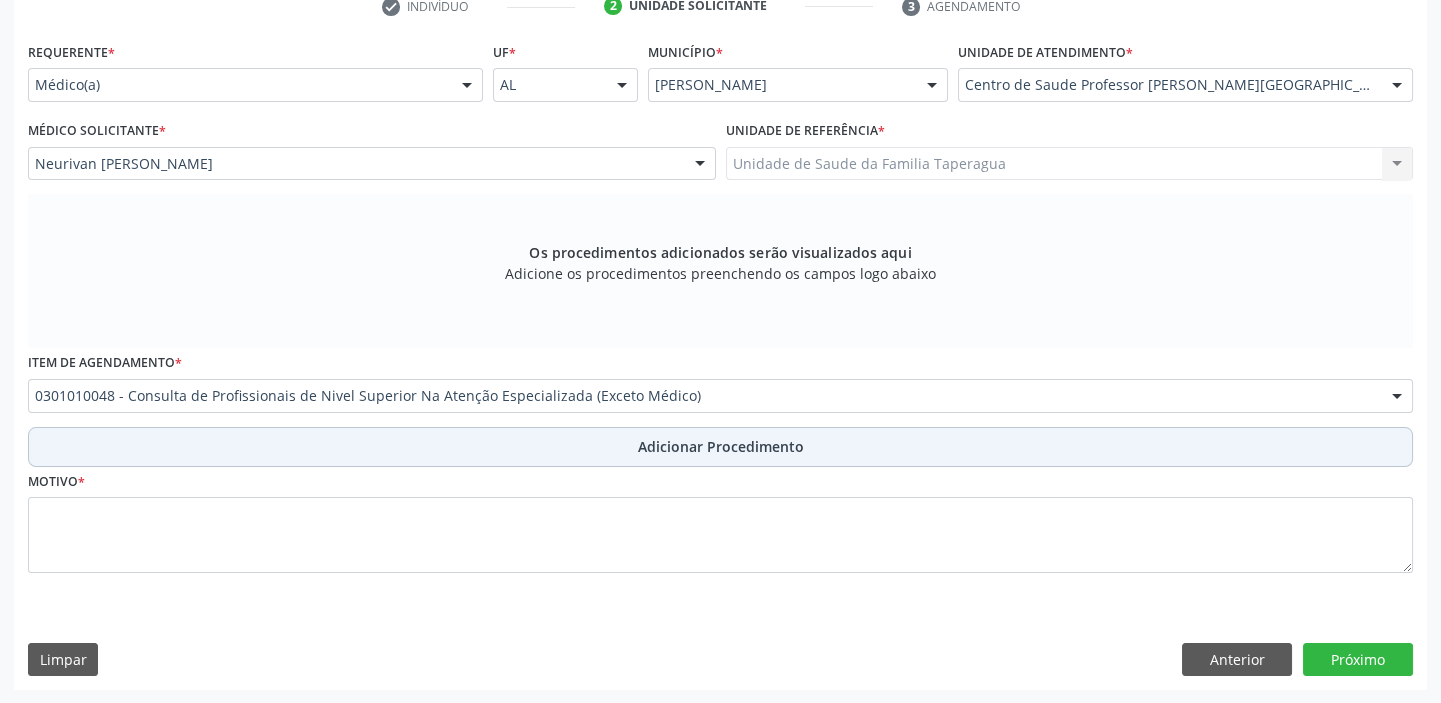 click on "Adicionar Procedimento" at bounding box center (720, 447) 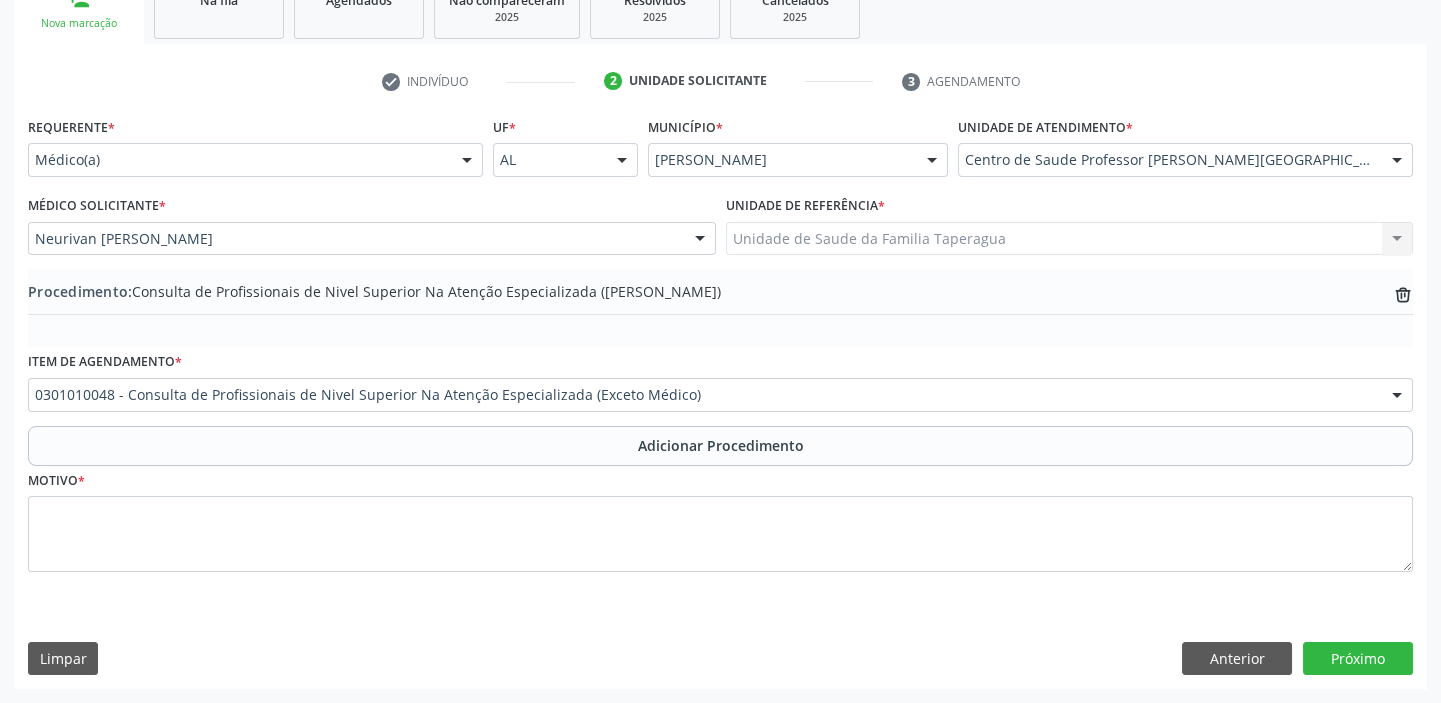 scroll, scrollTop: 349, scrollLeft: 0, axis: vertical 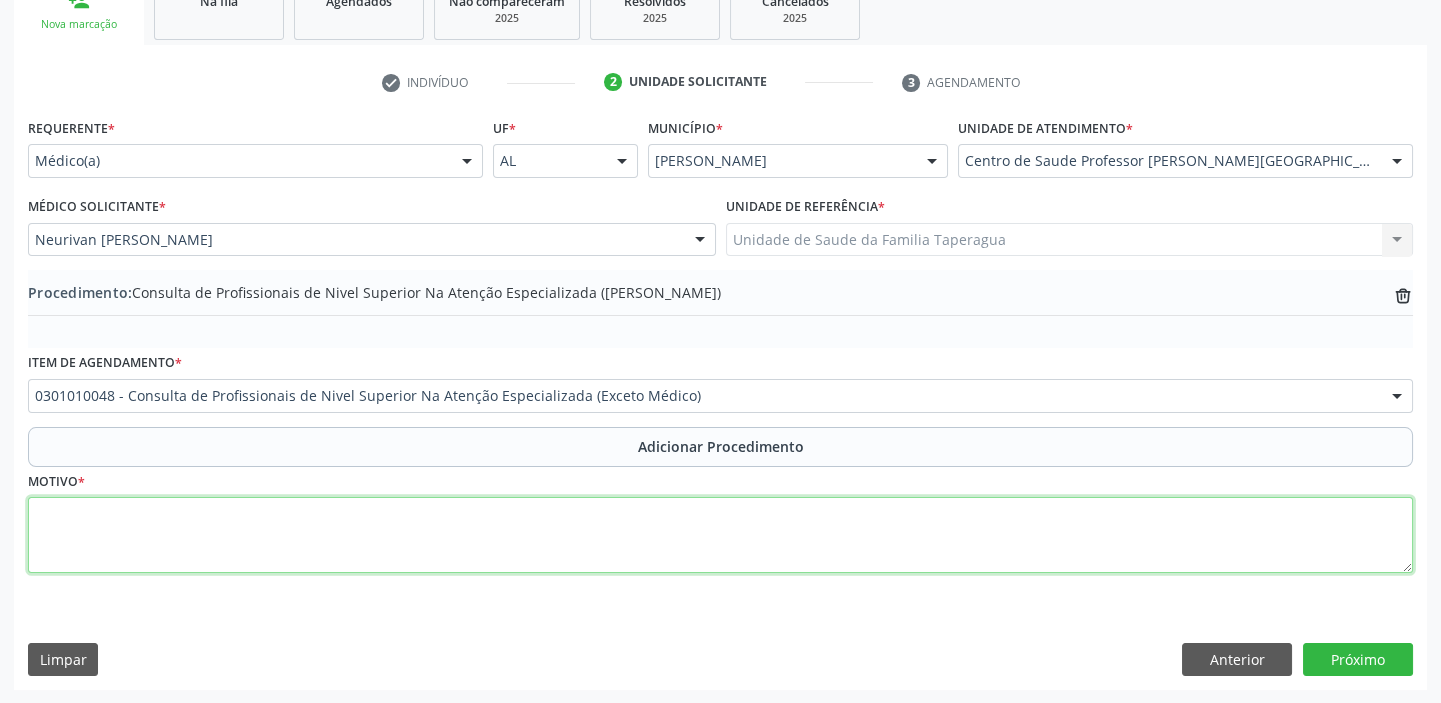 click at bounding box center [720, 535] 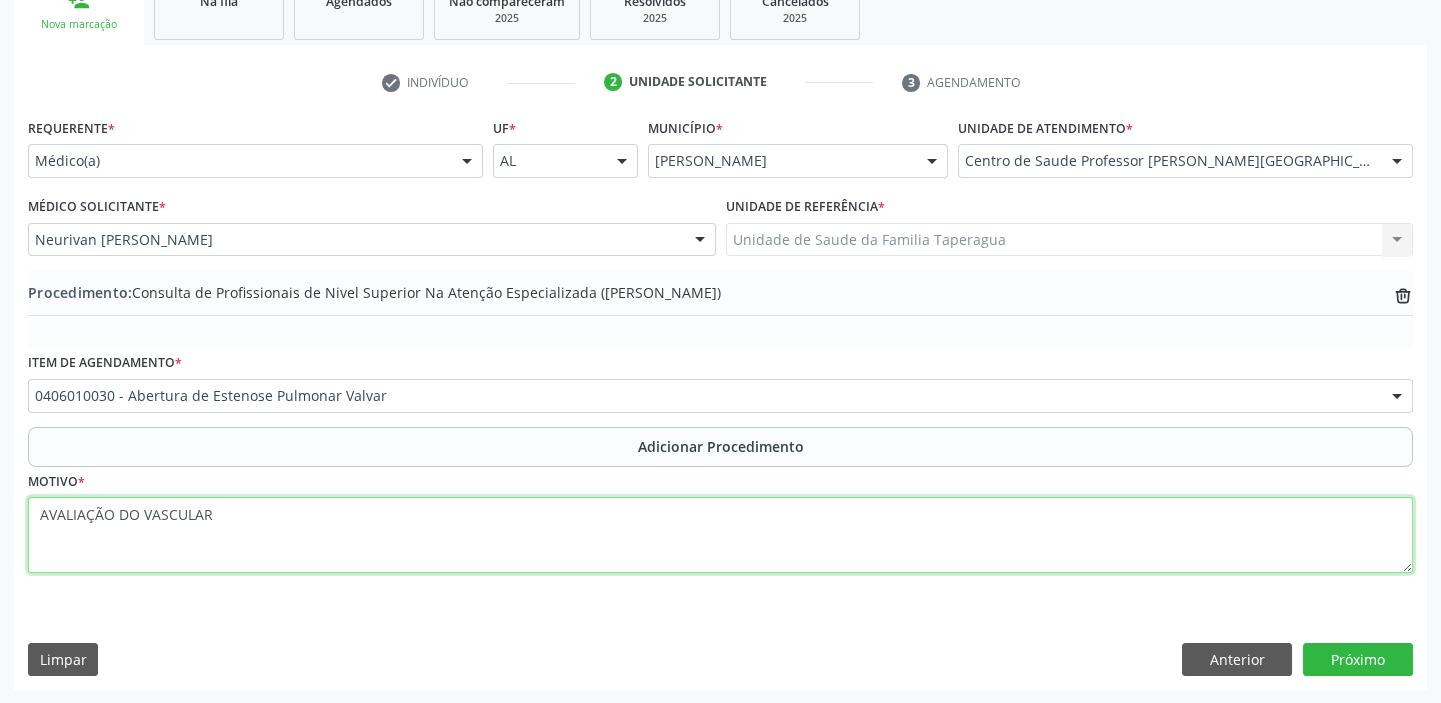 click on "AVALIAÇÃO DO VASCULAR" at bounding box center (720, 535) 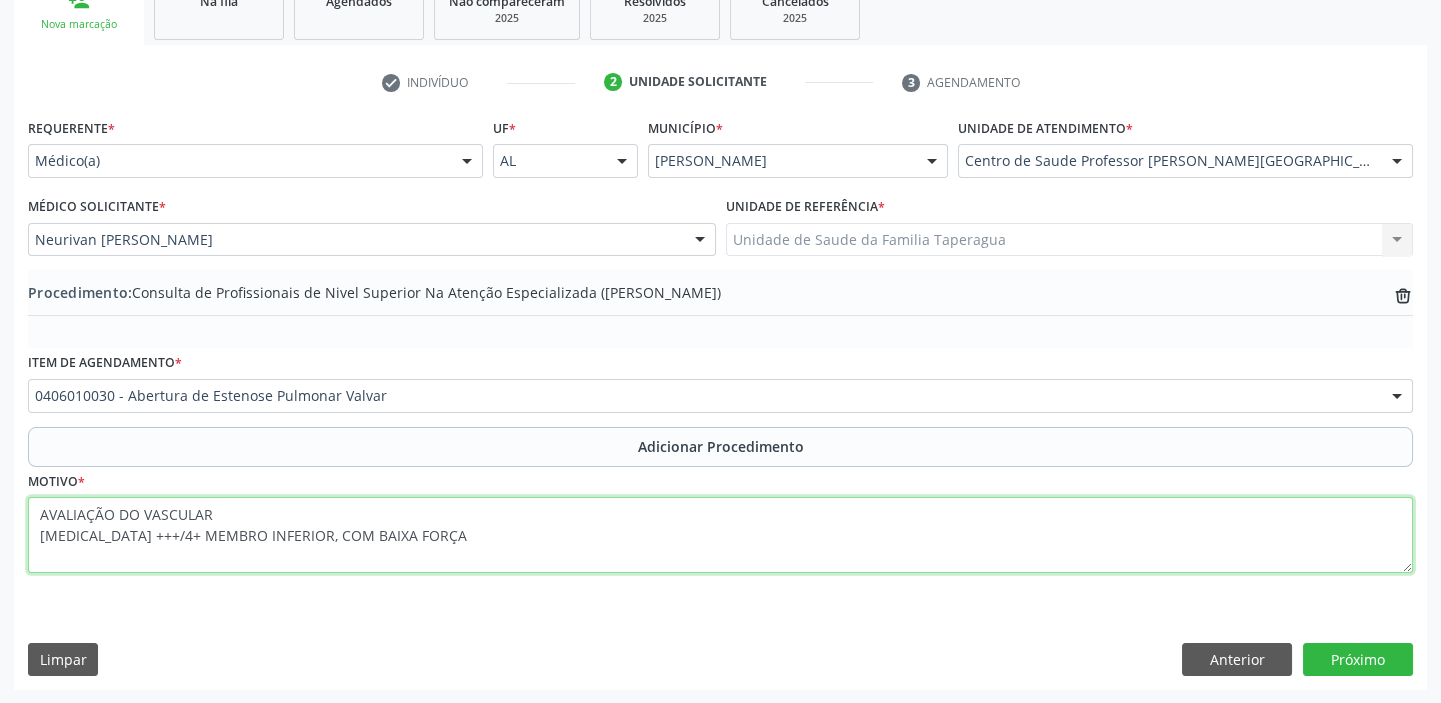 click on "AVALIAÇÃO DO VASCULAR
[MEDICAL_DATA] +++/4+ MEMBRO INFERIOR, COM BAIXA FORÇA" at bounding box center [720, 535] 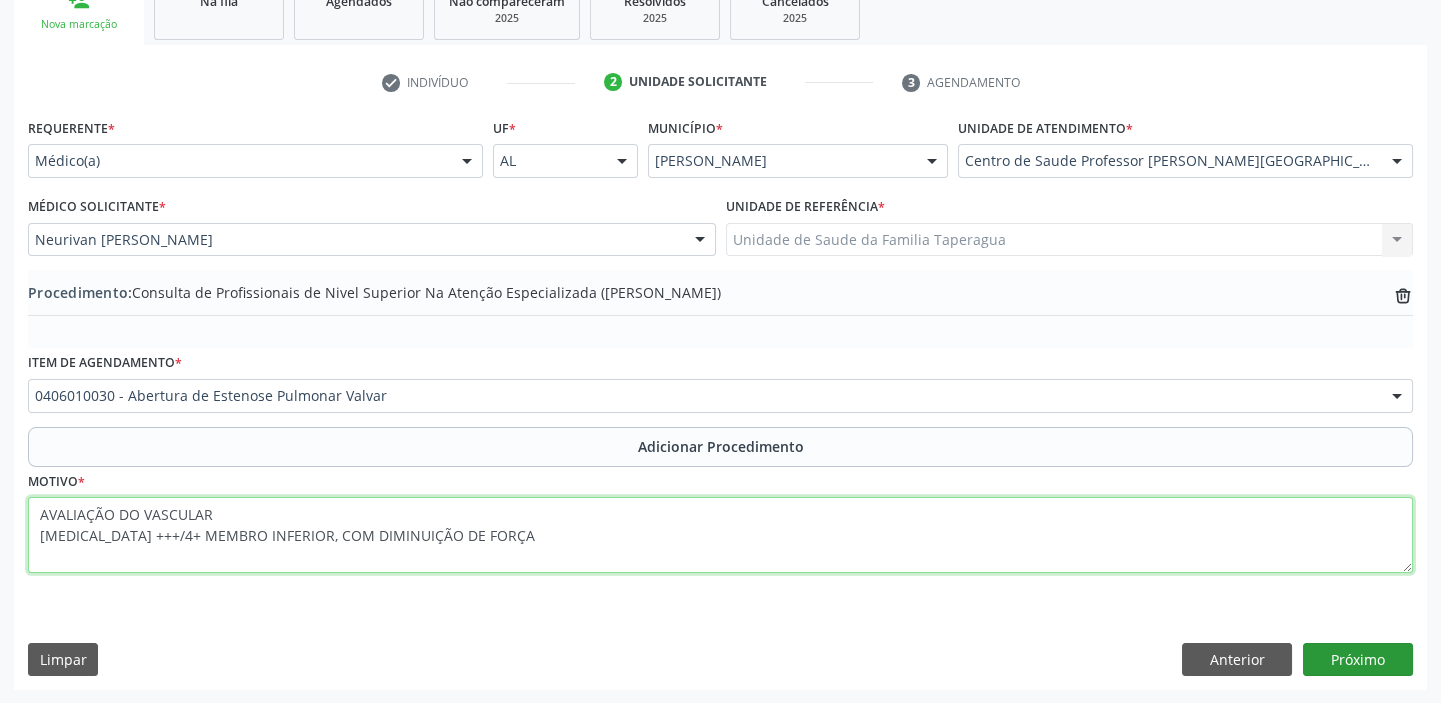 type on "AVALIAÇÃO DO VASCULAR
[MEDICAL_DATA] +++/4+ MEMBRO INFERIOR, COM DIMINUIÇÃO DE FORÇA" 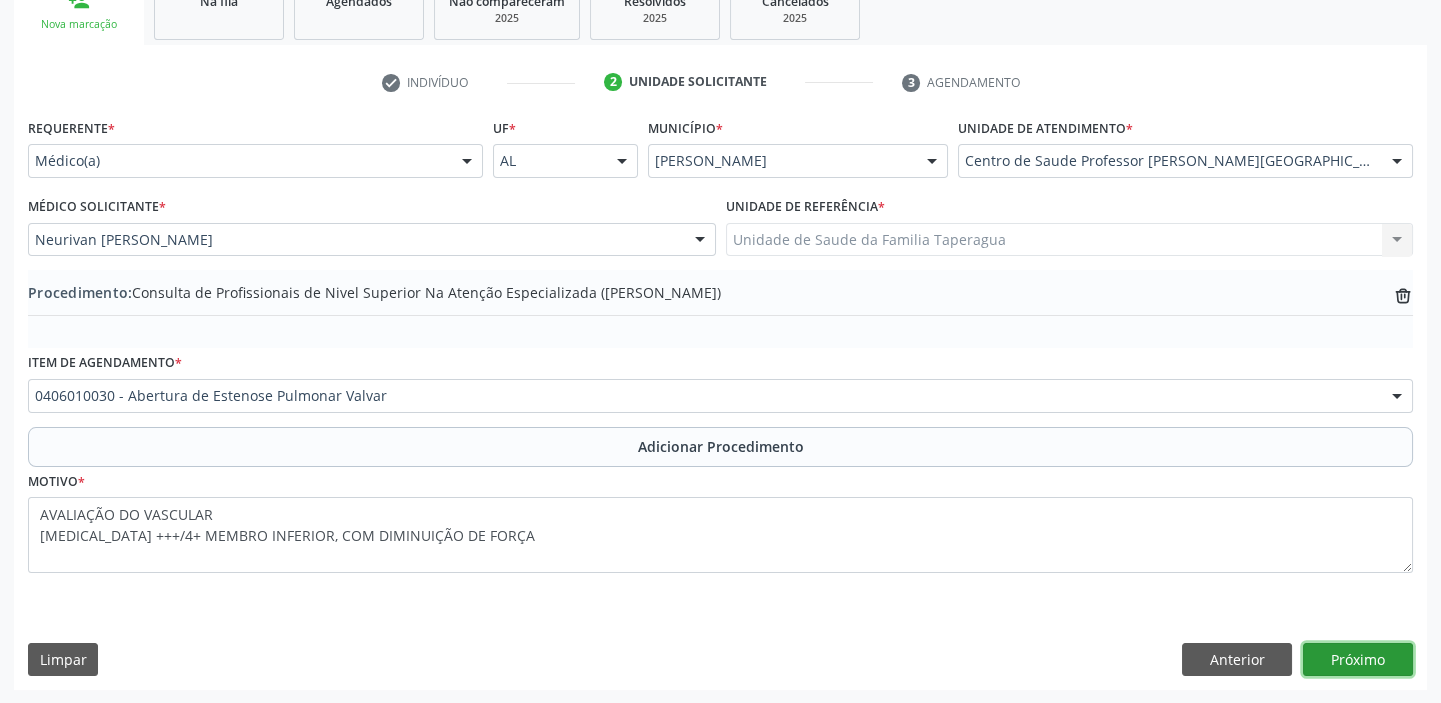 click on "Próximo" at bounding box center [1358, 660] 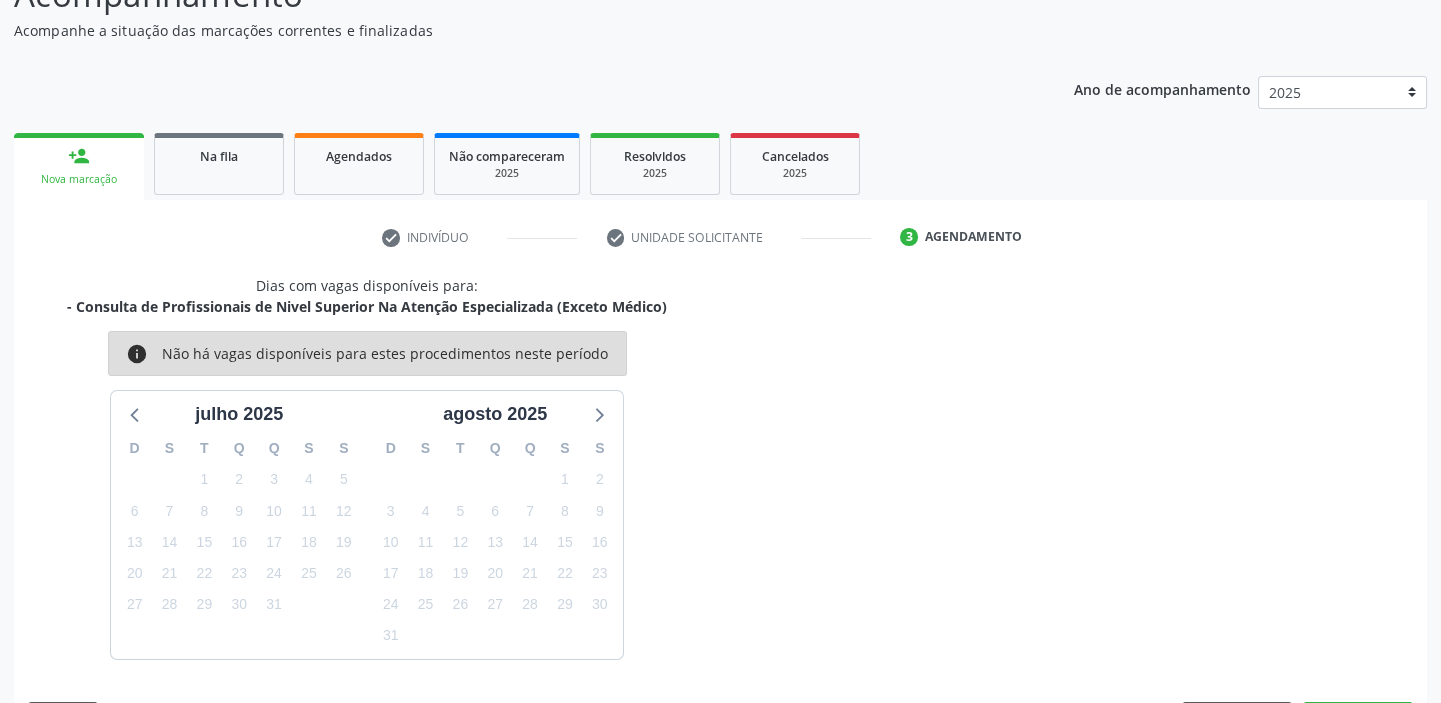 scroll, scrollTop: 252, scrollLeft: 0, axis: vertical 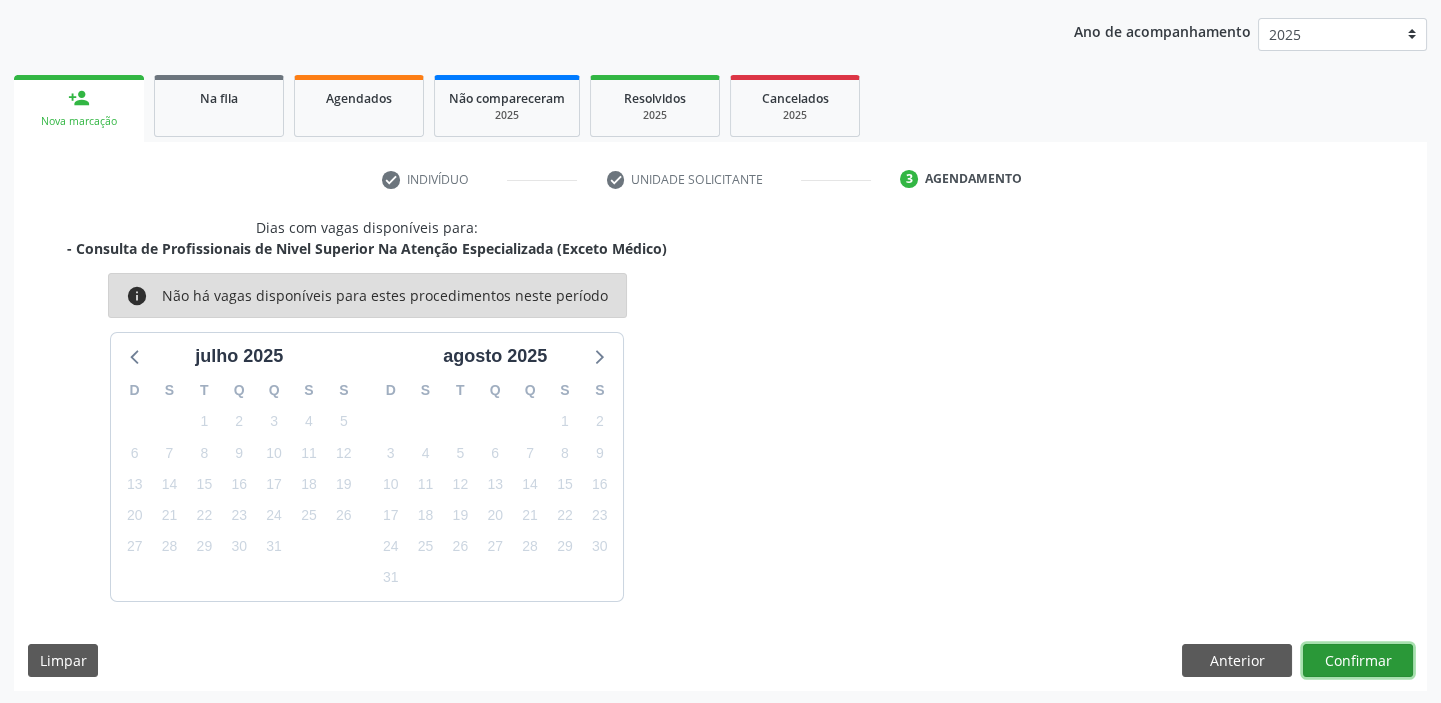 click on "Confirmar" at bounding box center (1358, 661) 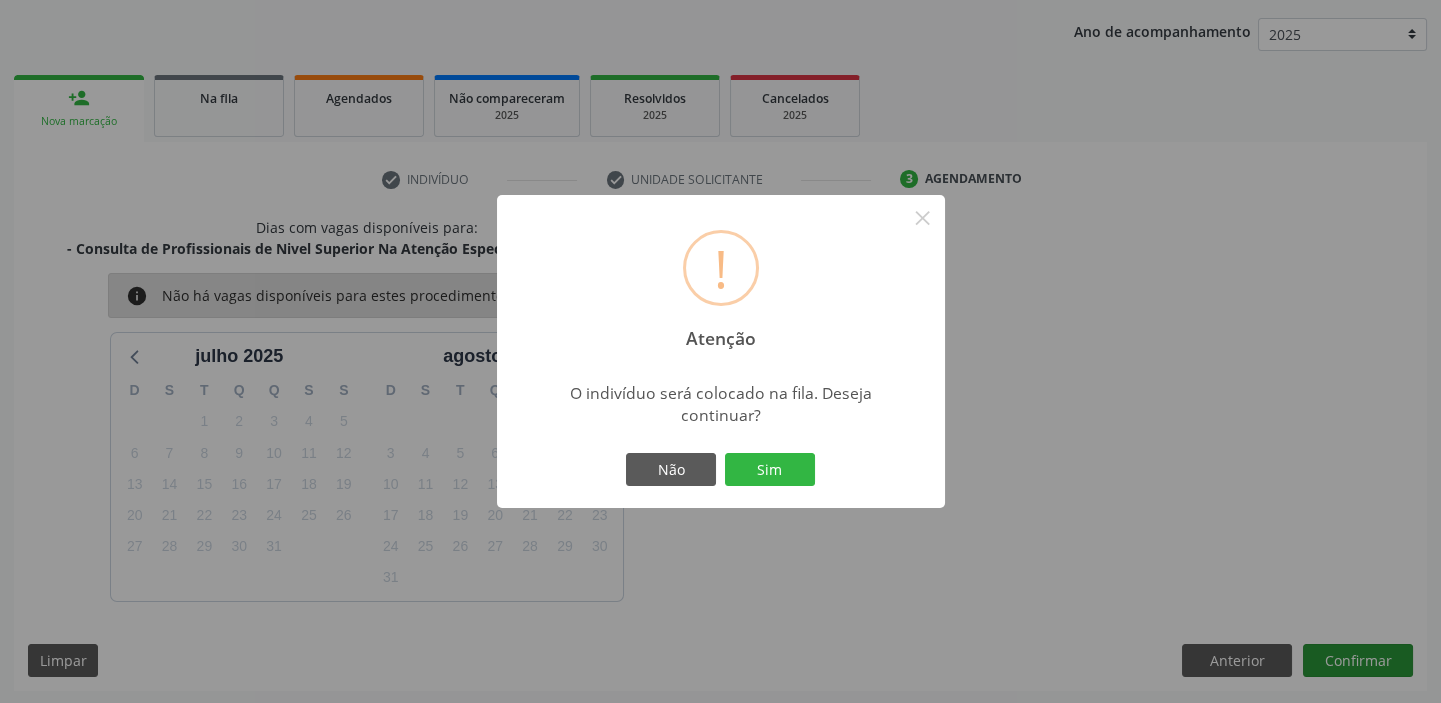 type 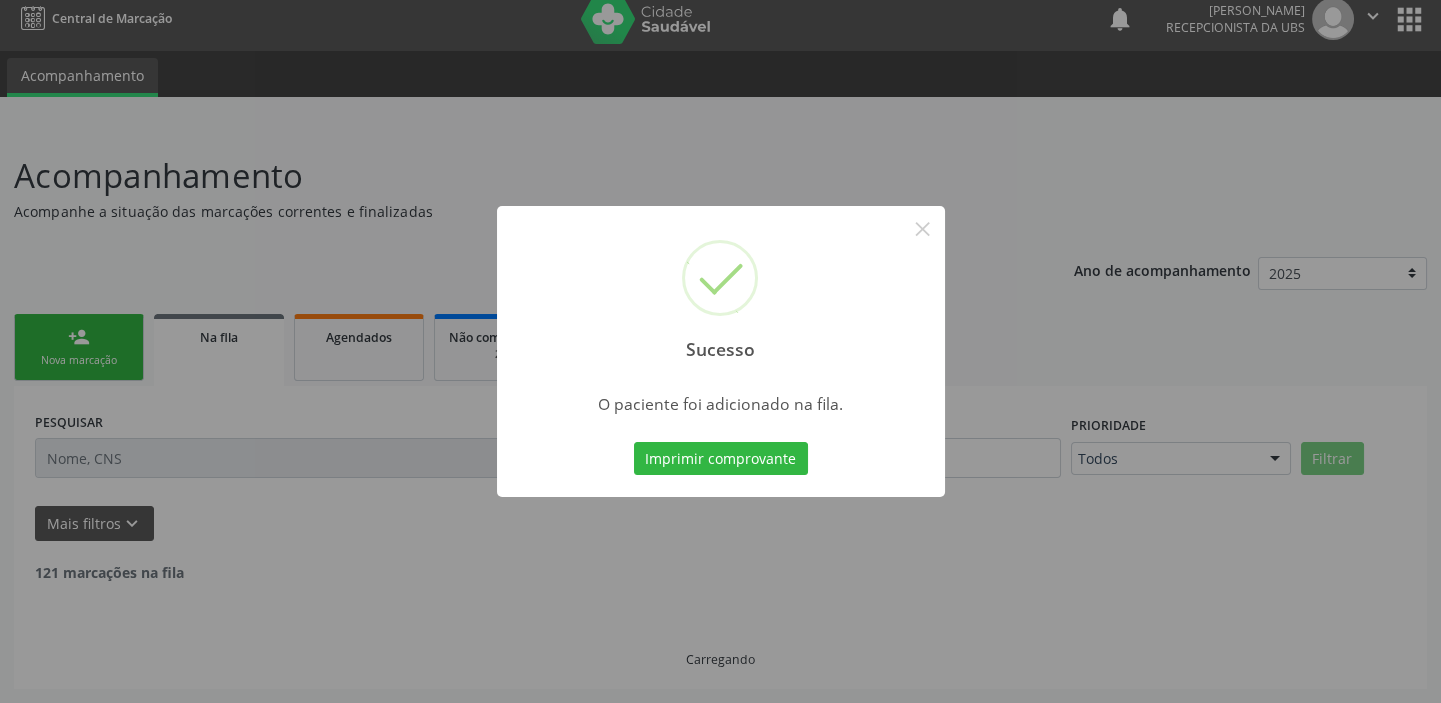 scroll, scrollTop: 0, scrollLeft: 0, axis: both 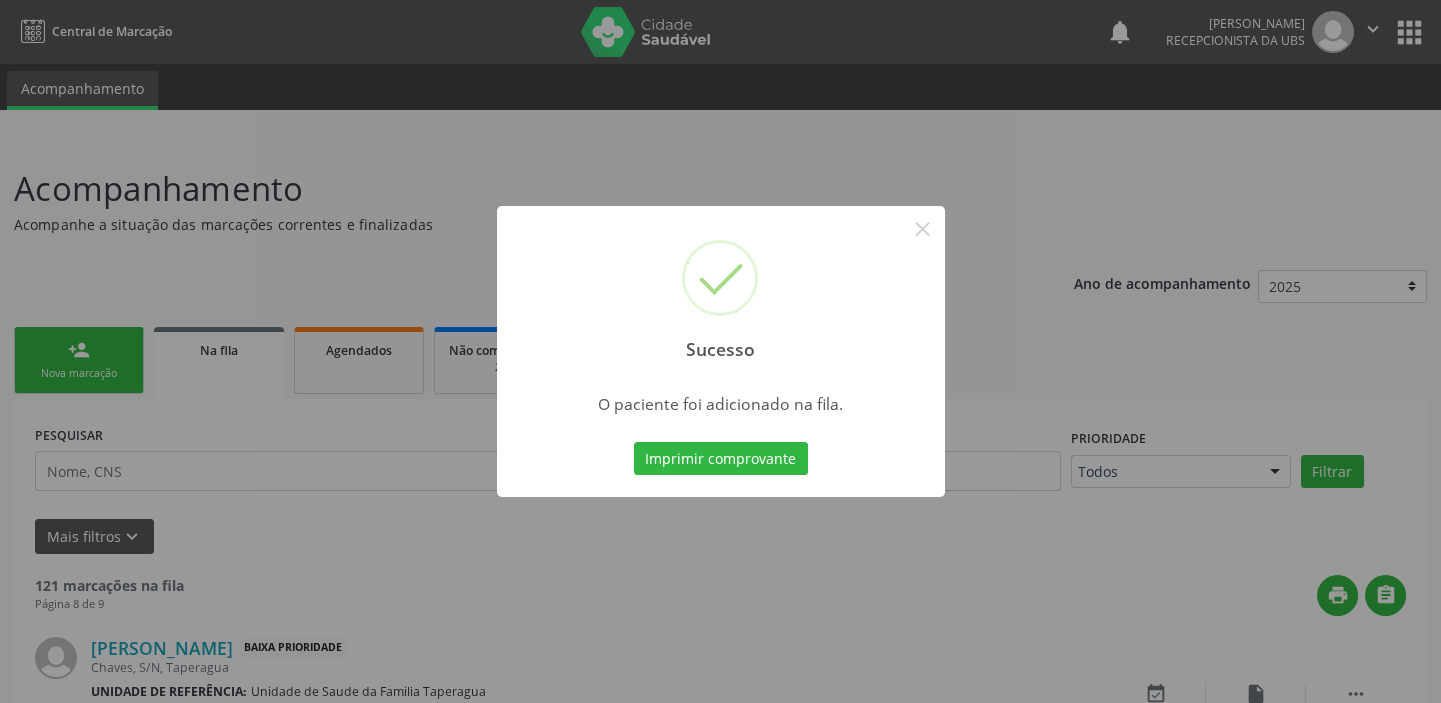 click on "Sucesso × O paciente foi adicionado na fila. Imprimir comprovante Cancel" at bounding box center (720, 351) 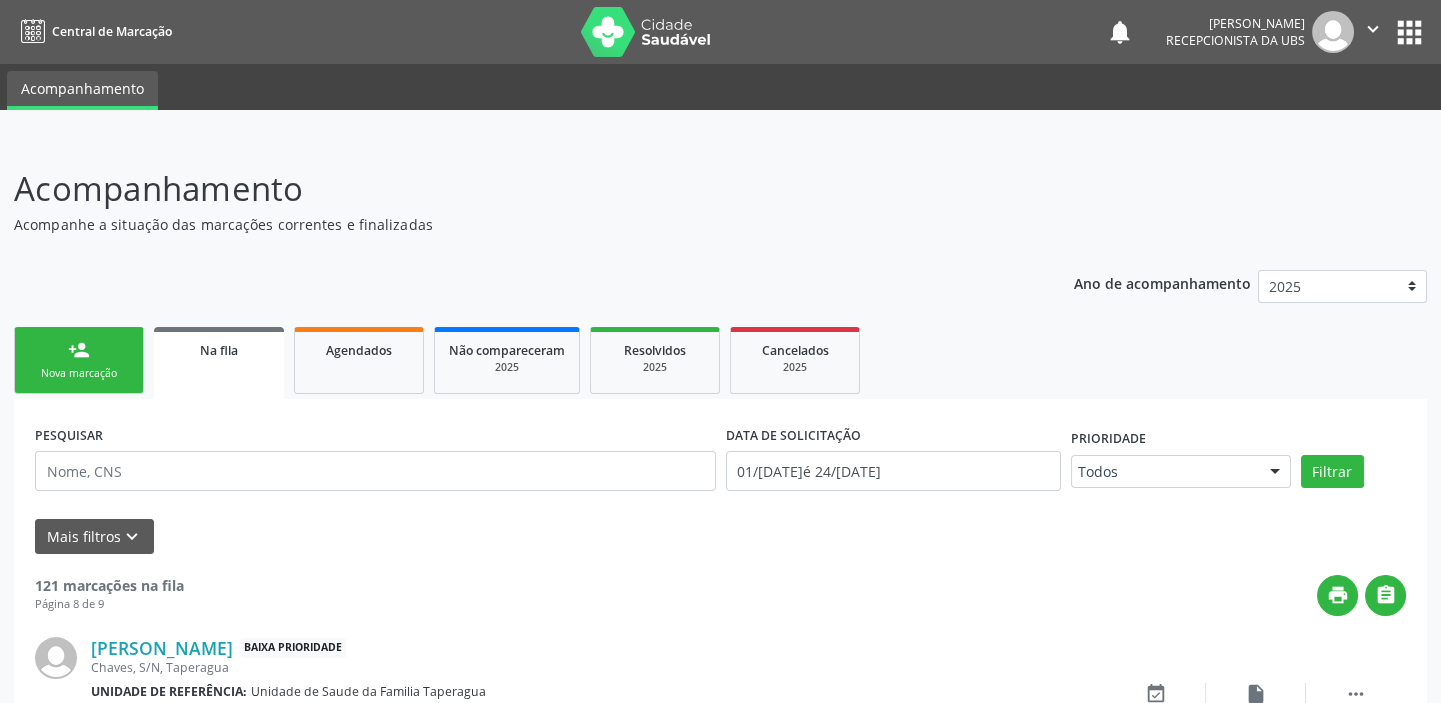 click on "person_add" at bounding box center (79, 350) 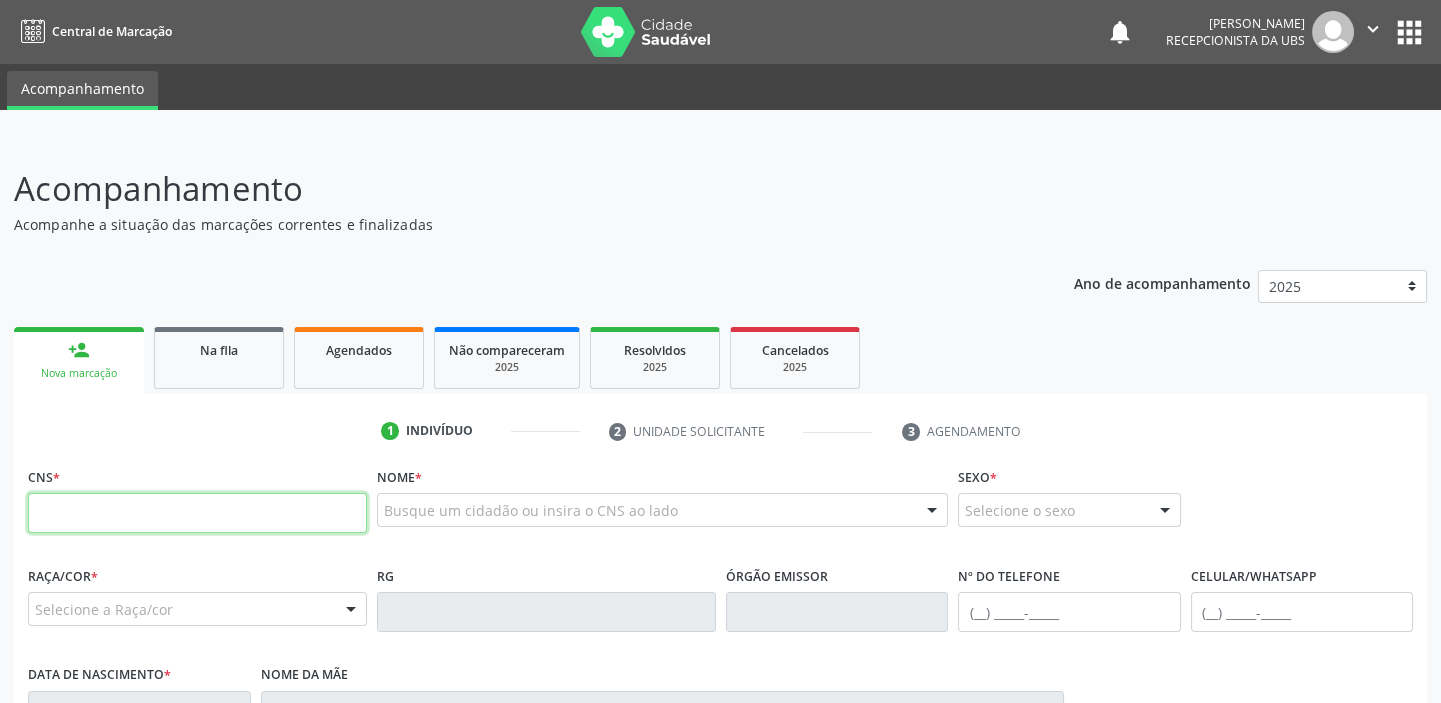 click at bounding box center [197, 513] 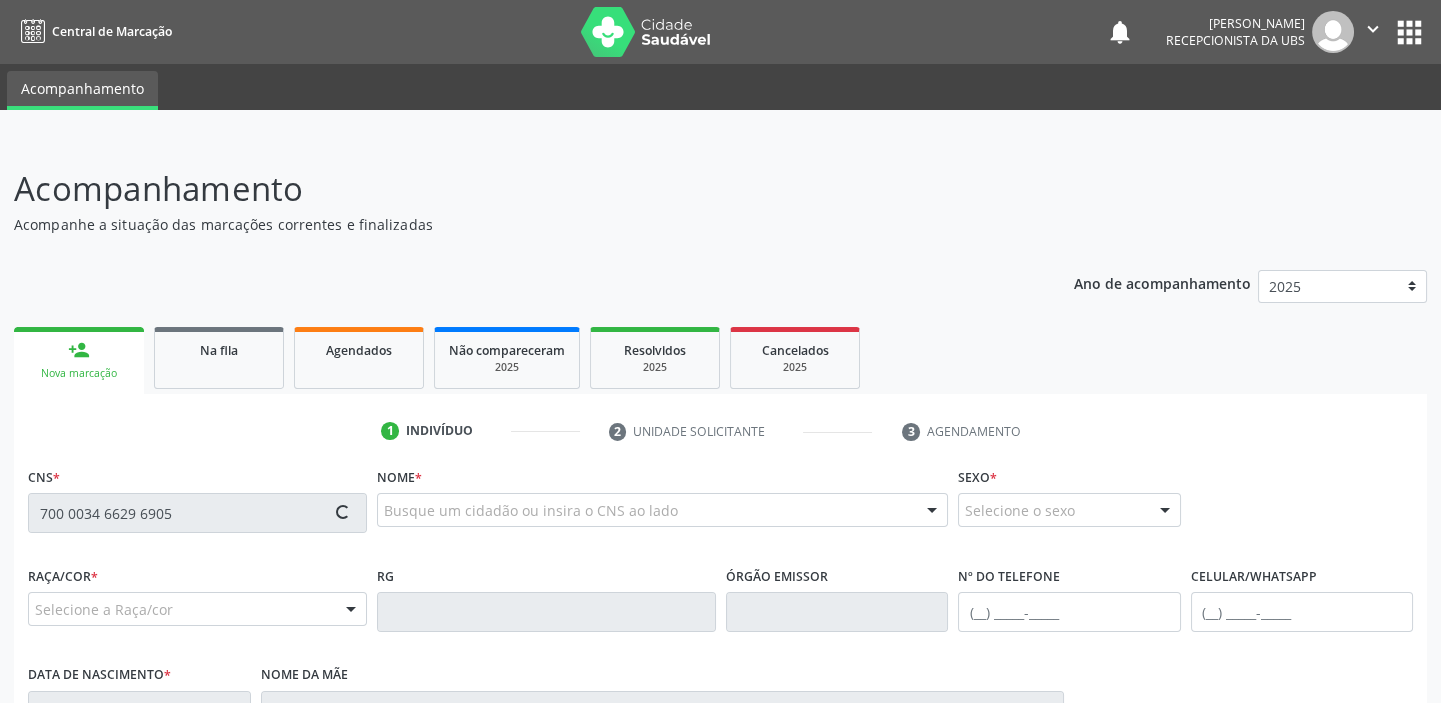 type on "700 0034 6629 6905" 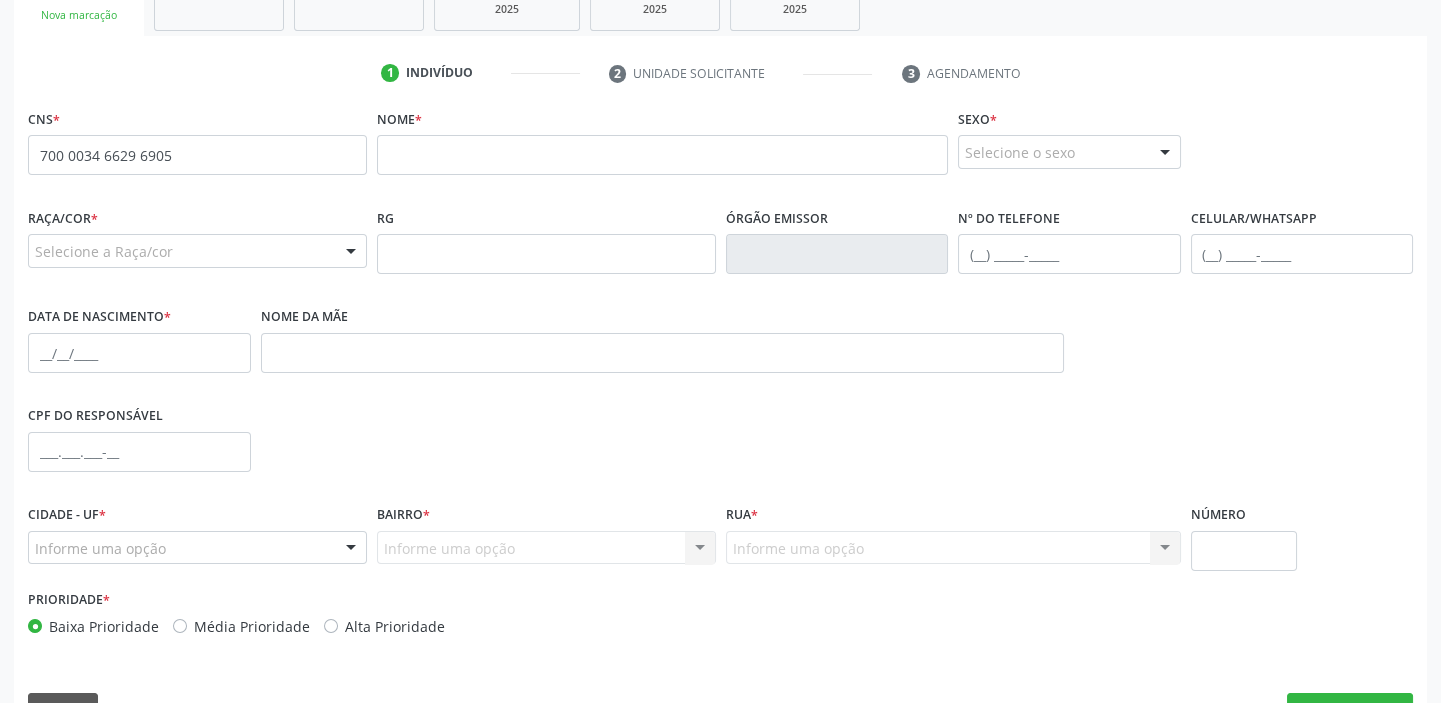 scroll, scrollTop: 371, scrollLeft: 0, axis: vertical 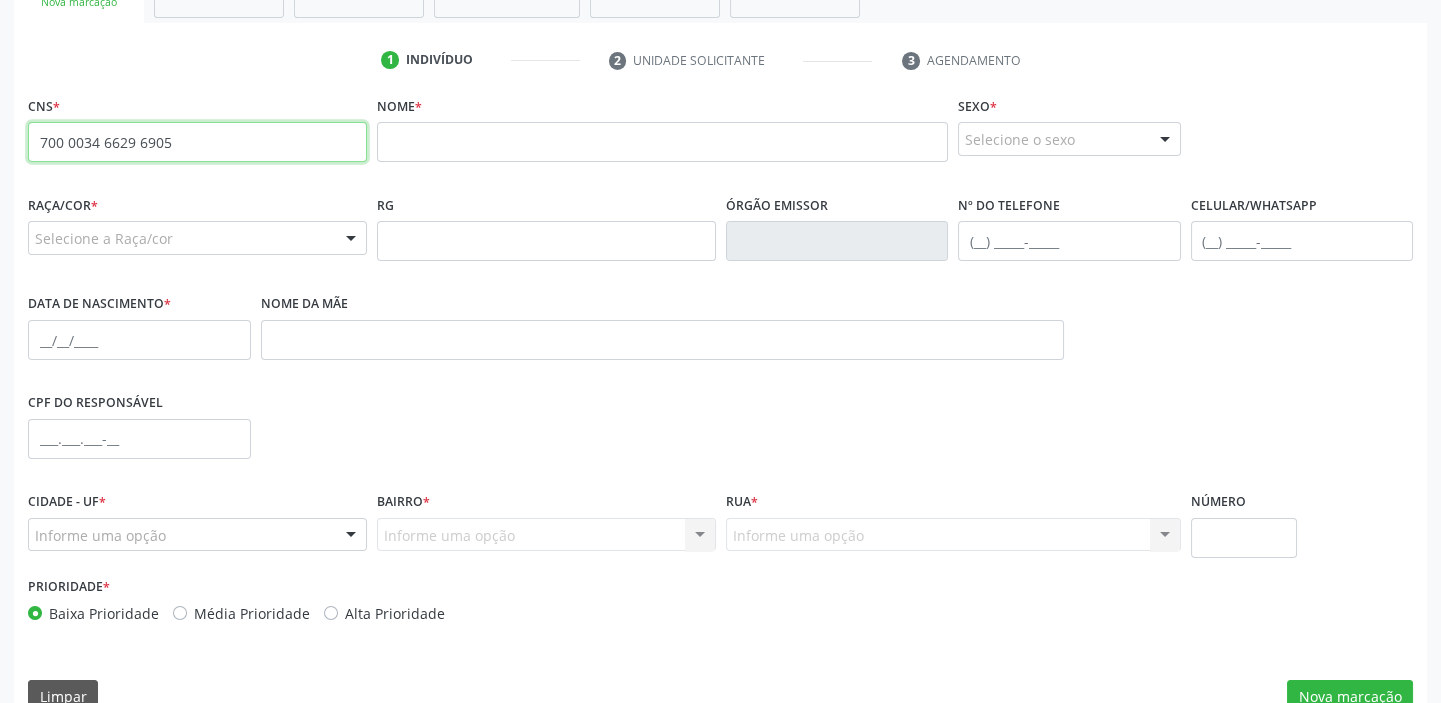 click on "700 0034 6629 6905" at bounding box center (197, 142) 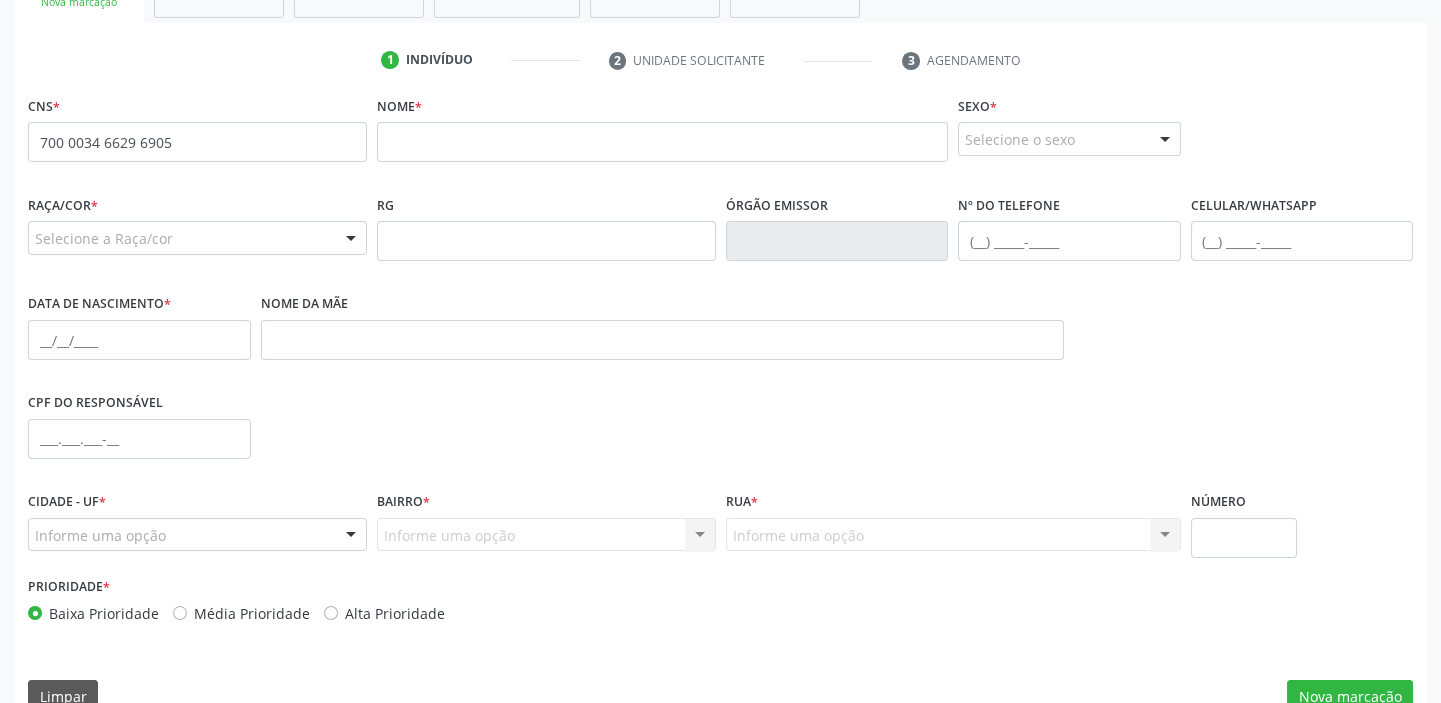 click on "Nome
*" at bounding box center (662, 133) 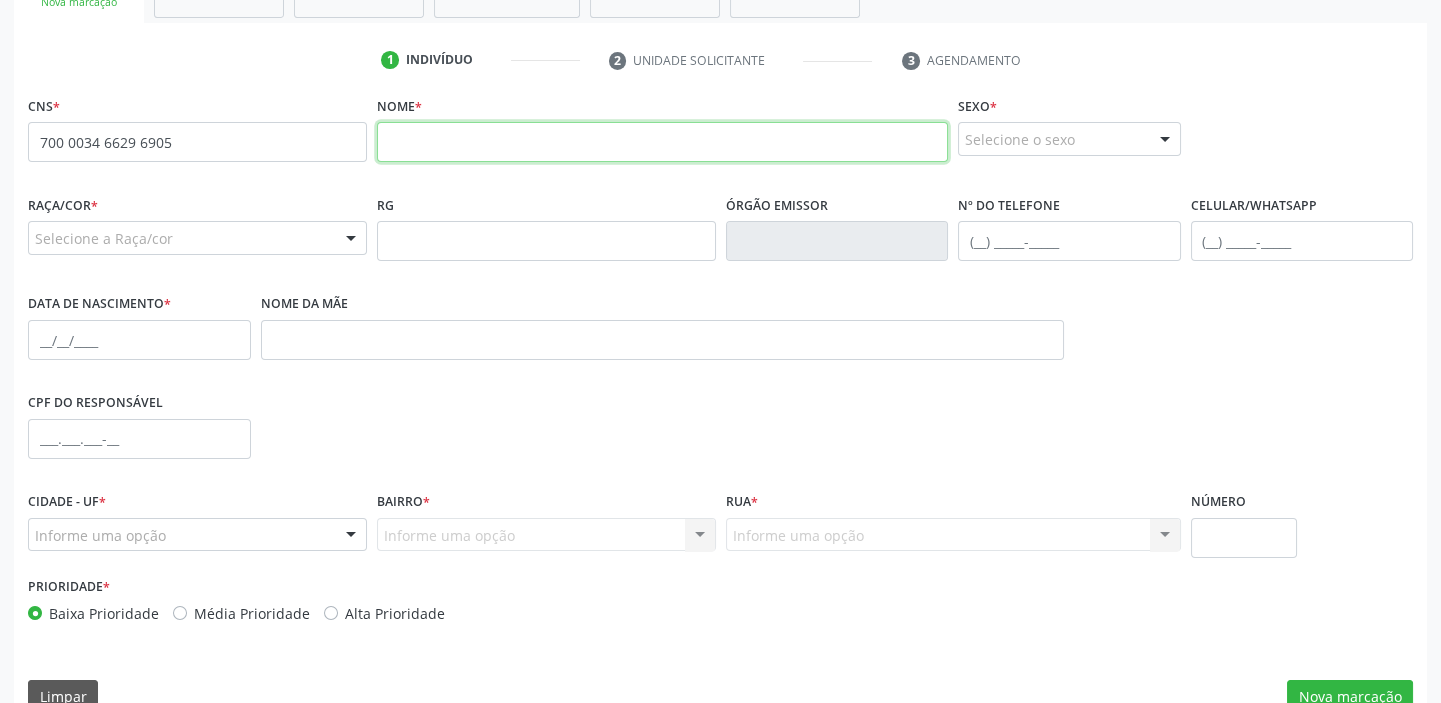 click at bounding box center [662, 142] 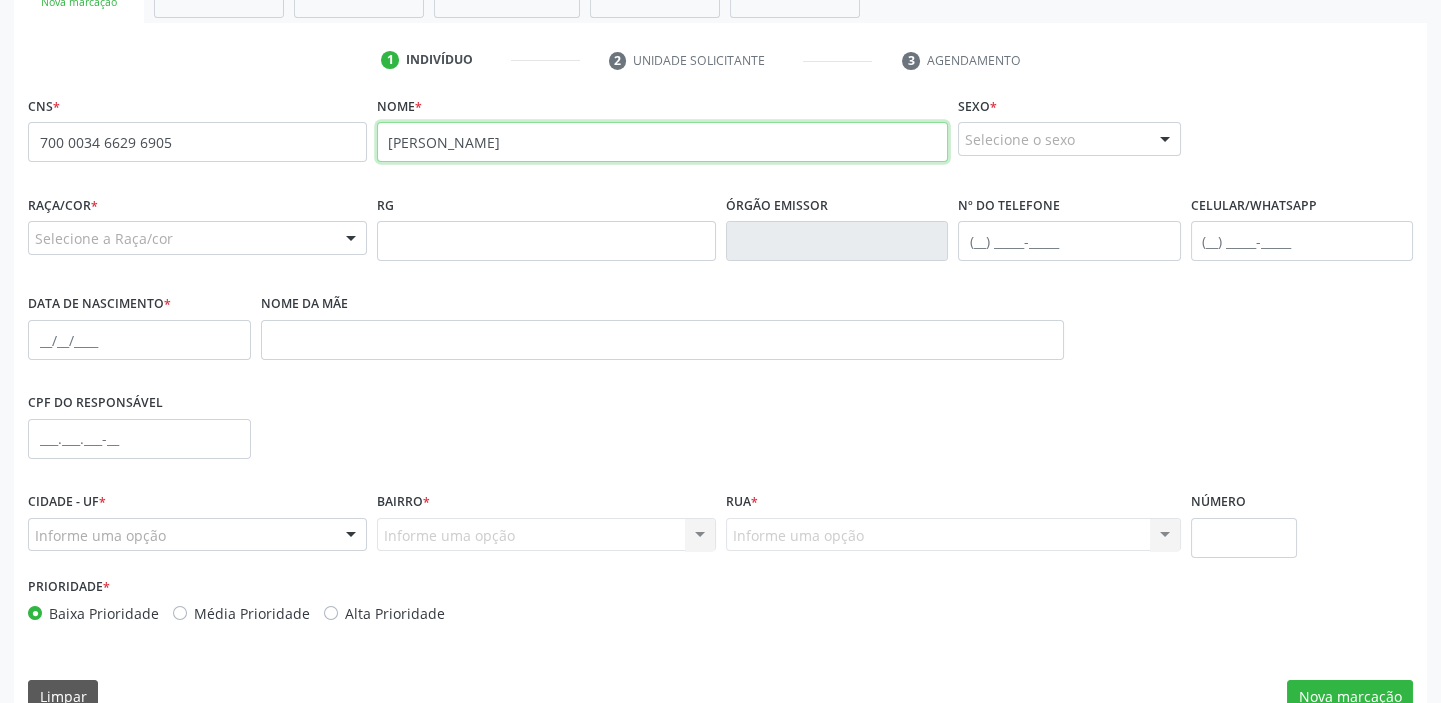 type on "[PERSON_NAME]" 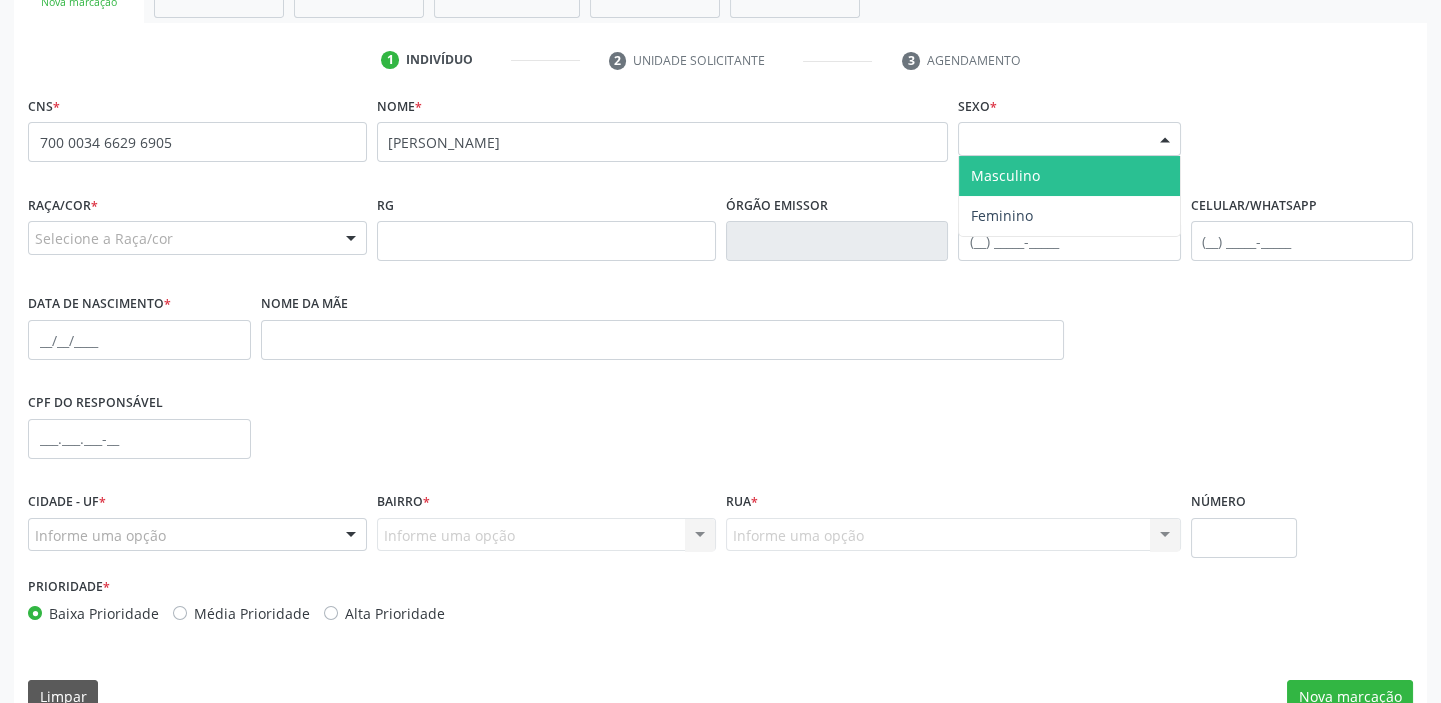 click on "Selecione o sexo" at bounding box center (1069, 139) 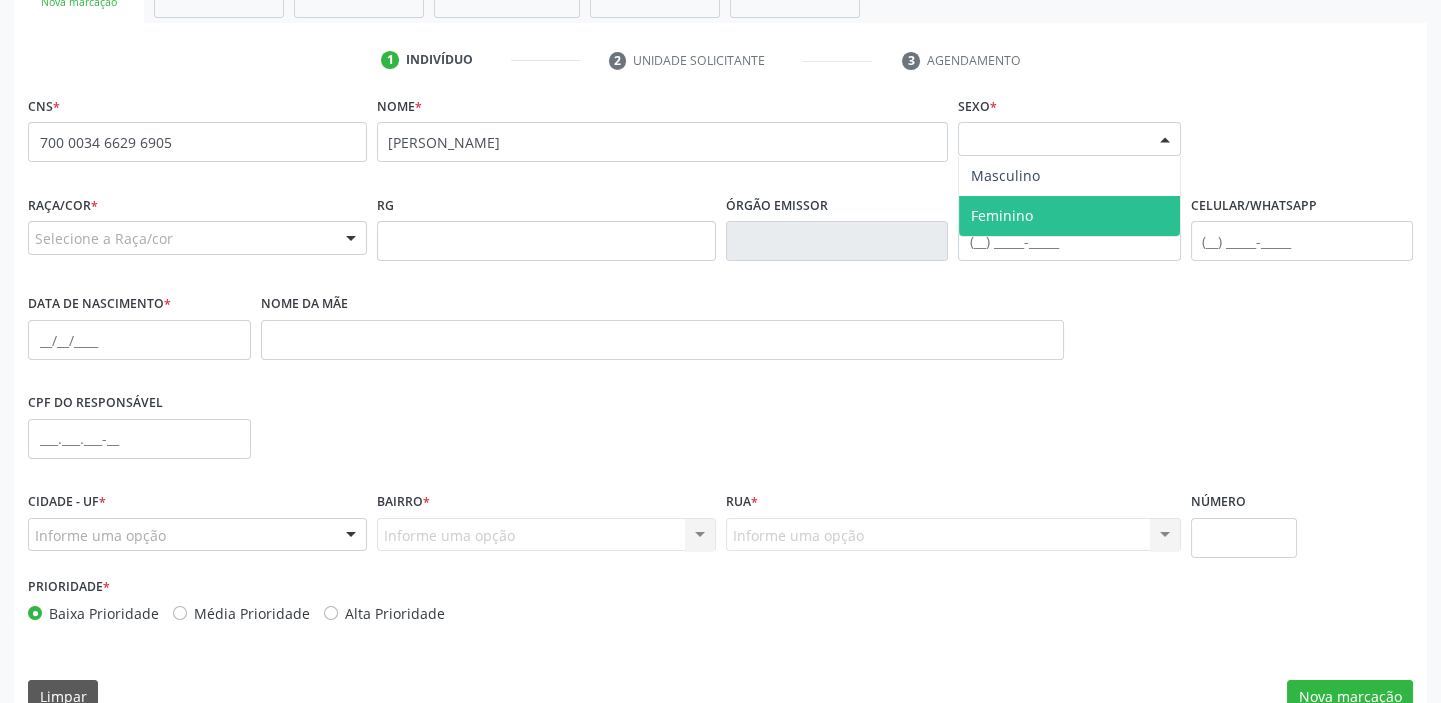 click on "Feminino" at bounding box center (1069, 216) 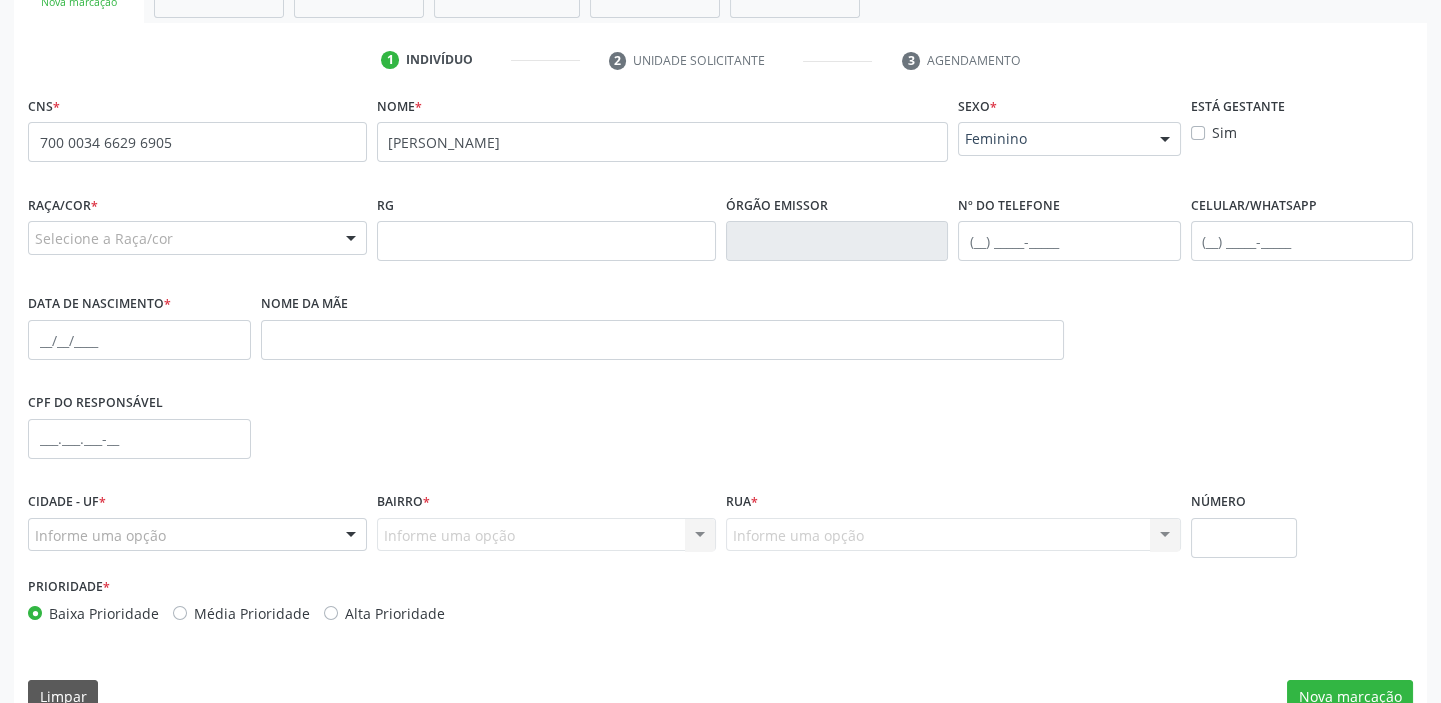 click on "Selecione a Raça/cor" at bounding box center (197, 238) 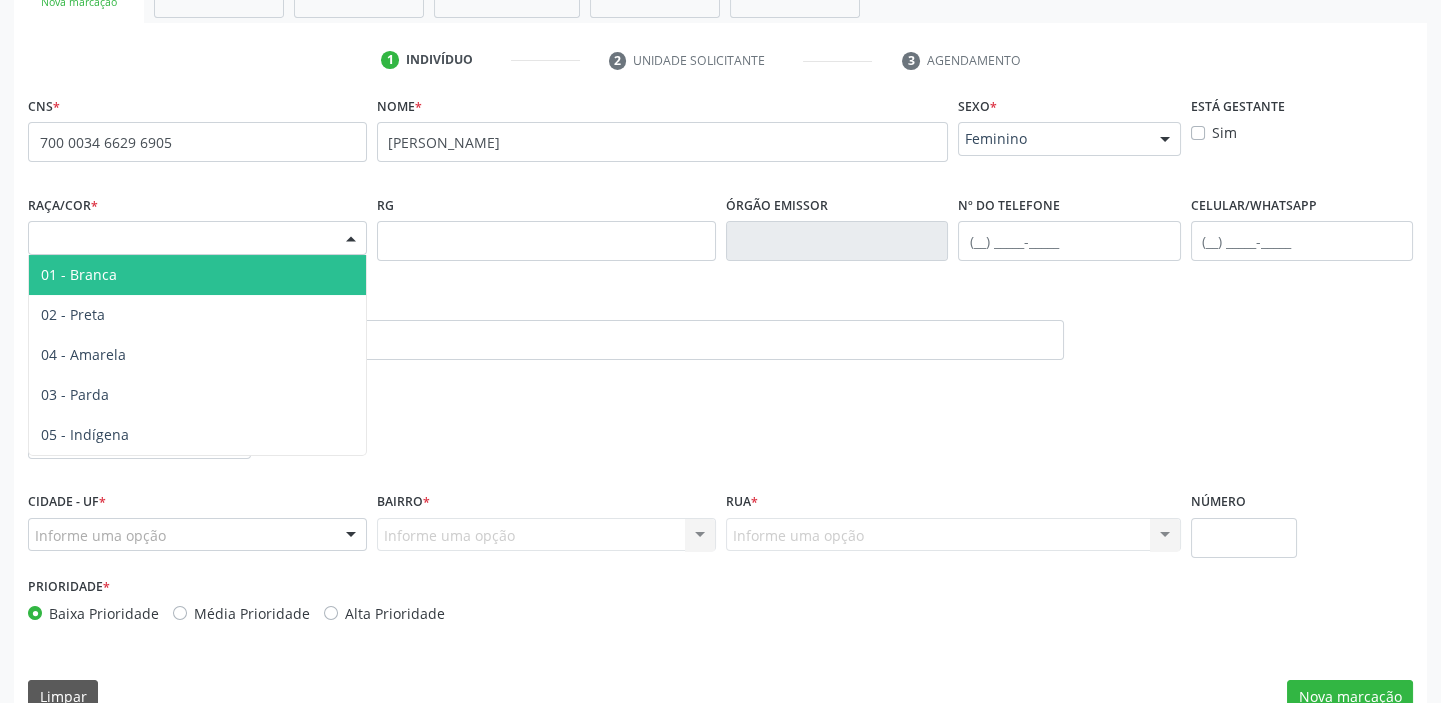 click on "01 - Branca" at bounding box center (197, 275) 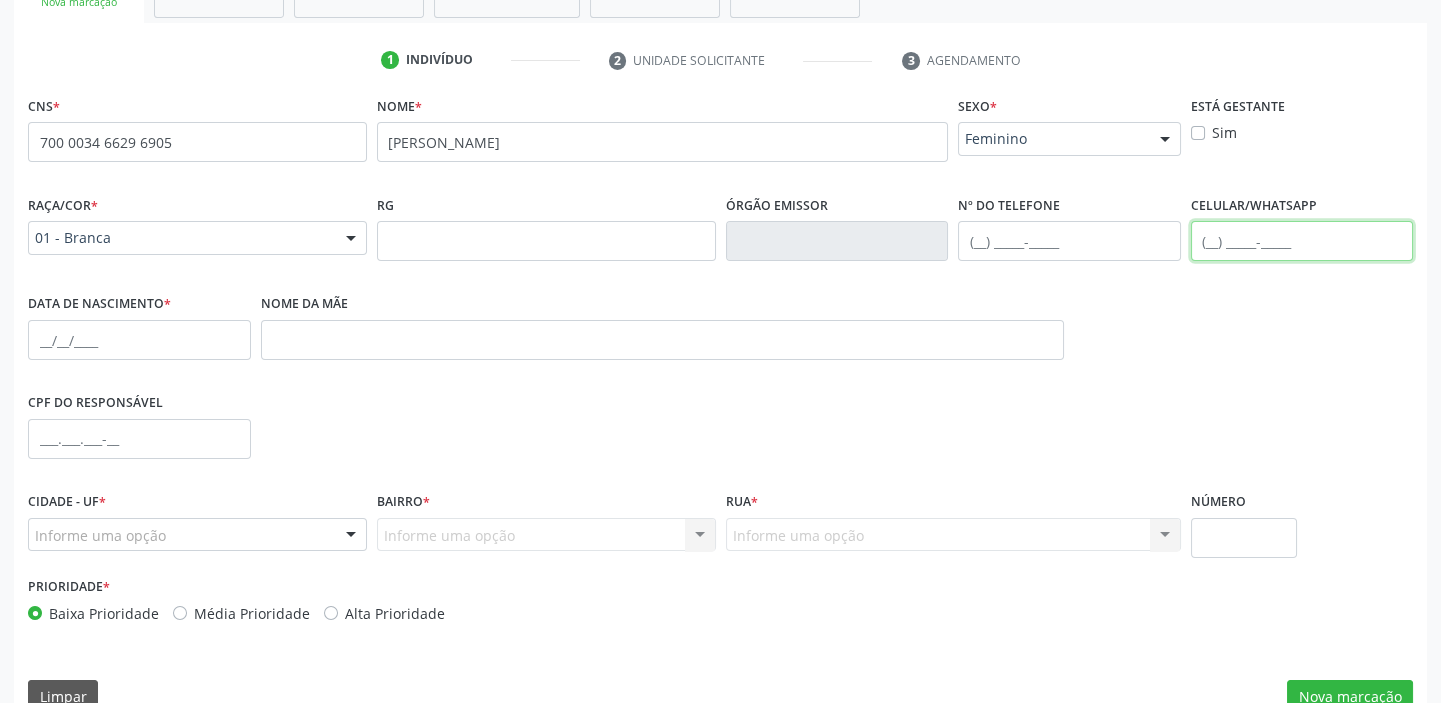 click at bounding box center [1302, 241] 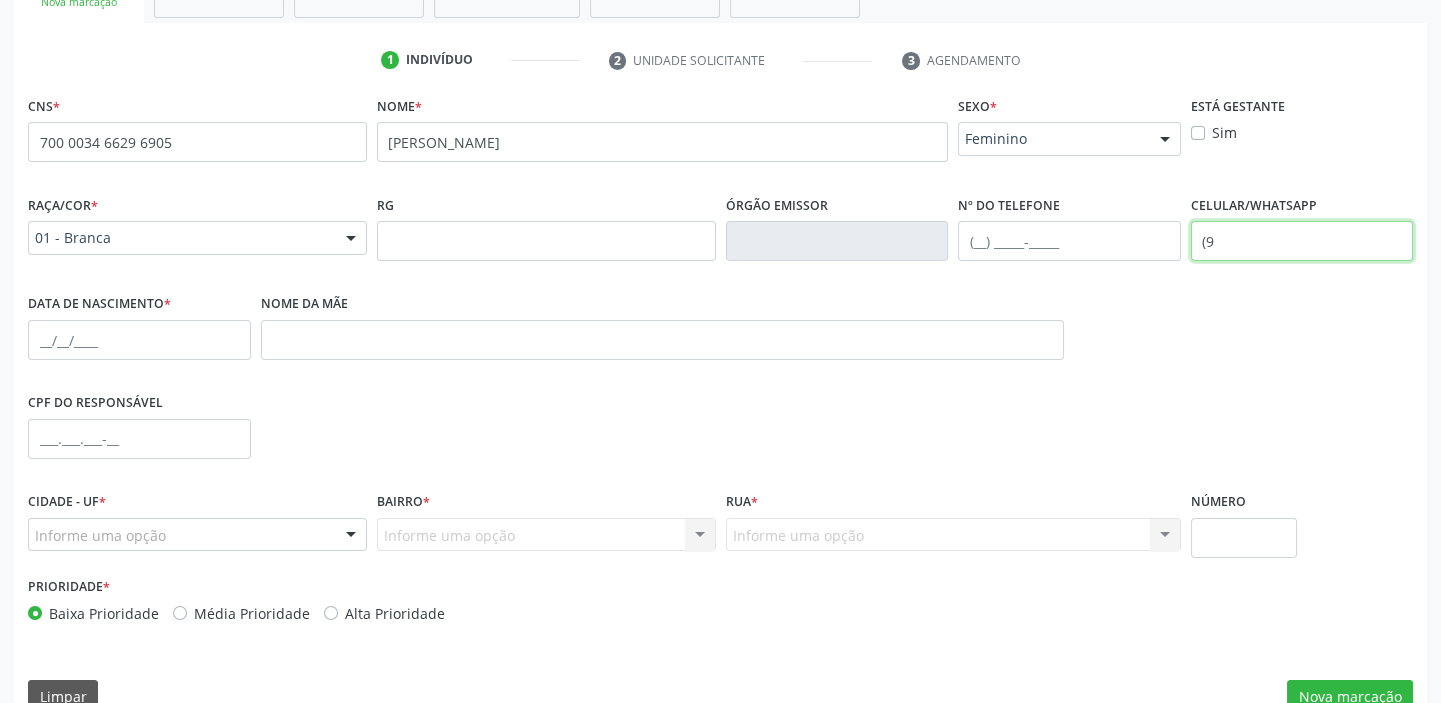 type on "(" 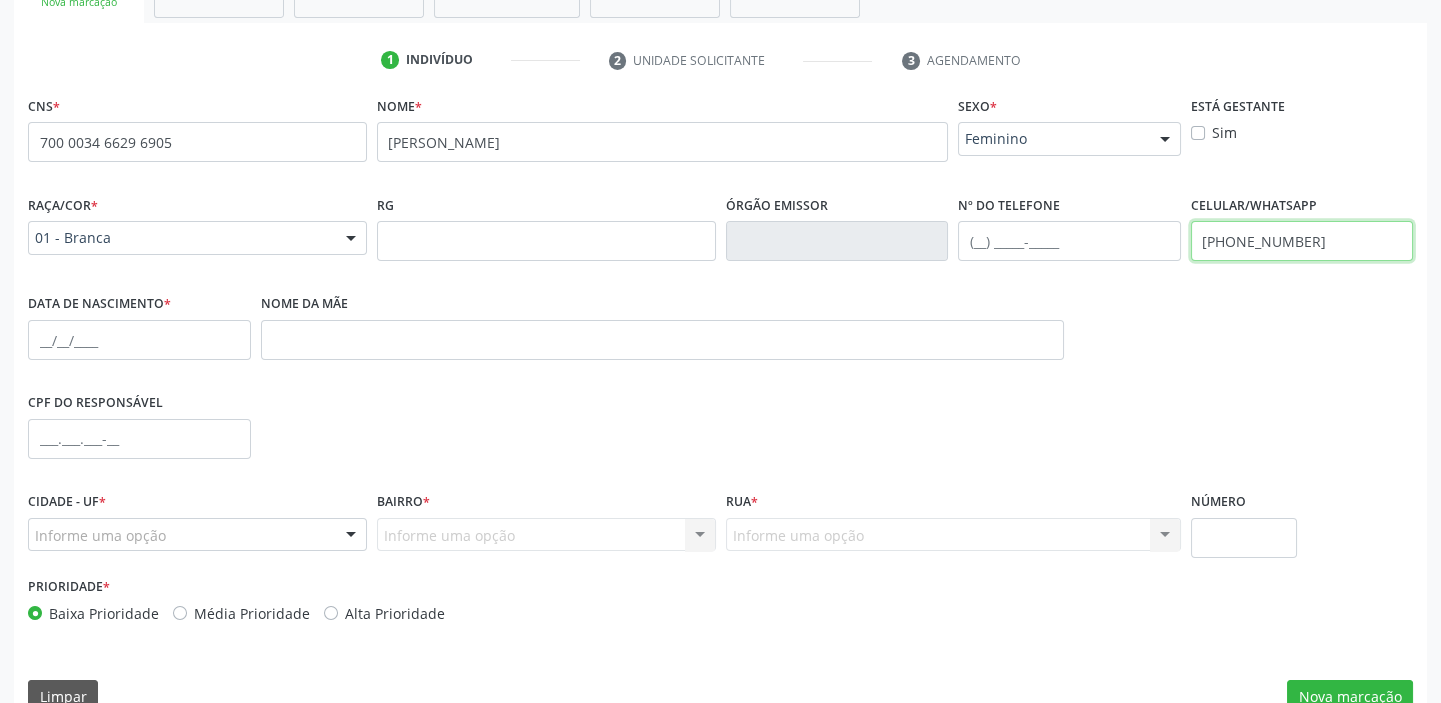 type on "[PHONE_NUMBER]" 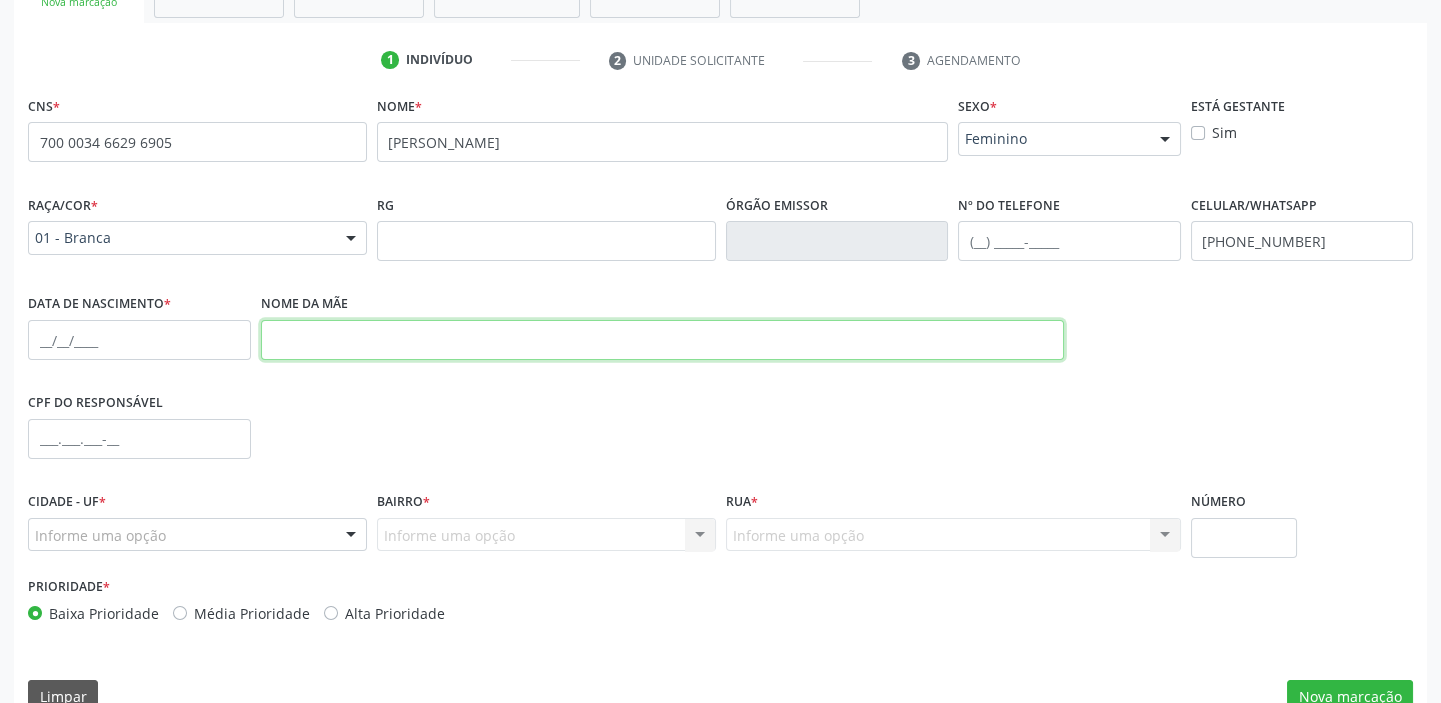 click at bounding box center [663, 340] 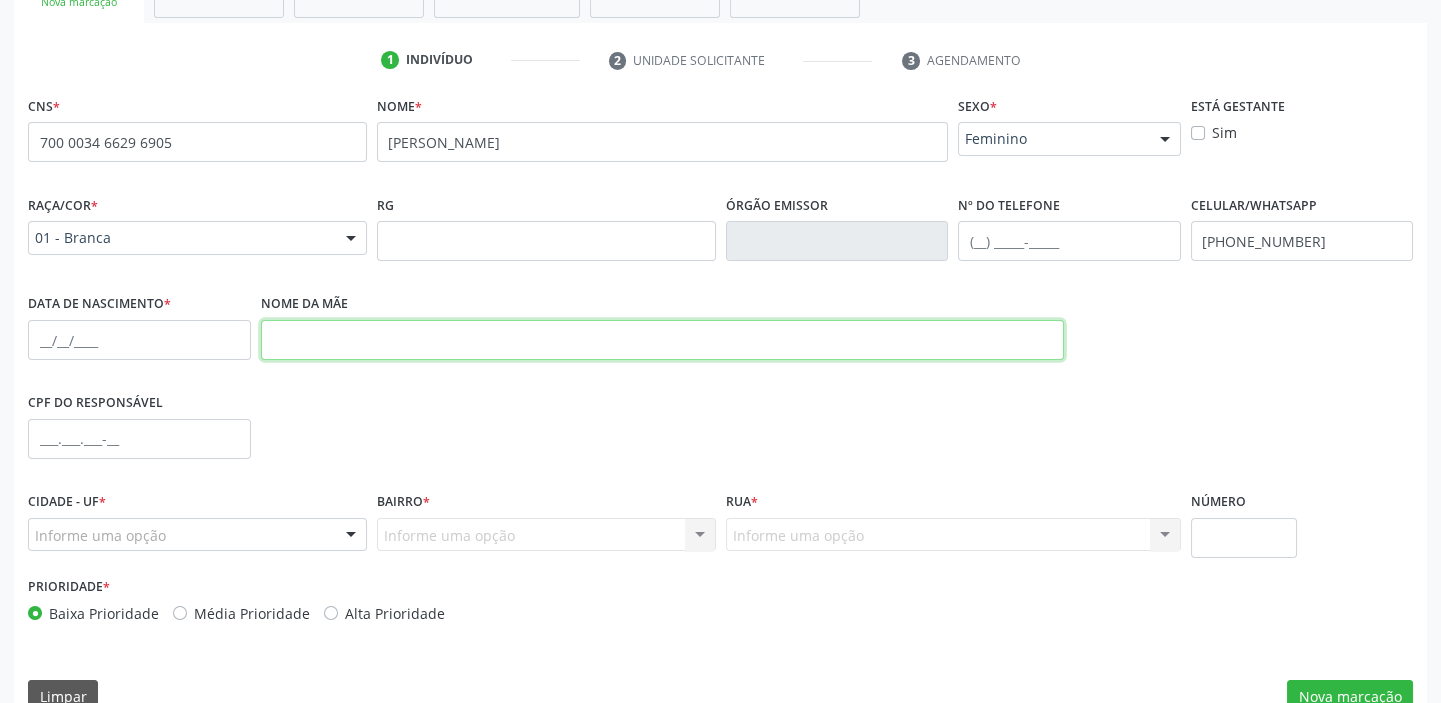 paste on "[PERSON_NAME]" 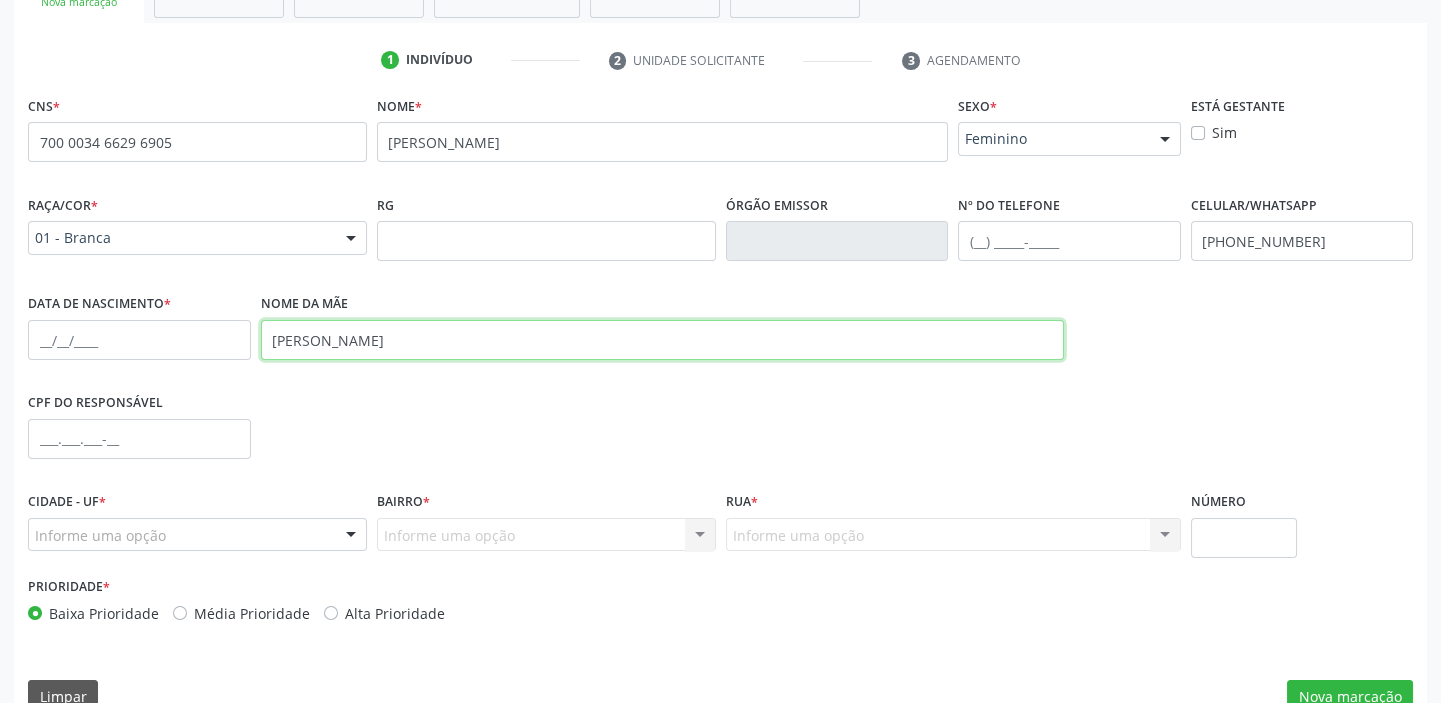 type on "[PERSON_NAME]" 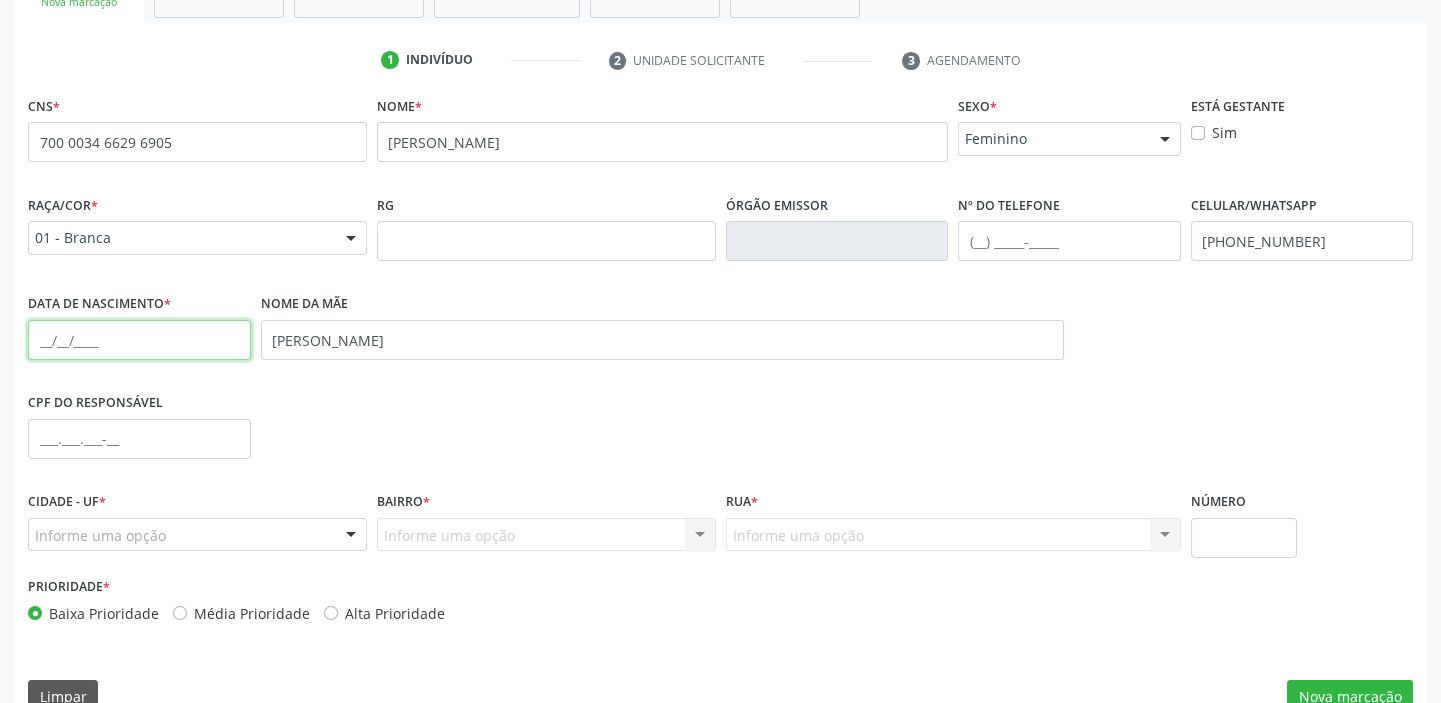 click at bounding box center [139, 340] 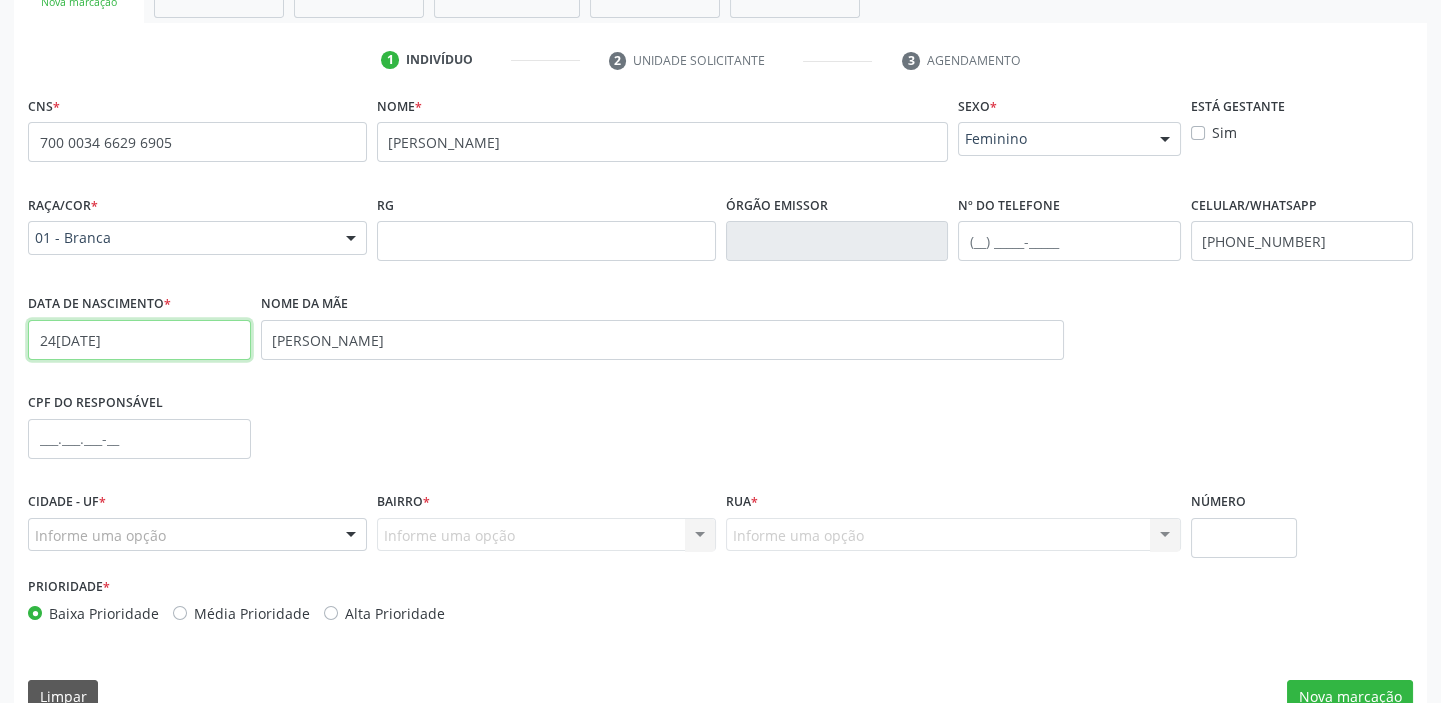 type on "24[DATE]" 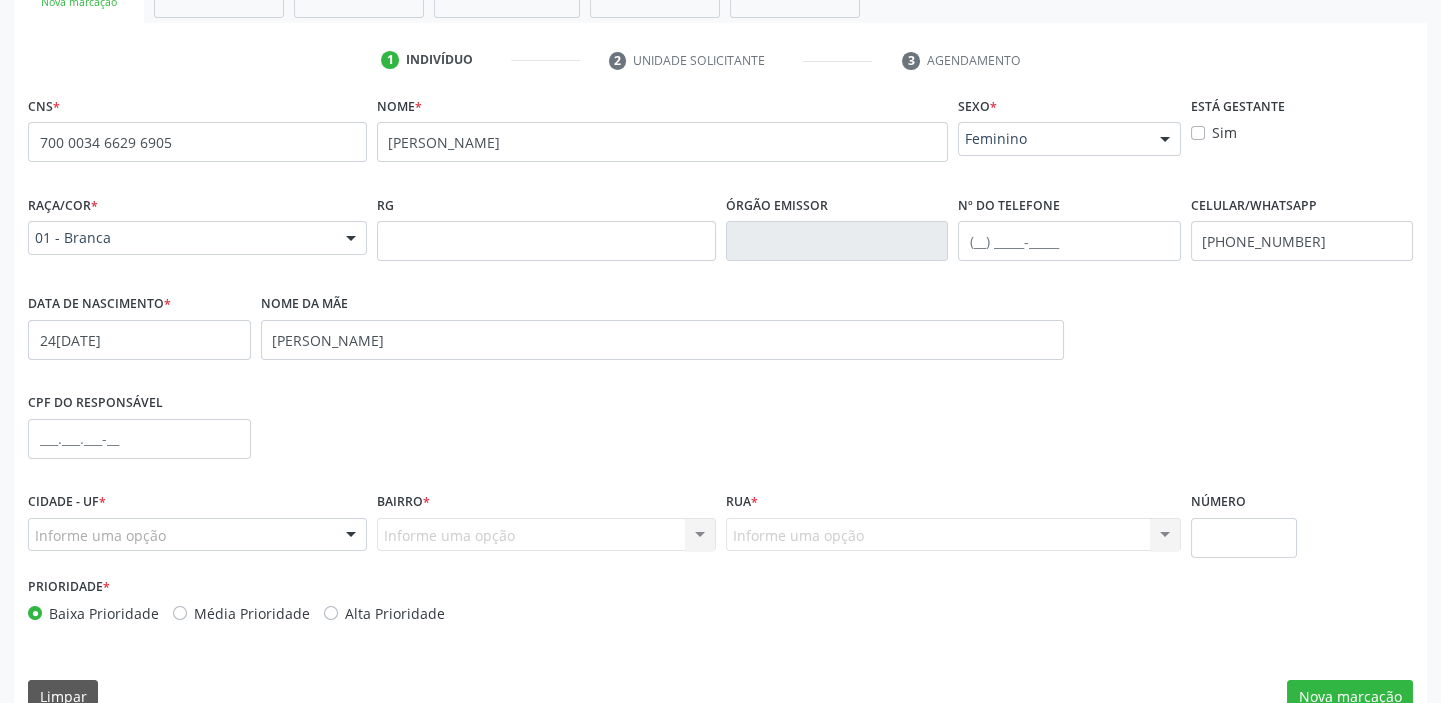 click on "Informe uma opção" at bounding box center [197, 535] 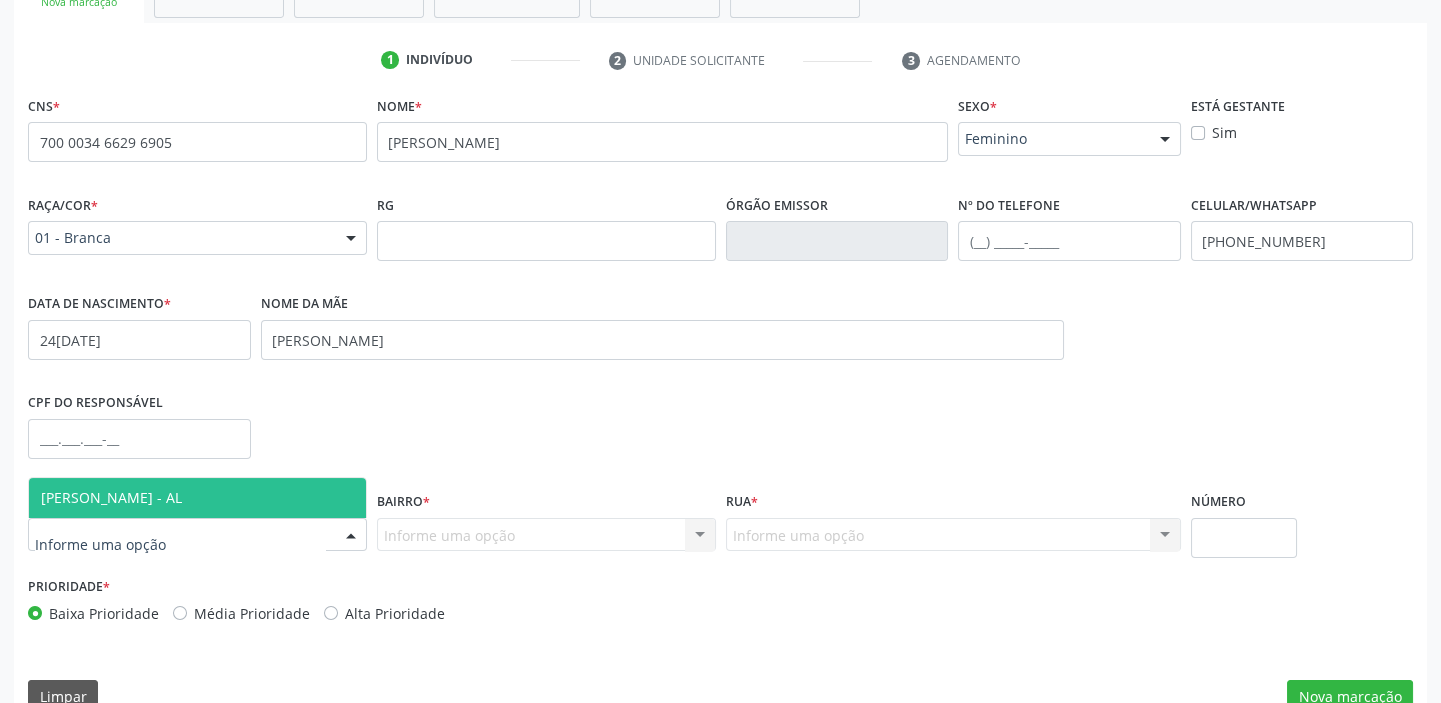 click on "[PERSON_NAME] - AL" at bounding box center [197, 498] 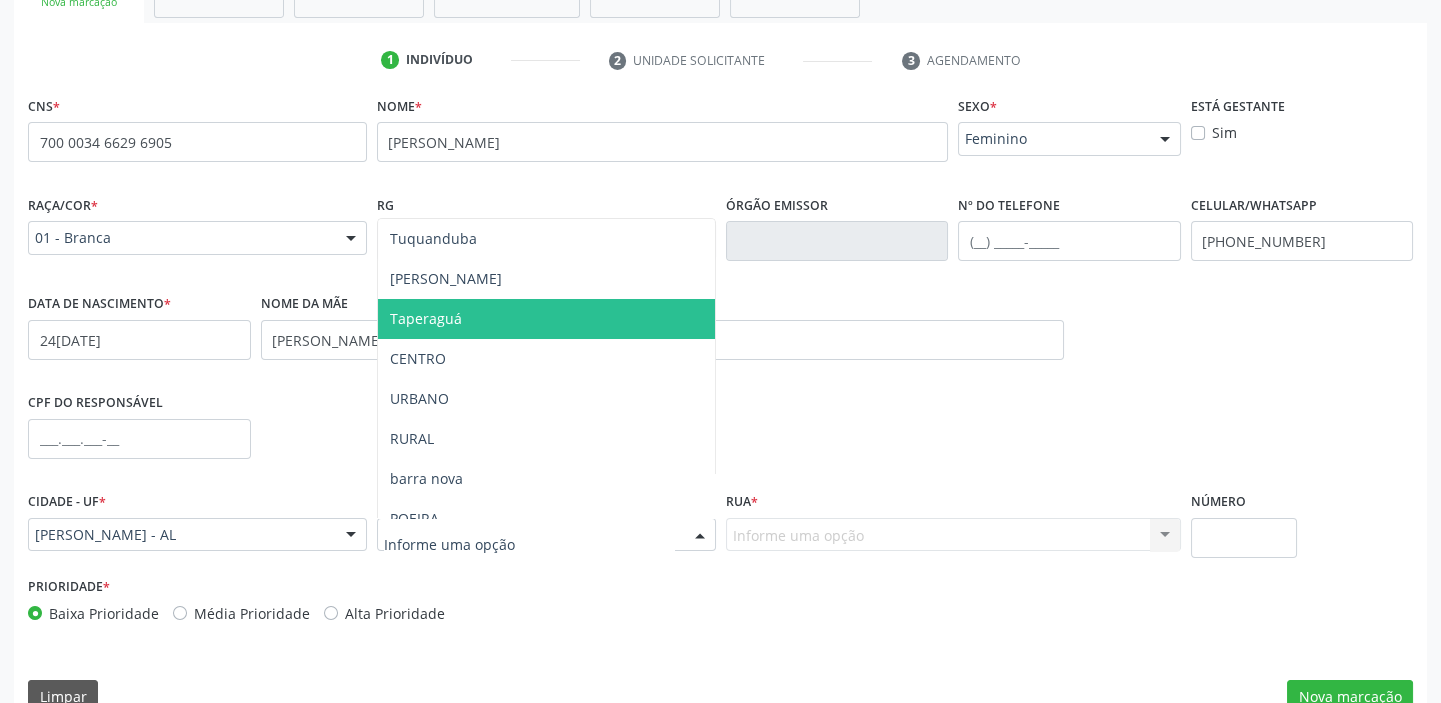 click on "Taperaguá" at bounding box center [546, 319] 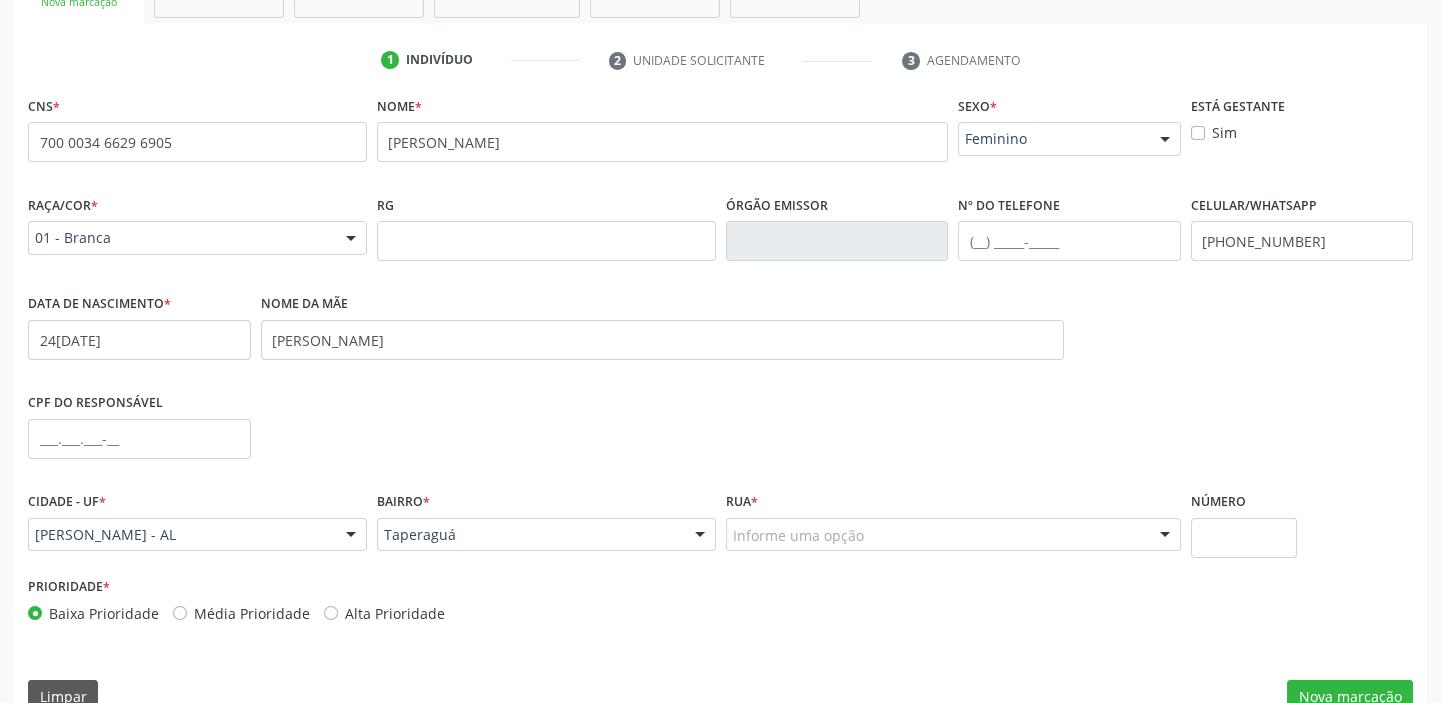 click on "Informe uma opção" at bounding box center [953, 535] 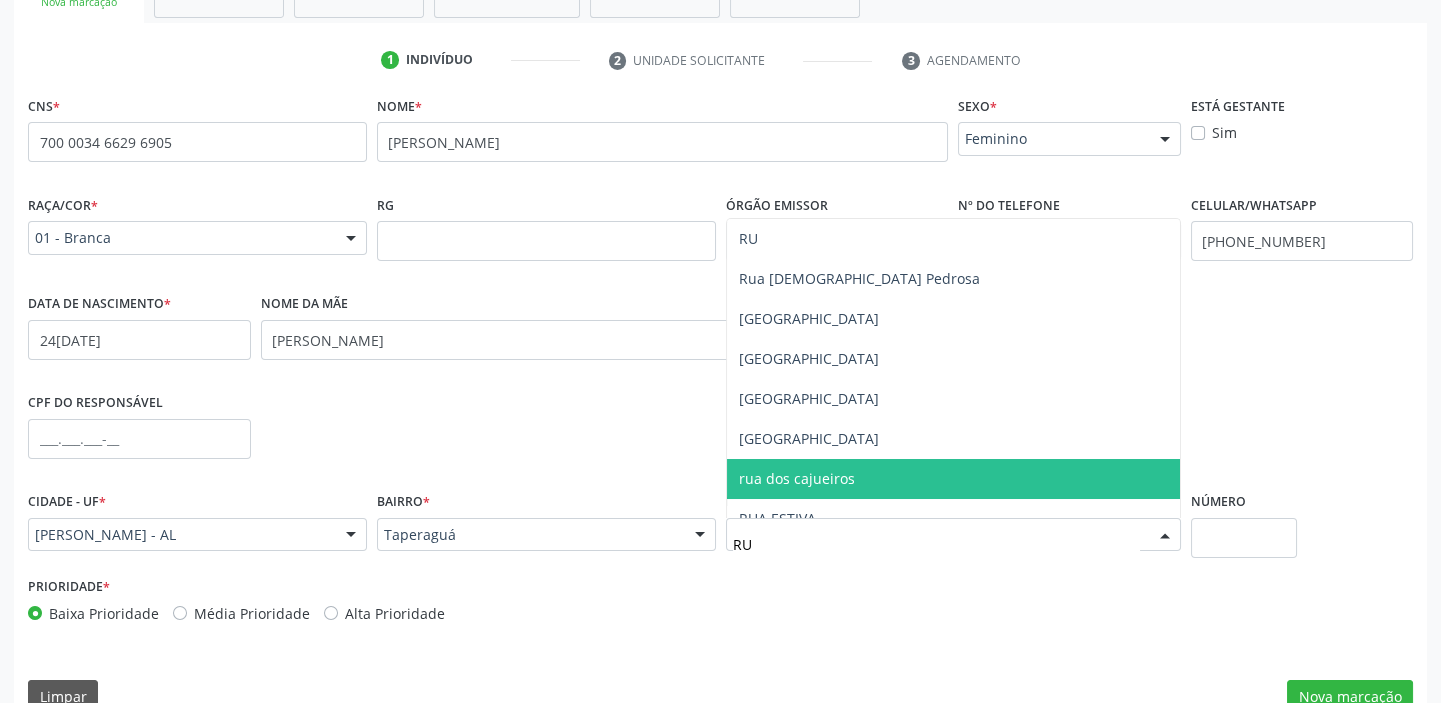type on "RUA" 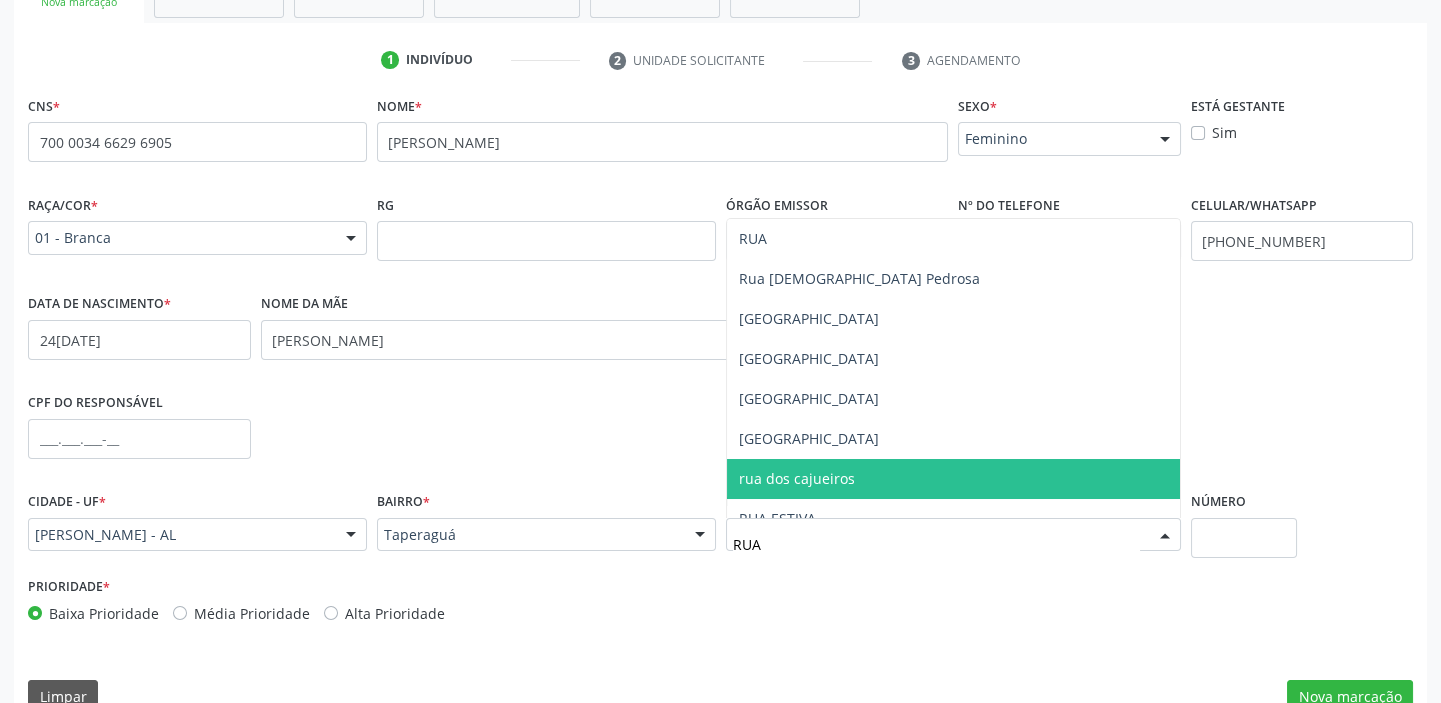 click on "rua dos cajueiros" at bounding box center (953, 479) 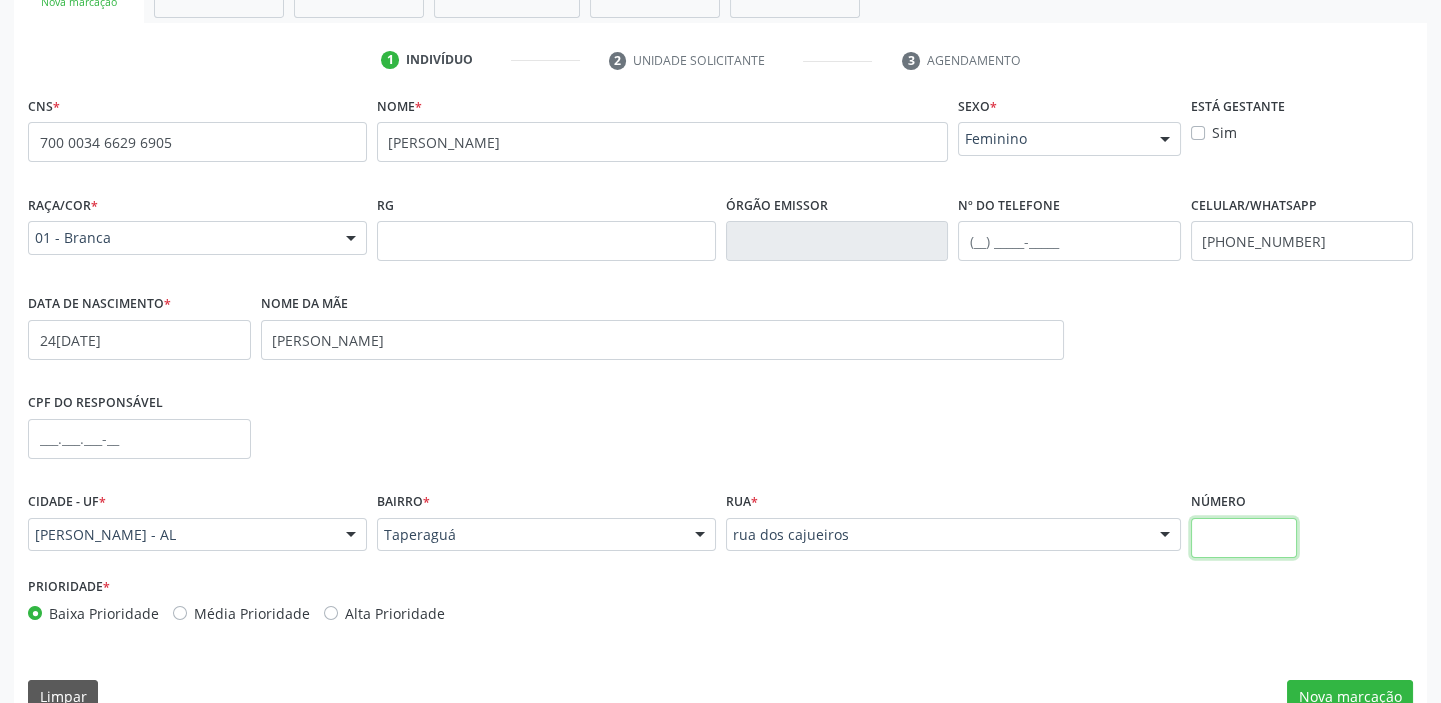 click at bounding box center (1244, 538) 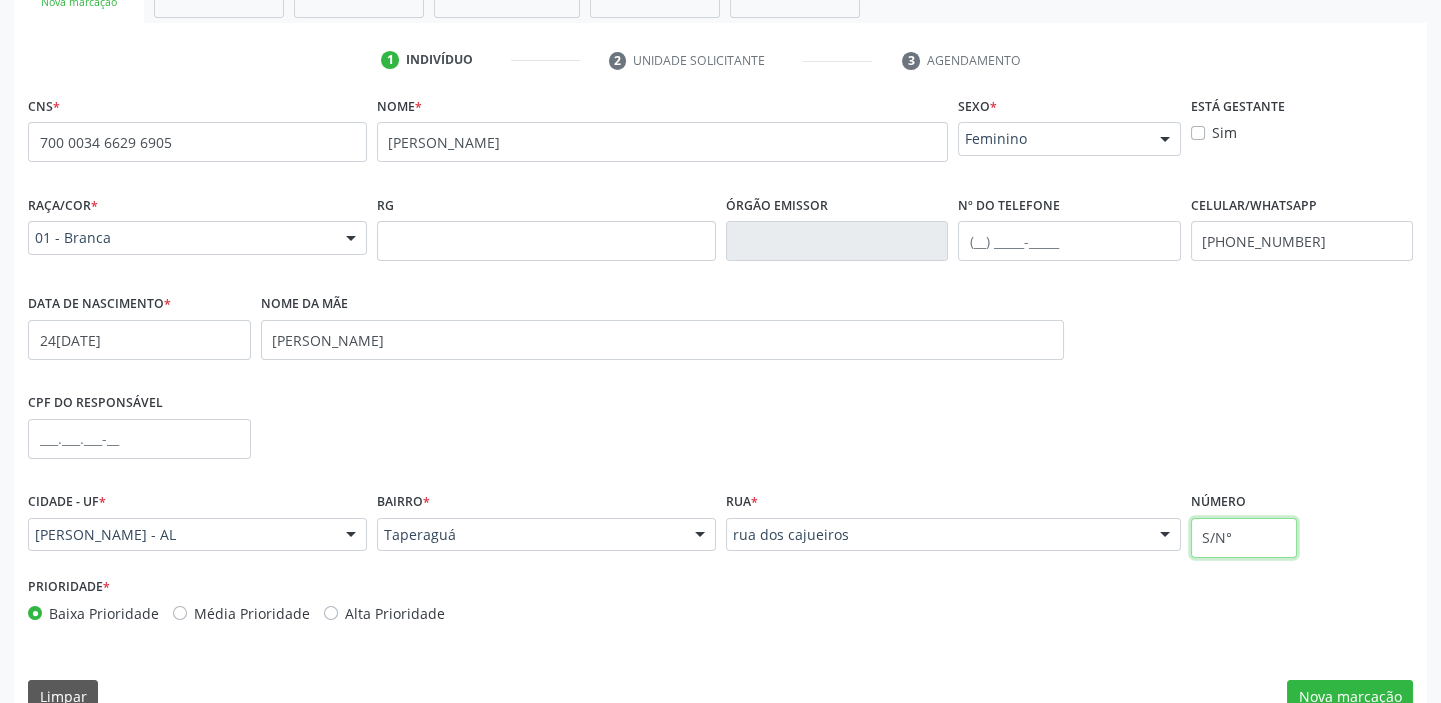 scroll, scrollTop: 408, scrollLeft: 0, axis: vertical 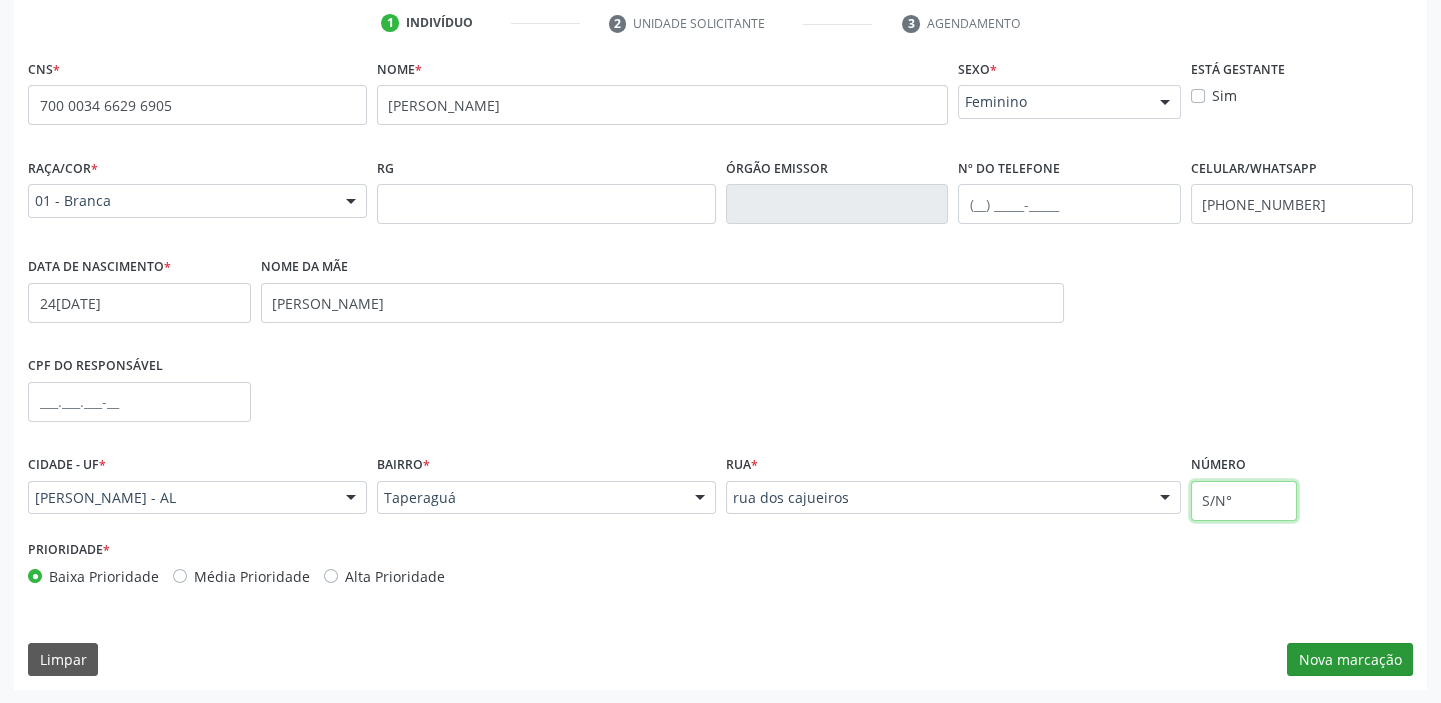 type on "S/N°" 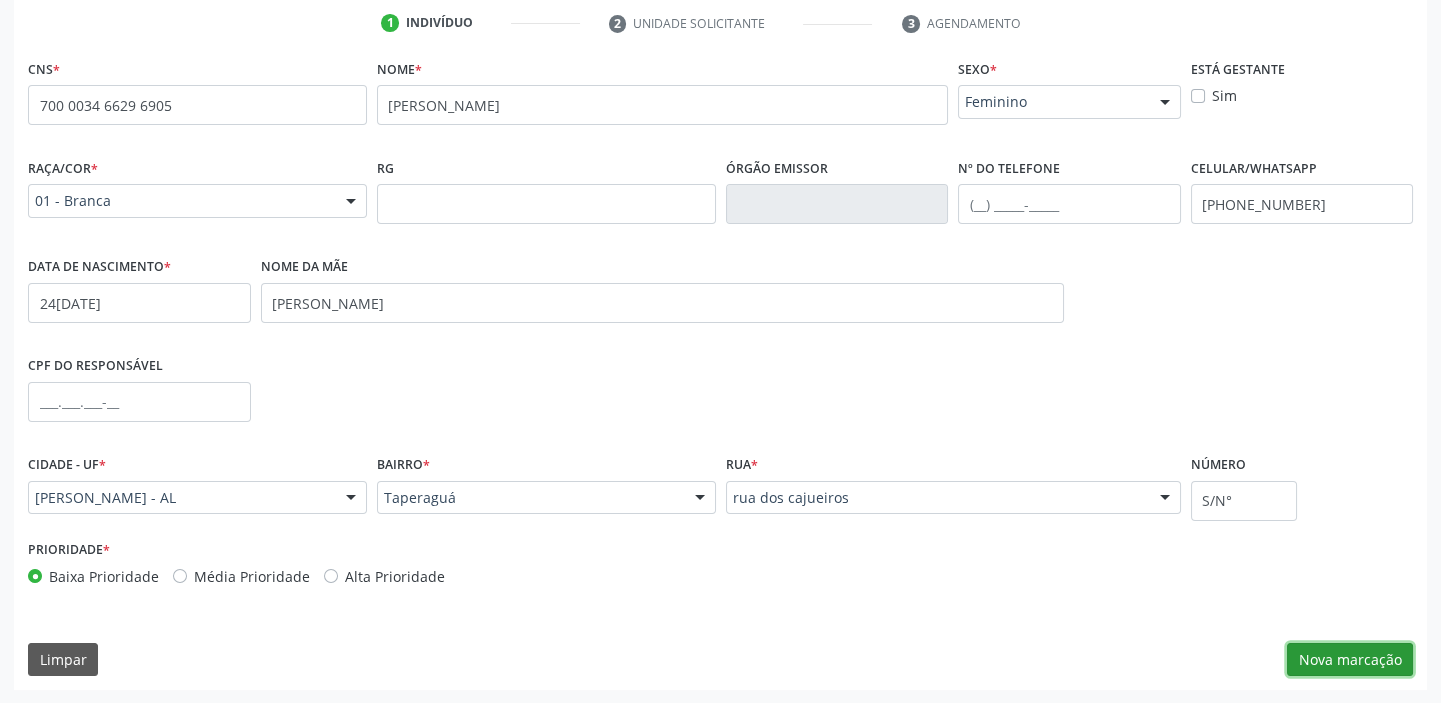 click on "Nova marcação" at bounding box center (1350, 660) 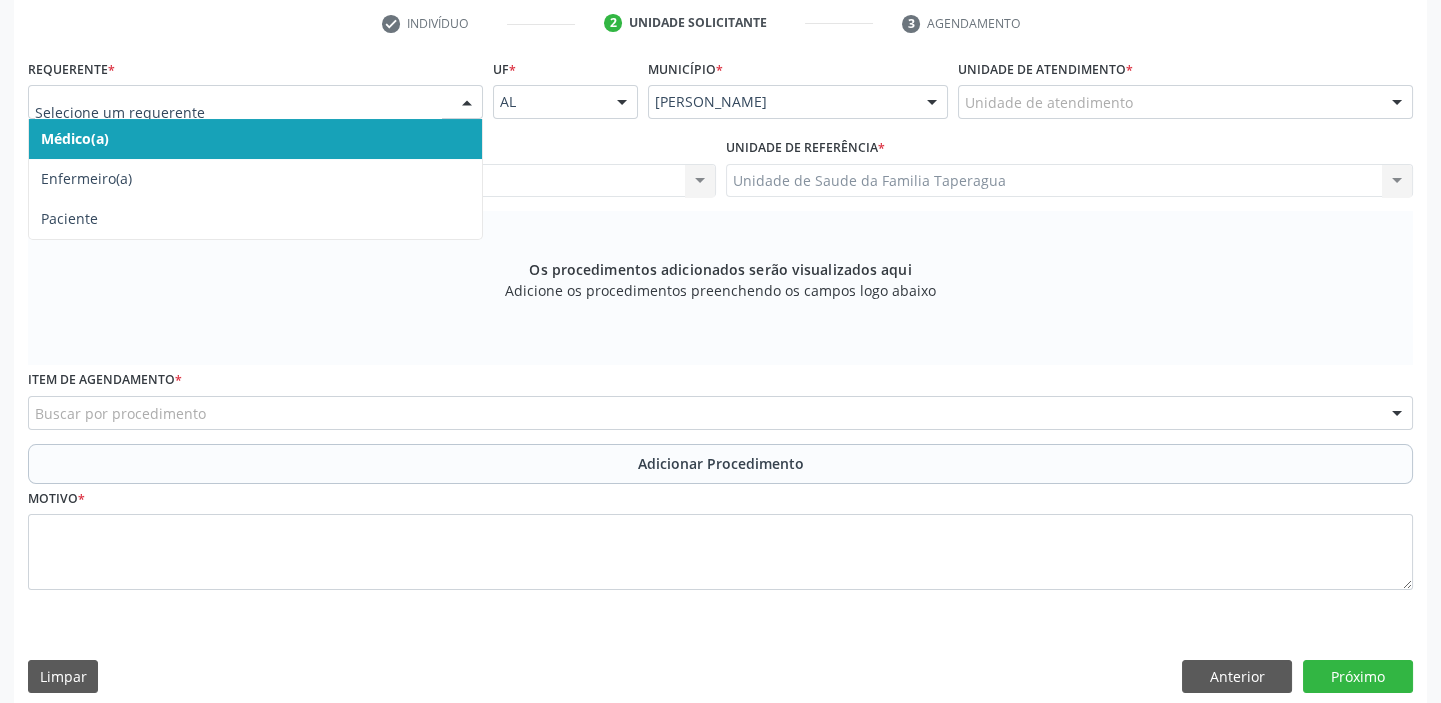 click at bounding box center [467, 103] 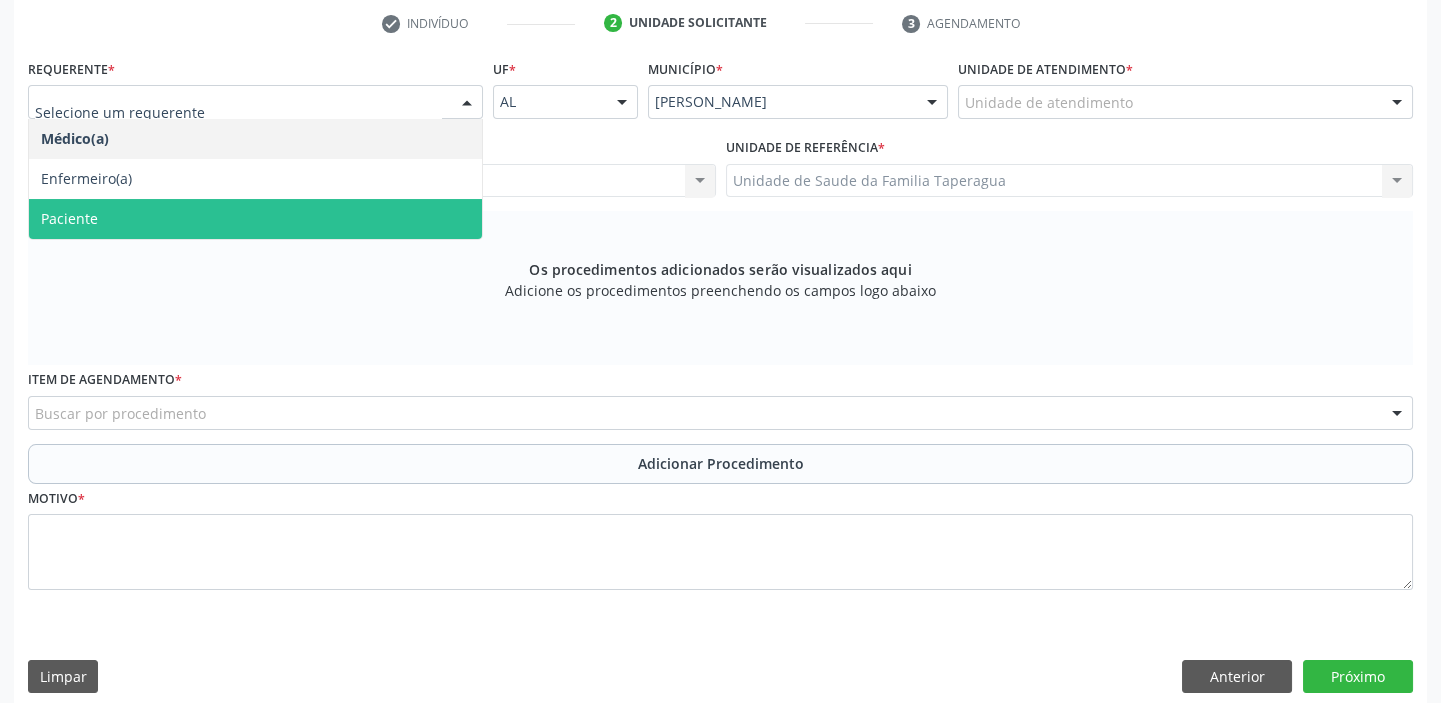 click on "Paciente" at bounding box center [255, 219] 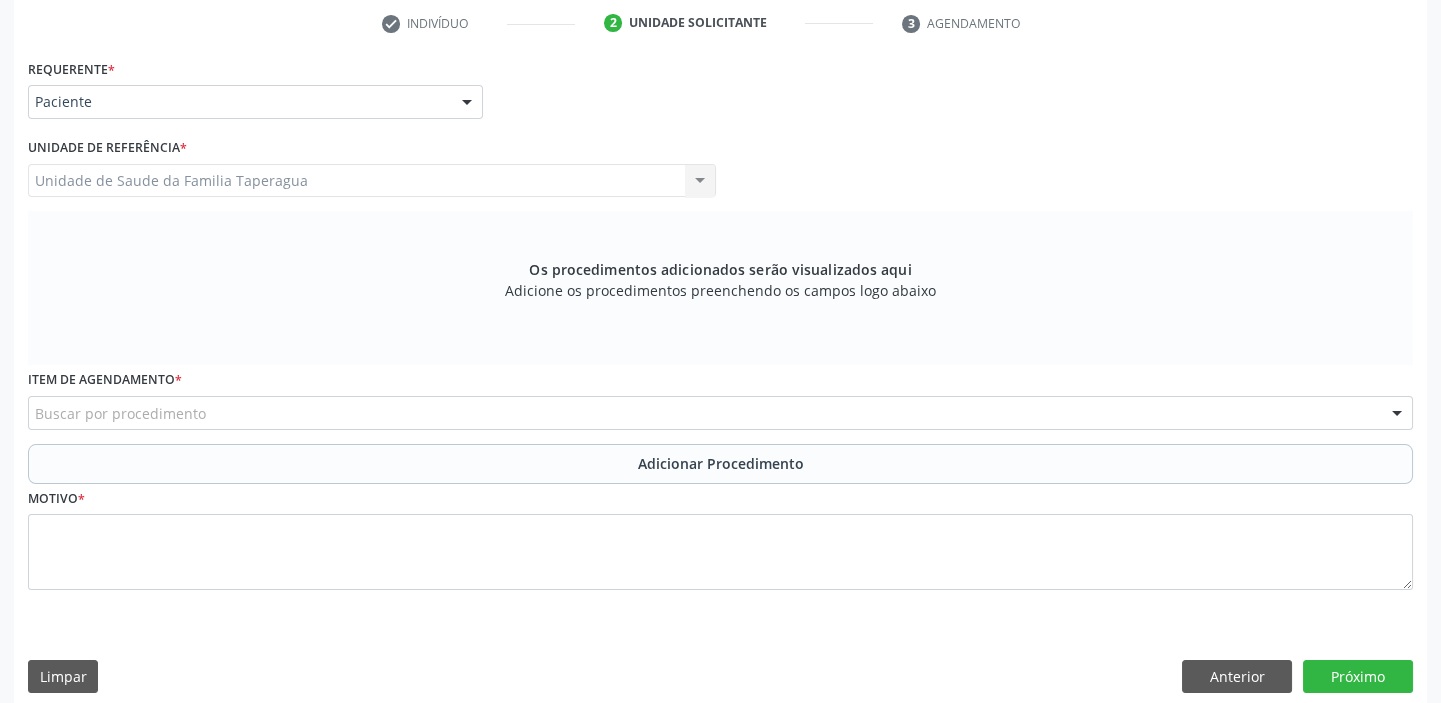 click on "Buscar por procedimento" at bounding box center [720, 413] 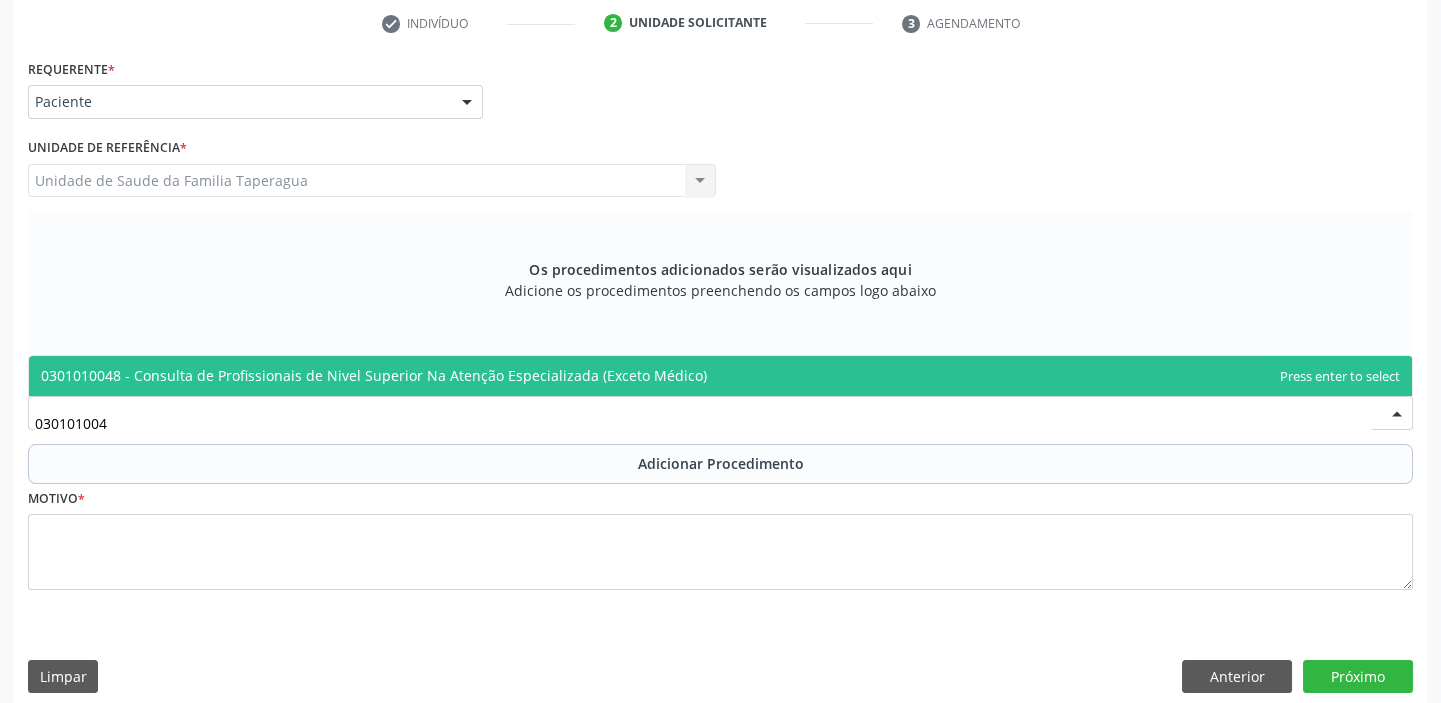 type on "0301010048" 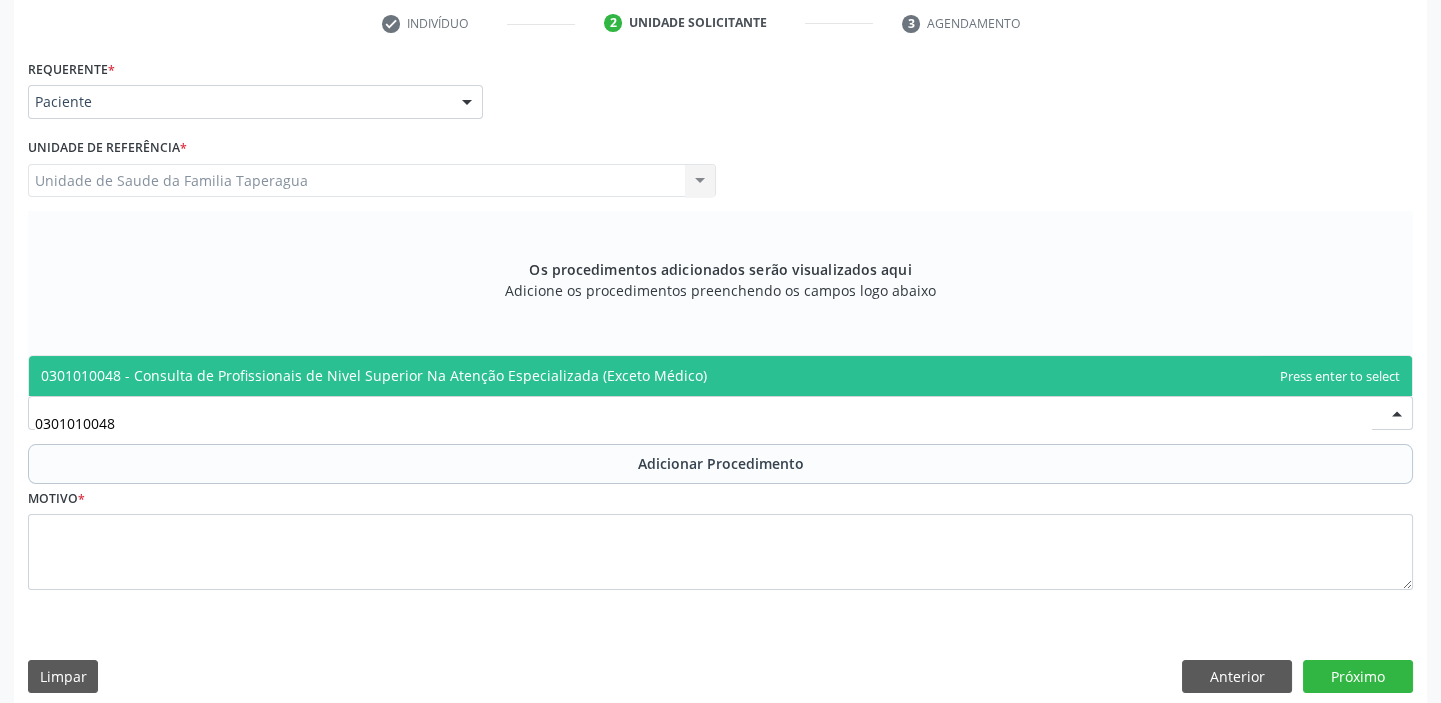 click on "0301010048 - Consulta de Profissionais de Nivel Superior Na Atenção Especializada (Exceto Médico)" at bounding box center [374, 375] 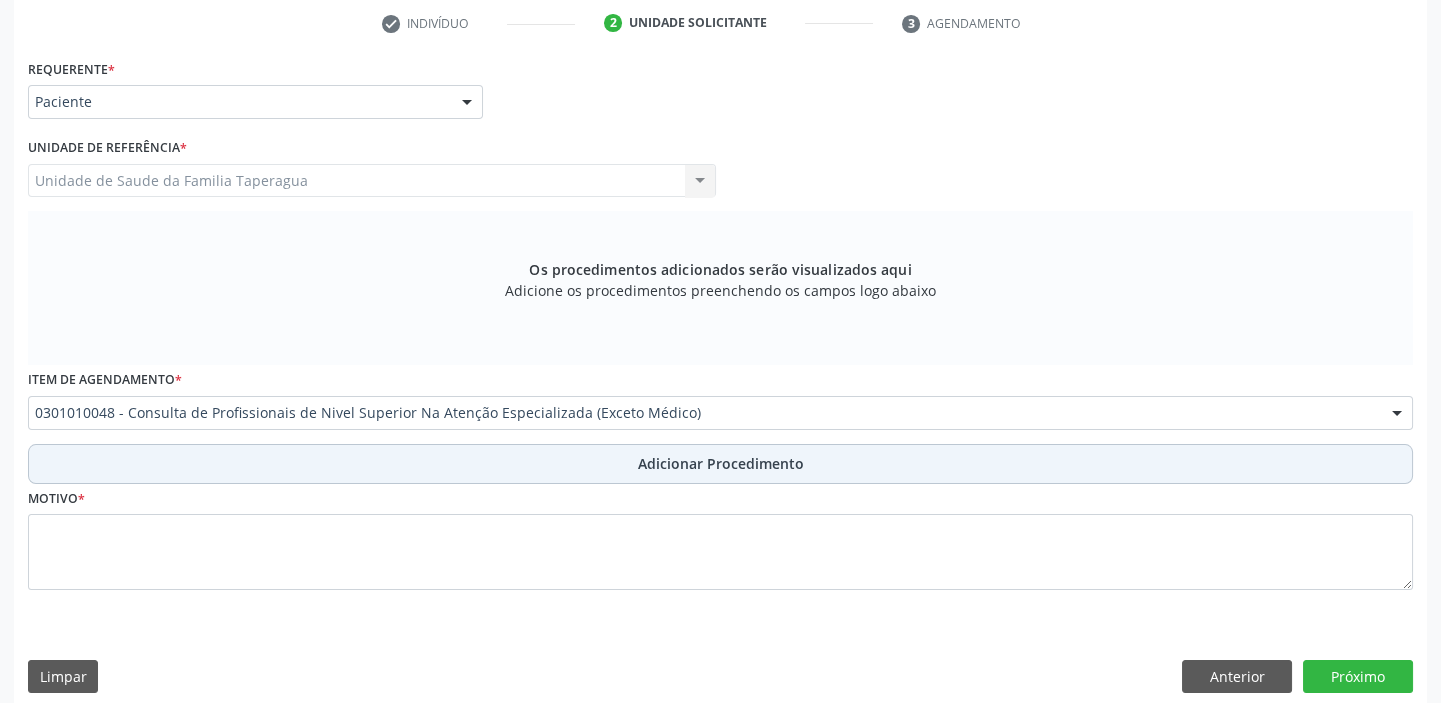 click on "Adicionar Procedimento" at bounding box center (720, 464) 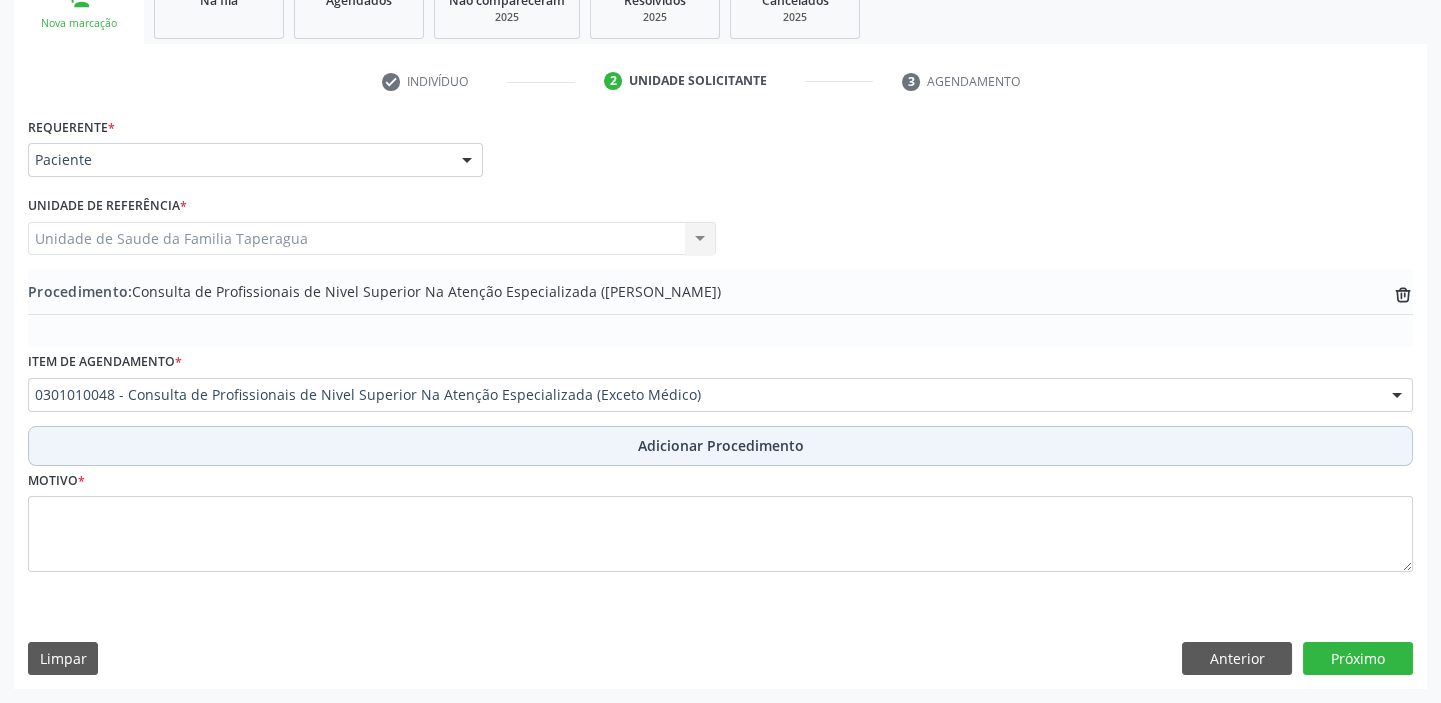 scroll, scrollTop: 349, scrollLeft: 0, axis: vertical 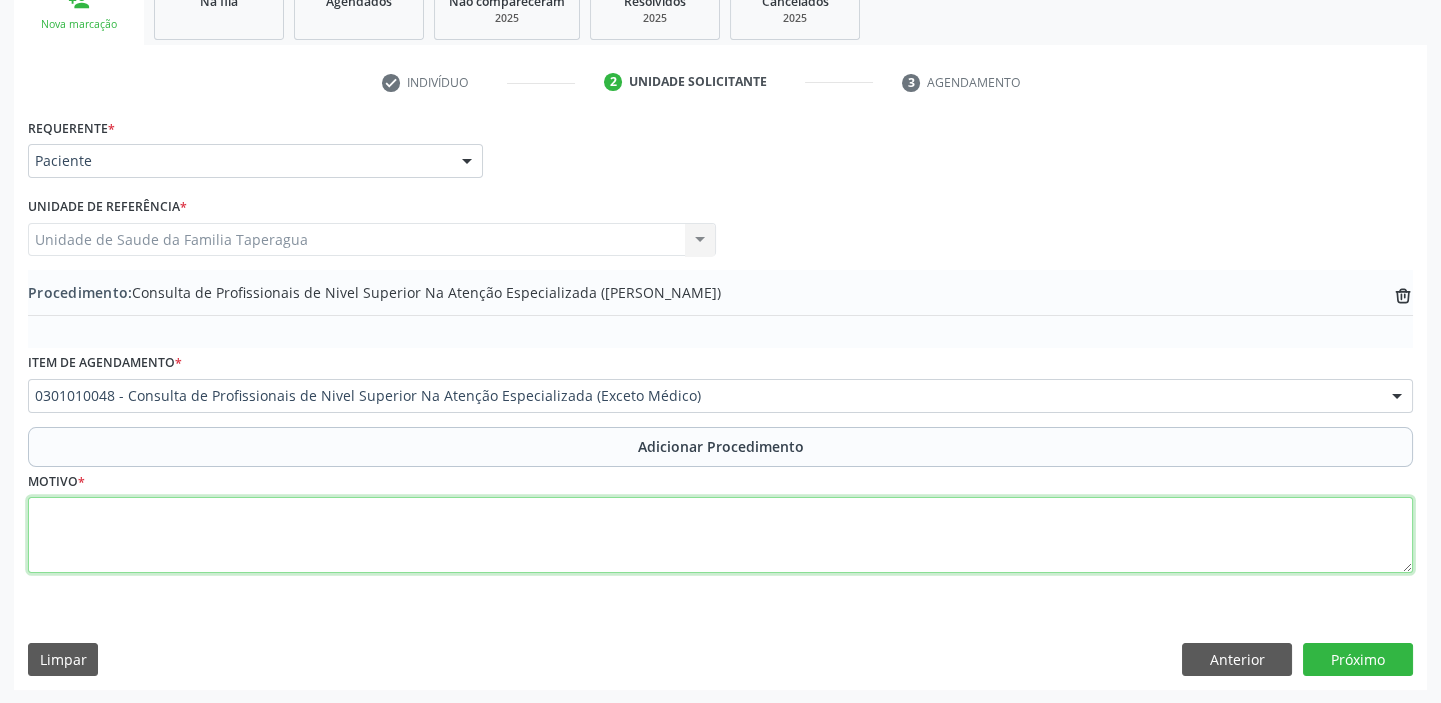click at bounding box center (720, 535) 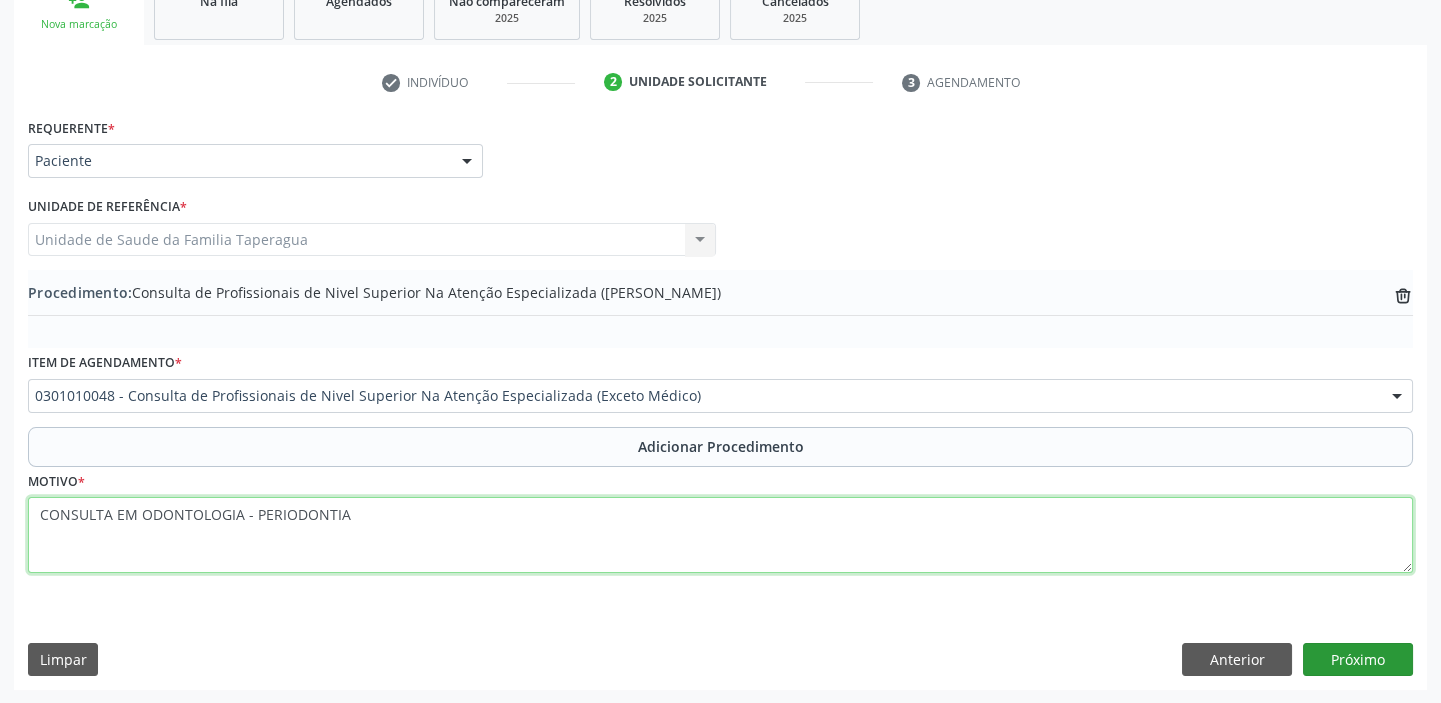 type on "CONSULTA EM ODONTOLOGIA - PERIODONTIA" 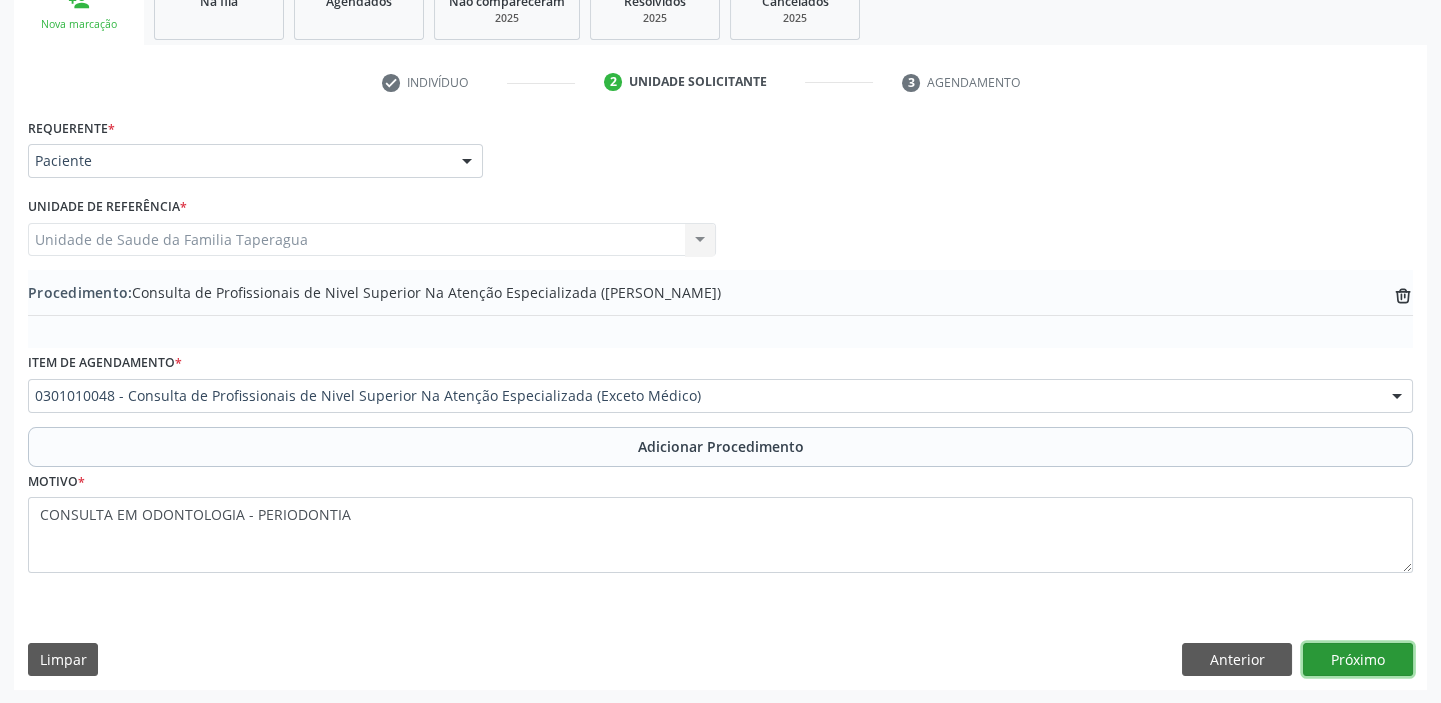 click on "Próximo" at bounding box center (1358, 660) 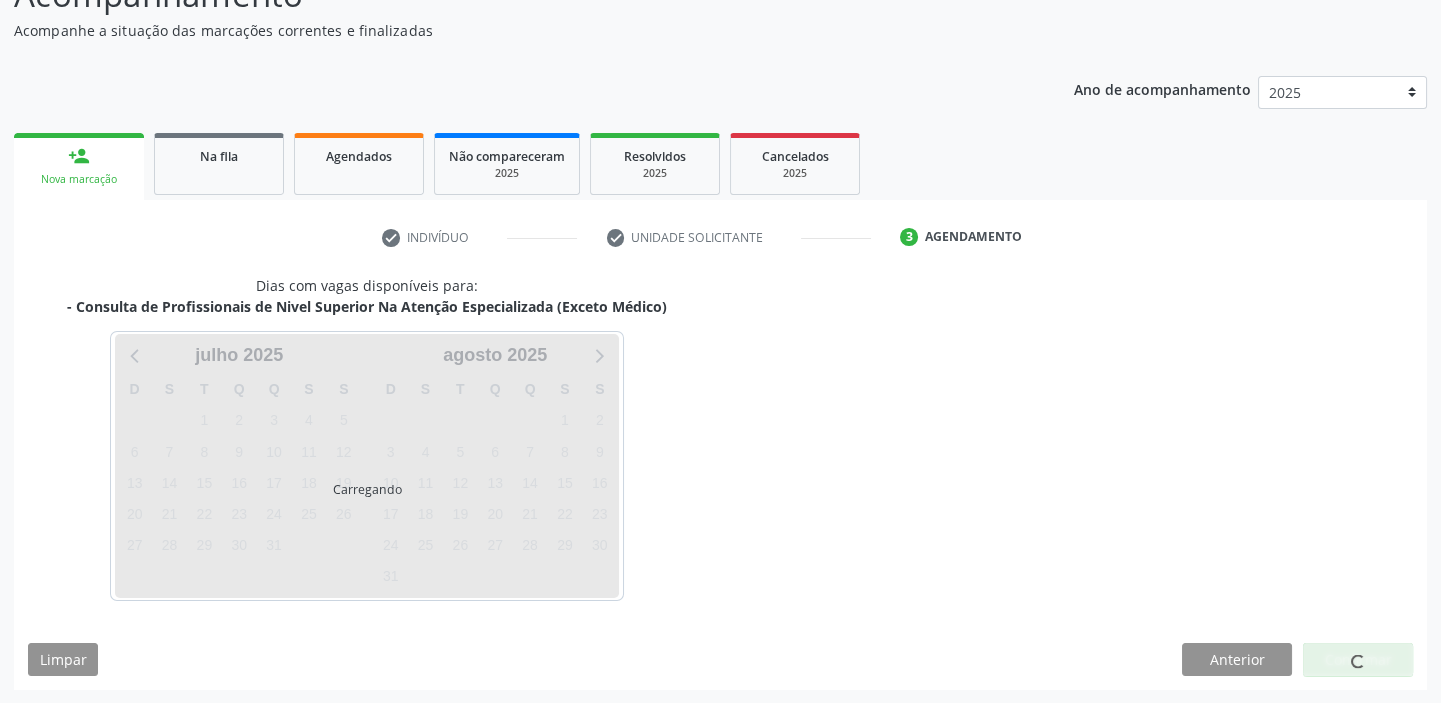 scroll, scrollTop: 252, scrollLeft: 0, axis: vertical 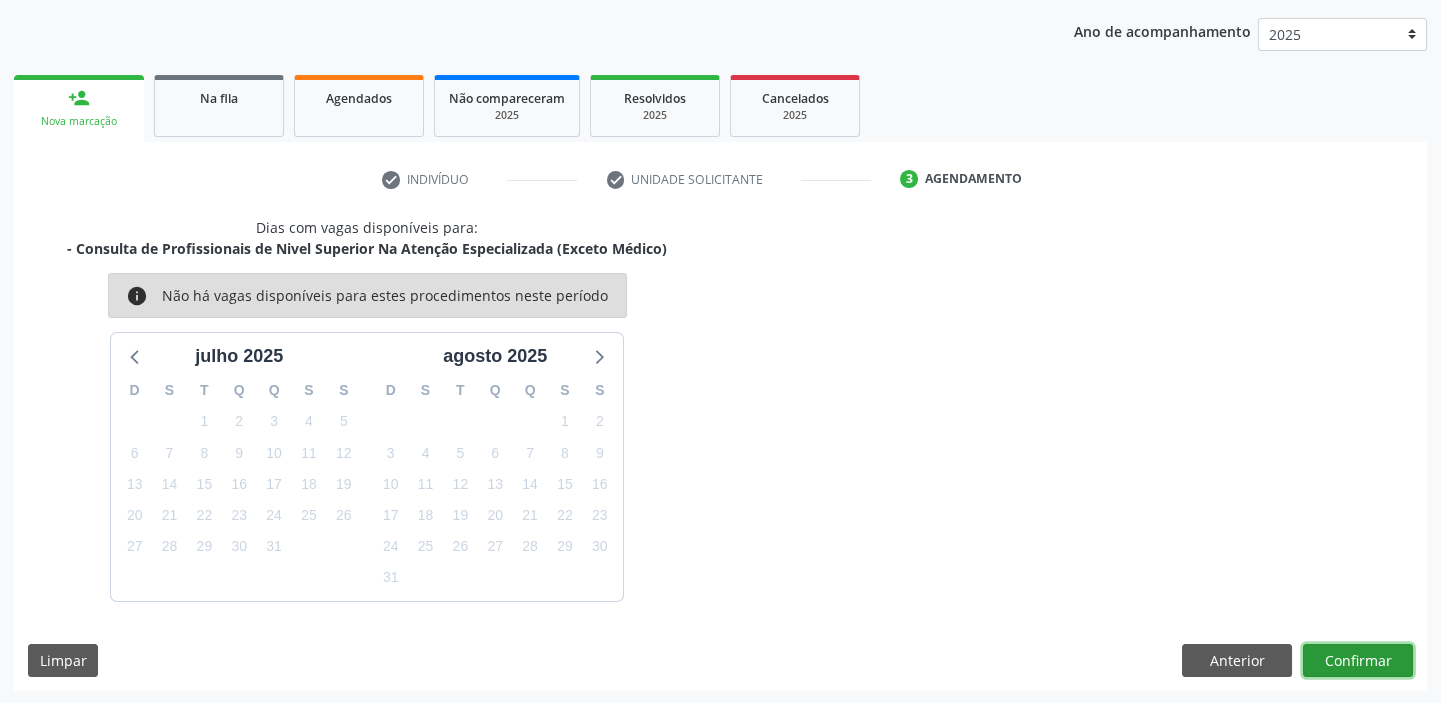 click on "Confirmar" at bounding box center [1358, 661] 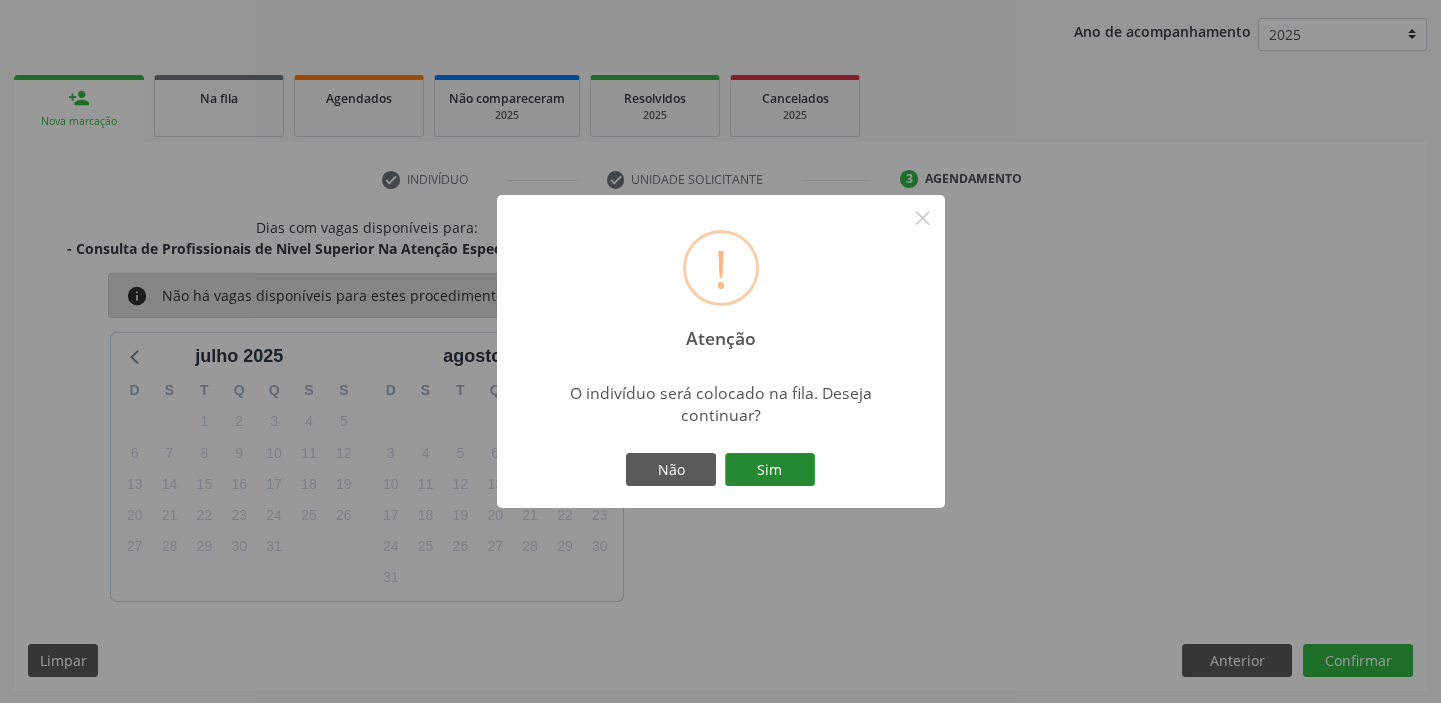 click on "Sim" at bounding box center (770, 470) 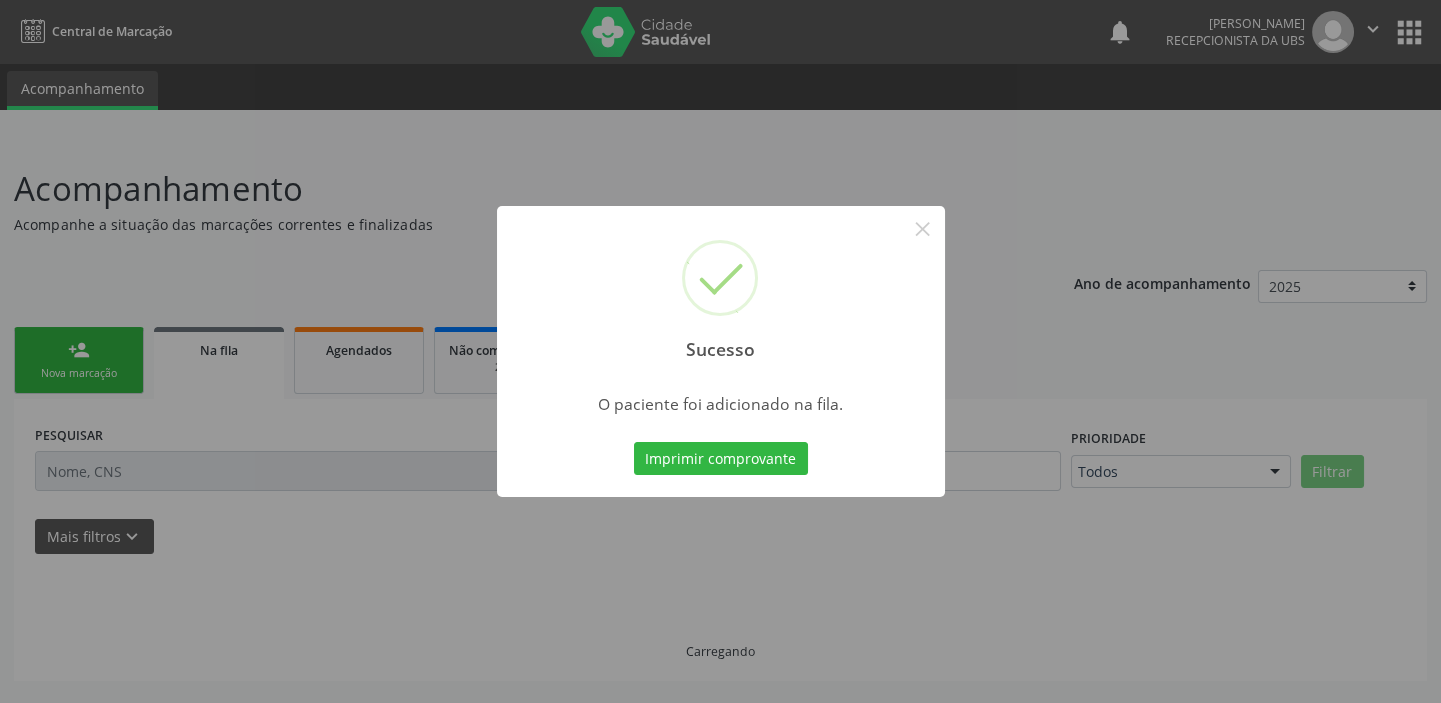 scroll, scrollTop: 0, scrollLeft: 0, axis: both 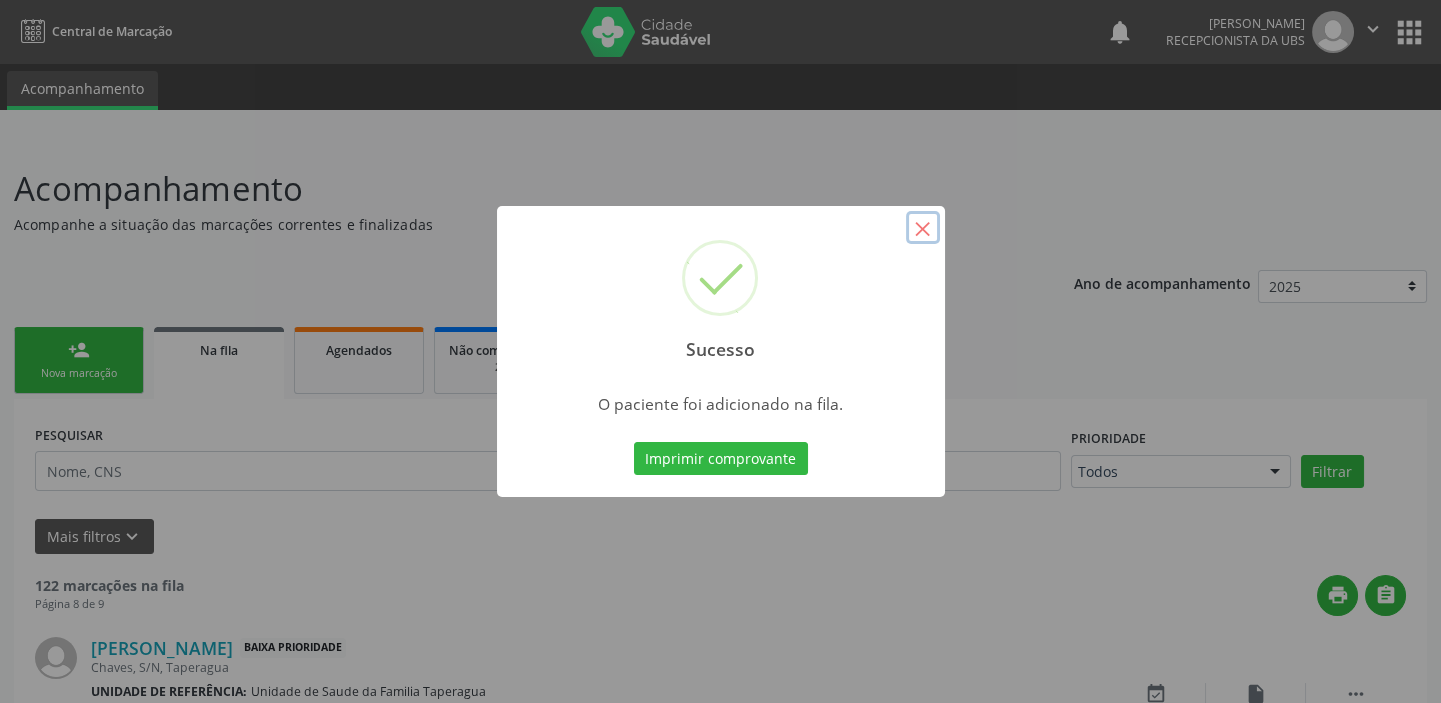 click on "×" at bounding box center [923, 228] 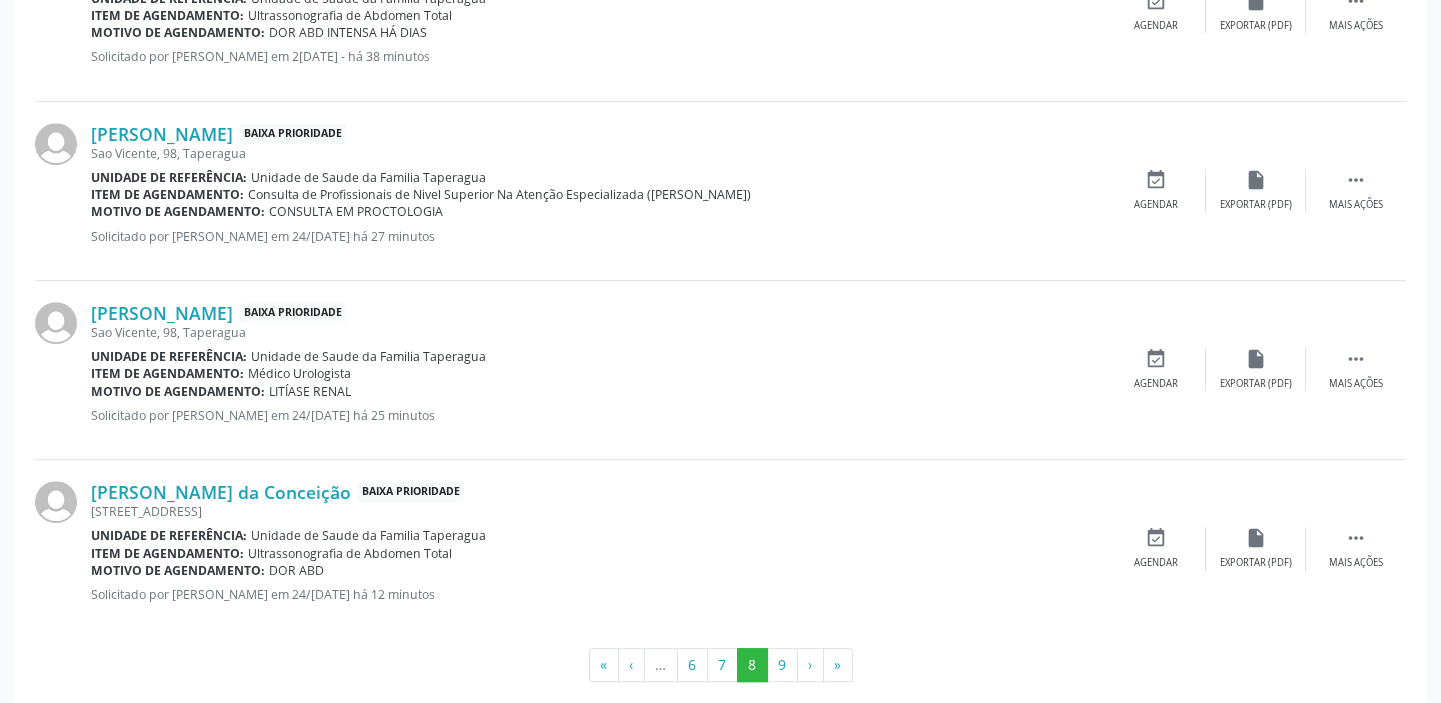 scroll, scrollTop: 2740, scrollLeft: 0, axis: vertical 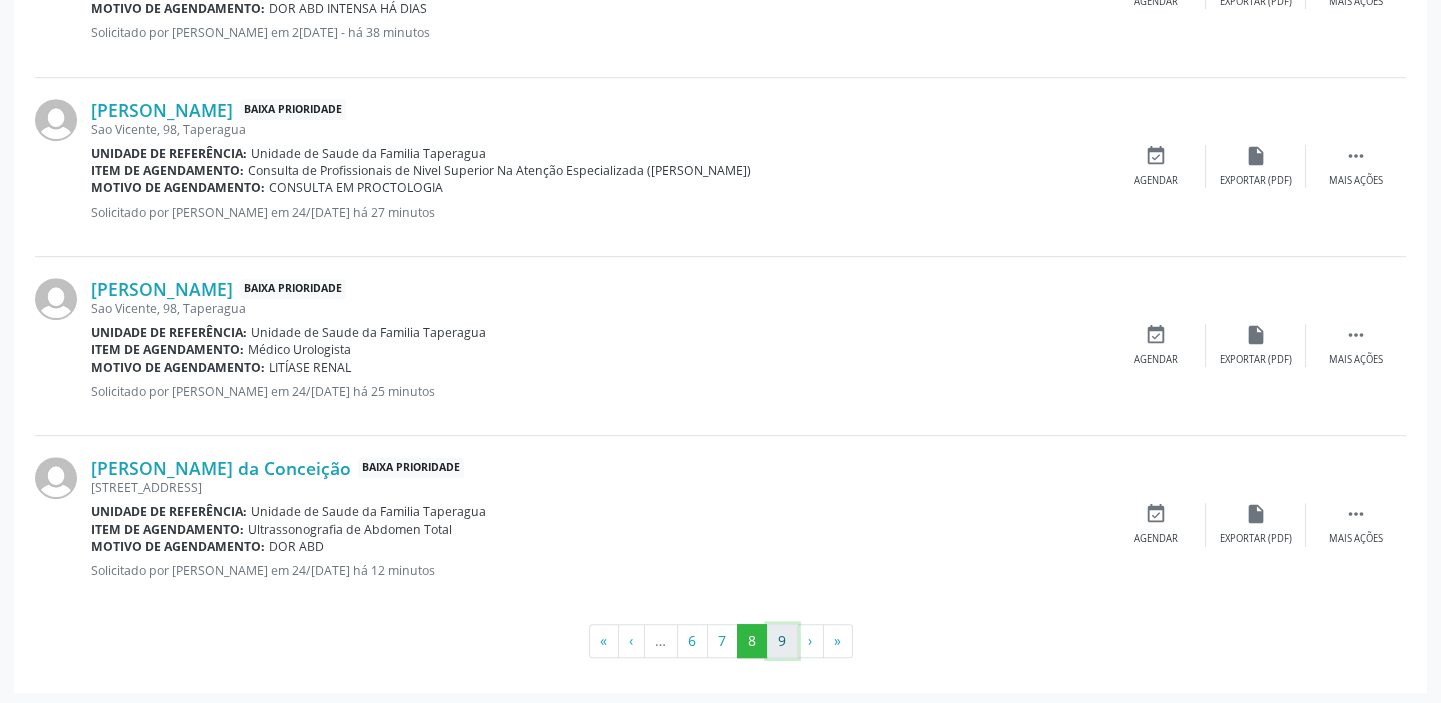 click on "9" at bounding box center (782, 641) 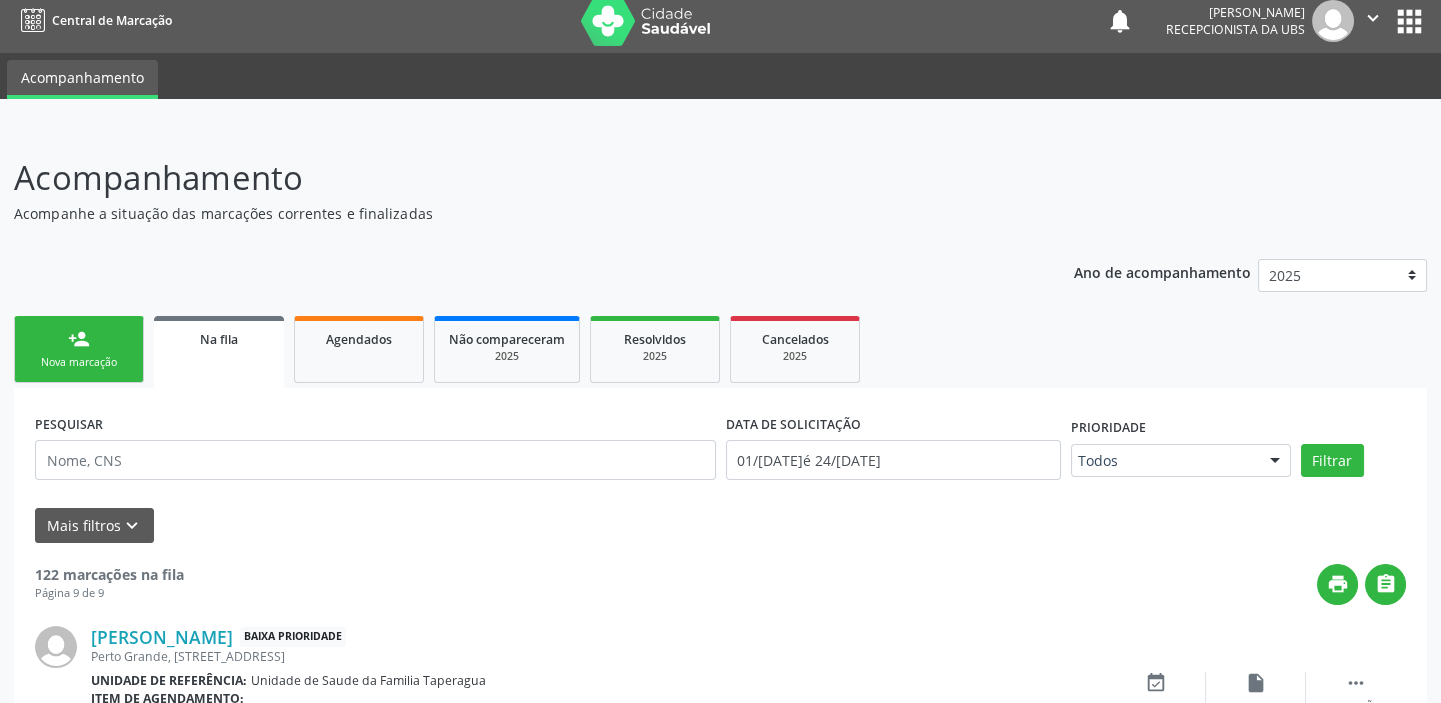scroll, scrollTop: 361, scrollLeft: 0, axis: vertical 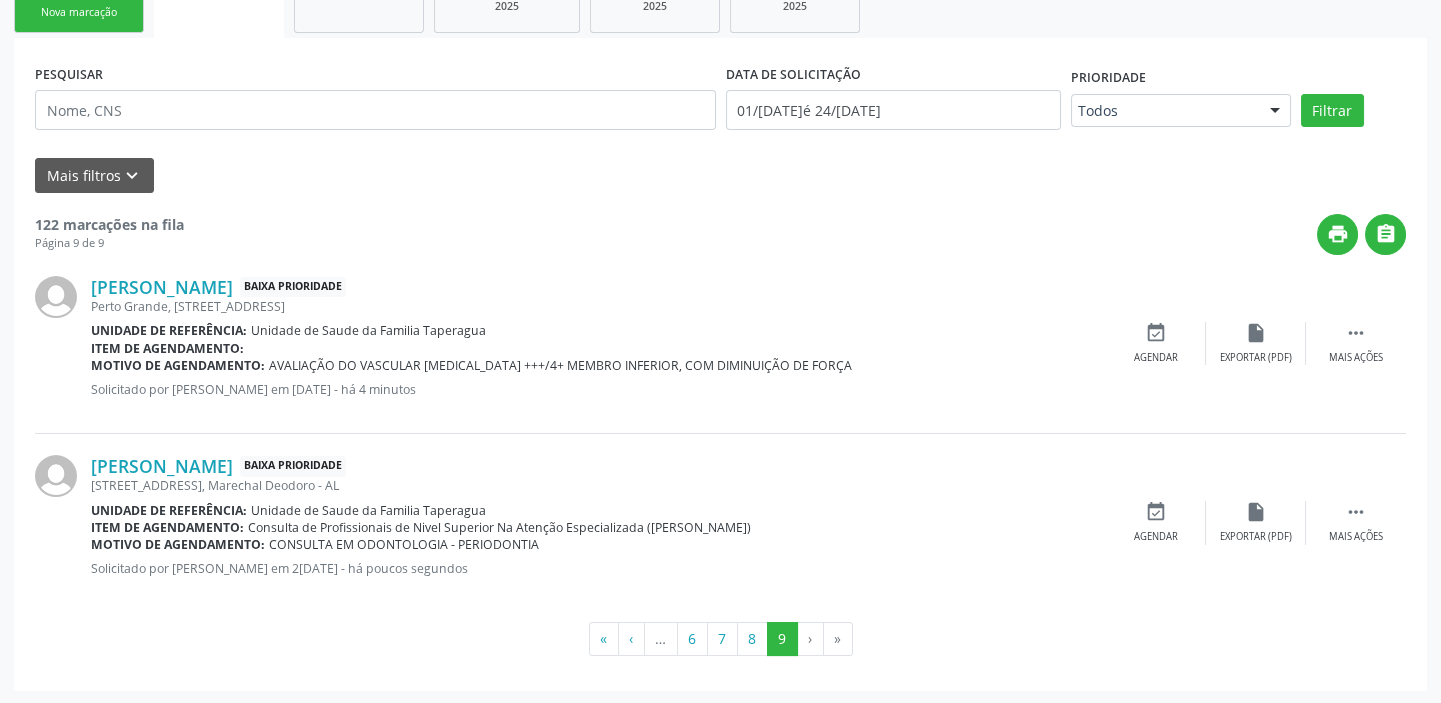 click on "Nova marcação" at bounding box center [79, 12] 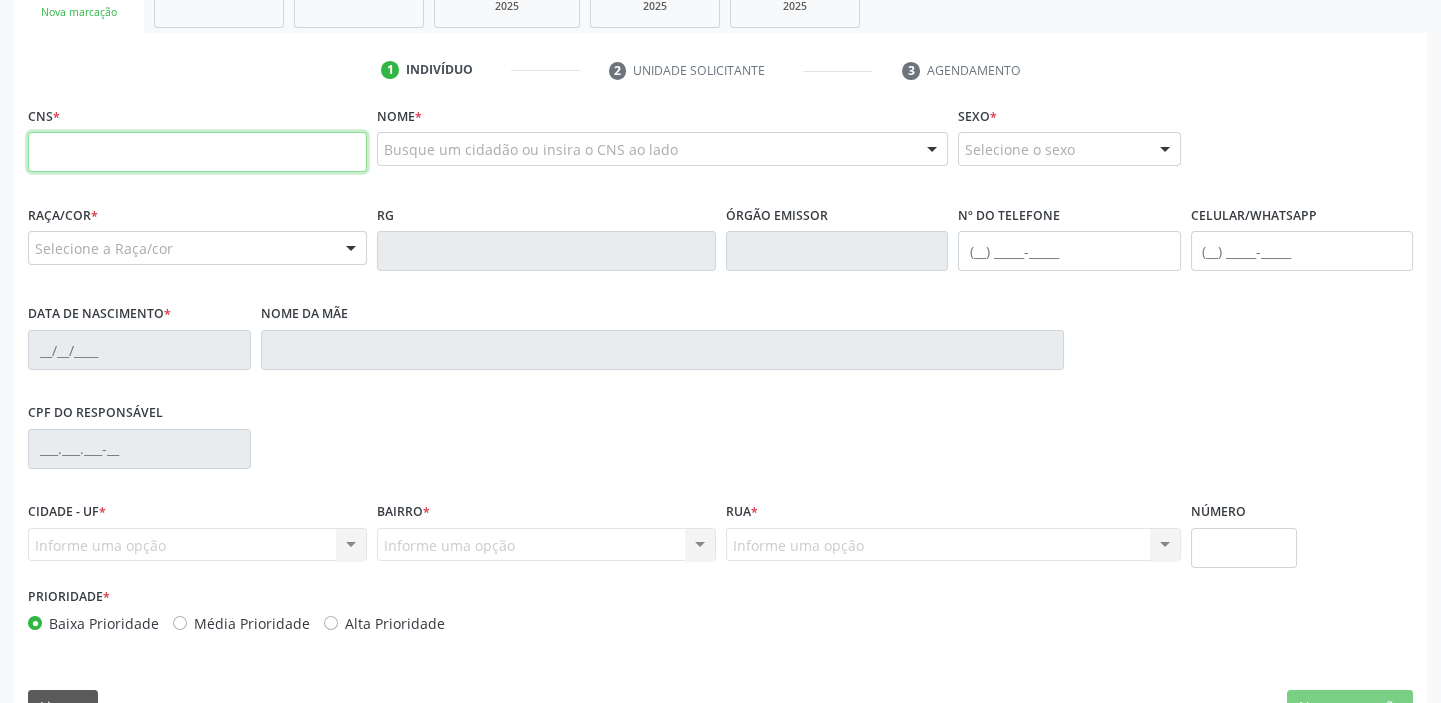 click at bounding box center [197, 152] 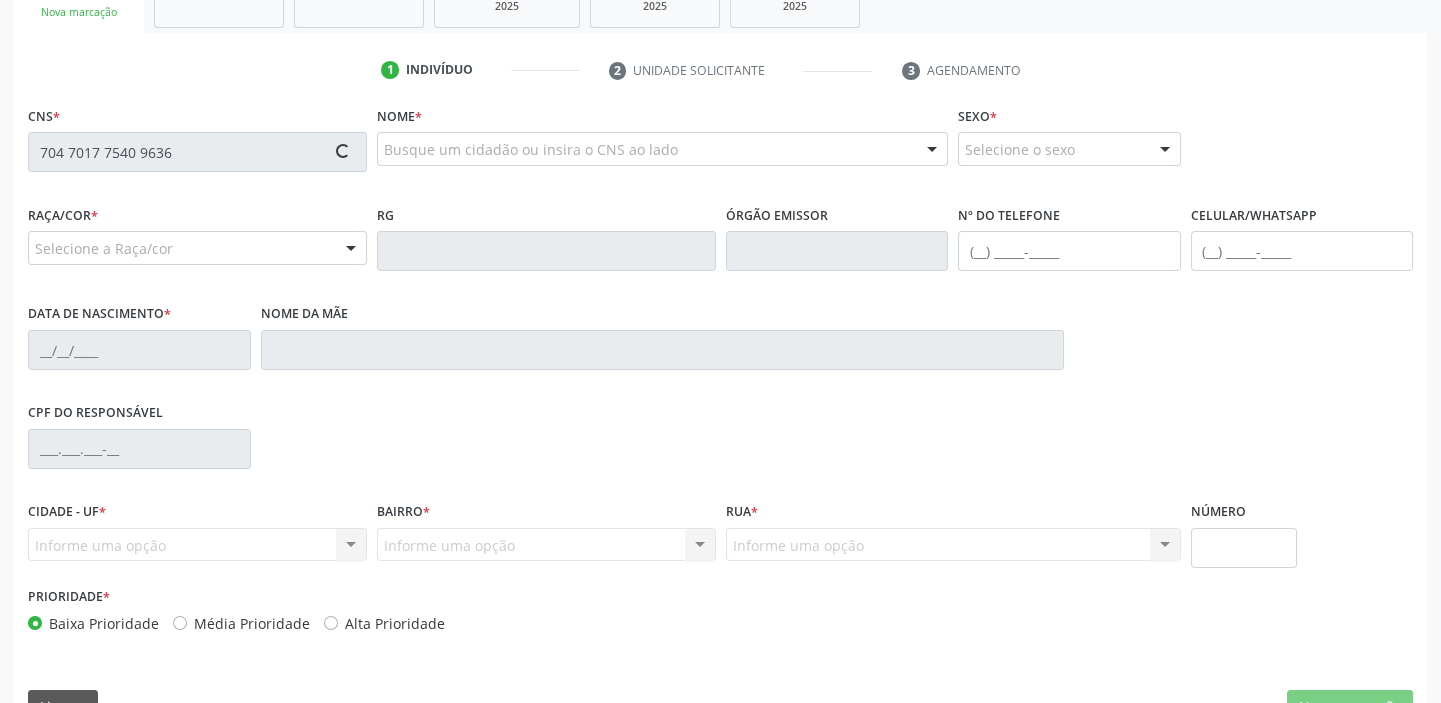 type on "704 7017 7540 9636" 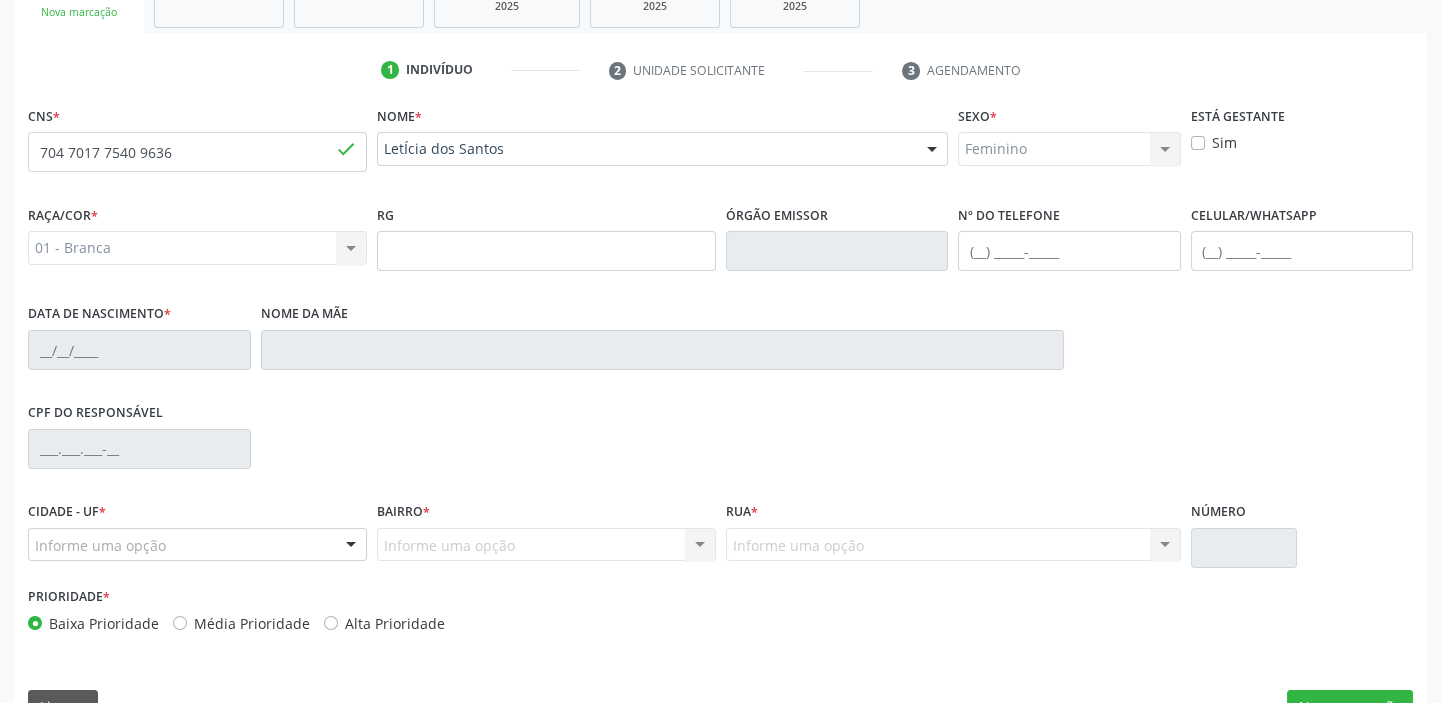 type on "[PHONE_NUMBER]" 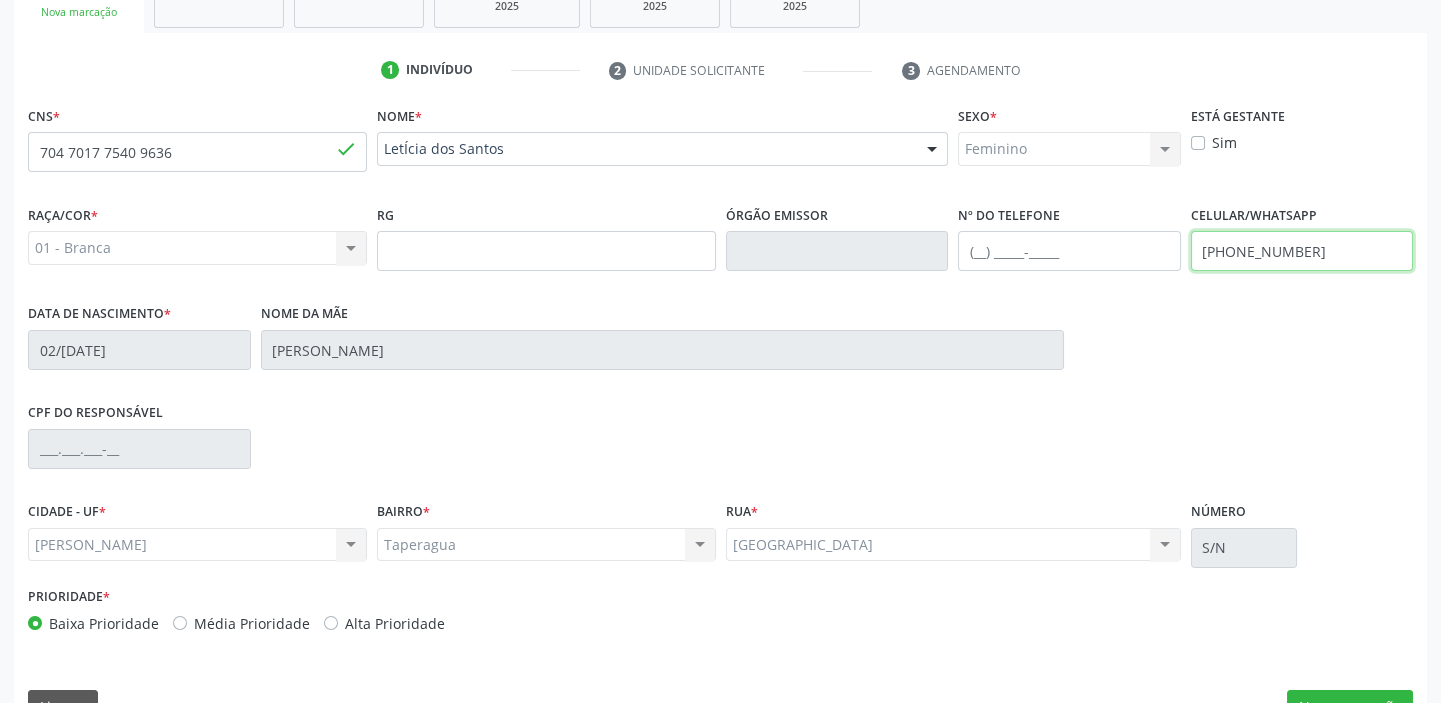 drag, startPoint x: 1328, startPoint y: 251, endPoint x: 1230, endPoint y: 248, distance: 98.045906 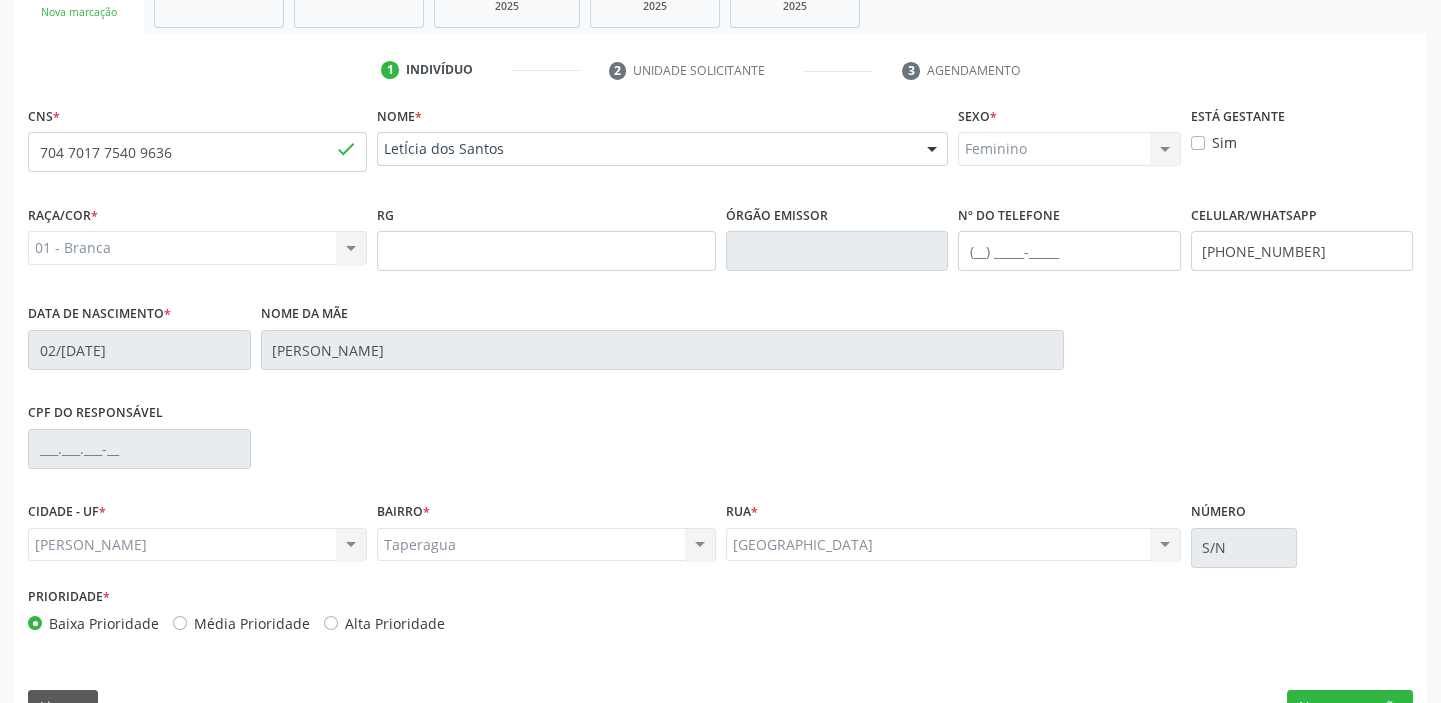 click on "CPF do responsável" at bounding box center [720, 447] 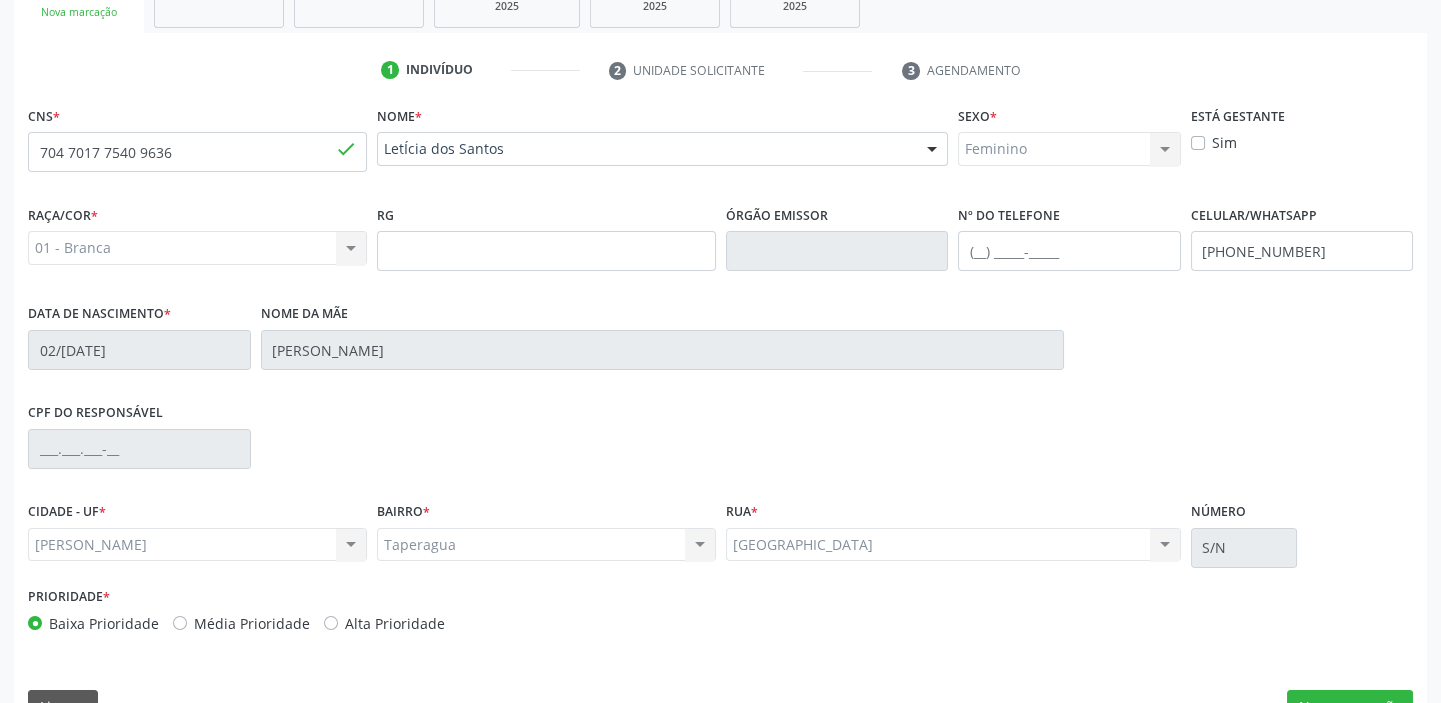 scroll, scrollTop: 408, scrollLeft: 0, axis: vertical 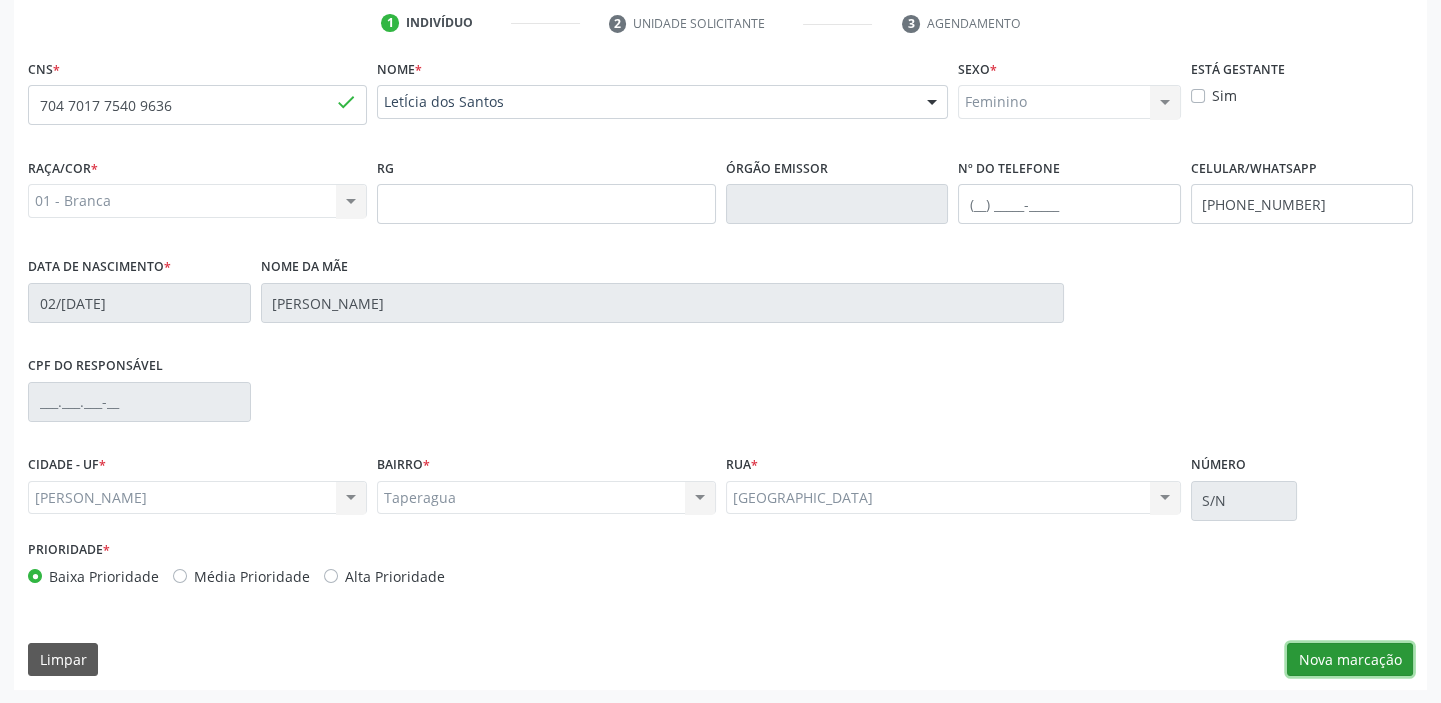 click on "Nova marcação" at bounding box center [1350, 660] 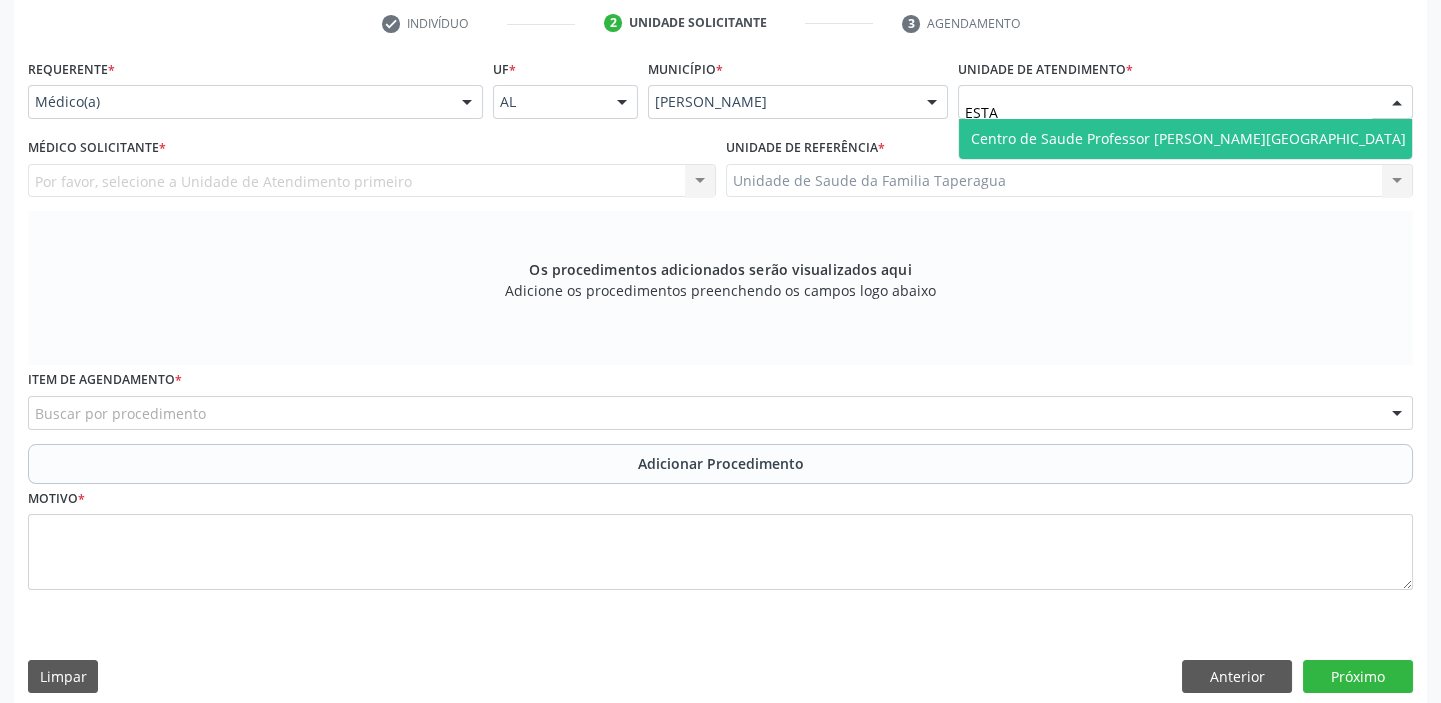 type on "ESTAC" 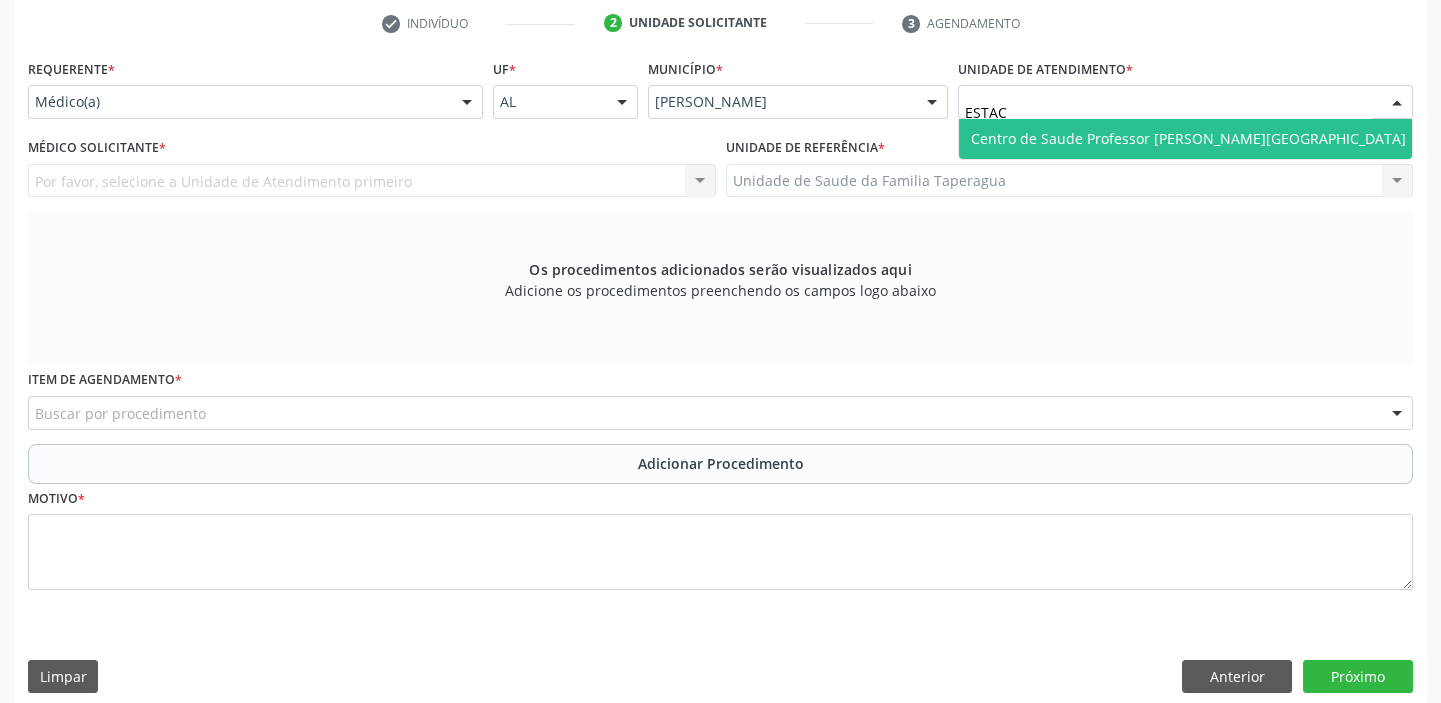 click on "Centro de Saude Professor [PERSON_NAME][GEOGRAPHIC_DATA]" at bounding box center [1188, 138] 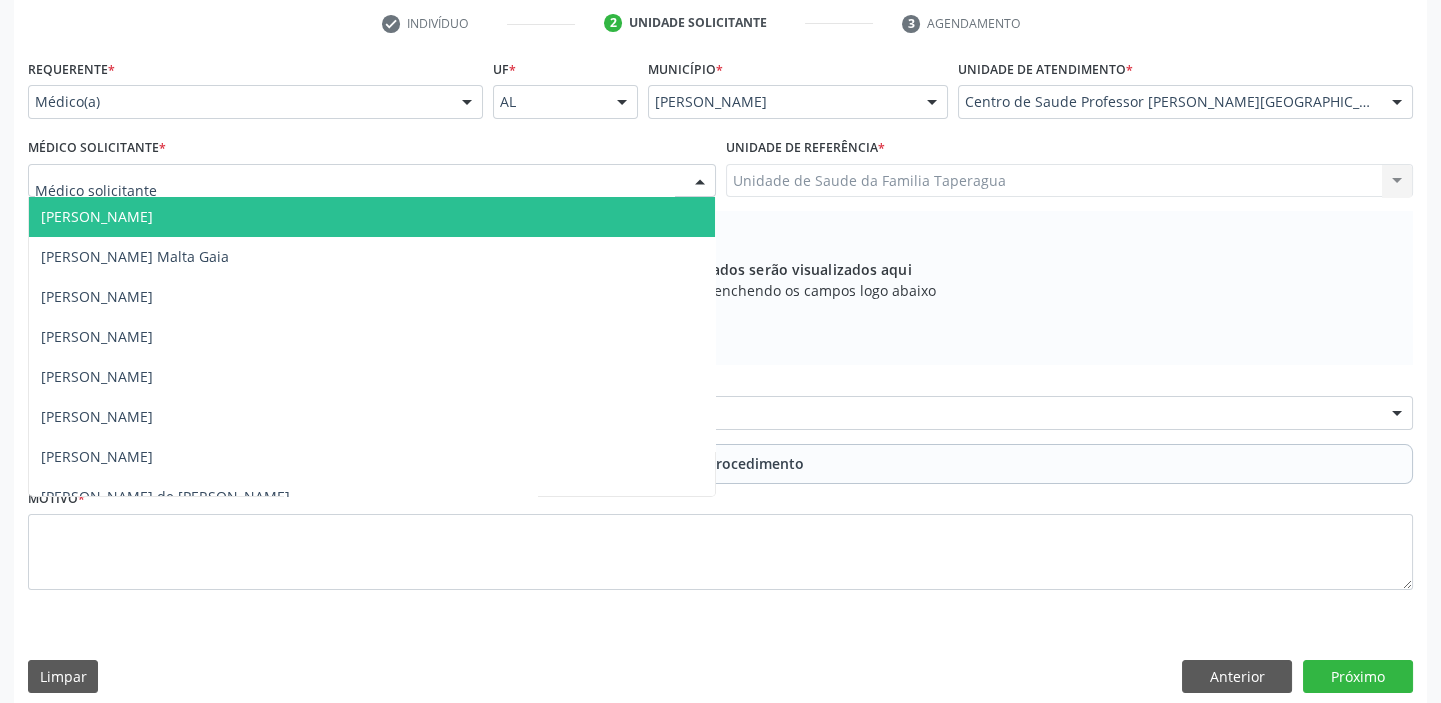 click at bounding box center [372, 181] 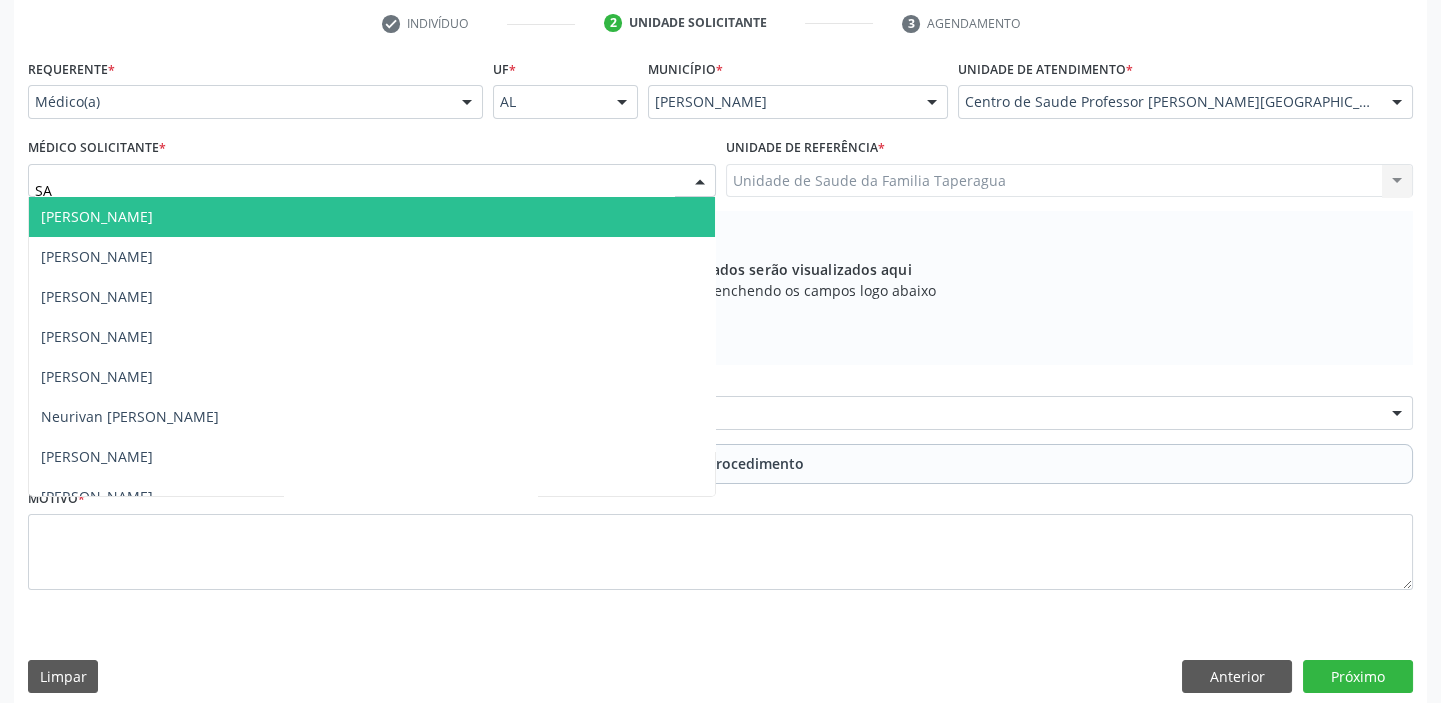 type on "SAN" 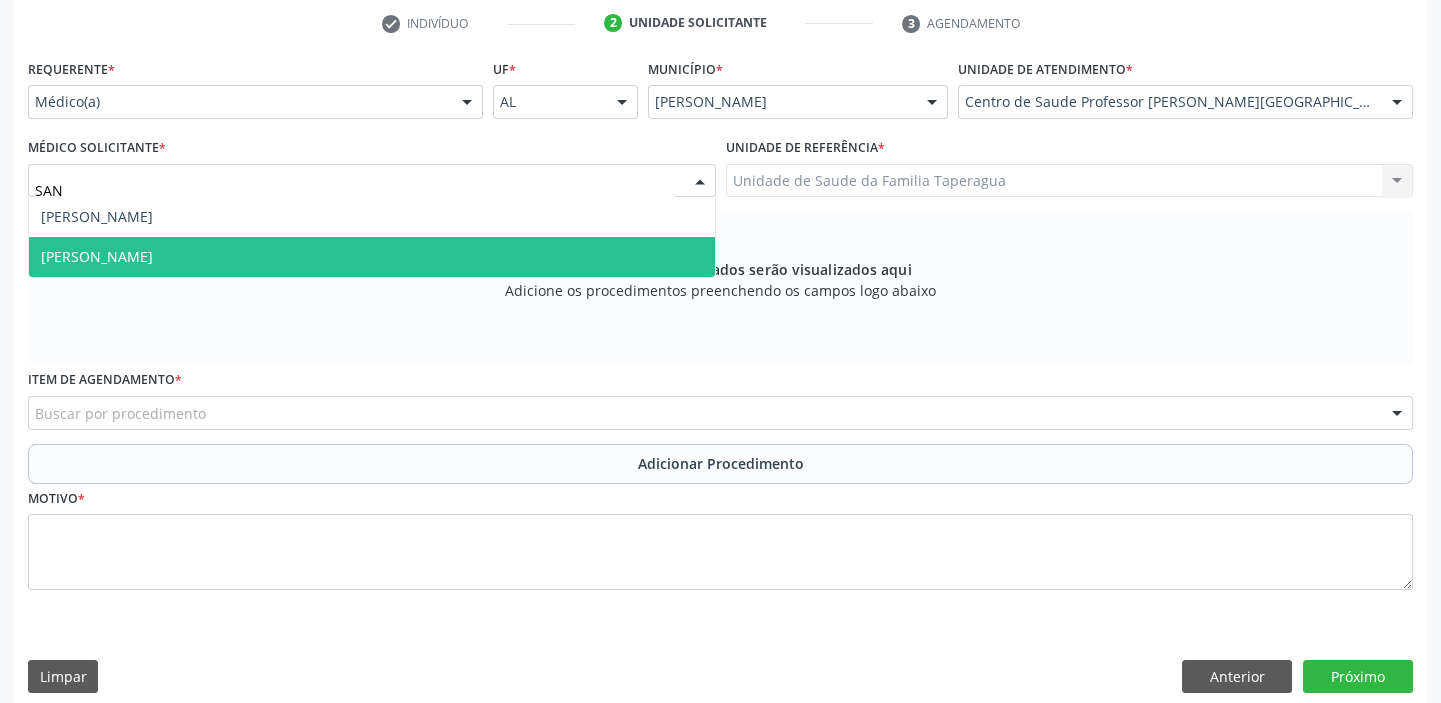 click on "[PERSON_NAME]" at bounding box center (372, 257) 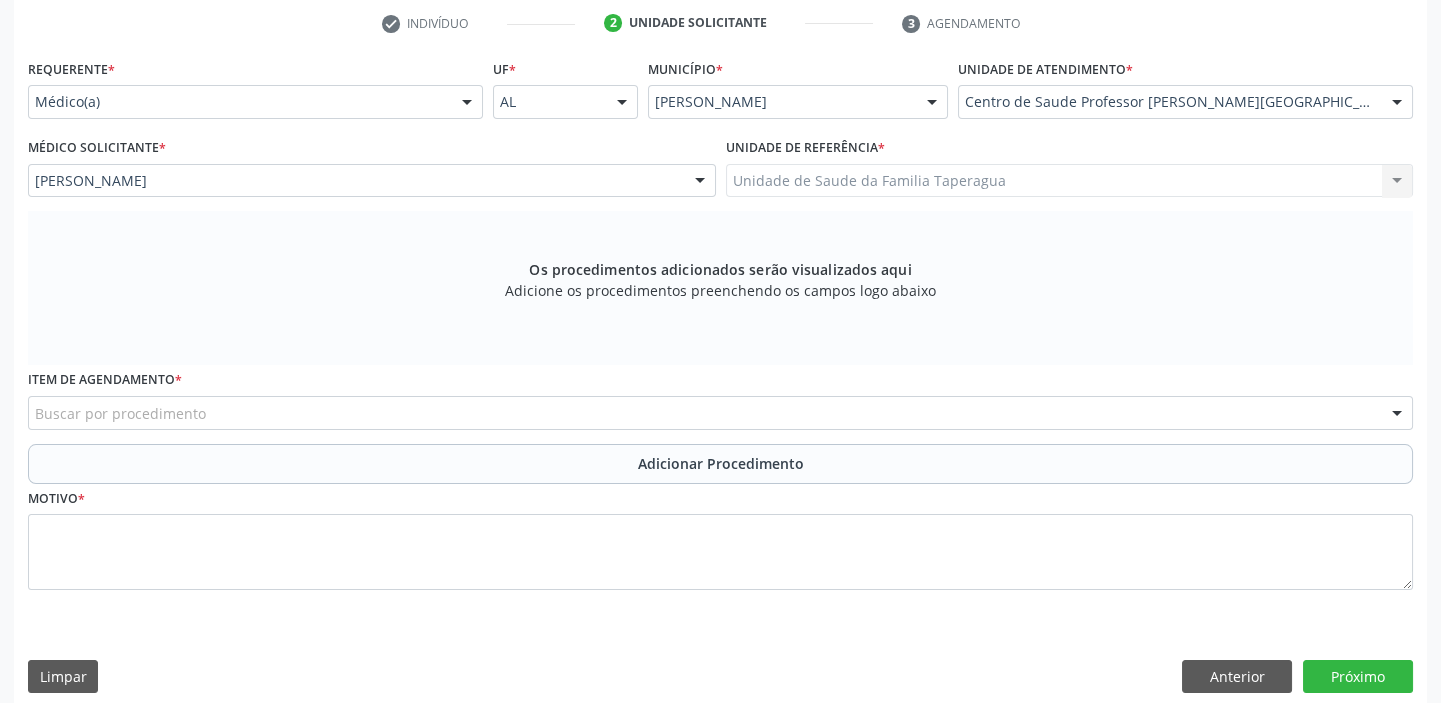 click on "Buscar por procedimento" at bounding box center (720, 413) 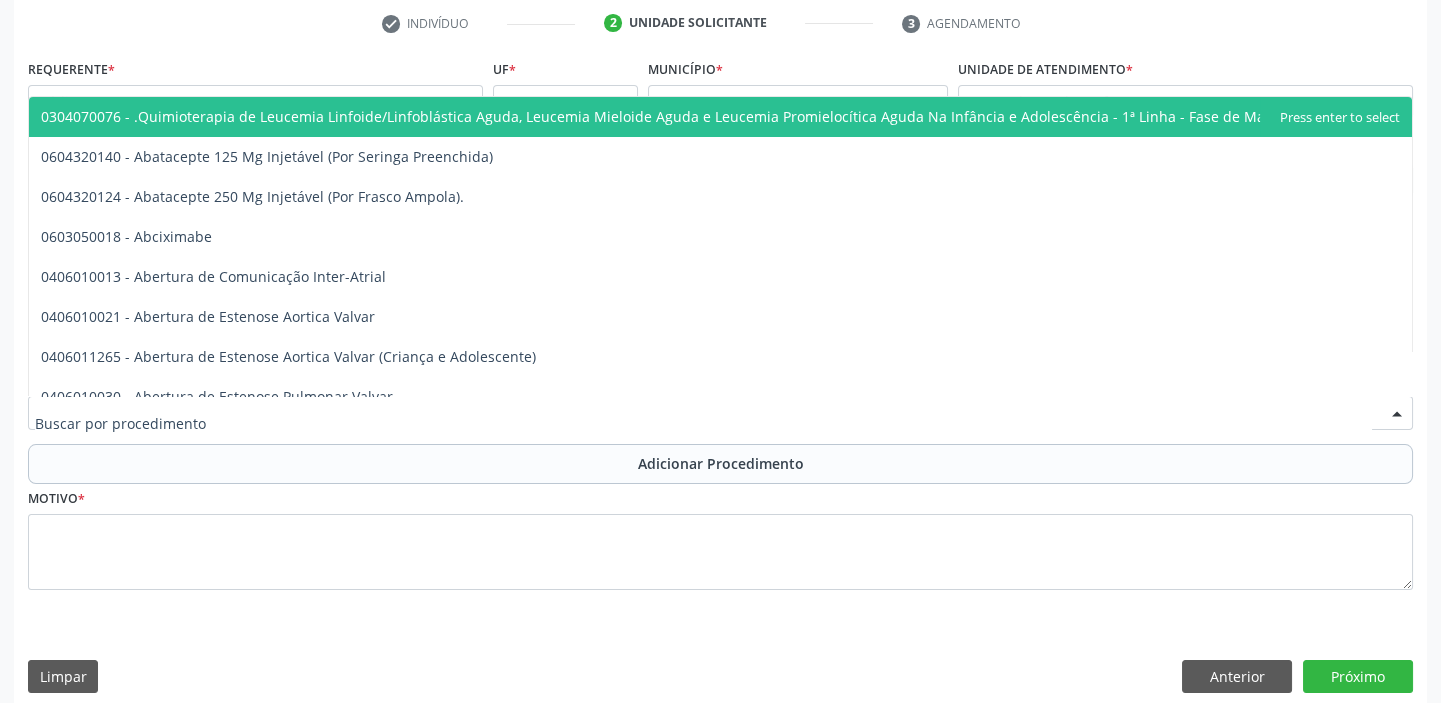 type on "C" 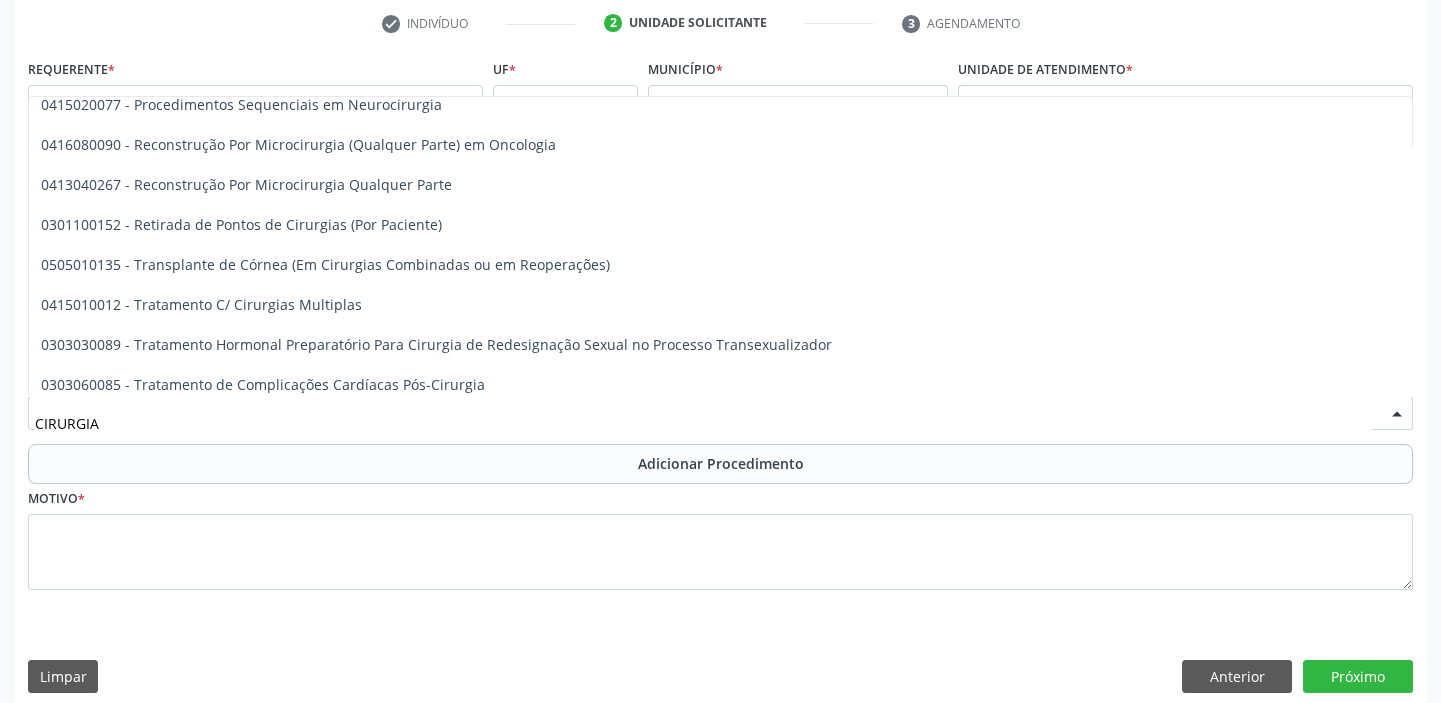 scroll, scrollTop: 2580, scrollLeft: 0, axis: vertical 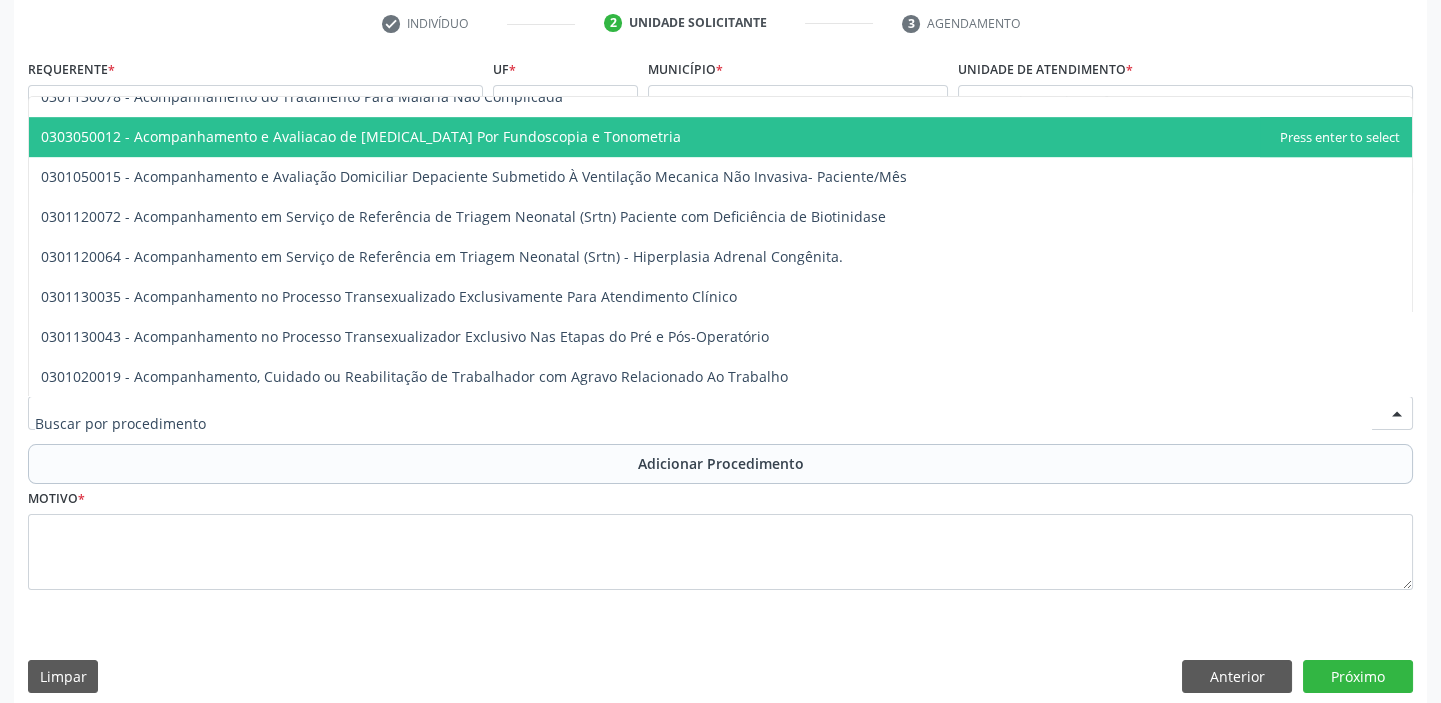 click at bounding box center (720, 413) 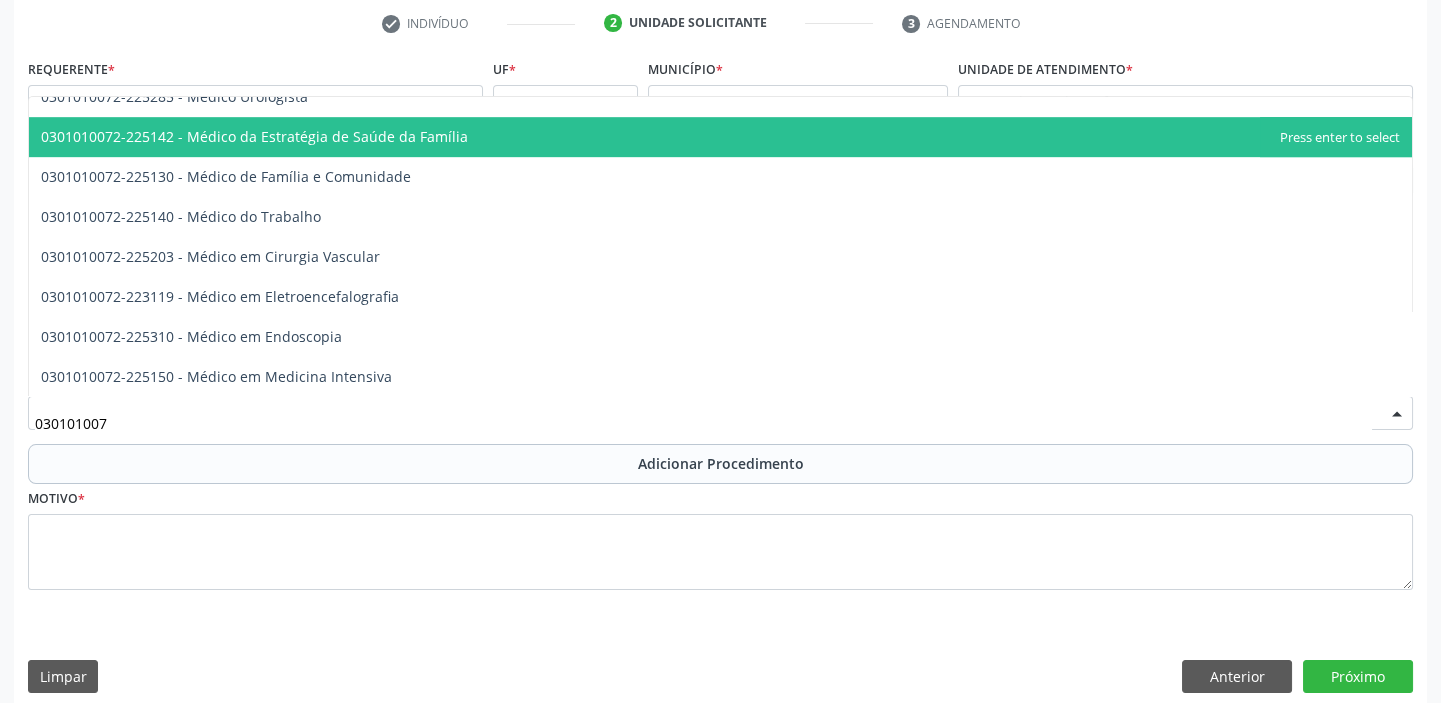 scroll, scrollTop: 2460, scrollLeft: 0, axis: vertical 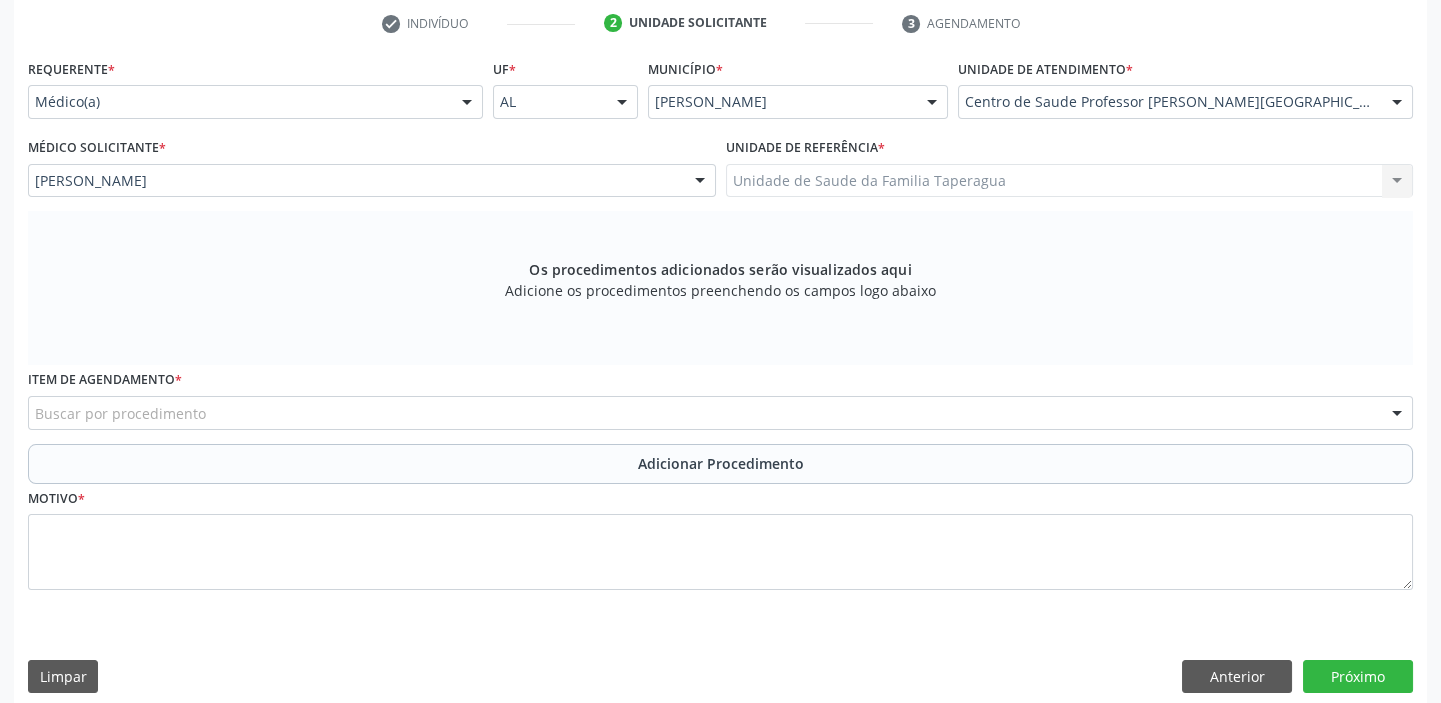click on "Buscar por procedimento" at bounding box center [720, 413] 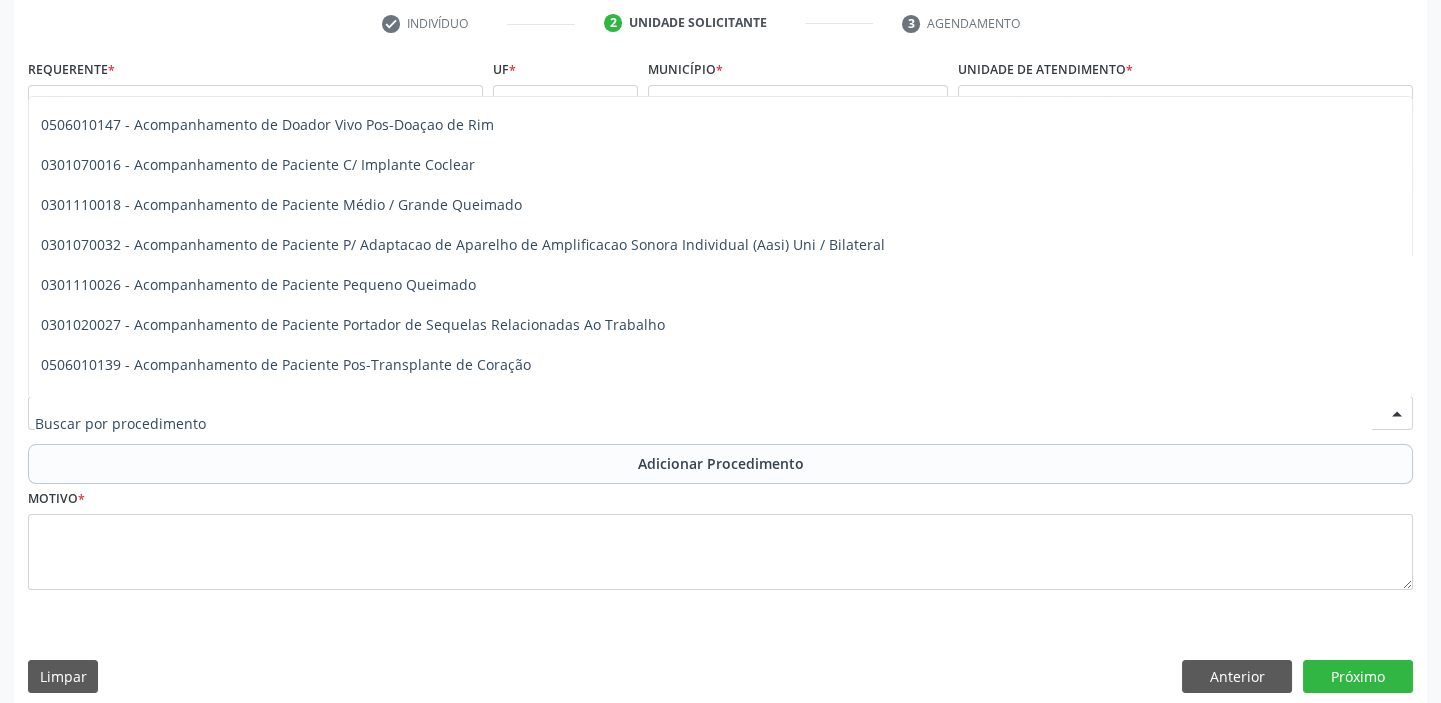 type on "0" 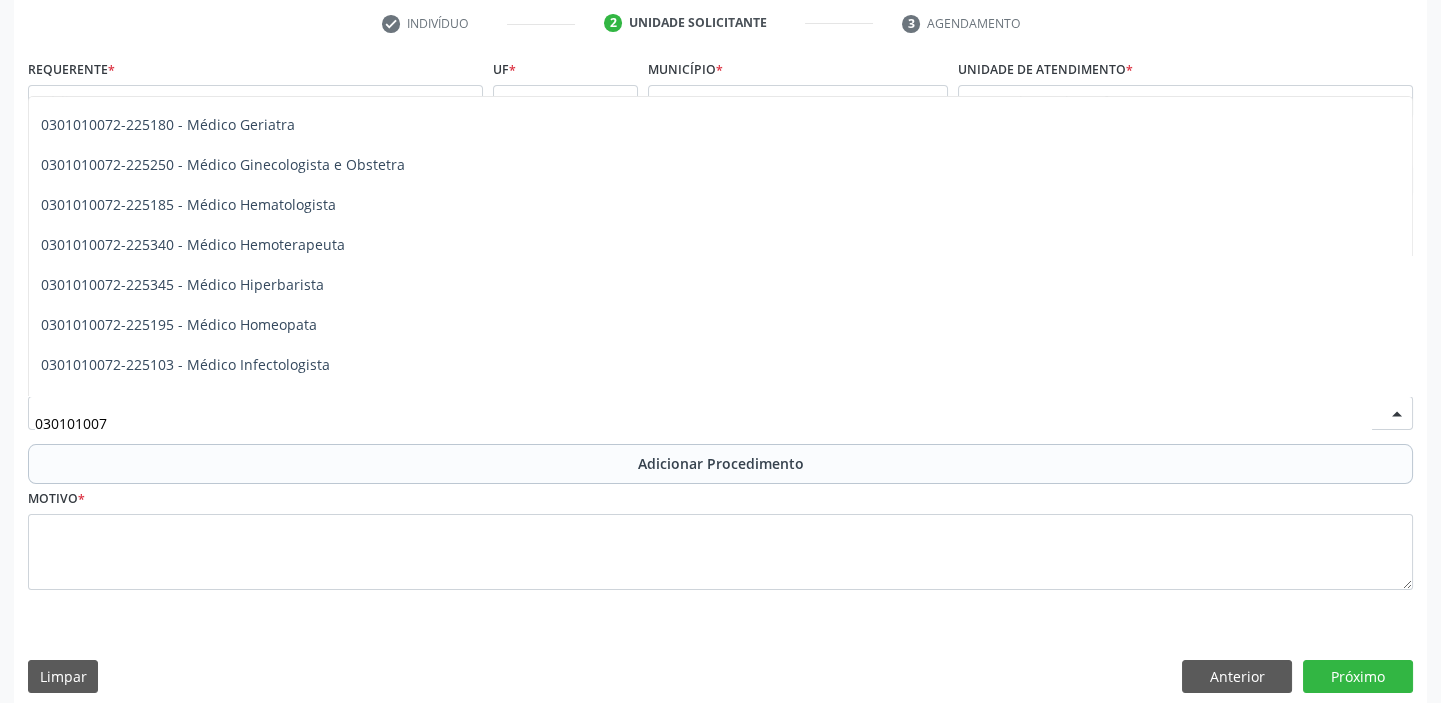 type on "0301010072" 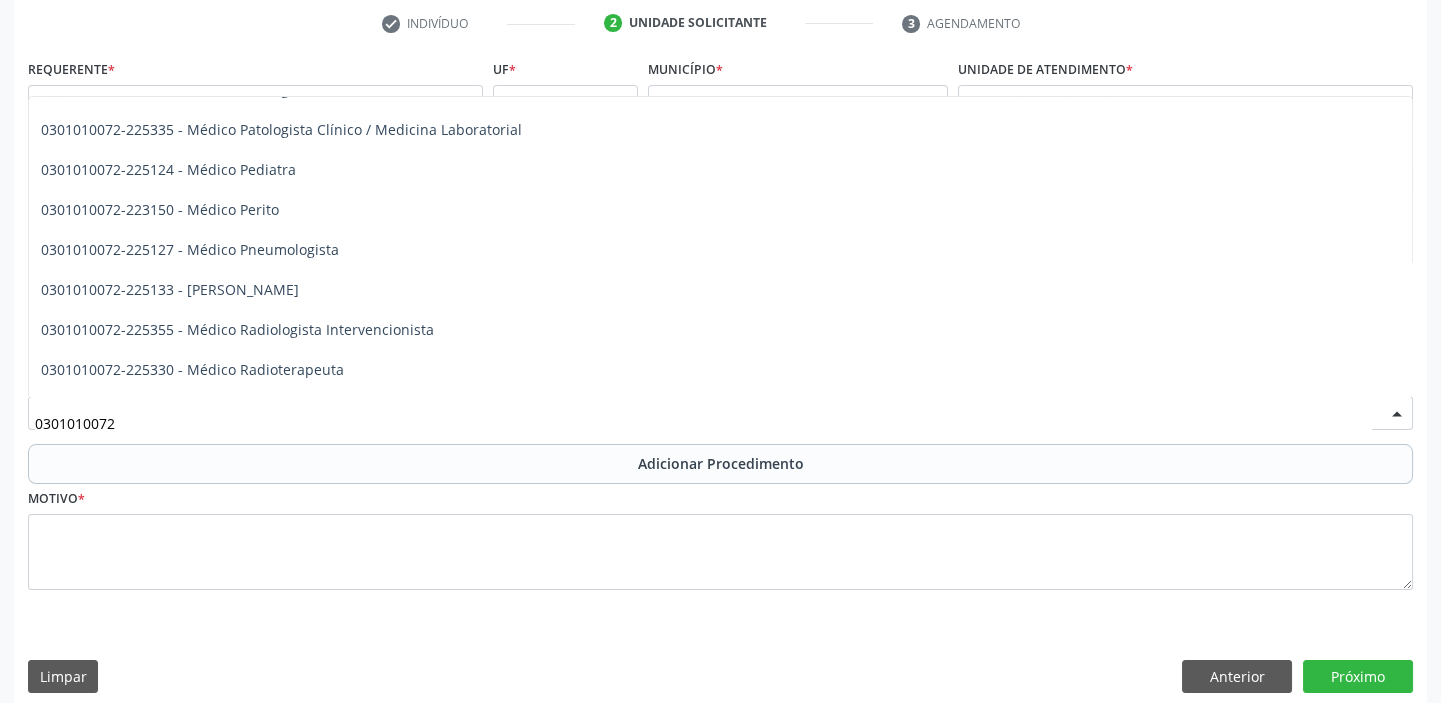 scroll, scrollTop: 2460, scrollLeft: 0, axis: vertical 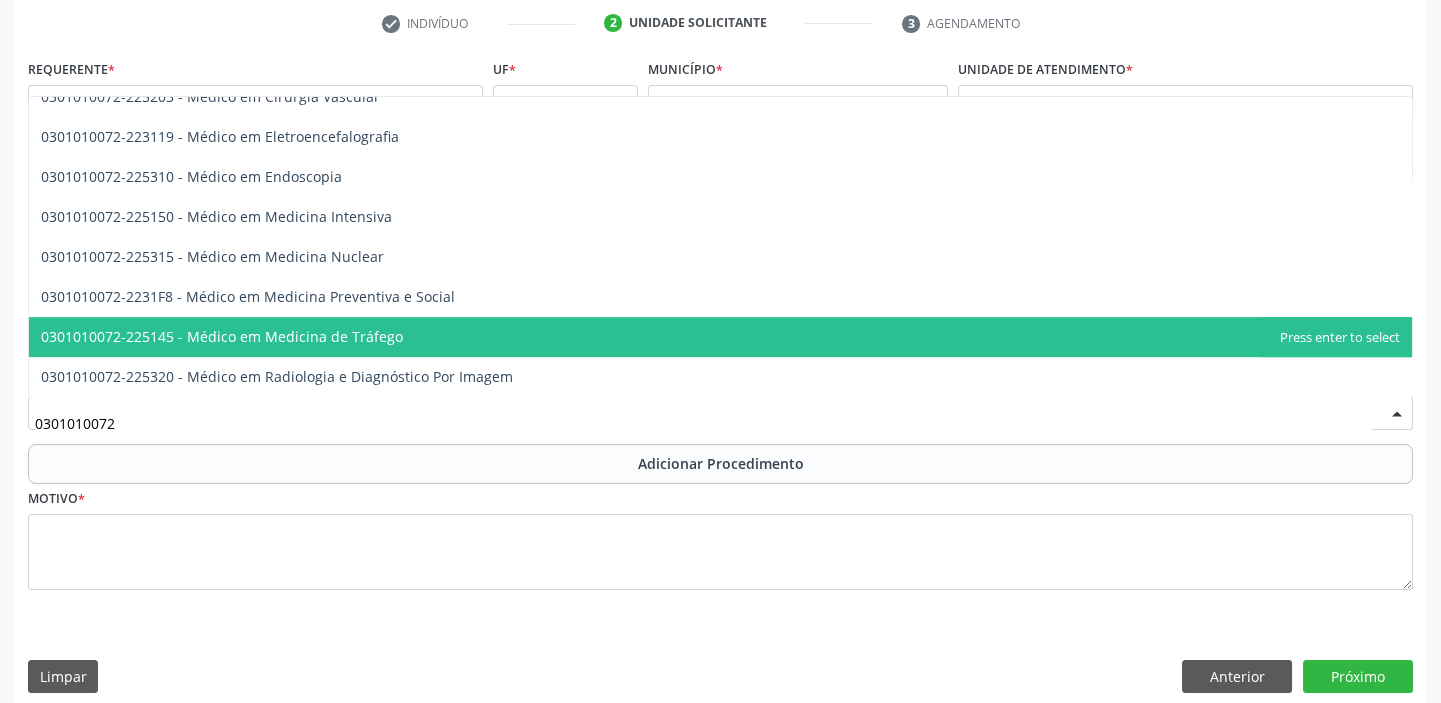 click on "0301010072" at bounding box center [703, 423] 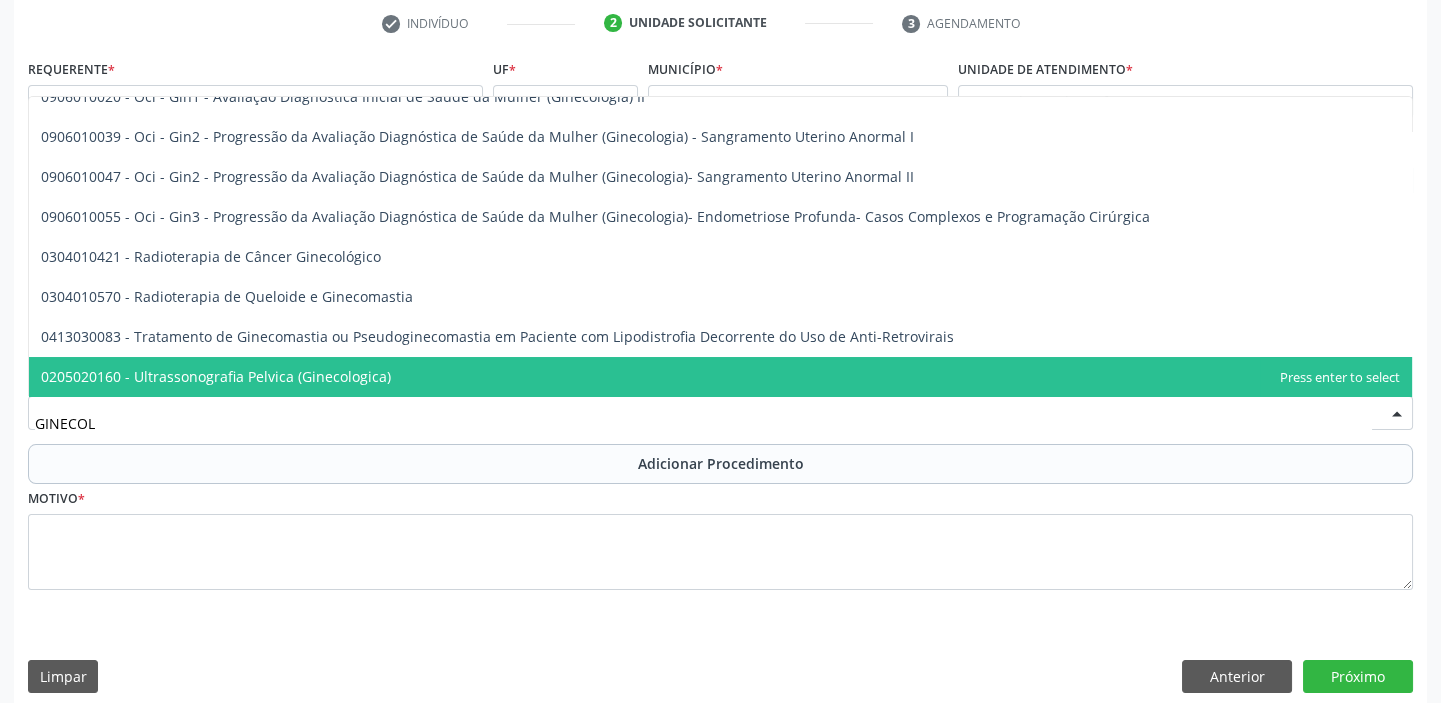 scroll, scrollTop: 140, scrollLeft: 0, axis: vertical 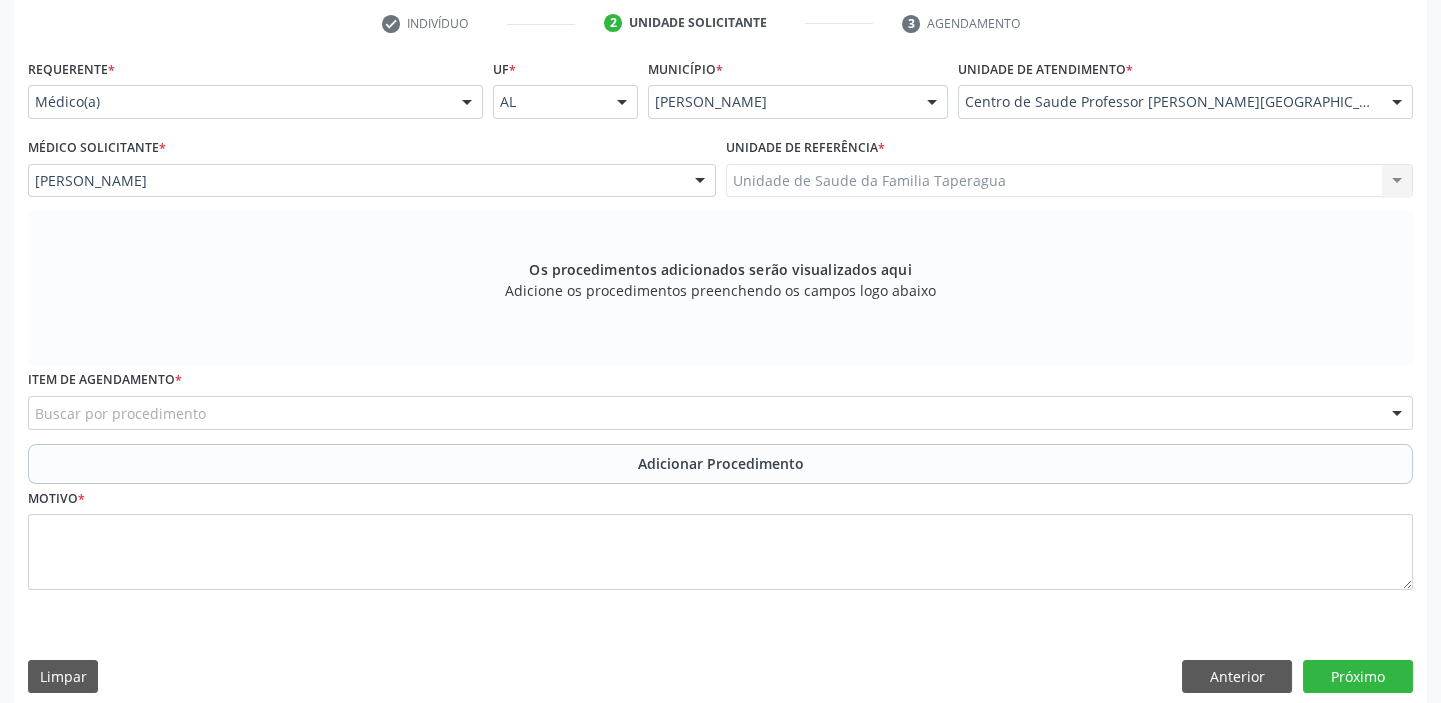 click on "check
Indivíduo
2
Unidade solicitante
3
Agendamento
CNS
*
704 7017 7540 9636       done
Nome
*
LetÍcia dos Santos
LetÍcia dos Santos
CNS:
704 7017 7540 9636
CPF:    --   Nascimento:
0[DATE]
Nenhum resultado encontrado para: "   "
Digite o nome ou CNS para buscar um indivíduo
Sexo
*
Feminino         Masculino   Feminino
Nenhum resultado encontrado para: "   "
Não há nenhuma opção para ser exibida.
Está gestante
Sim
Raça/cor
*
01 - Branca         01 - Branca   02 - Preta   04 - [GEOGRAPHIC_DATA]   03 - [MEDICAL_DATA]   05 - Indígena
Nenhum resultado encontrado para: "   "
Não há nenhuma opção para ser exibida.
RG" at bounding box center (720, 357) 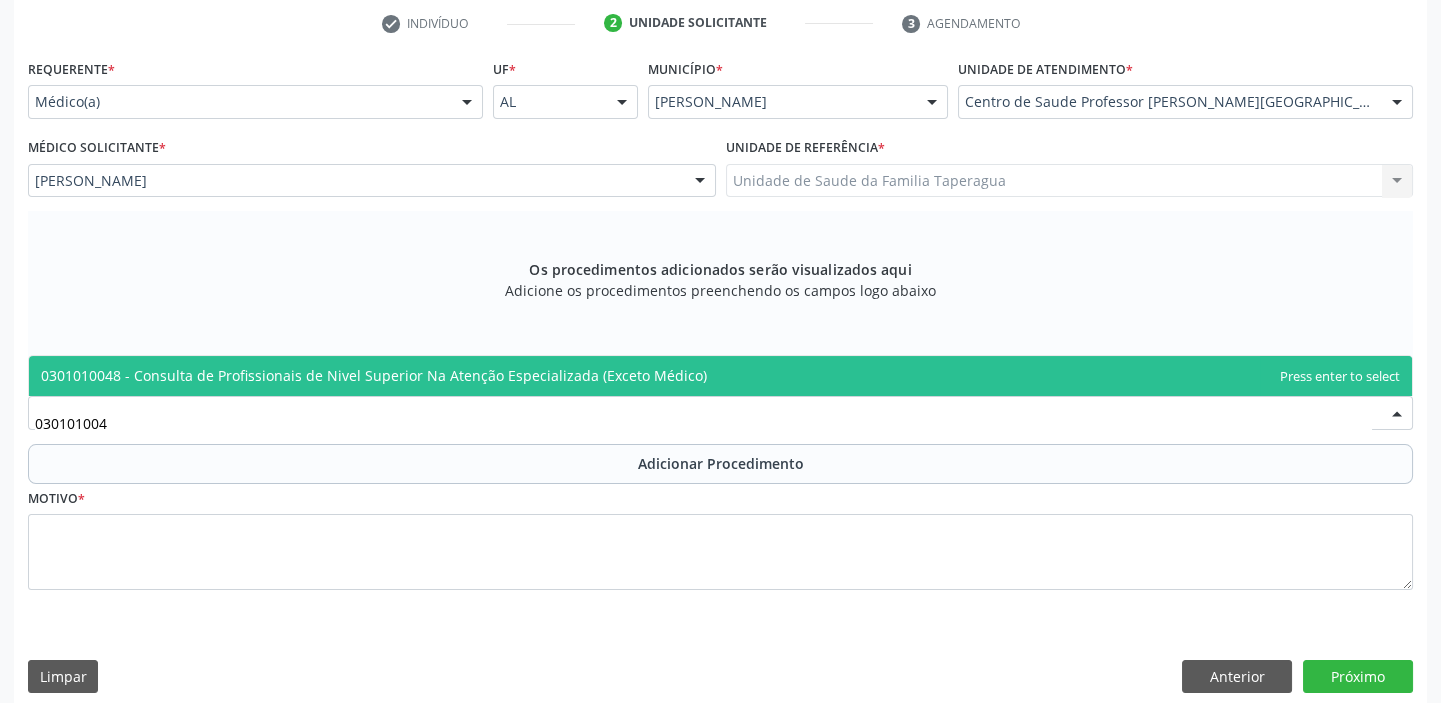 type on "0301010048" 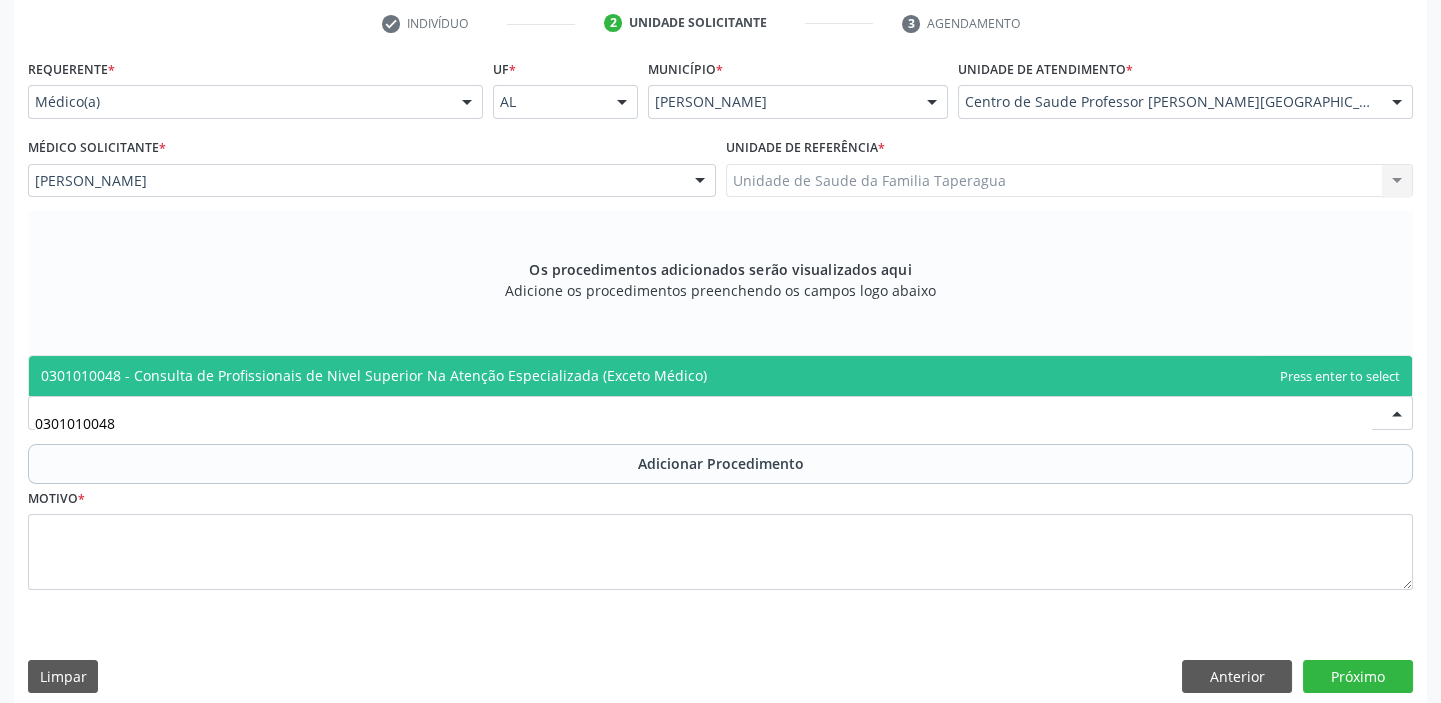 click on "0301010048 - Consulta de Profissionais de Nivel Superior Na Atenção Especializada (Exceto Médico)" at bounding box center (374, 375) 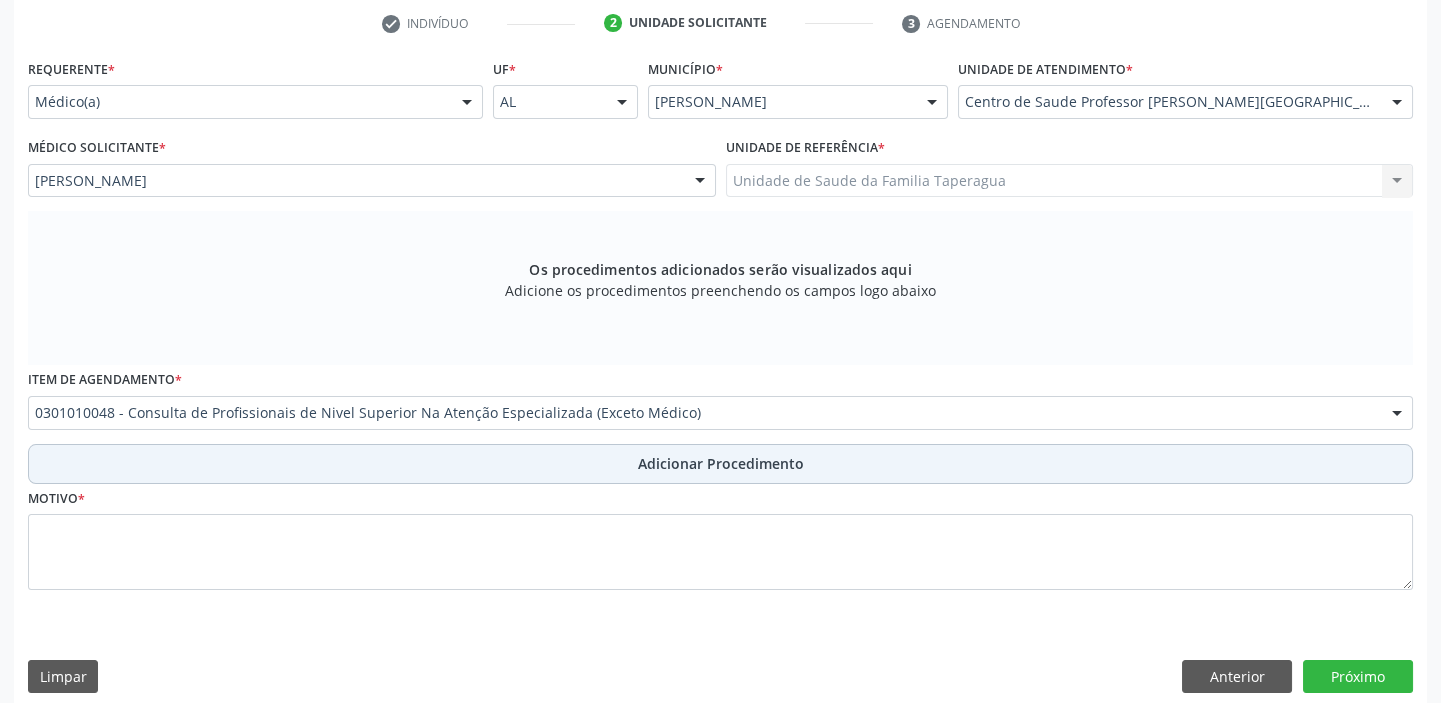 click on "Adicionar Procedimento" at bounding box center (720, 464) 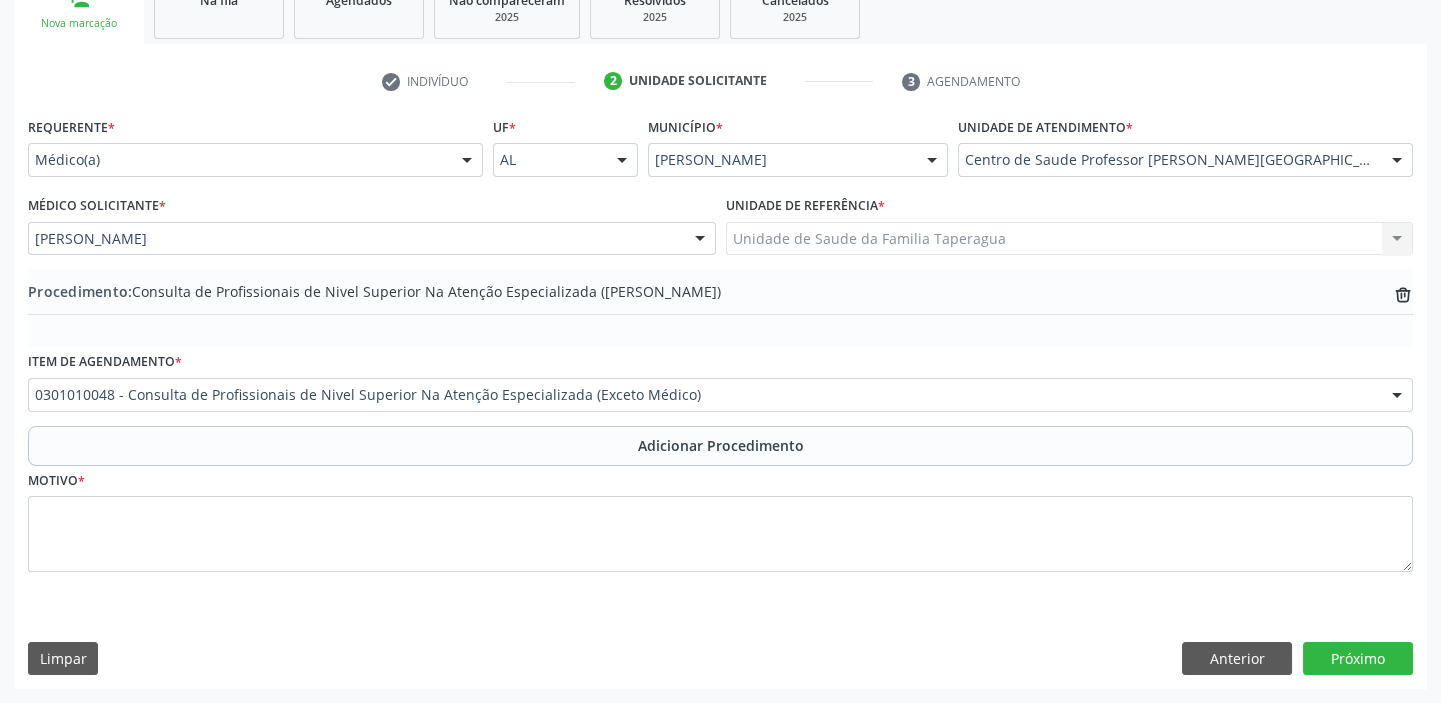 scroll, scrollTop: 349, scrollLeft: 0, axis: vertical 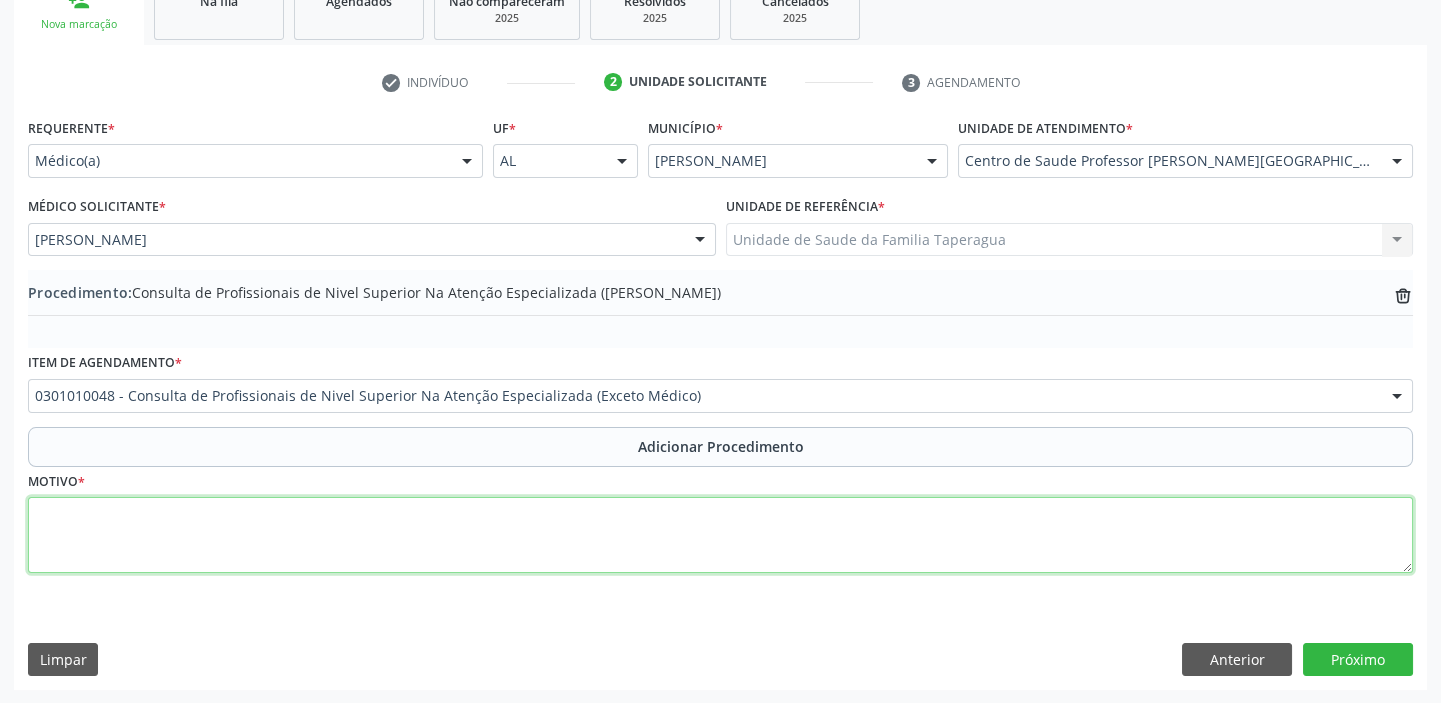click at bounding box center (720, 535) 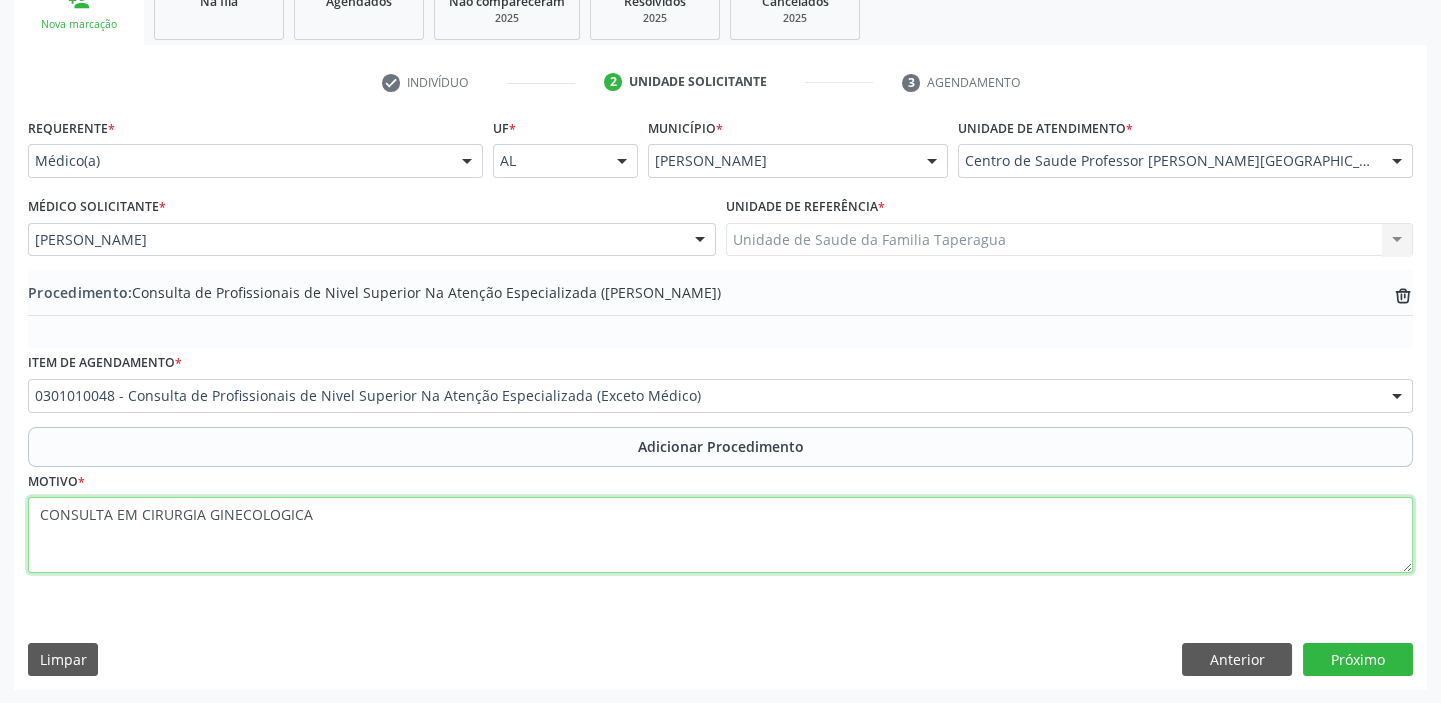 click on "CONSULTA EM CIRURGIA GINECOLOGICA" at bounding box center (720, 535) 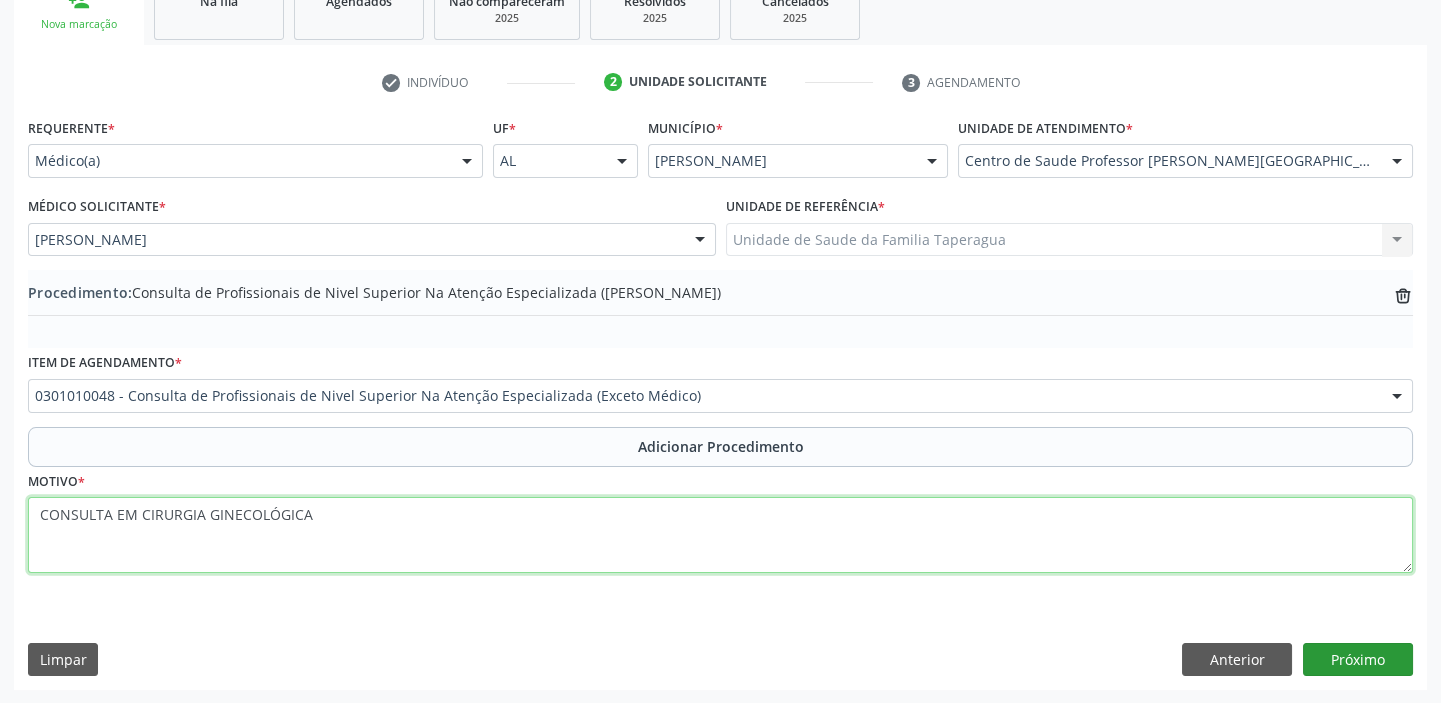 type on "CONSULTA EM CIRURGIA GINECOLÓGICA" 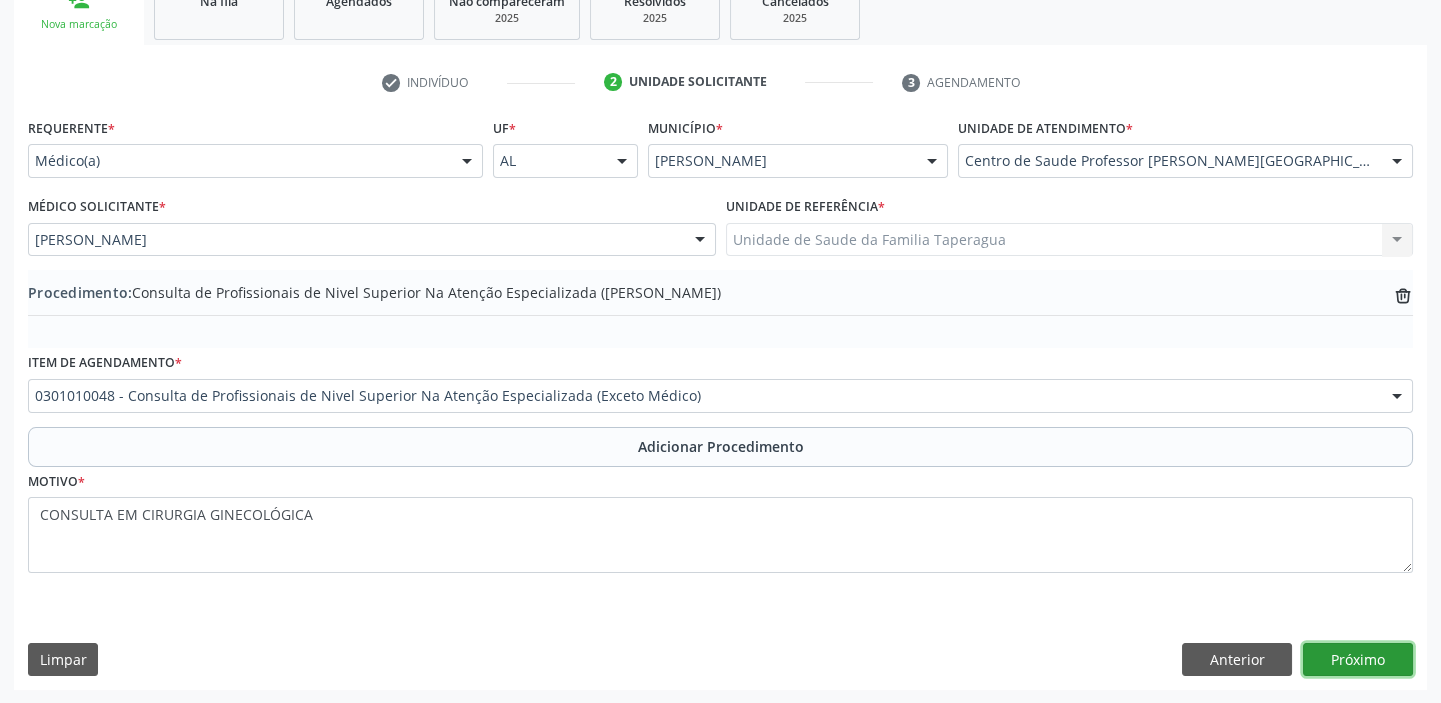 click on "Próximo" at bounding box center [1358, 660] 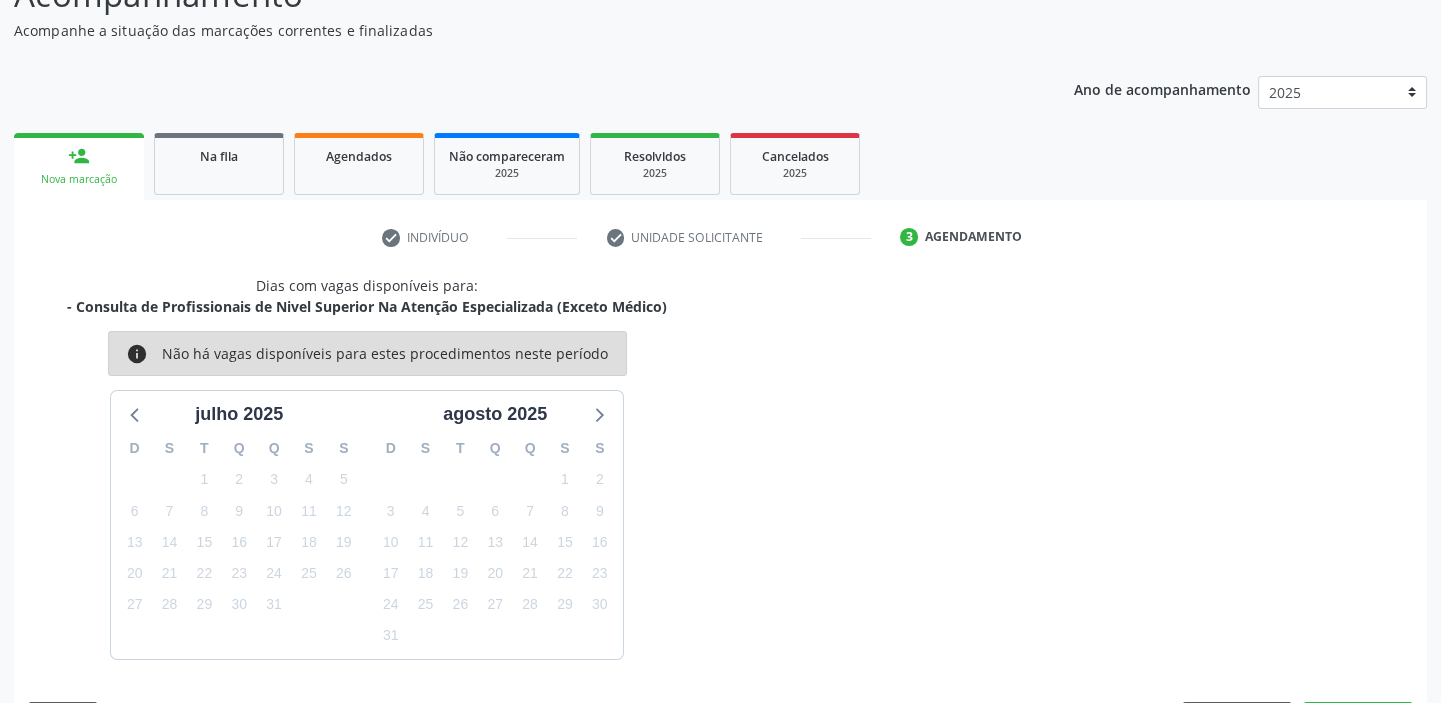 scroll, scrollTop: 252, scrollLeft: 0, axis: vertical 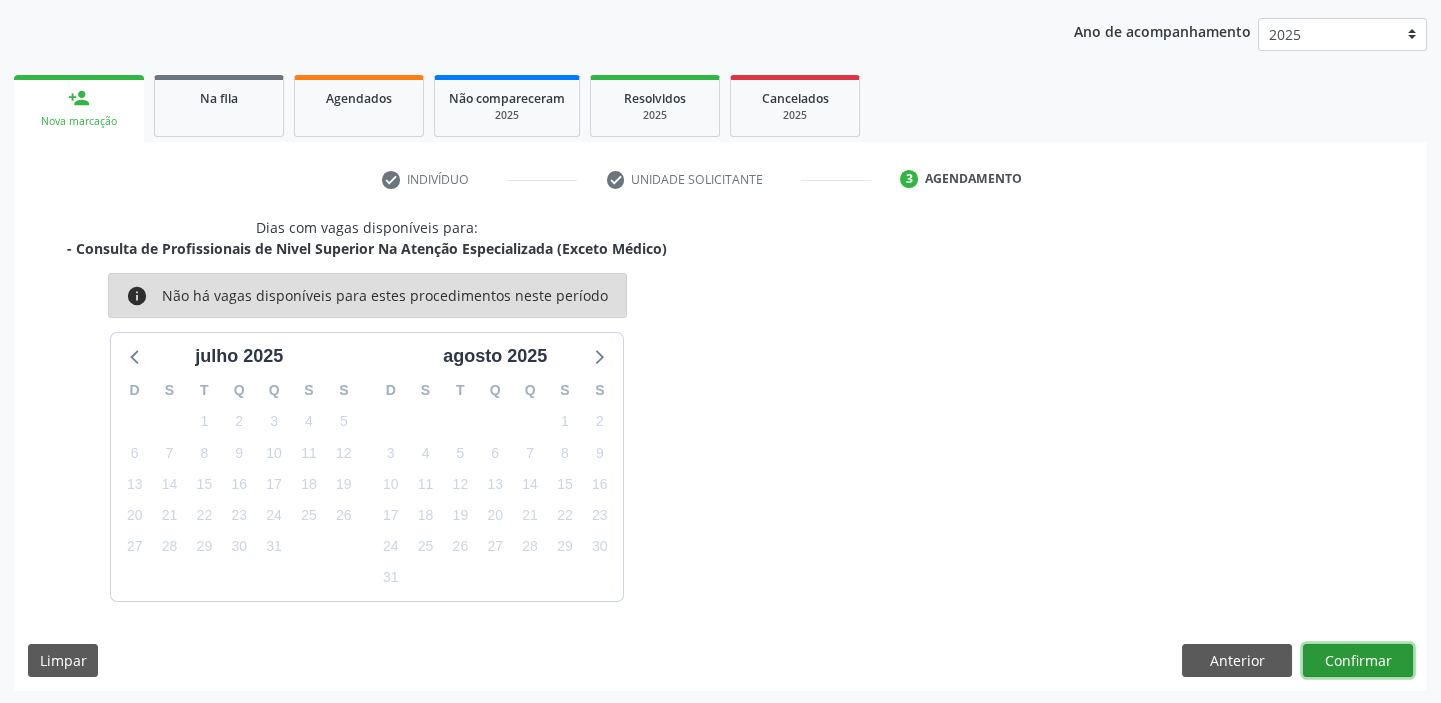 click on "Confirmar" at bounding box center (1358, 661) 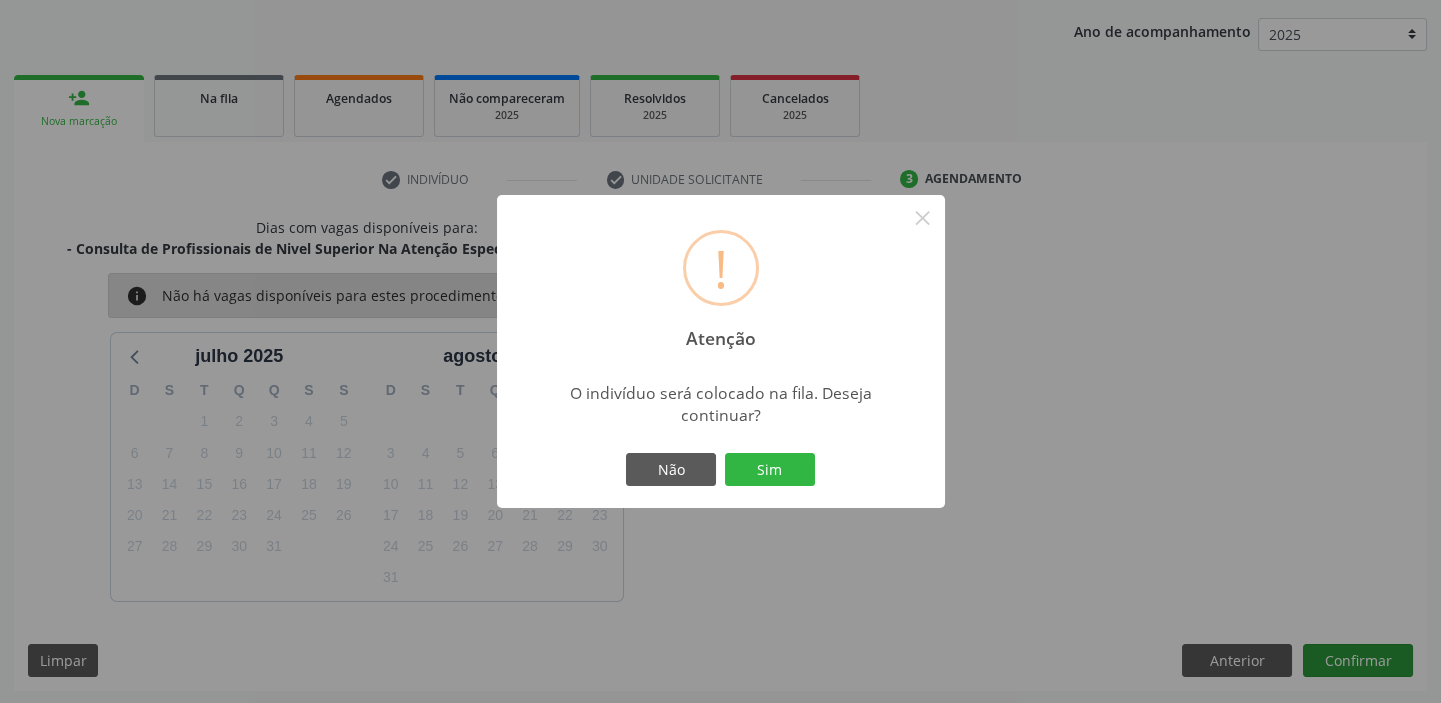 type 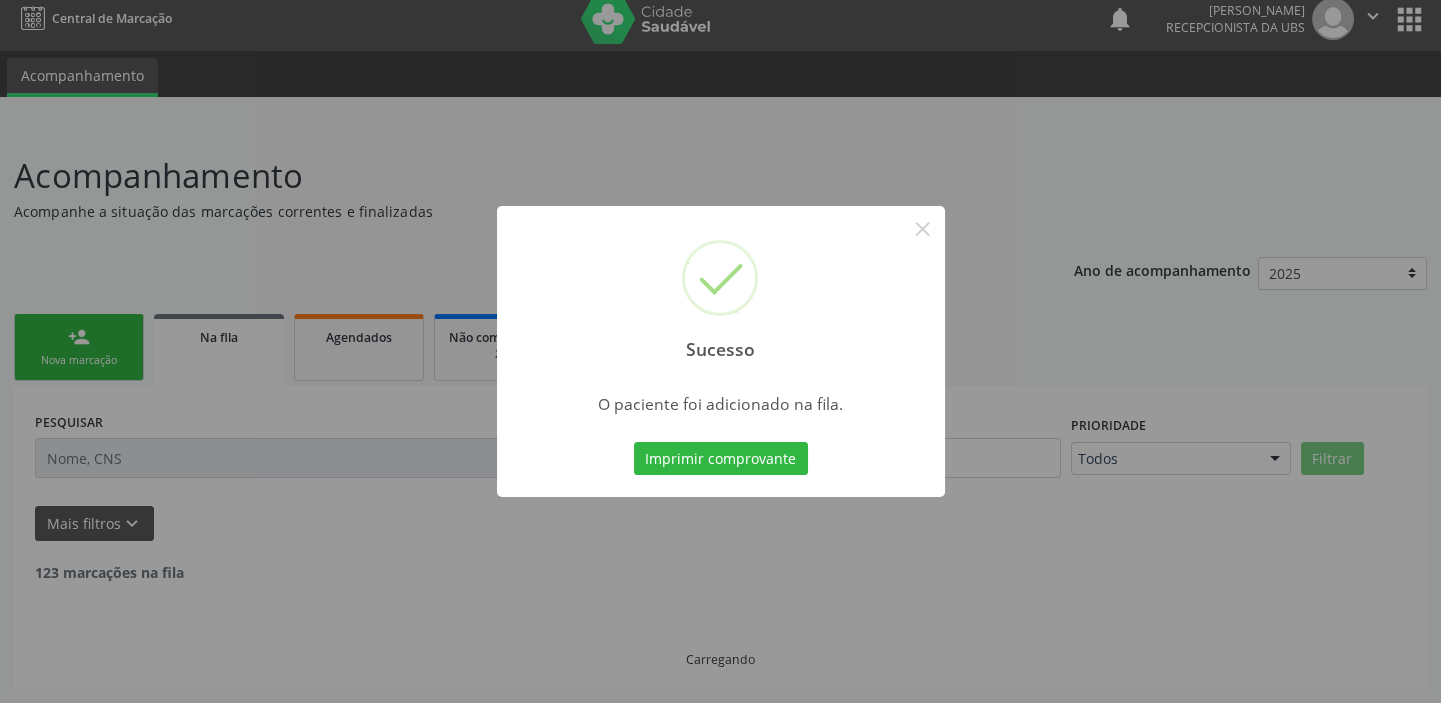 scroll, scrollTop: 0, scrollLeft: 0, axis: both 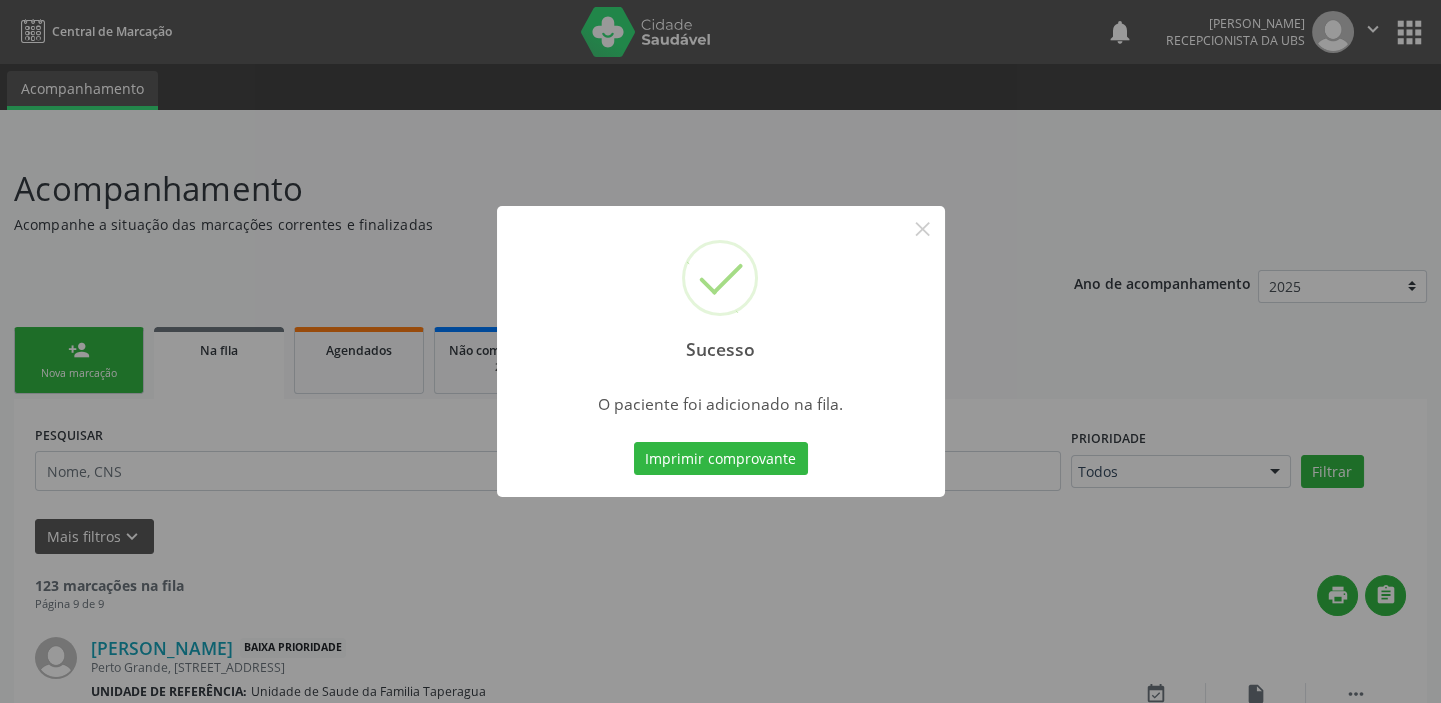 click on "Sucesso × O paciente foi adicionado na fila. Imprimir comprovante Cancel" at bounding box center (720, 351) 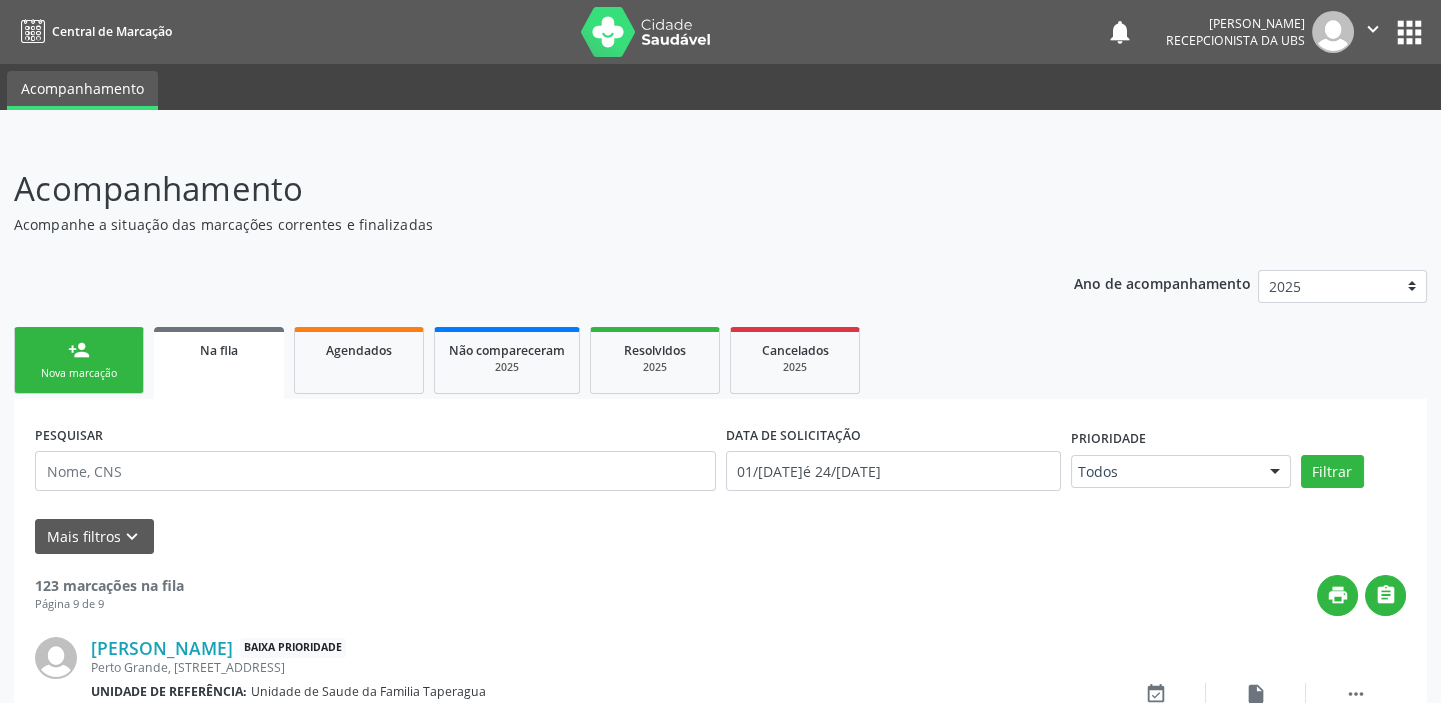 scroll, scrollTop: 540, scrollLeft: 0, axis: vertical 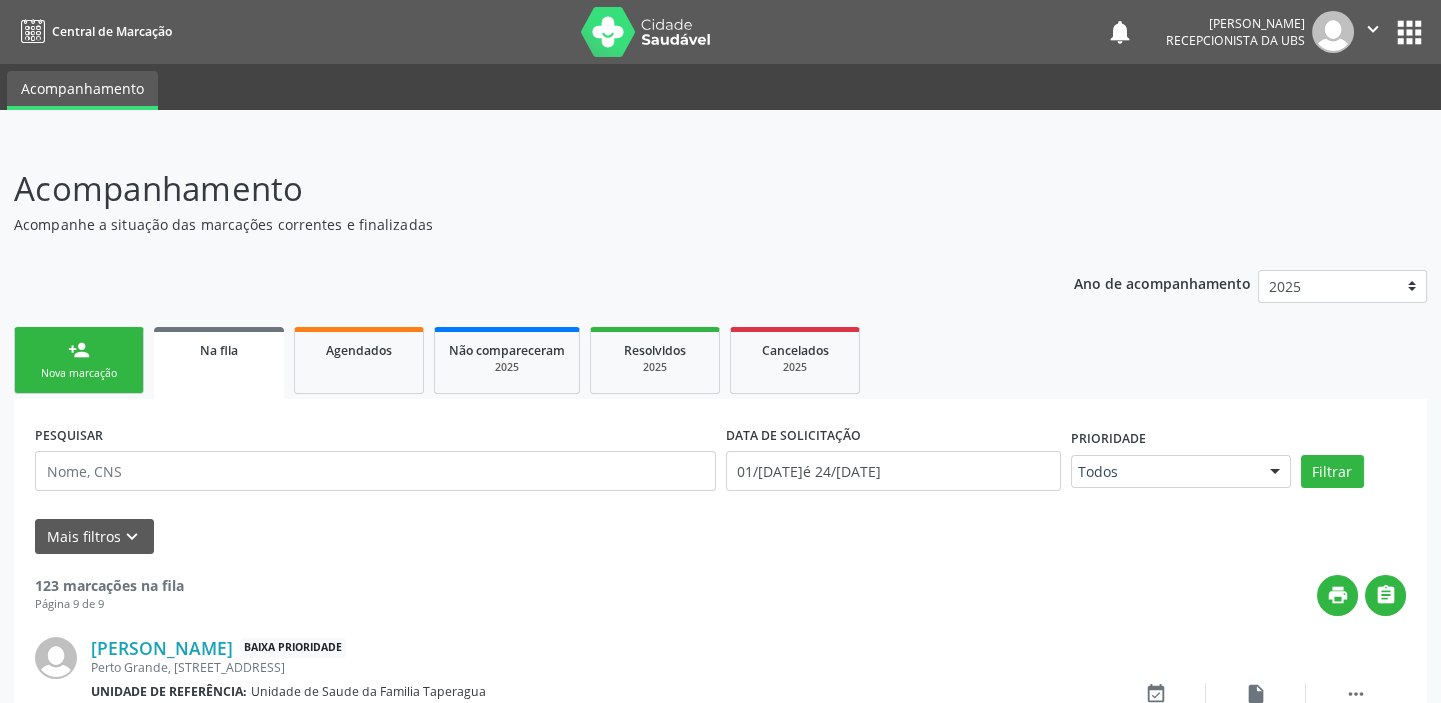 click on "person_add
Nova marcação" at bounding box center (79, 360) 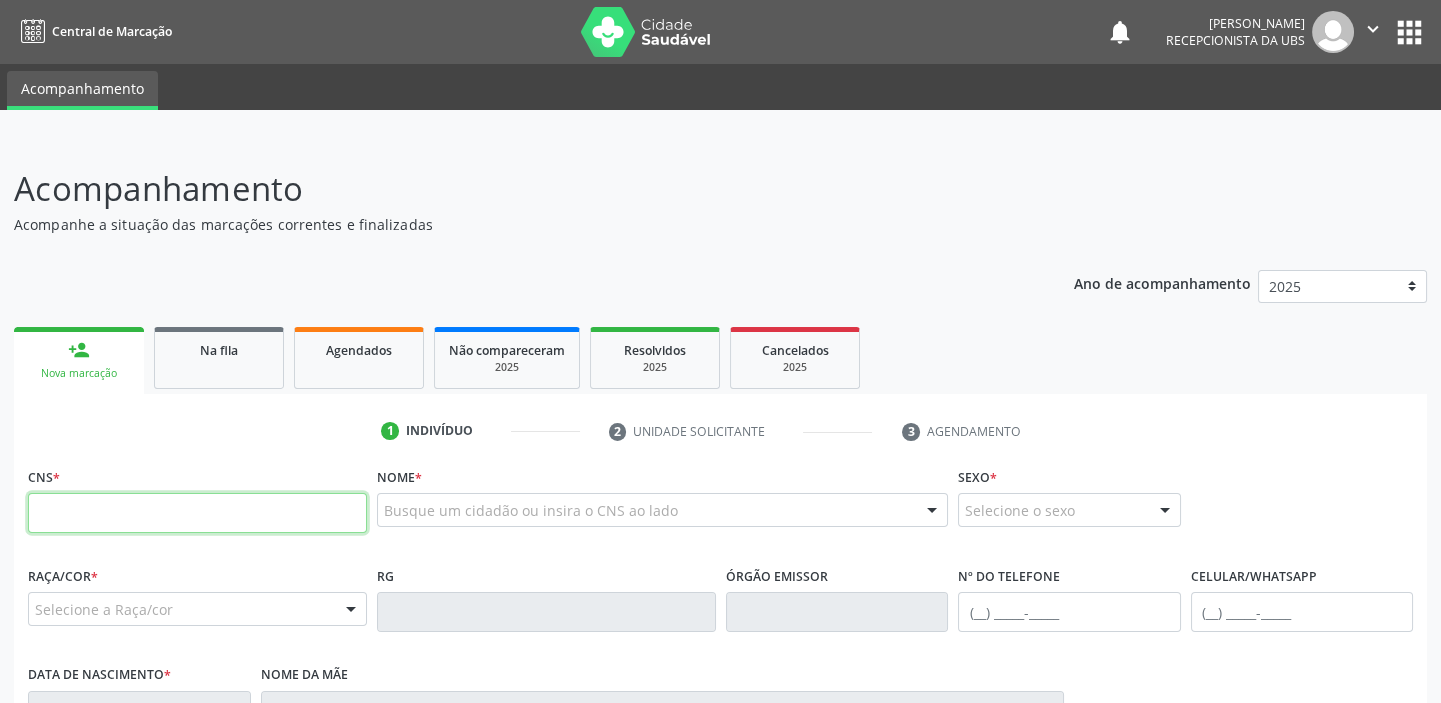click at bounding box center [197, 513] 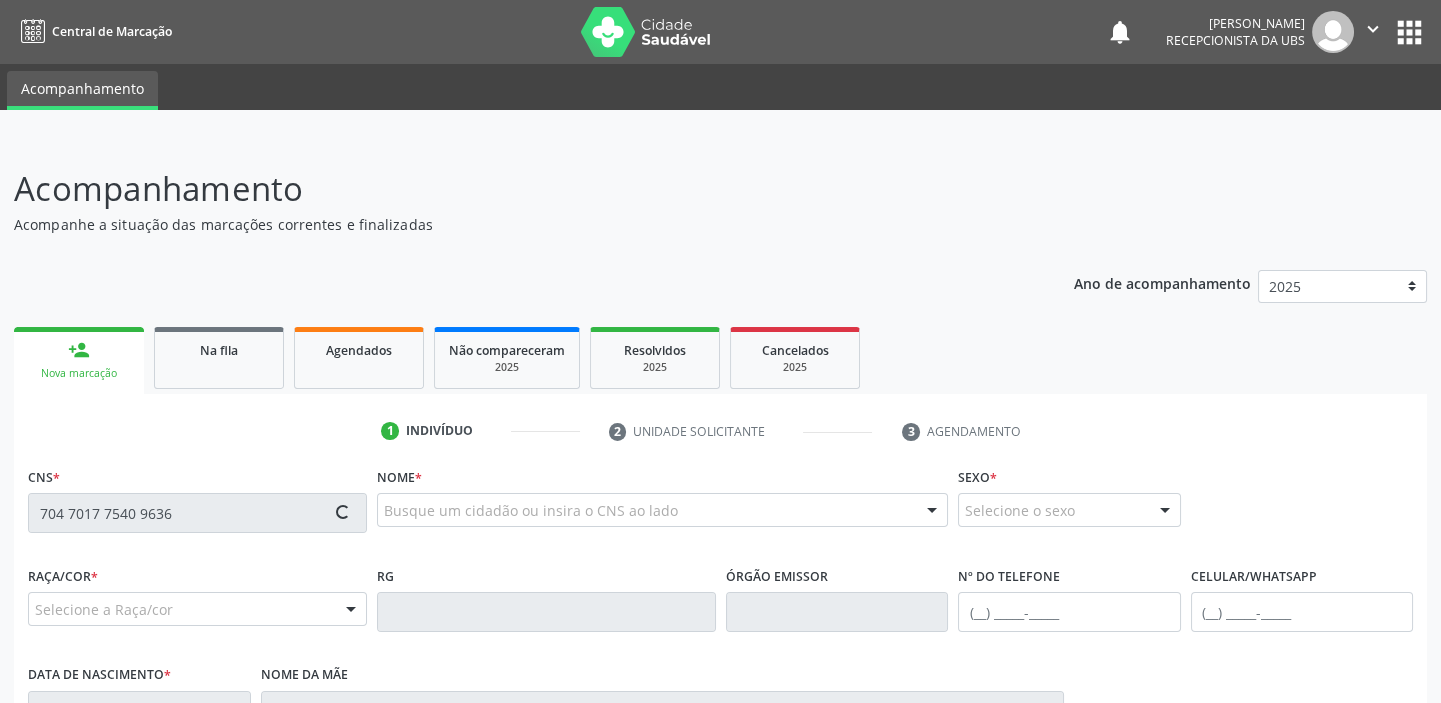 type on "704 7017 7540 9636" 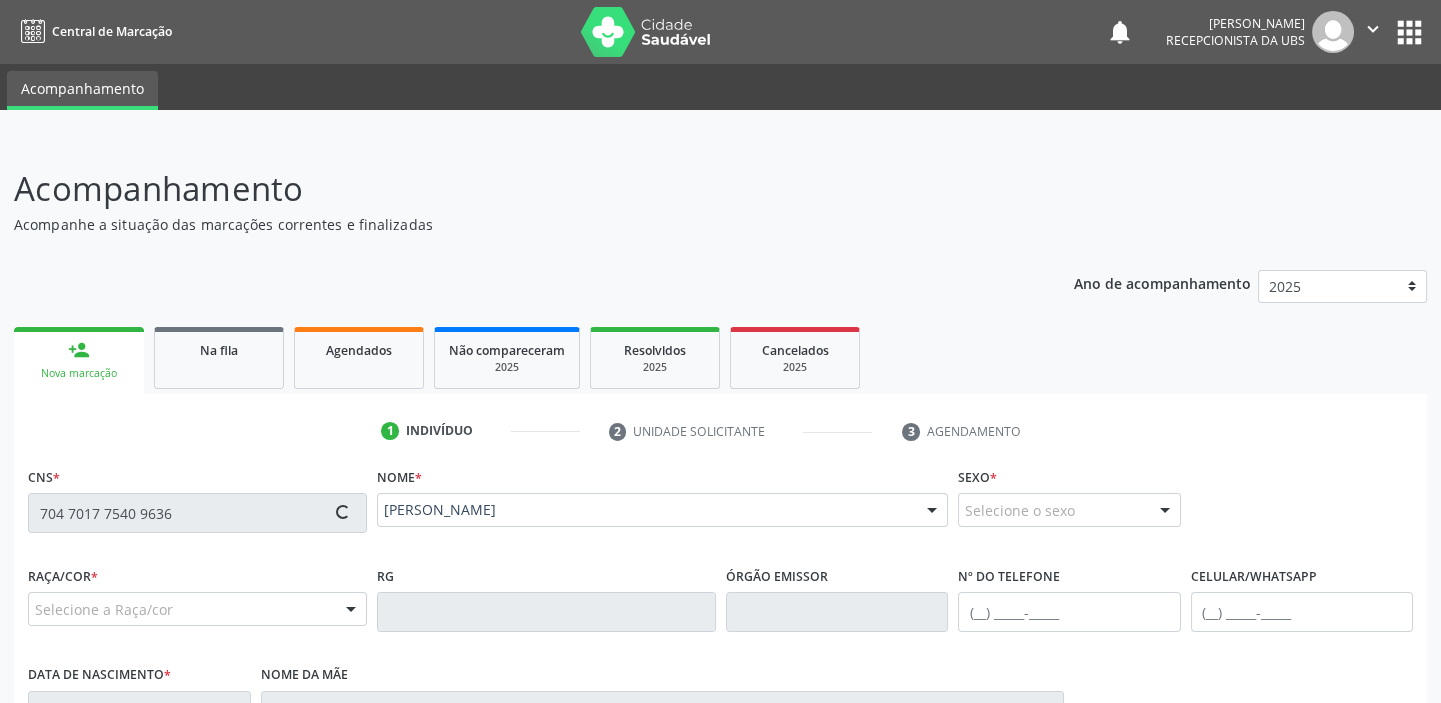 type on "[PHONE_NUMBER]" 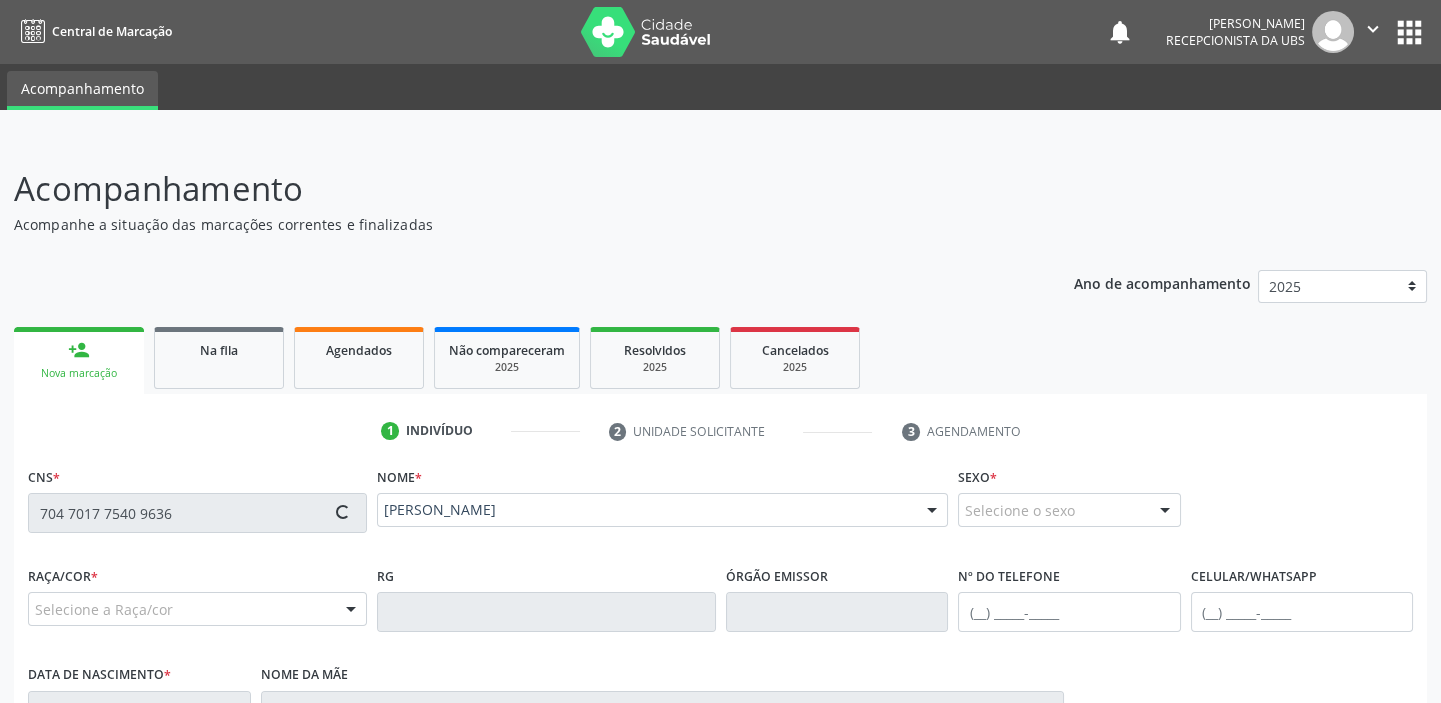 type on "02/[DATE]" 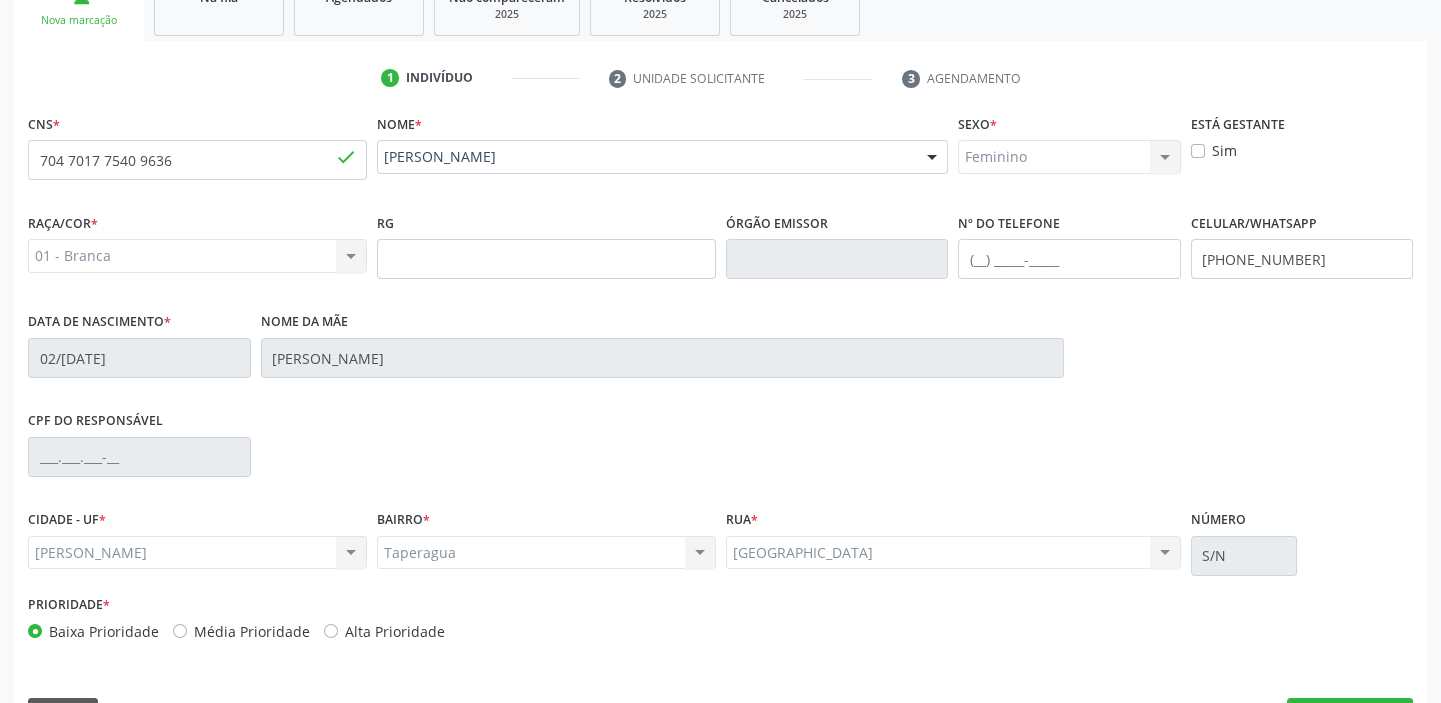 scroll, scrollTop: 408, scrollLeft: 0, axis: vertical 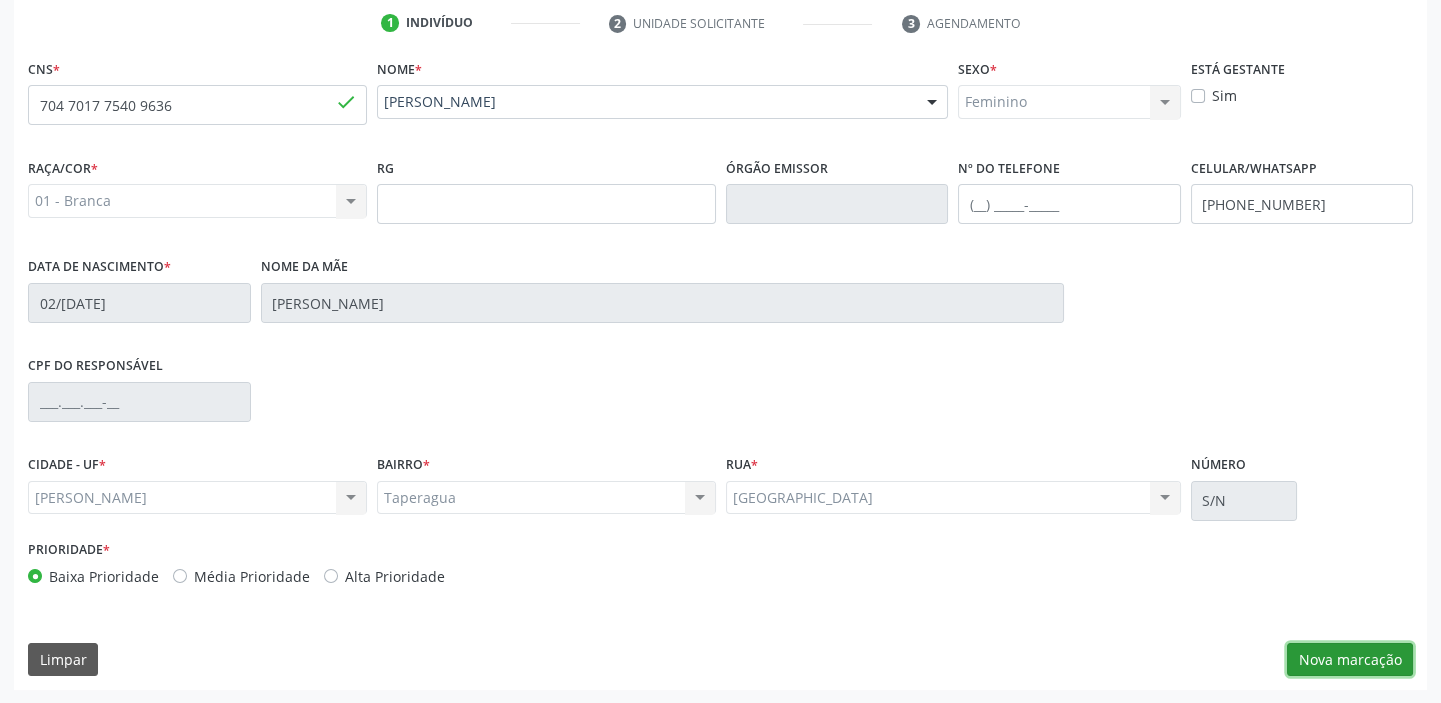 click on "Nova marcação" at bounding box center [1350, 660] 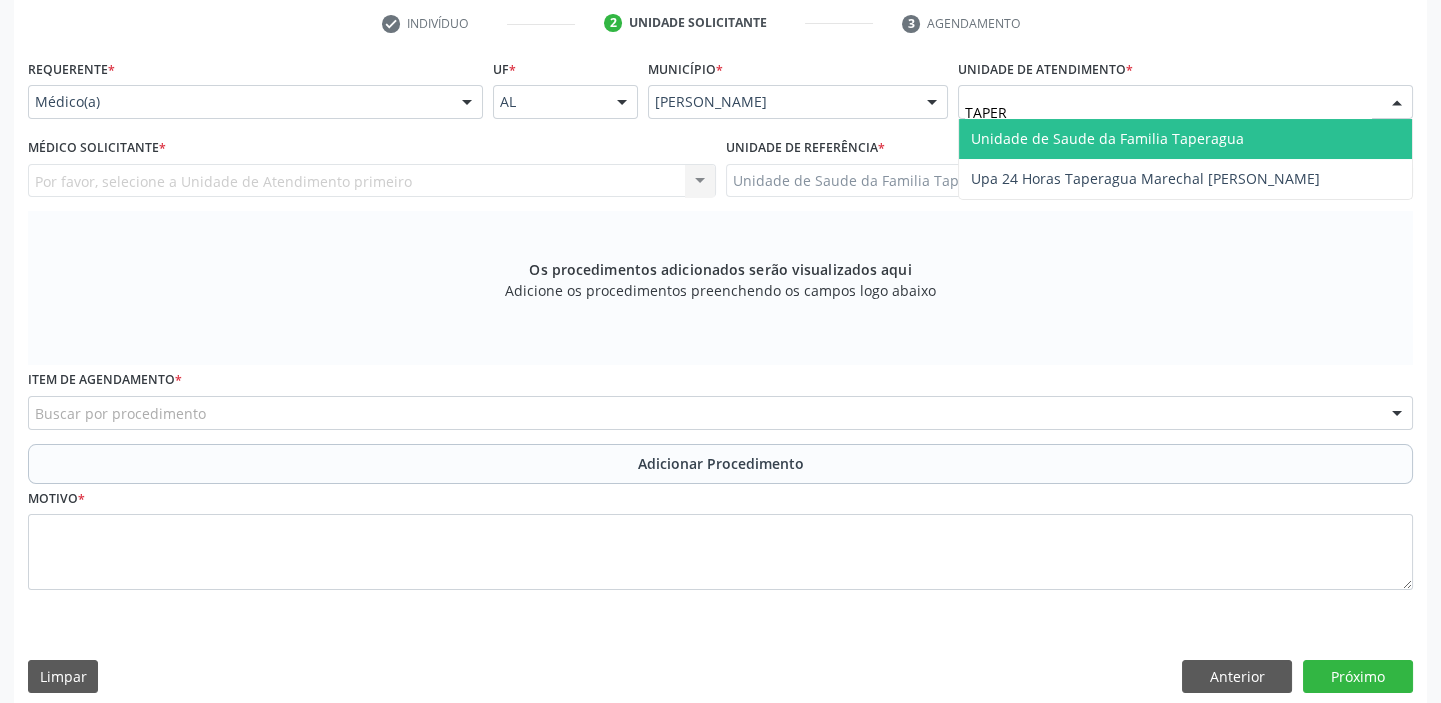 type on "TAPERA" 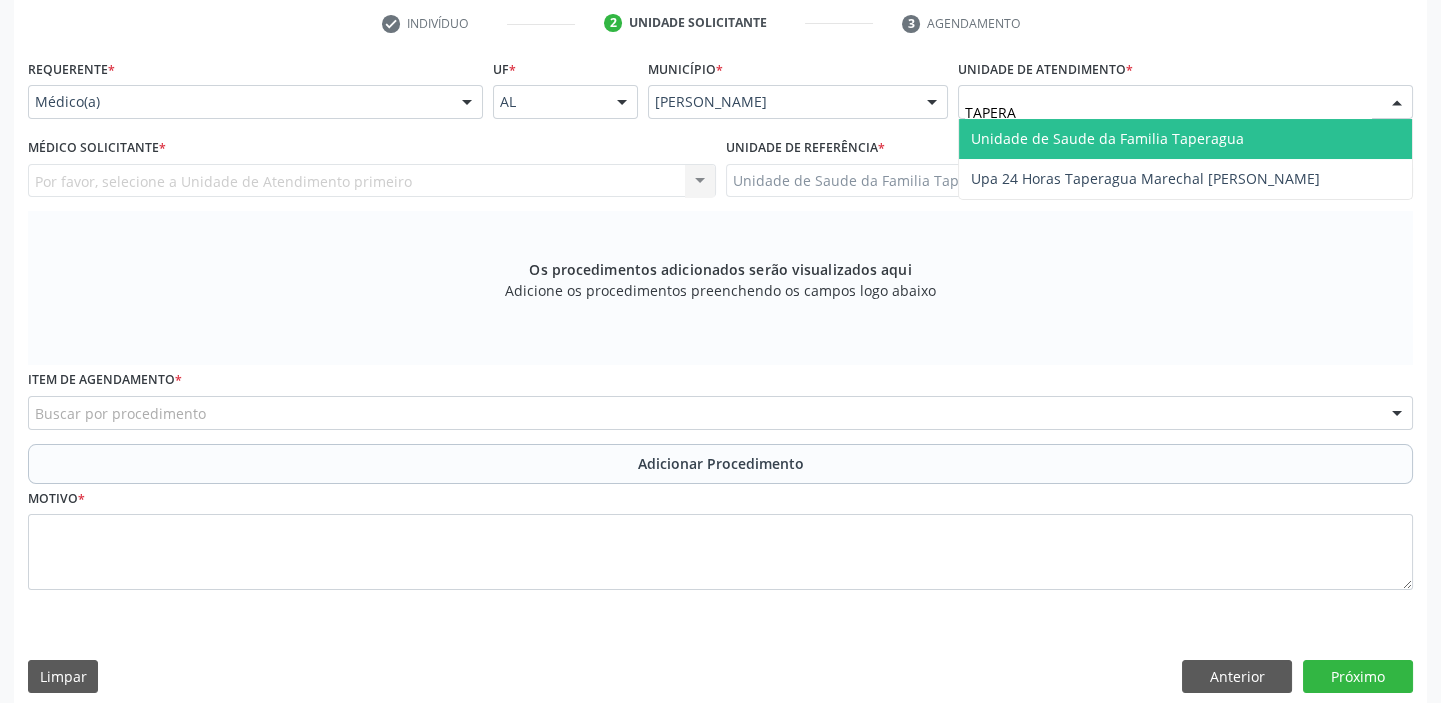 click on "Unidade de Saude da Familia Taperagua" at bounding box center [1107, 138] 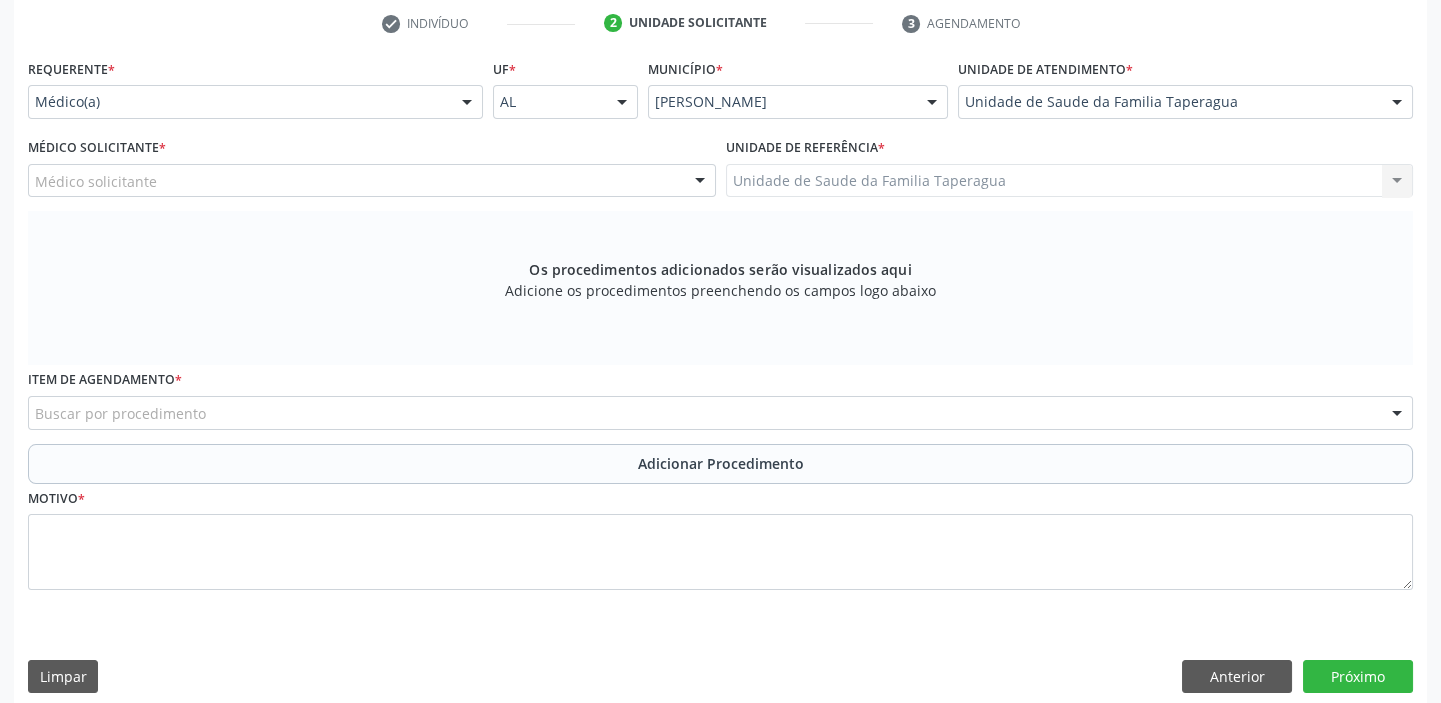 click on "Médico solicitante" at bounding box center [372, 181] 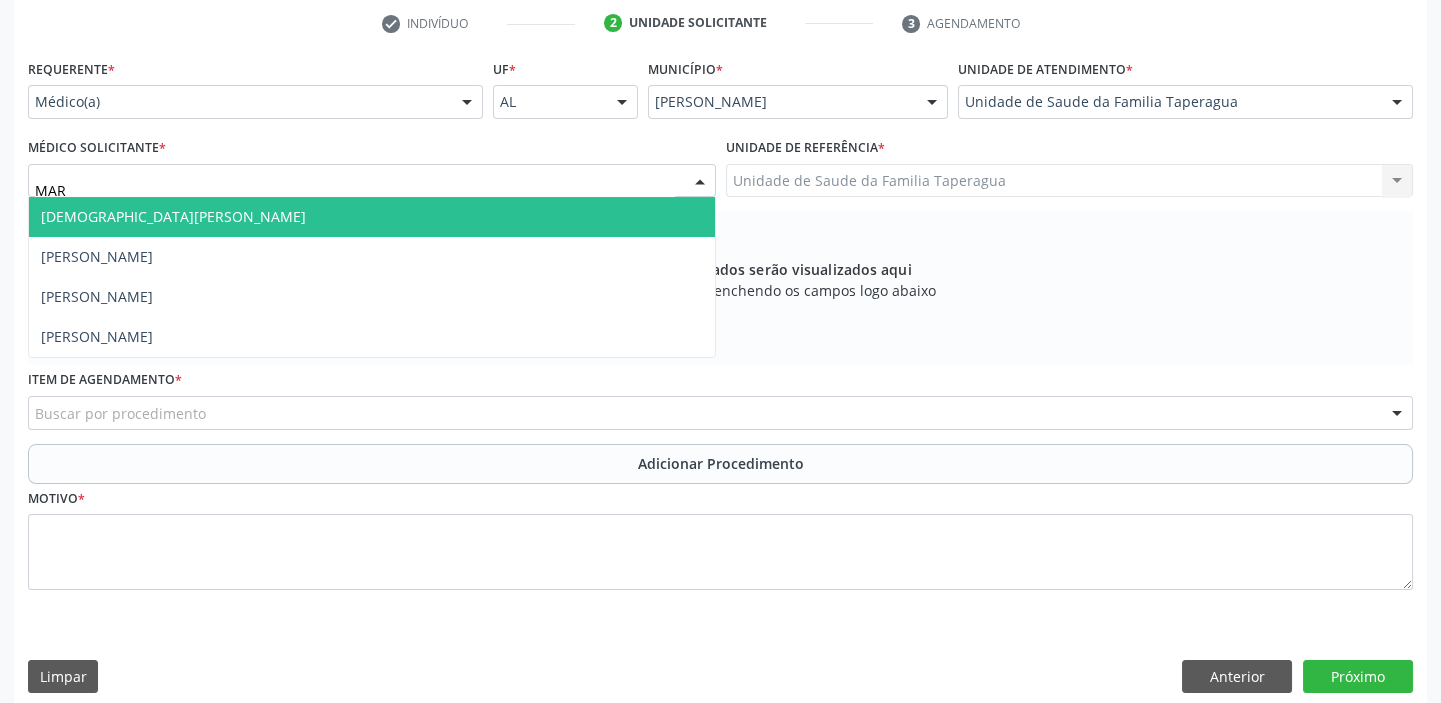 type on "MART" 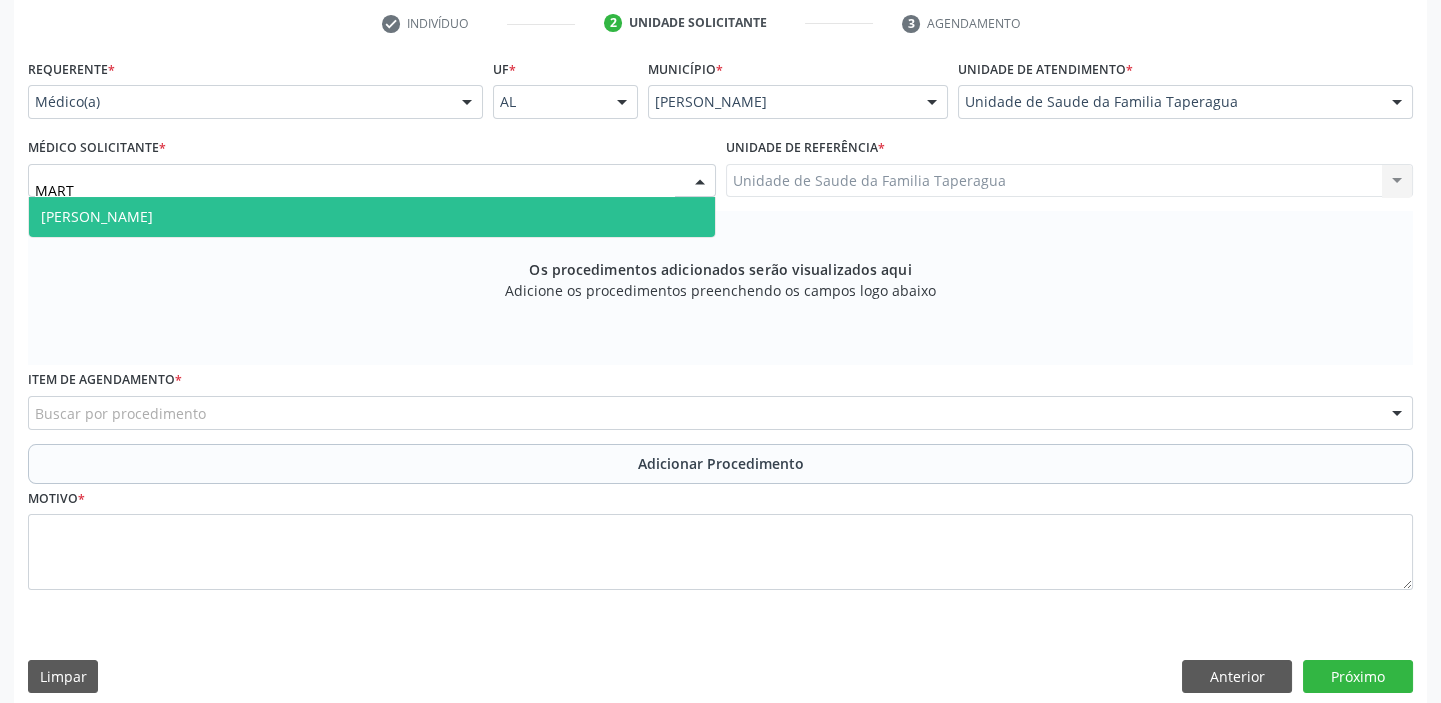 click on "[PERSON_NAME]" at bounding box center (372, 217) 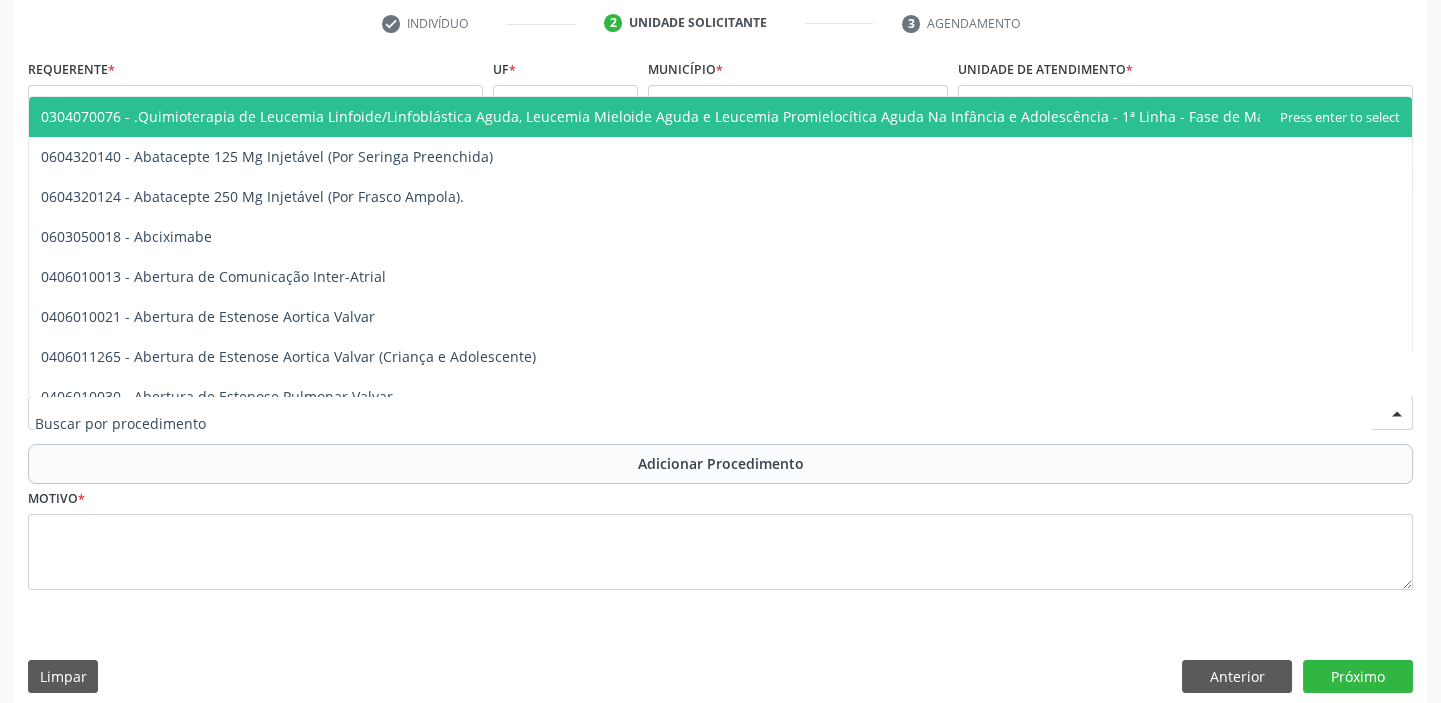 click at bounding box center (720, 413) 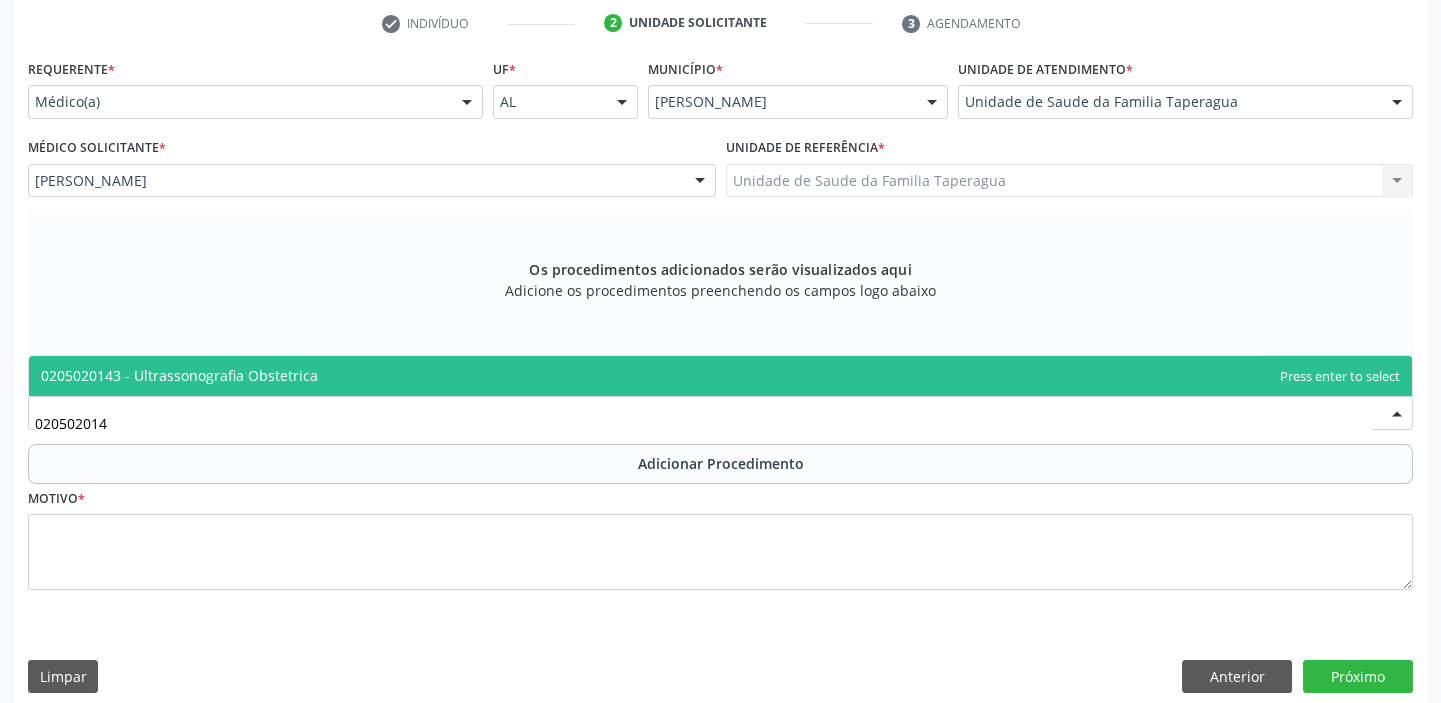 type on "0205020143" 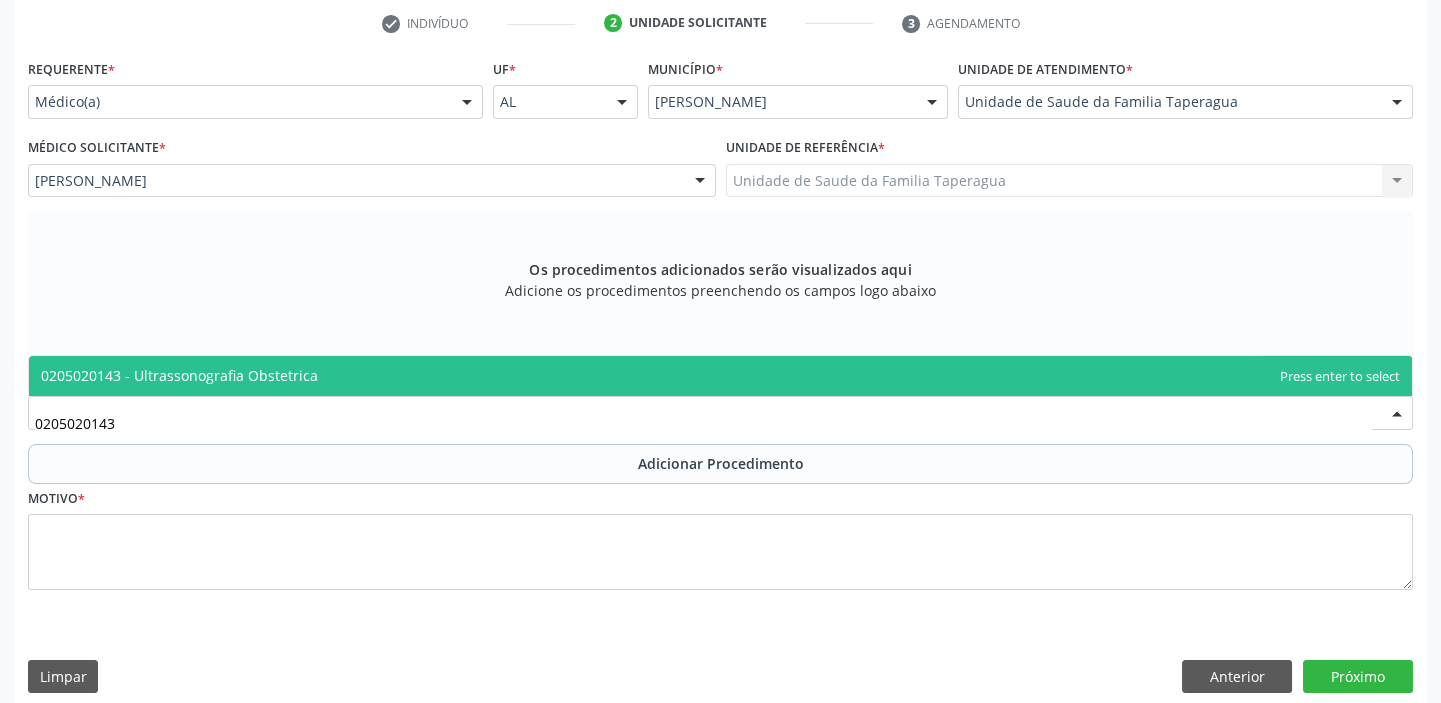 click on "0205020143 - Ultrassonografia Obstetrica" at bounding box center [720, 376] 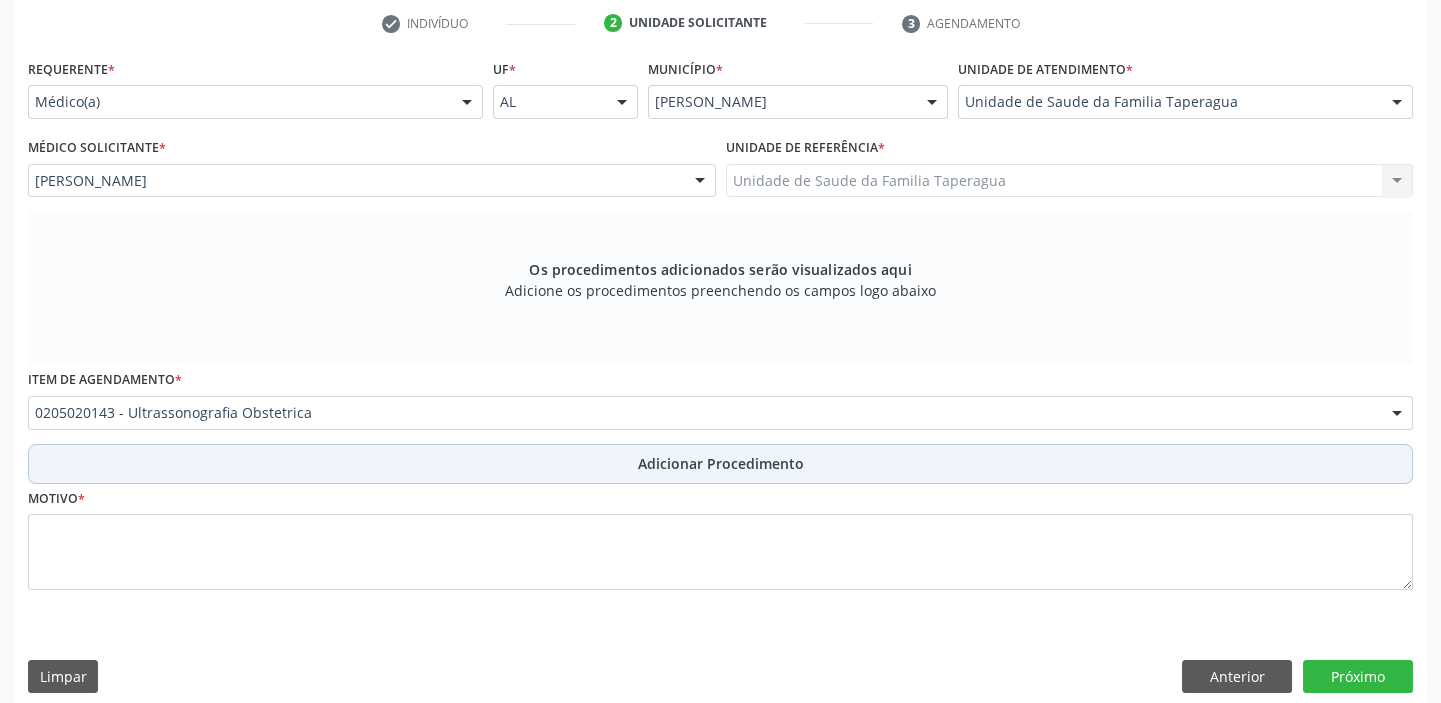 click on "Adicionar Procedimento" at bounding box center (720, 464) 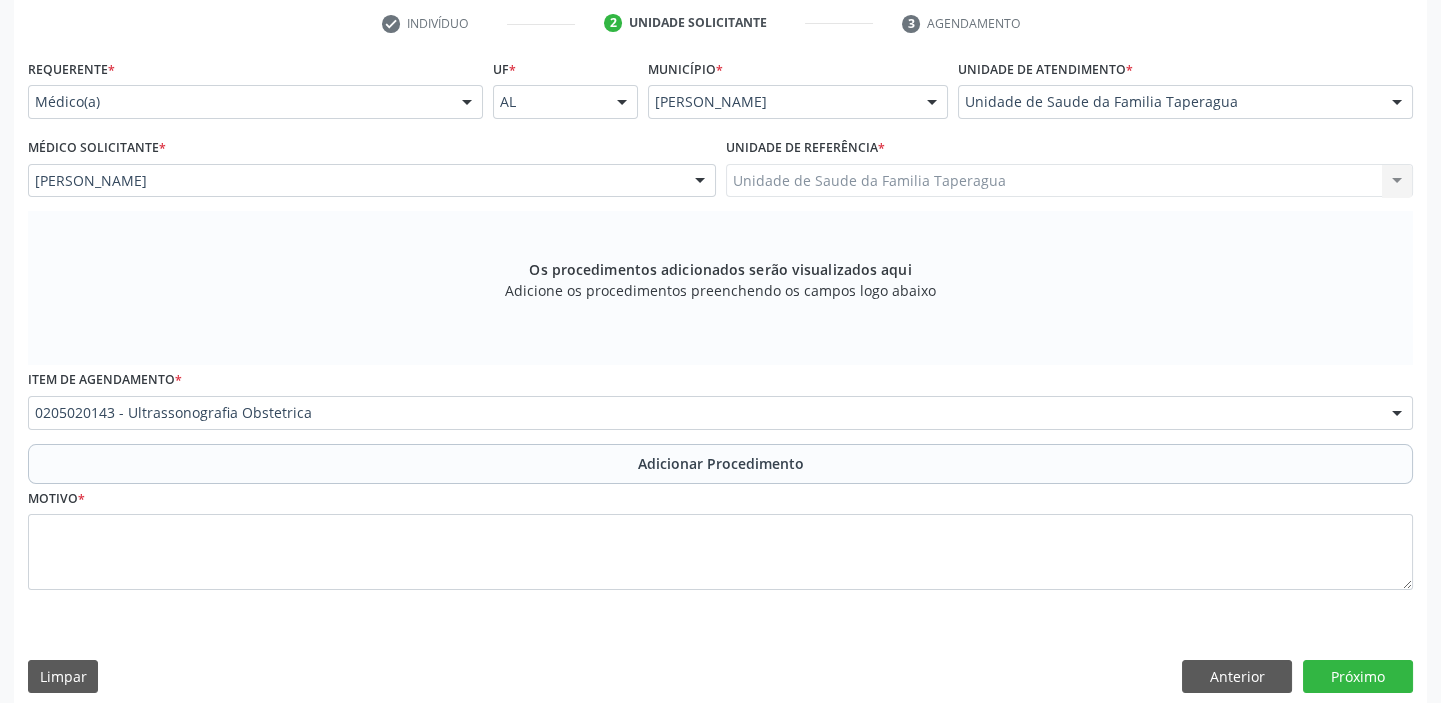 scroll, scrollTop: 349, scrollLeft: 0, axis: vertical 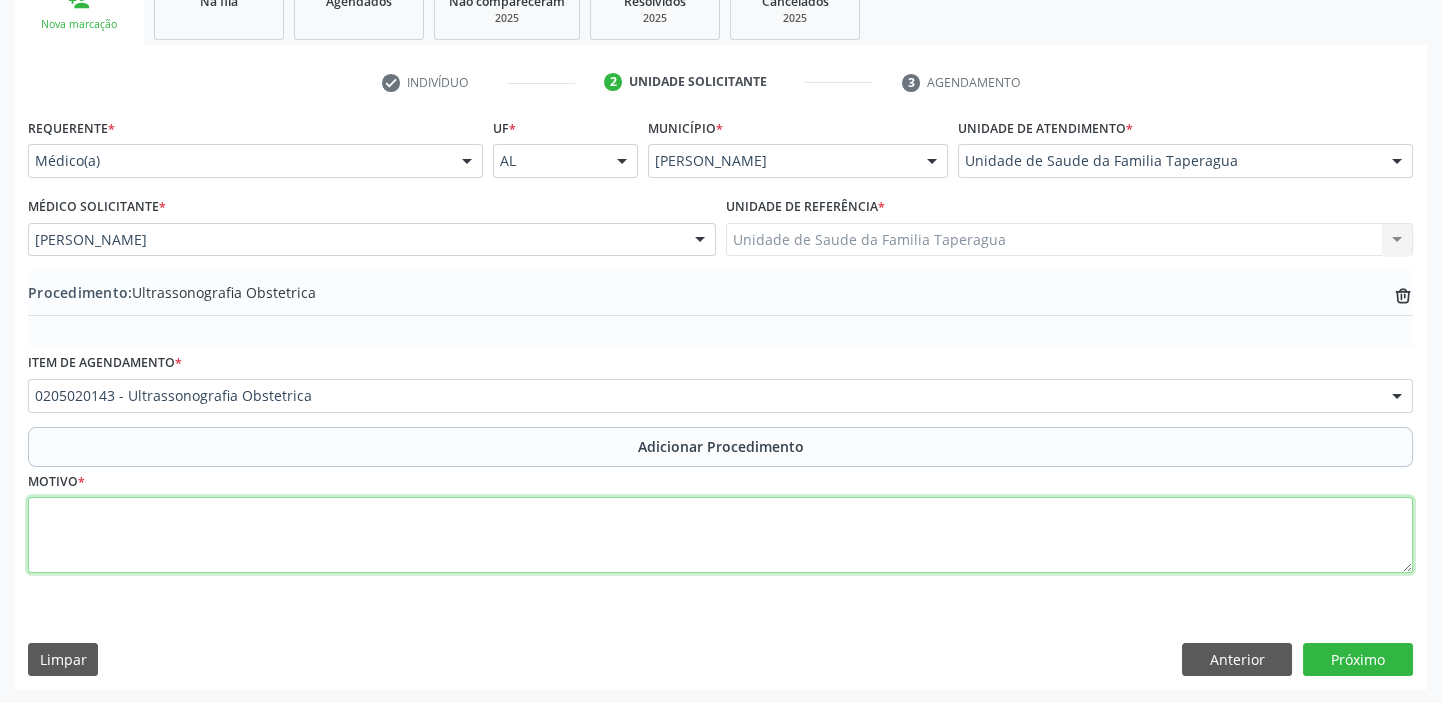 click at bounding box center (720, 535) 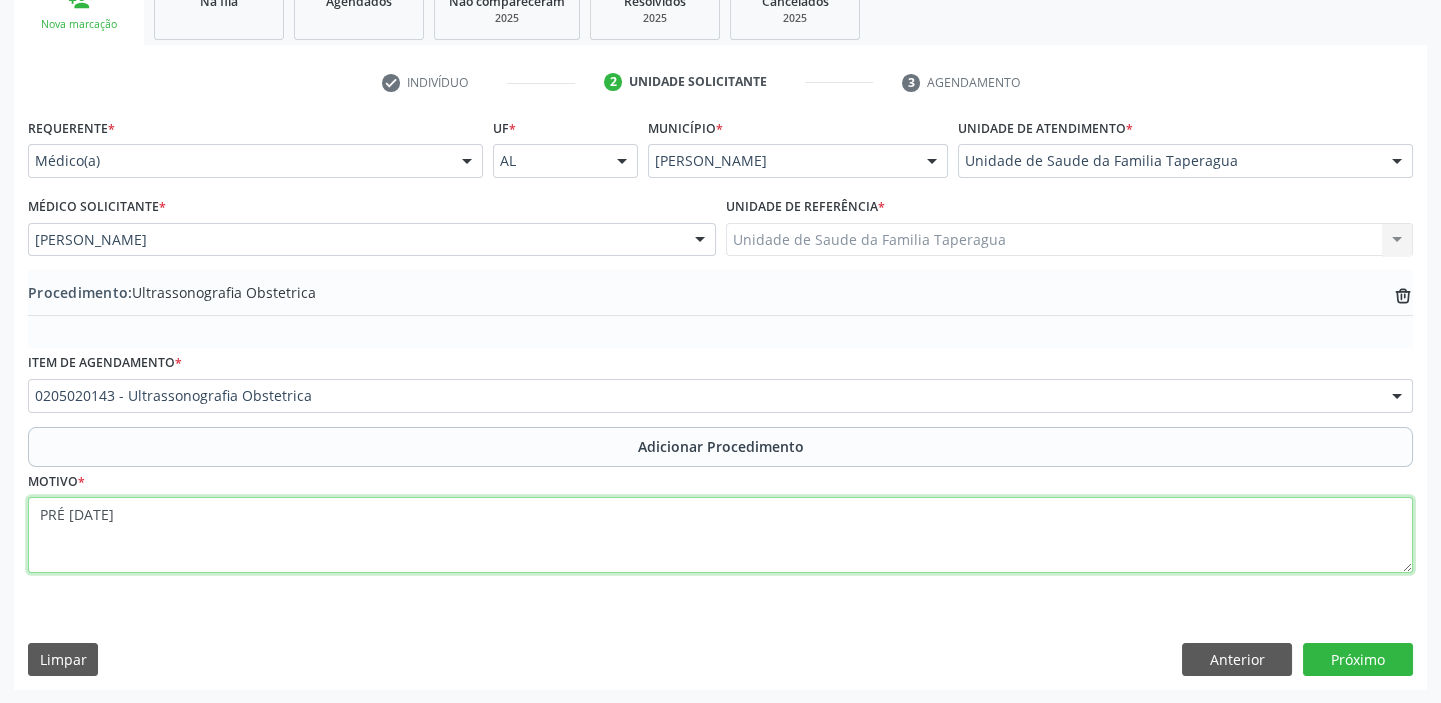 click on "PRÉ [DATE]" at bounding box center (720, 535) 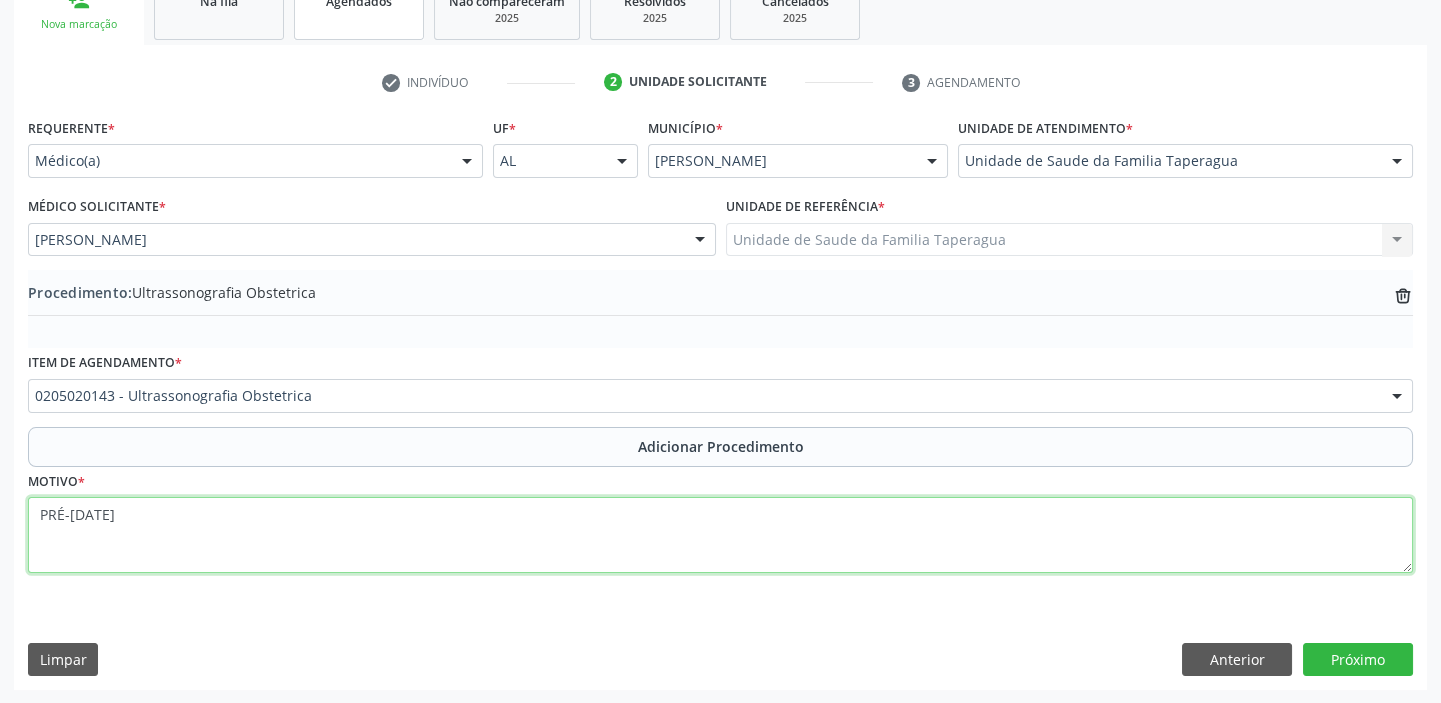 type on "PRÉ-[DATE]" 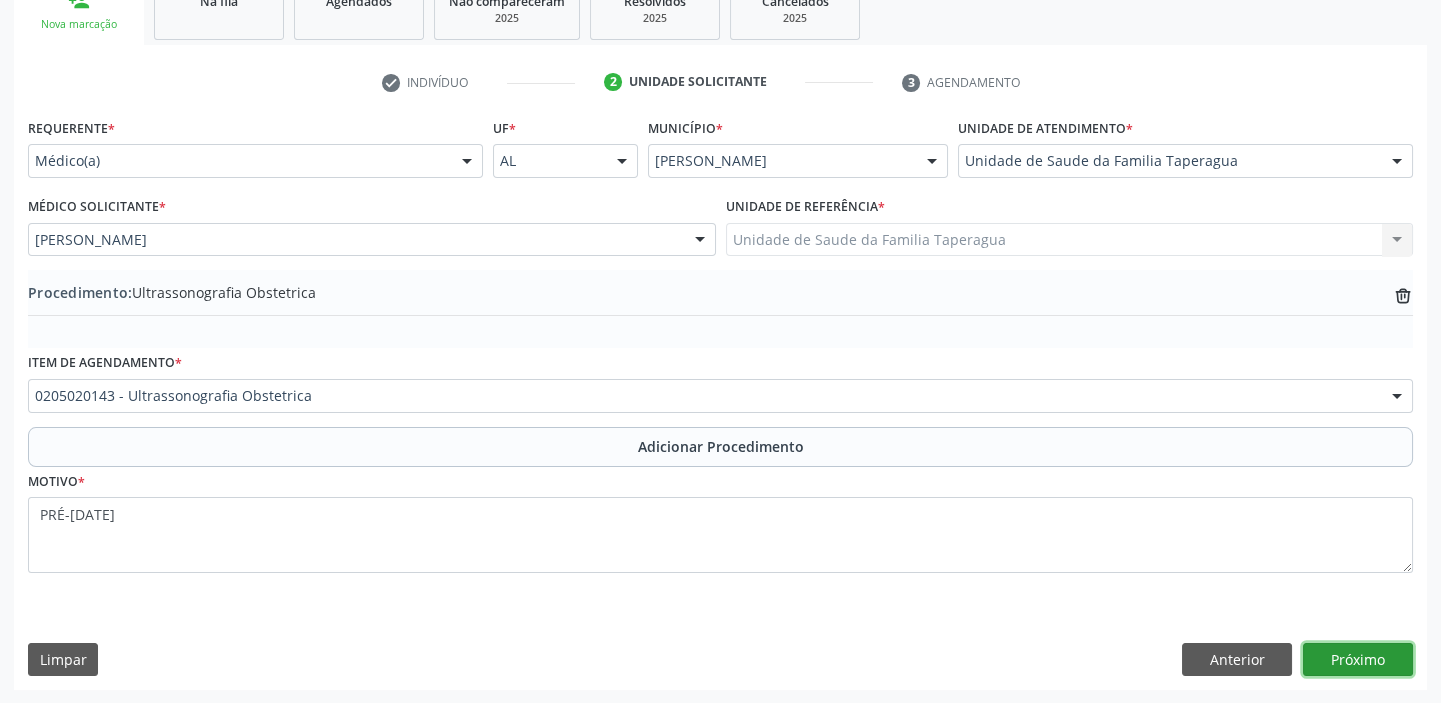click on "Próximo" at bounding box center [1358, 660] 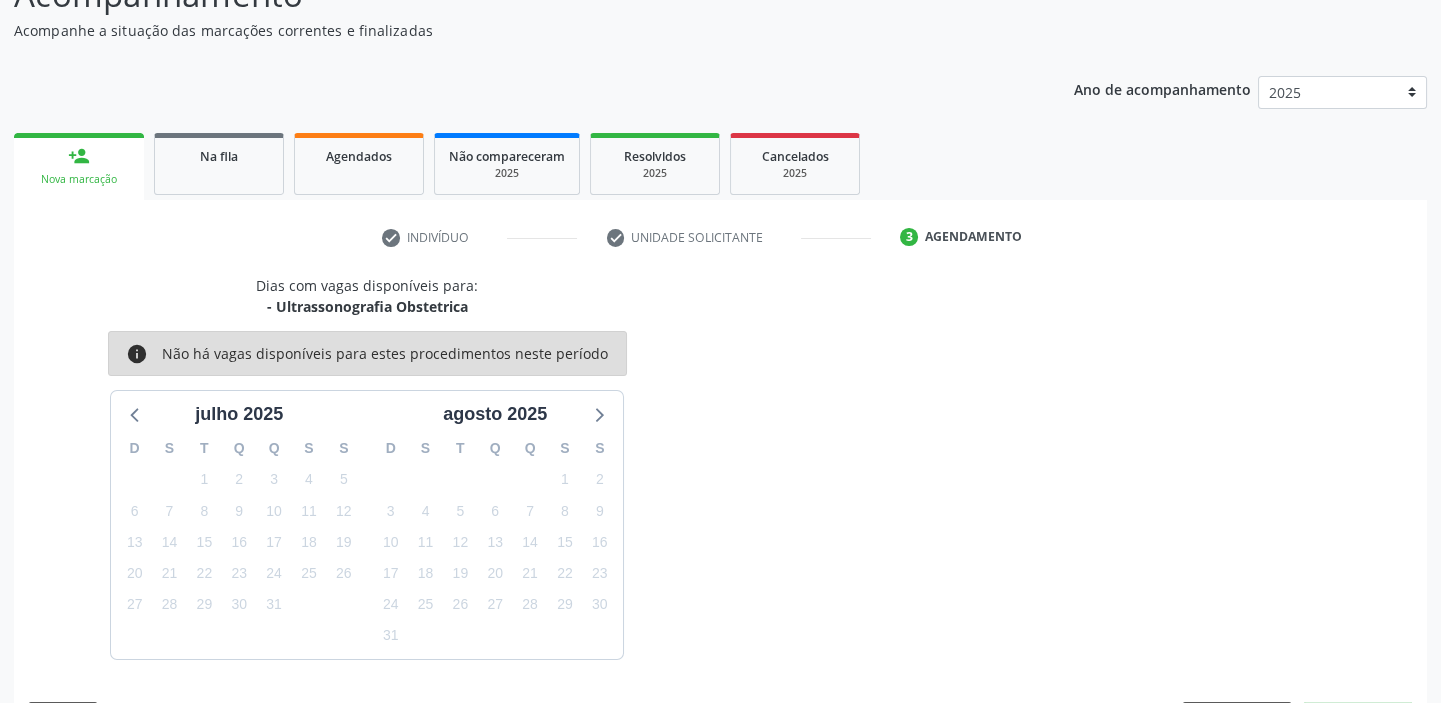 scroll, scrollTop: 252, scrollLeft: 0, axis: vertical 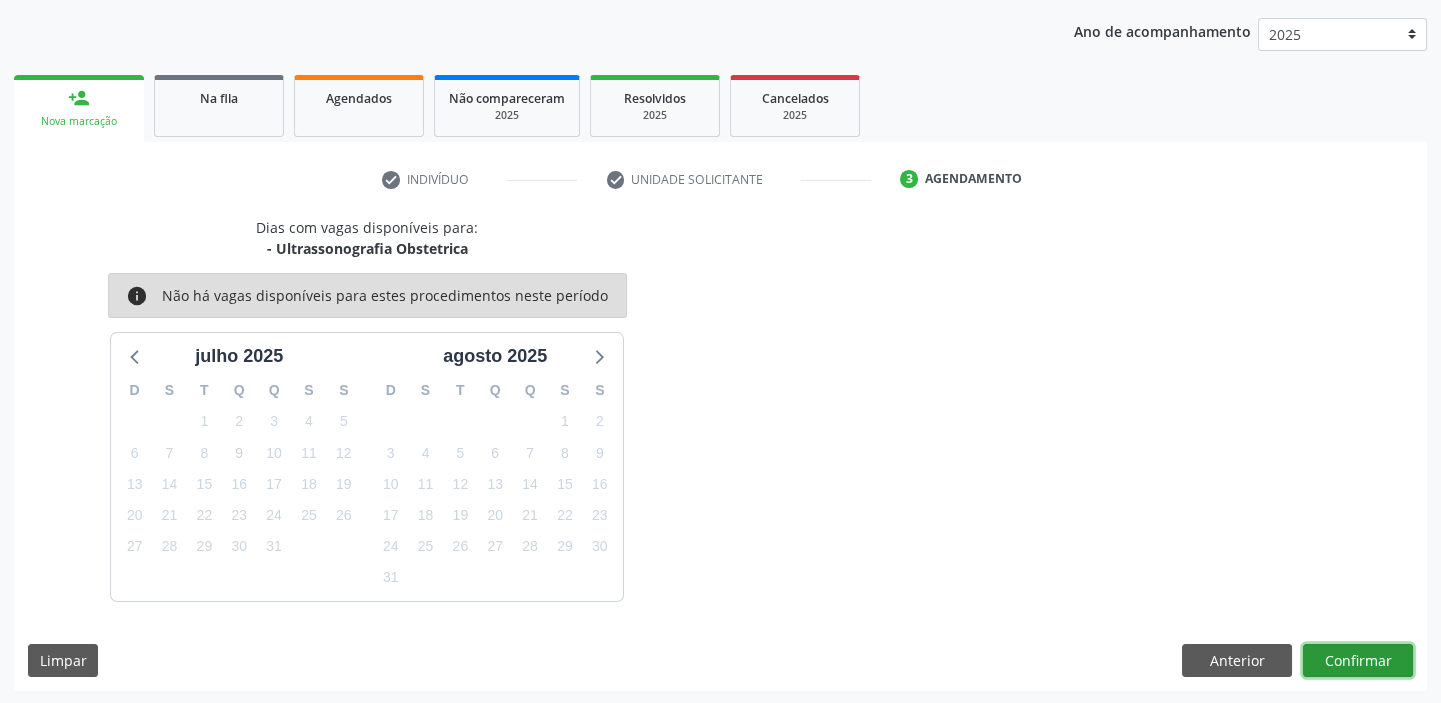 click on "Confirmar" at bounding box center [1358, 661] 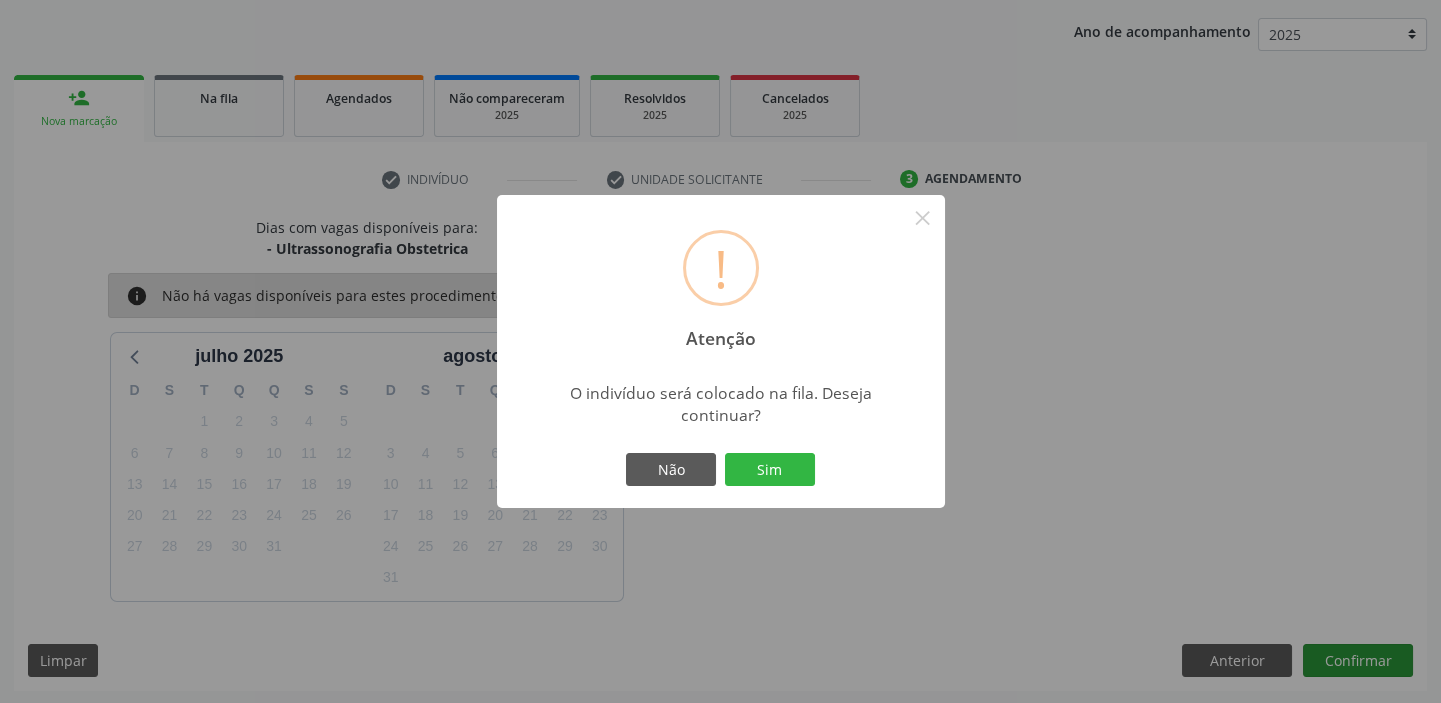 type 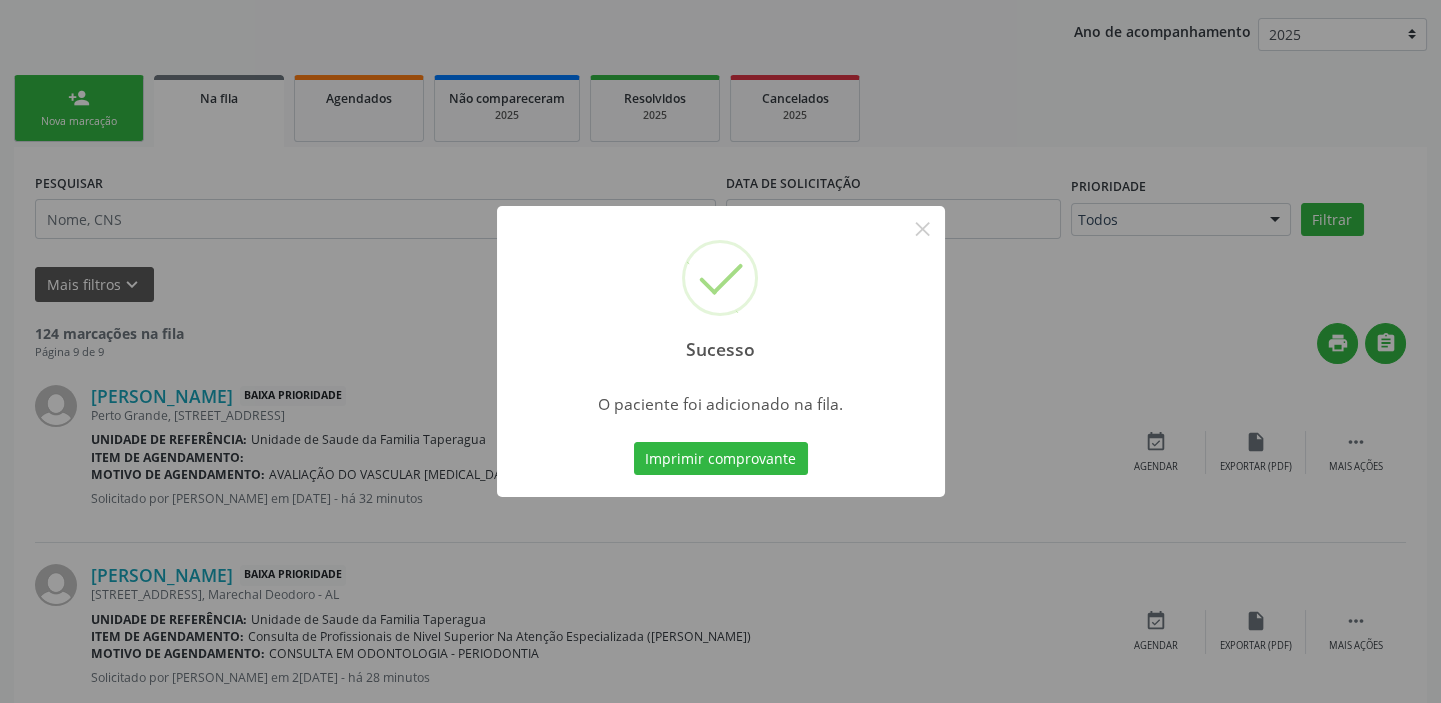 scroll, scrollTop: 0, scrollLeft: 0, axis: both 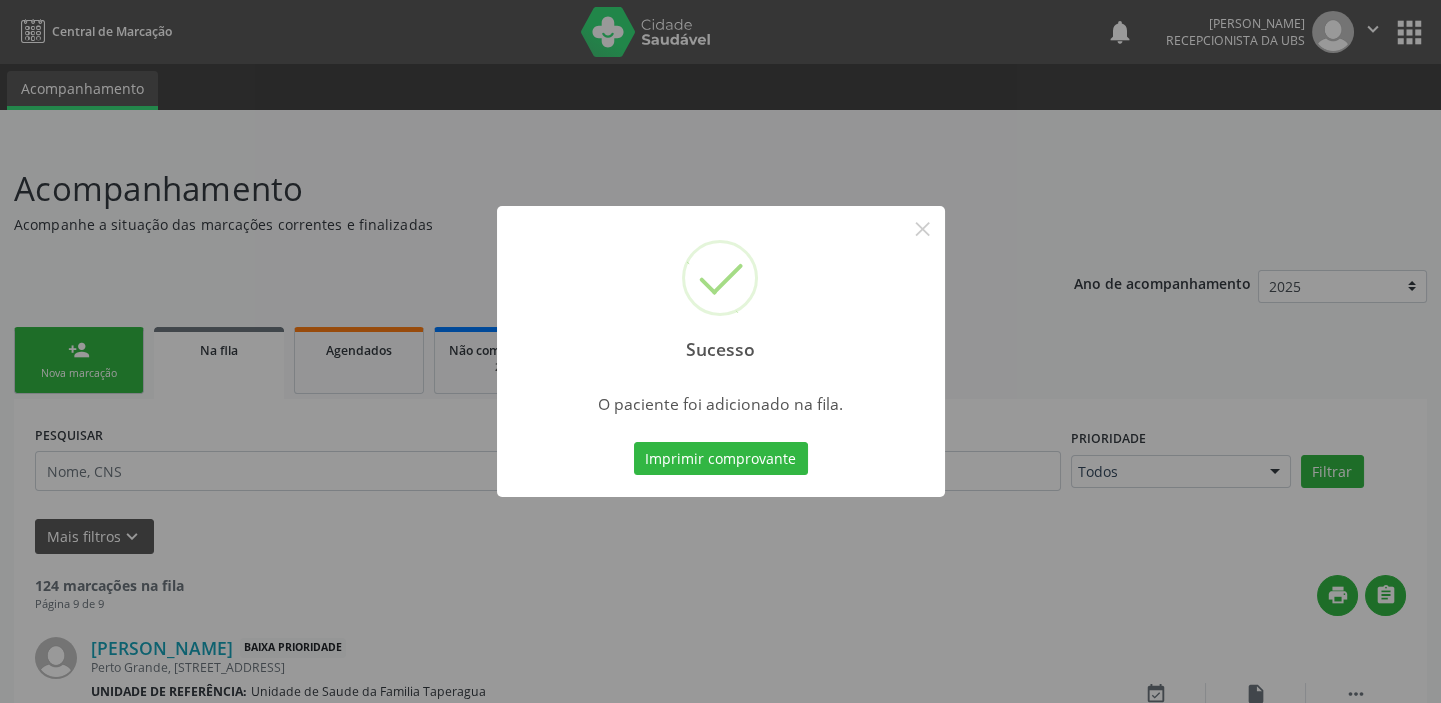 click on "Sucesso × O paciente foi adicionado na fila. Imprimir comprovante Cancel" at bounding box center [720, 351] 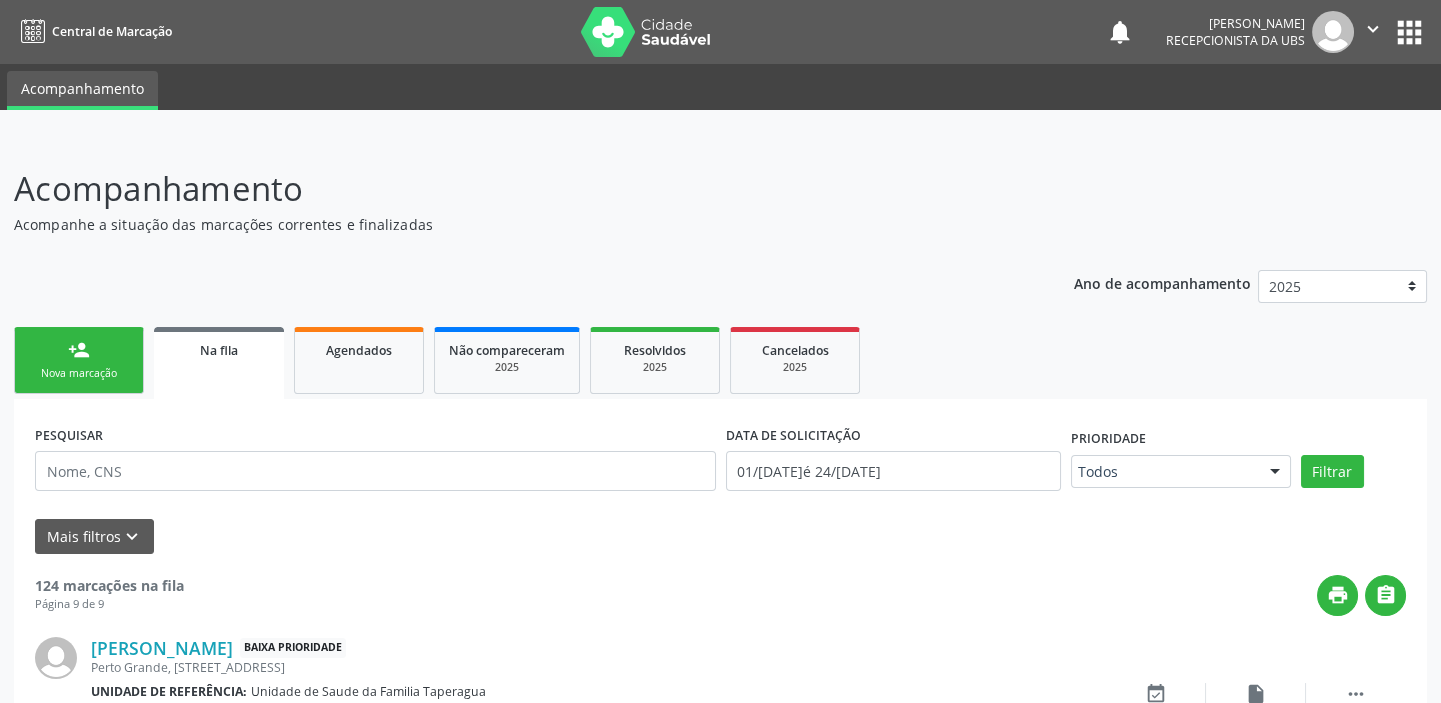 scroll, scrollTop: 719, scrollLeft: 0, axis: vertical 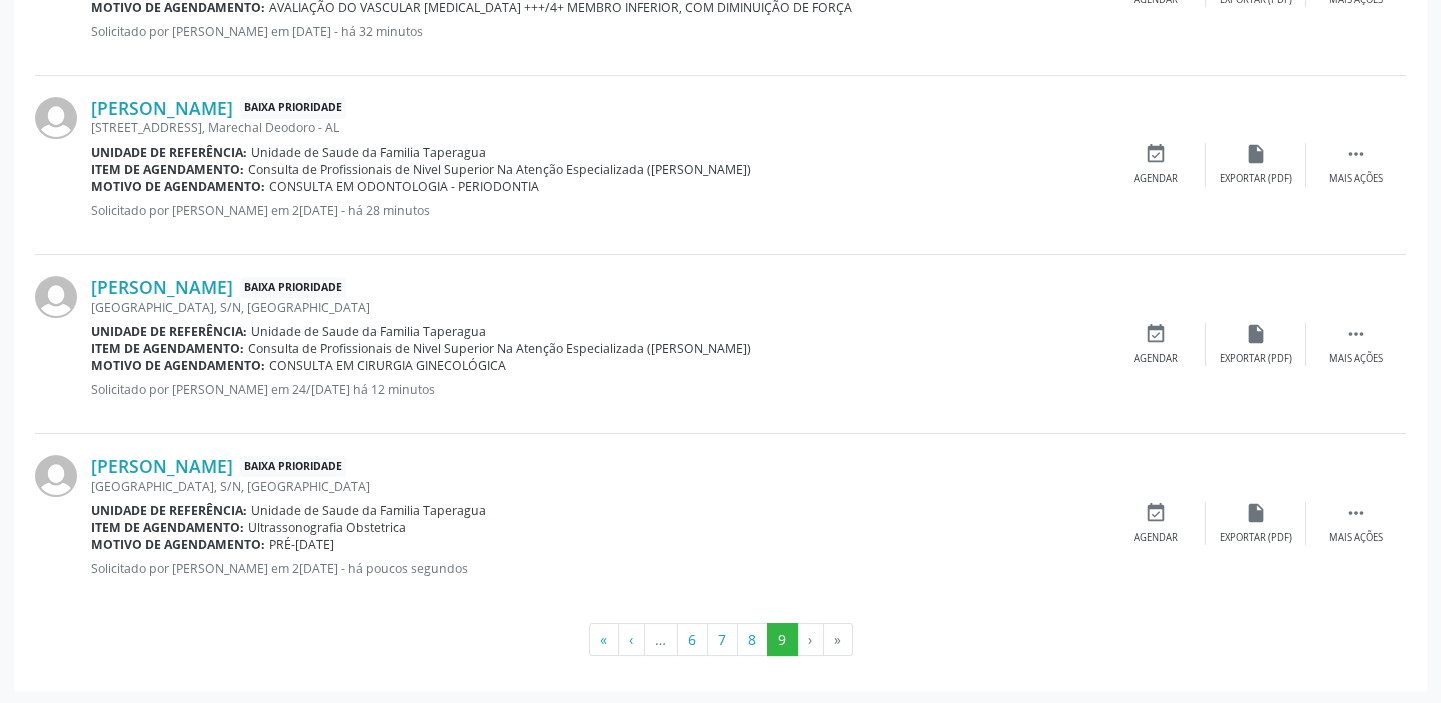 click on "›" at bounding box center [811, 640] 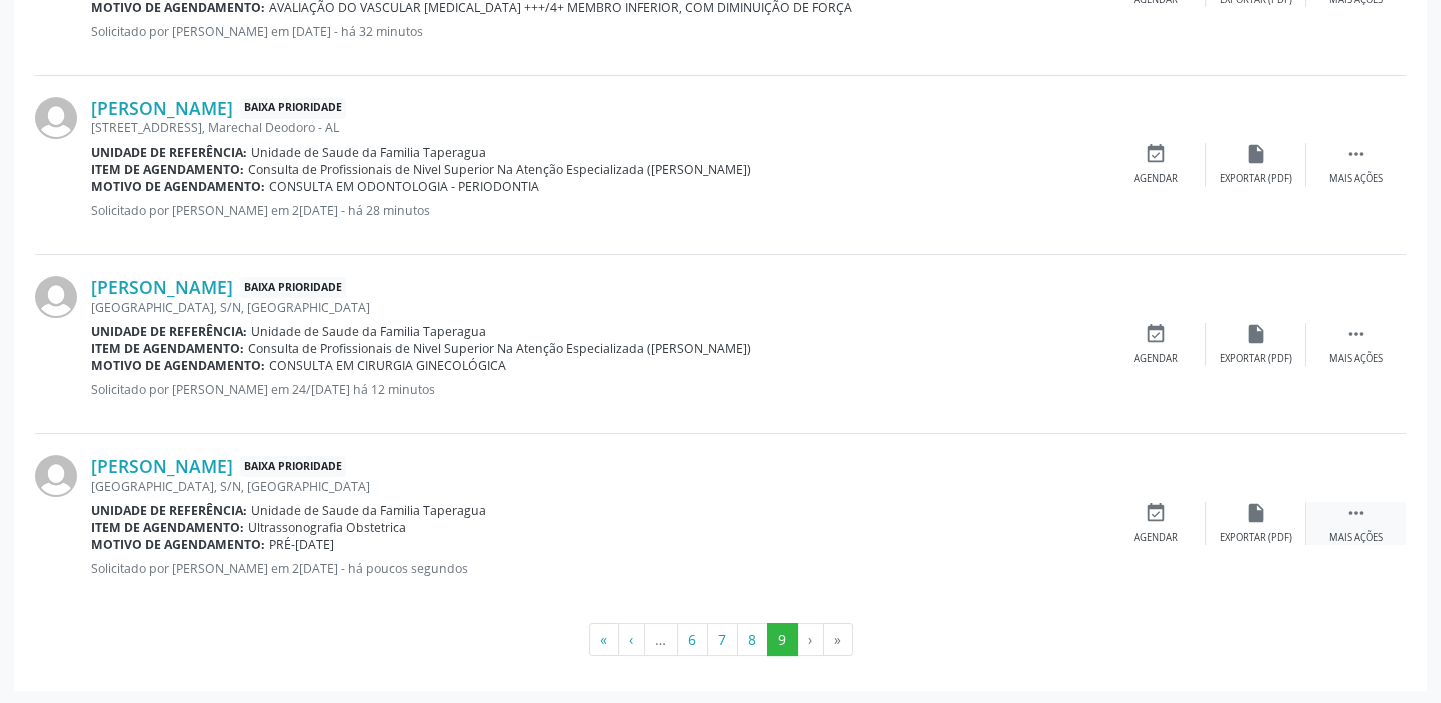 click on "
Mais ações" at bounding box center (1356, 523) 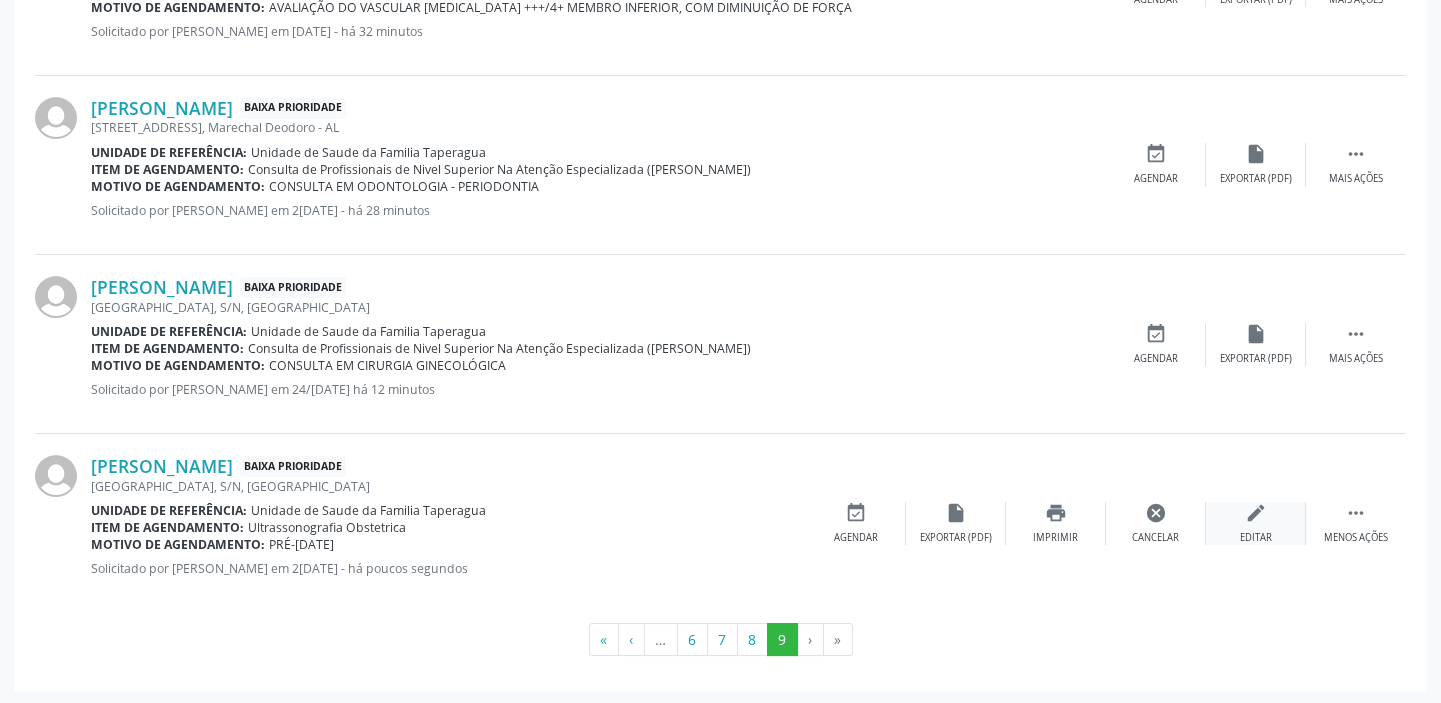 click on "edit
Editar" at bounding box center [1256, 523] 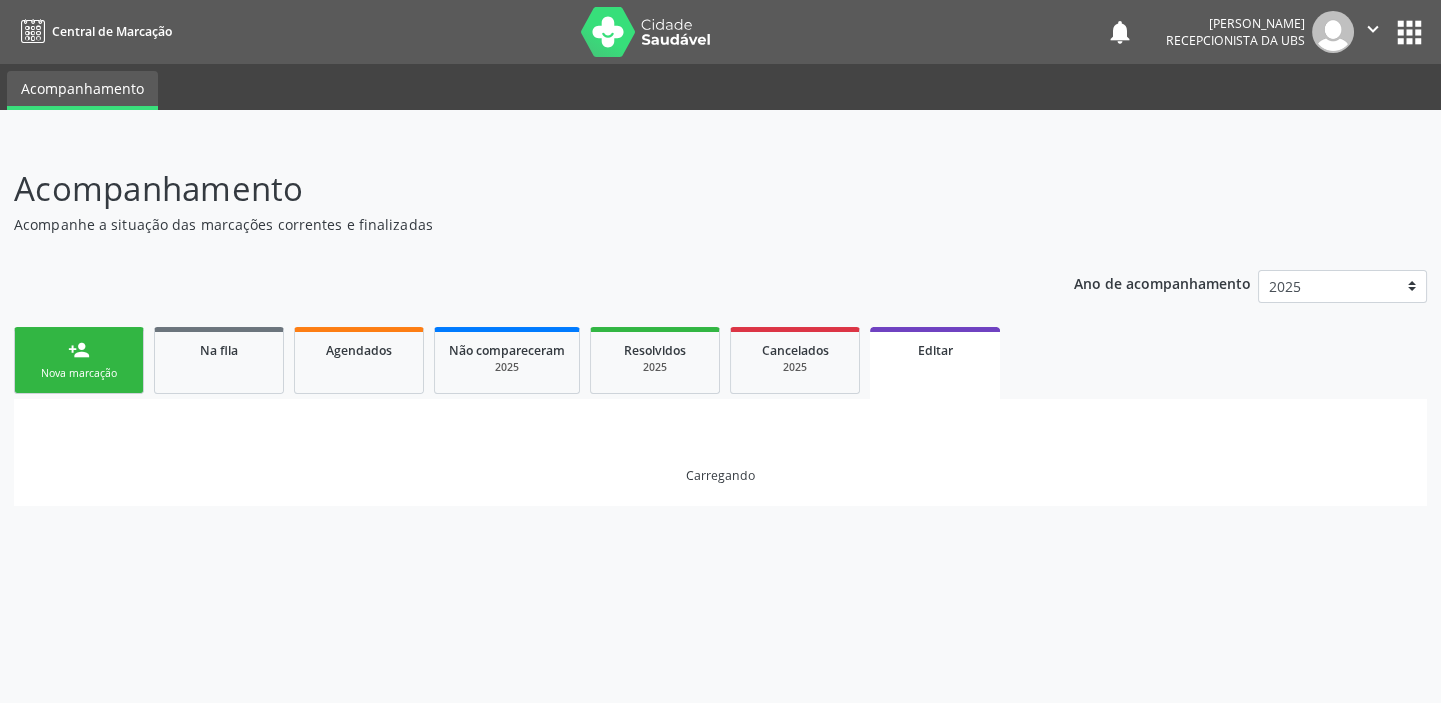 scroll, scrollTop: 0, scrollLeft: 0, axis: both 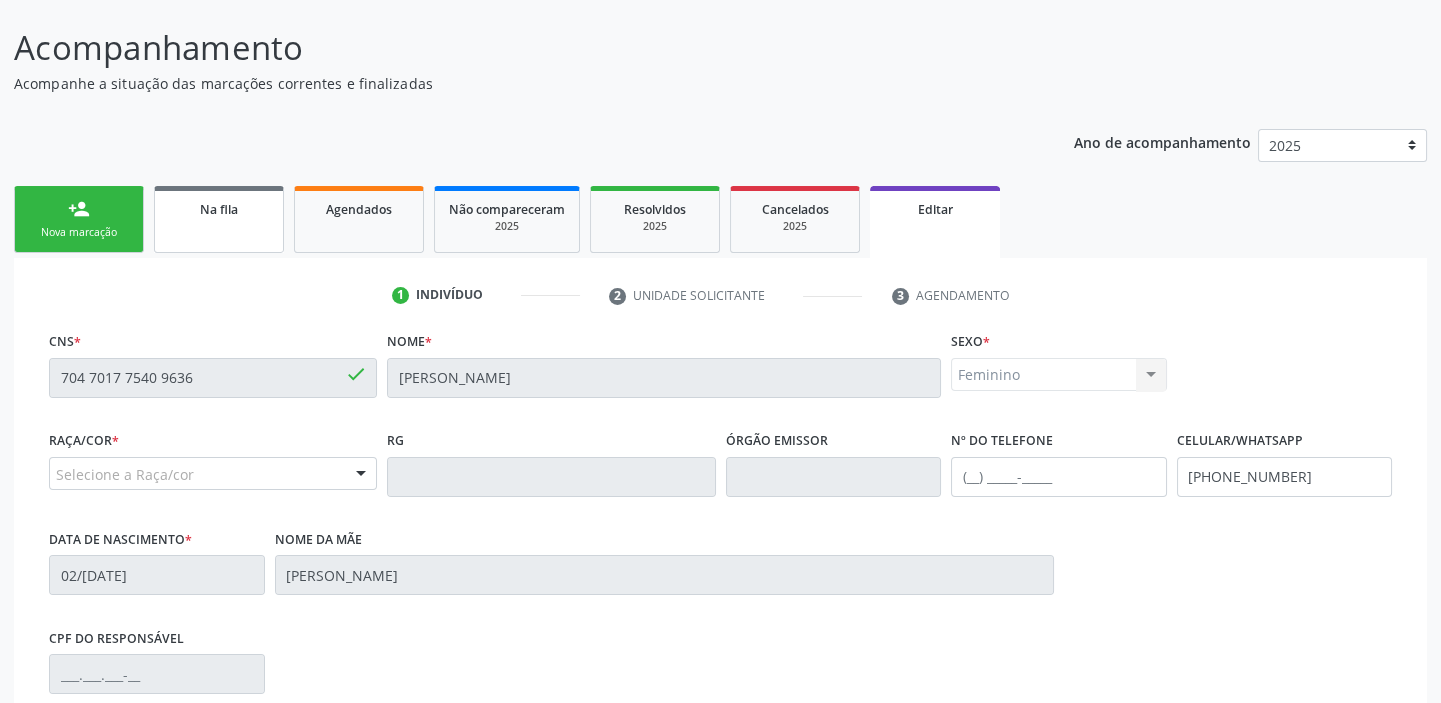 click on "Na fila" at bounding box center (219, 219) 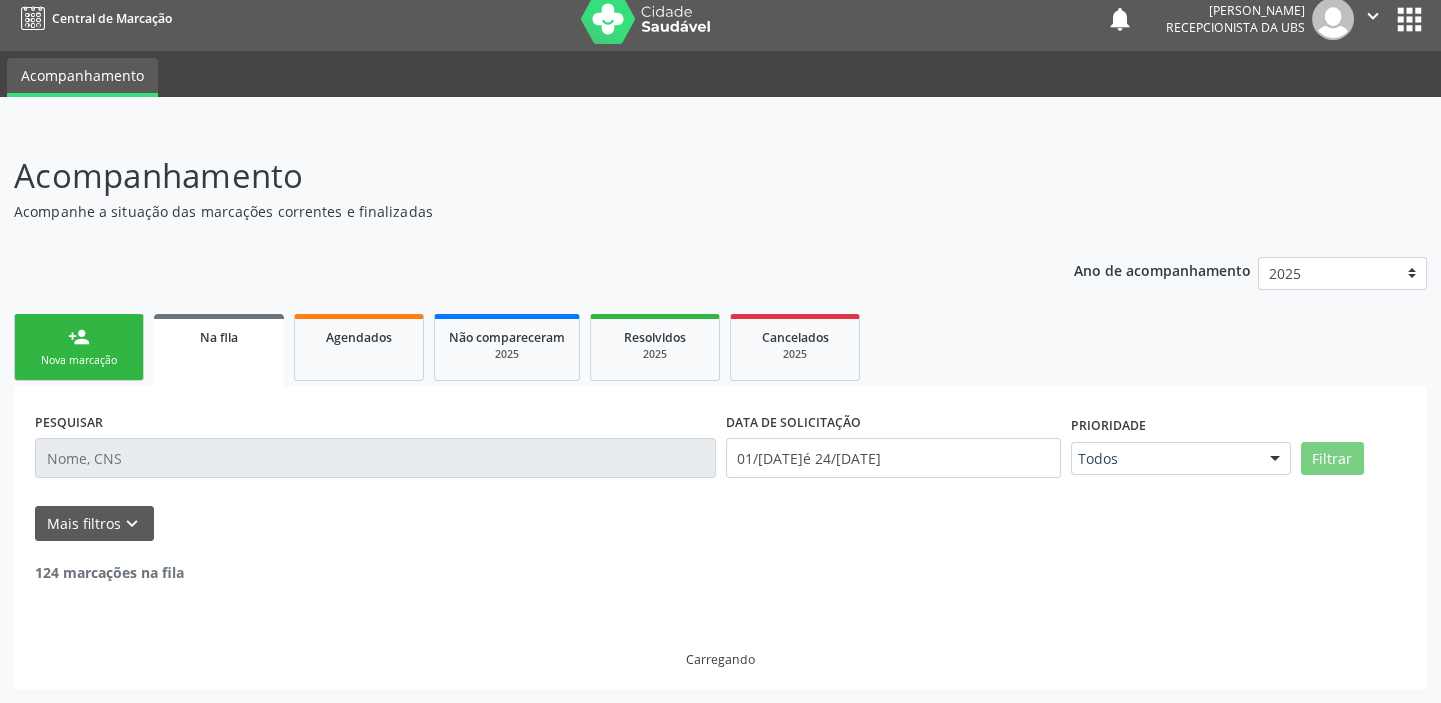 scroll, scrollTop: 0, scrollLeft: 0, axis: both 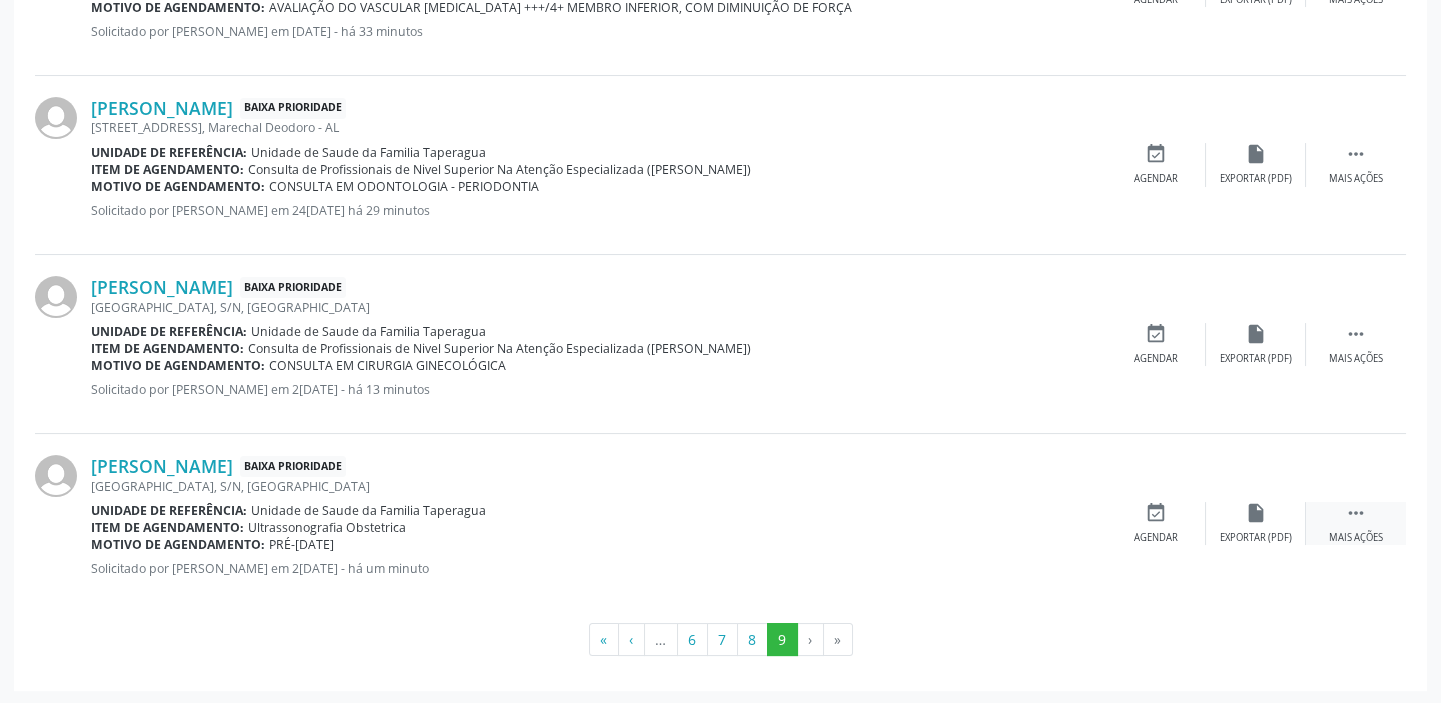 click on "" at bounding box center [1356, 513] 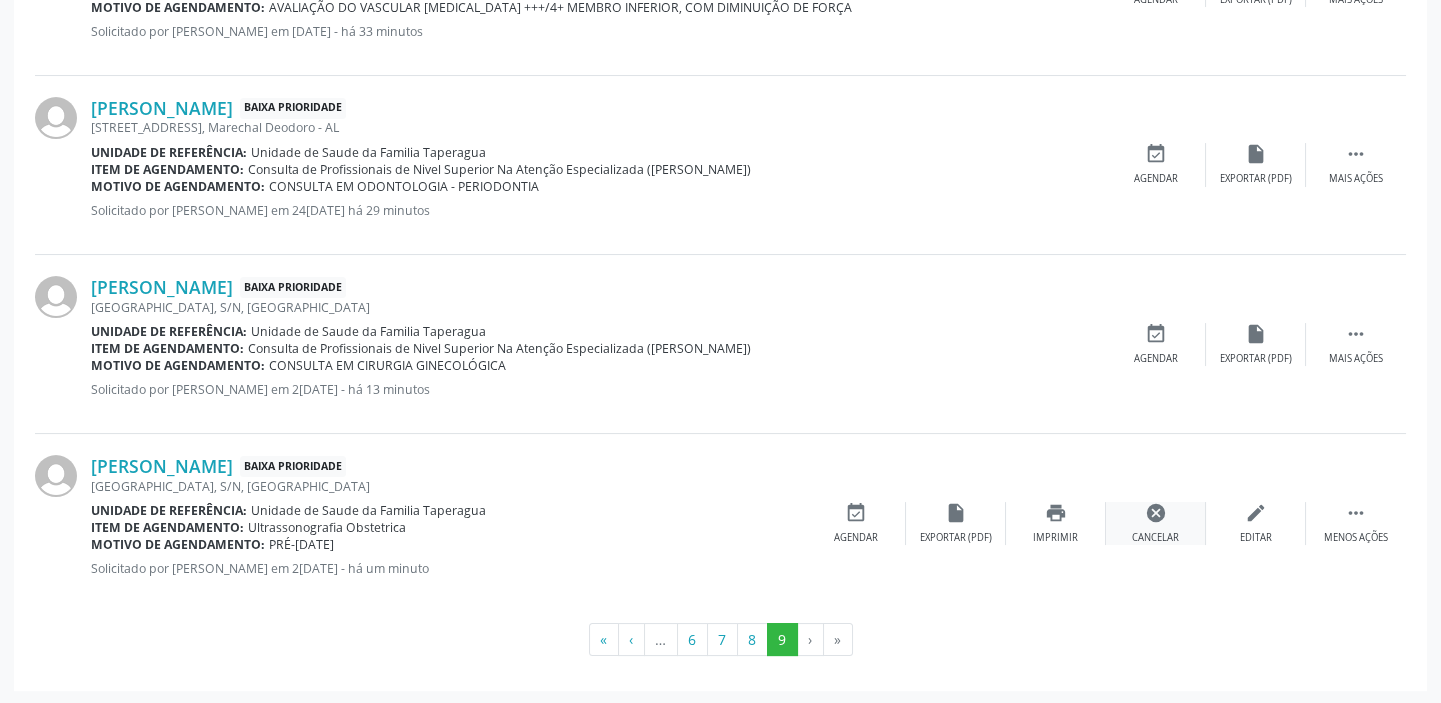 click on "cancel" at bounding box center [1156, 513] 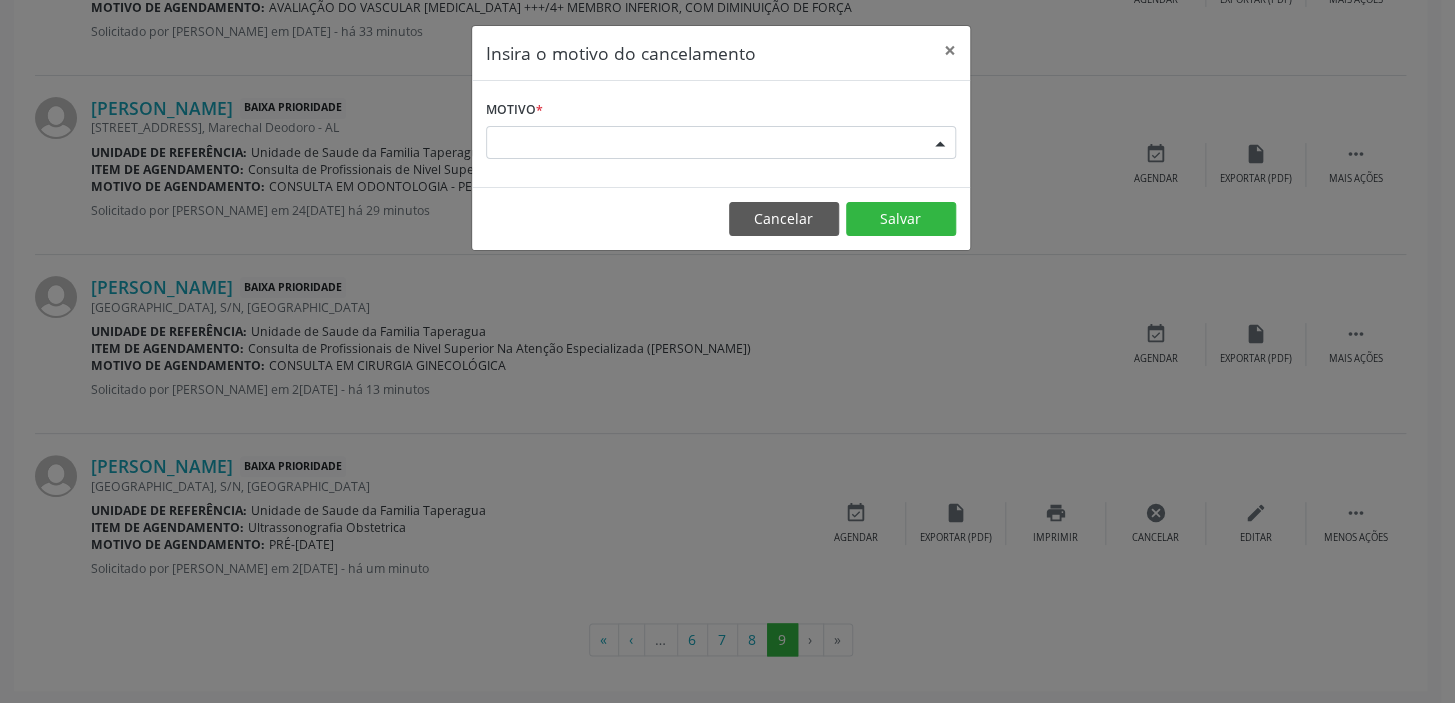click on "Escolha o motivo" at bounding box center (721, 143) 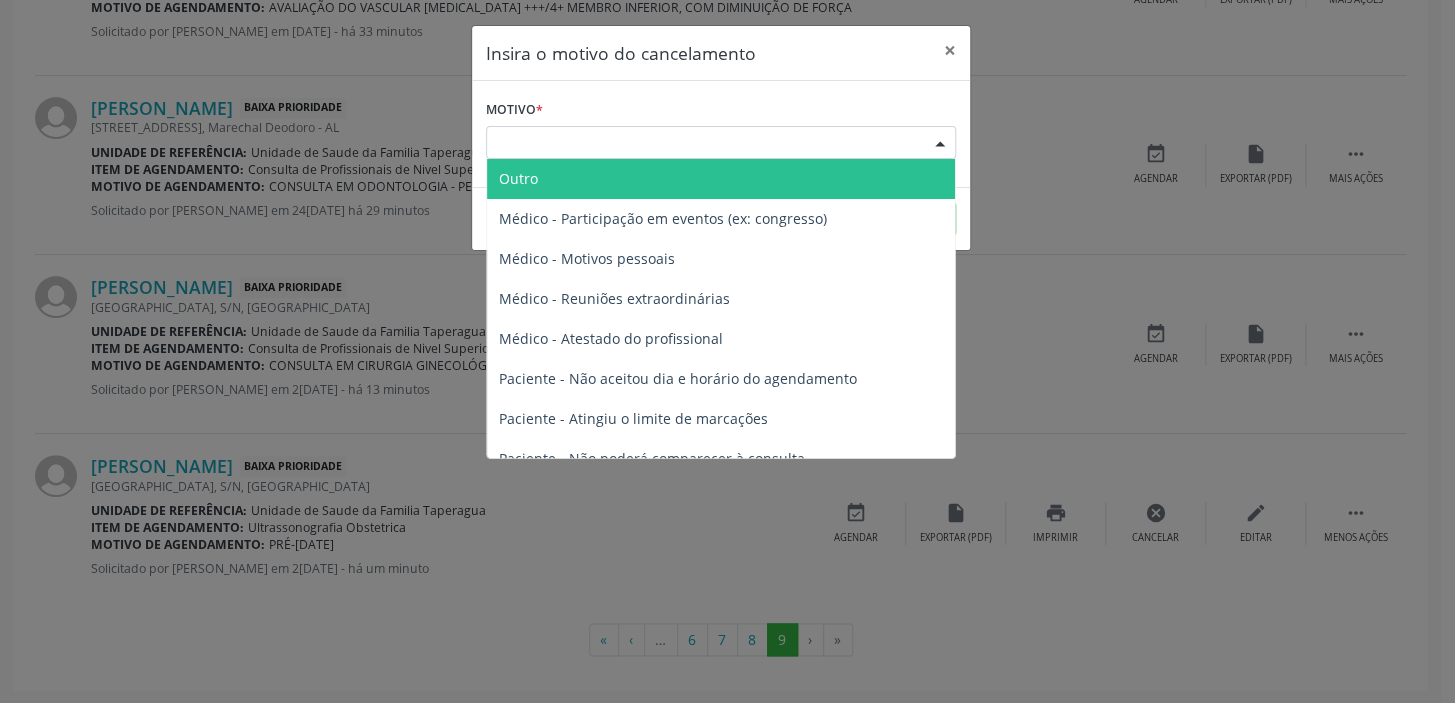click on "Outro" at bounding box center [721, 179] 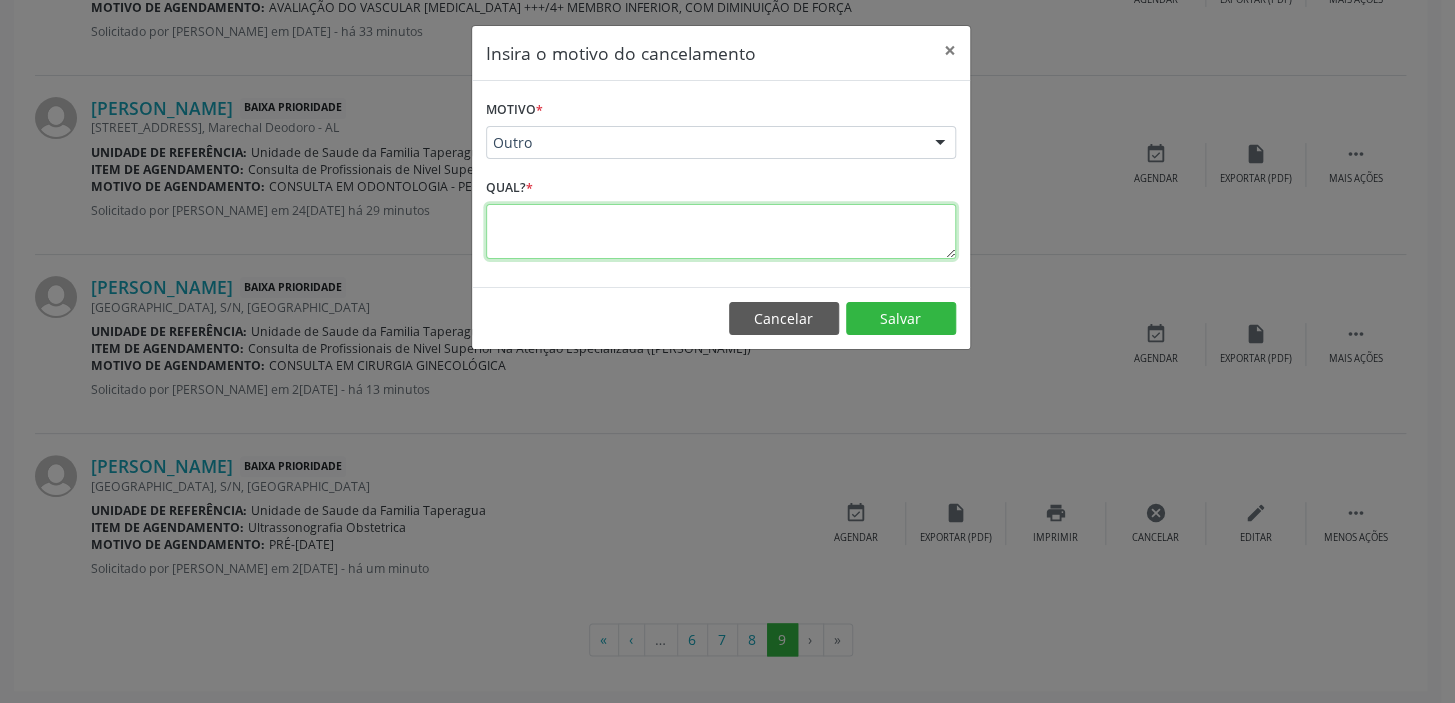 click at bounding box center [721, 231] 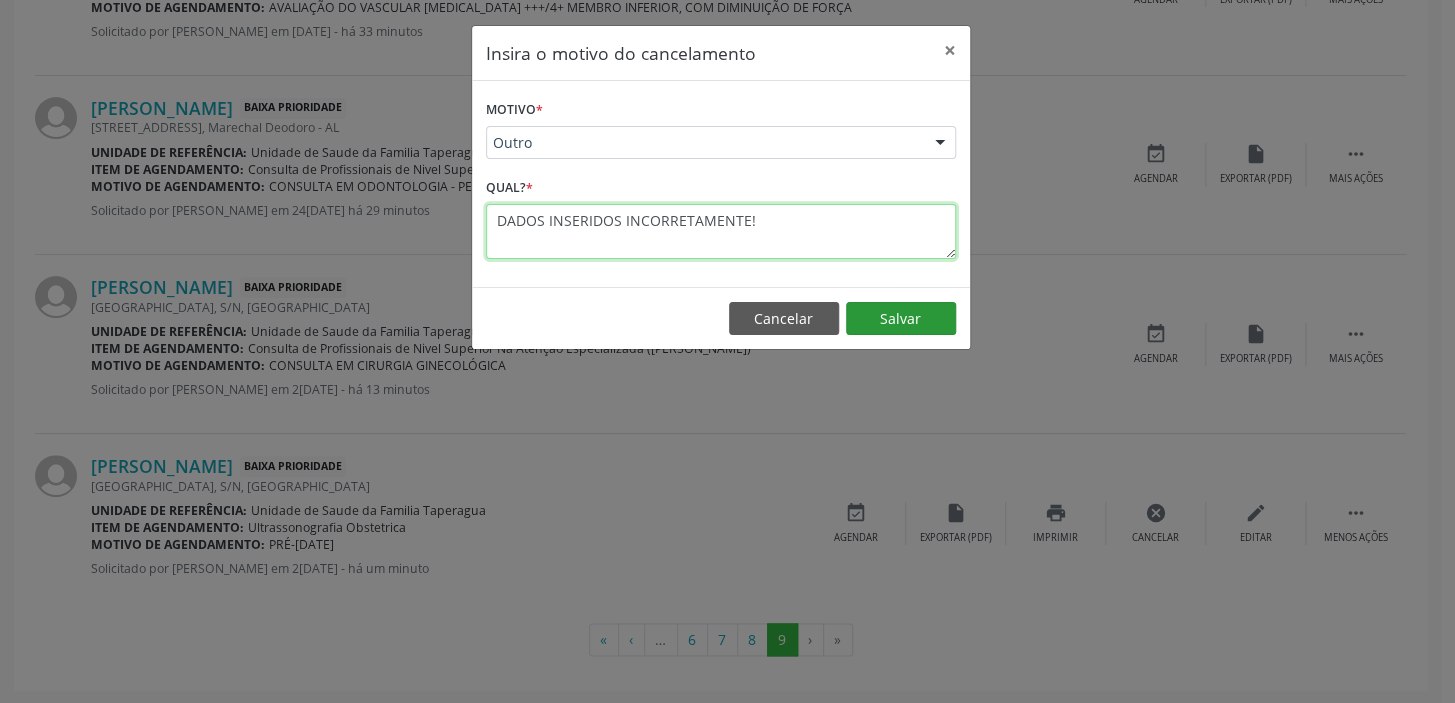 type on "DADOS INSERIDOS INCORRETAMENTE!" 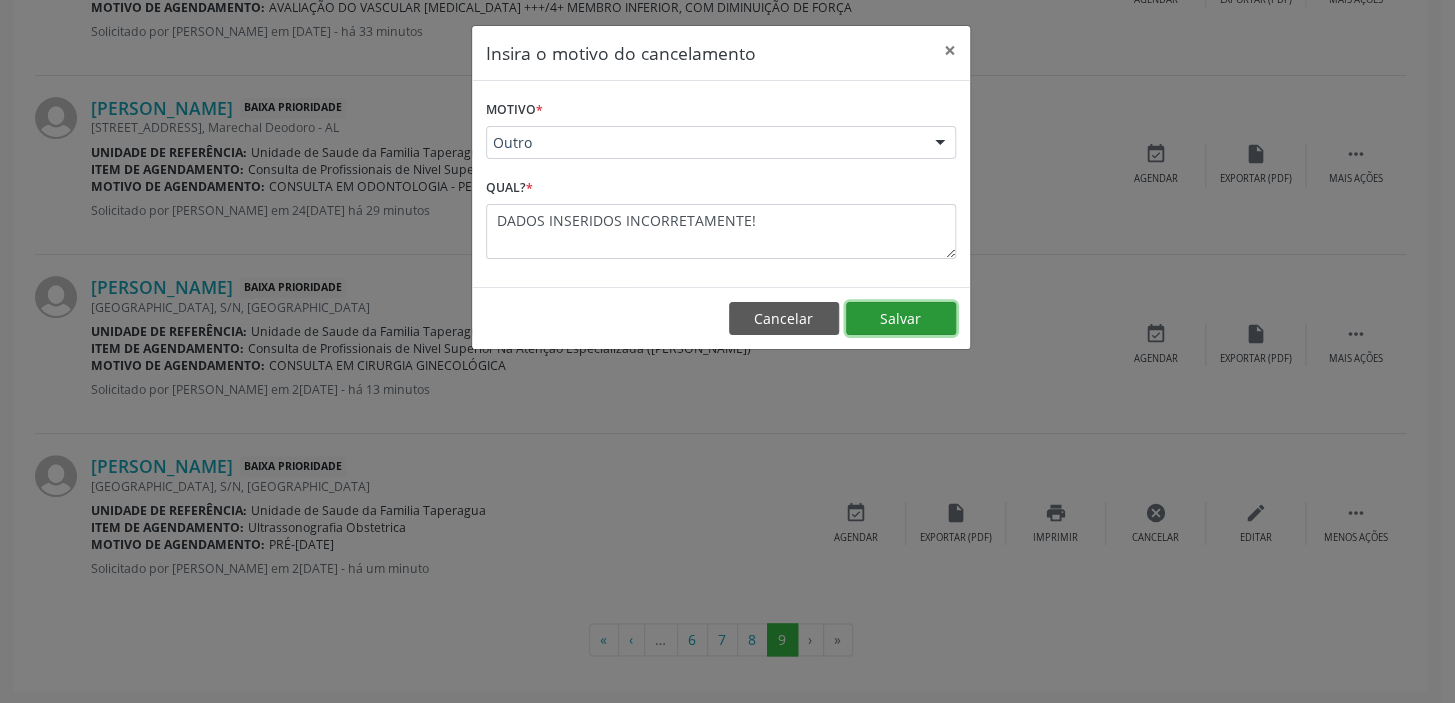 click on "Salvar" at bounding box center [901, 319] 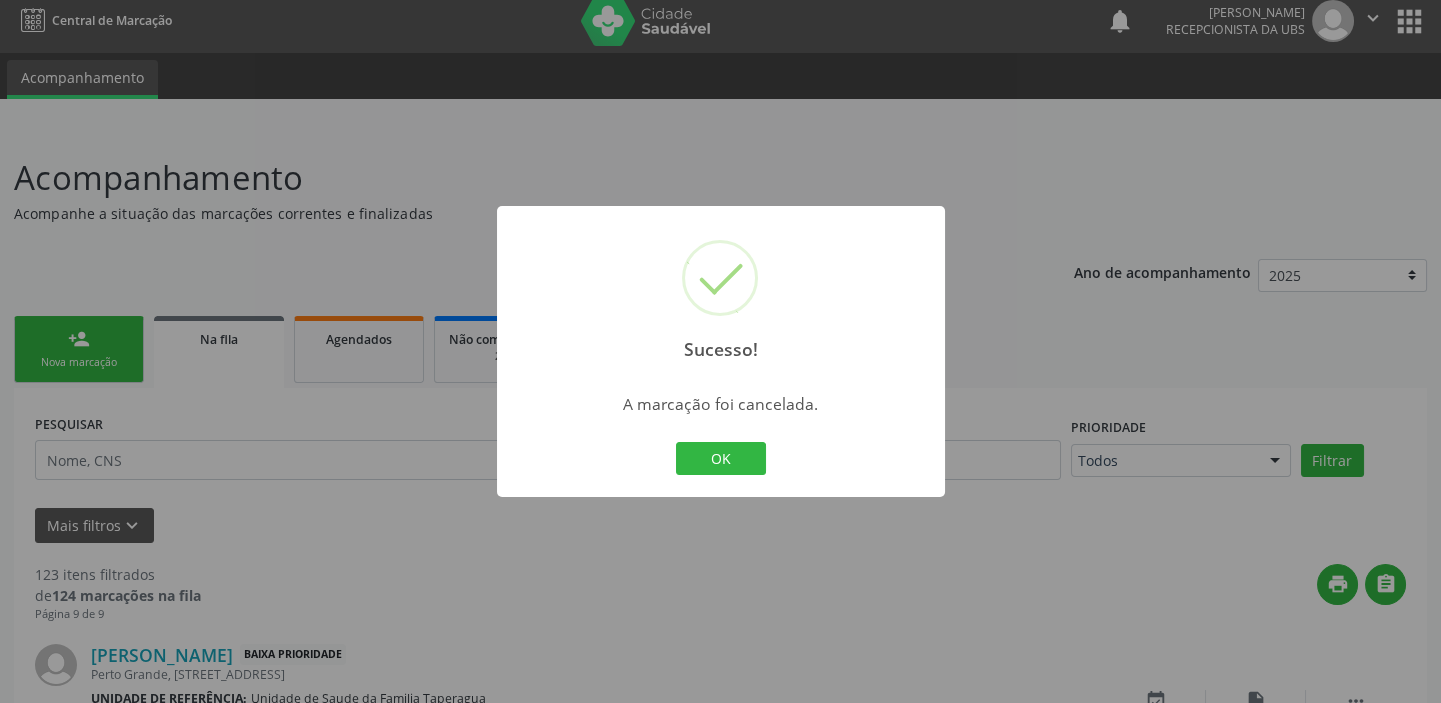 scroll, scrollTop: 558, scrollLeft: 0, axis: vertical 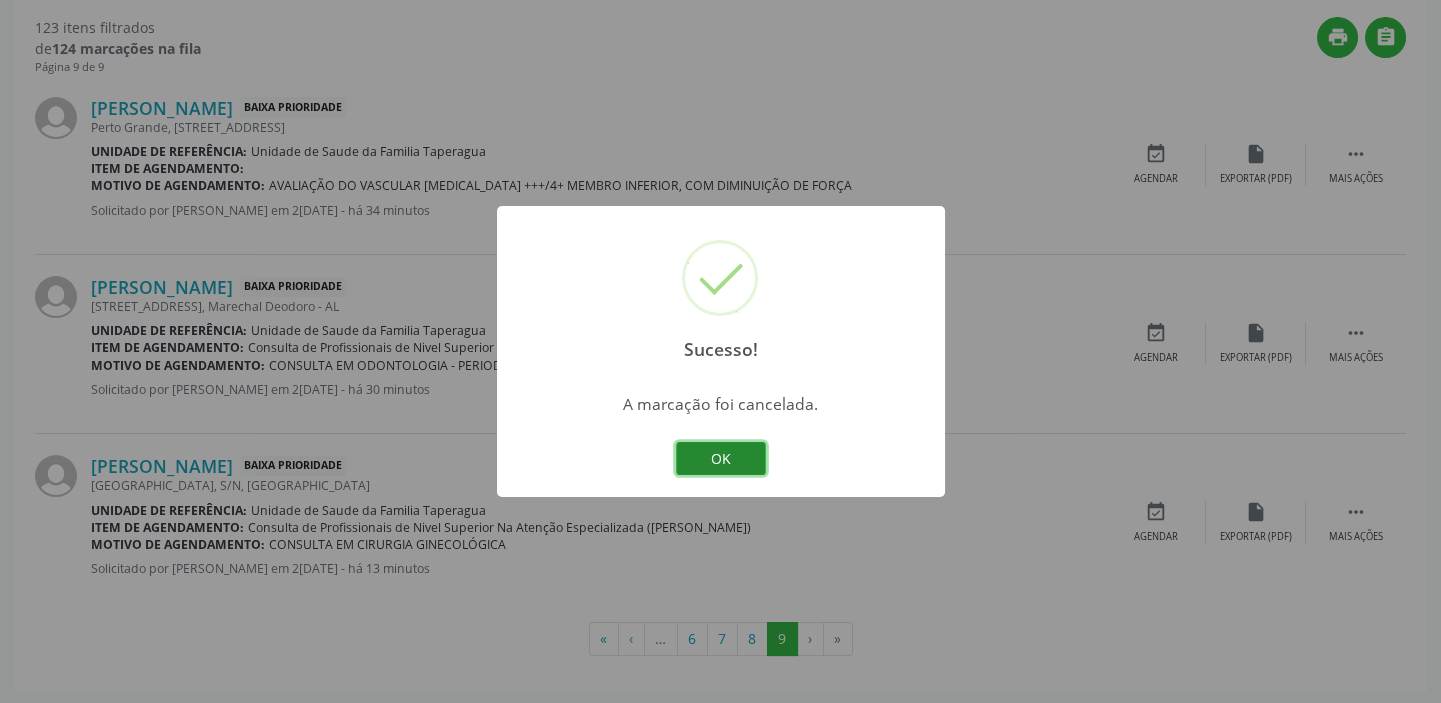 click on "OK" at bounding box center [721, 459] 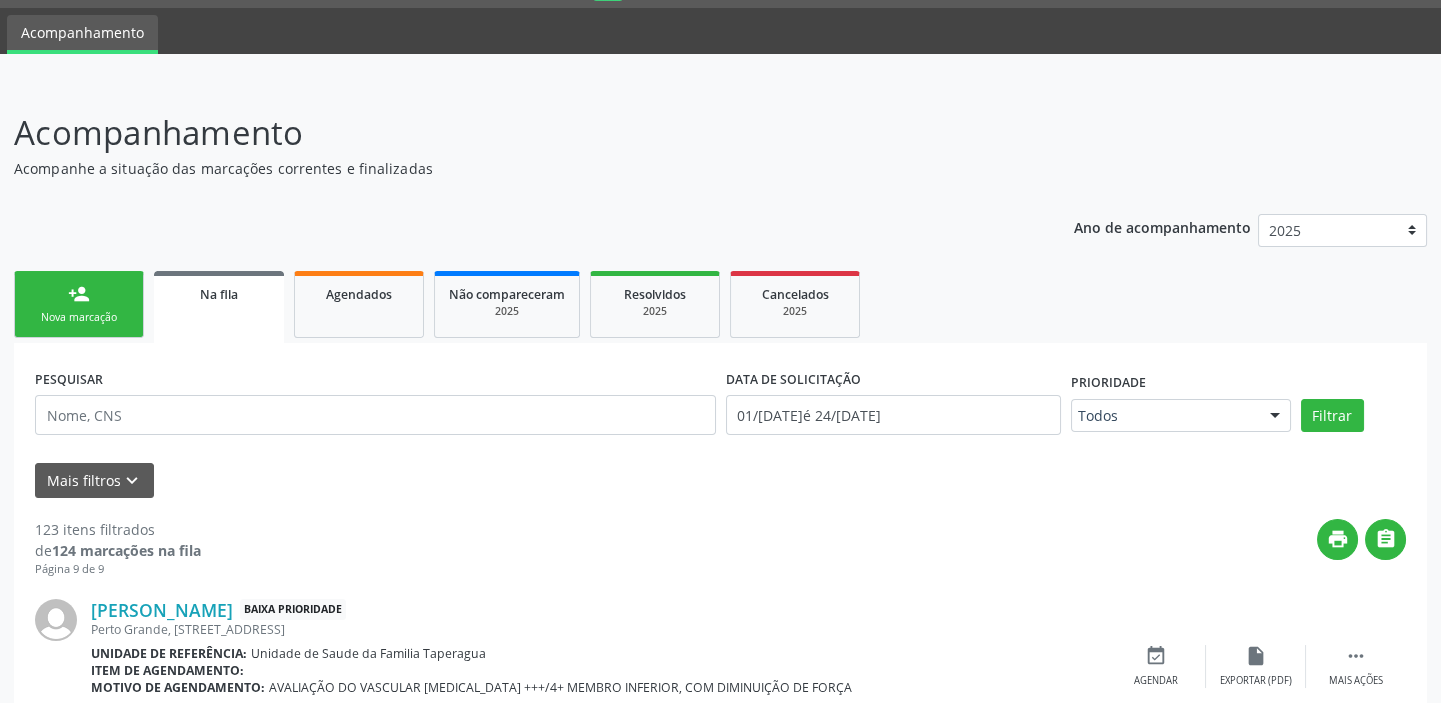 scroll, scrollTop: 20, scrollLeft: 0, axis: vertical 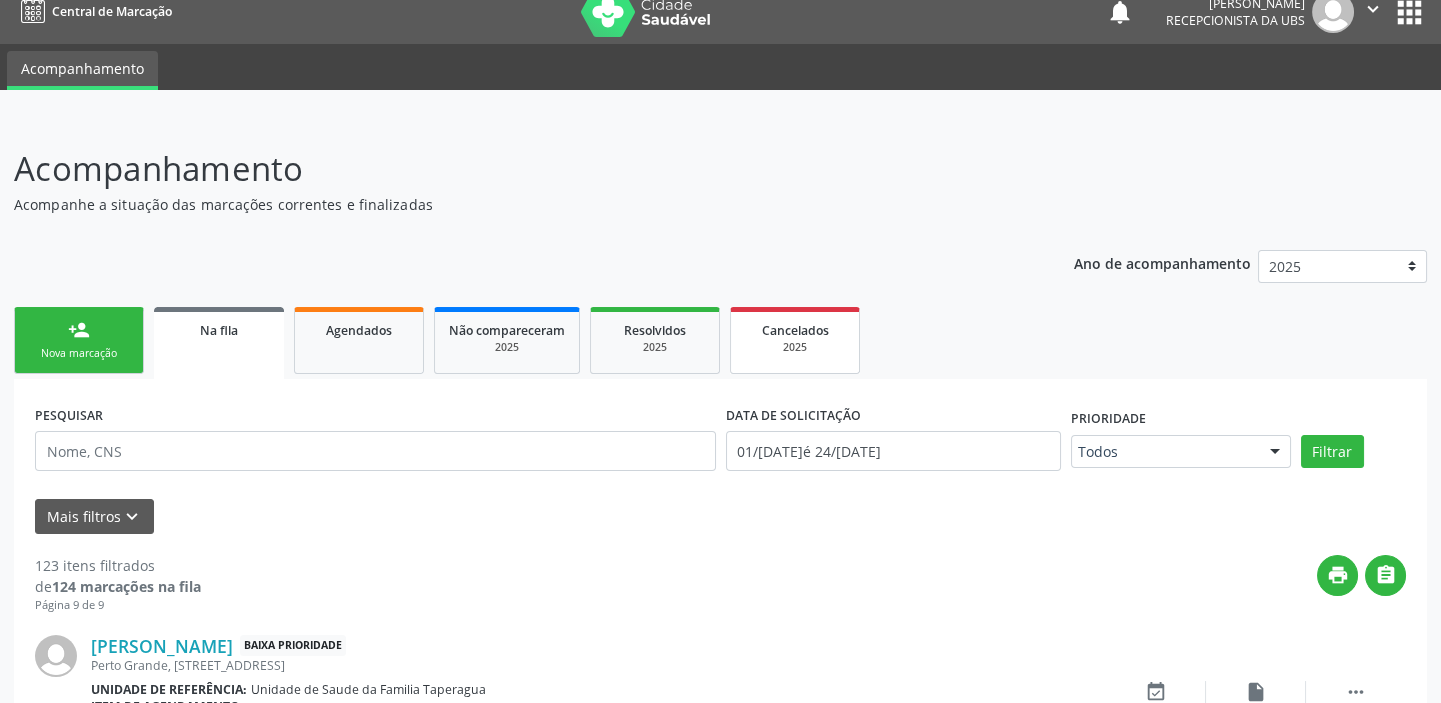 click on "Cancelados
2025" at bounding box center [795, 340] 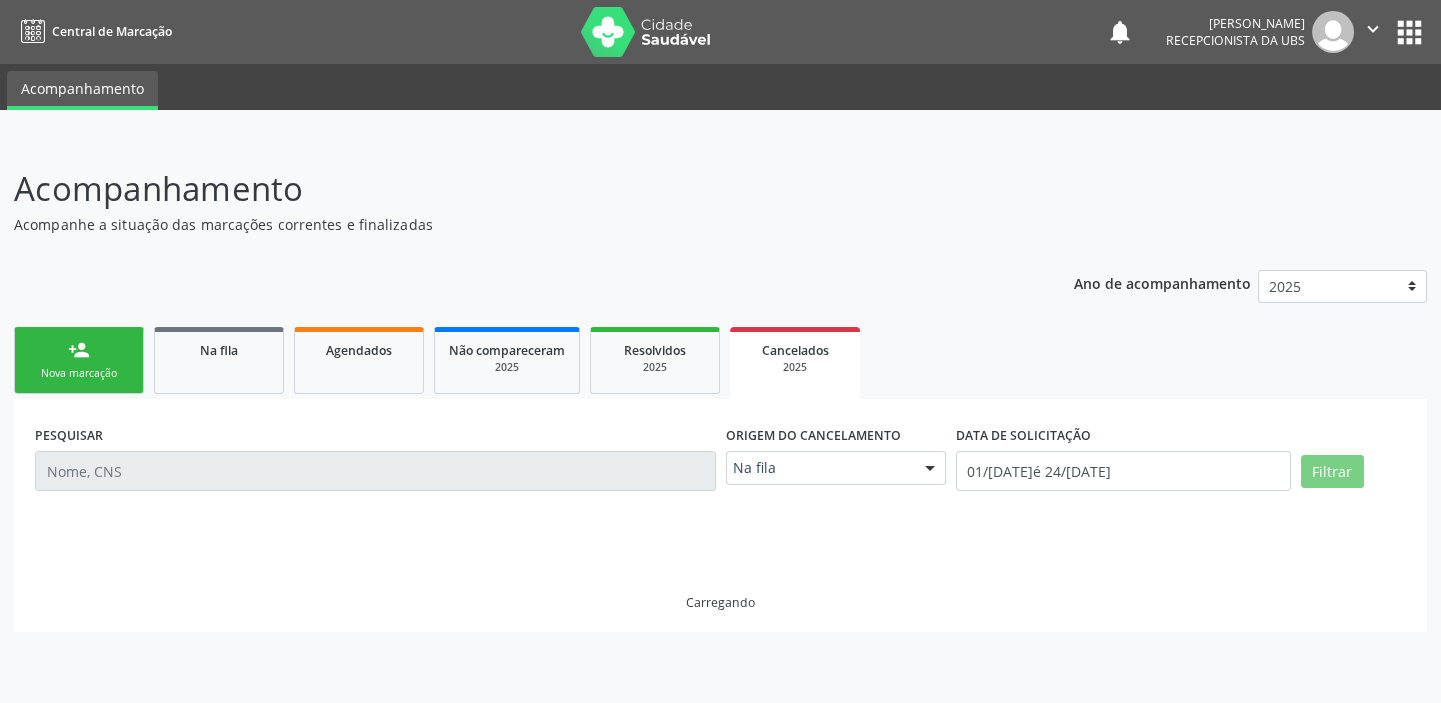 scroll, scrollTop: 0, scrollLeft: 0, axis: both 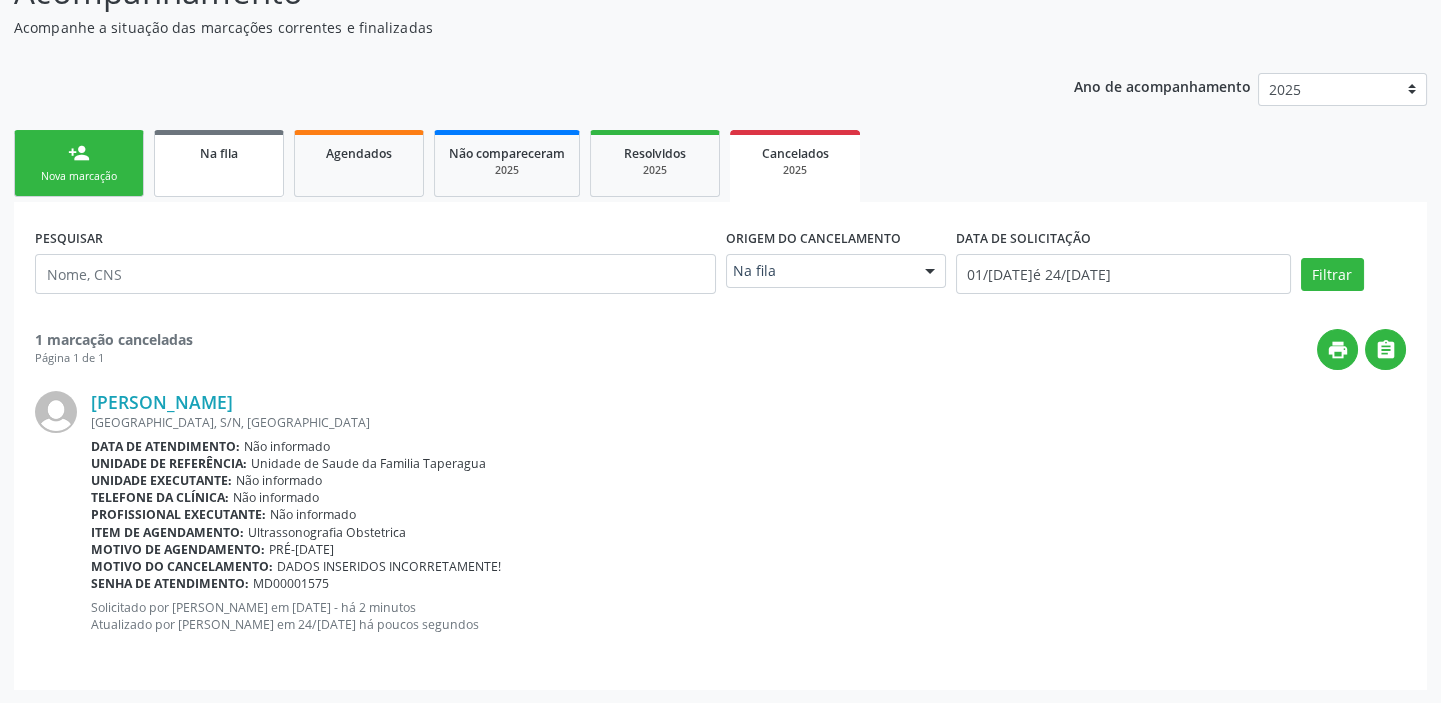 click on "Na fila" at bounding box center [219, 163] 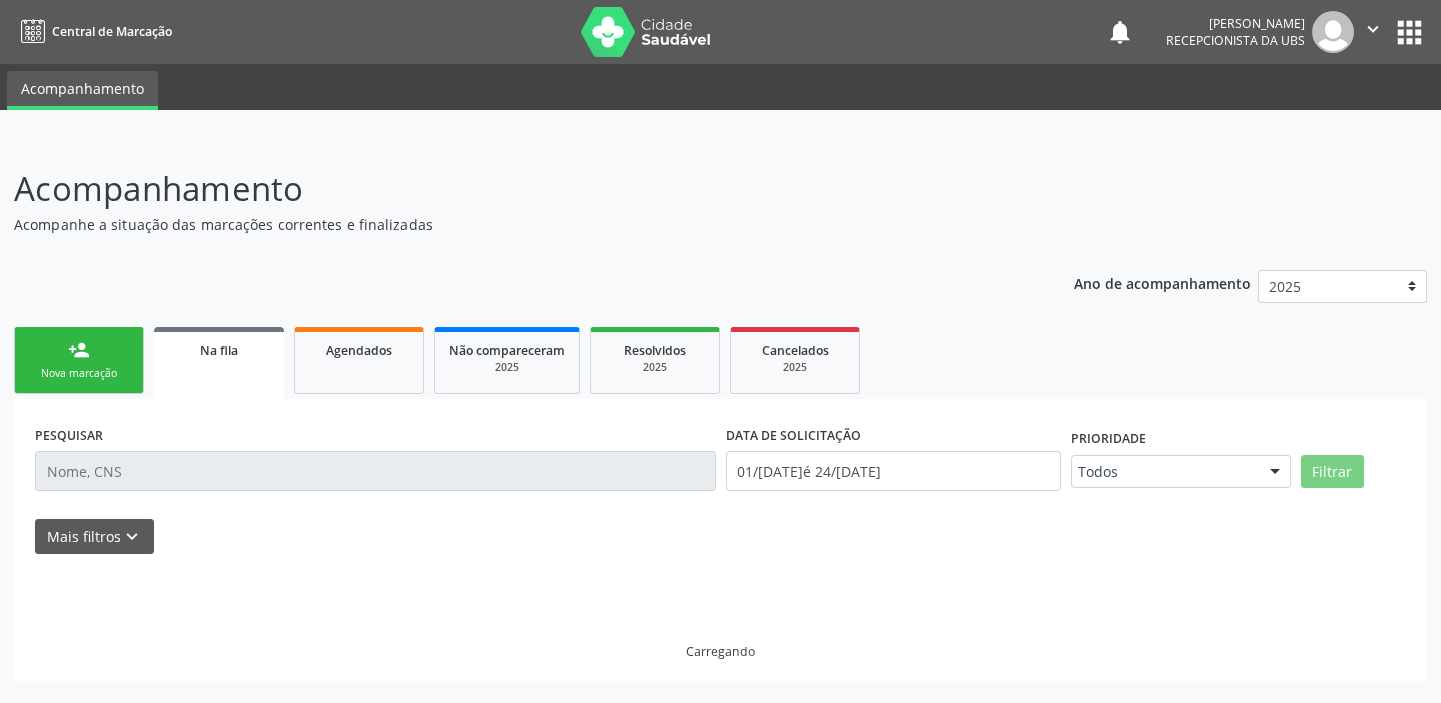 scroll, scrollTop: 0, scrollLeft: 0, axis: both 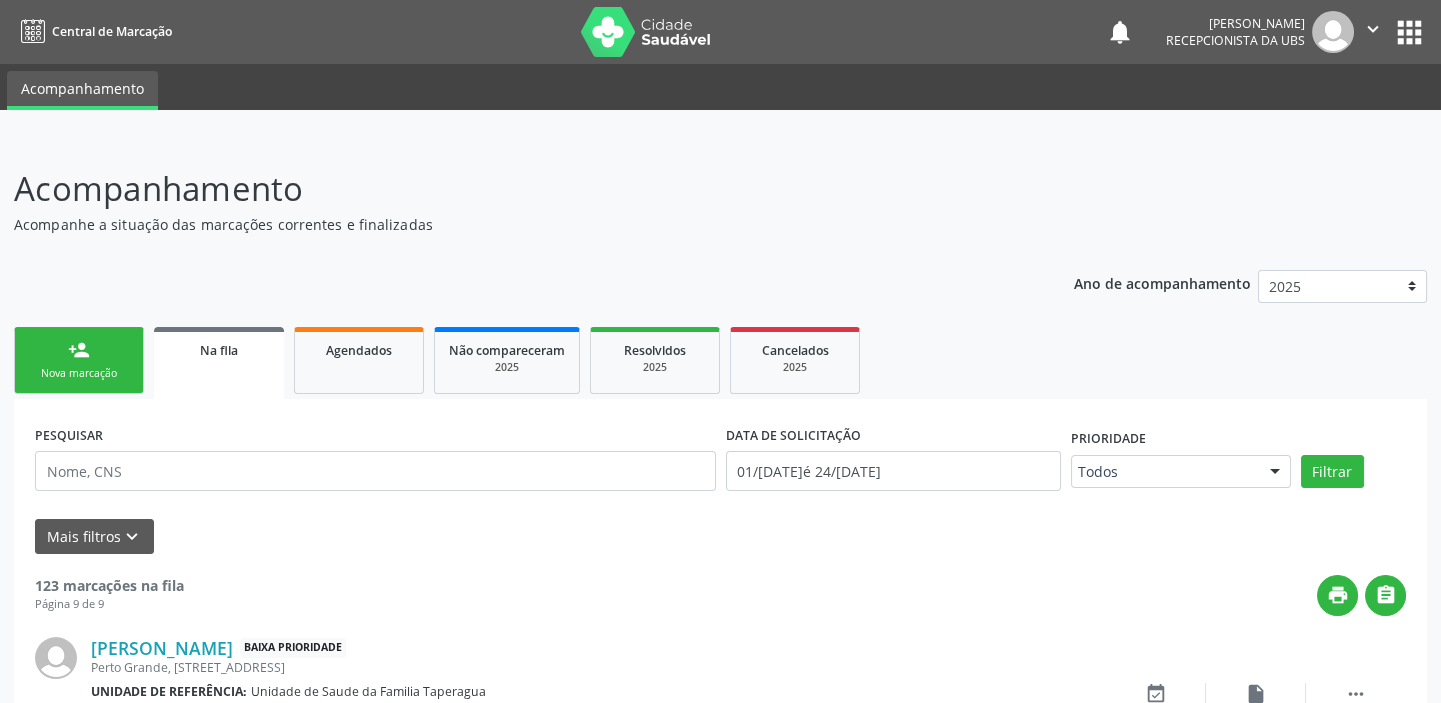 click on "person_add
Nova marcação" at bounding box center (79, 360) 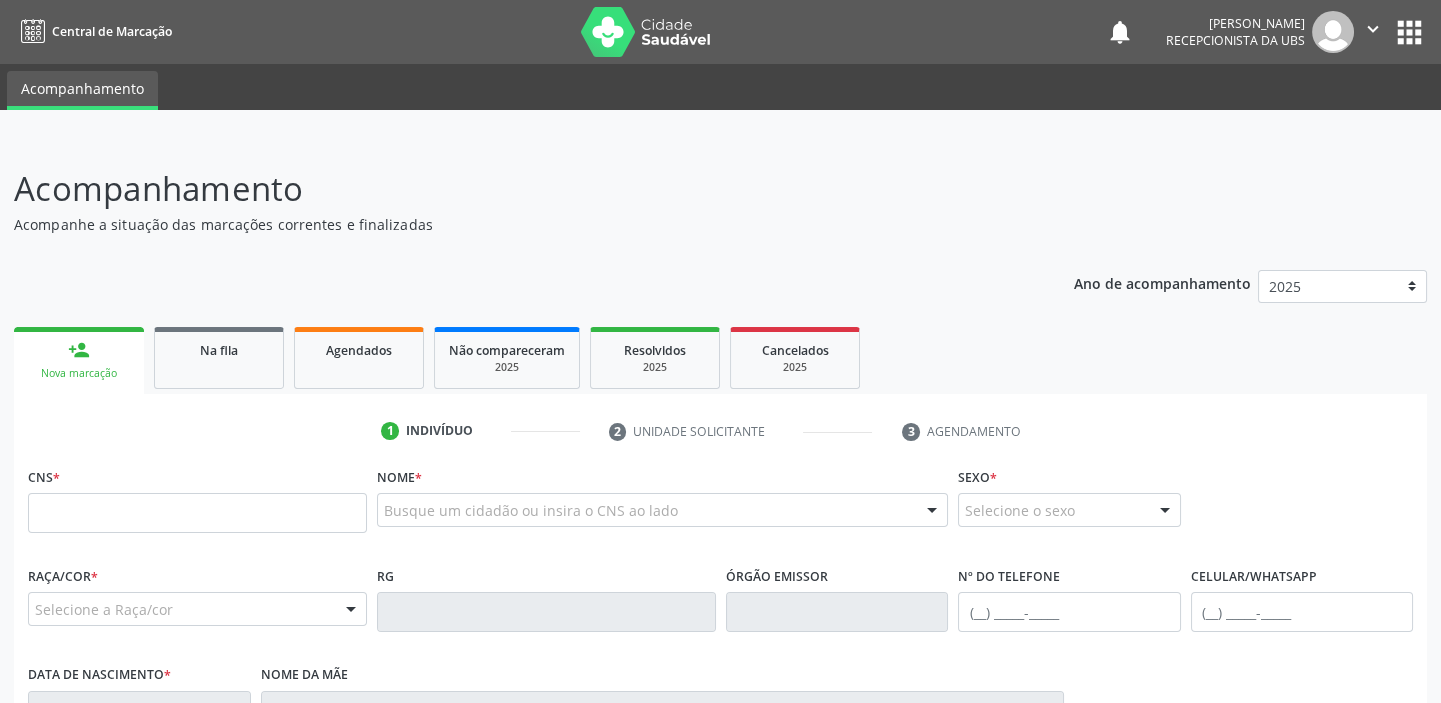 click on "CNS
*" at bounding box center [197, 504] 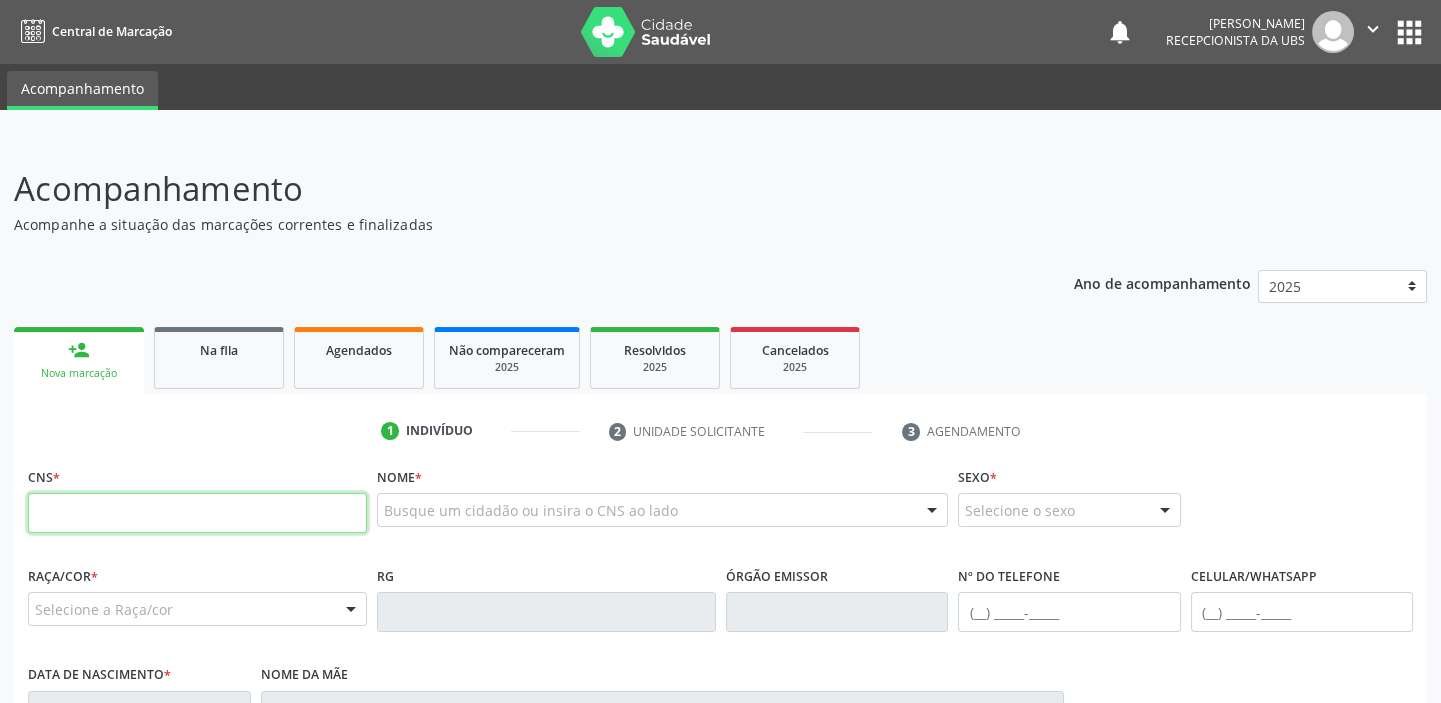click at bounding box center [197, 513] 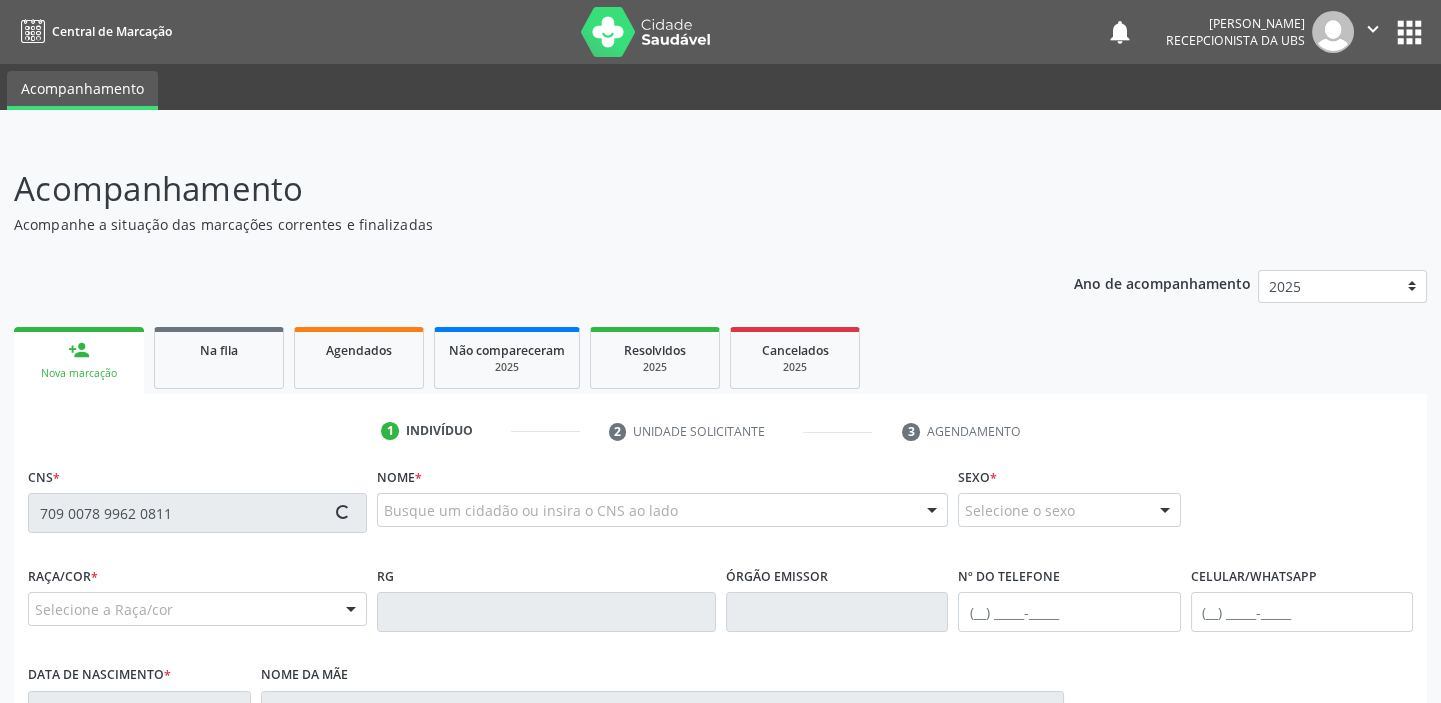 type on "709 0078 9962 0811" 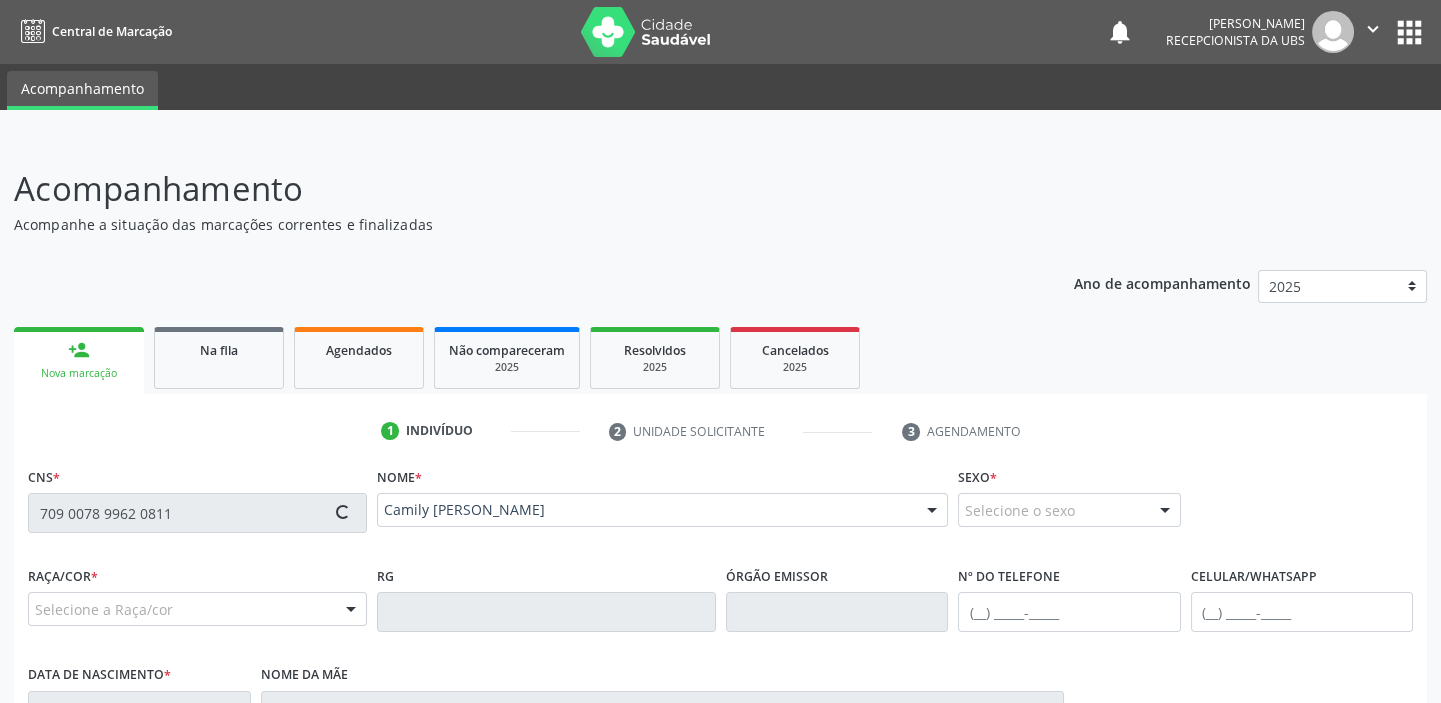 type on "[PHONE_NUMBER]" 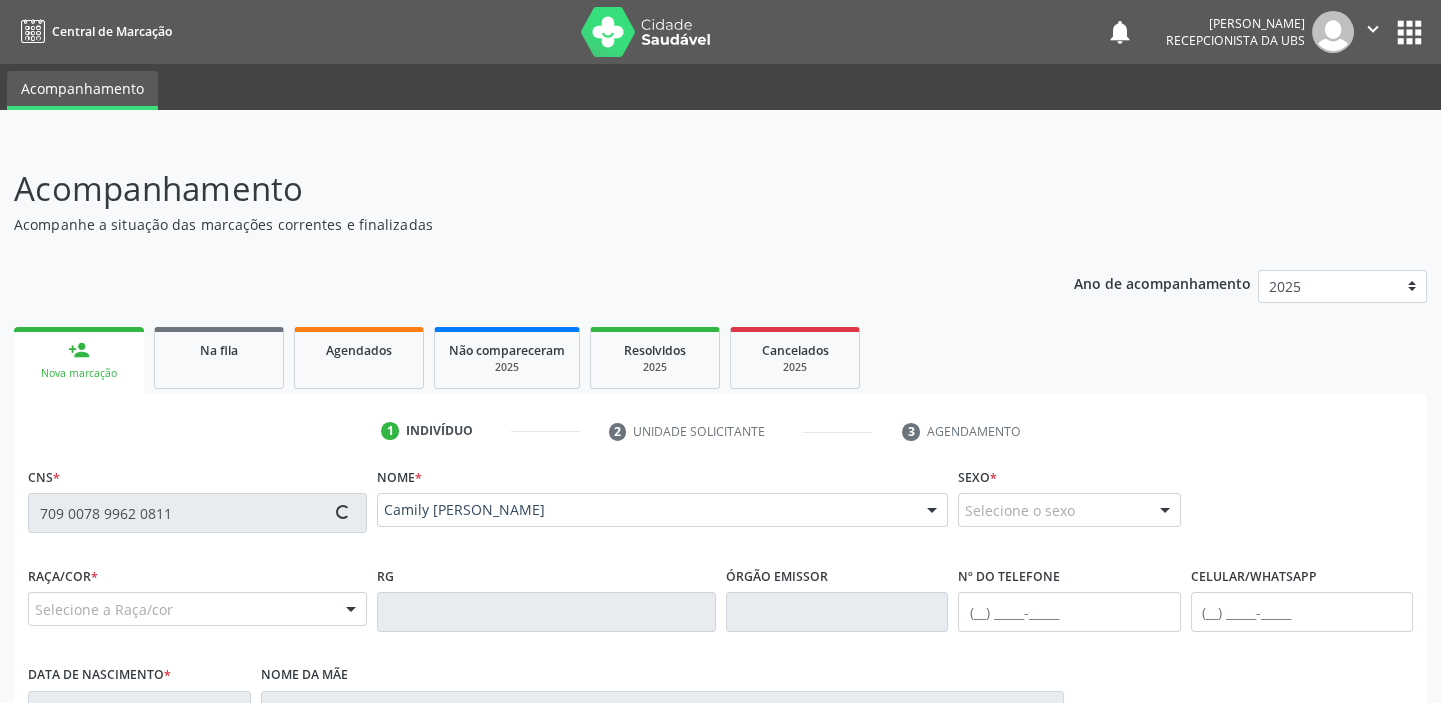 type on "13/[DATE]" 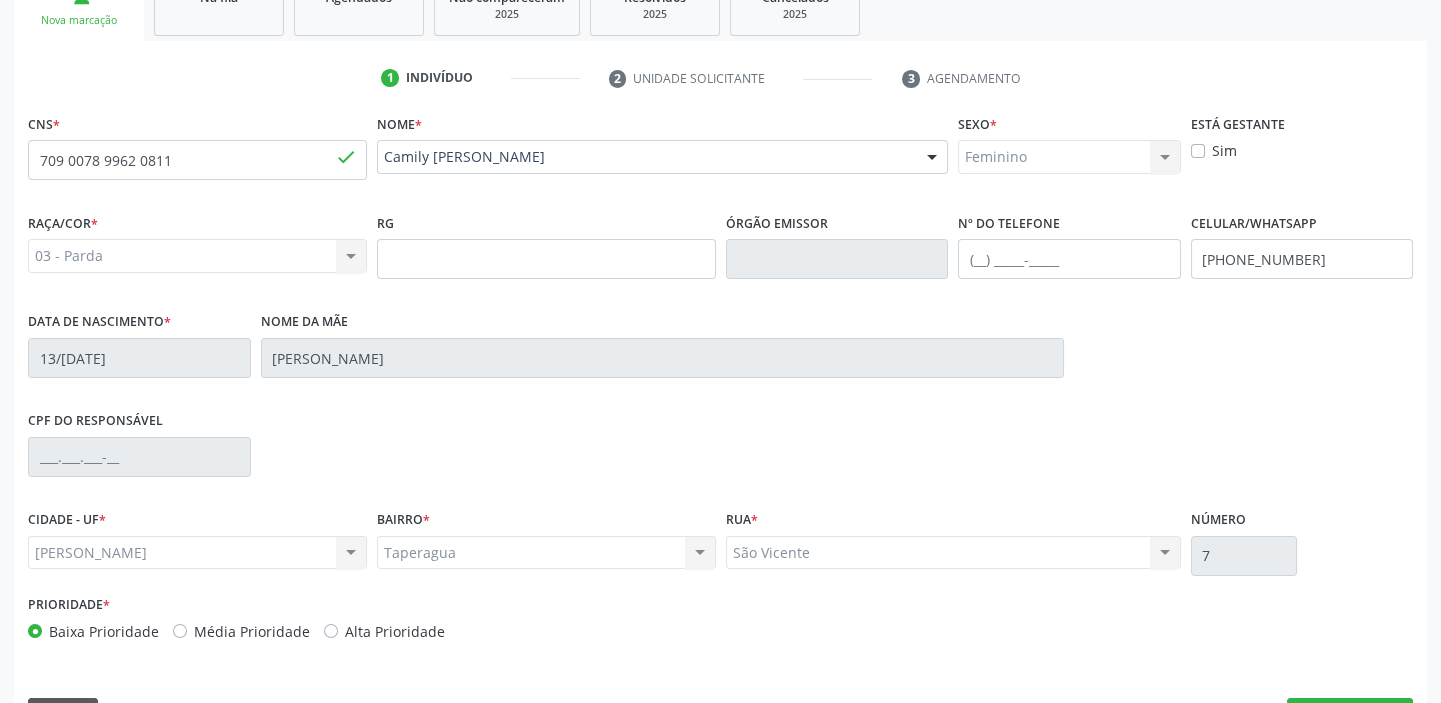 scroll, scrollTop: 378, scrollLeft: 0, axis: vertical 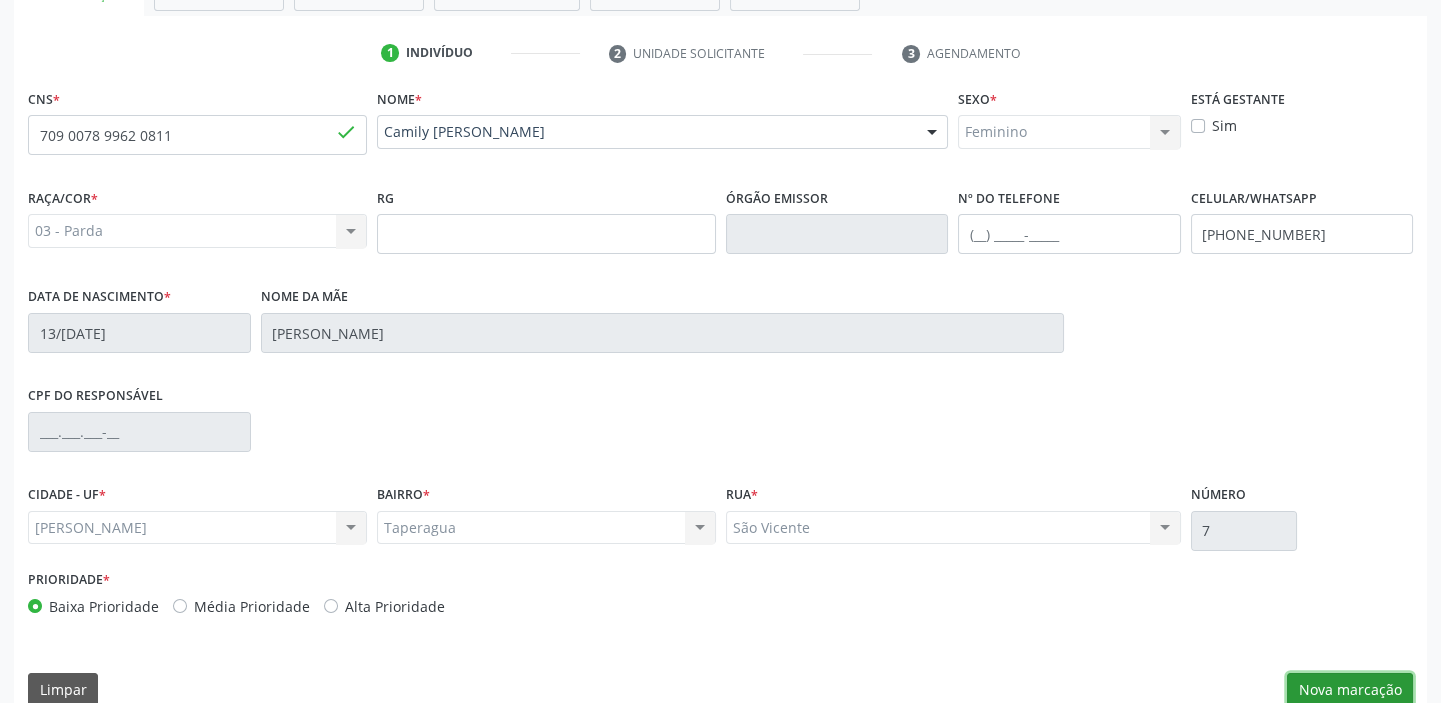 click on "Nova marcação" at bounding box center (1350, 690) 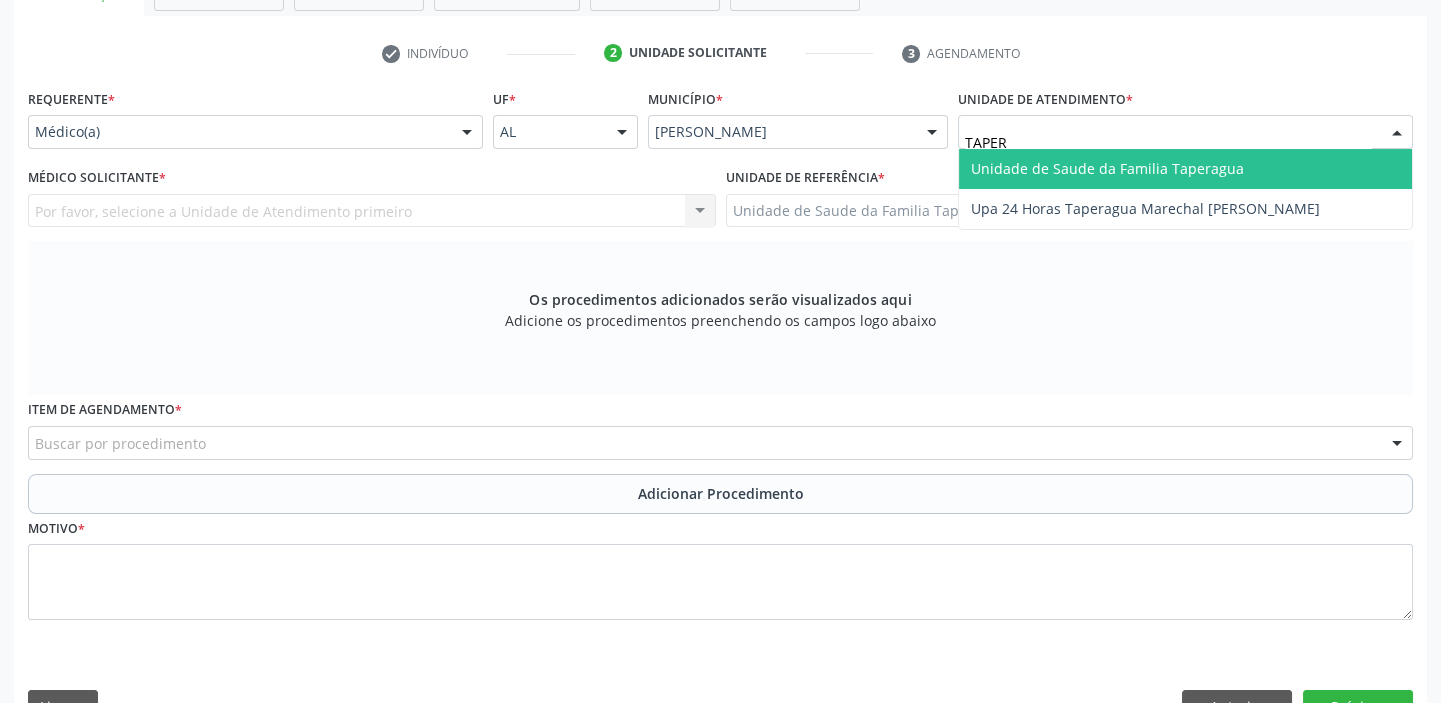 type on "TAPERA" 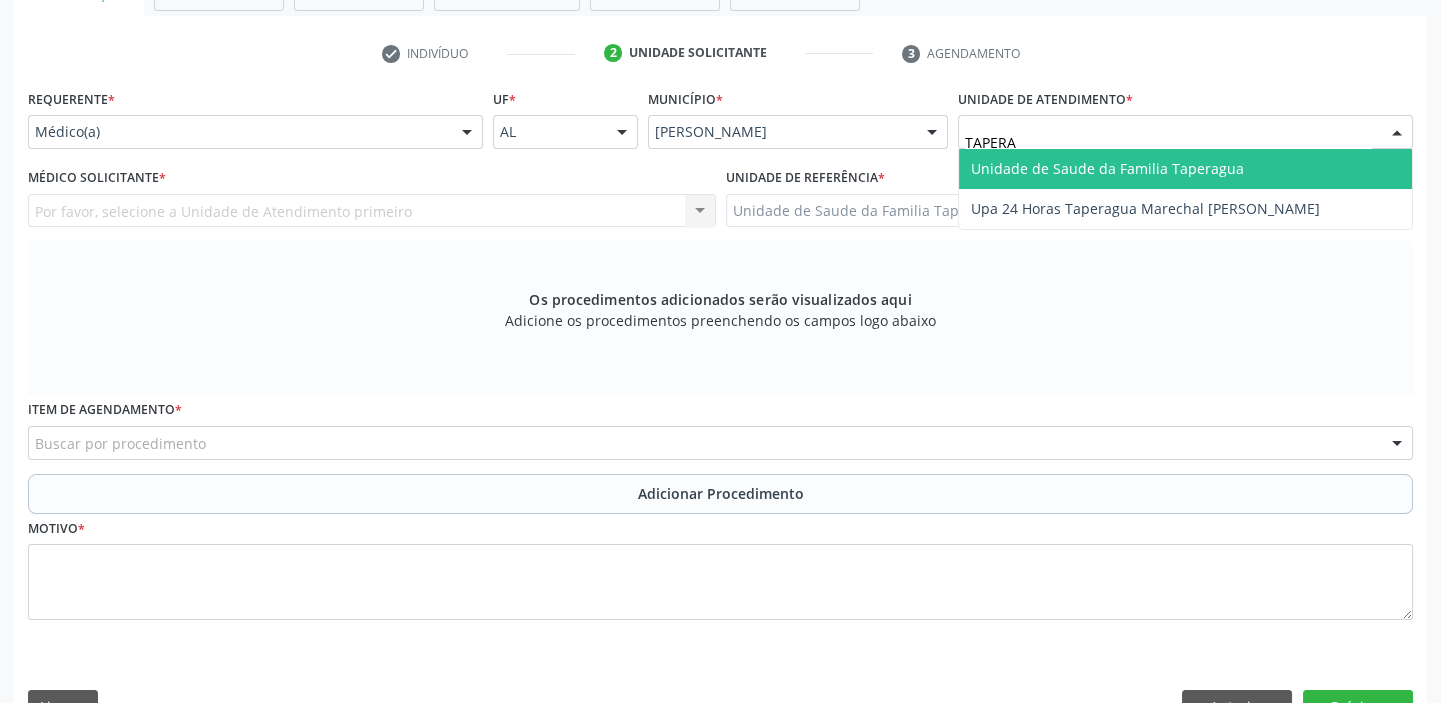 click on "Unidade de Saude da Familia Taperagua" at bounding box center [1107, 168] 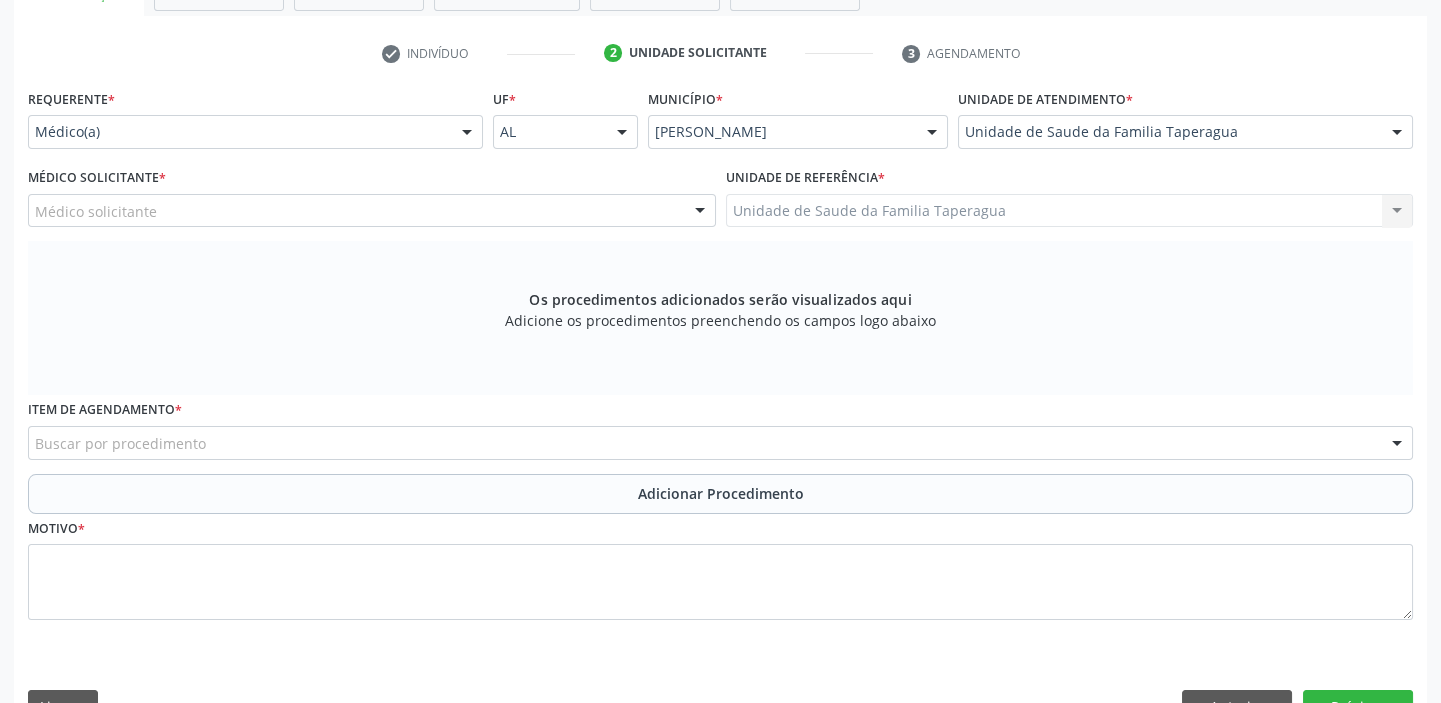 click on "Médico solicitante" at bounding box center [372, 211] 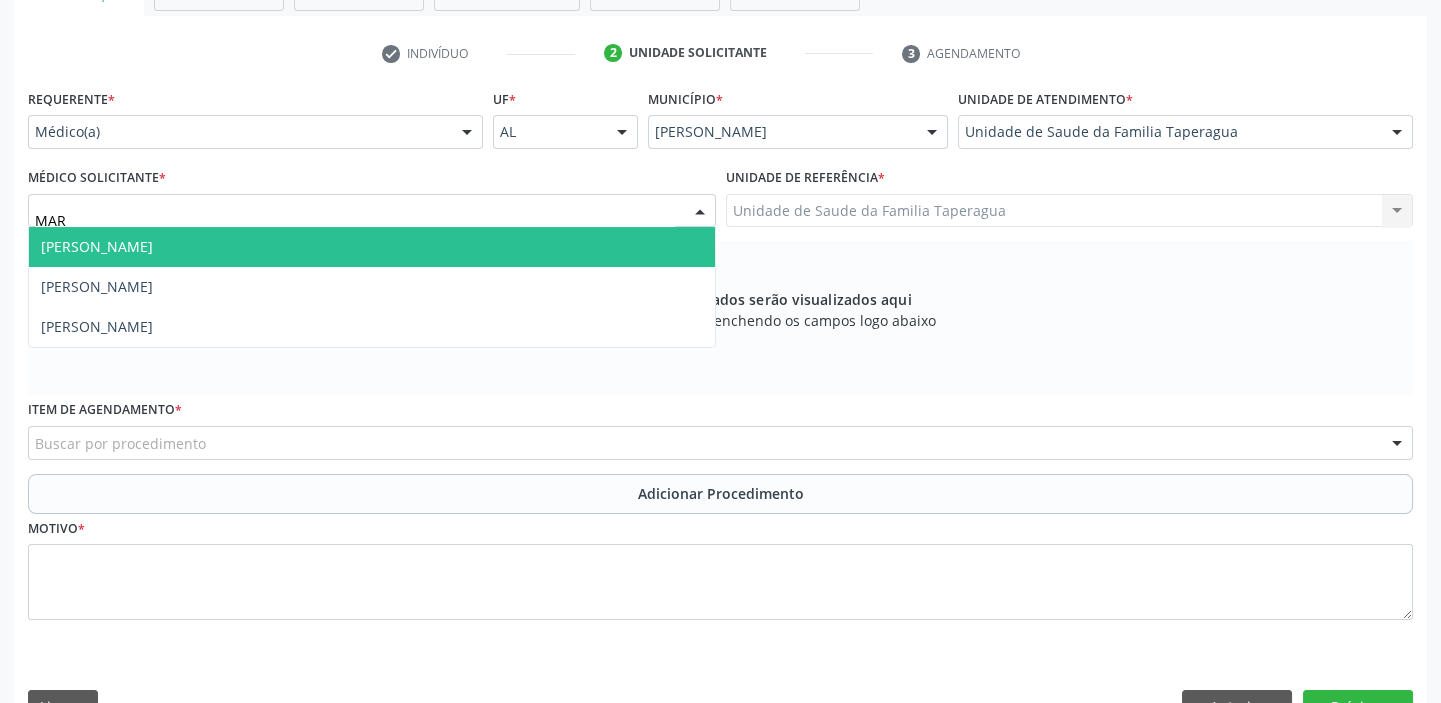 type on "MART" 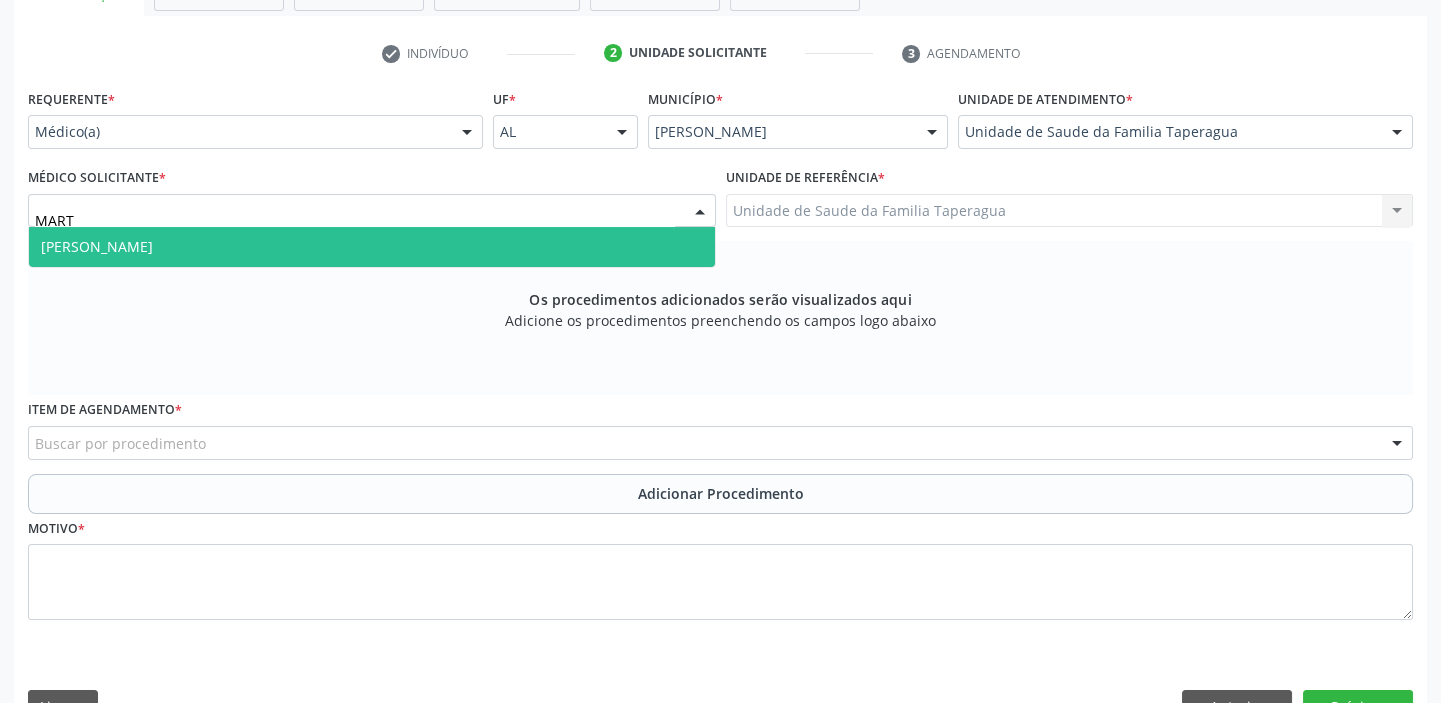 click on "MART" at bounding box center [355, 221] 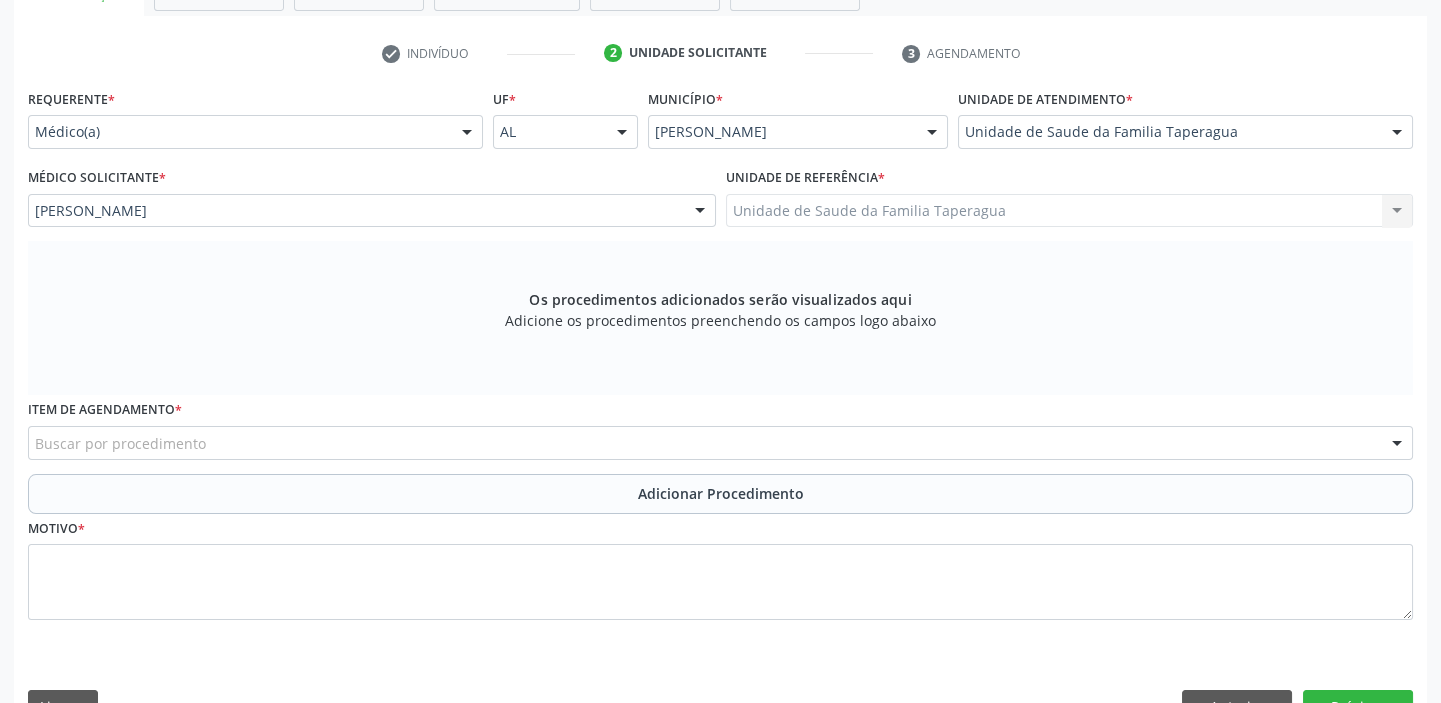 click on "Buscar por procedimento" at bounding box center (720, 443) 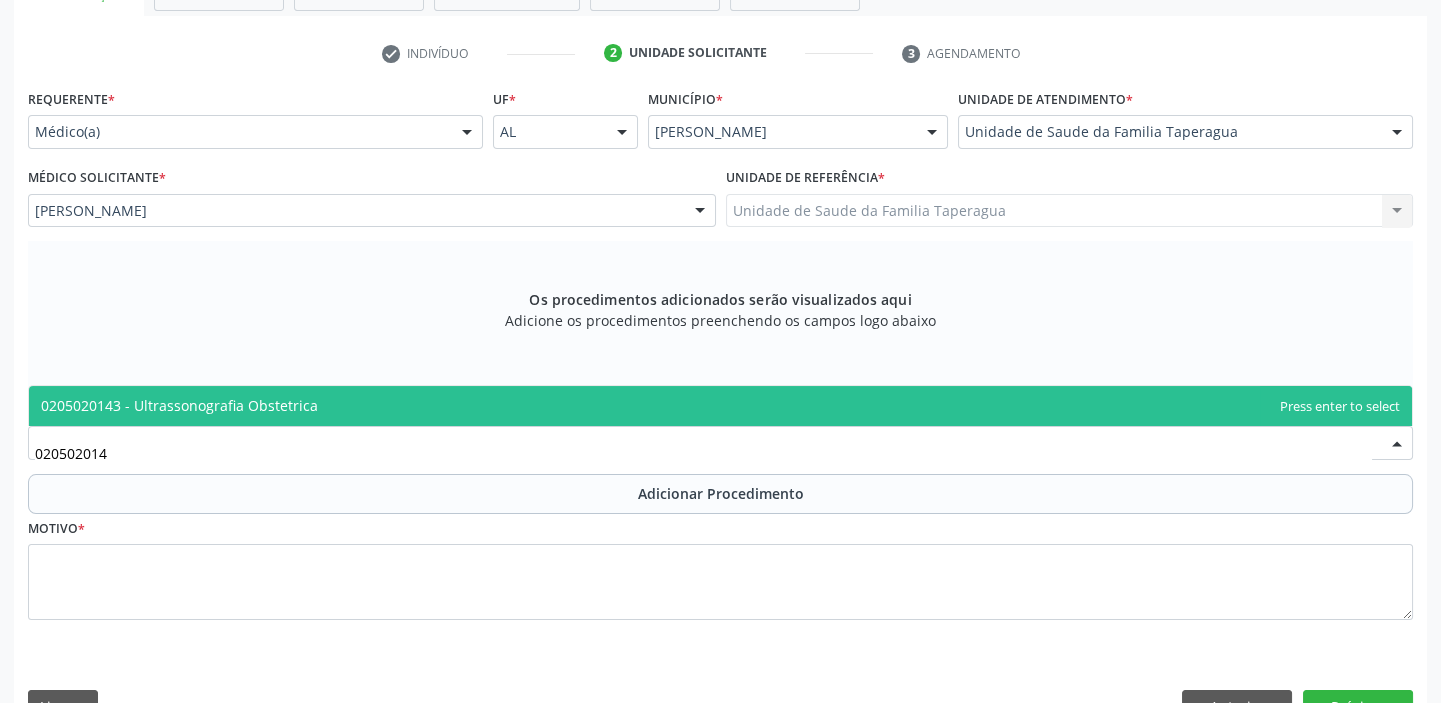 type on "0205020143" 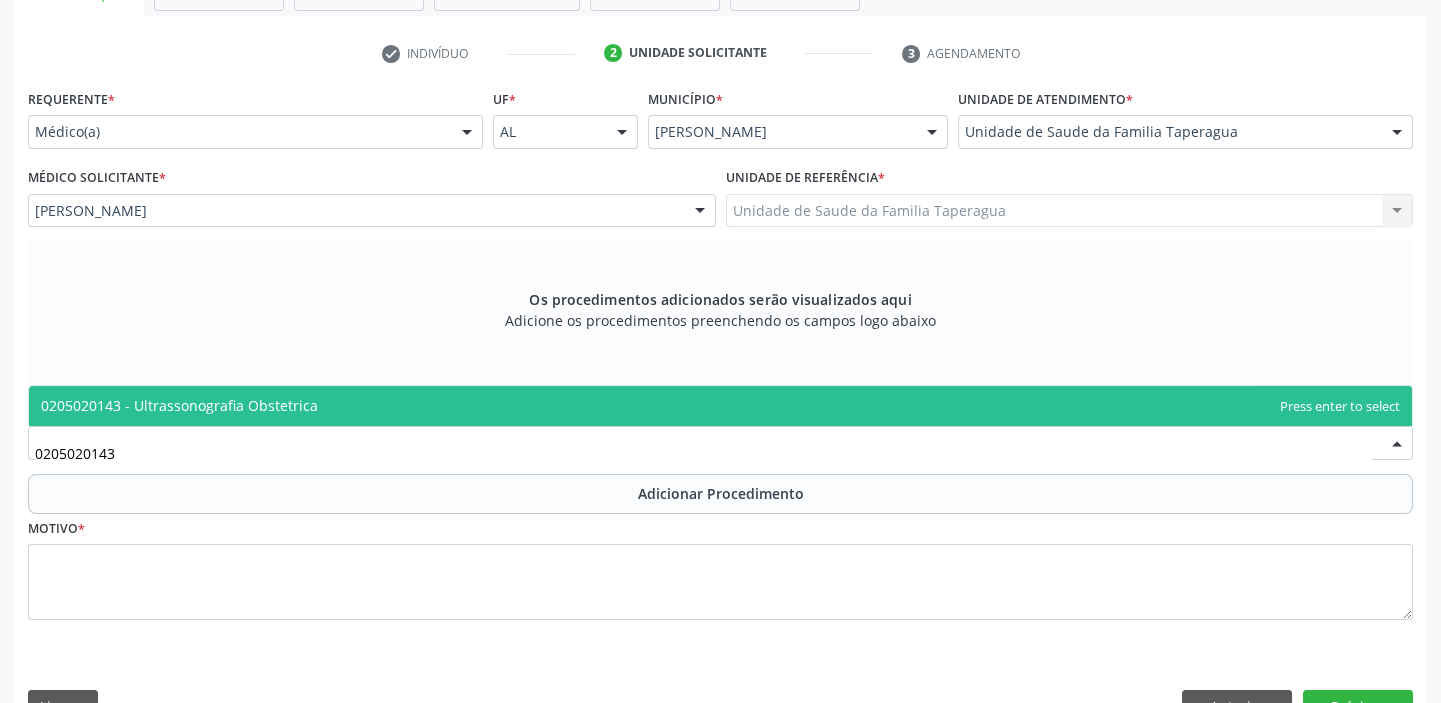 click on "0205020143 - Ultrassonografia Obstetrica" at bounding box center [720, 406] 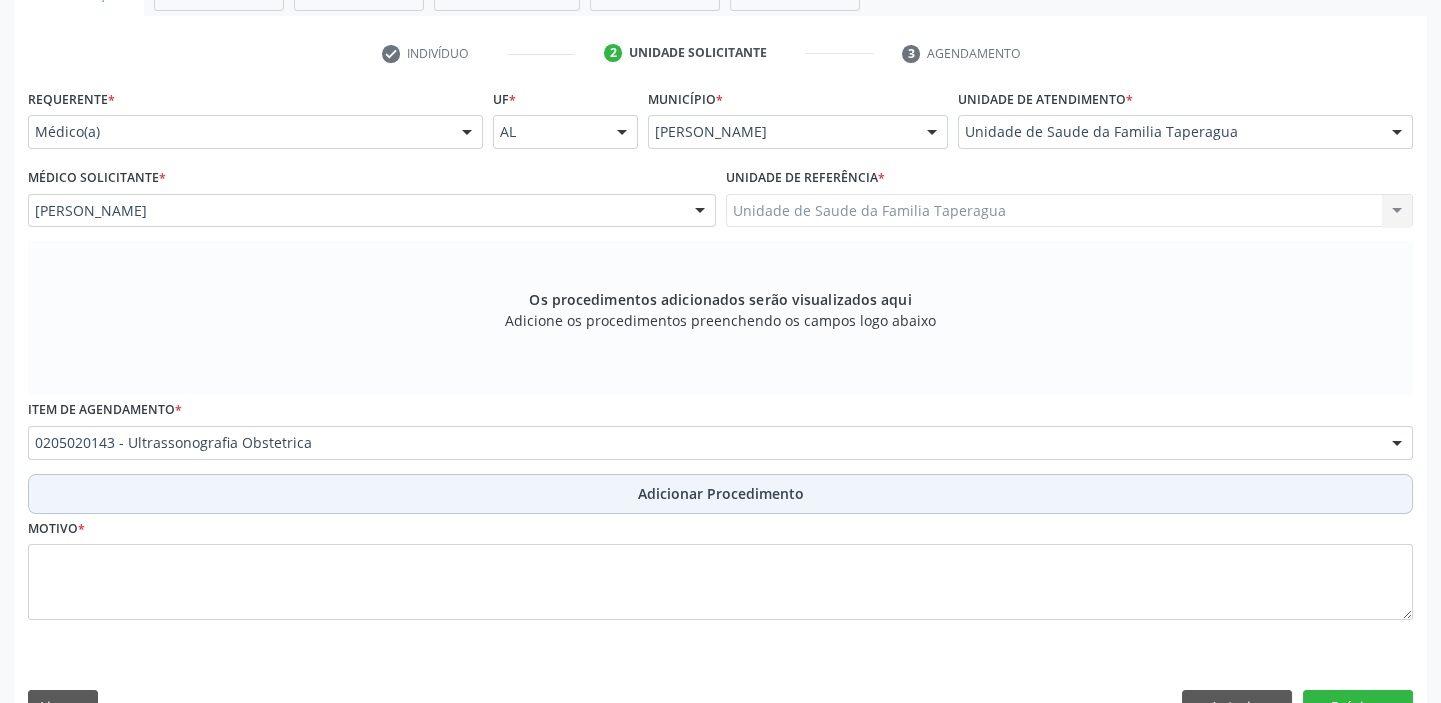 click on "Adicionar Procedimento" at bounding box center [720, 494] 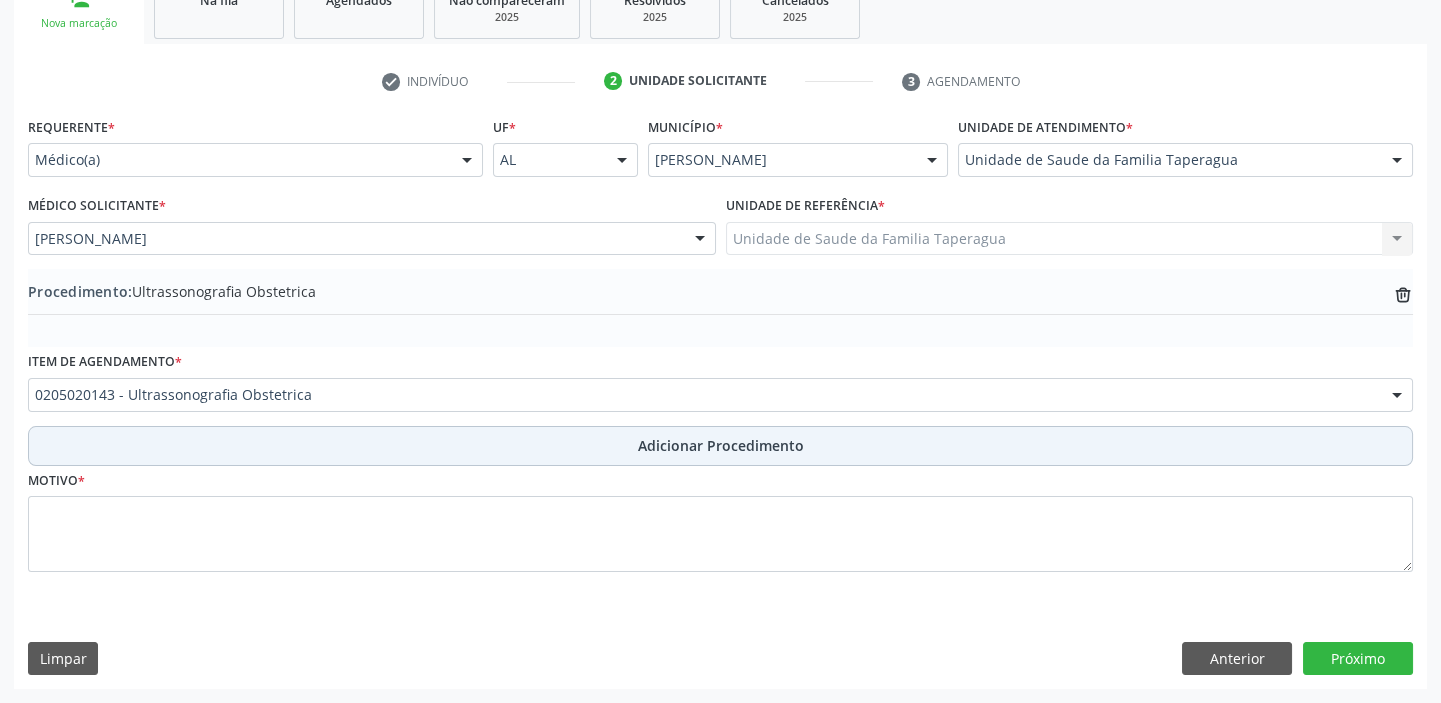 scroll, scrollTop: 349, scrollLeft: 0, axis: vertical 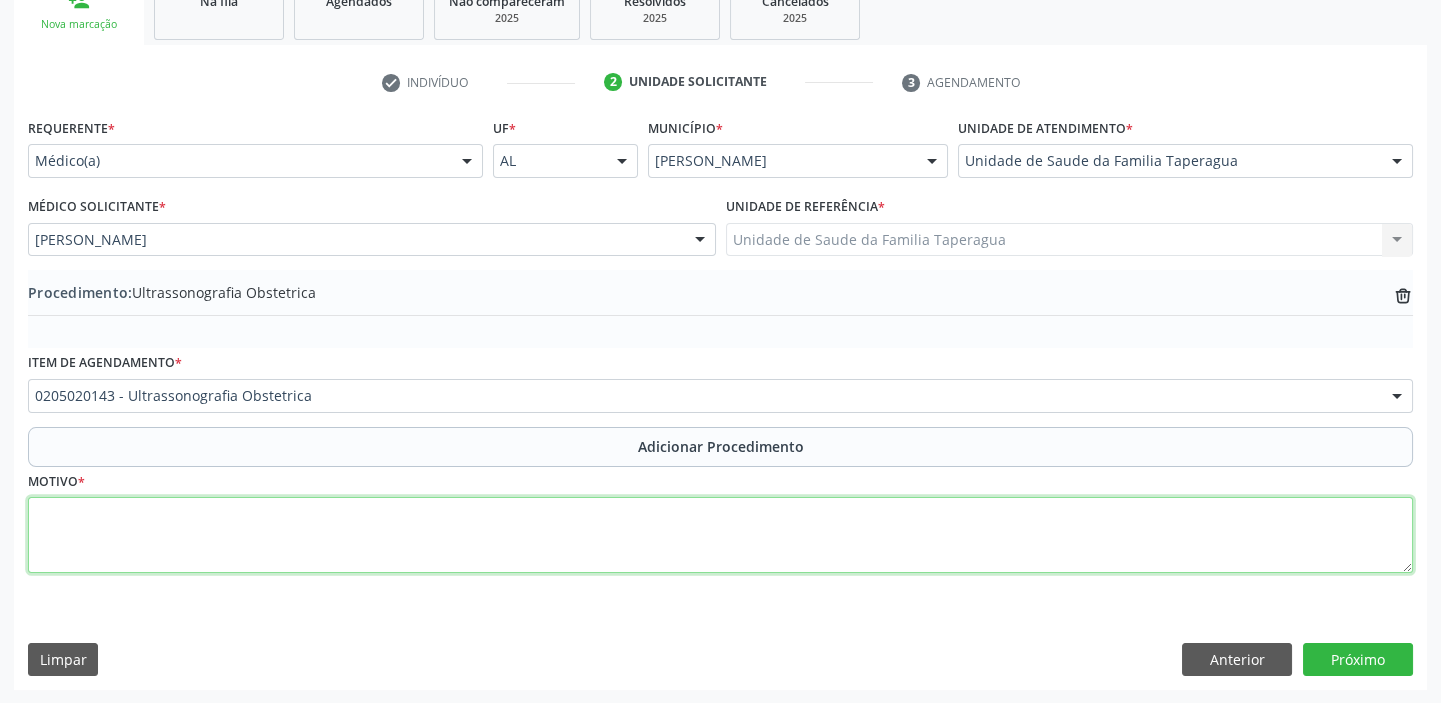 click at bounding box center [720, 535] 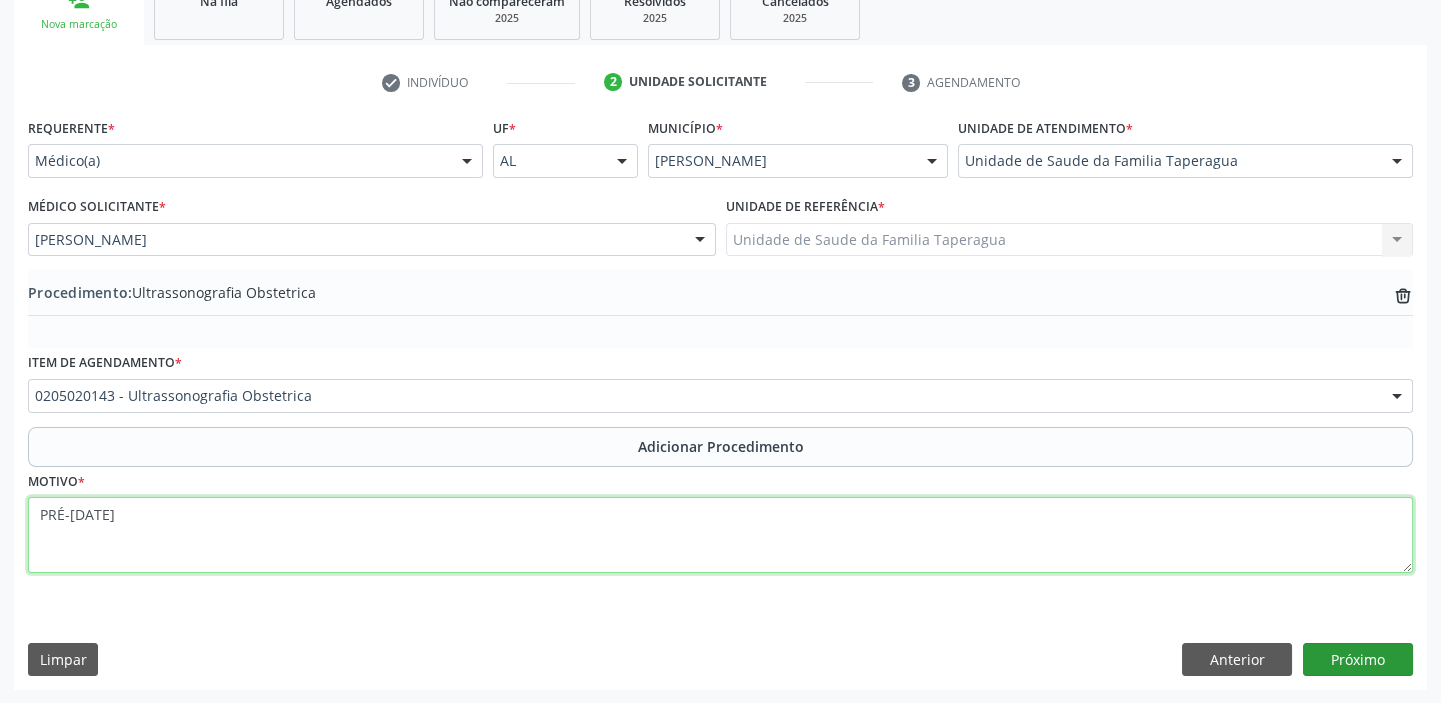 type on "PRÉ-[DATE]" 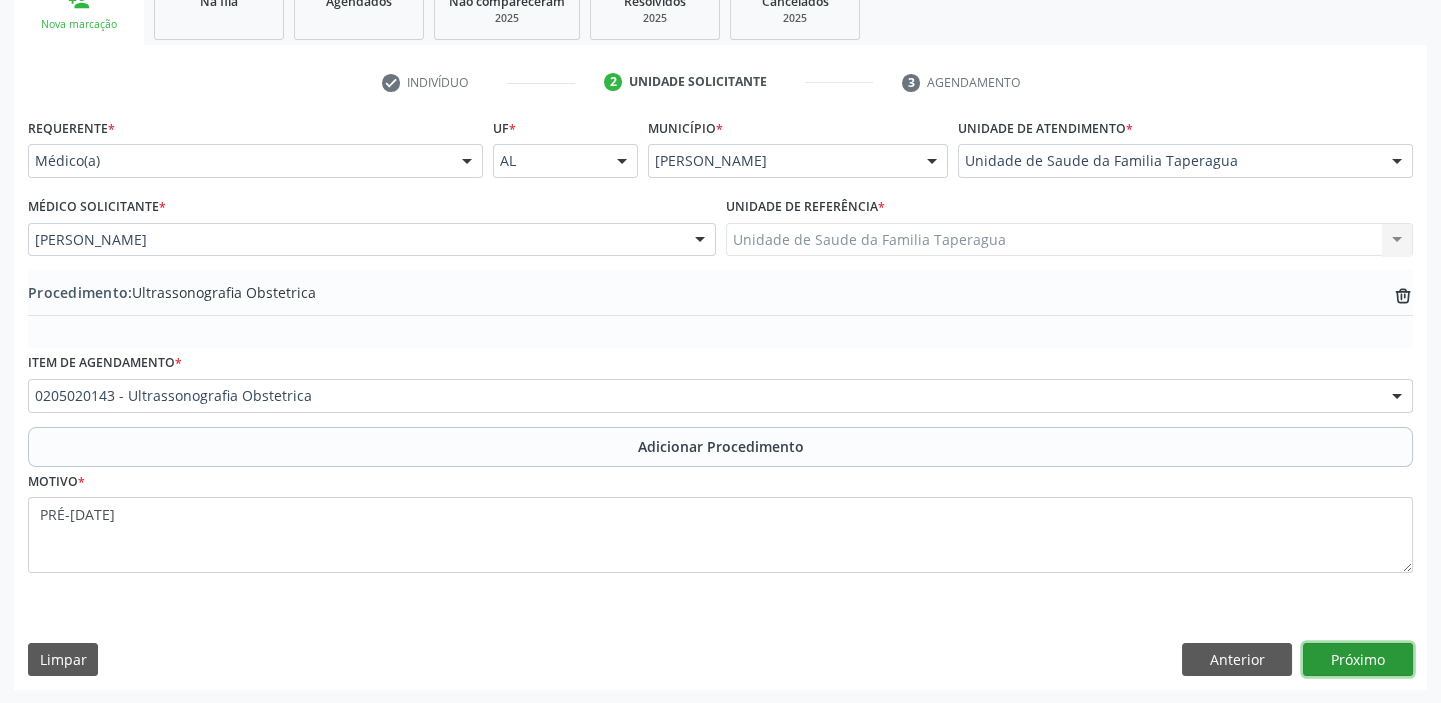 click on "Próximo" at bounding box center (1358, 660) 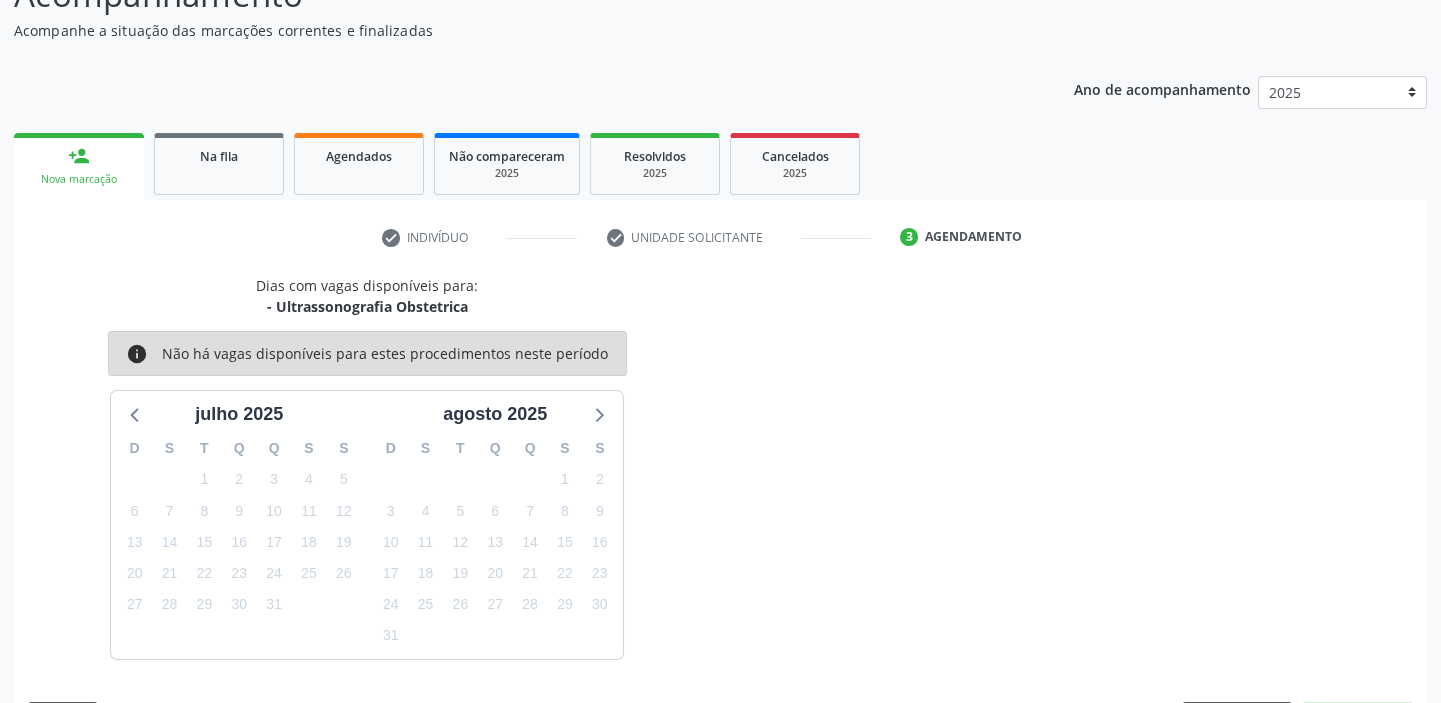 scroll, scrollTop: 252, scrollLeft: 0, axis: vertical 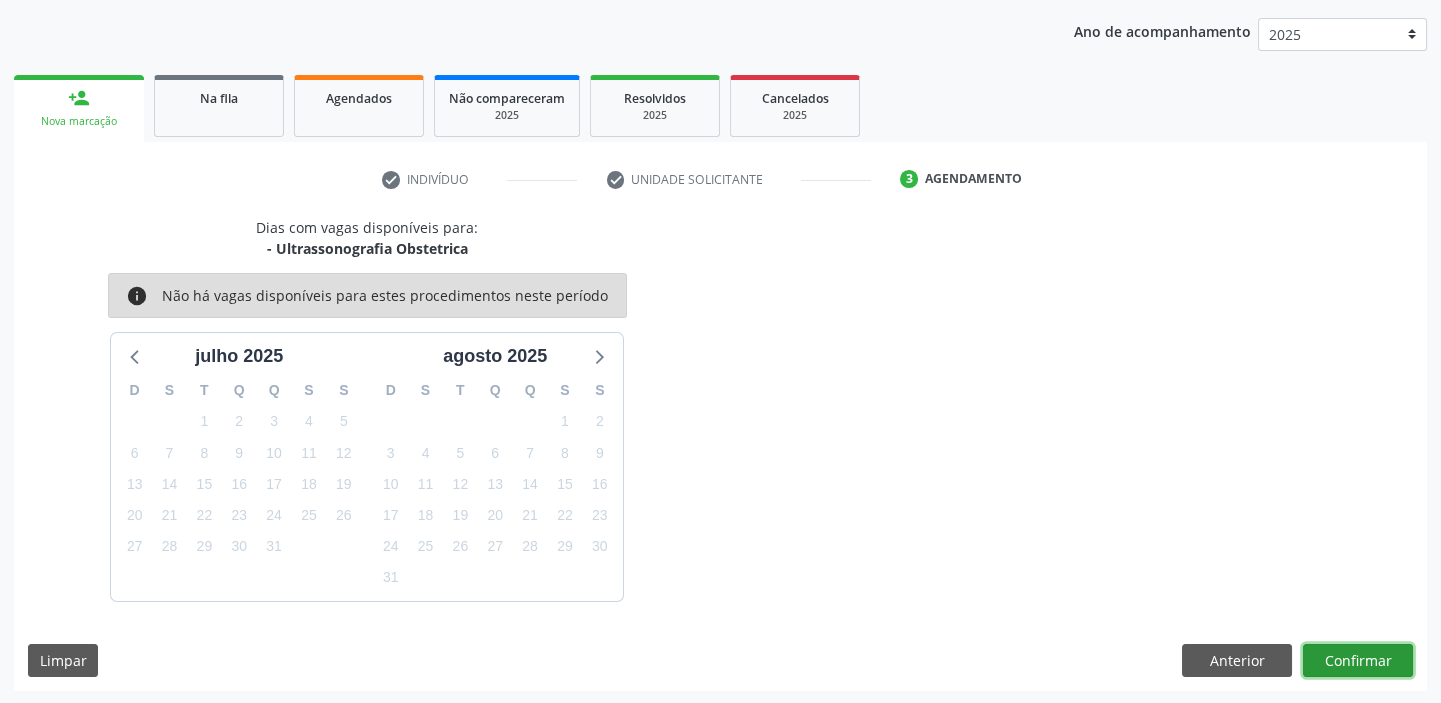 click on "Confirmar" at bounding box center [1358, 661] 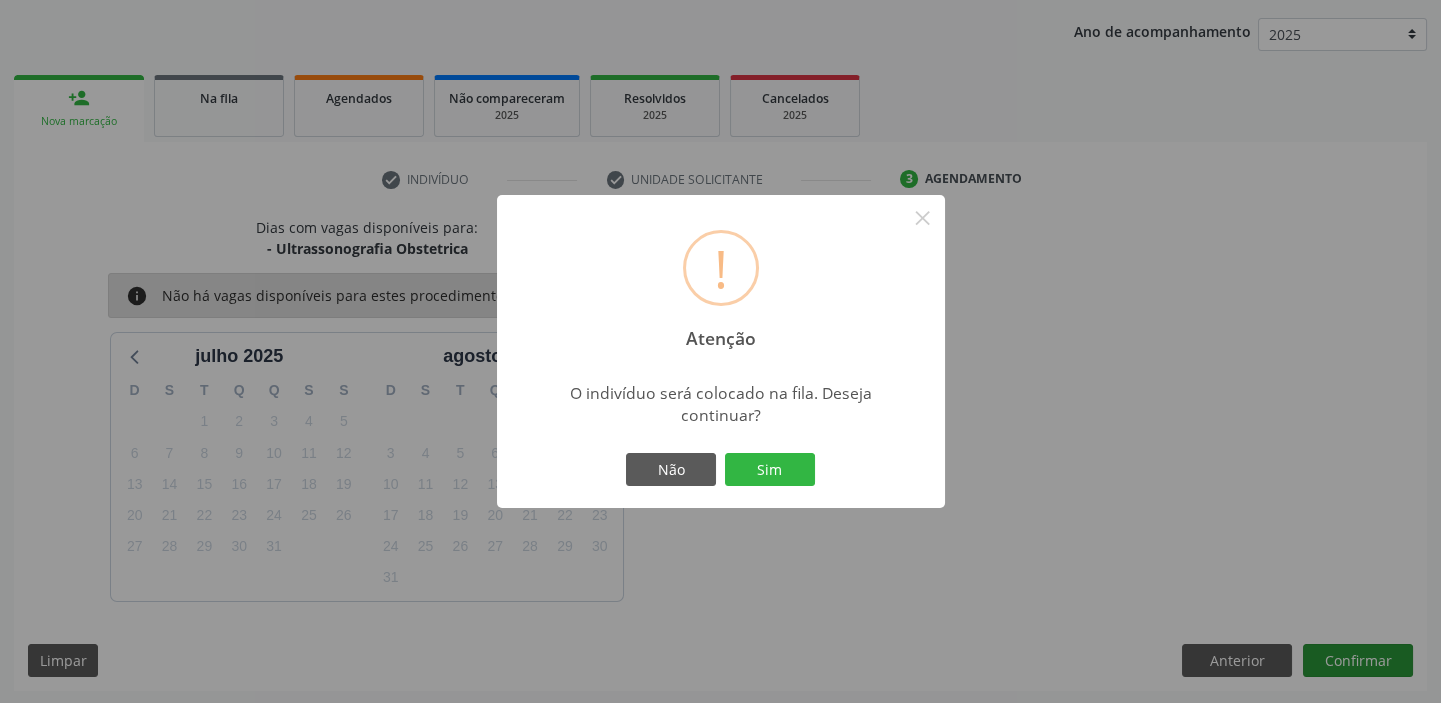 type 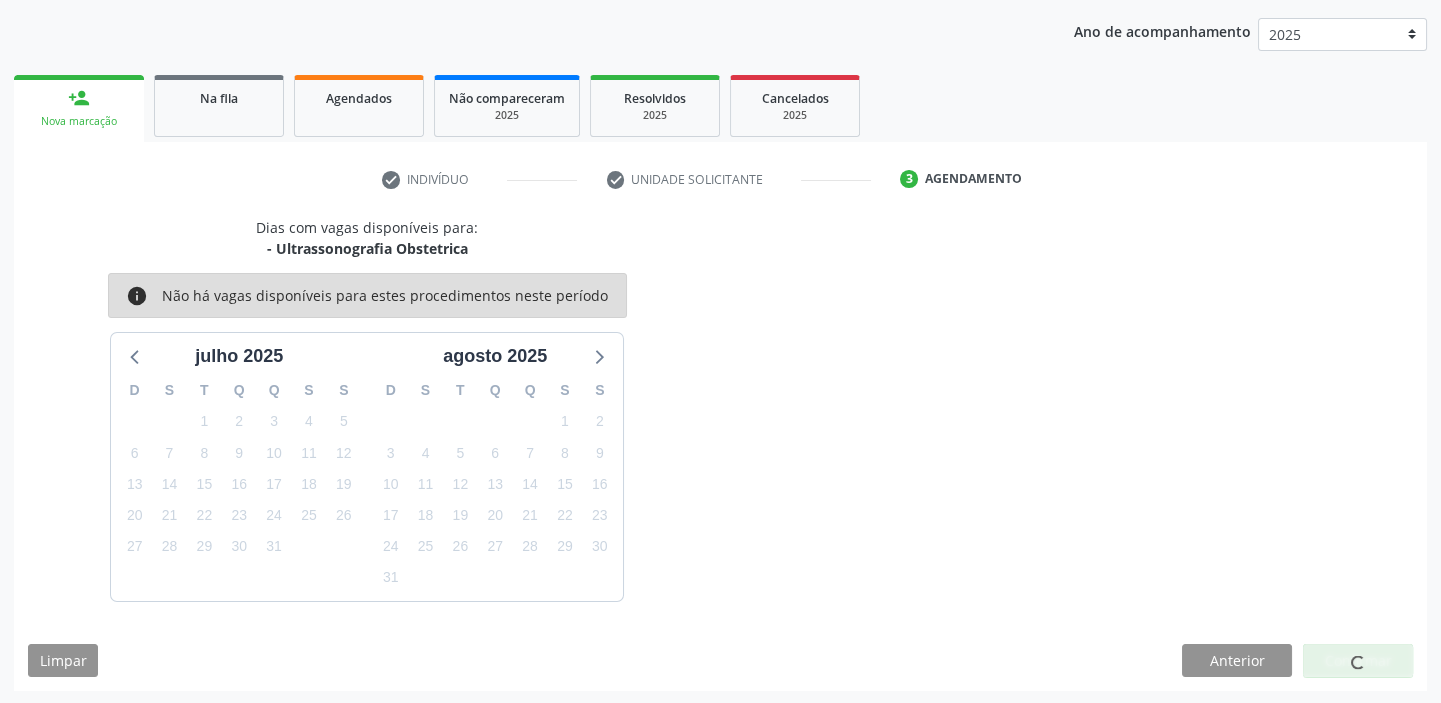 scroll, scrollTop: 0, scrollLeft: 0, axis: both 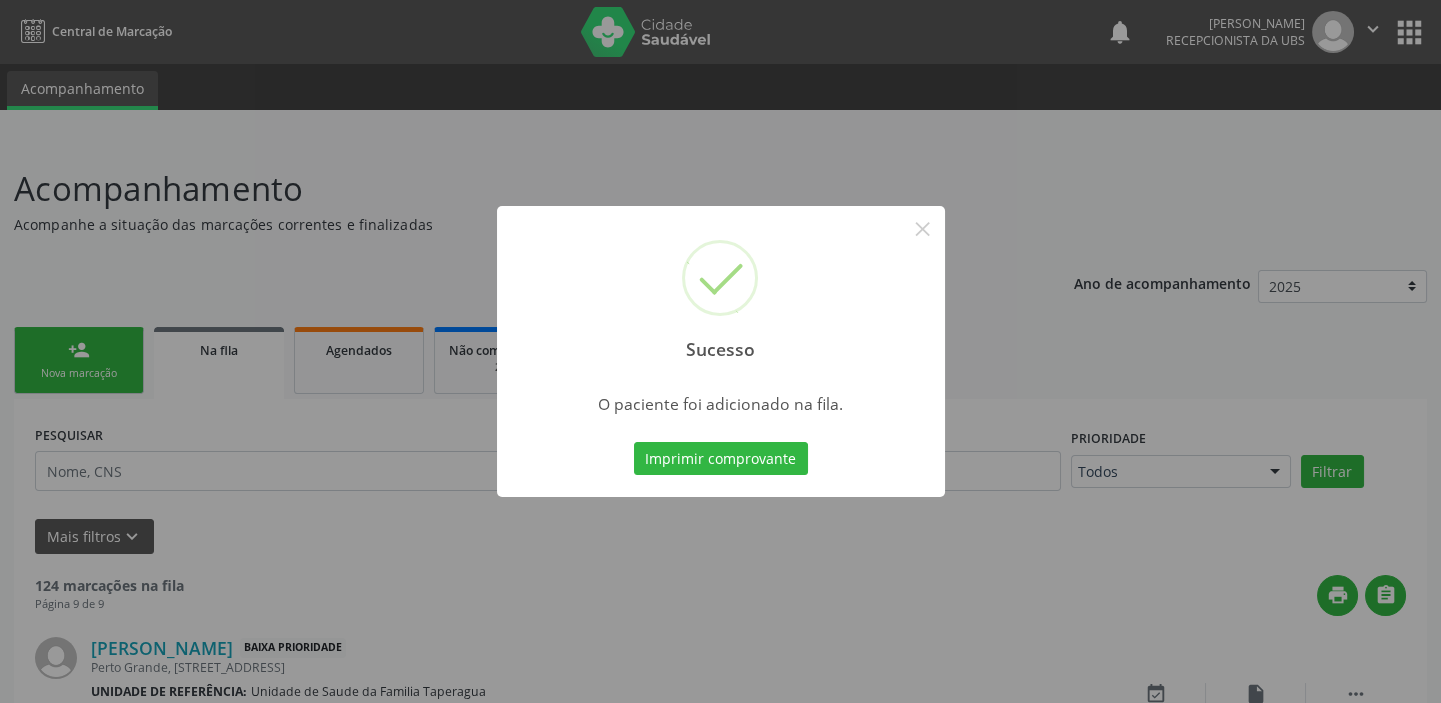 click on "Sucesso × O paciente foi adicionado na fila. Imprimir comprovante Cancel" at bounding box center (720, 351) 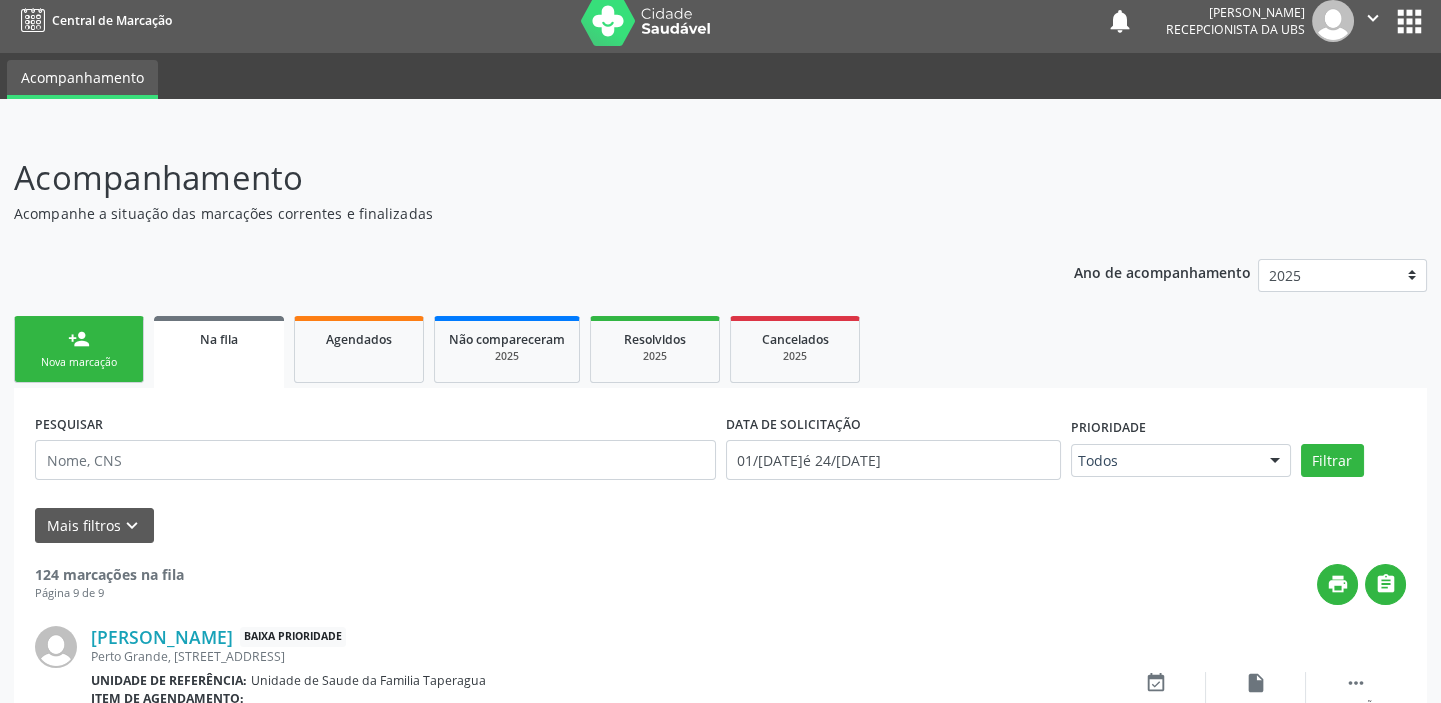 scroll, scrollTop: 0, scrollLeft: 0, axis: both 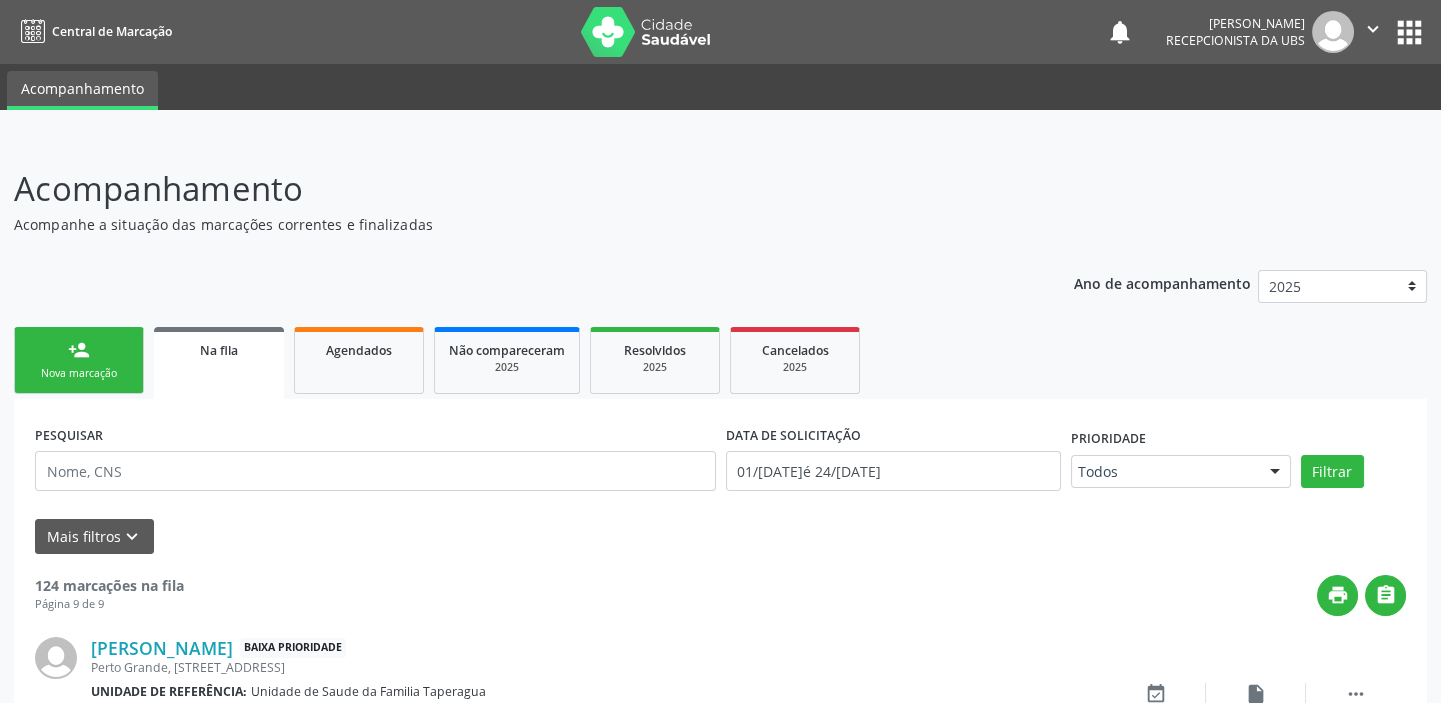 click on "person_add
Nova marcação" at bounding box center (79, 360) 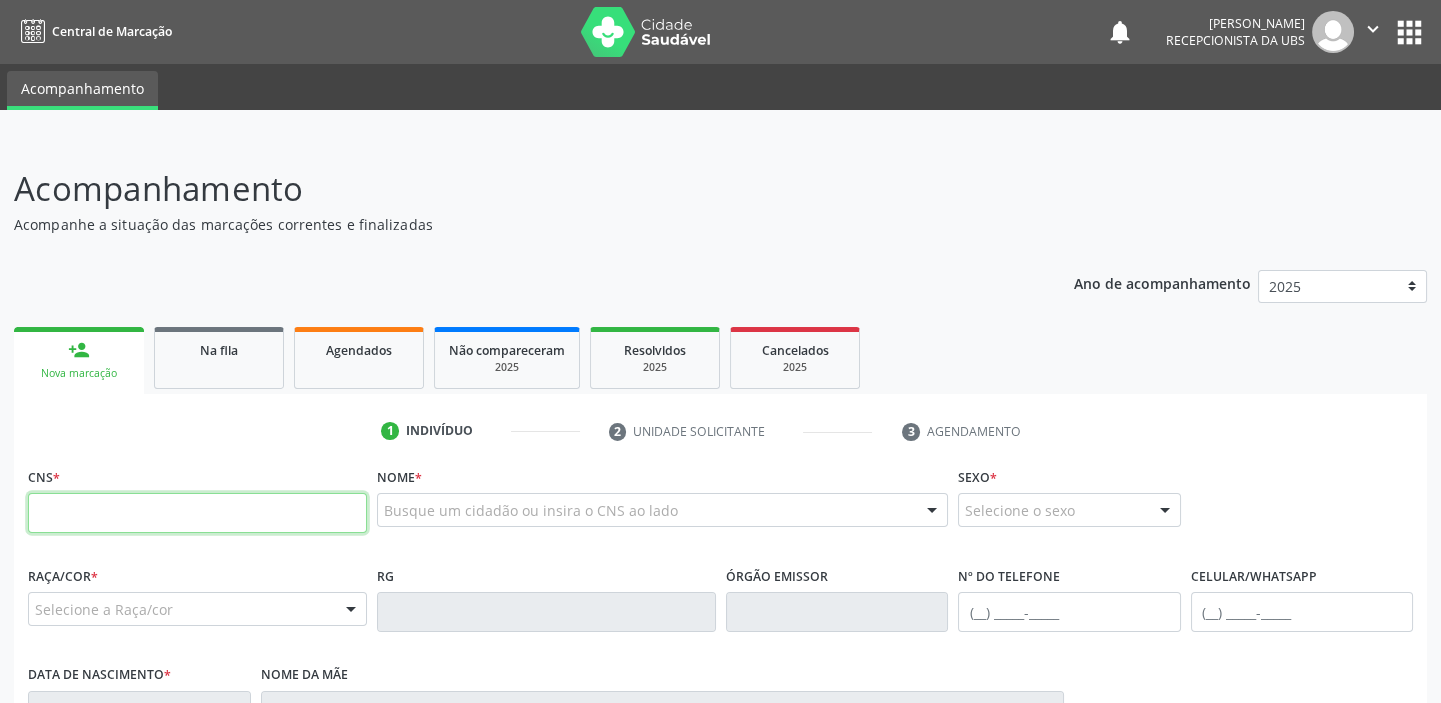 click at bounding box center [197, 513] 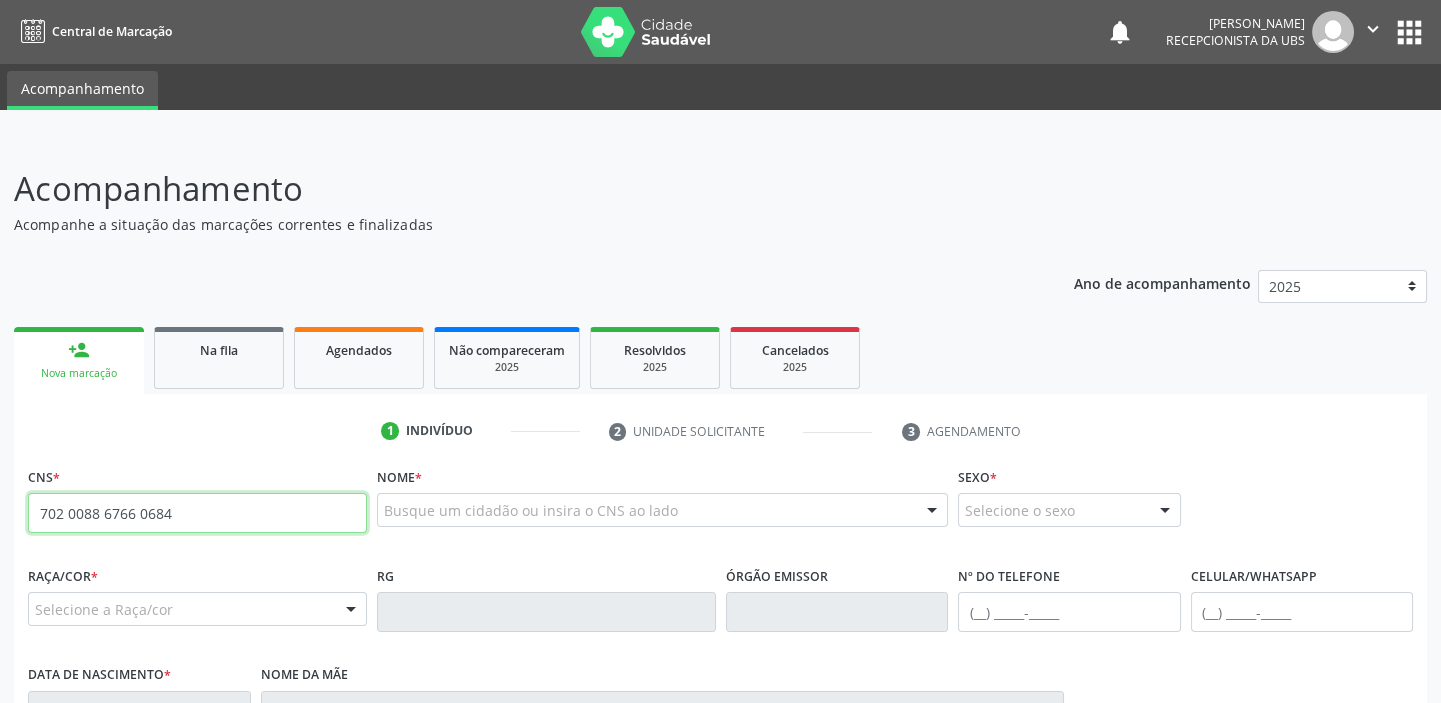 type on "702 0088 6766 0684" 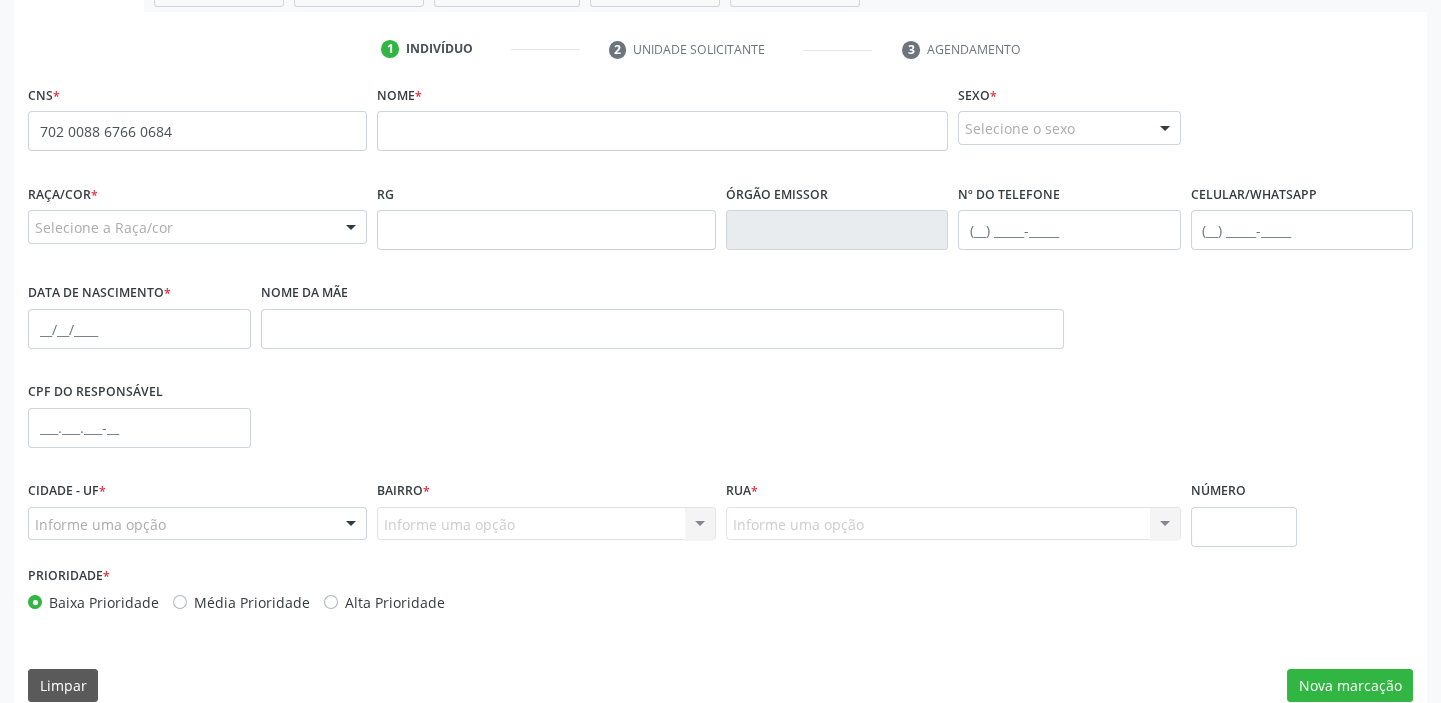 scroll, scrollTop: 0, scrollLeft: 0, axis: both 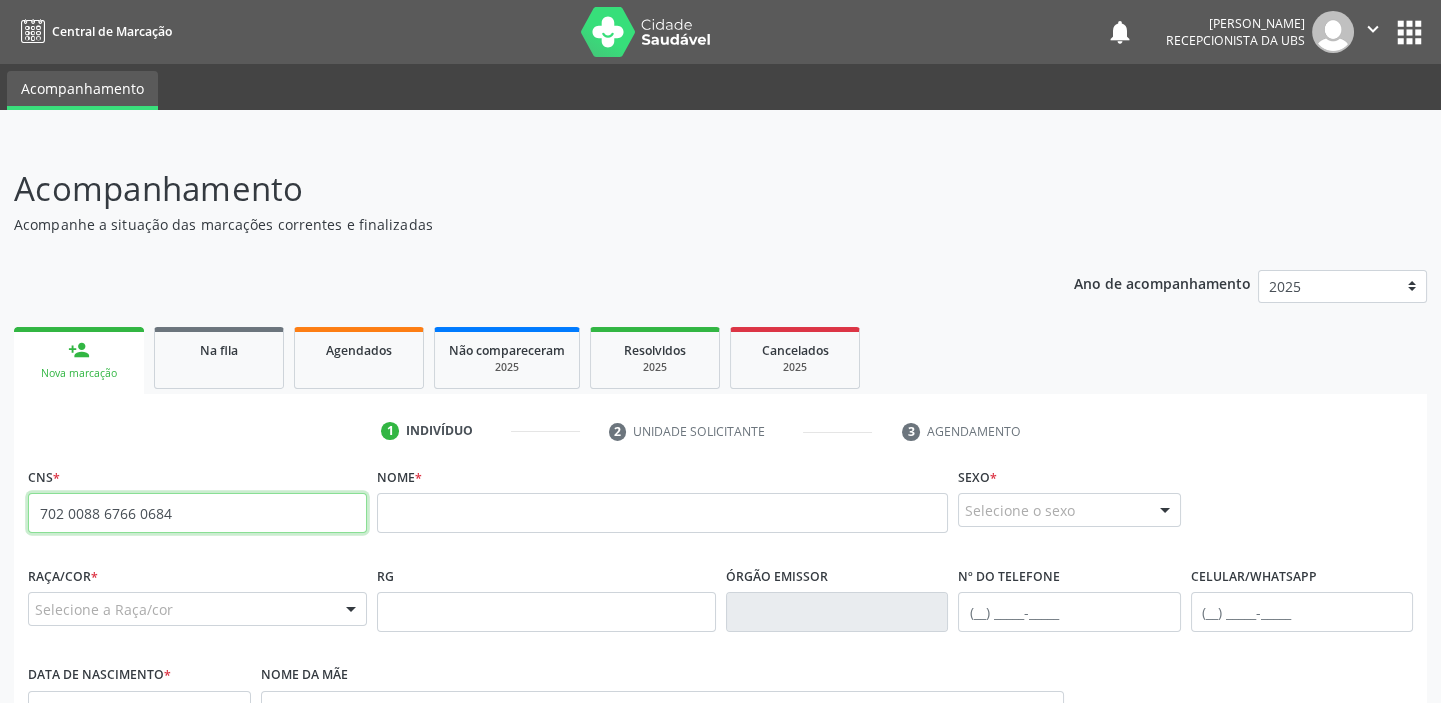 click on "702 0088 6766 0684" at bounding box center (197, 513) 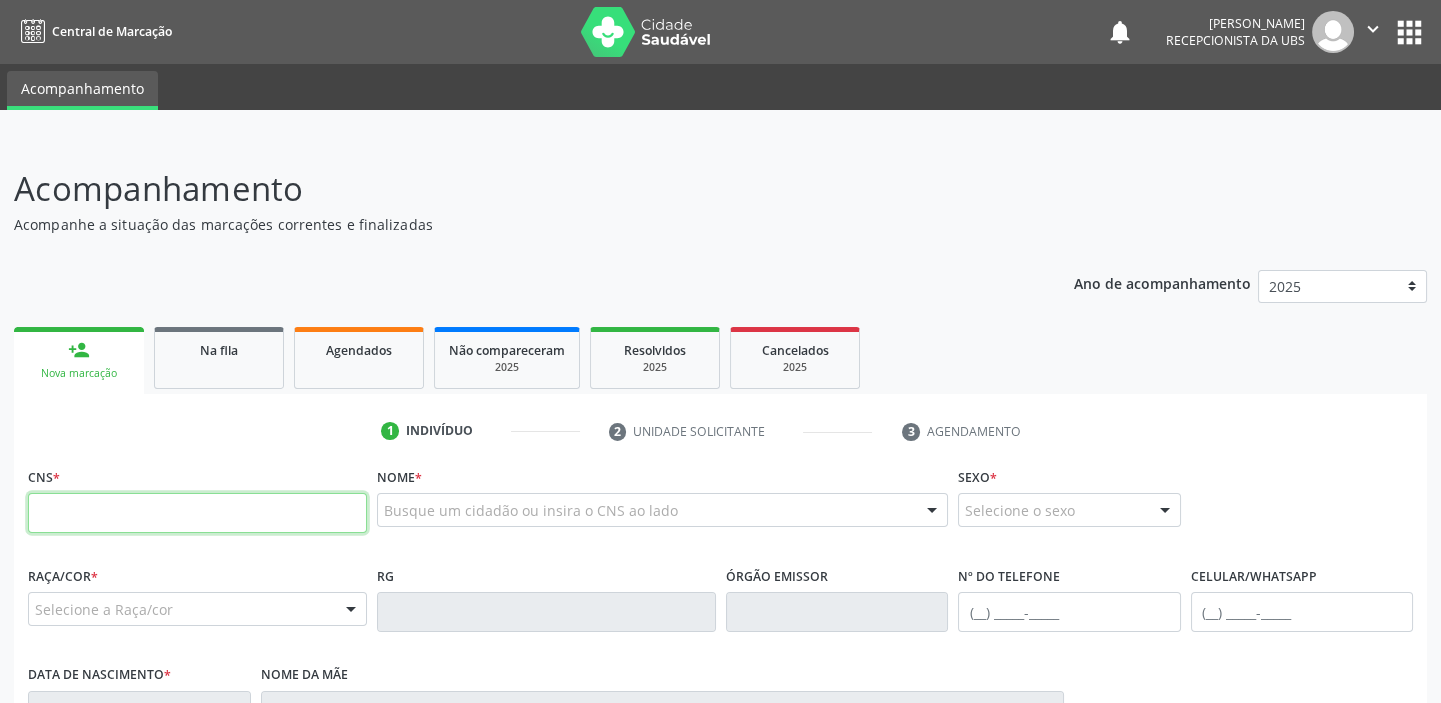 paste on "709 0078 9962 0811" 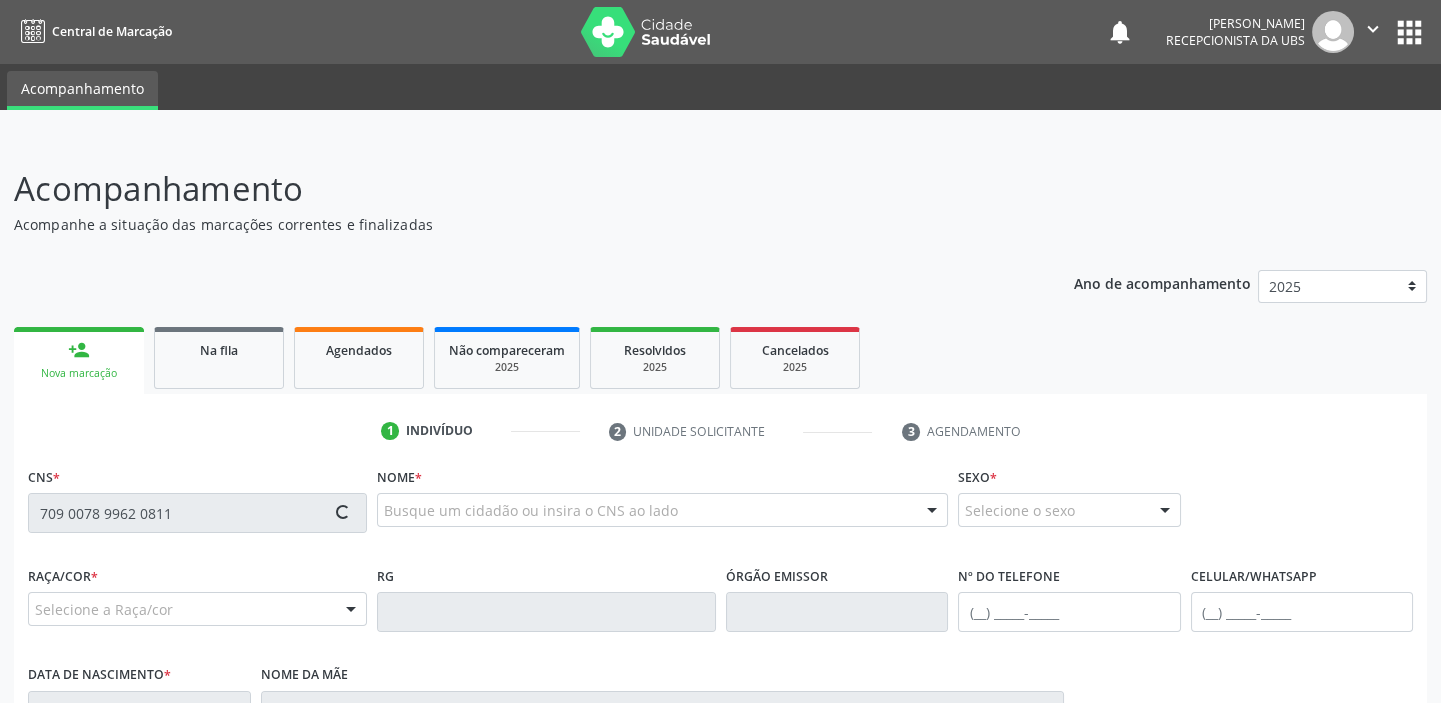 type on "709 0078 9962 0811" 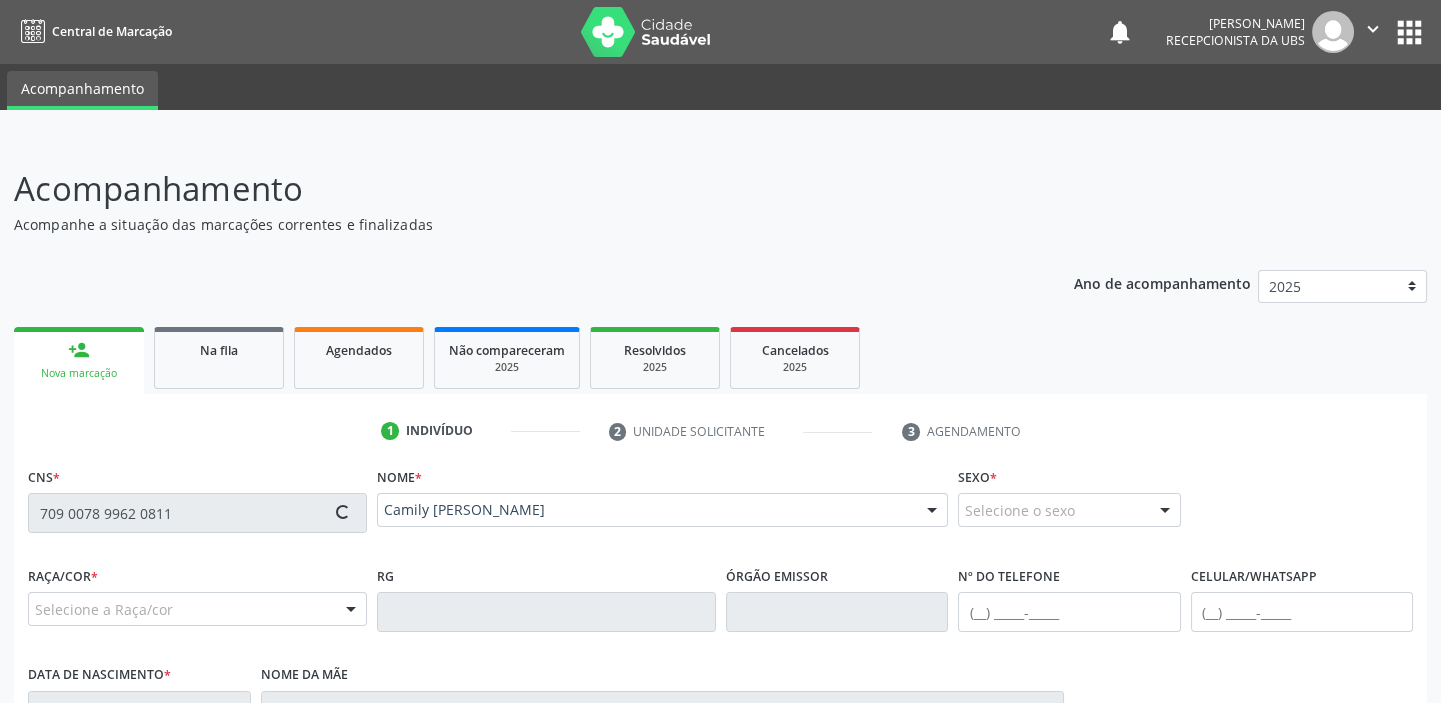 type on "[PHONE_NUMBER]" 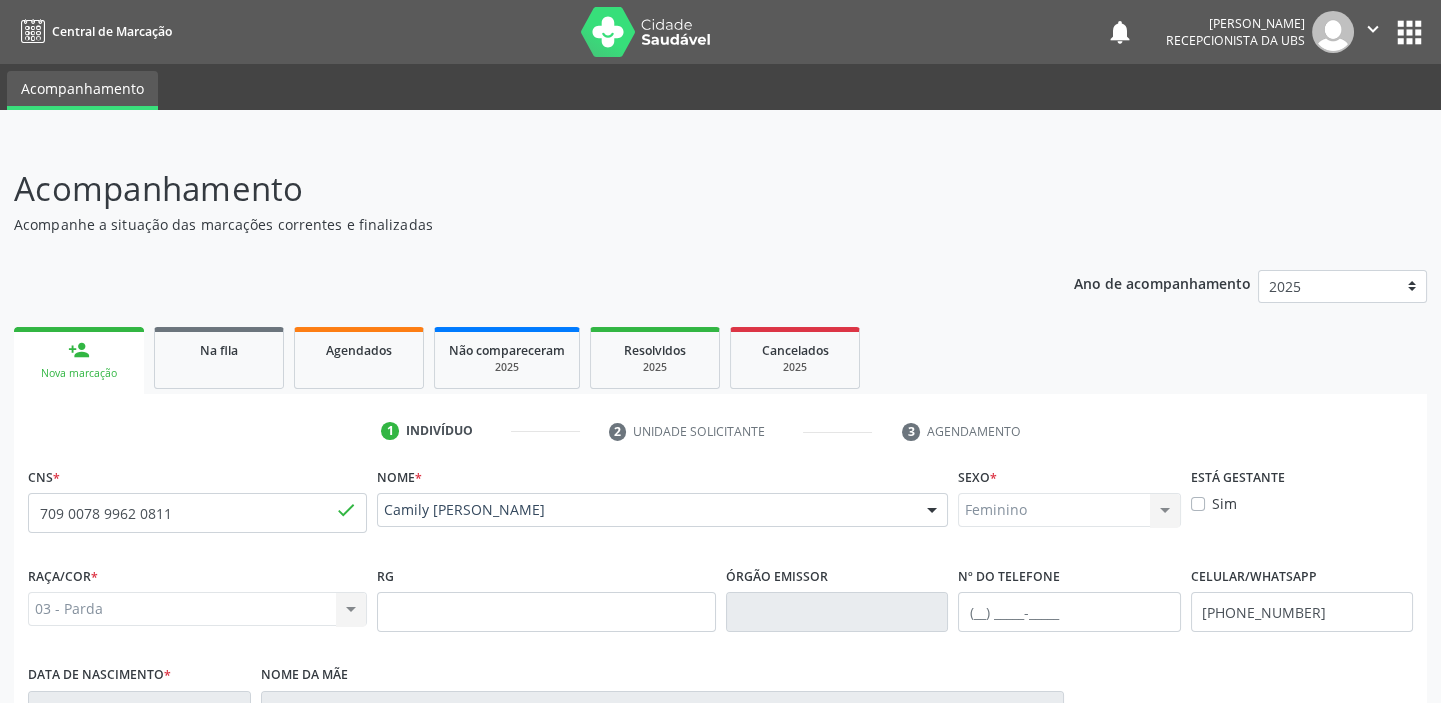 click on "done" at bounding box center [346, 510] 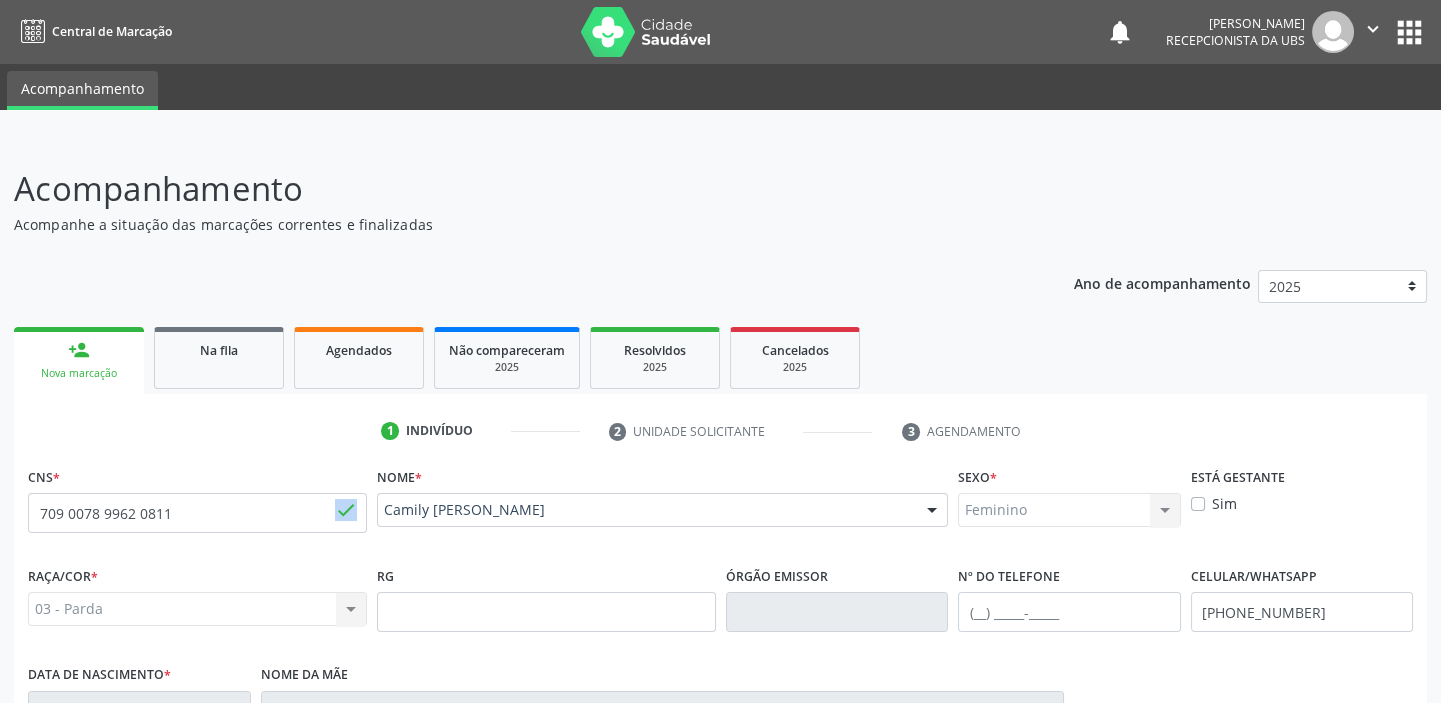 click on "done" at bounding box center [346, 510] 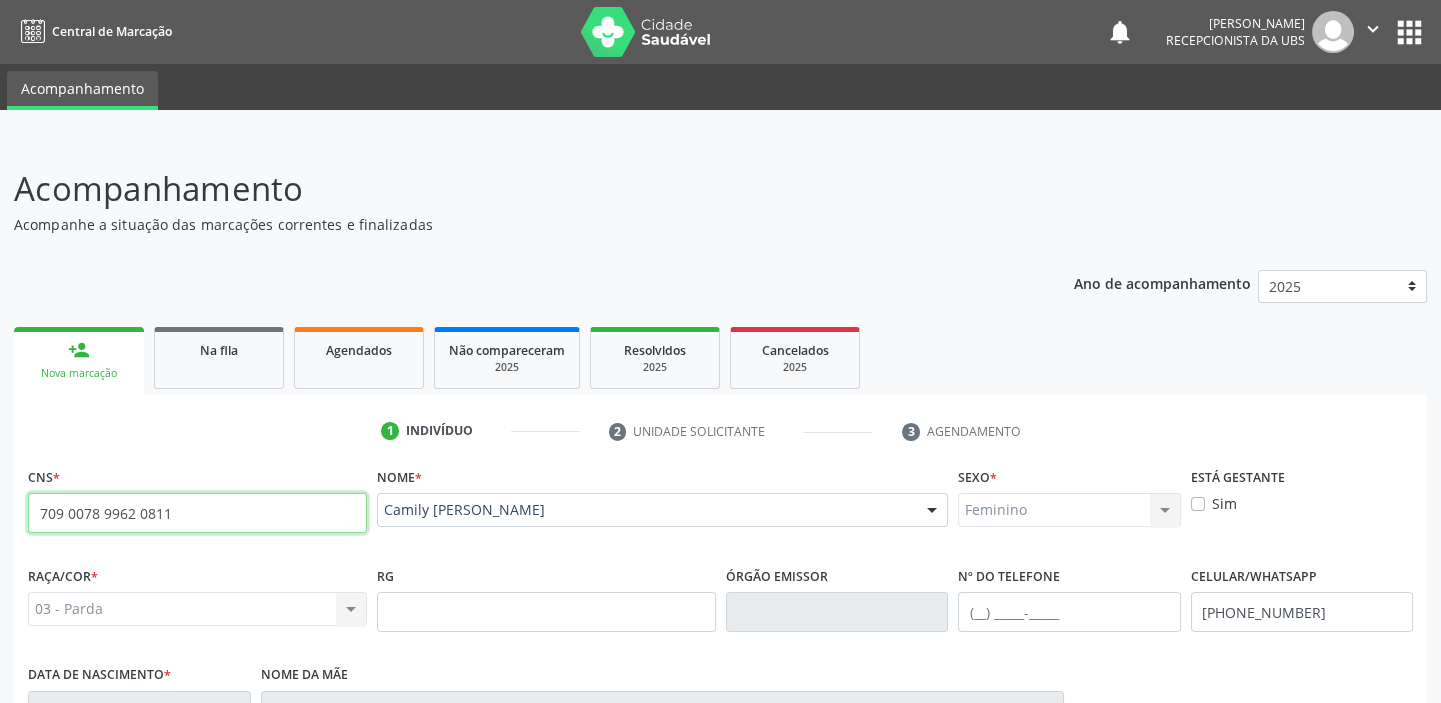 click on "709 0078 9962 0811" at bounding box center [197, 513] 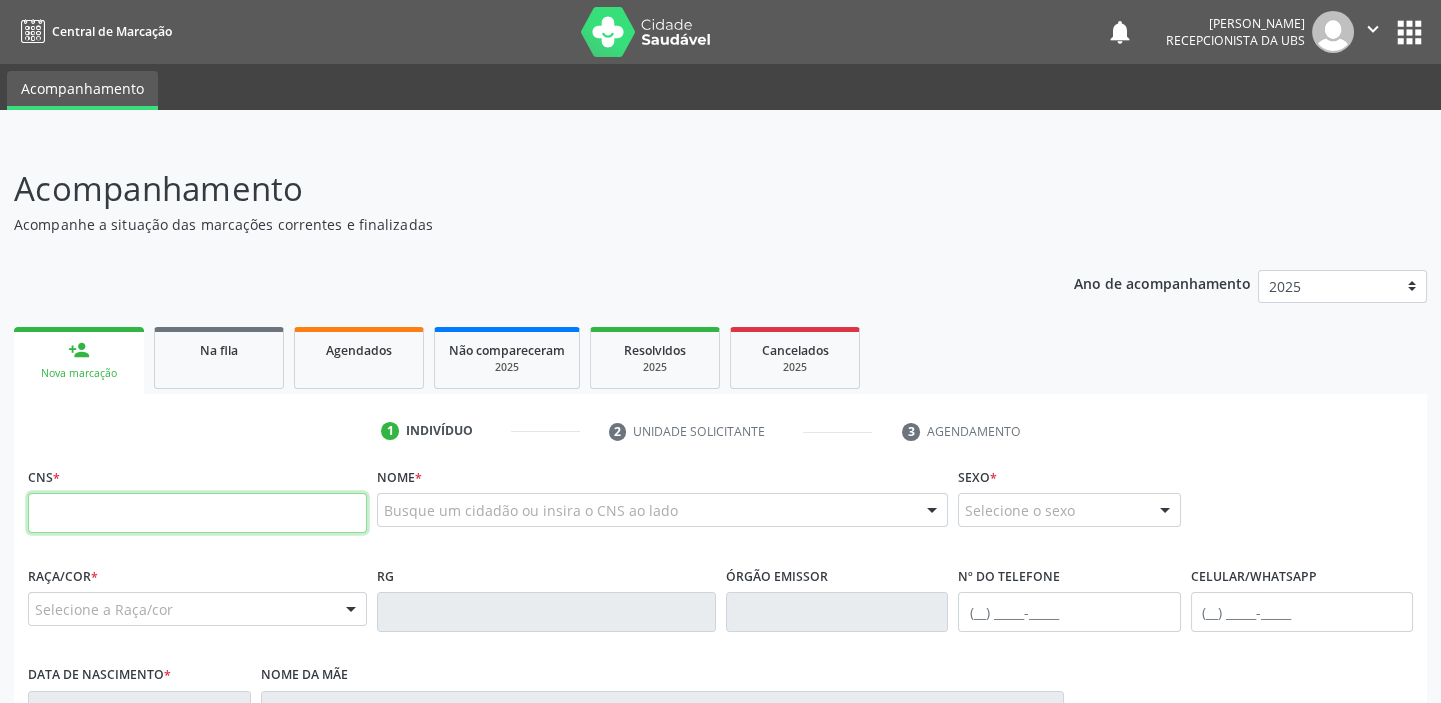 paste on "702 0088 6766 0684" 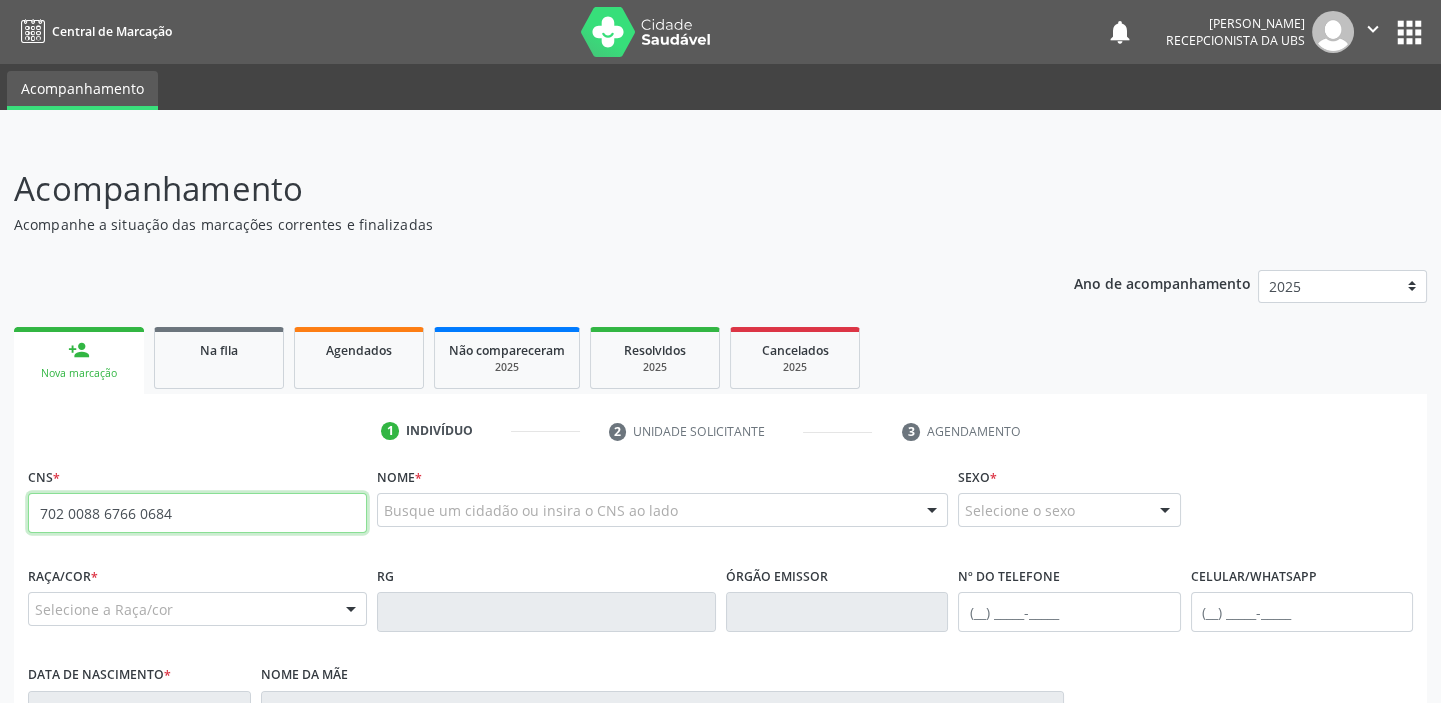 type on "702 0088 6766 0684" 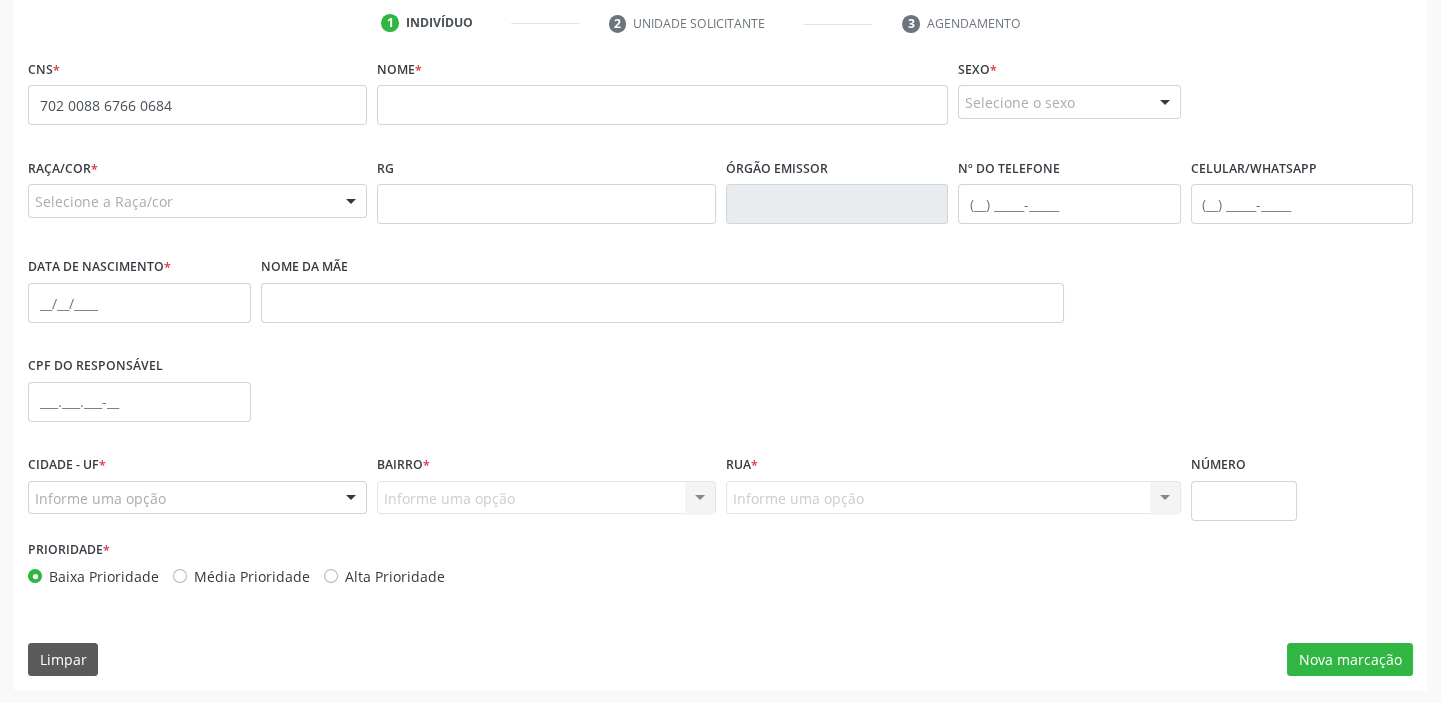 scroll, scrollTop: 0, scrollLeft: 0, axis: both 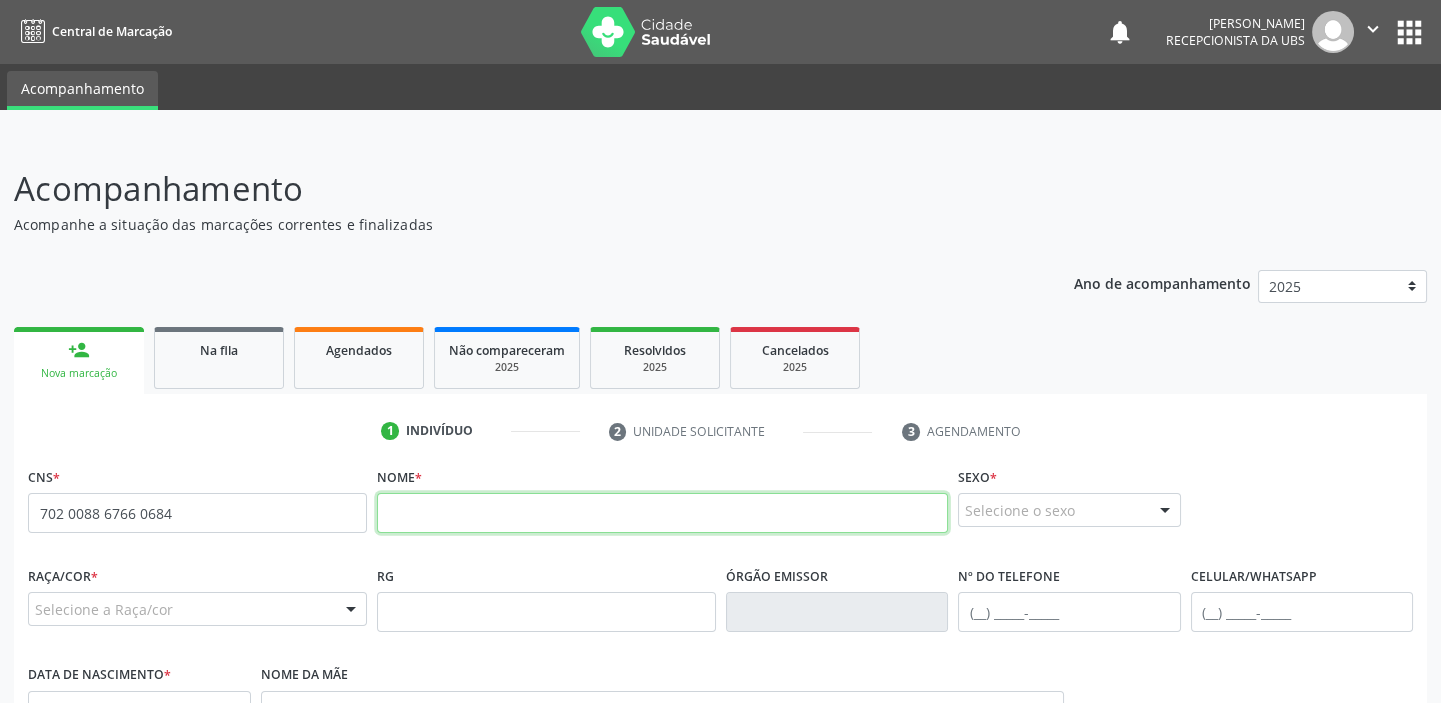 click at bounding box center (662, 513) 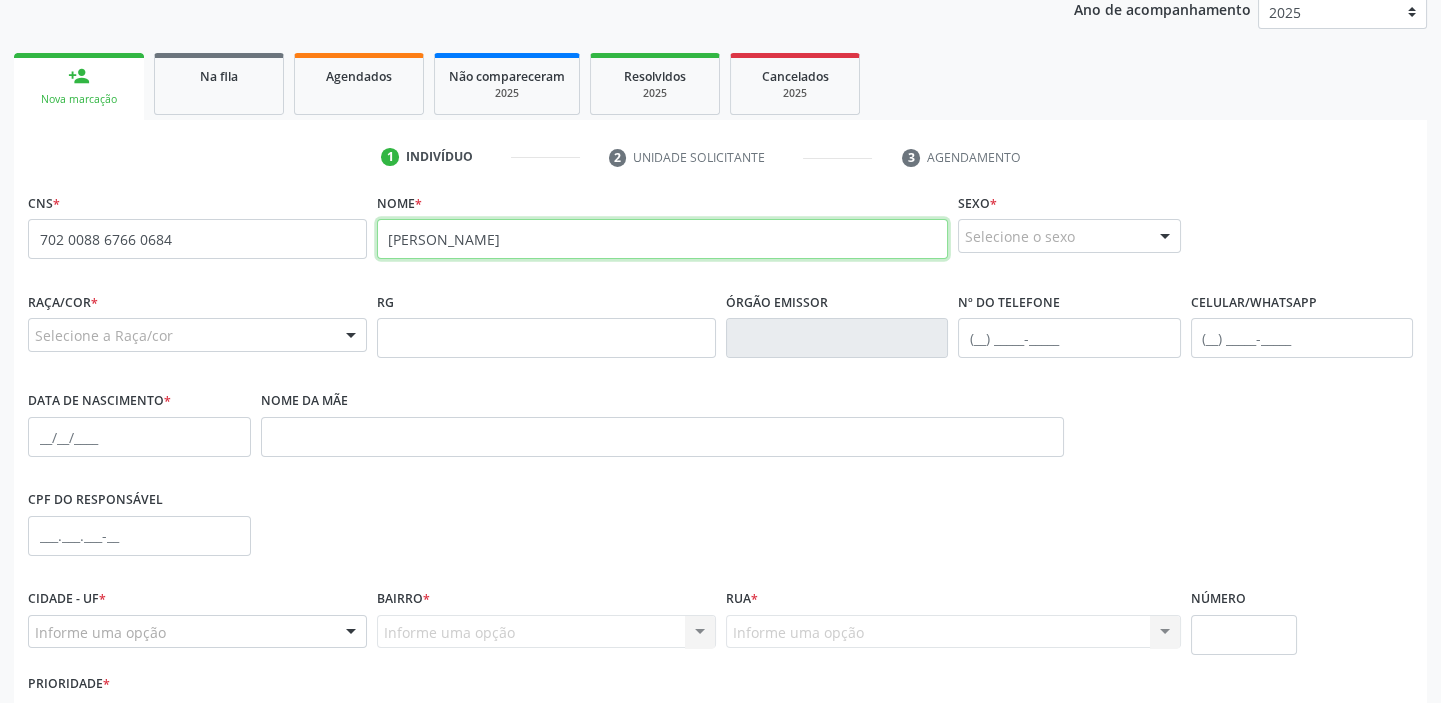 scroll, scrollTop: 293, scrollLeft: 0, axis: vertical 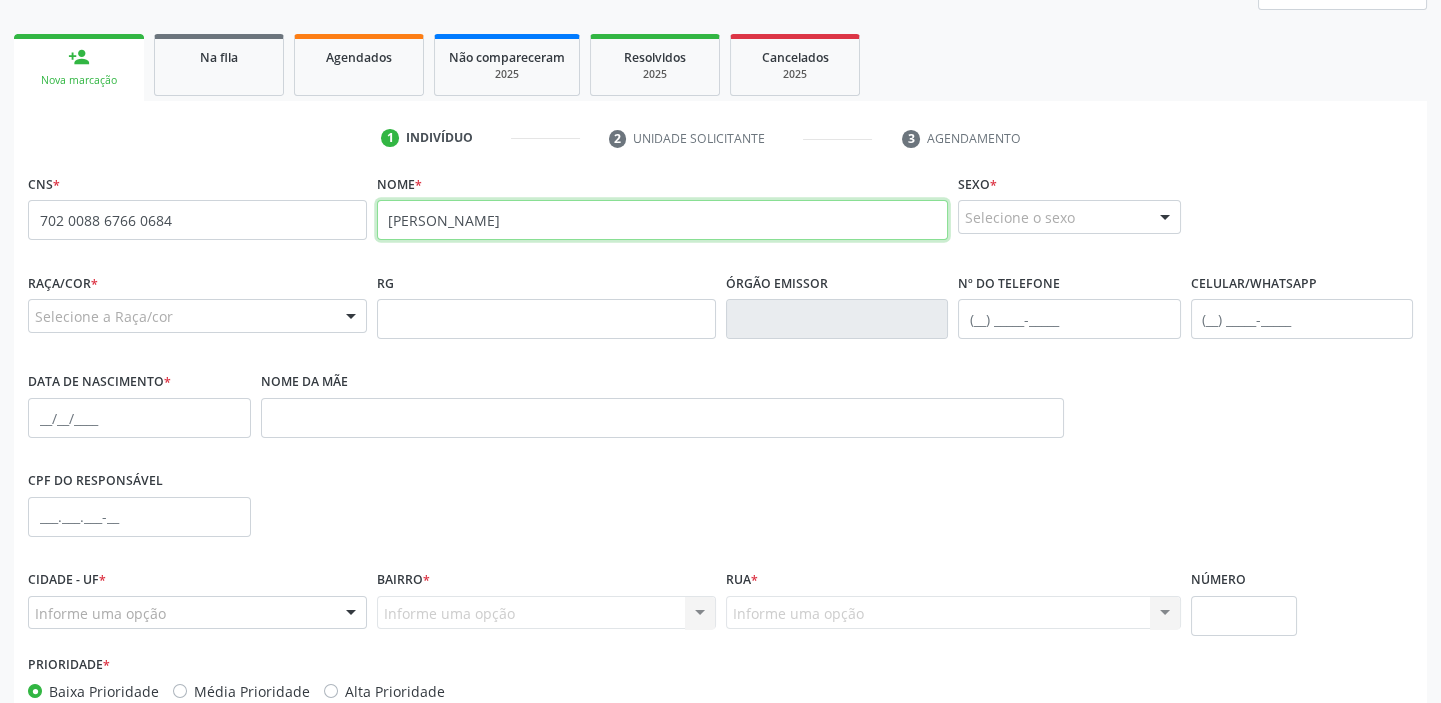 type on "[PERSON_NAME]" 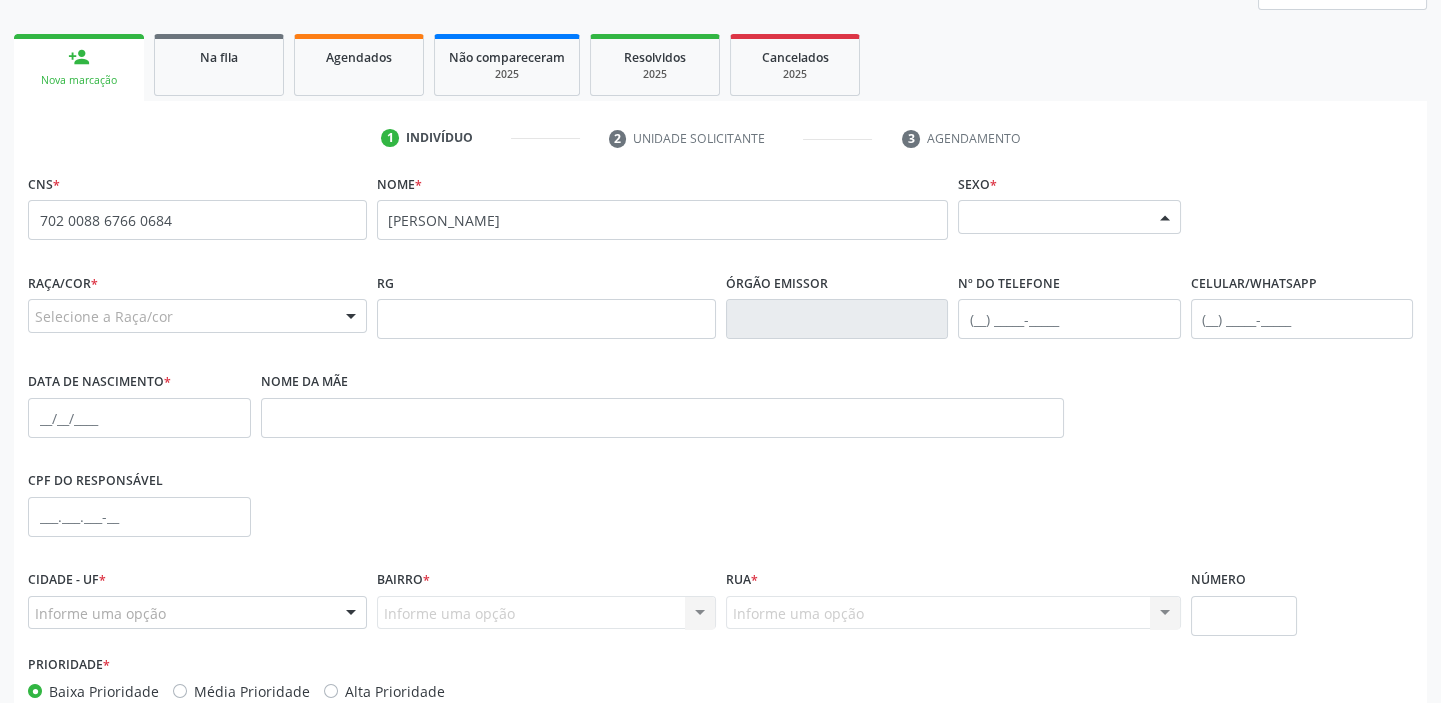 click on "Selecione o sexo" at bounding box center [1069, 217] 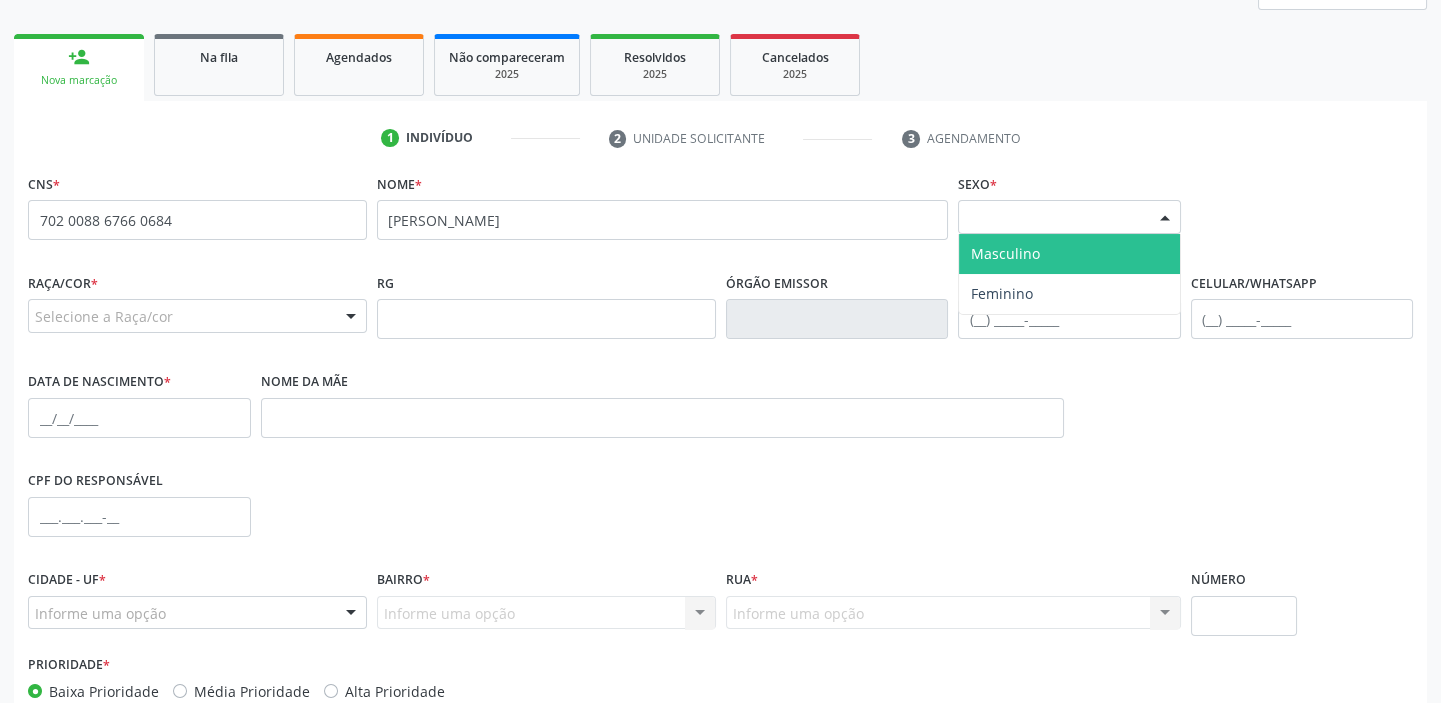 click on "Masculino" at bounding box center (1069, 254) 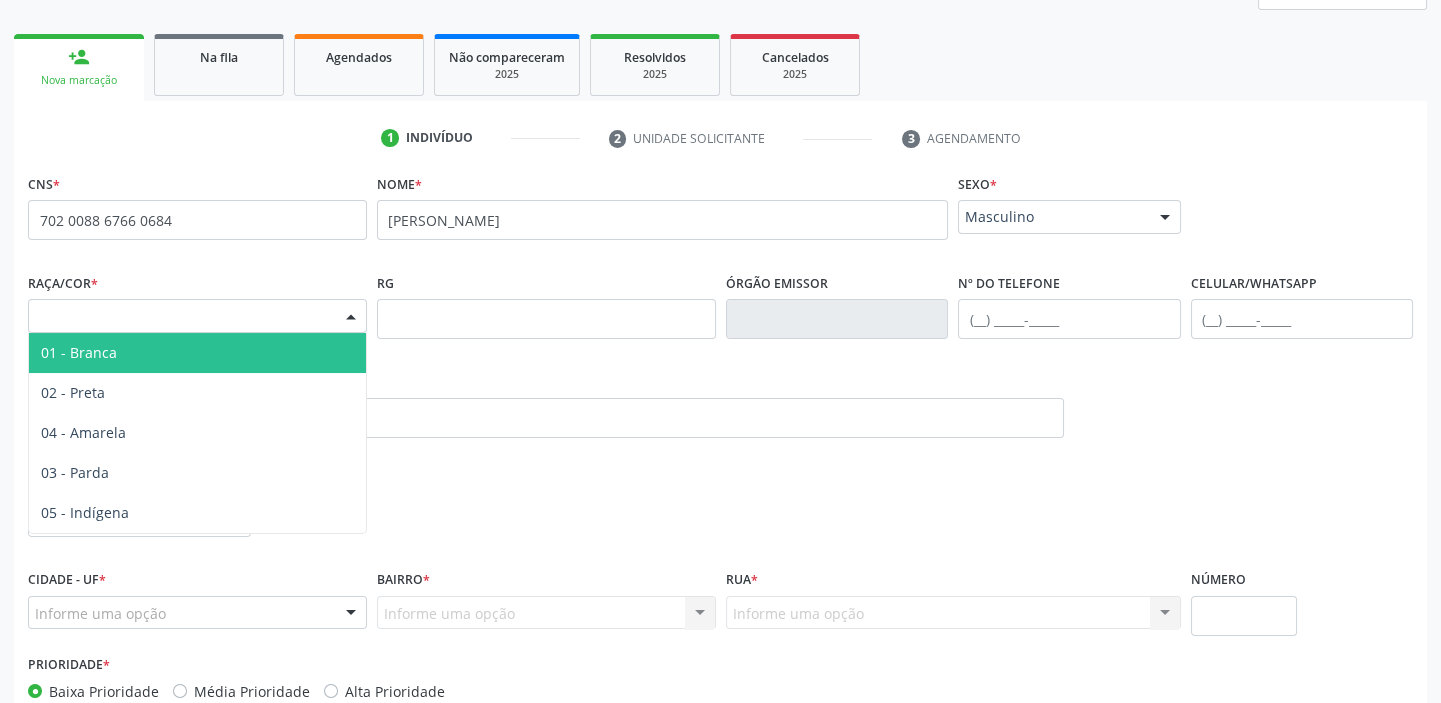 click on "Selecione a Raça/cor" at bounding box center [197, 316] 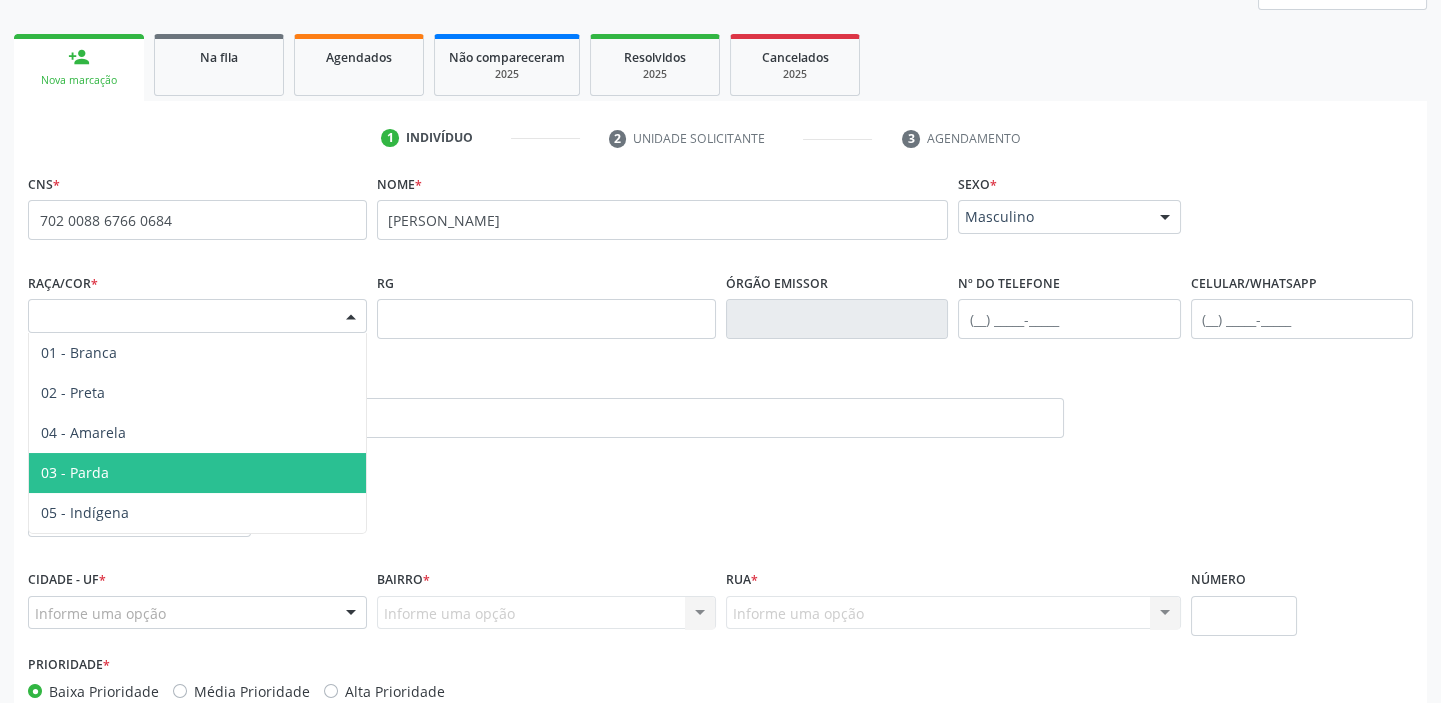 click on "03 - Parda" at bounding box center (197, 473) 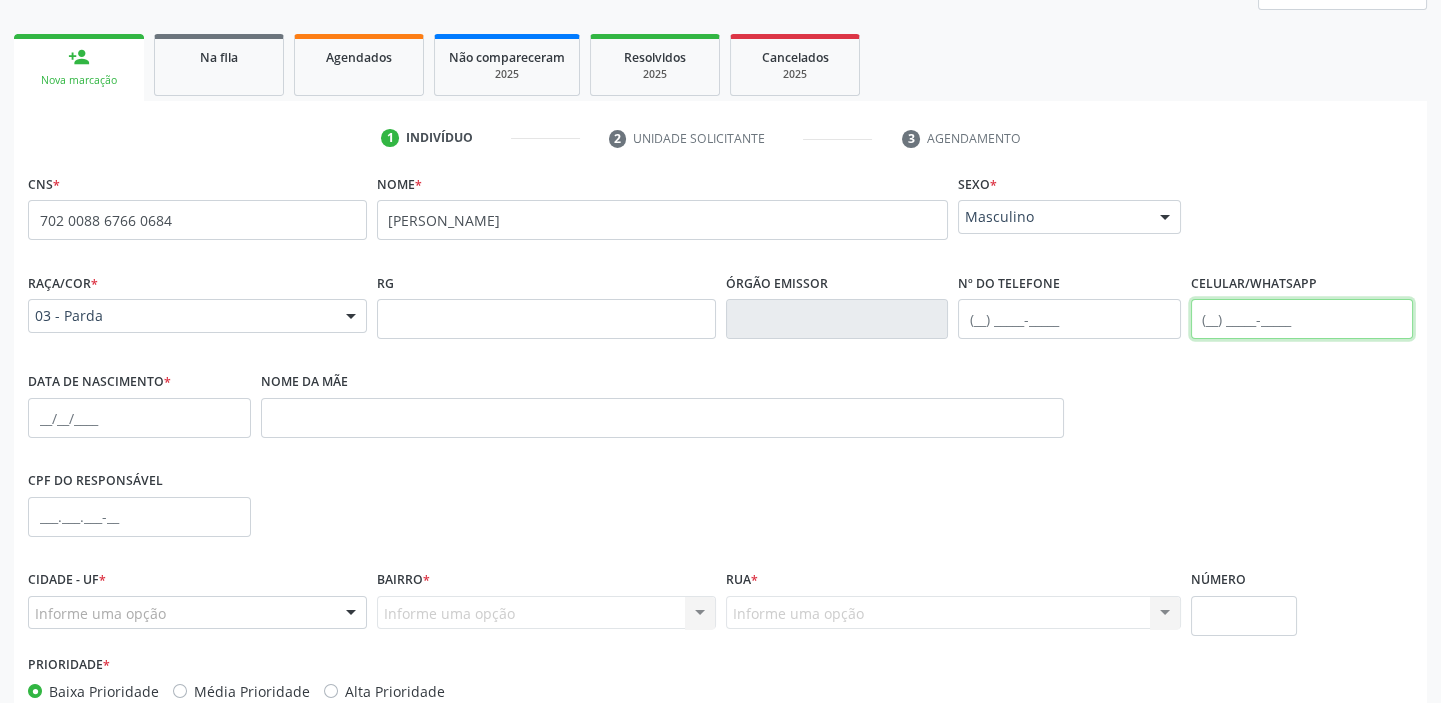 click at bounding box center [1302, 319] 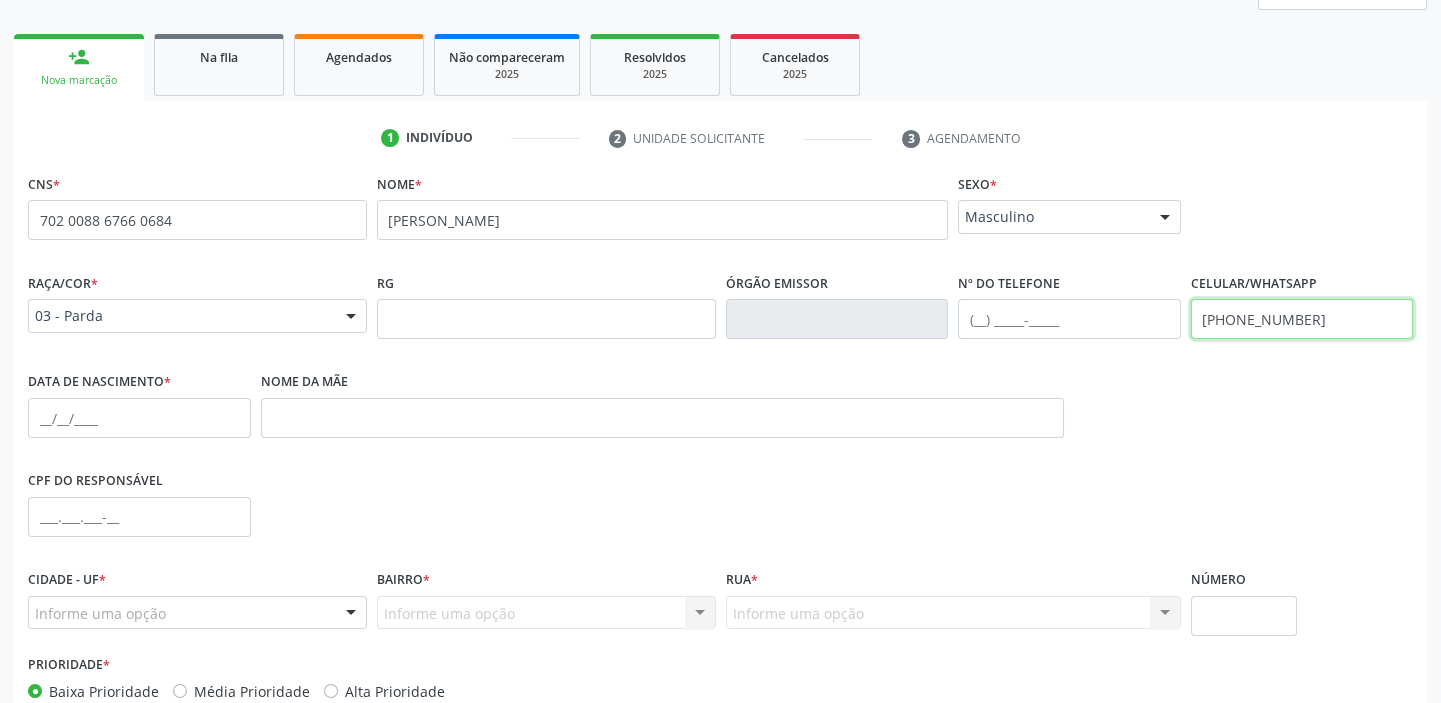 type on "[PHONE_NUMBER]" 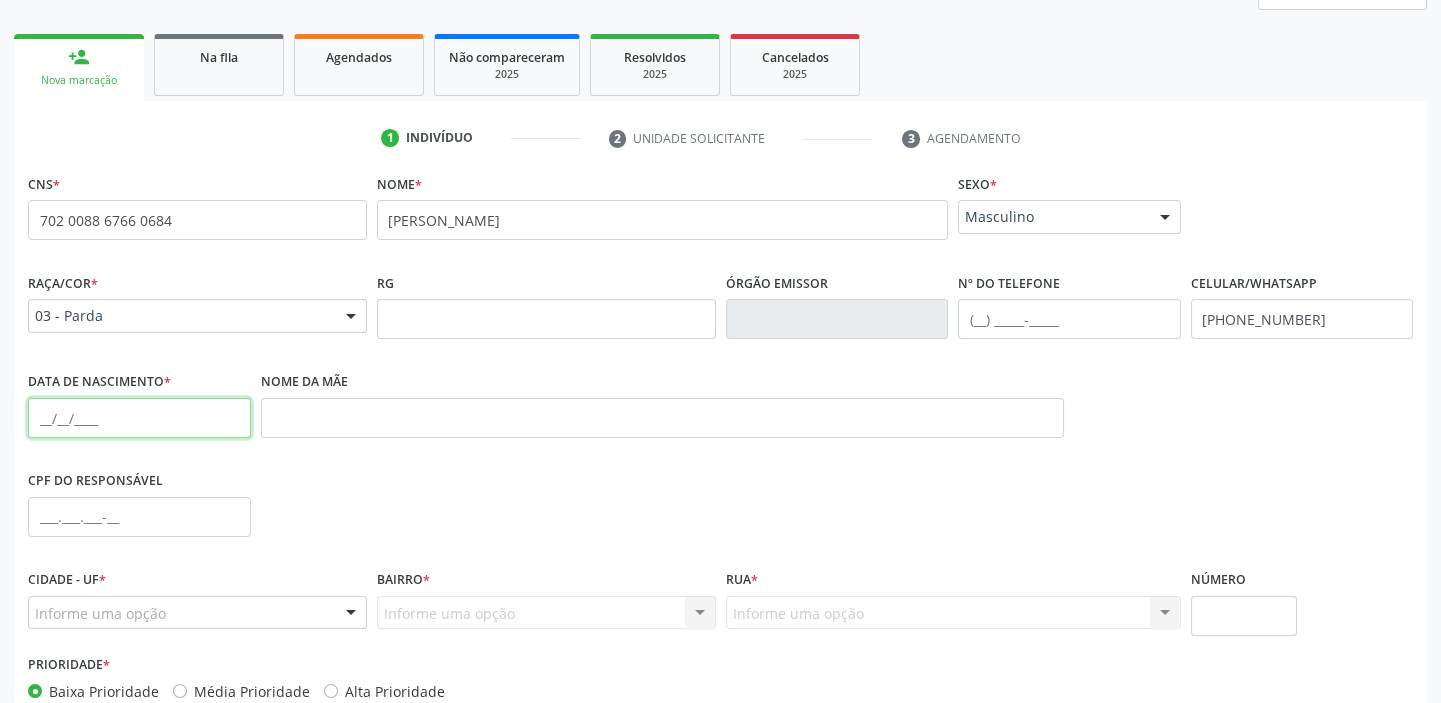 click at bounding box center [139, 418] 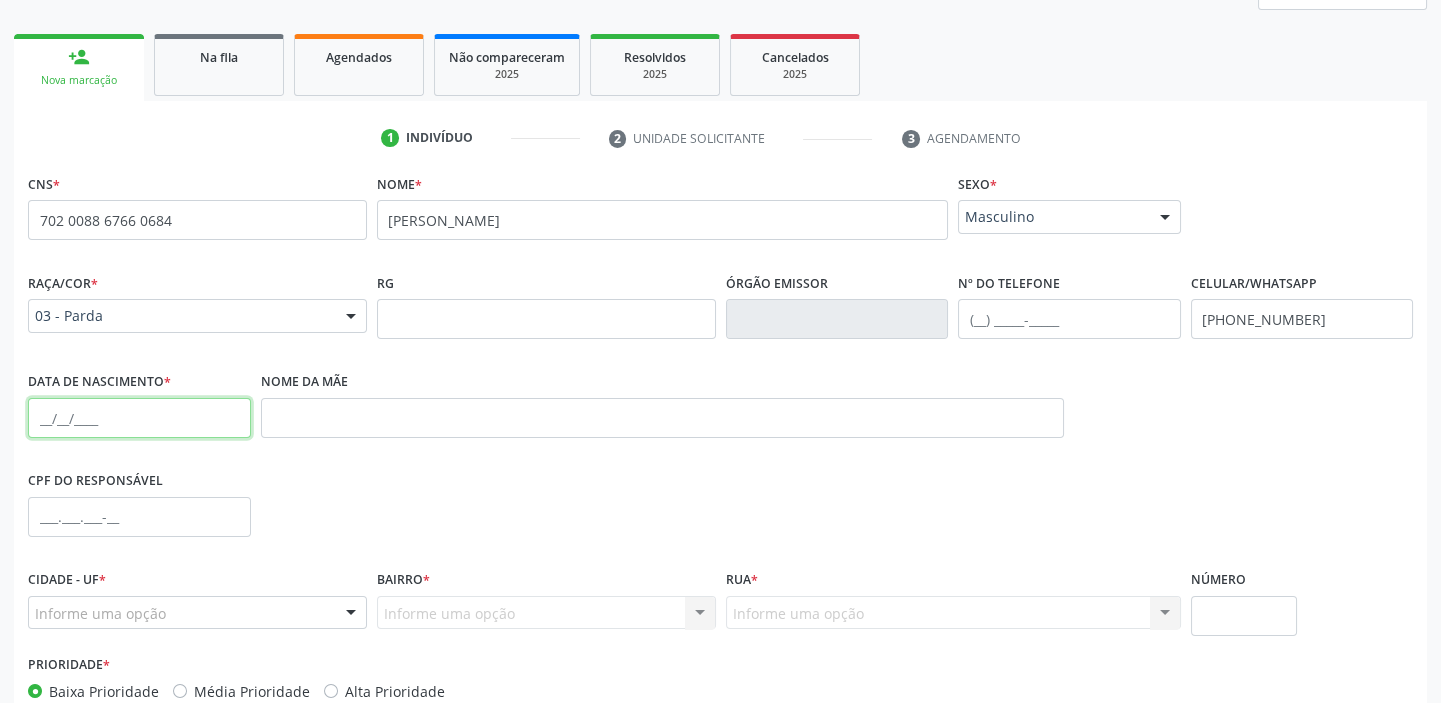 paste on "[DATE]" 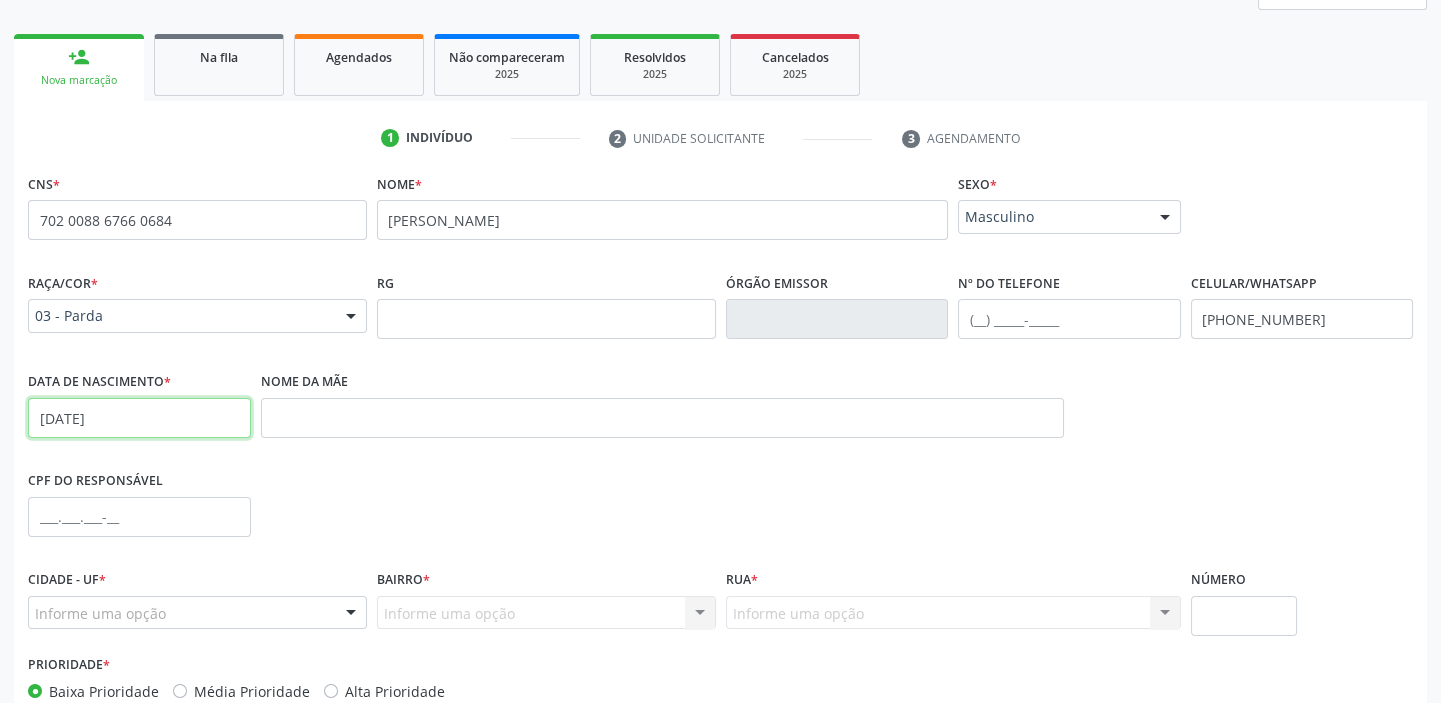 type on "[DATE]" 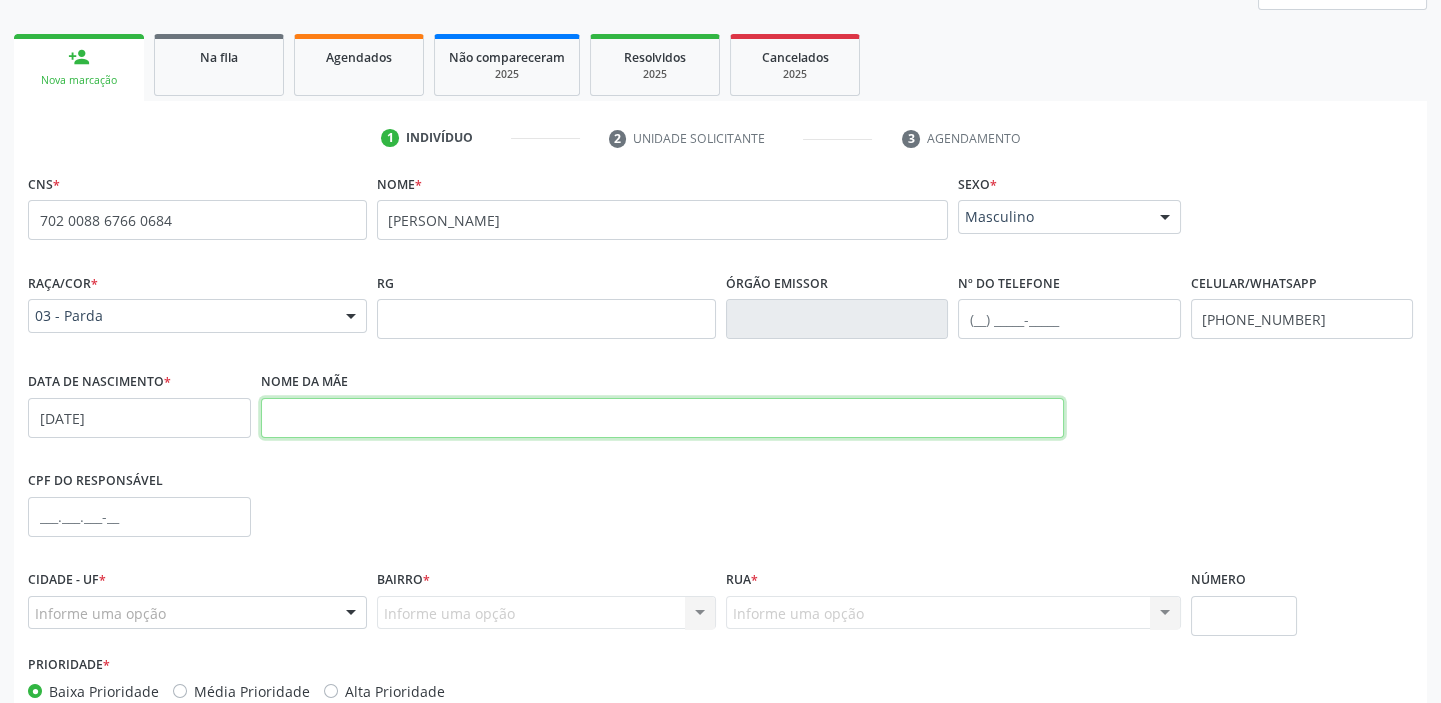 click at bounding box center [663, 418] 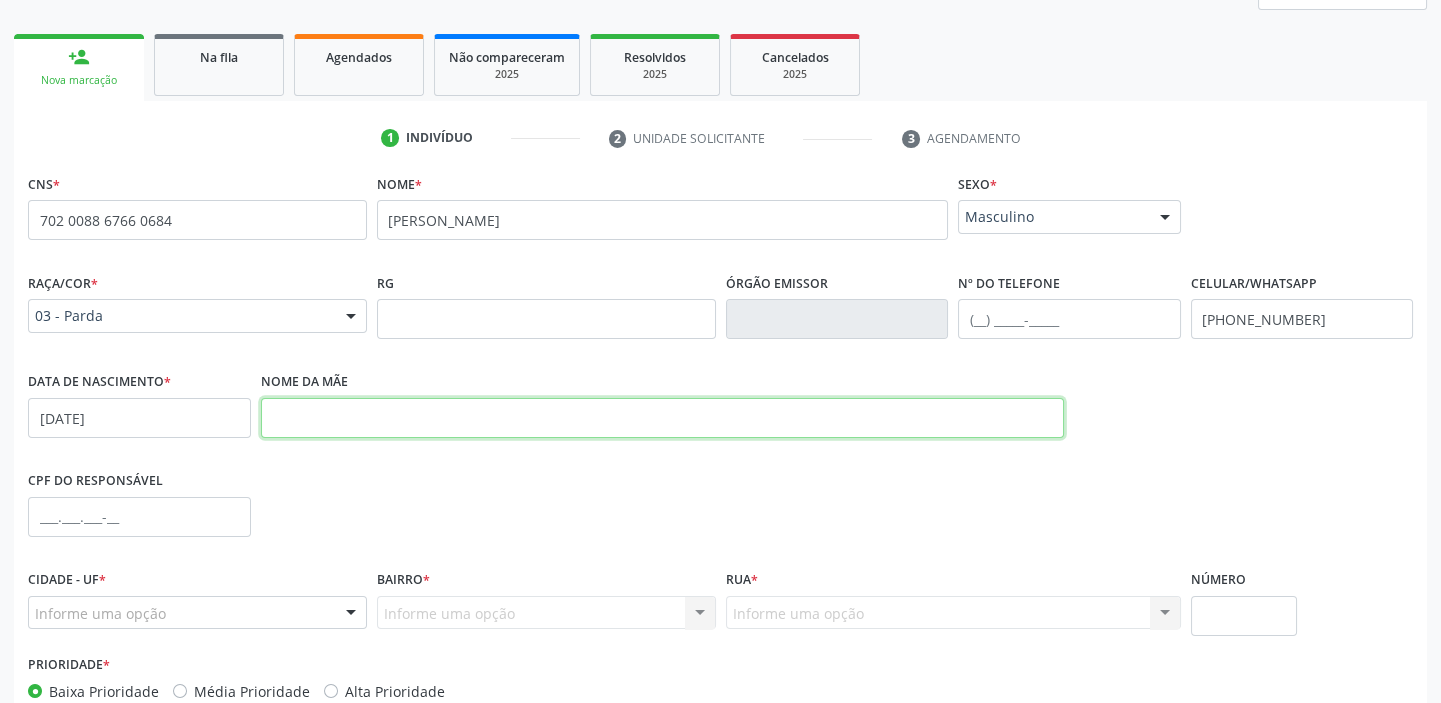 paste on "[PERSON_NAME]" 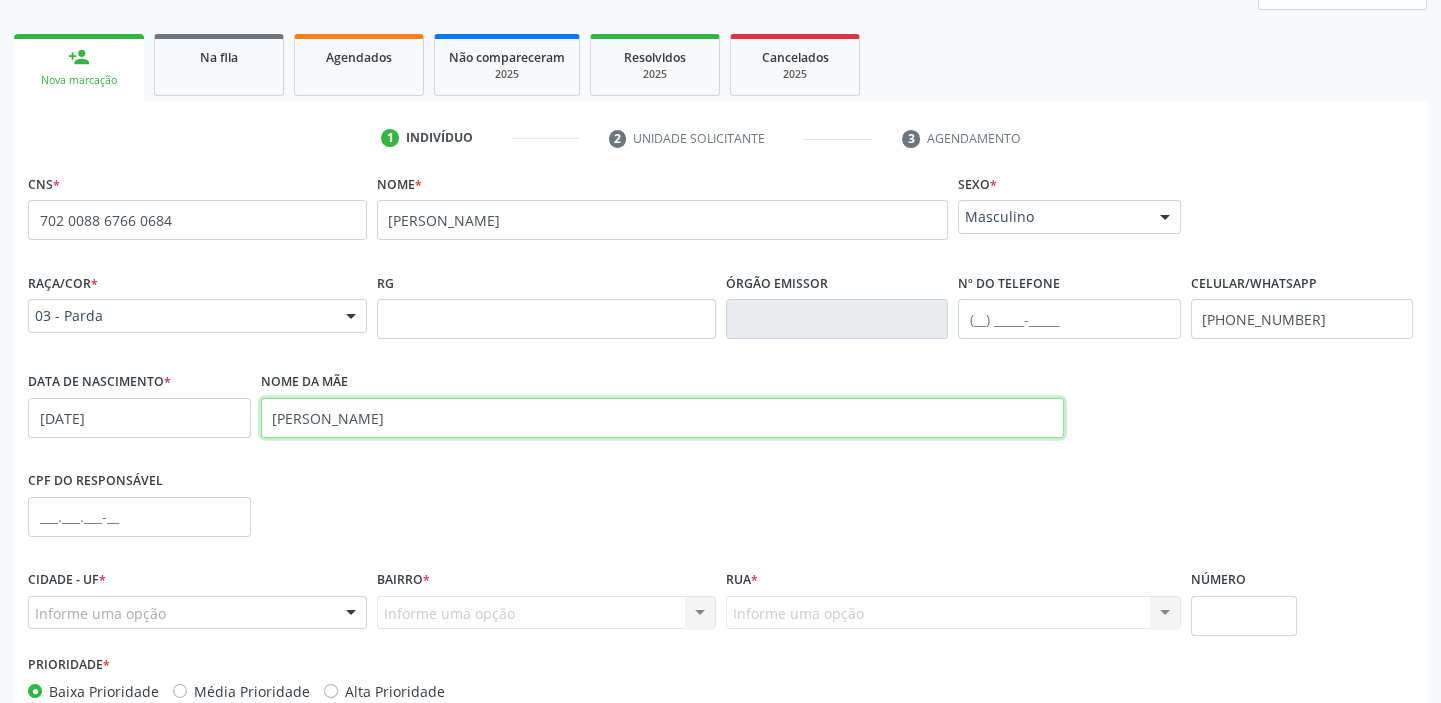 scroll, scrollTop: 408, scrollLeft: 0, axis: vertical 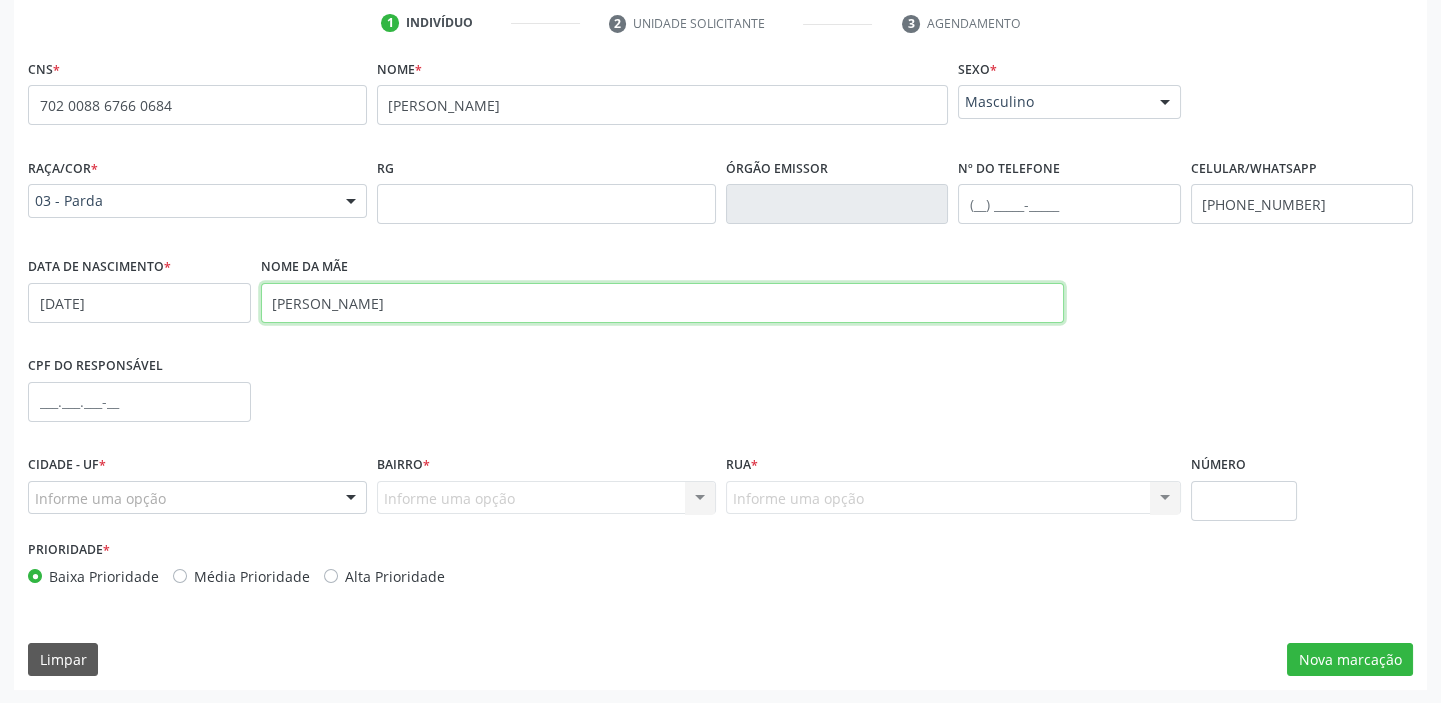 type on "[PERSON_NAME]" 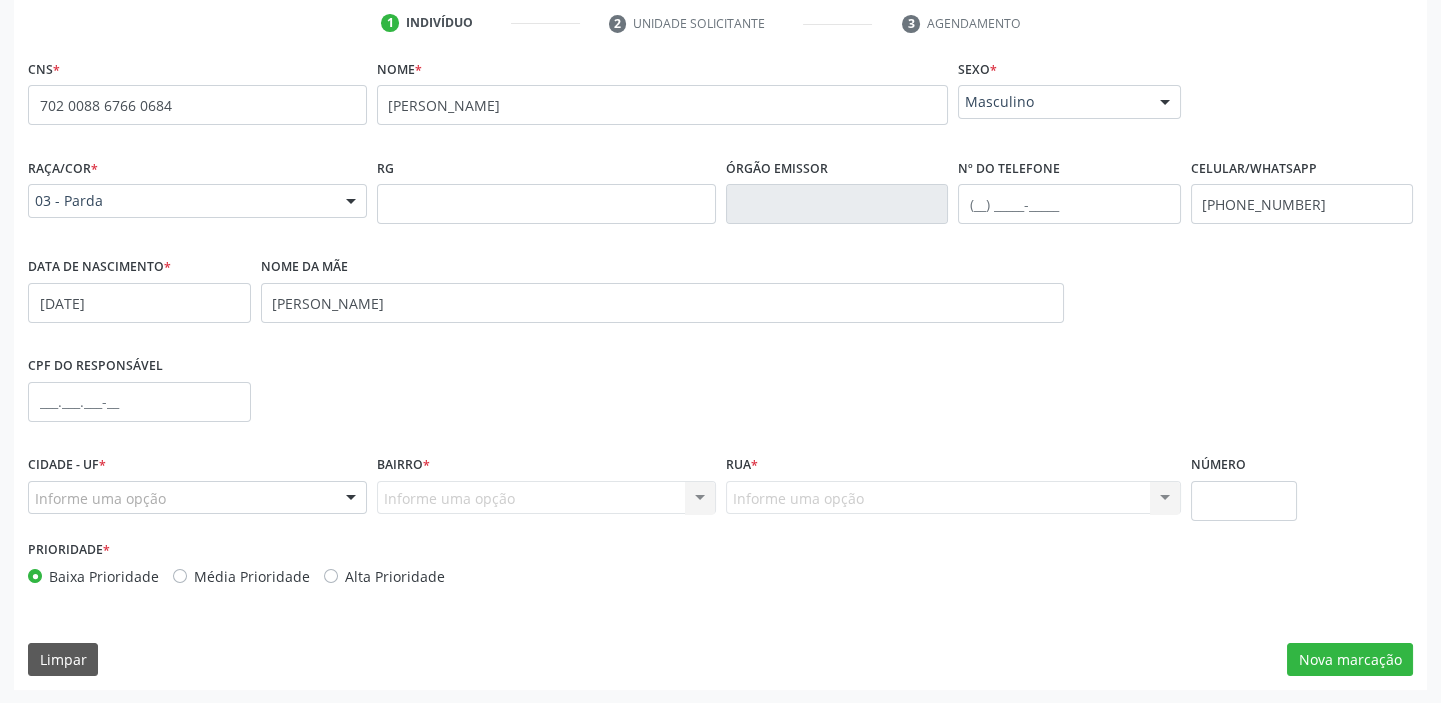 click on "Informe uma opção" at bounding box center (197, 498) 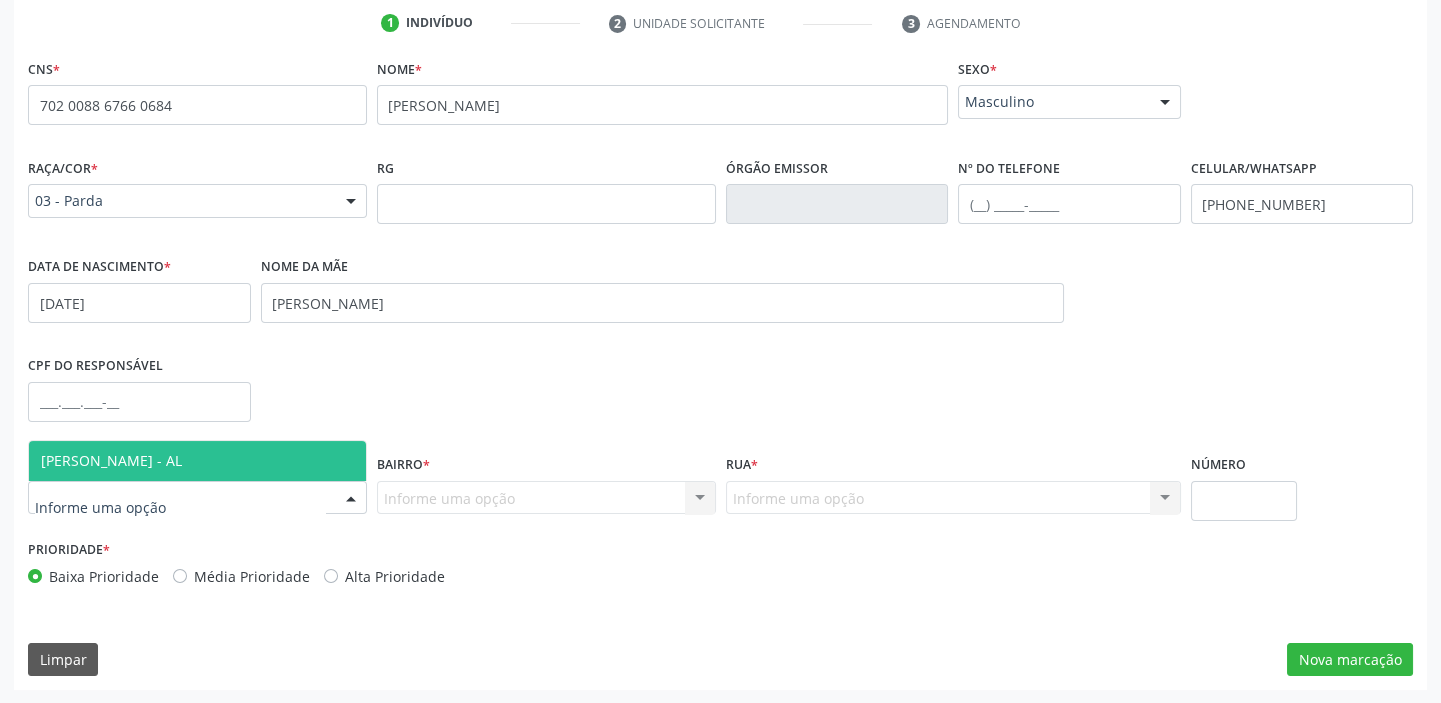 click on "[PERSON_NAME] - AL" at bounding box center (197, 461) 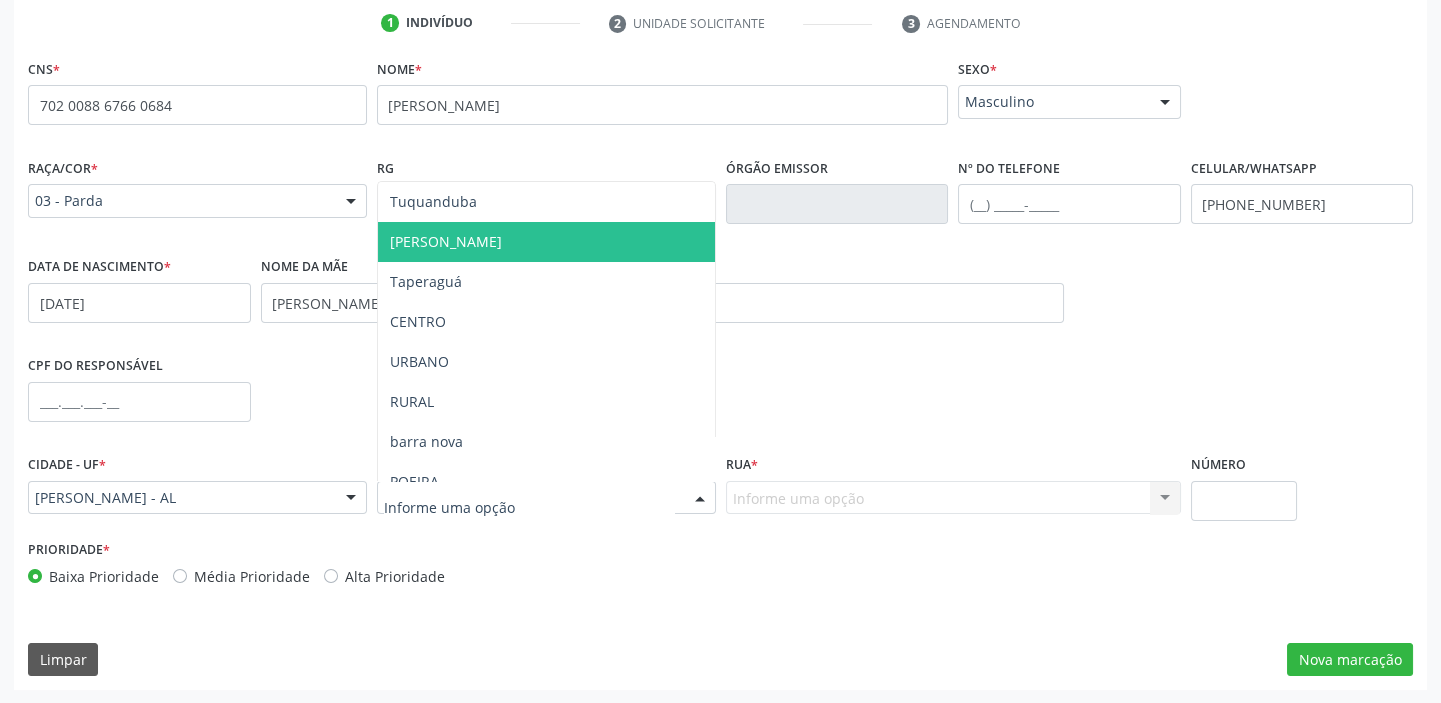 click on "[PERSON_NAME]" at bounding box center [546, 242] 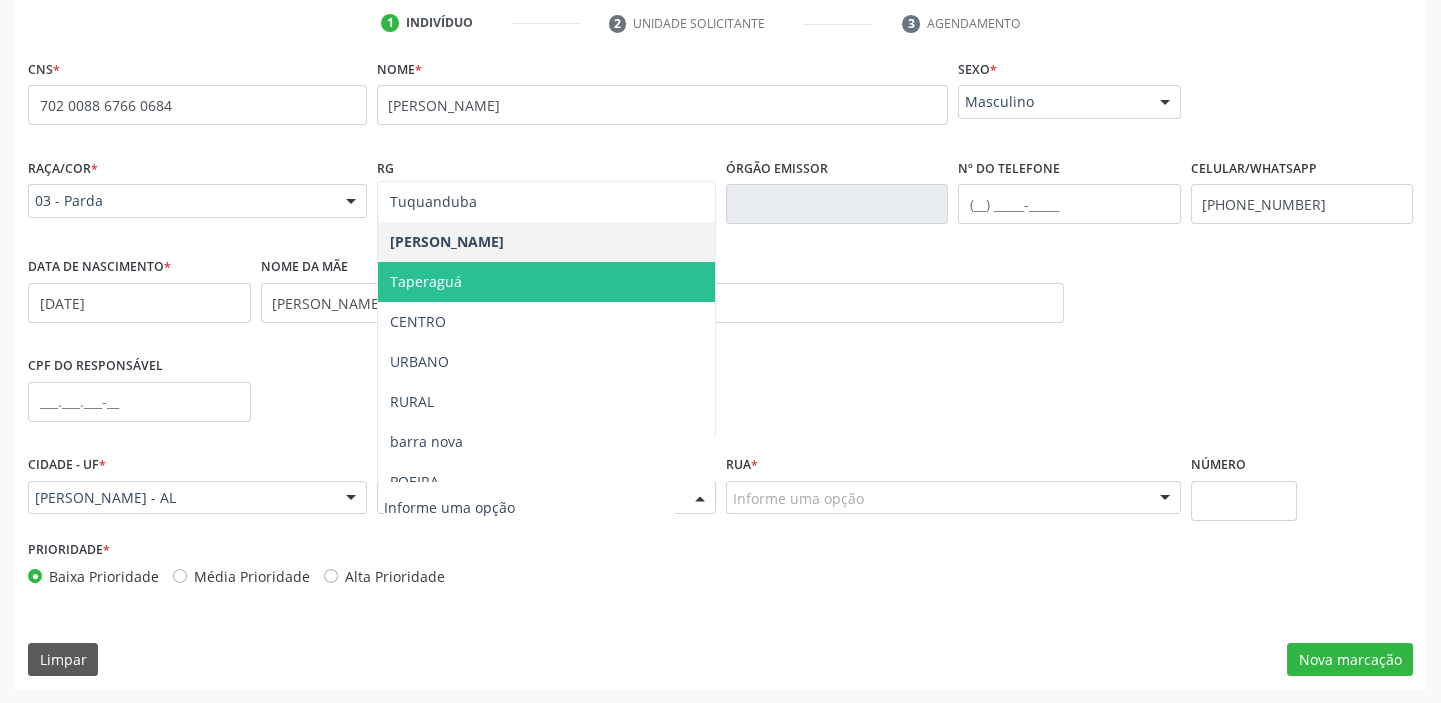 click on "Taperaguá" at bounding box center [546, 282] 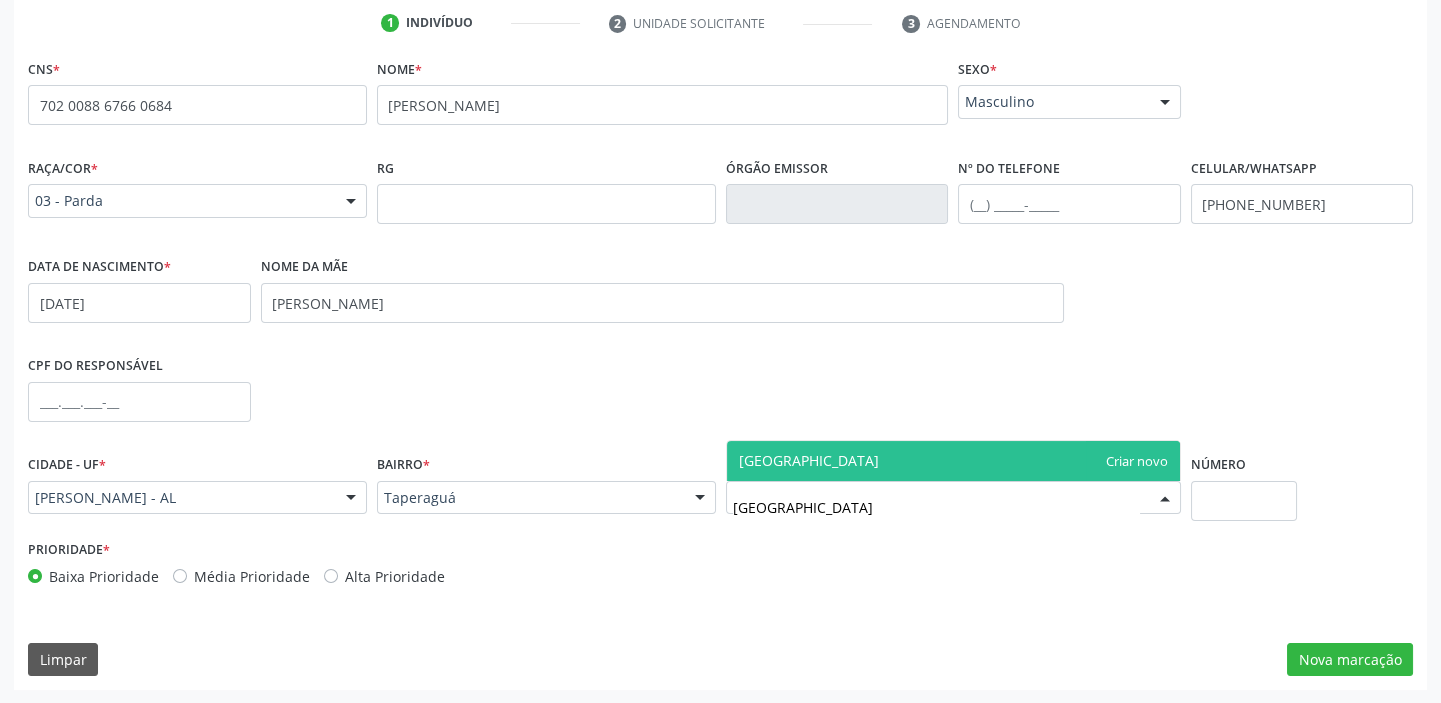 type on "[GEOGRAPHIC_DATA]" 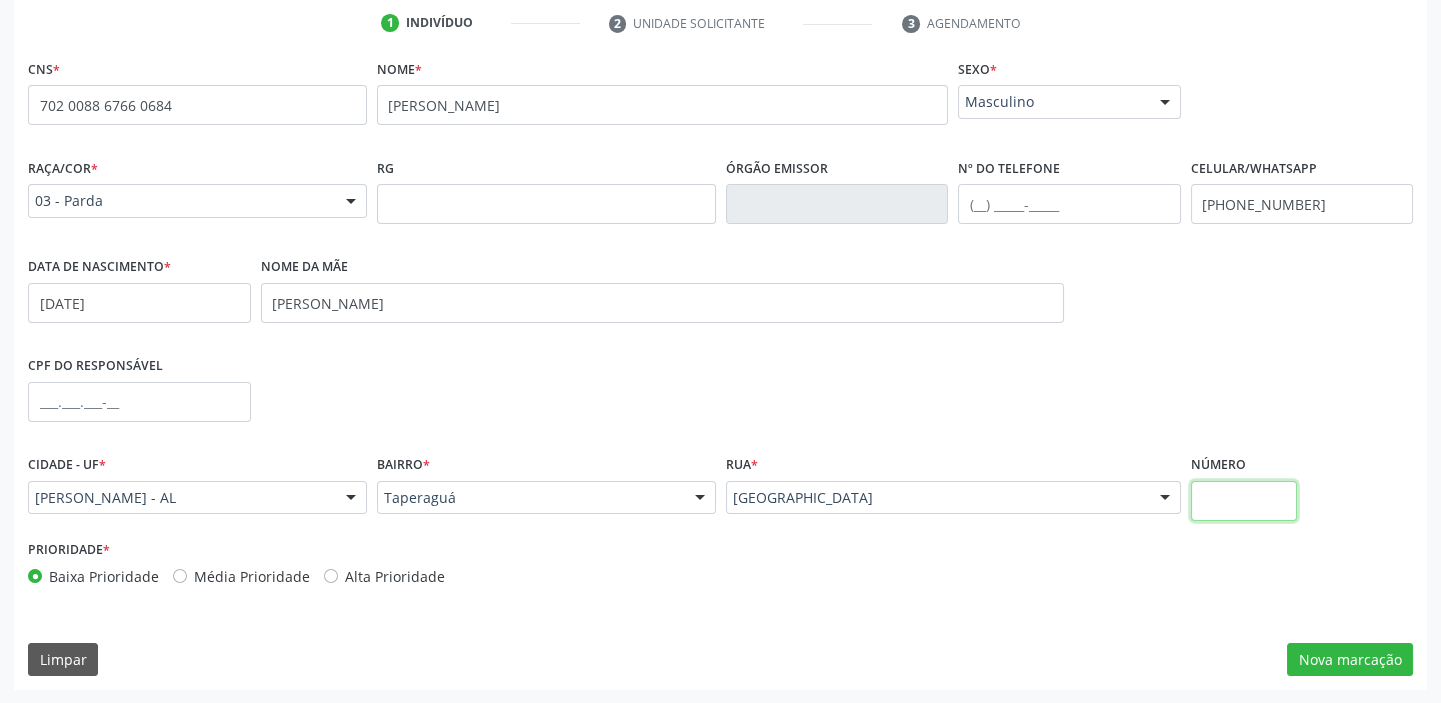 click at bounding box center [1244, 501] 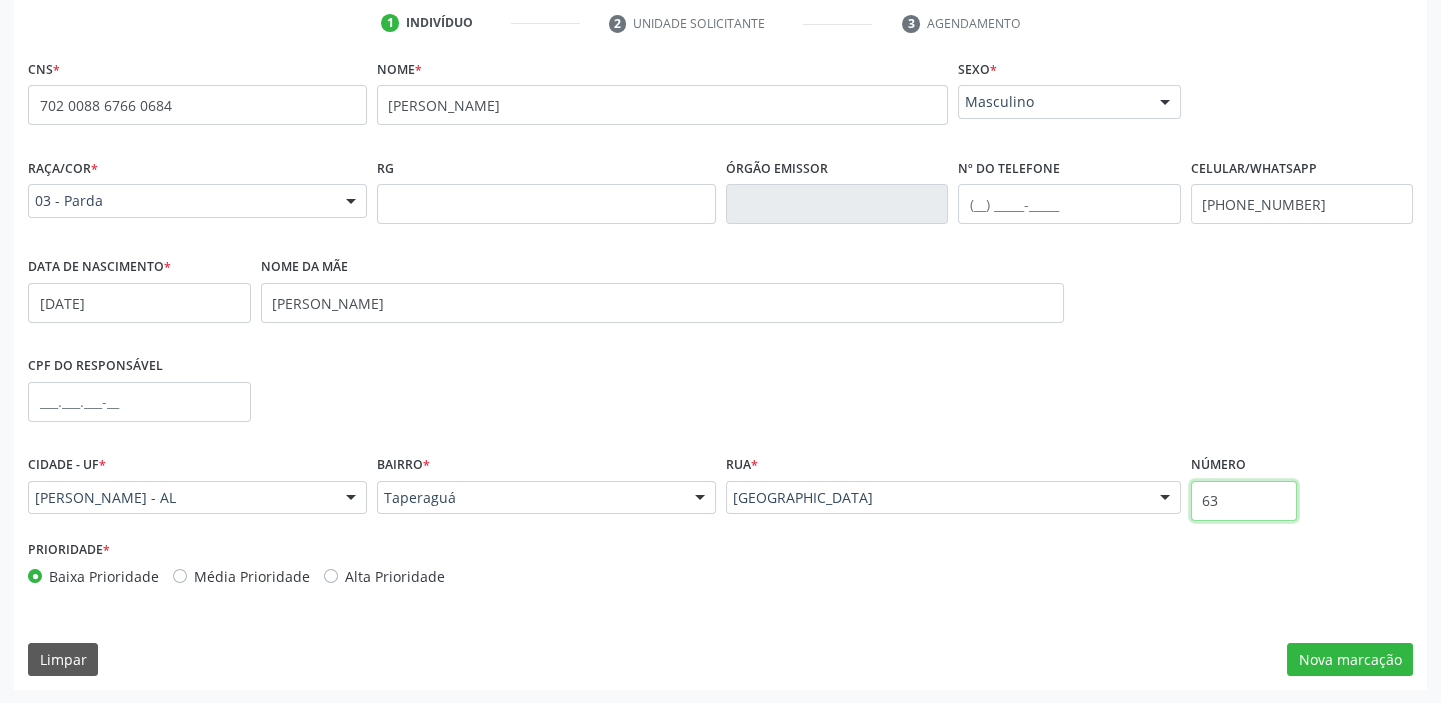 type on "63" 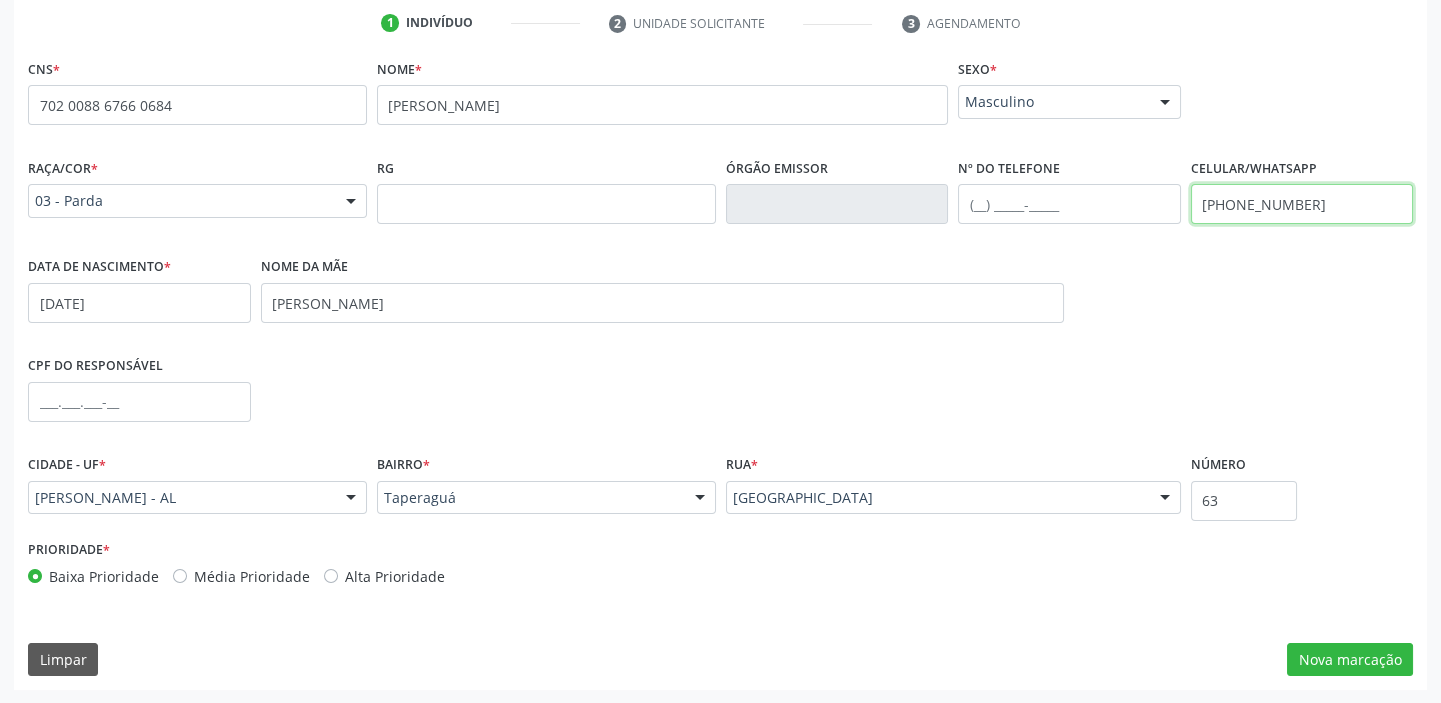 click on "[PHONE_NUMBER]" at bounding box center (1302, 204) 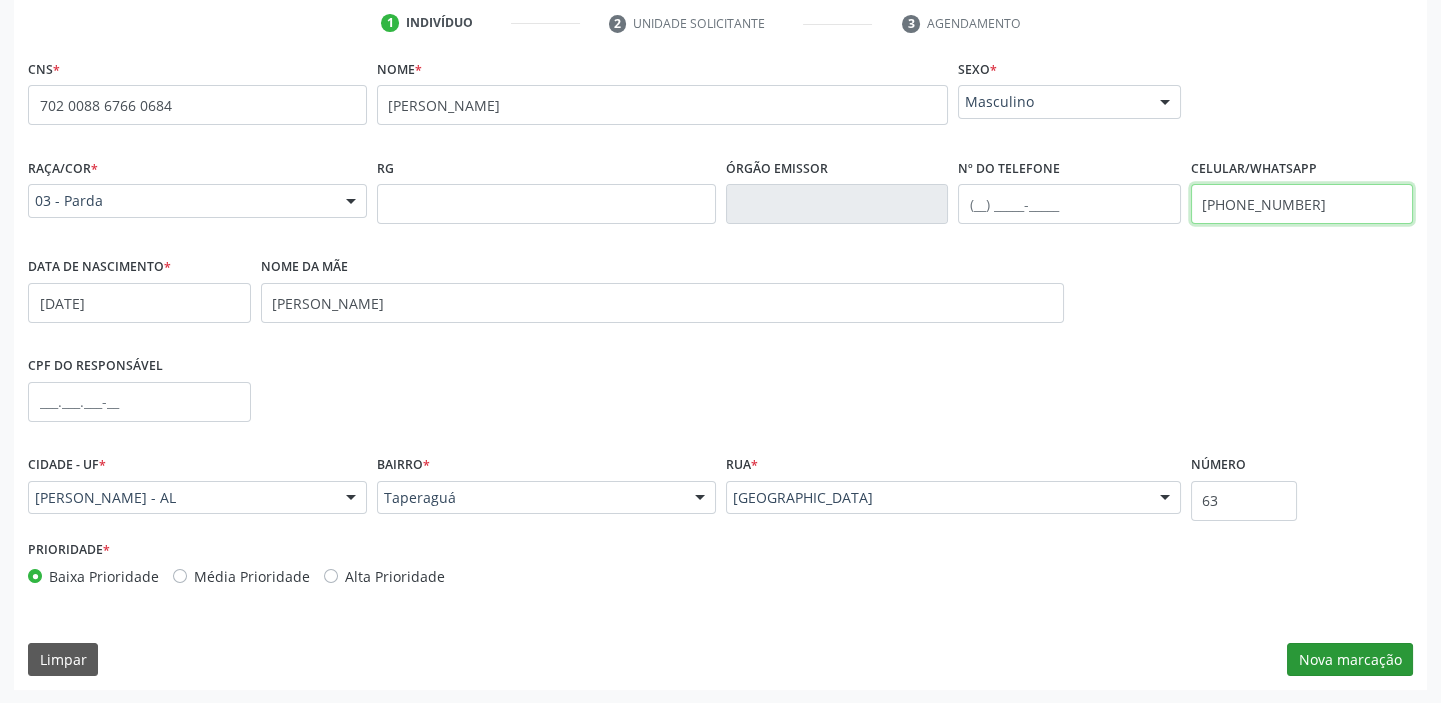 type on "[PHONE_NUMBER]" 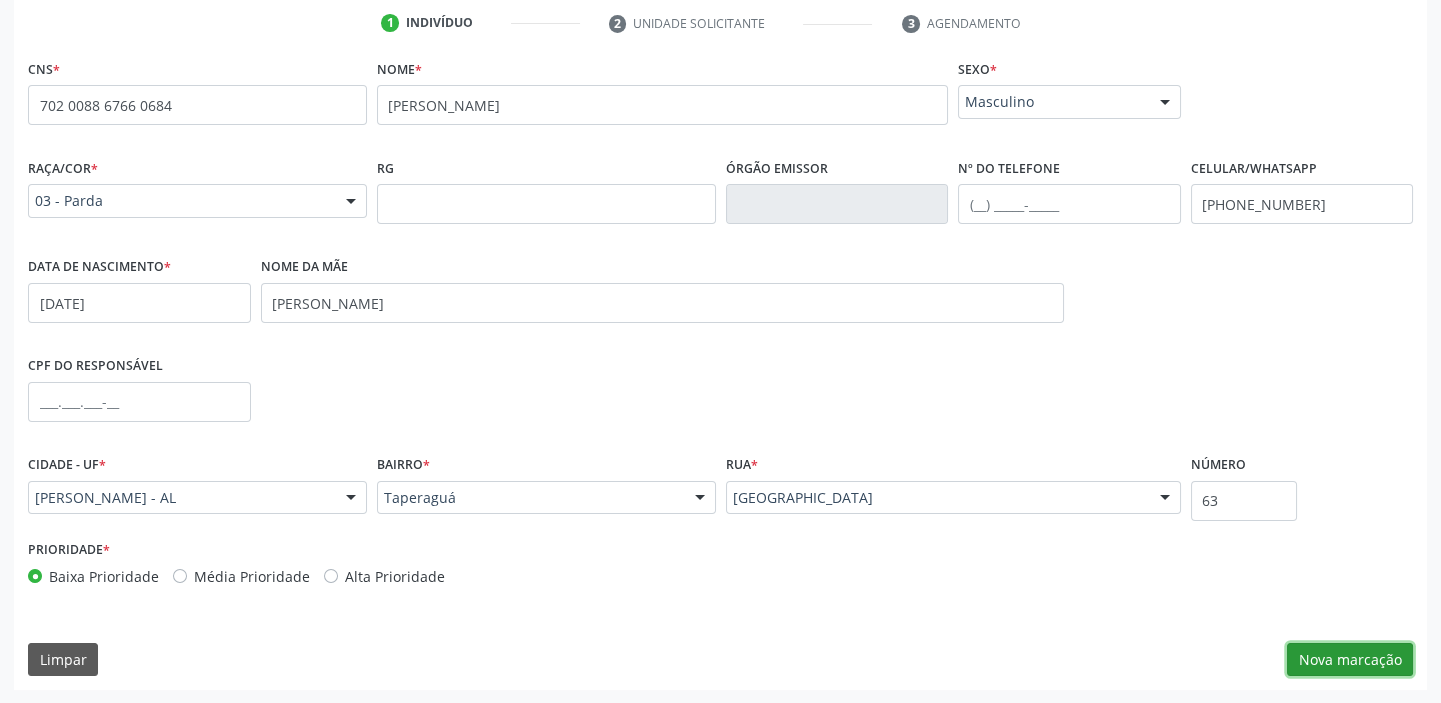click on "Nova marcação" at bounding box center (1350, 660) 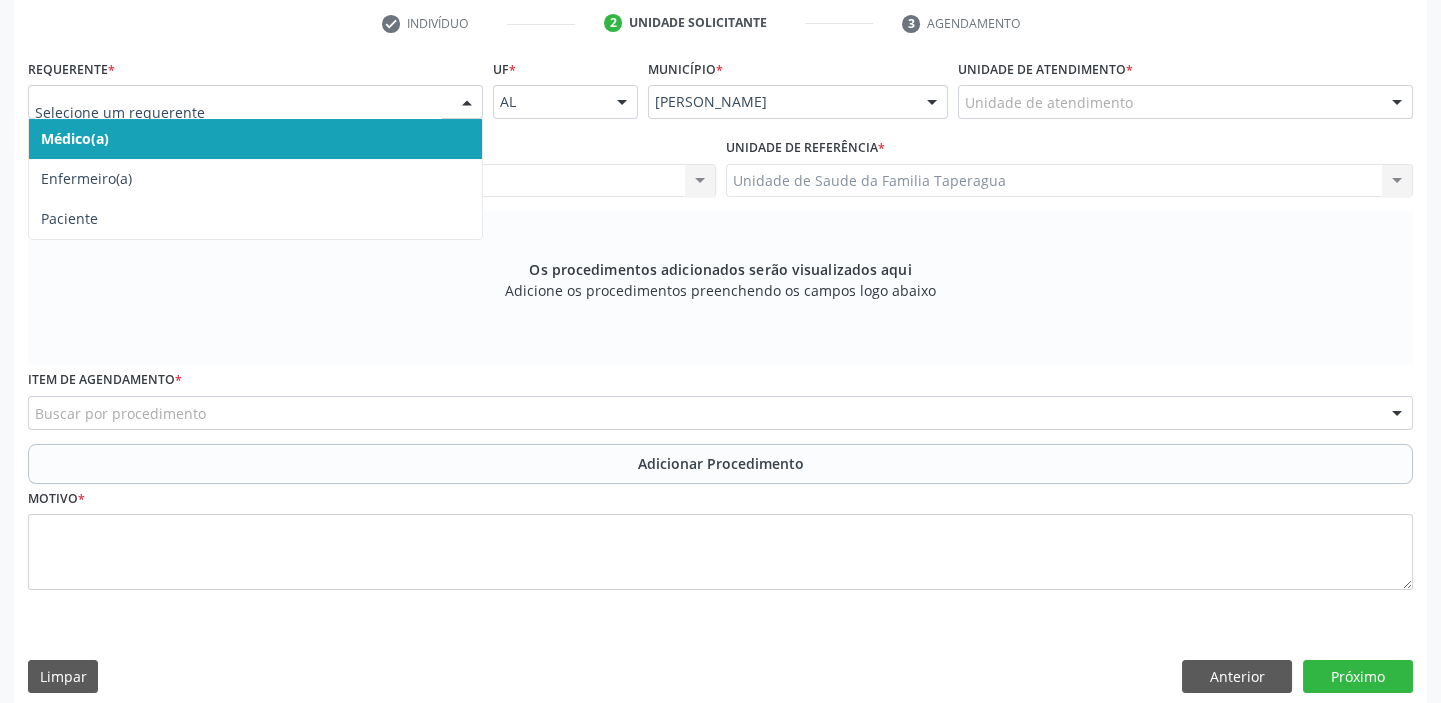 click at bounding box center (467, 103) 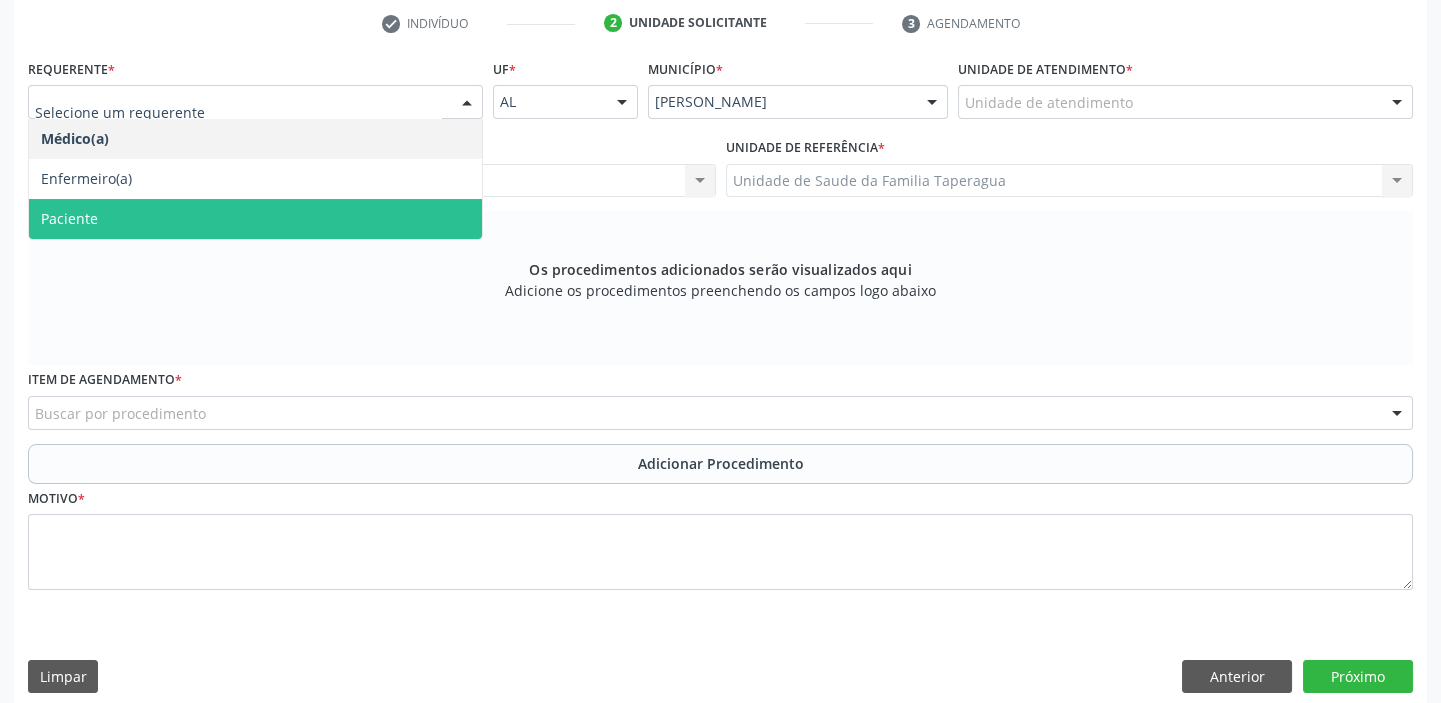 click on "Paciente" at bounding box center (255, 219) 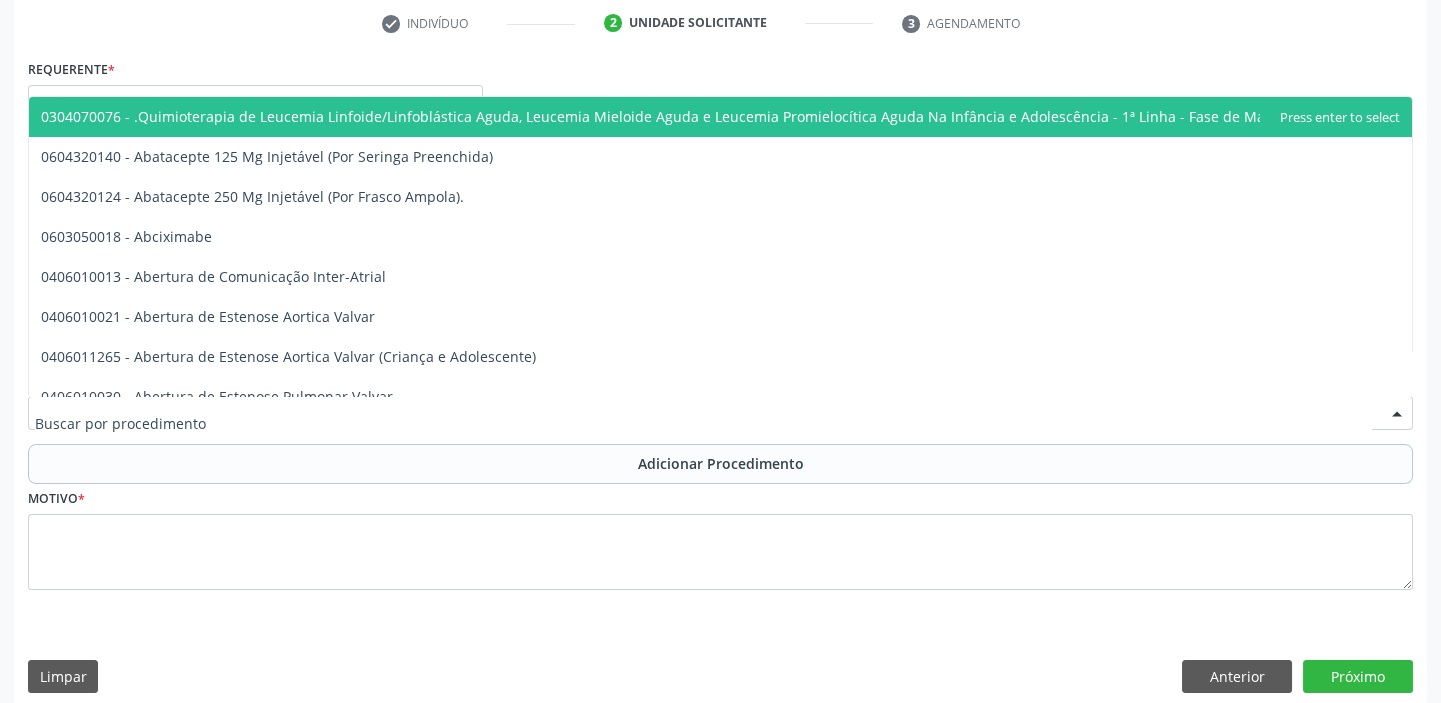 click at bounding box center (720, 413) 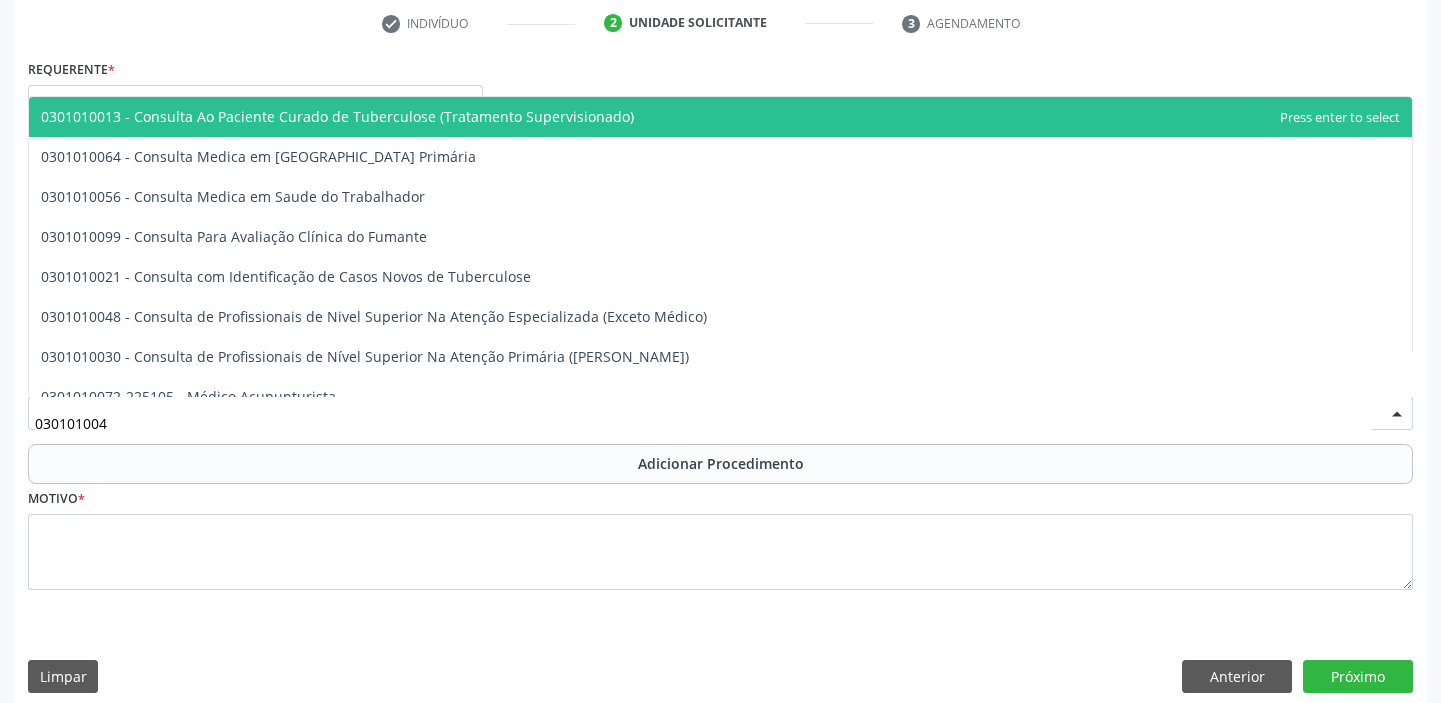 type on "0301010048" 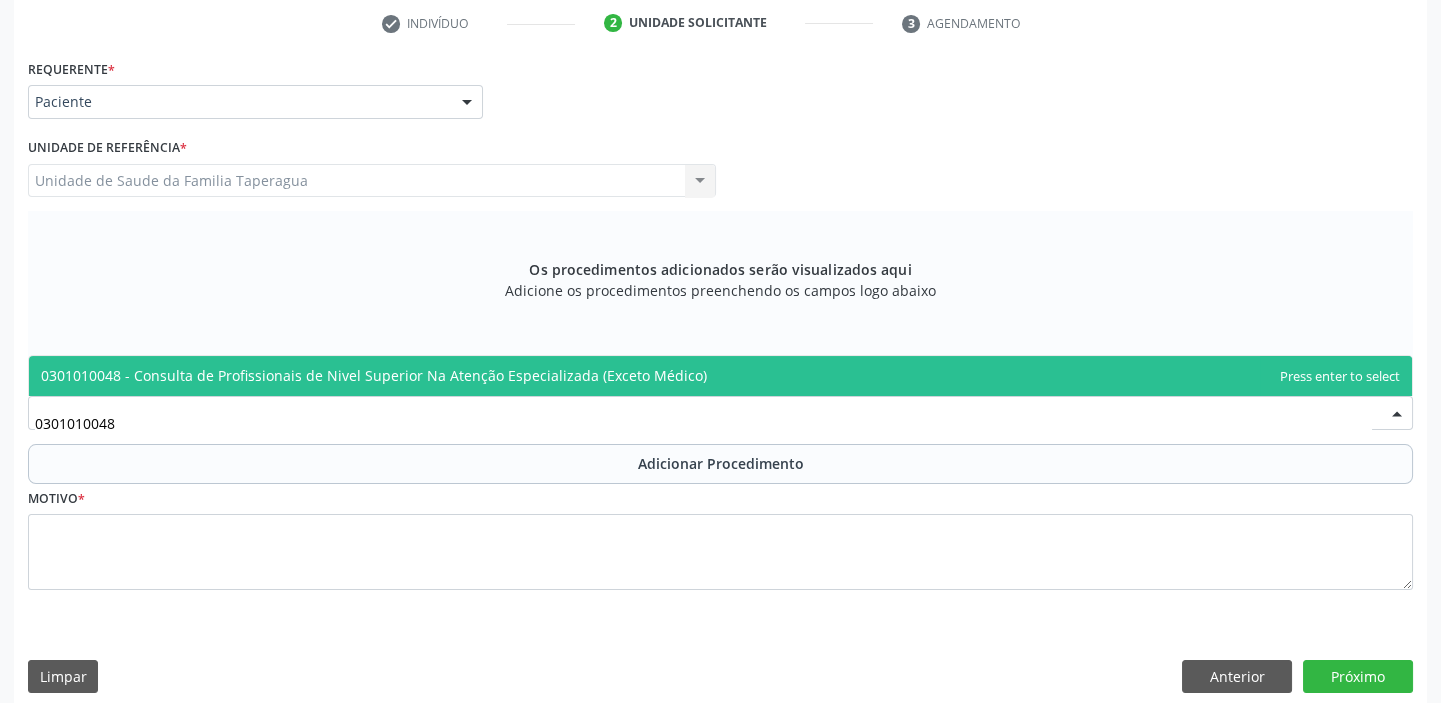 click on "0301010048 - Consulta de Profissionais de Nivel Superior Na Atenção Especializada (Exceto Médico)" at bounding box center [374, 375] 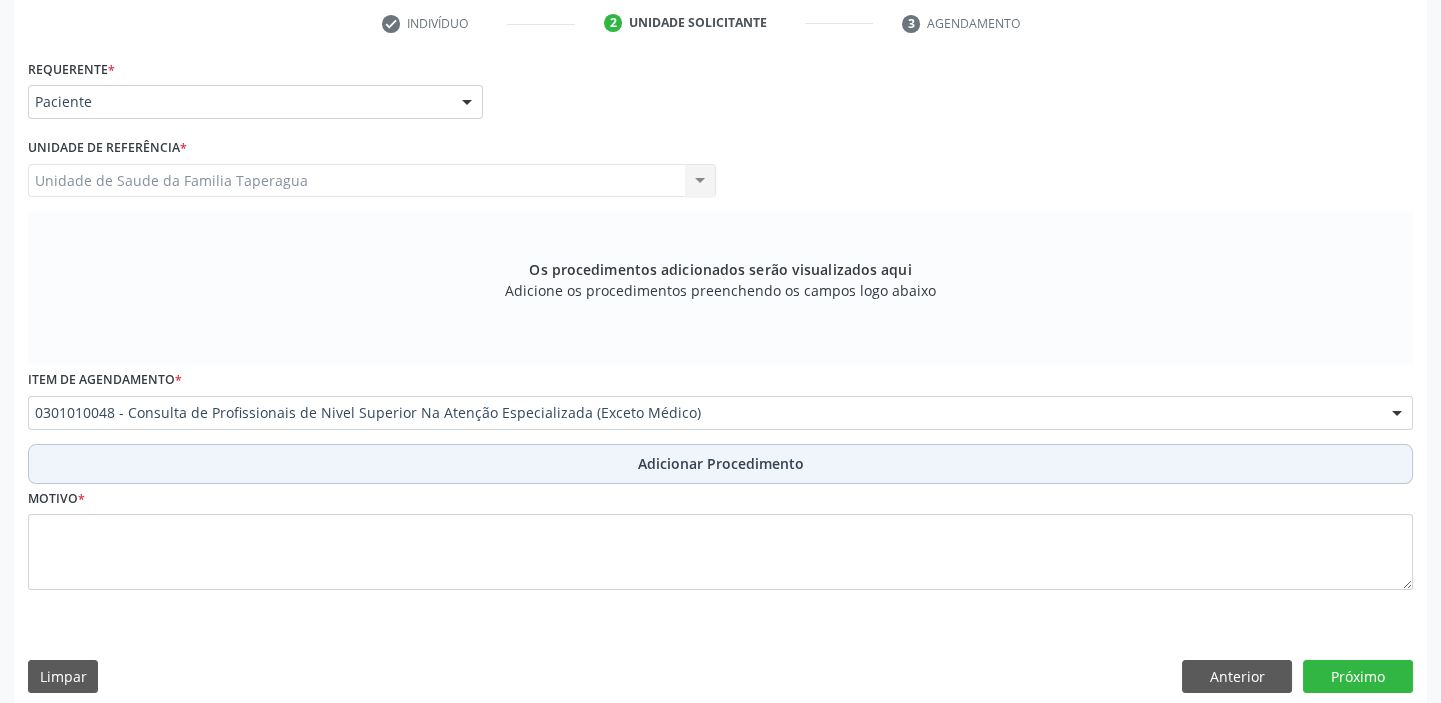 click on "Adicionar Procedimento" at bounding box center [720, 464] 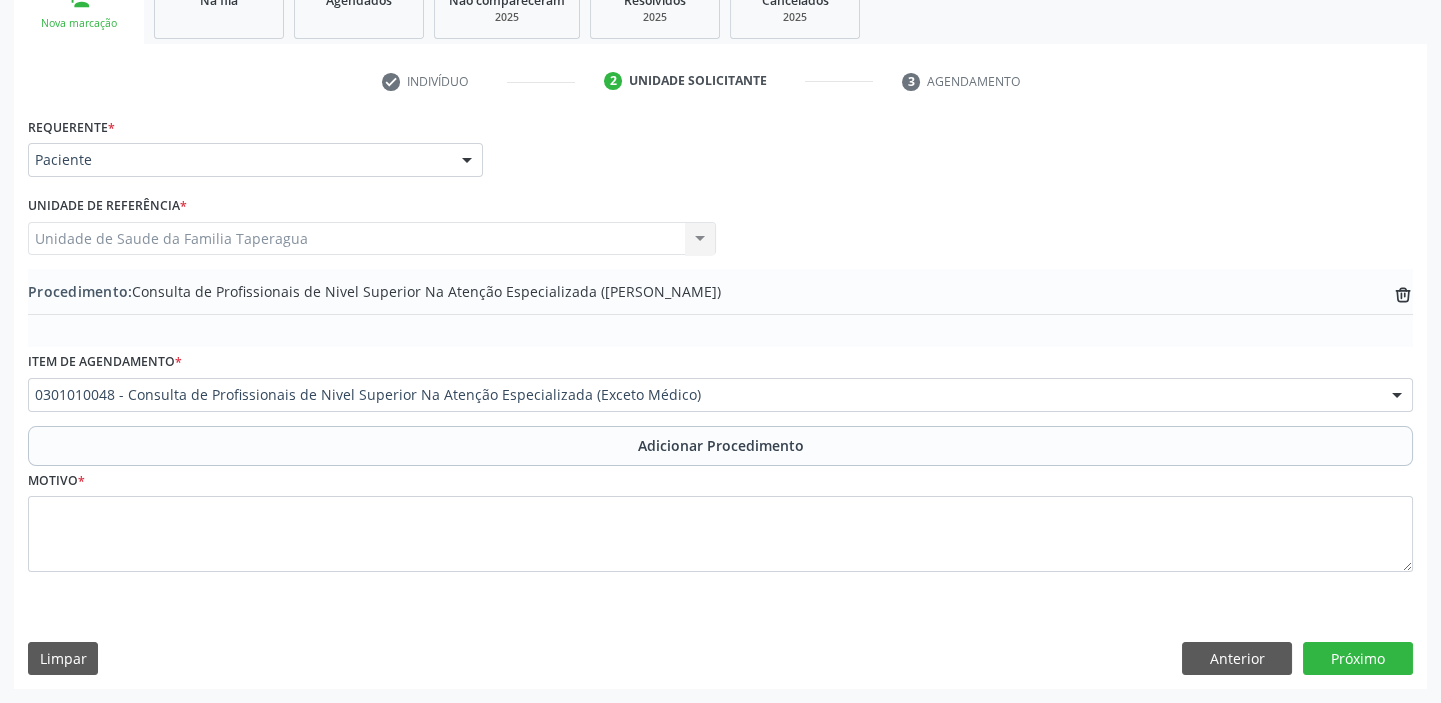 scroll, scrollTop: 349, scrollLeft: 0, axis: vertical 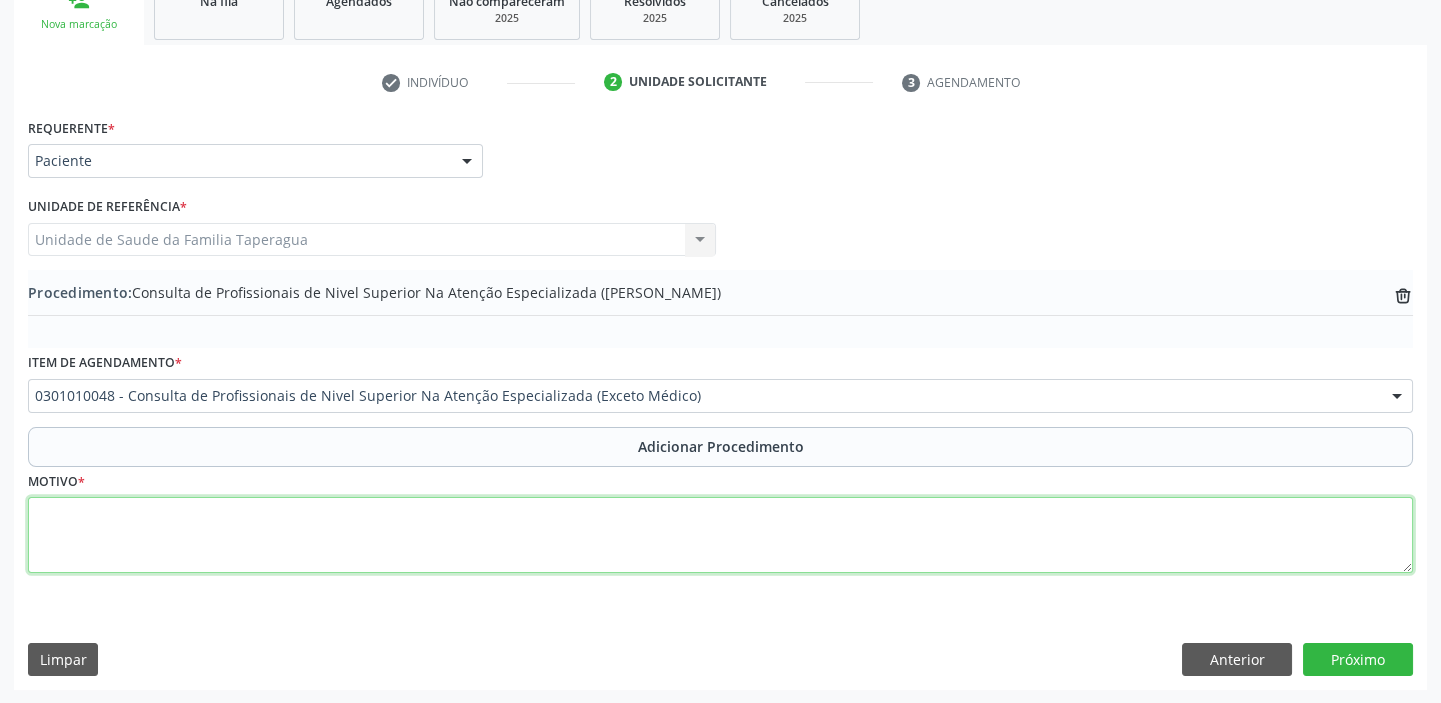 click at bounding box center (720, 535) 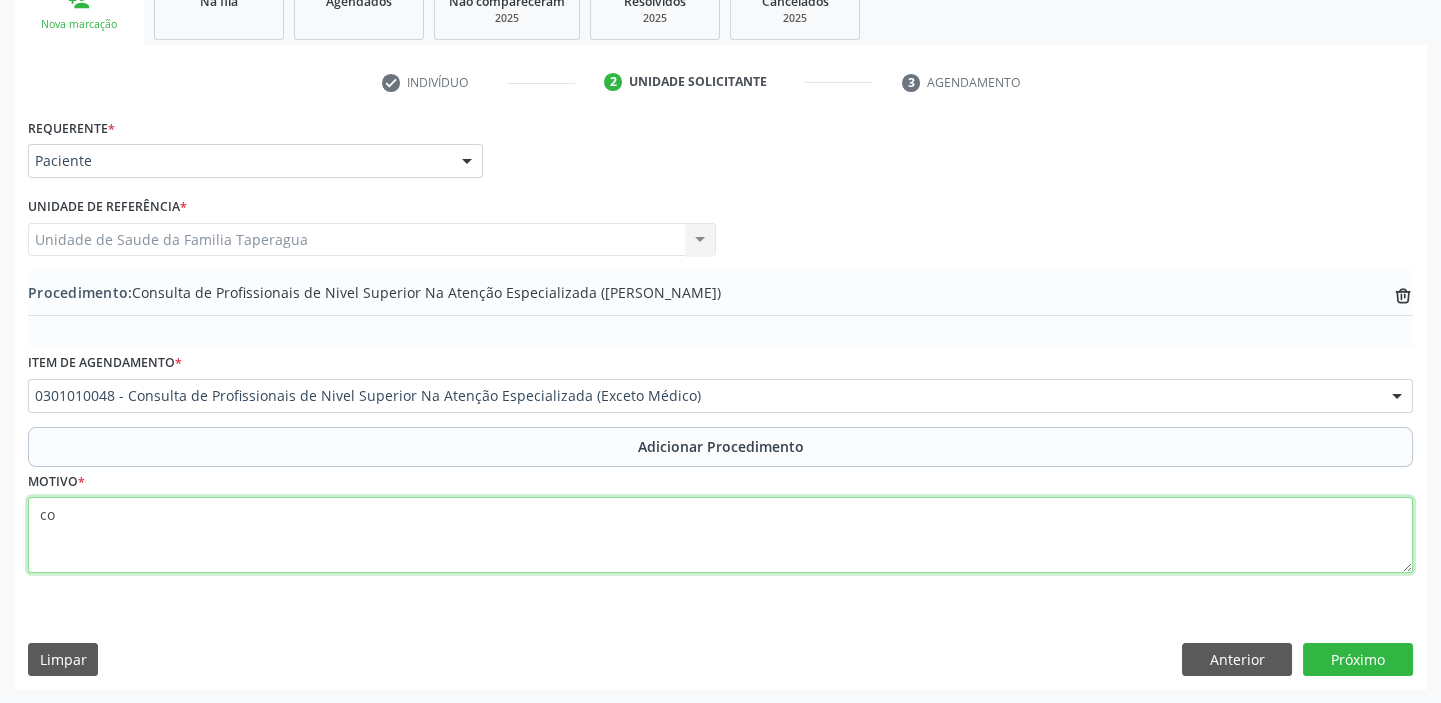 type on "c" 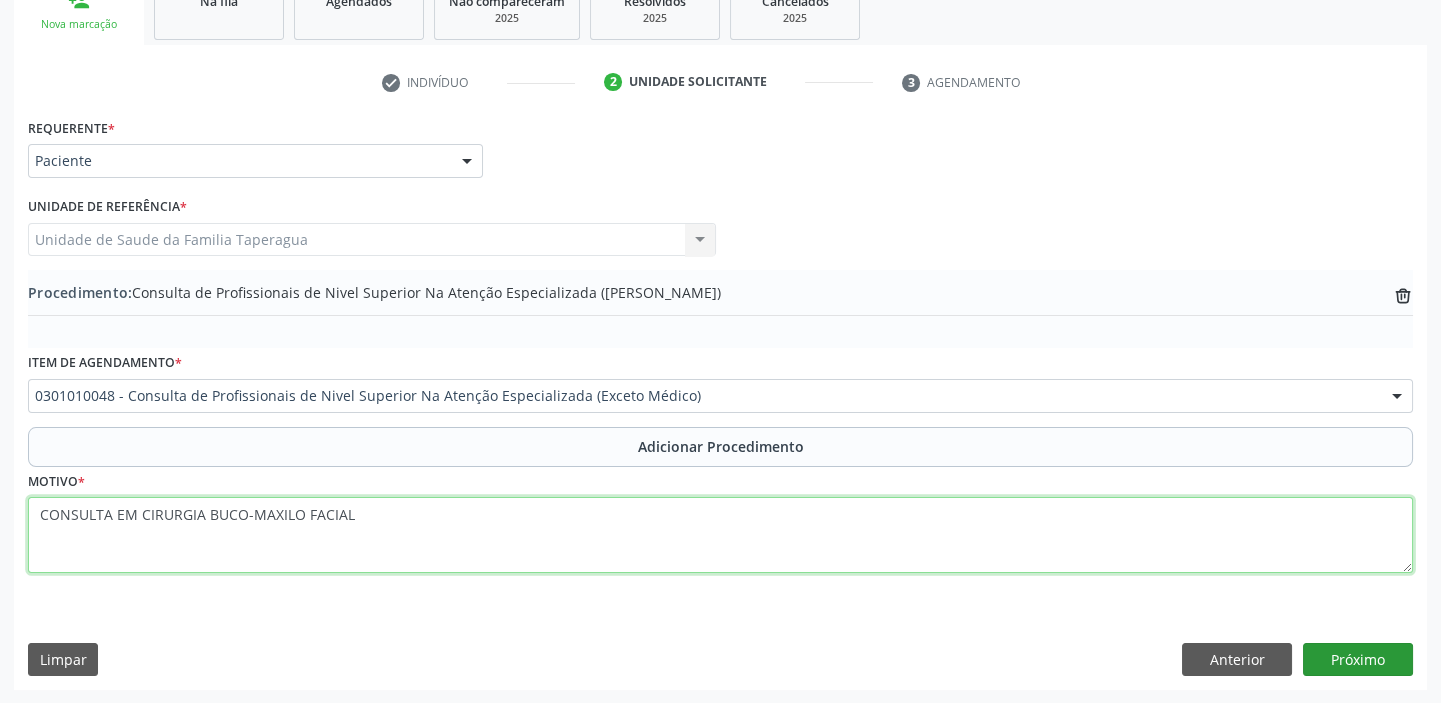type on "CONSULTA EM CIRURGIA BUCO-MAXILO FACIAL" 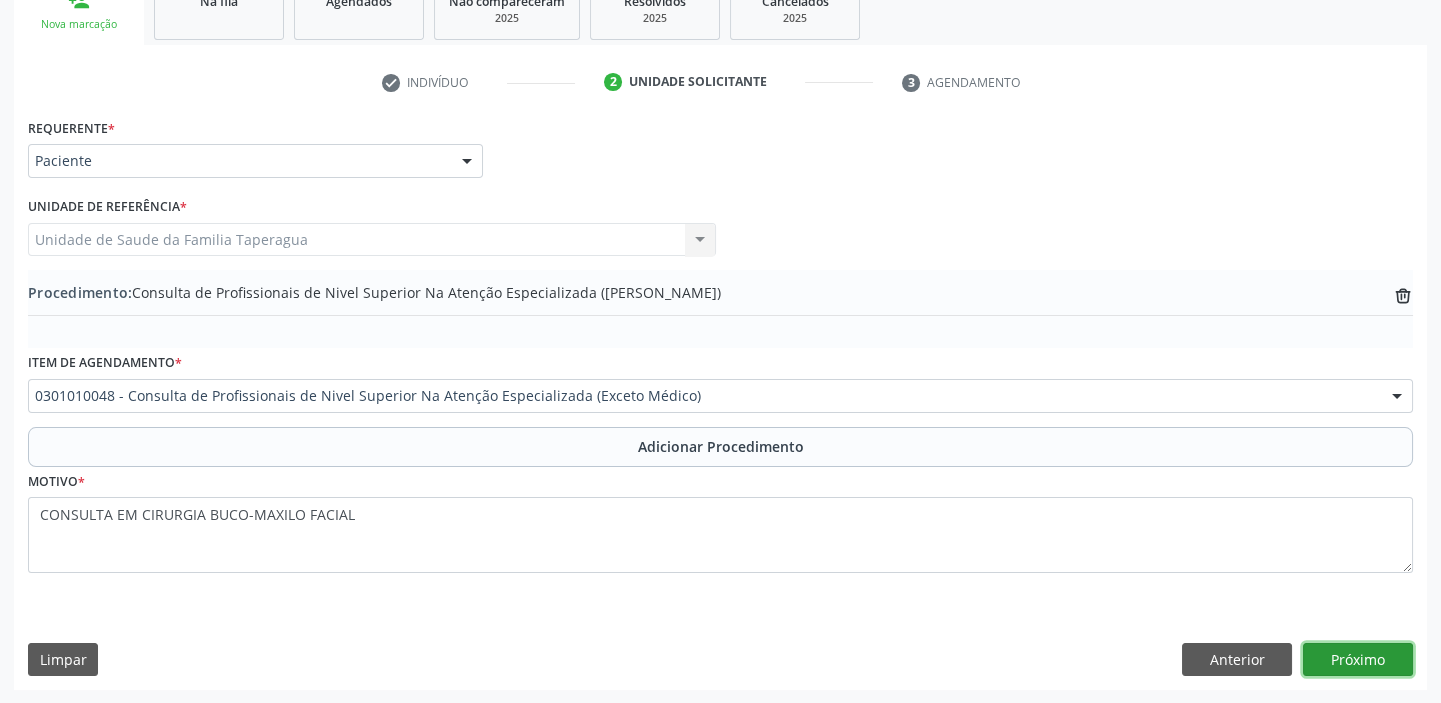 click on "Próximo" at bounding box center (1358, 660) 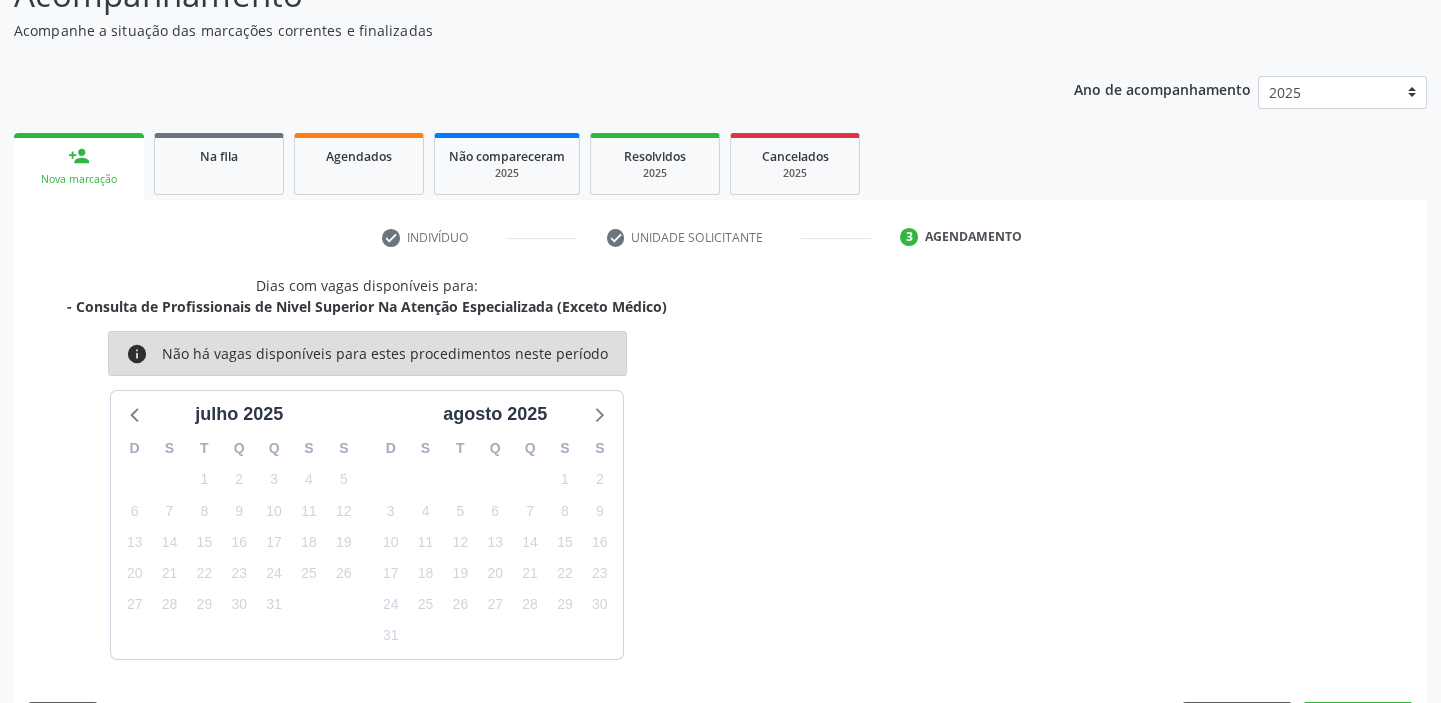 scroll, scrollTop: 252, scrollLeft: 0, axis: vertical 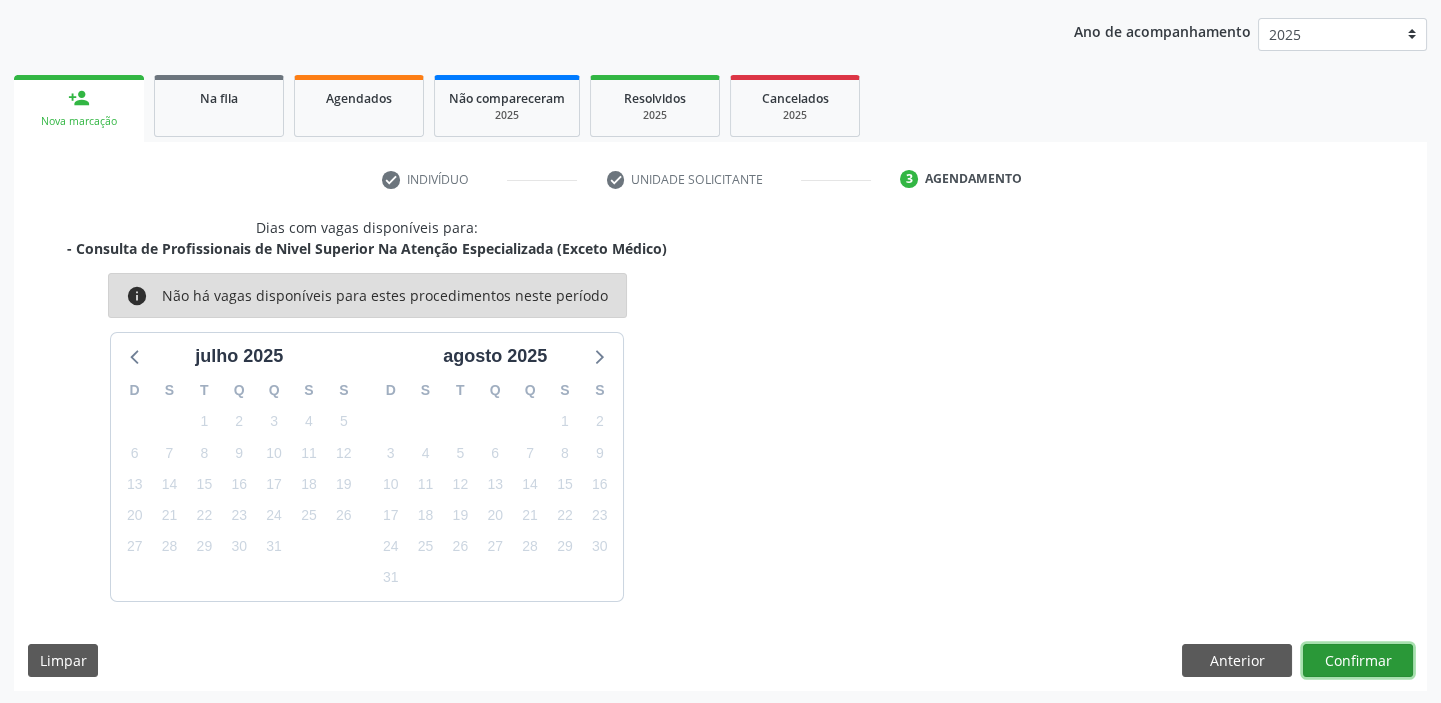 click on "Confirmar" at bounding box center [1358, 661] 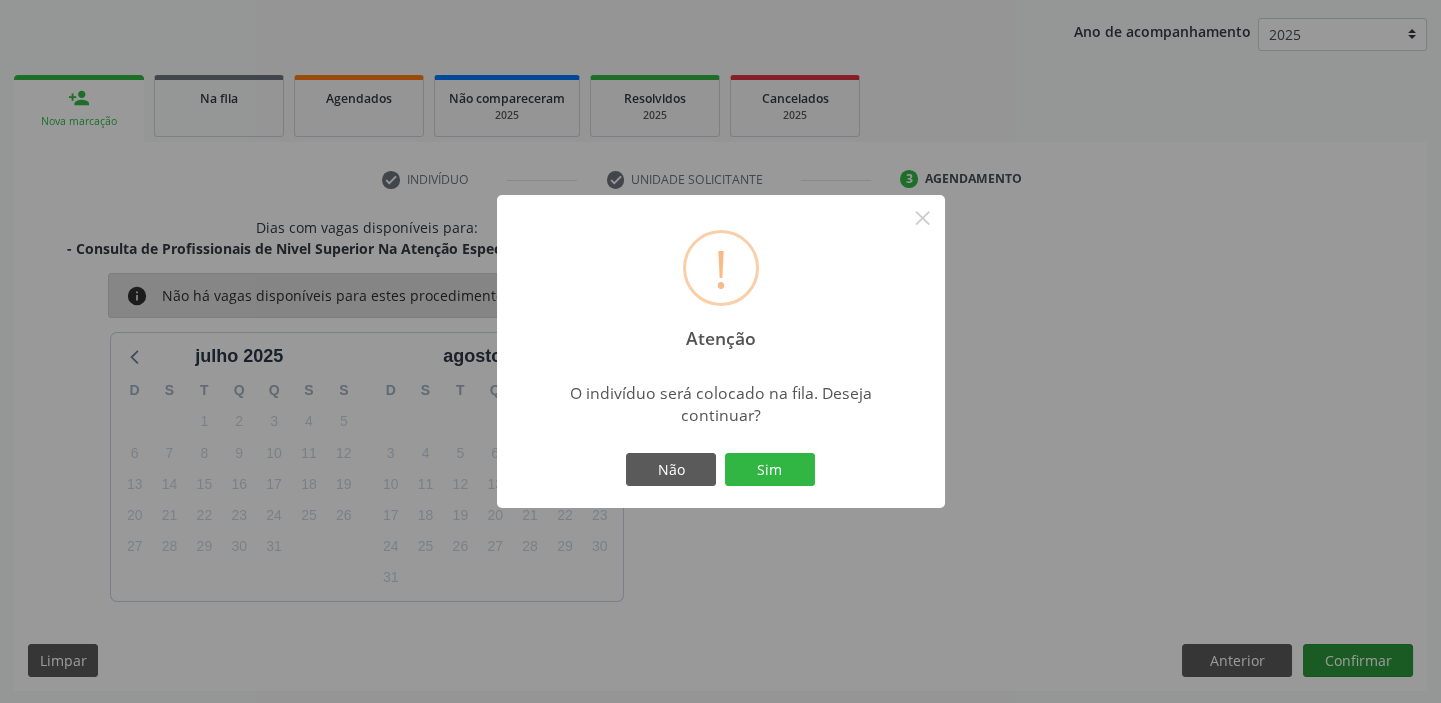type 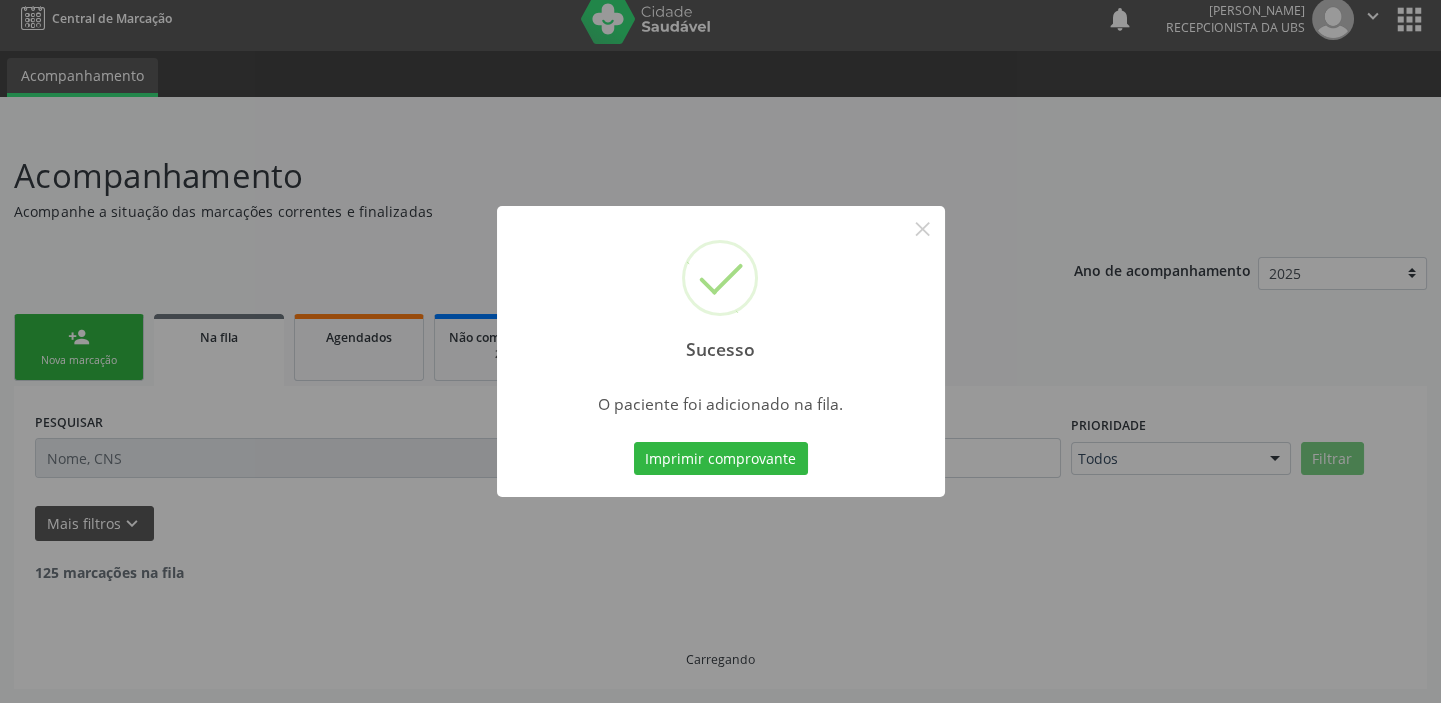 scroll, scrollTop: 0, scrollLeft: 0, axis: both 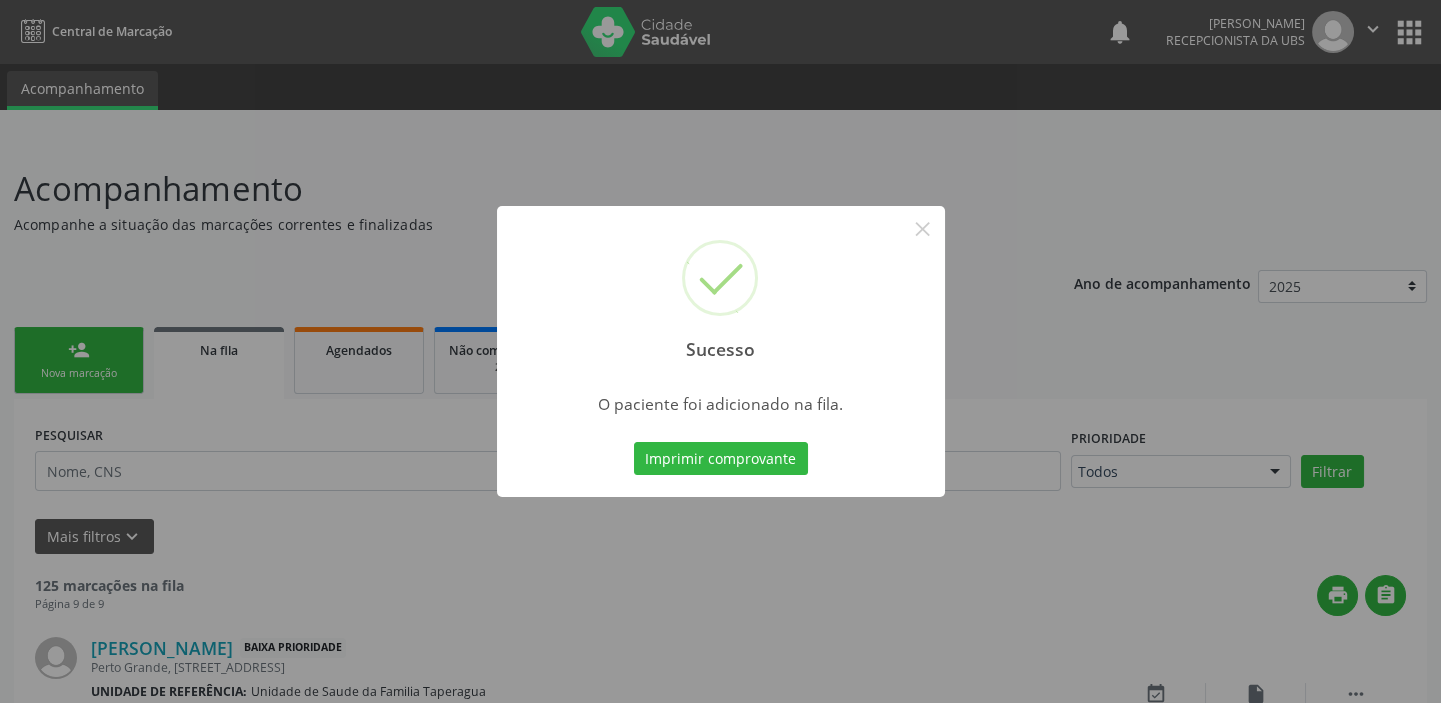 click on "Sucesso × O paciente foi adicionado na fila. Imprimir comprovante Cancel" at bounding box center [720, 351] 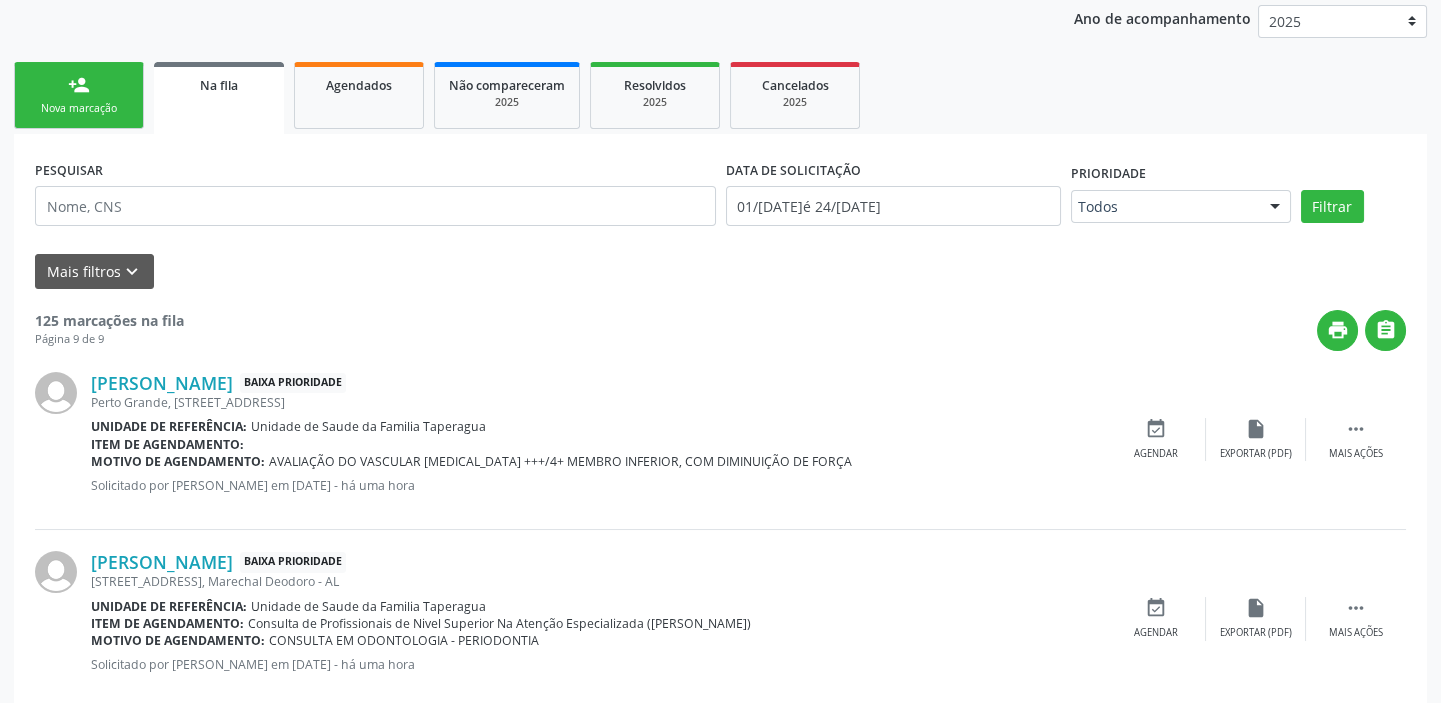 scroll, scrollTop: 0, scrollLeft: 0, axis: both 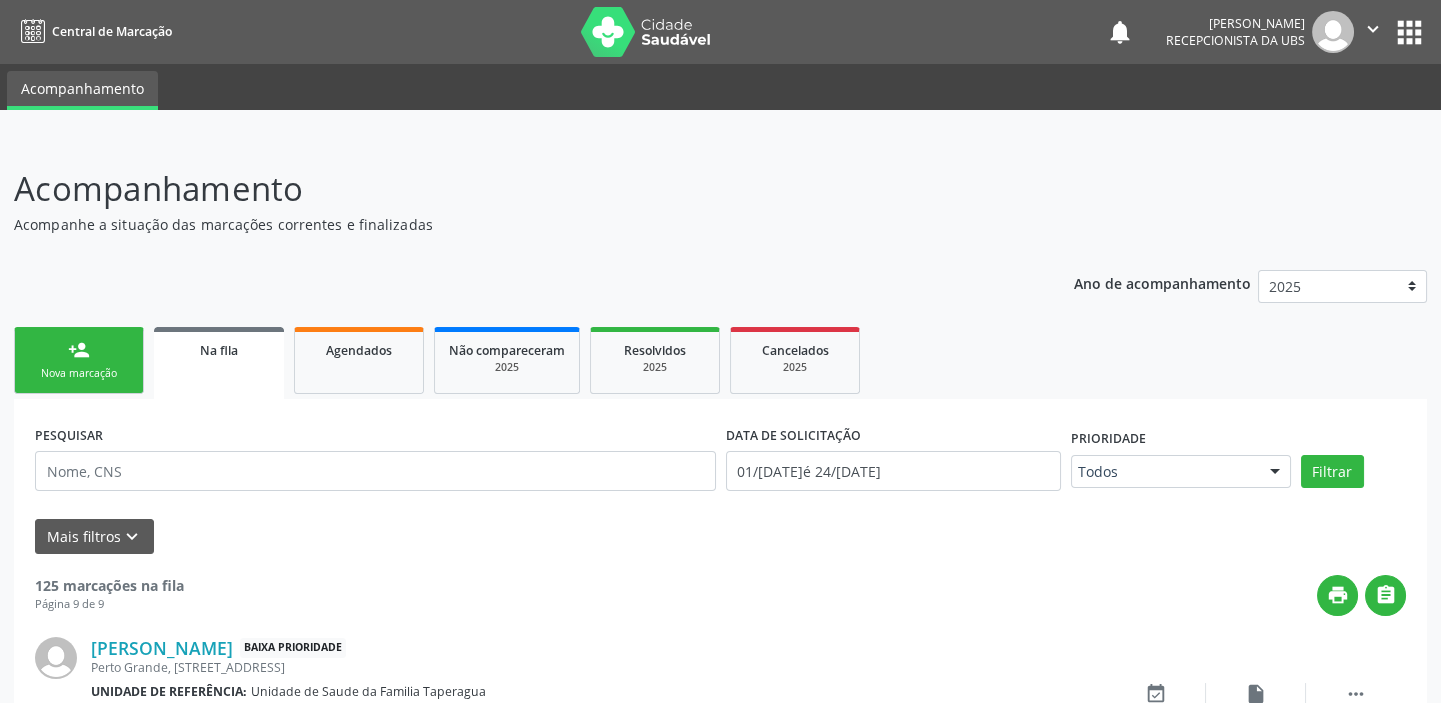 click on "person_add
Nova marcação" at bounding box center [79, 360] 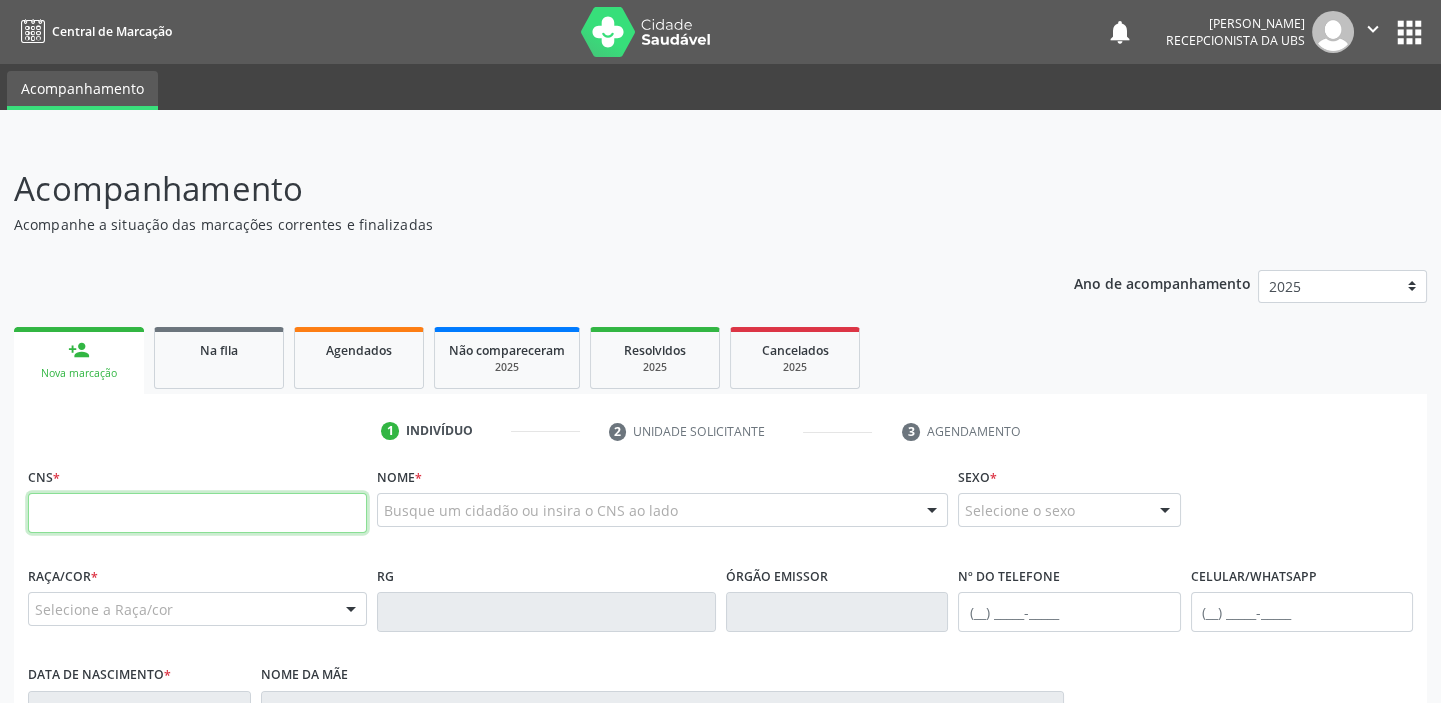 click at bounding box center [197, 513] 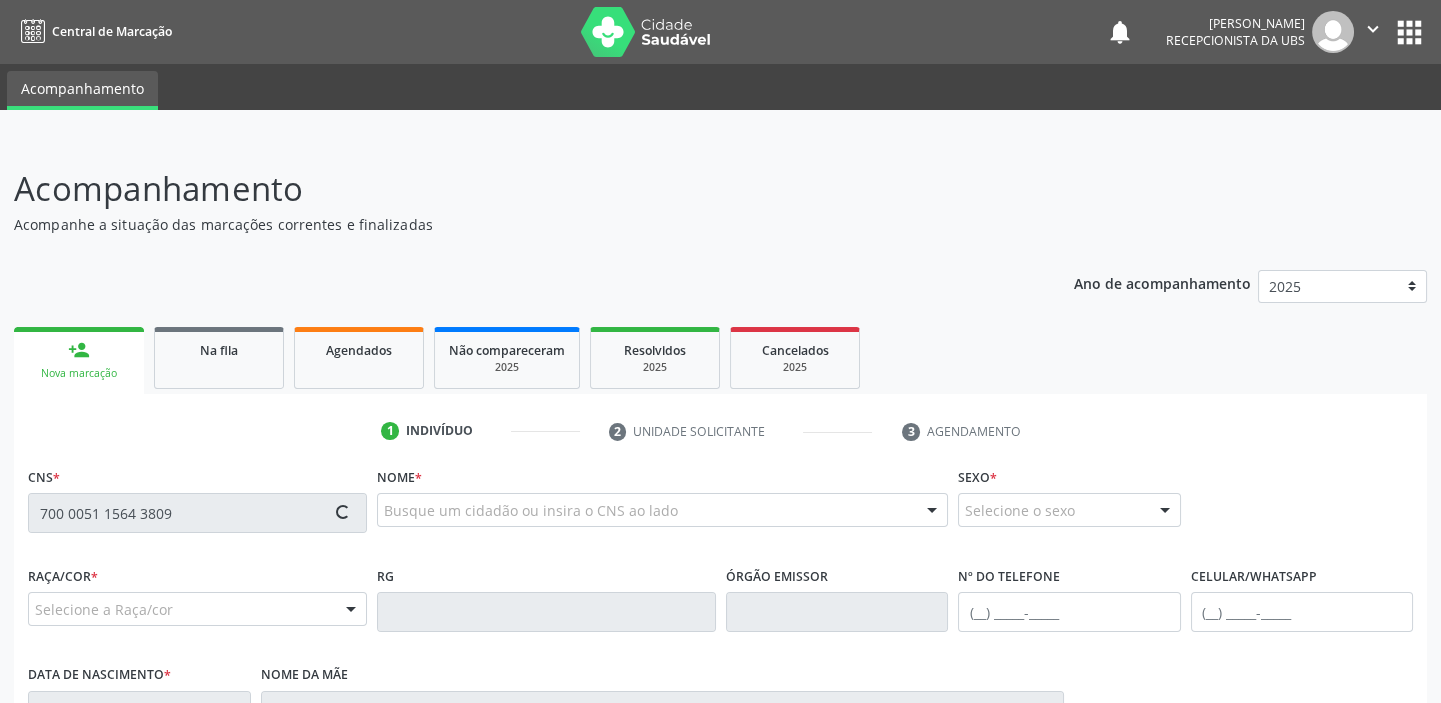 type on "700 0051 1564 3809" 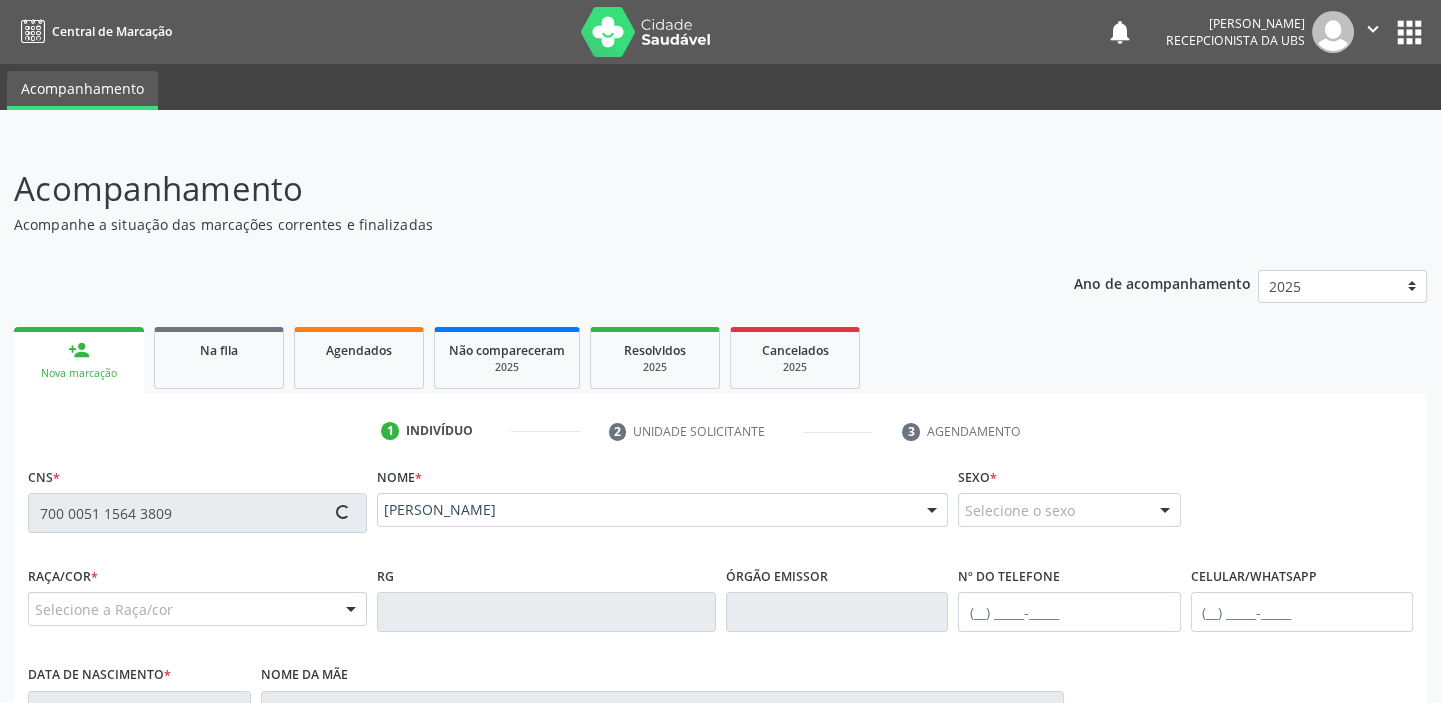 type on "[PHONE_NUMBER]" 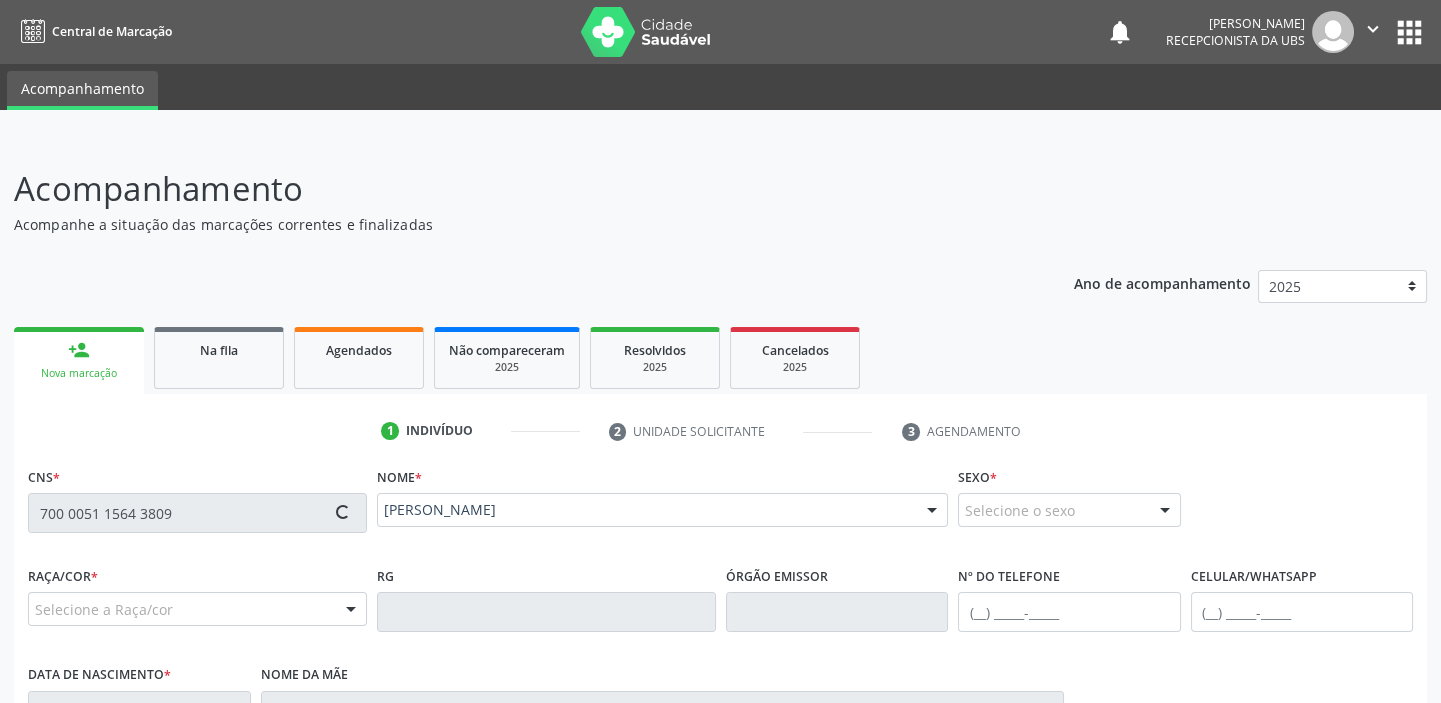 type on "0[DATE]" 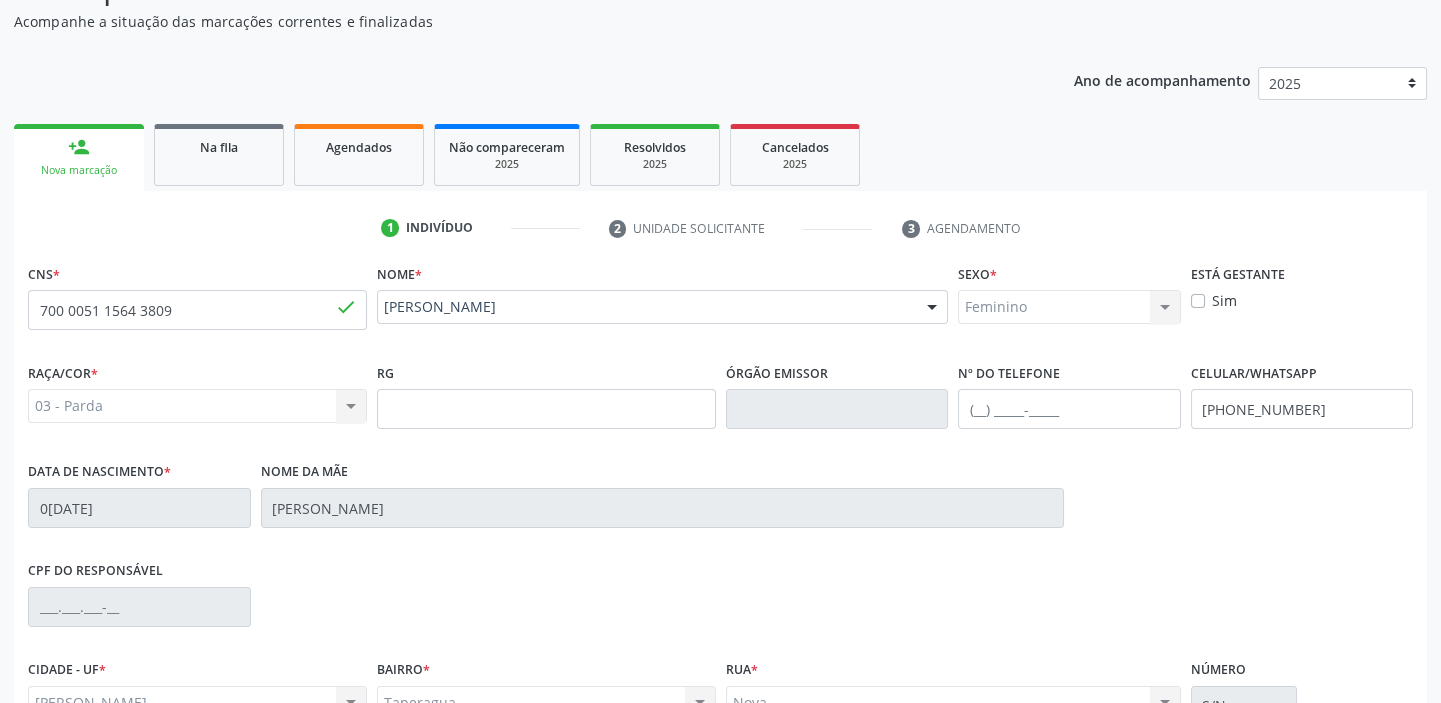 scroll, scrollTop: 206, scrollLeft: 0, axis: vertical 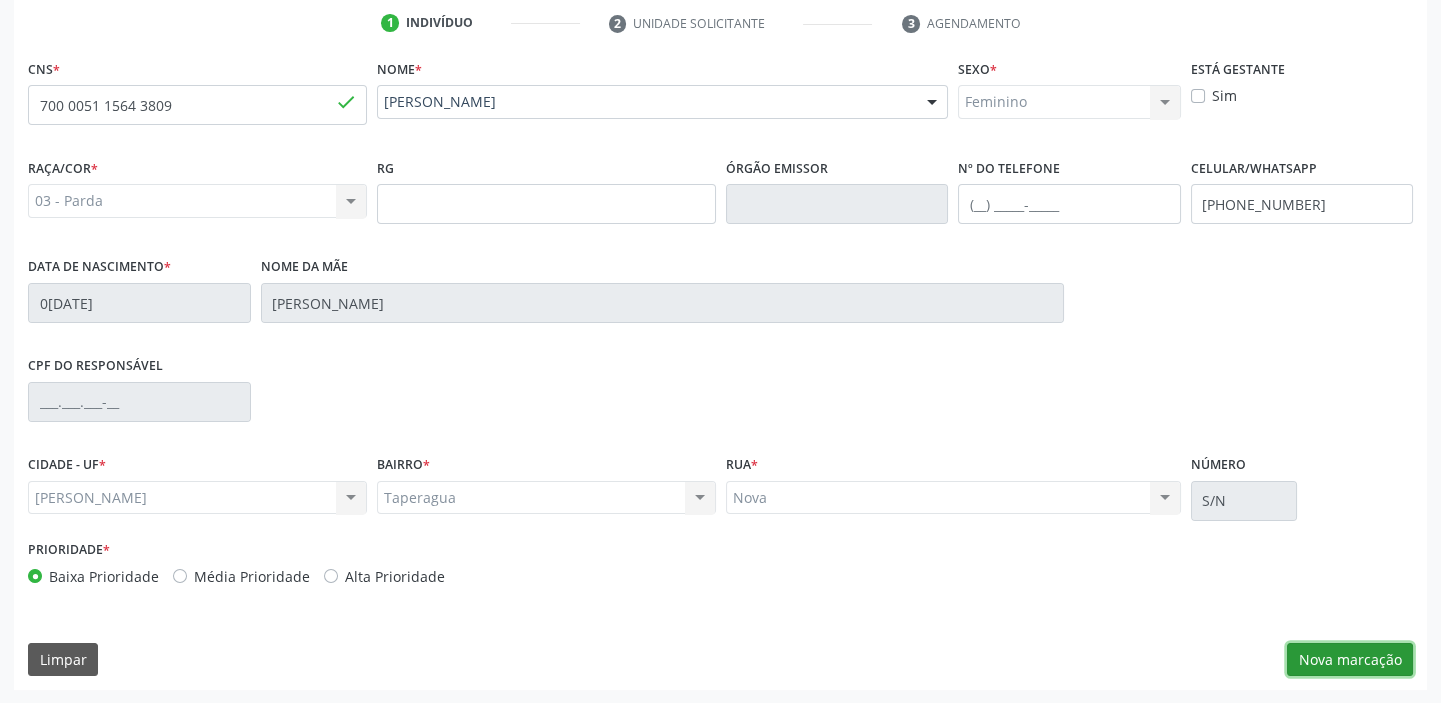 click on "Nova marcação" at bounding box center [1350, 660] 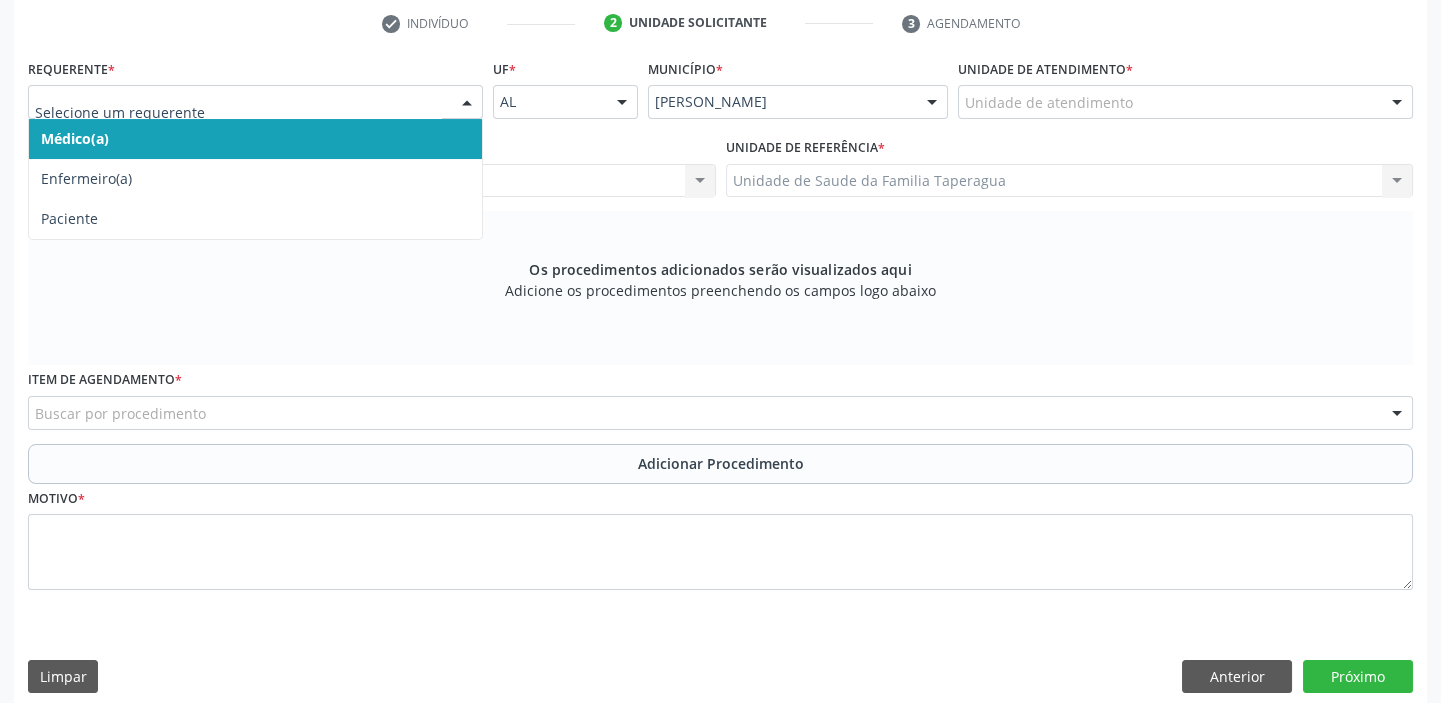 click at bounding box center (467, 103) 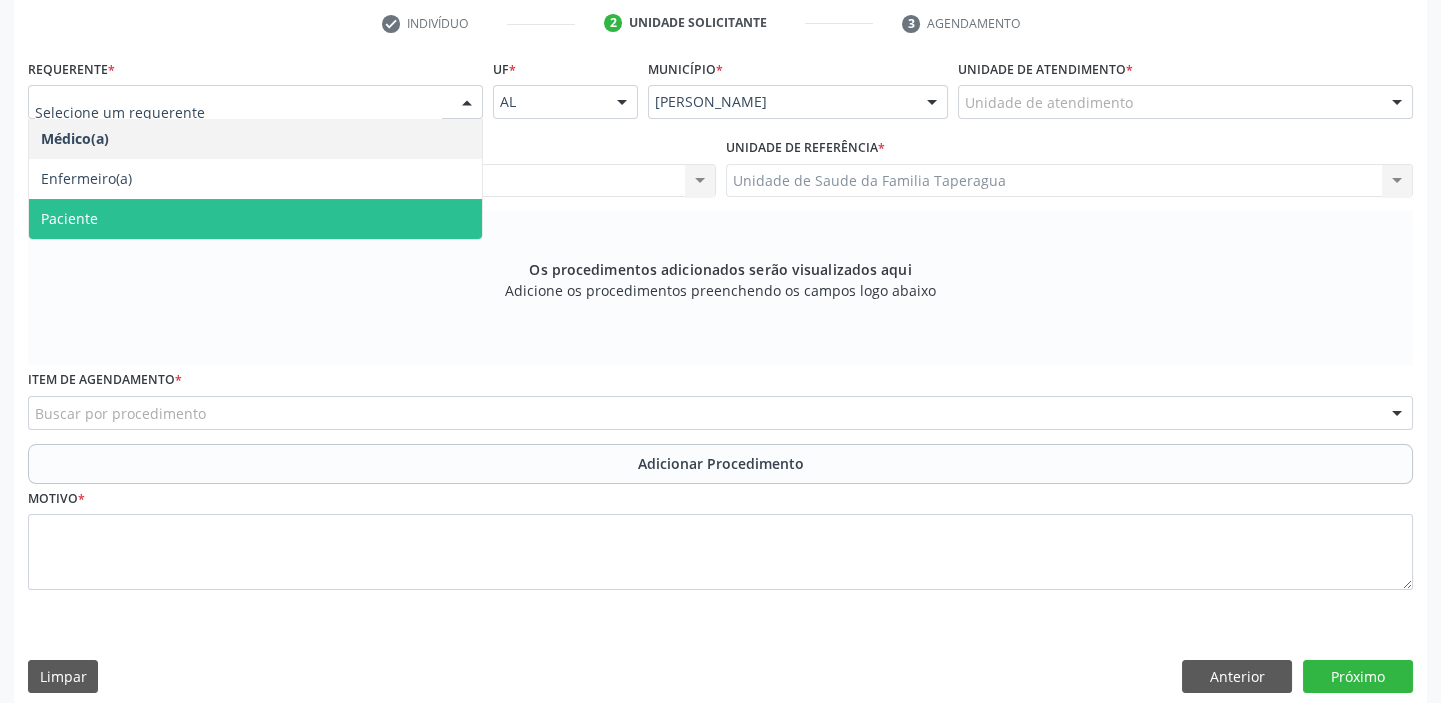 click on "Paciente" at bounding box center (255, 219) 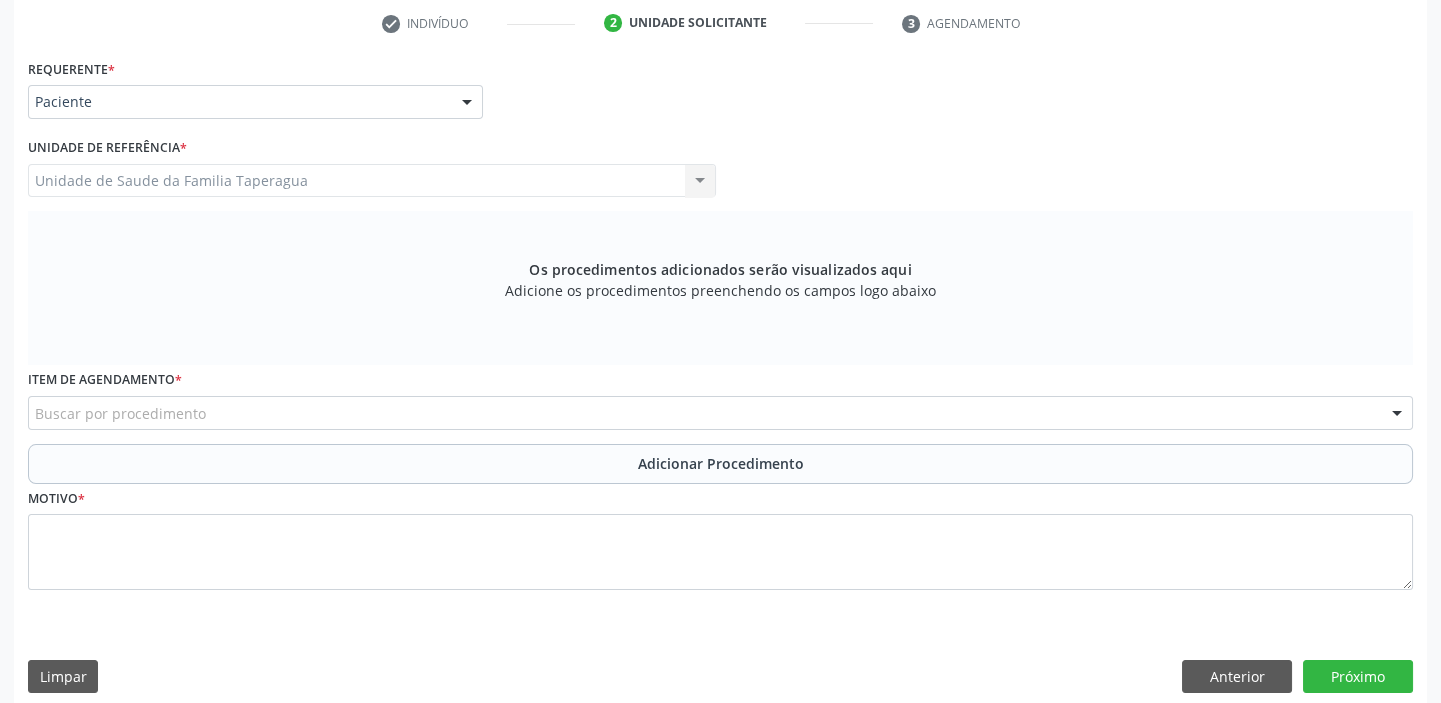 click on "Buscar por procedimento" at bounding box center [720, 413] 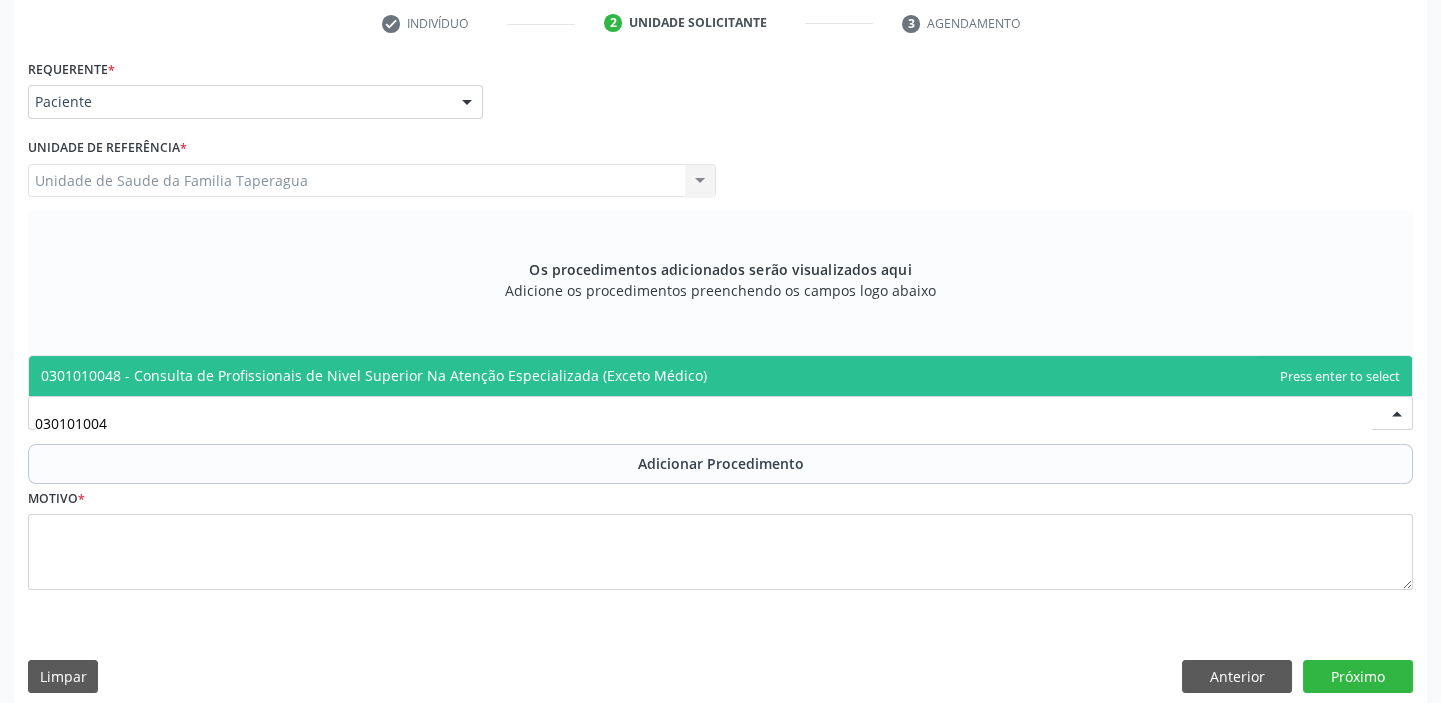 type on "0301010048" 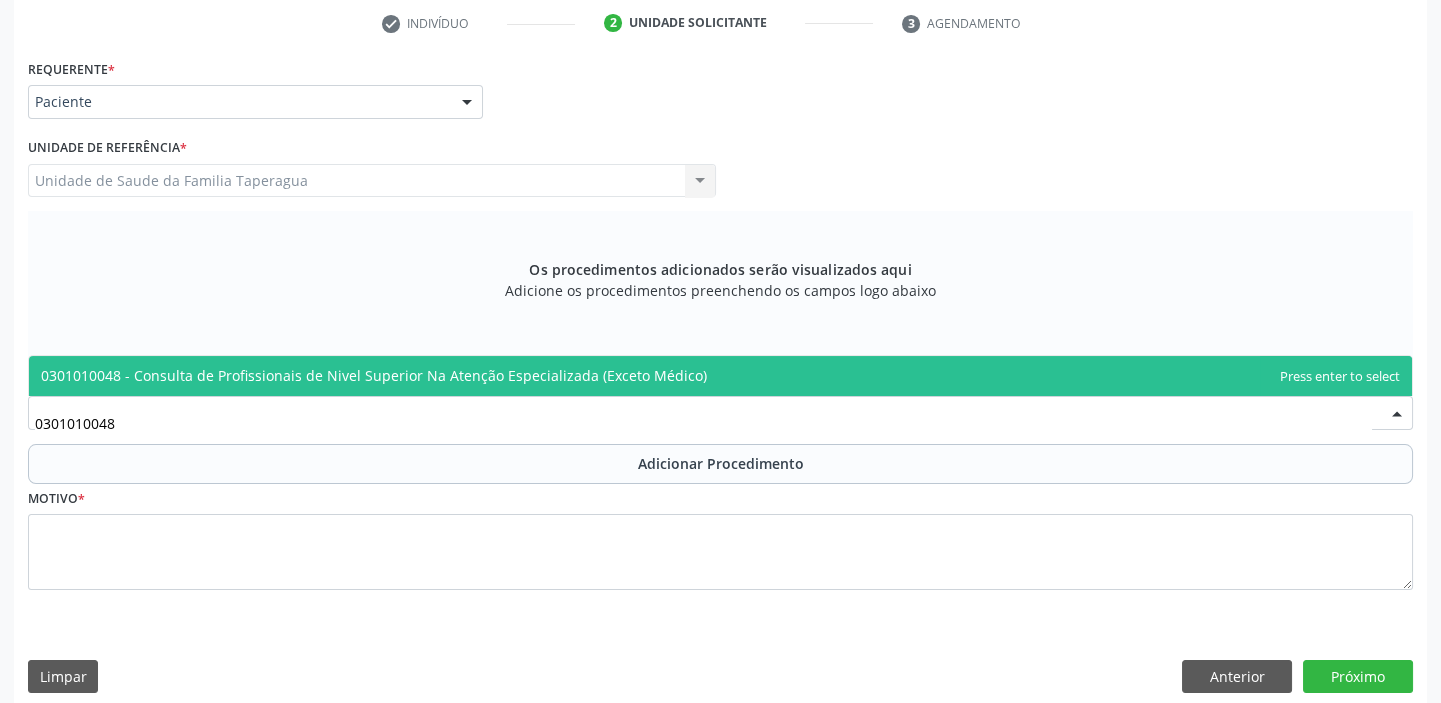 click on "0301010048 - Consulta de Profissionais de Nivel Superior Na Atenção Especializada (Exceto Médico)" at bounding box center [374, 375] 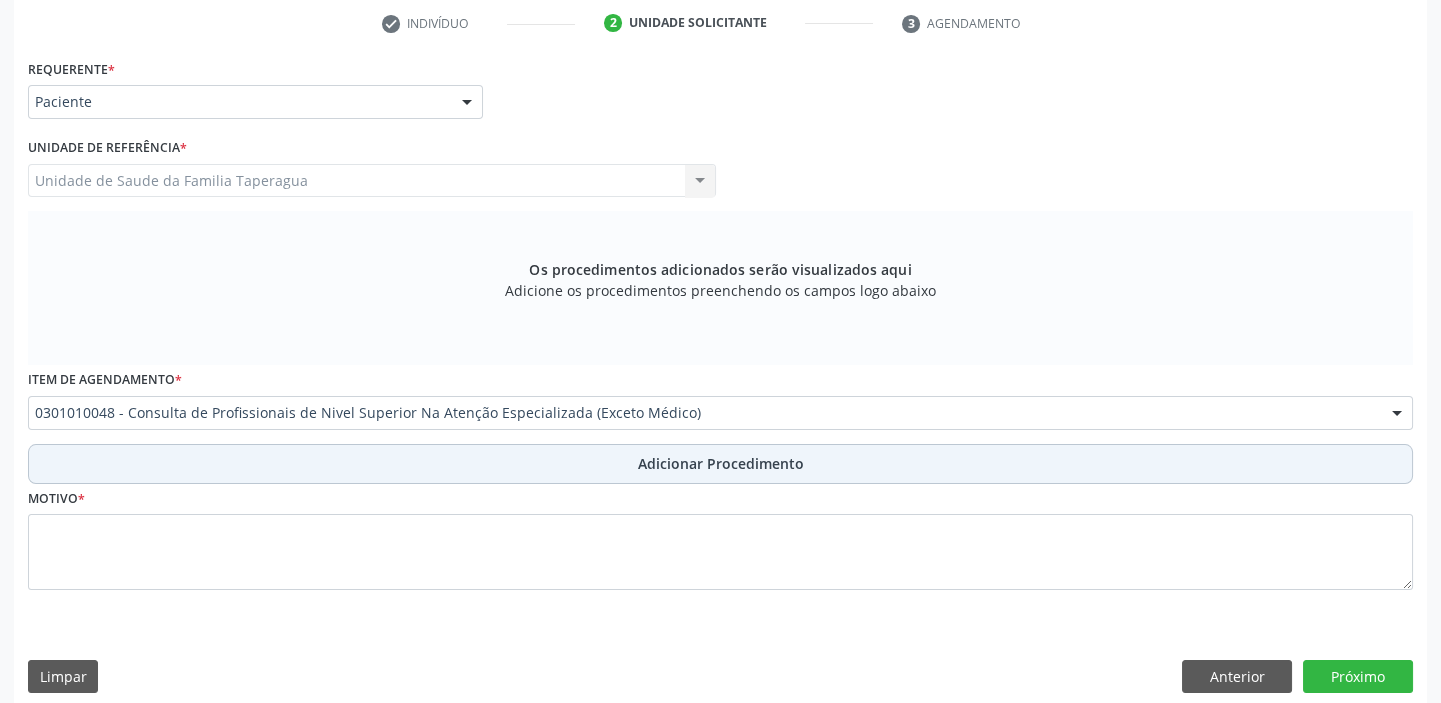 click on "Adicionar Procedimento" at bounding box center [720, 464] 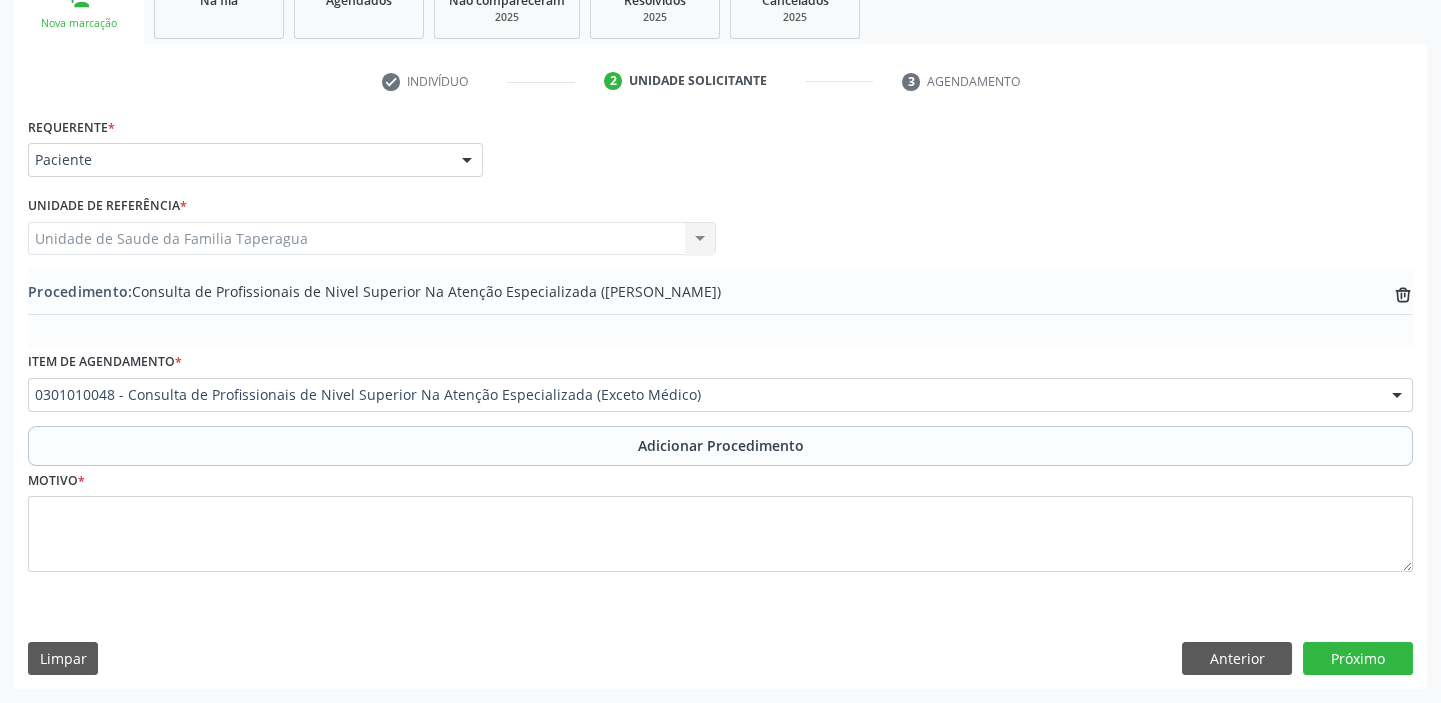 scroll, scrollTop: 349, scrollLeft: 0, axis: vertical 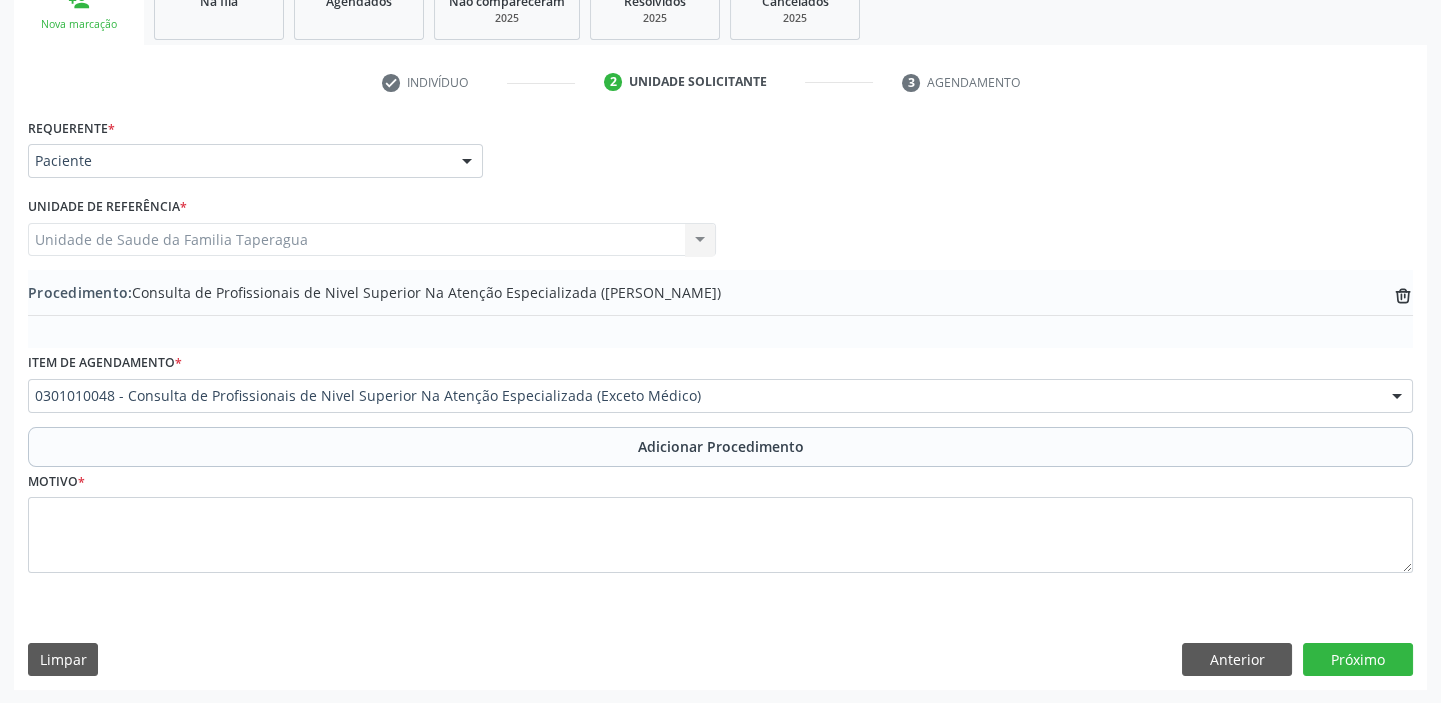 type 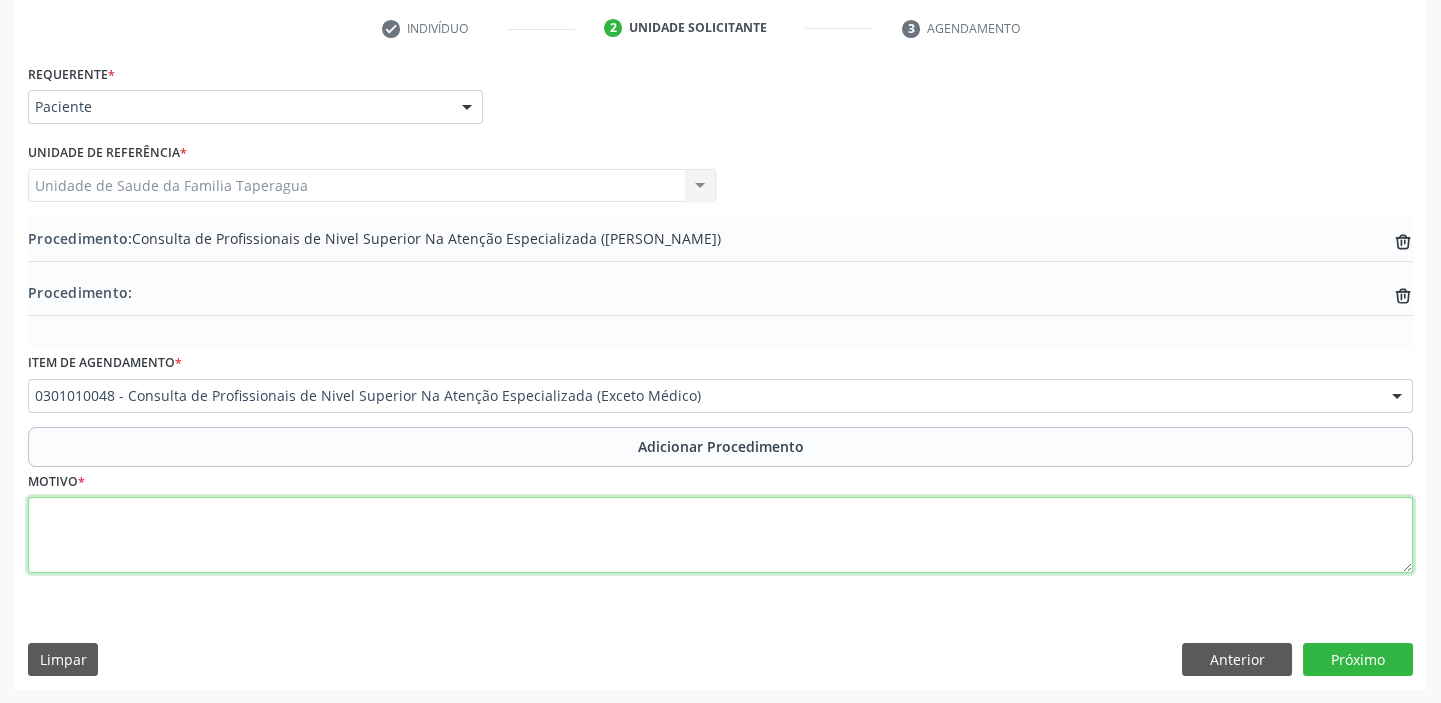 click at bounding box center (720, 535) 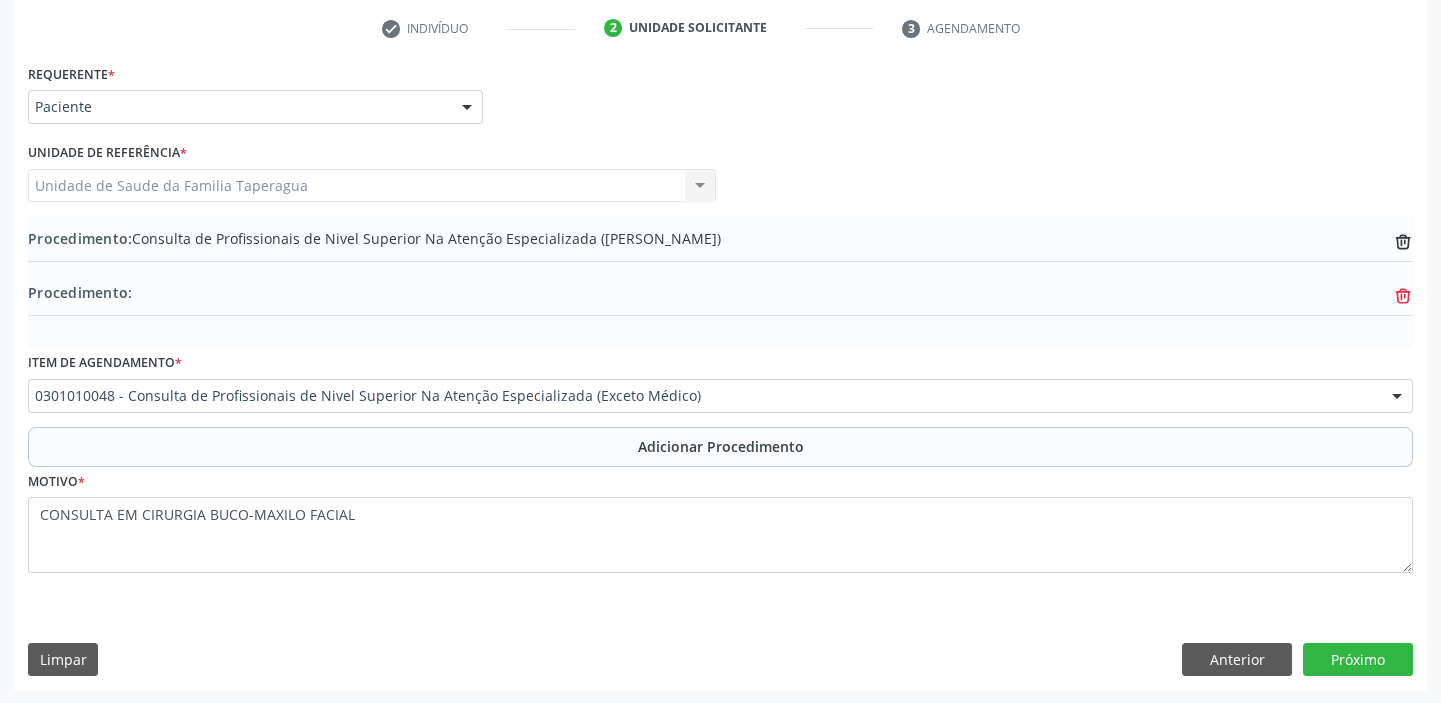 click 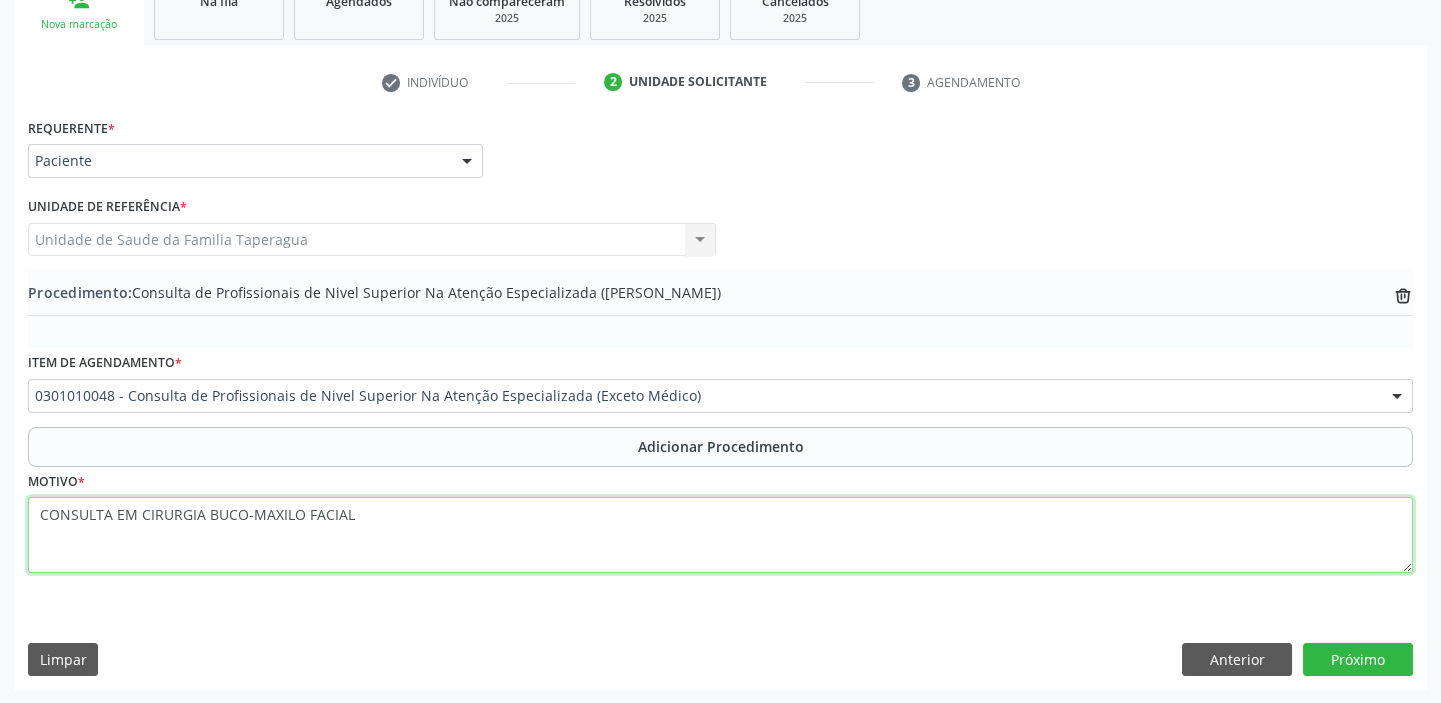 click on "CONSULTA EM CIRURGIA BUCO-MAXILO FACIAL" at bounding box center (720, 535) 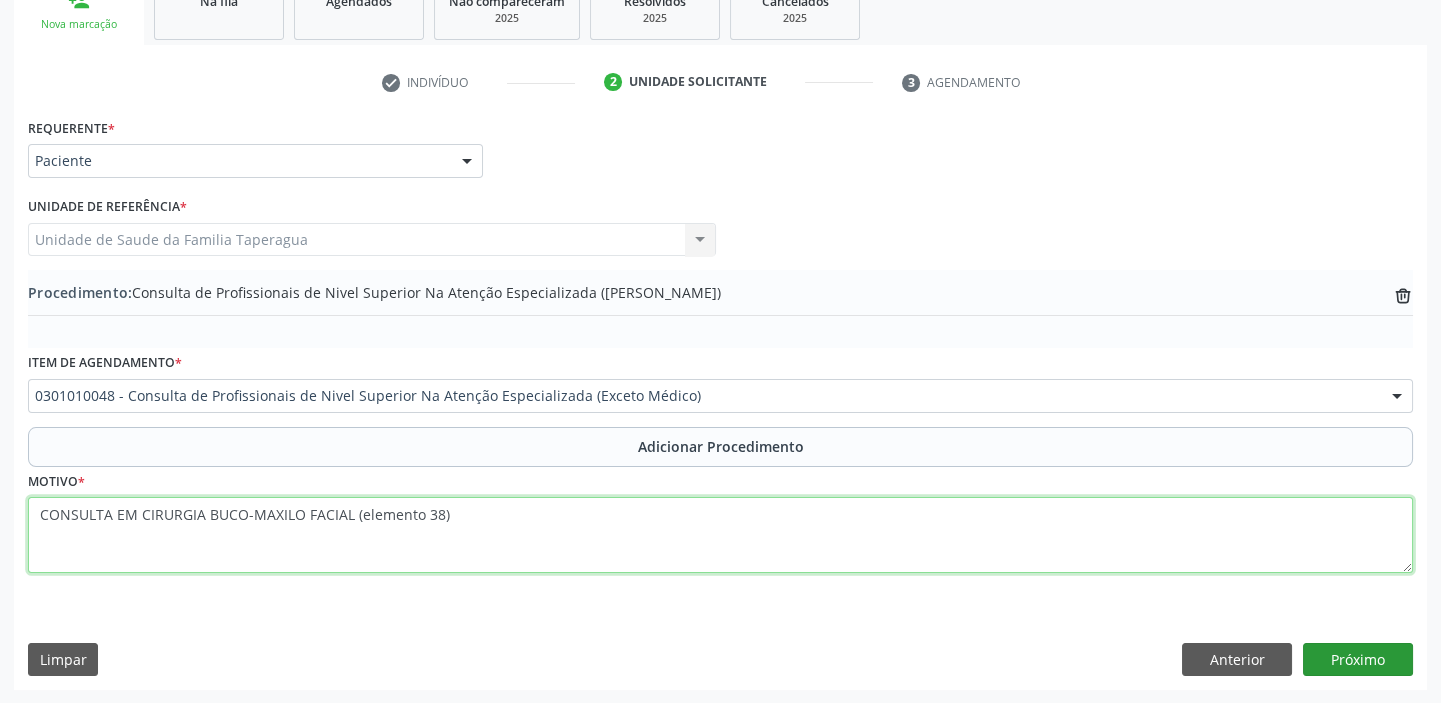 type on "CONSULTA EM CIRURGIA BUCO-MAXILO FACIAL (elemento 38)" 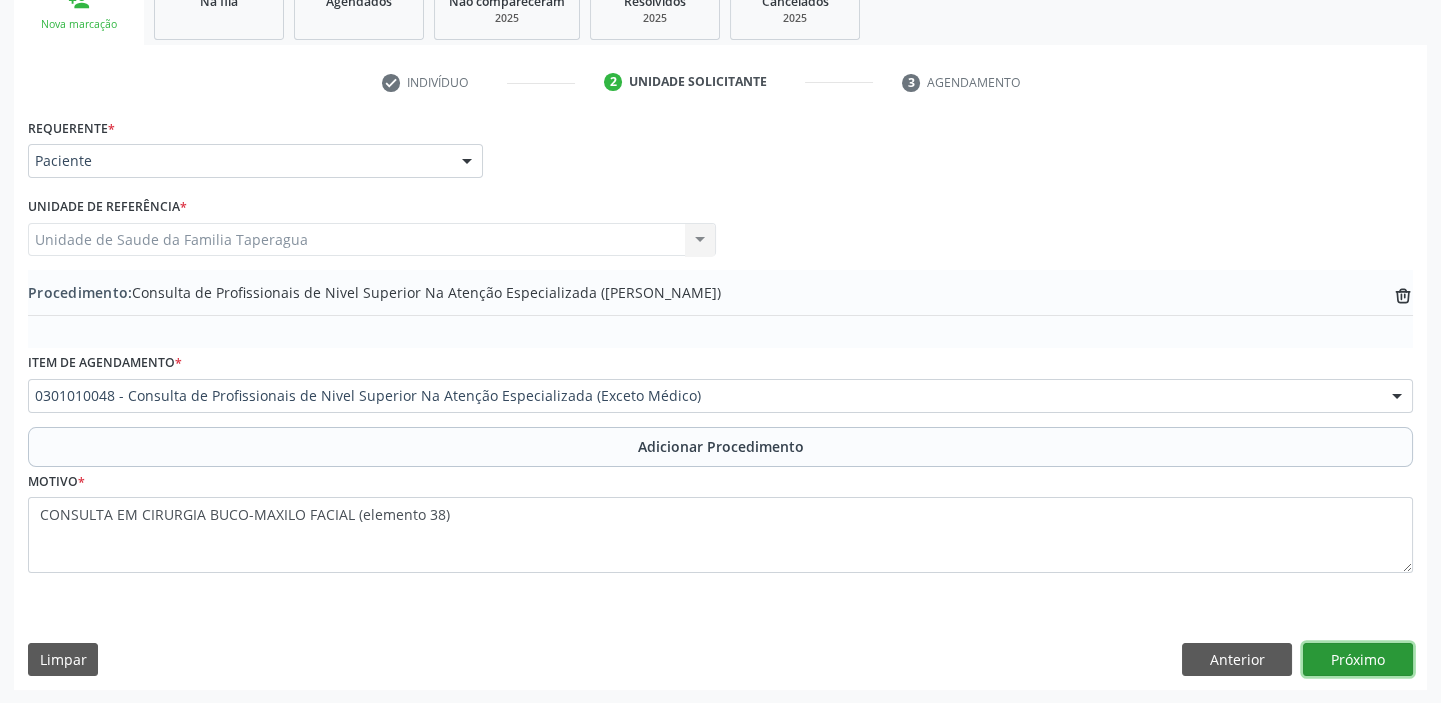 click on "Próximo" at bounding box center (1358, 660) 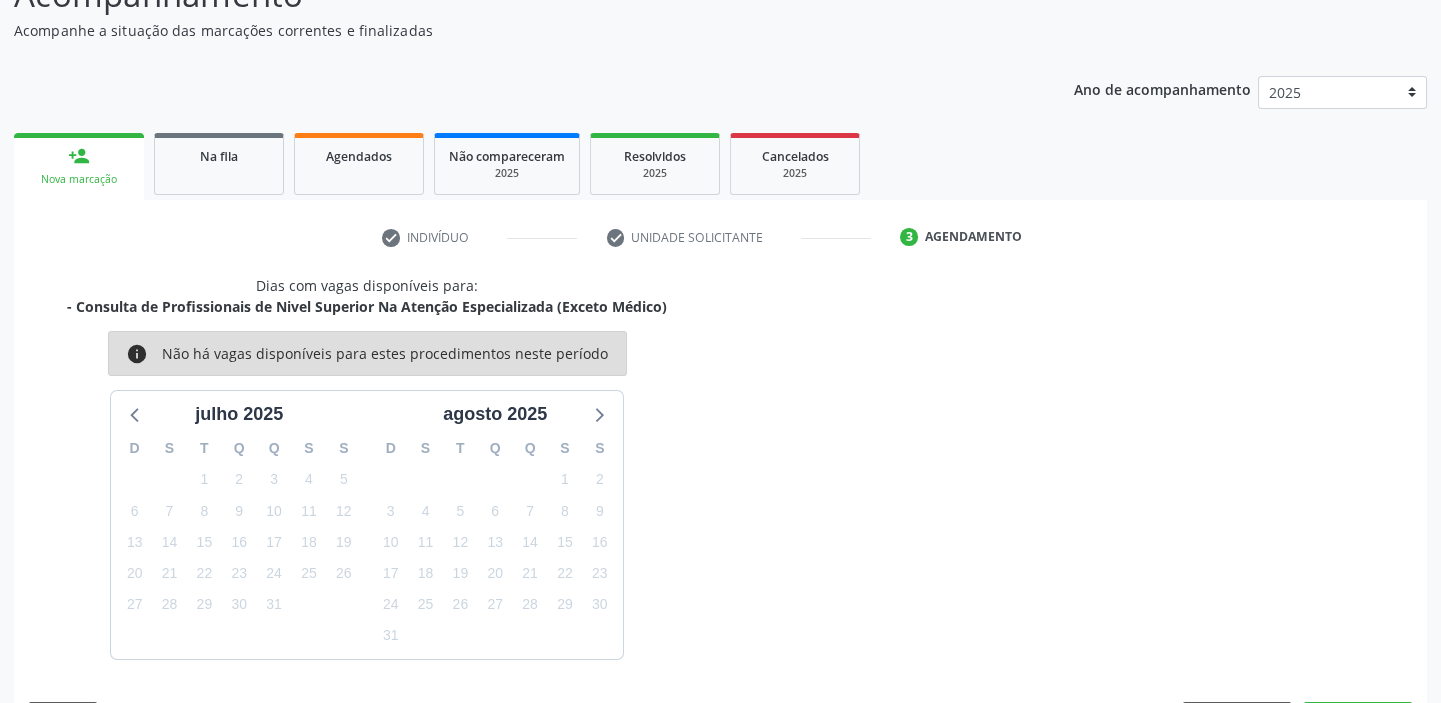 scroll, scrollTop: 252, scrollLeft: 0, axis: vertical 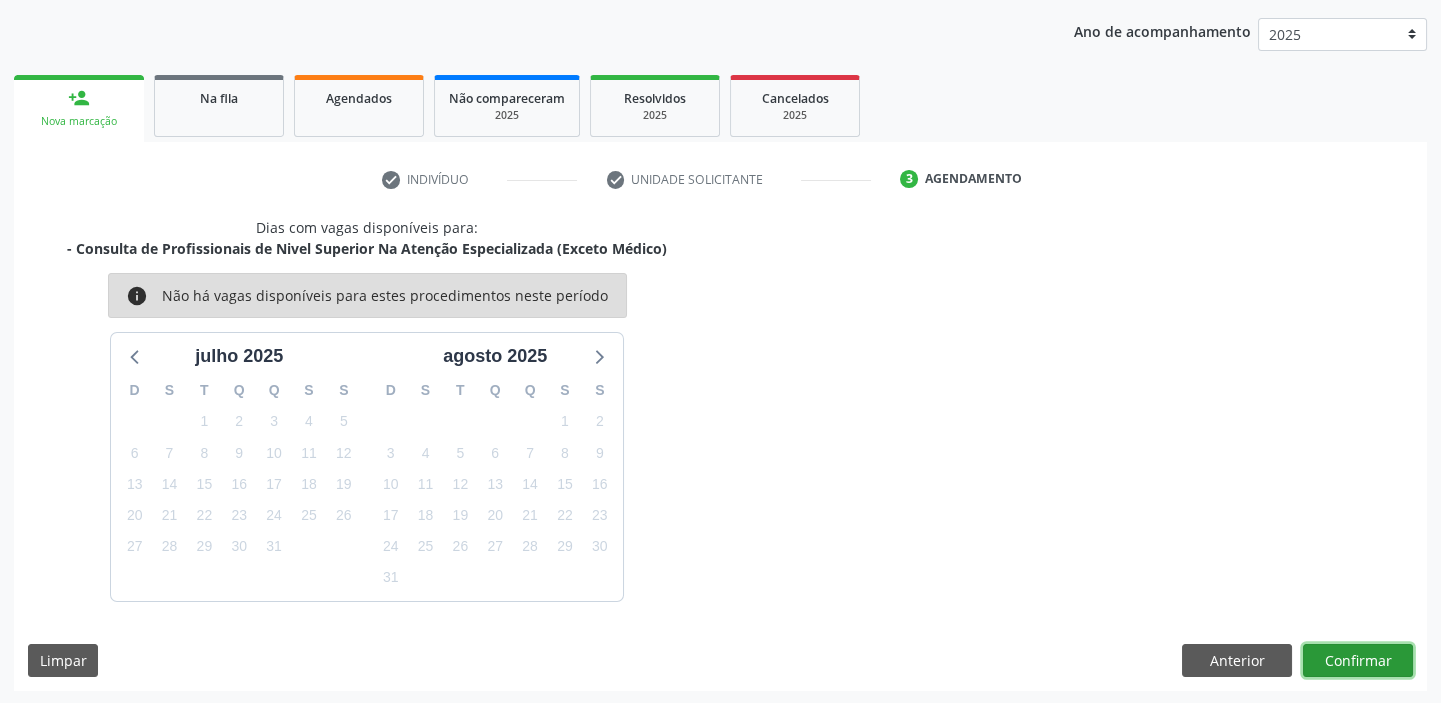 click on "Confirmar" at bounding box center [1358, 661] 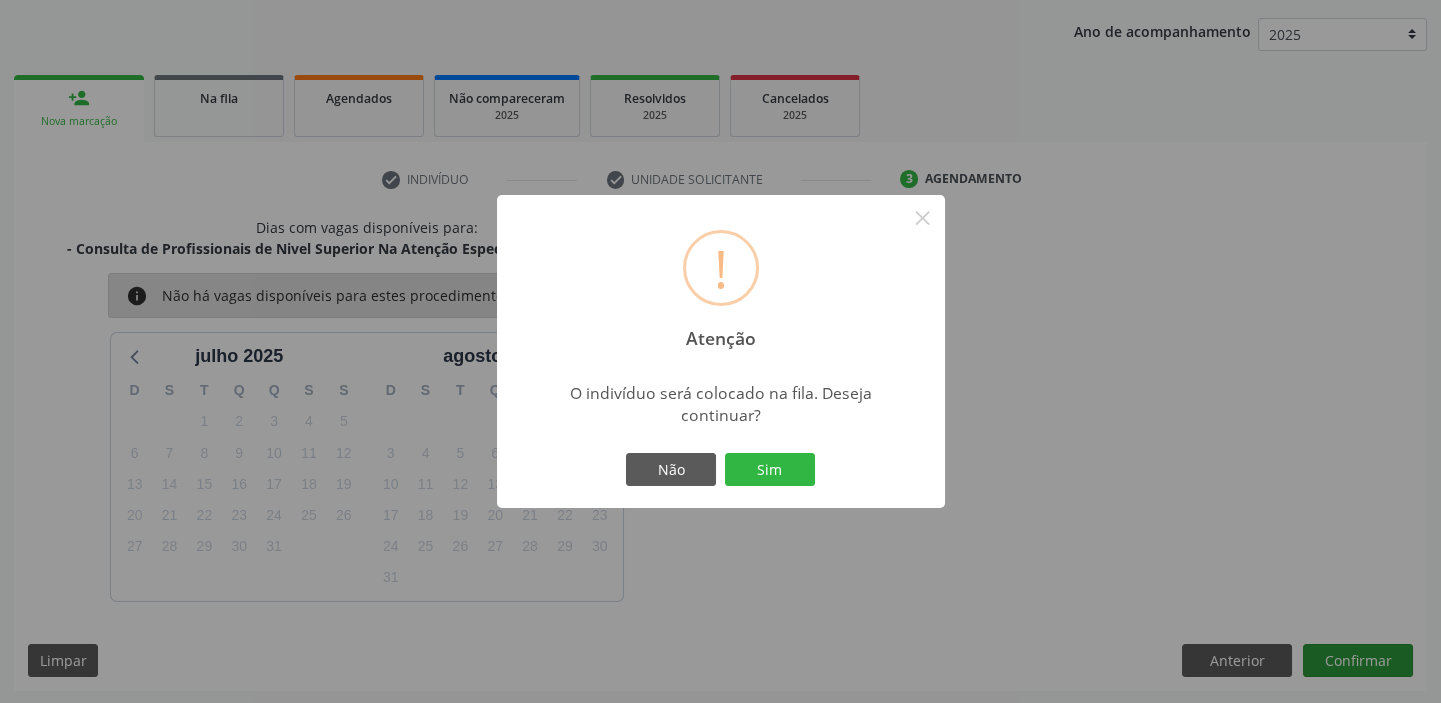 type 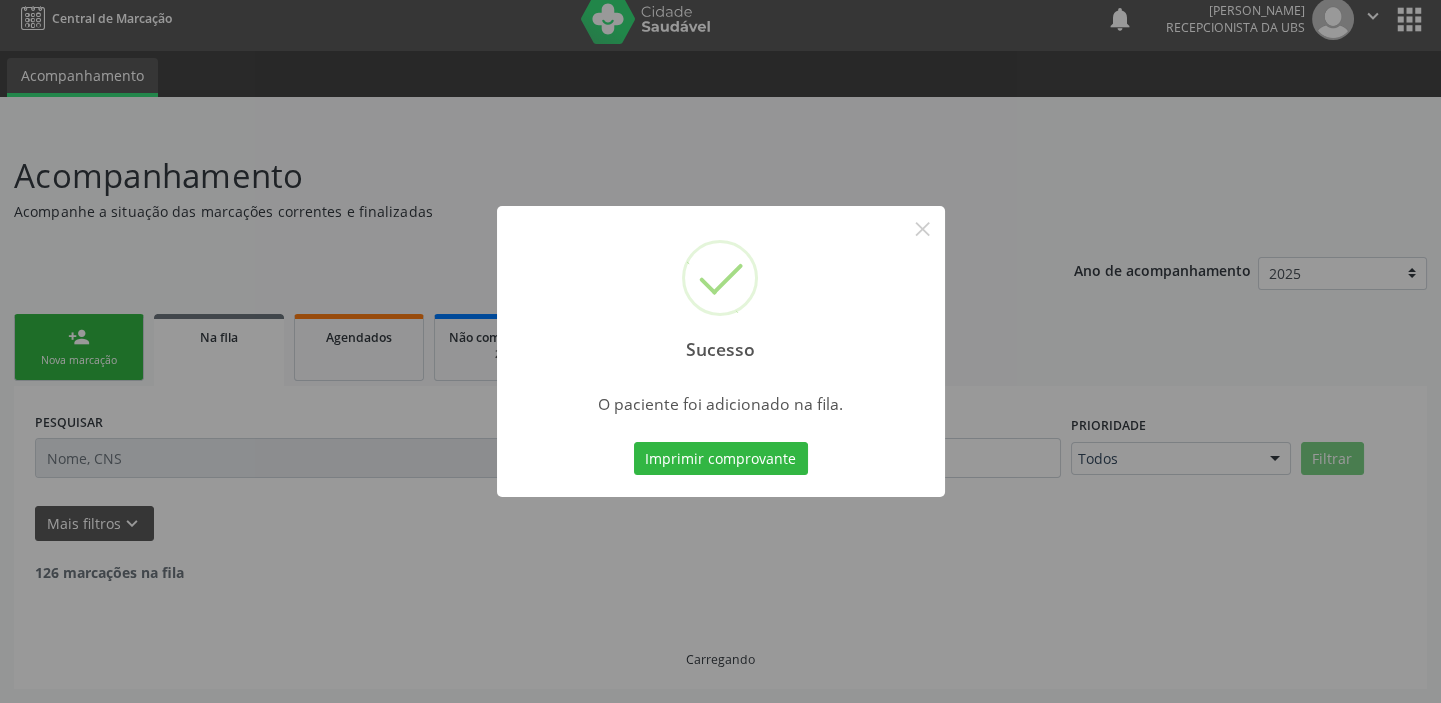 scroll, scrollTop: 0, scrollLeft: 0, axis: both 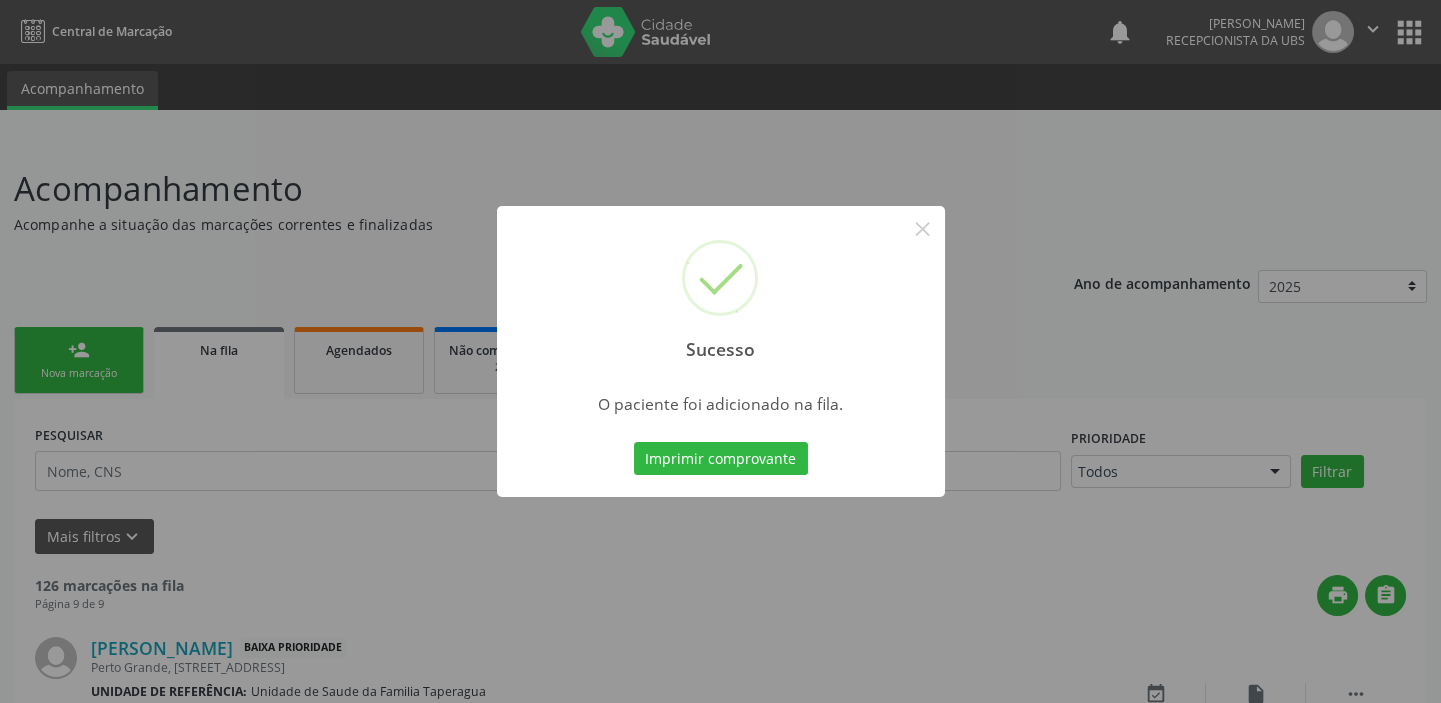 click on "Sucesso × O paciente foi adicionado na fila. Imprimir comprovante Cancel" at bounding box center (720, 351) 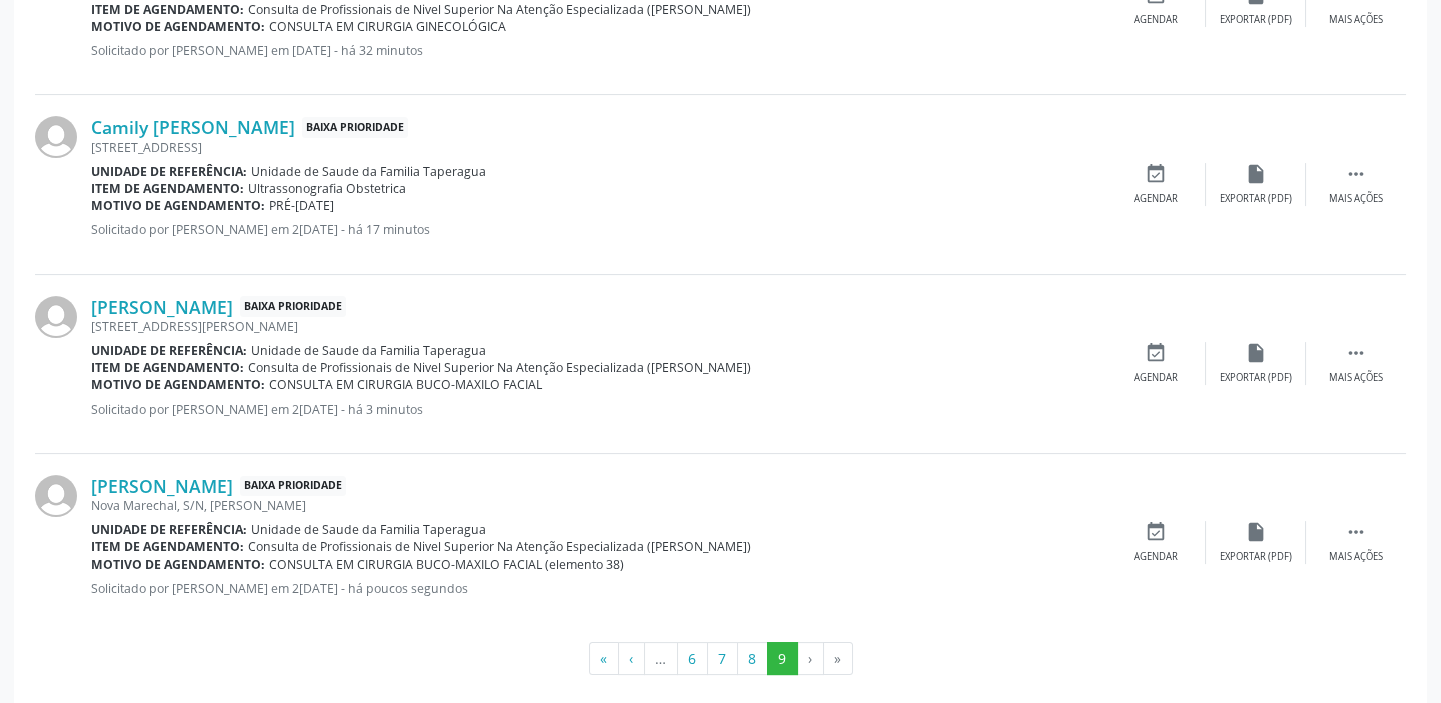 scroll, scrollTop: 1077, scrollLeft: 0, axis: vertical 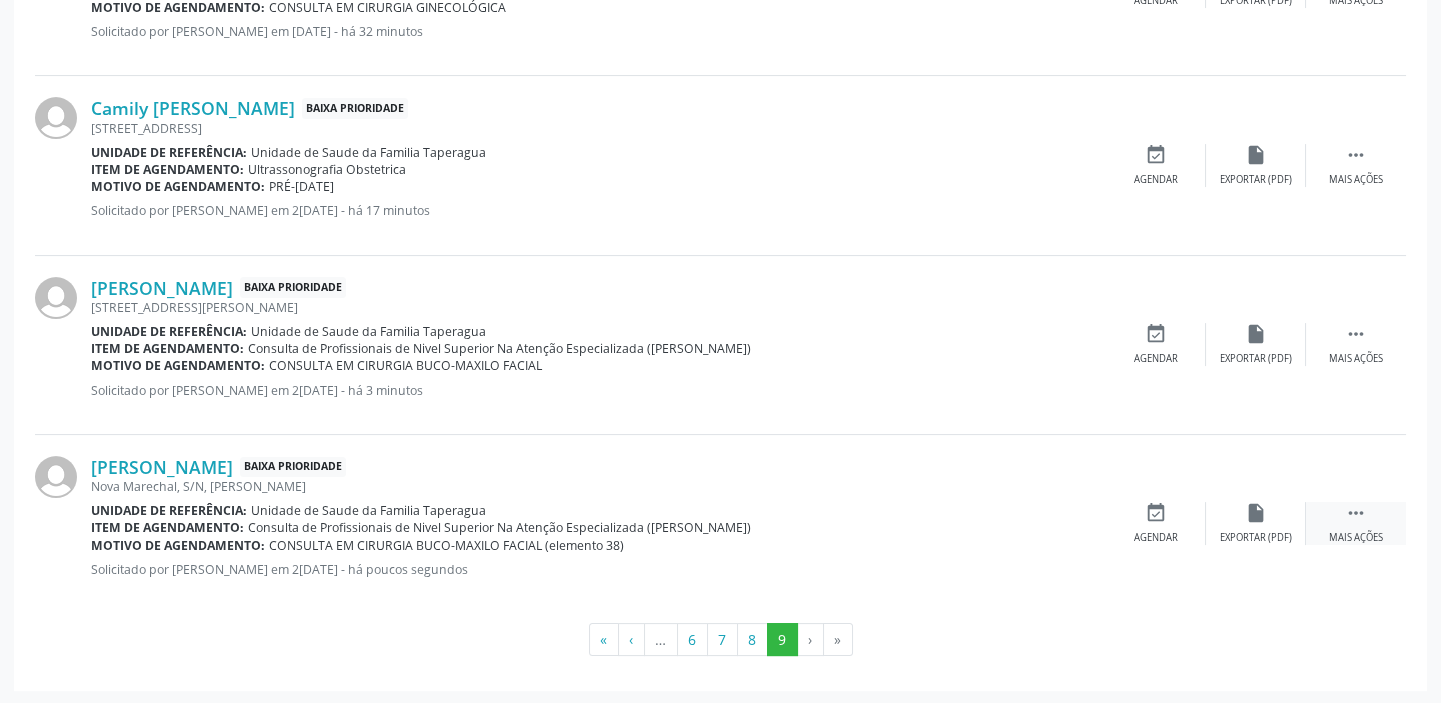 click on "Mais ações" at bounding box center [1356, 538] 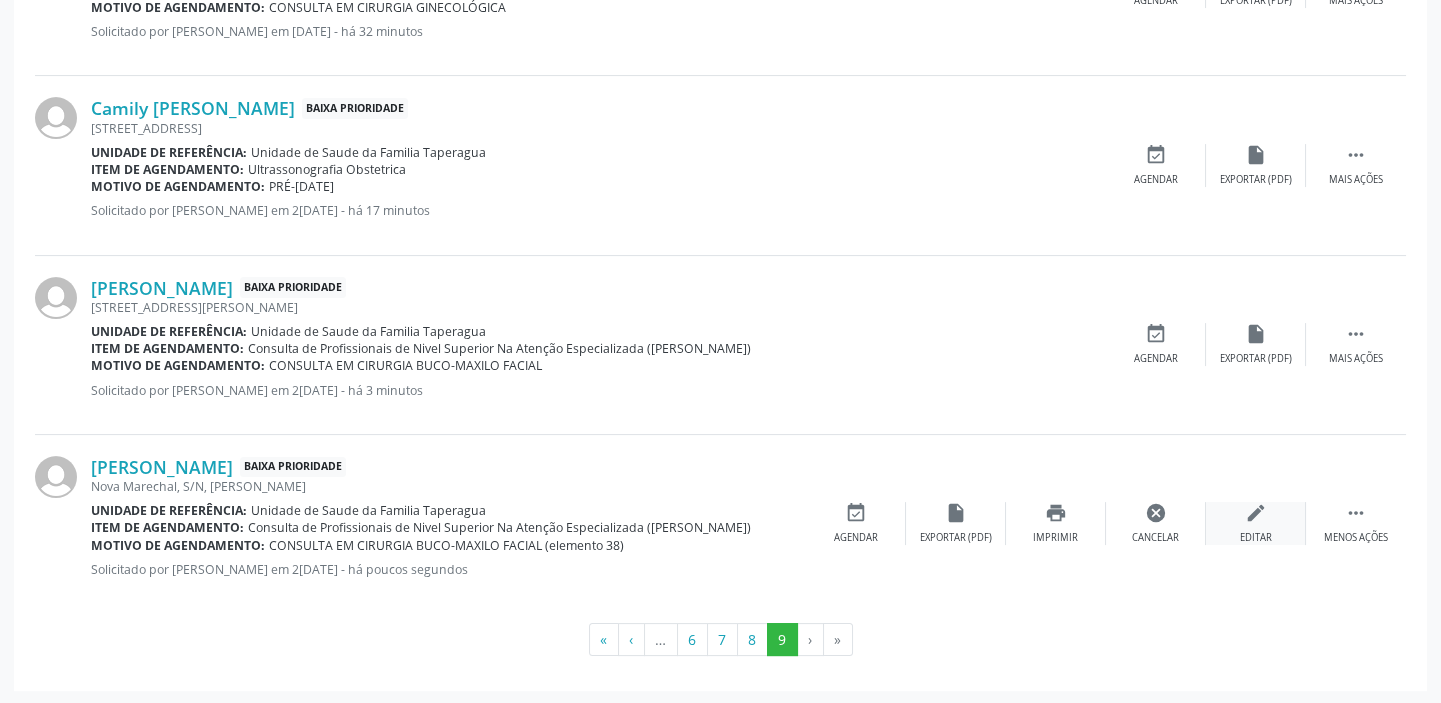 click on "edit
Editar" at bounding box center (1256, 523) 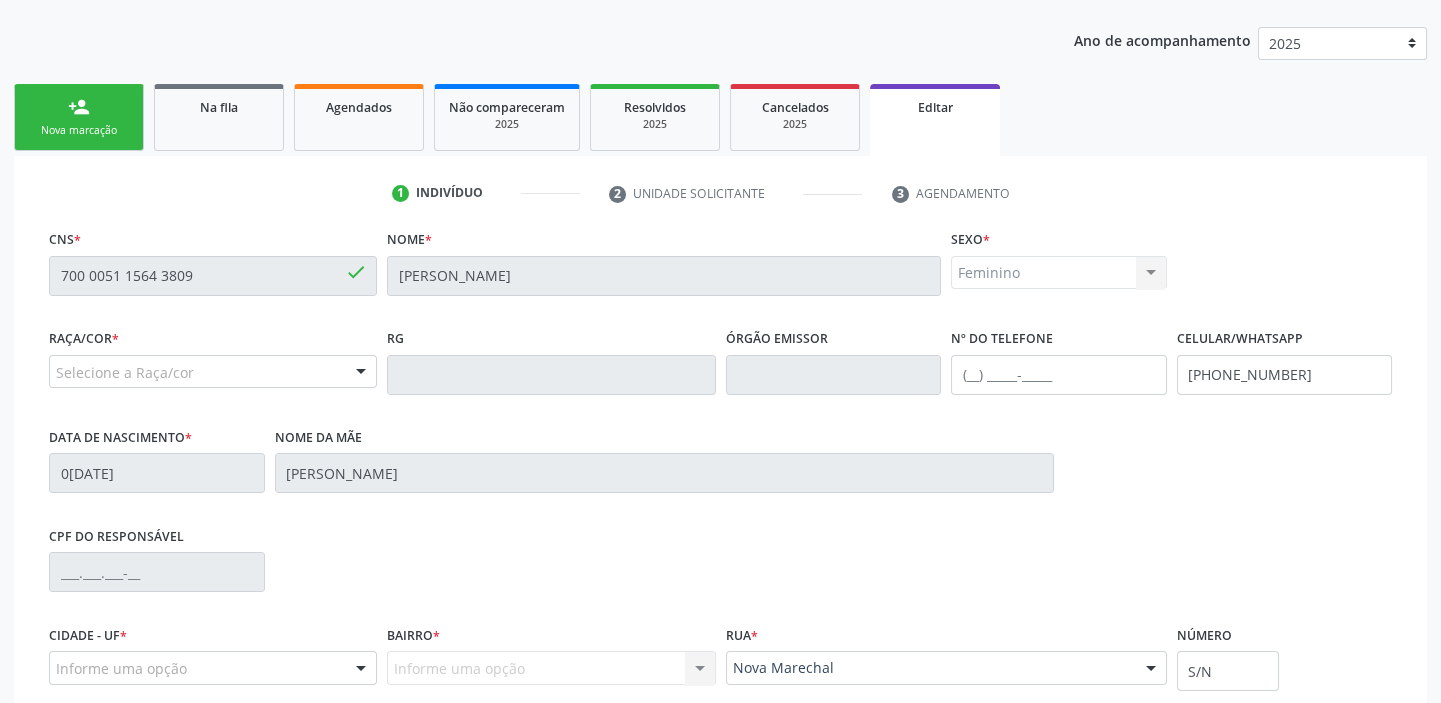 scroll, scrollTop: 434, scrollLeft: 0, axis: vertical 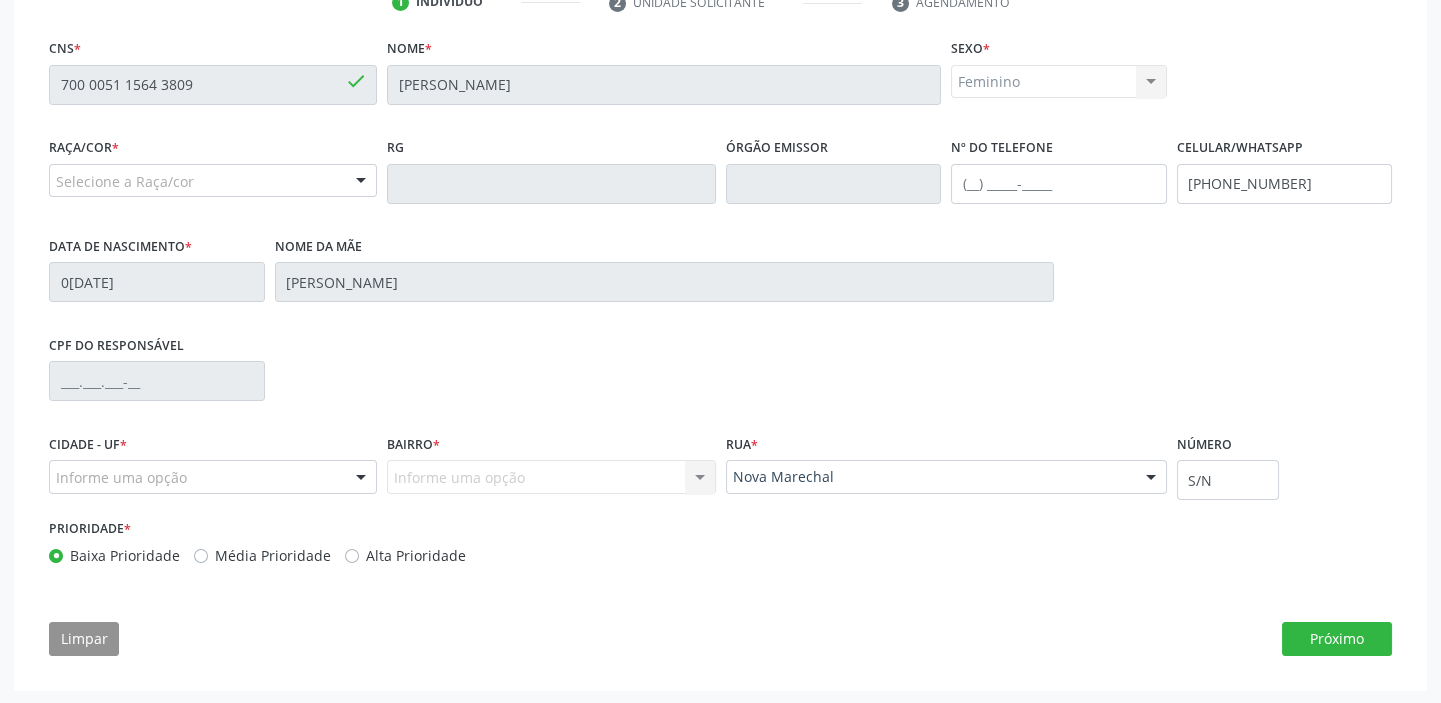 click on "Selecione a Raça/cor" at bounding box center [213, 181] 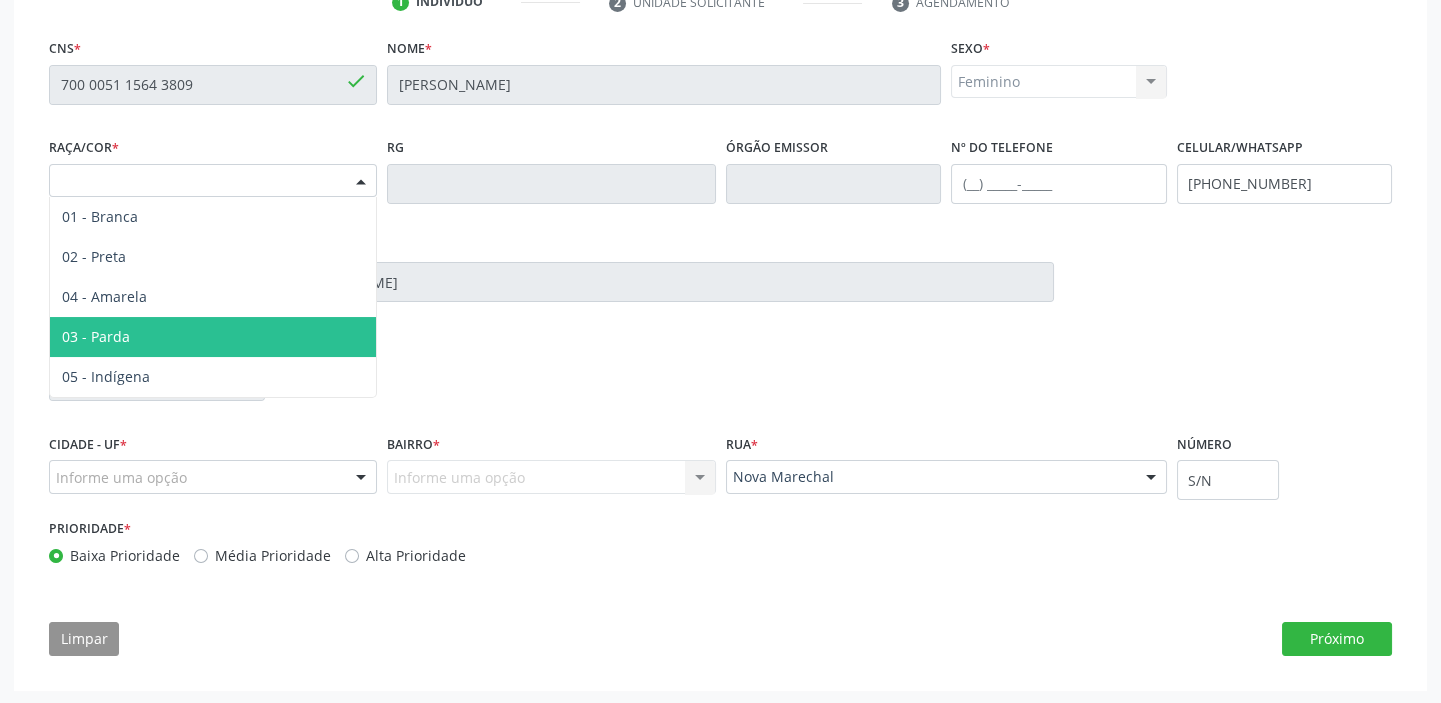click on "03 - Parda" at bounding box center (213, 337) 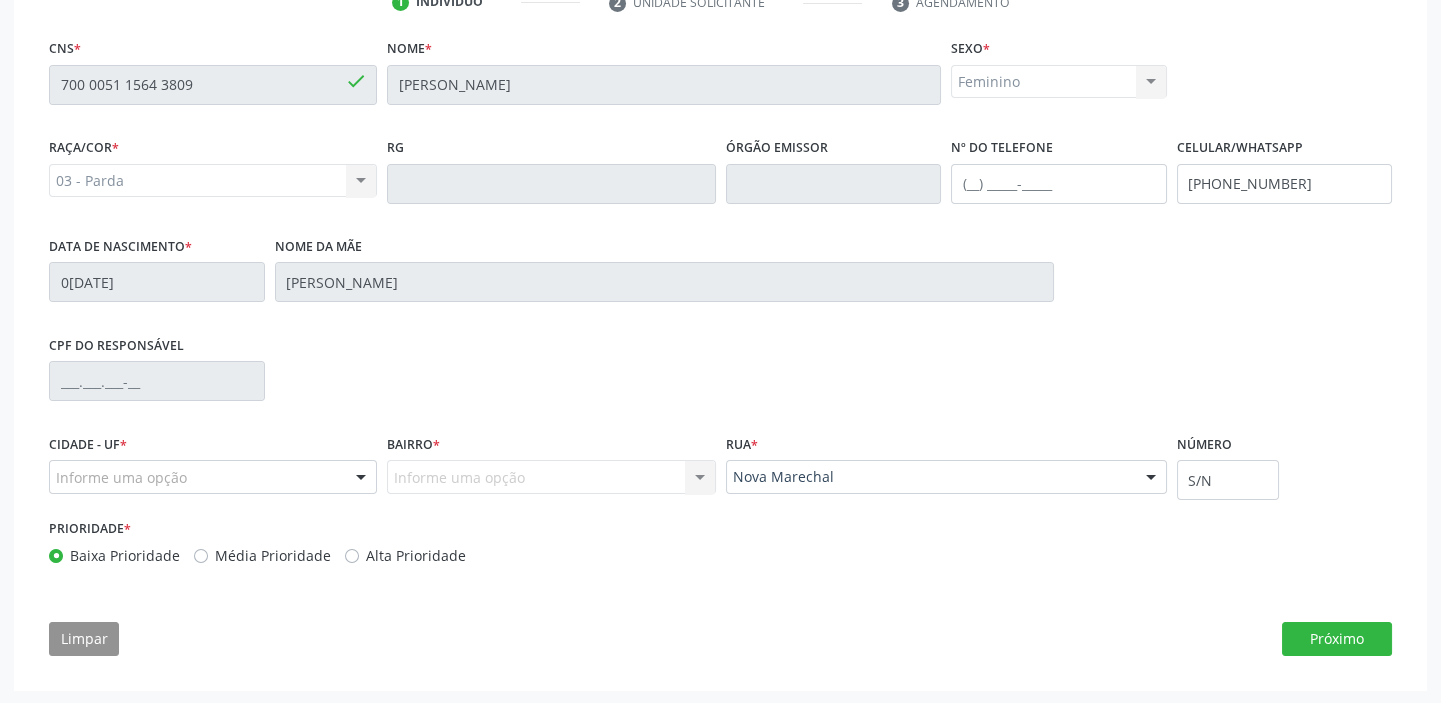 click on "Informe uma opção" at bounding box center [213, 477] 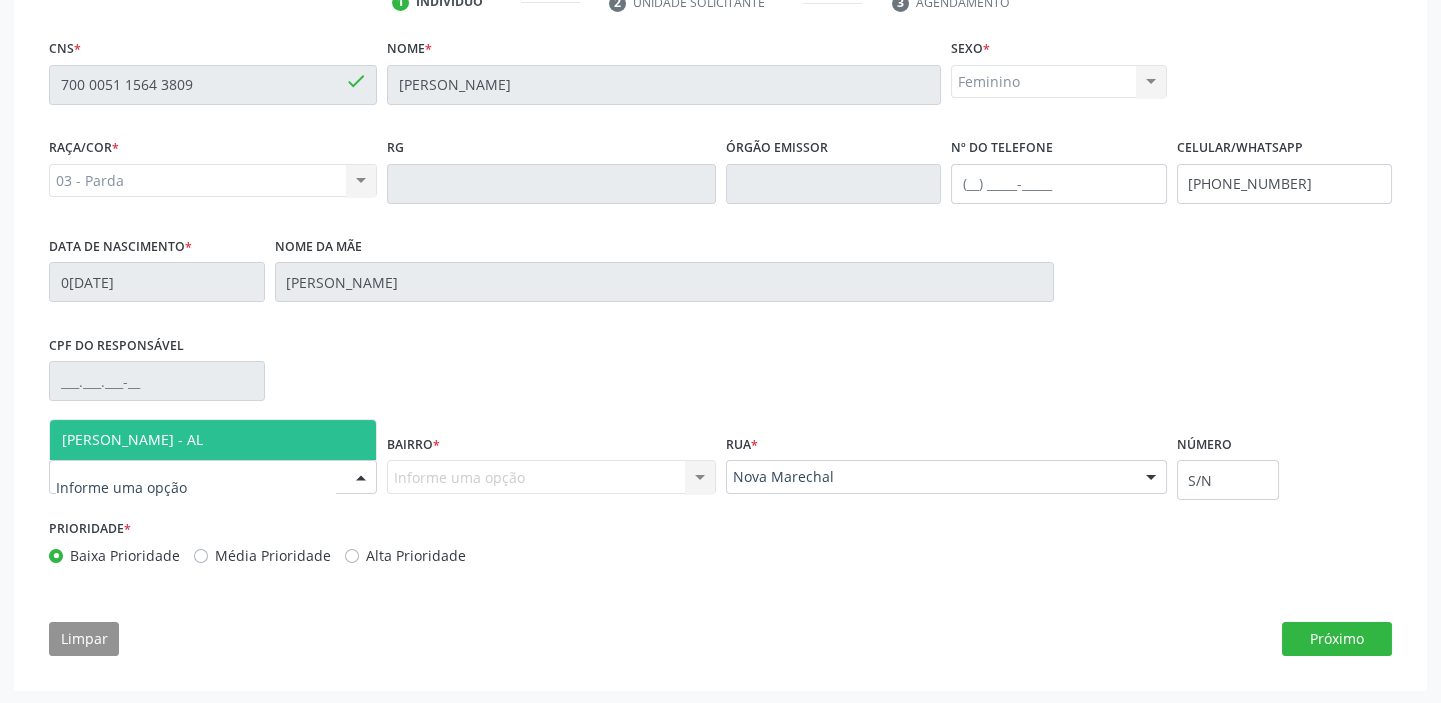 click on "[PERSON_NAME] - AL" at bounding box center (213, 440) 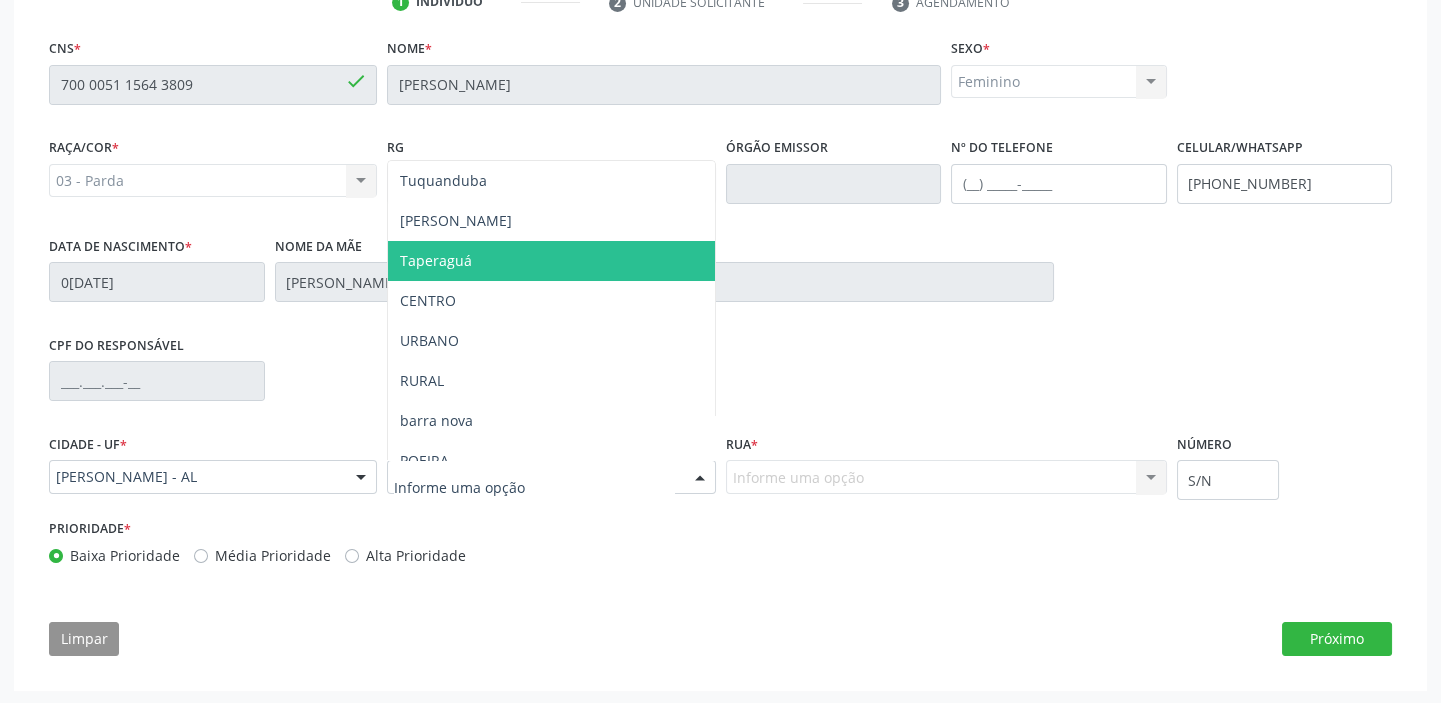 click on "Taperaguá" at bounding box center (551, 261) 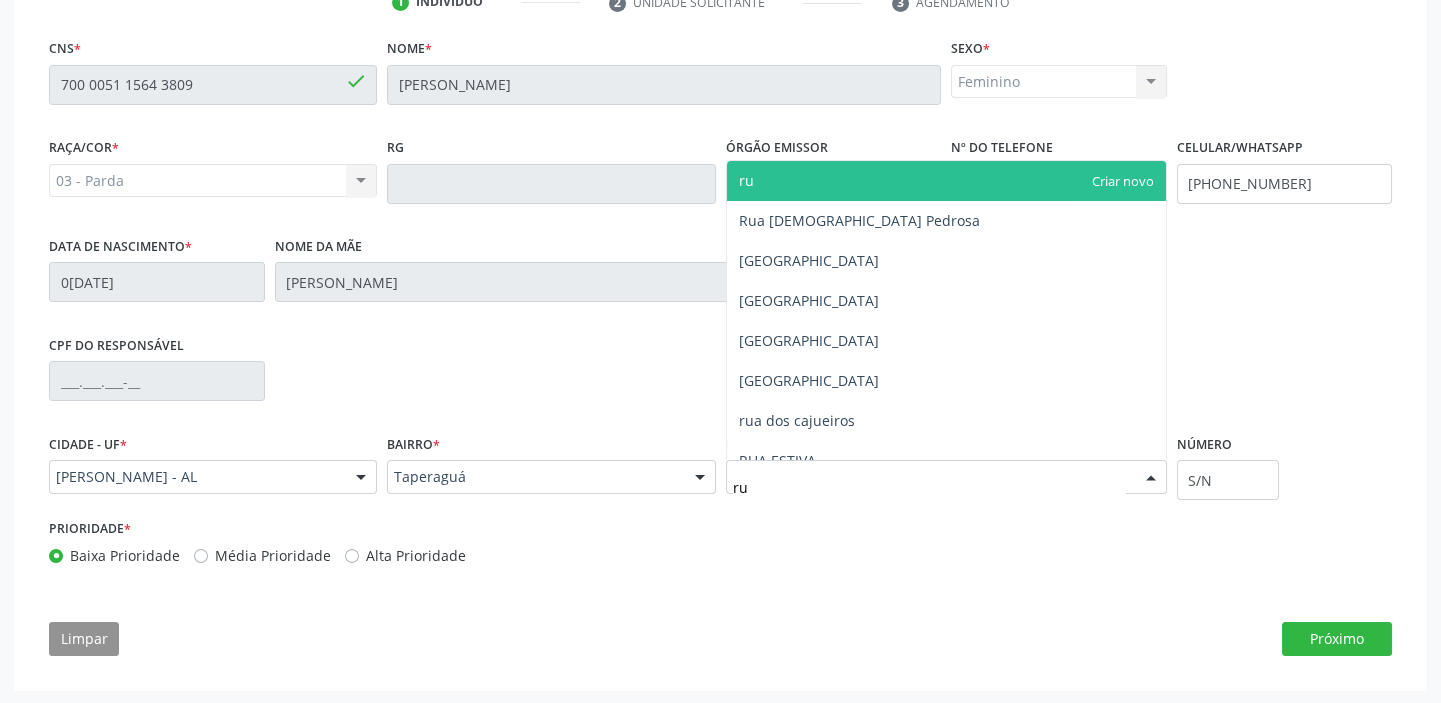 type on "r" 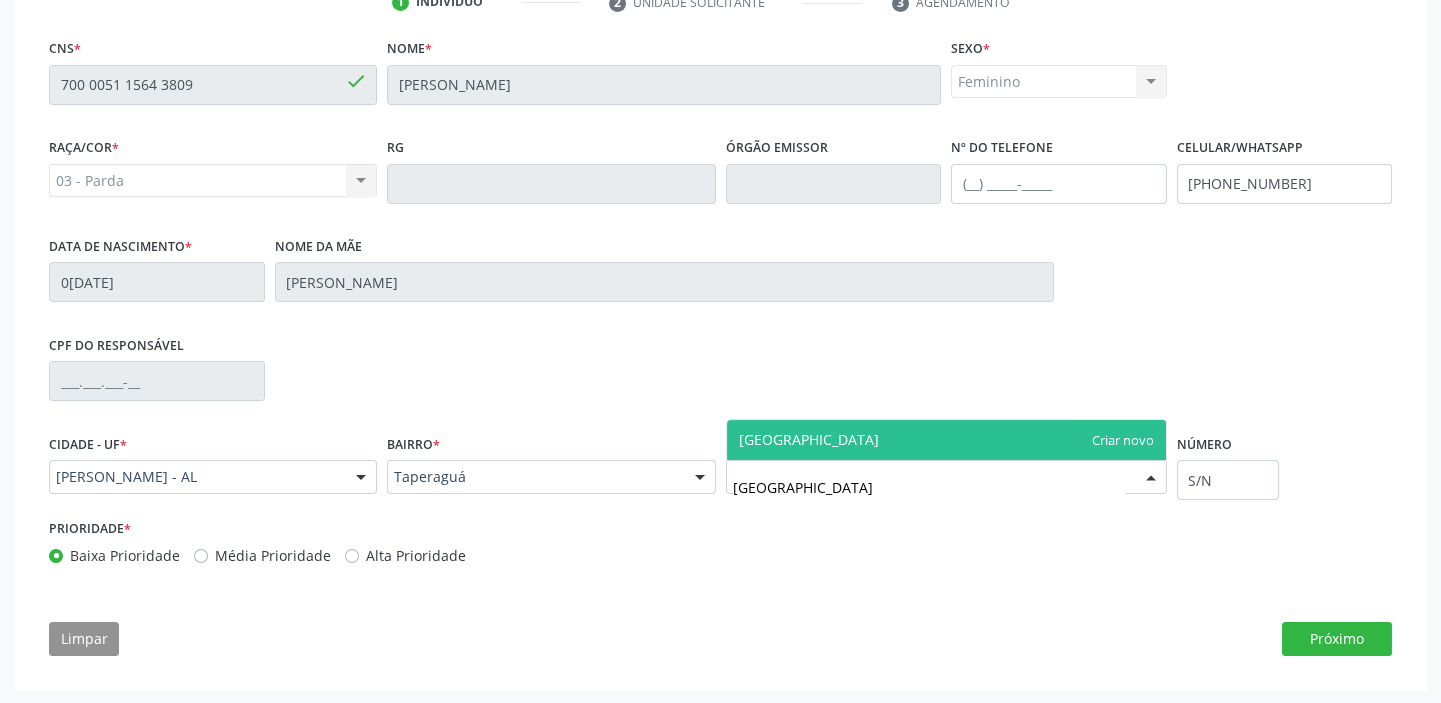 type on "[GEOGRAPHIC_DATA]" 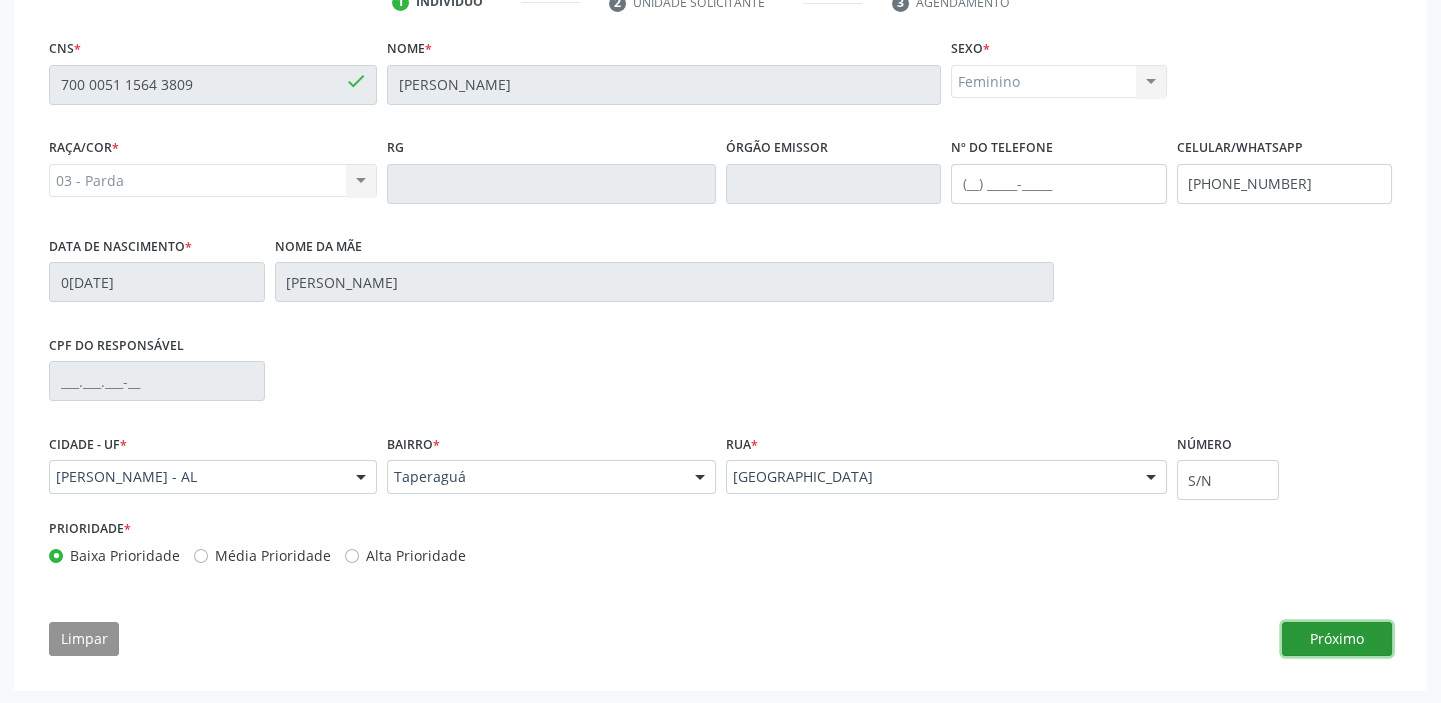 click on "Próximo" at bounding box center [1337, 639] 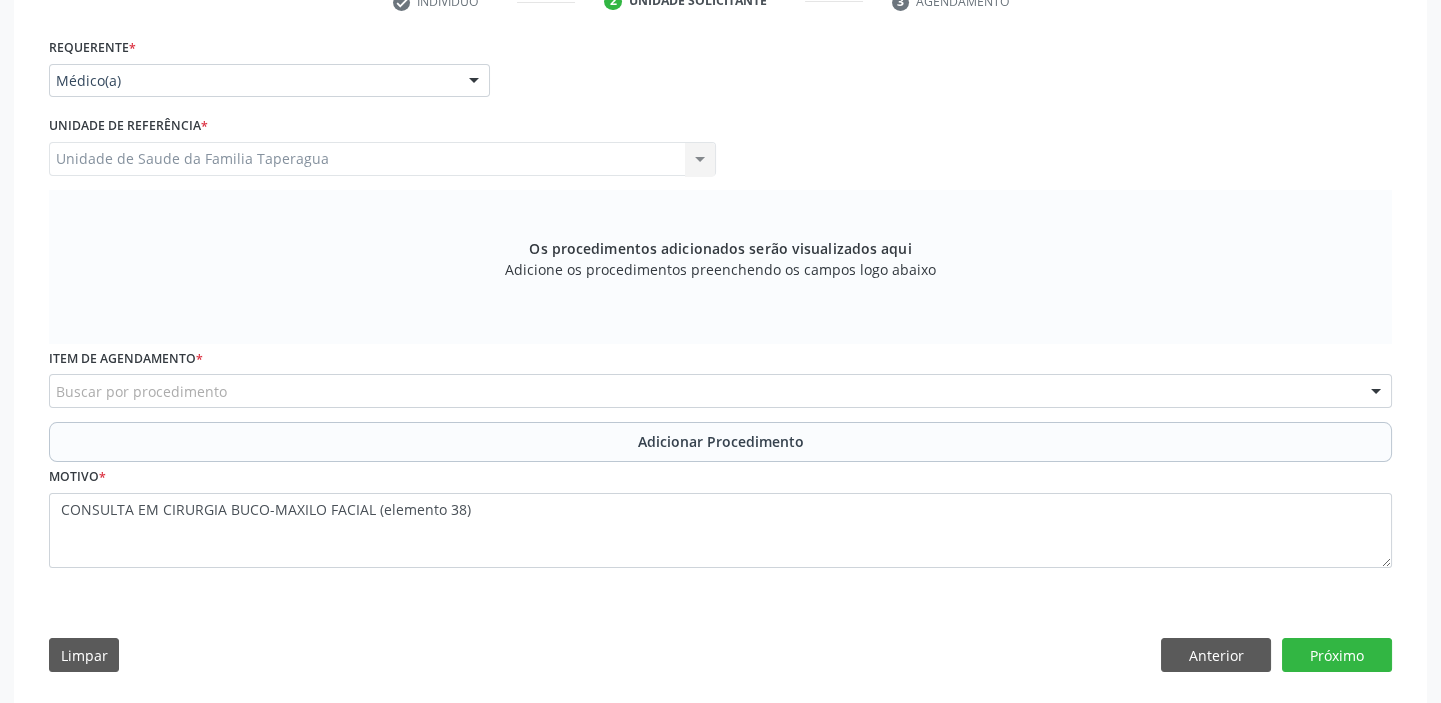 click on "Buscar por procedimento" at bounding box center [720, 391] 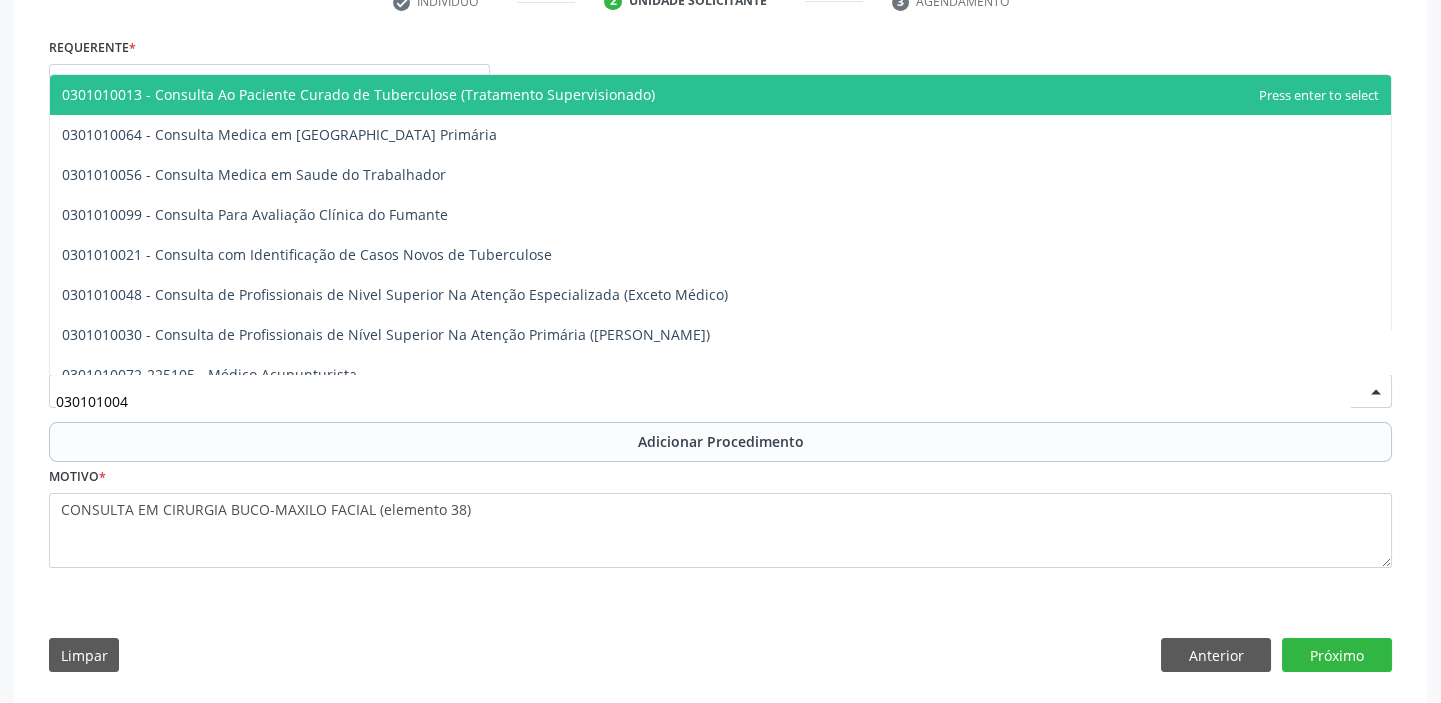 type on "0301010048" 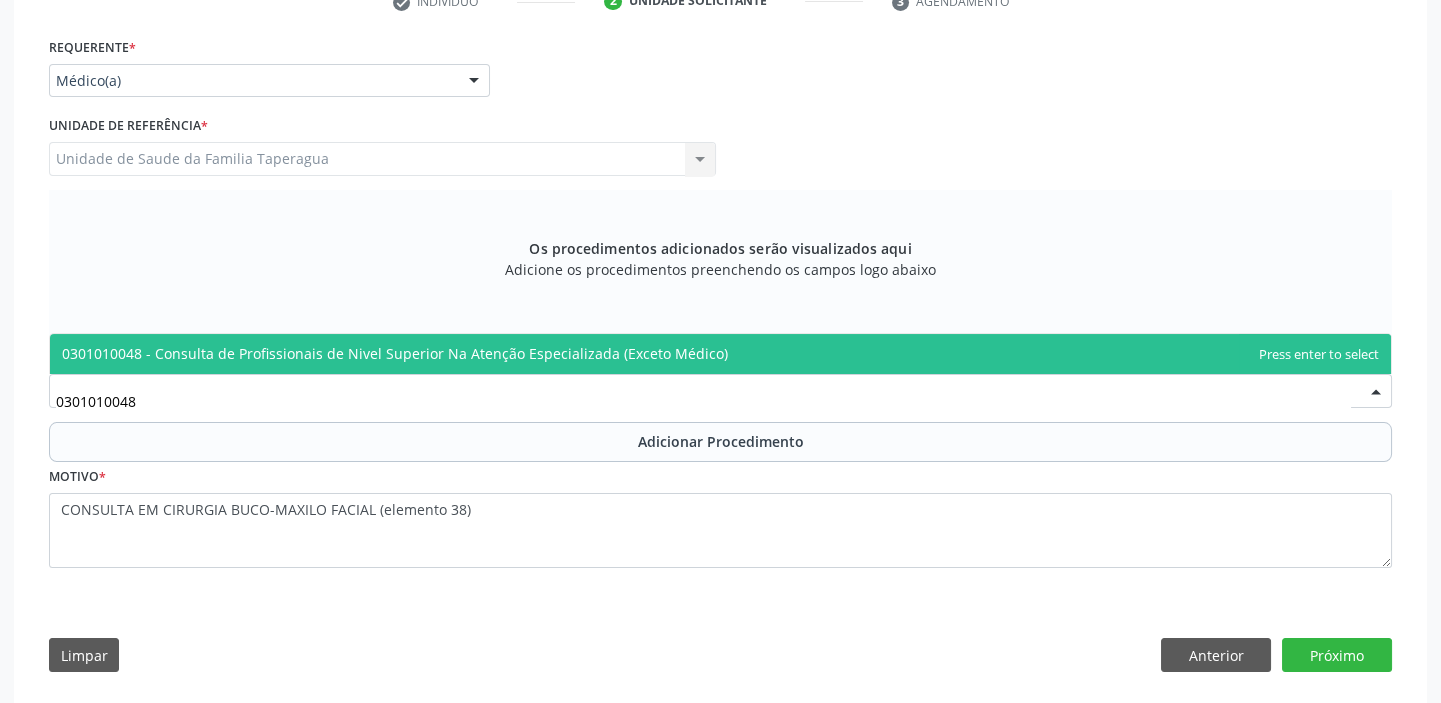 click on "0301010048 - Consulta de Profissionais de Nivel Superior Na Atenção Especializada (Exceto Médico)" at bounding box center [720, 354] 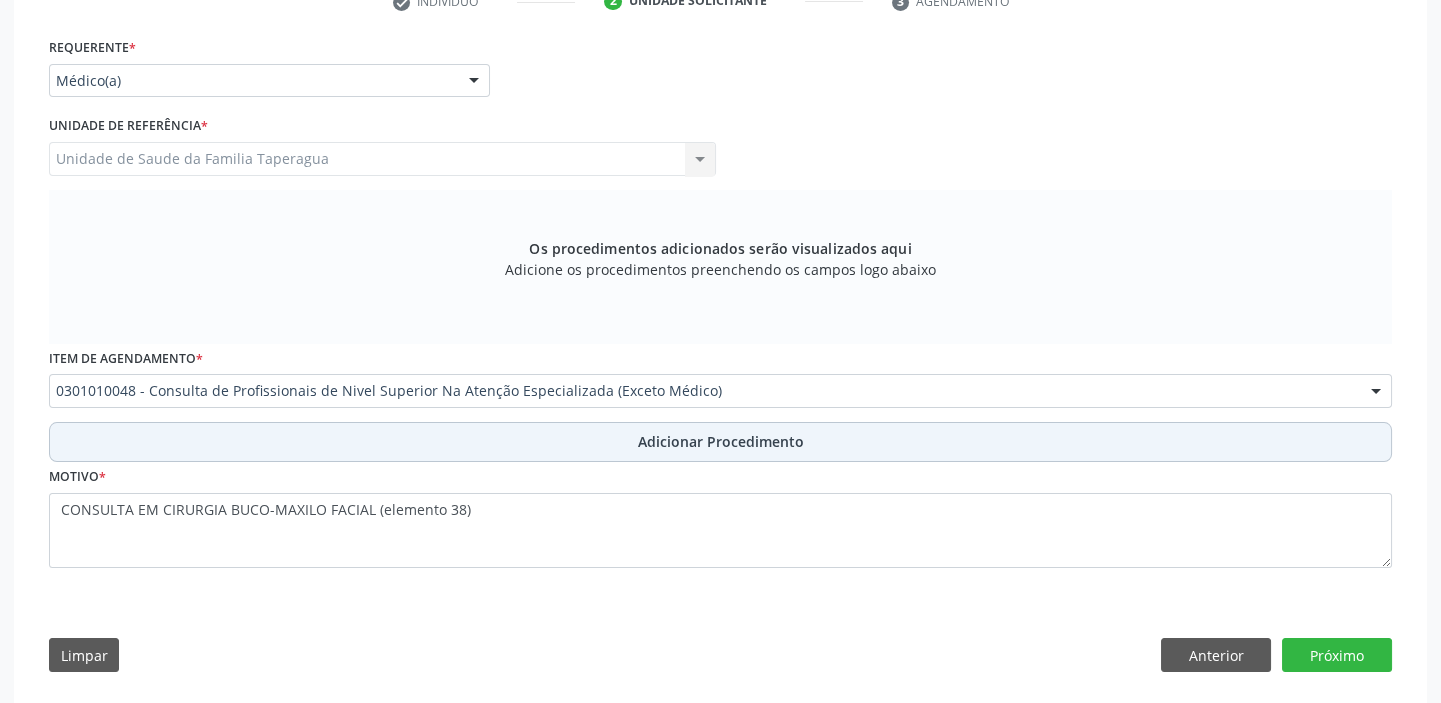 click on "Adicionar Procedimento" at bounding box center (720, 442) 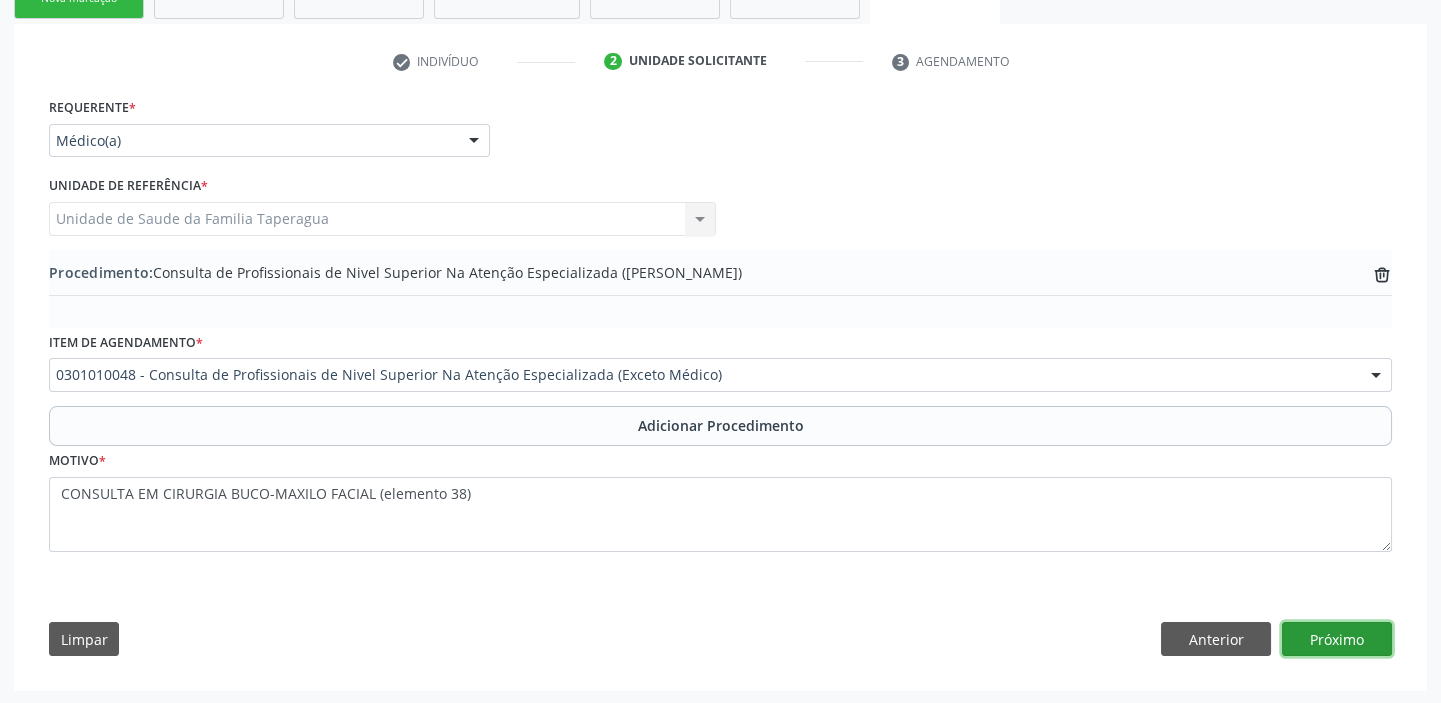 click on "Próximo" at bounding box center [1337, 639] 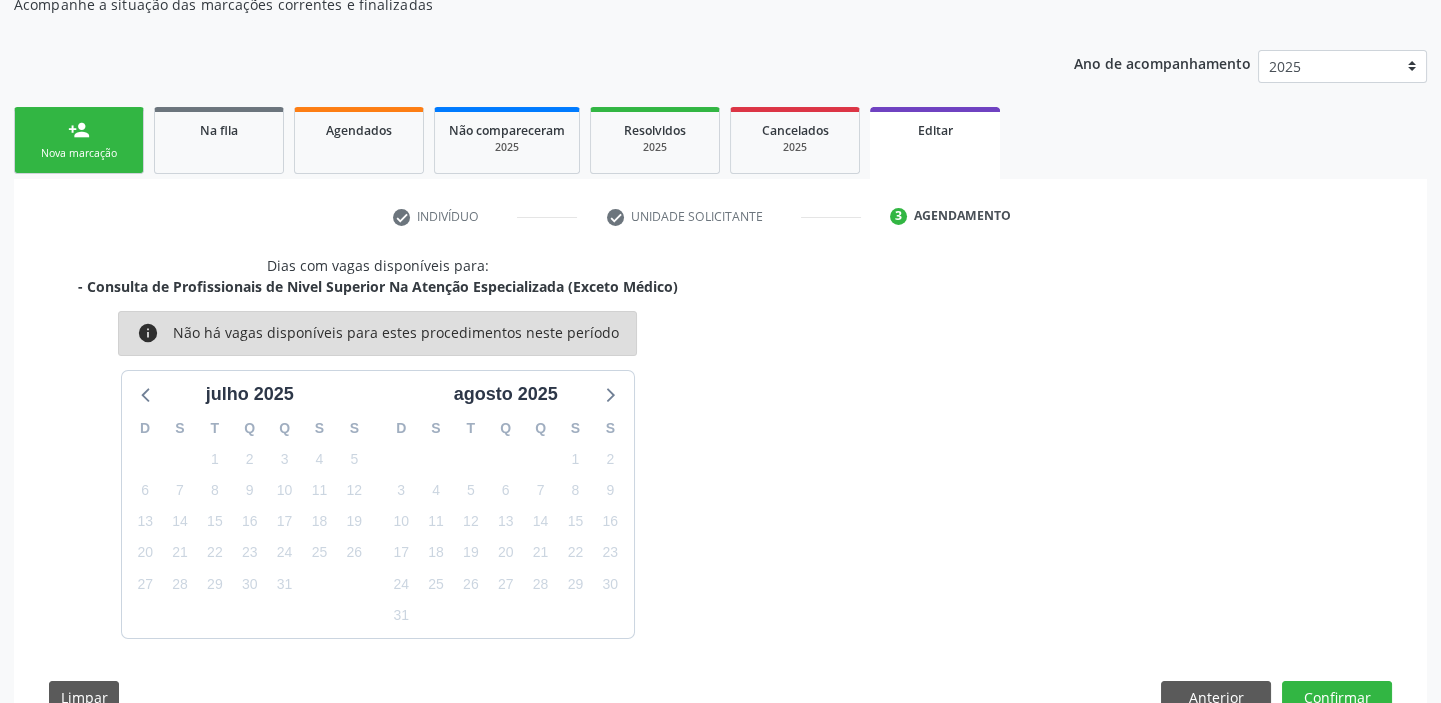 scroll, scrollTop: 279, scrollLeft: 0, axis: vertical 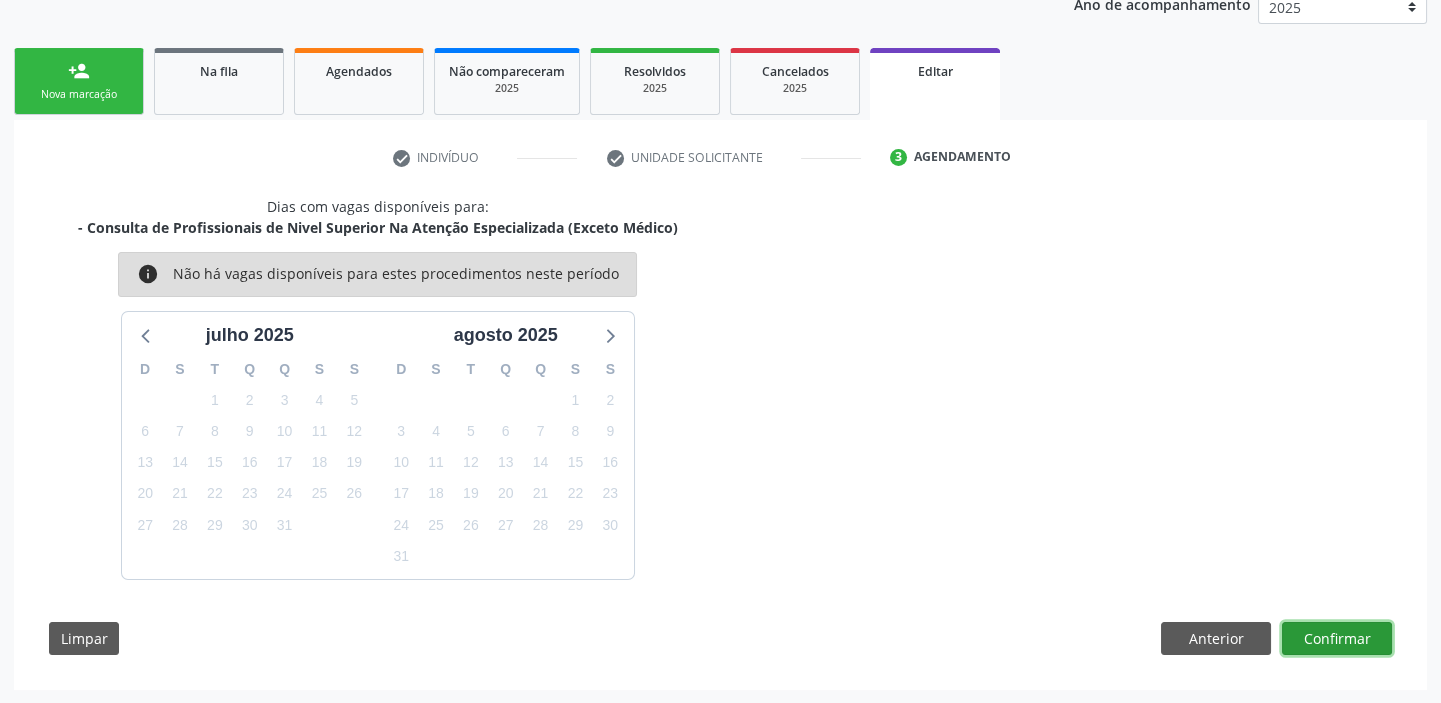 click on "Confirmar" at bounding box center [1337, 639] 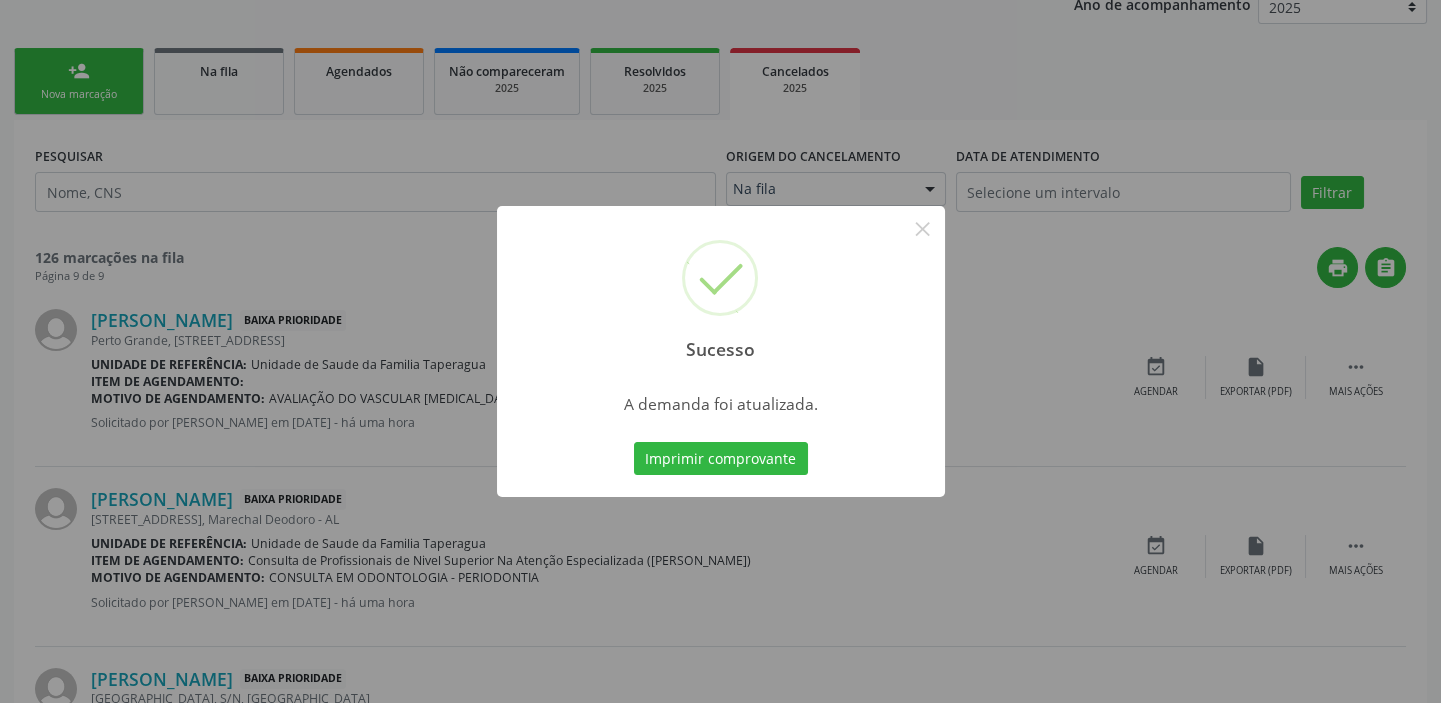 scroll, scrollTop: 0, scrollLeft: 0, axis: both 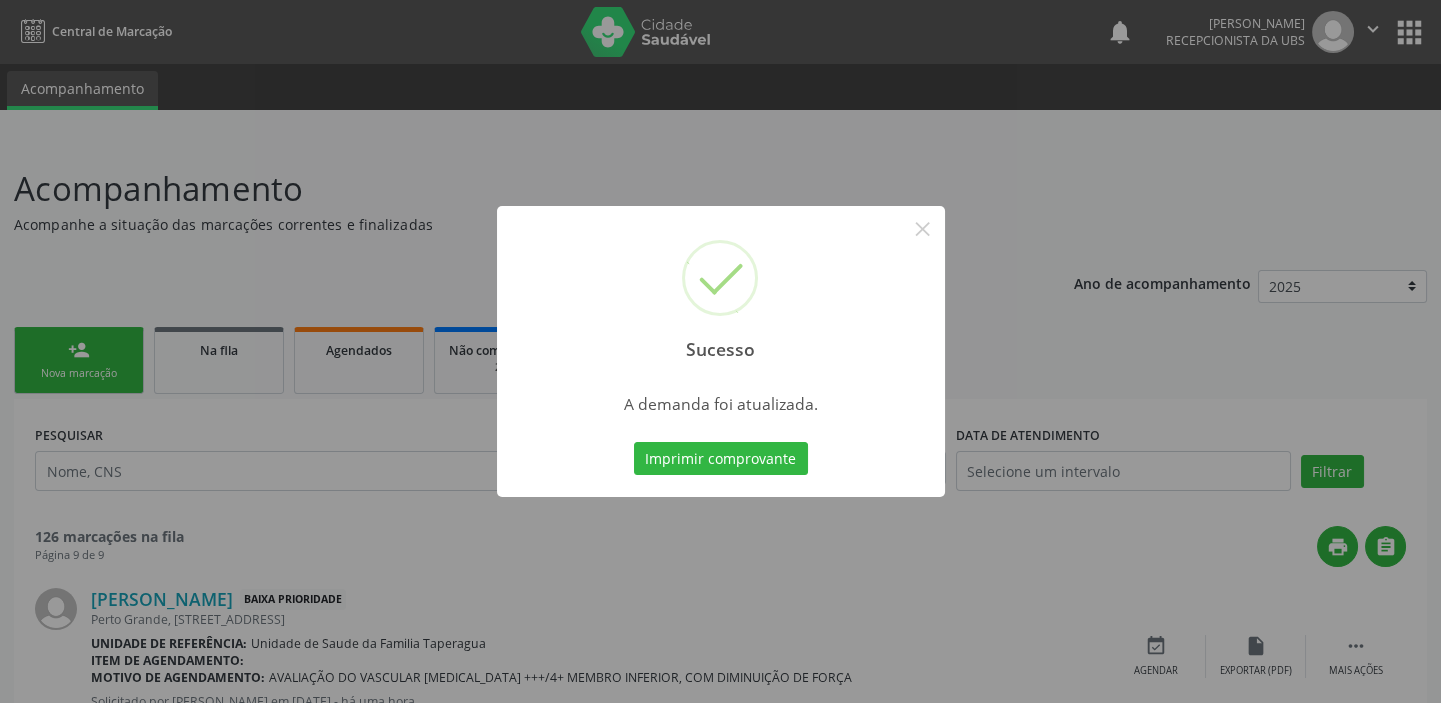 click on "Sucesso × A demanda foi atualizada. Imprimir comprovante Cancel" at bounding box center [720, 351] 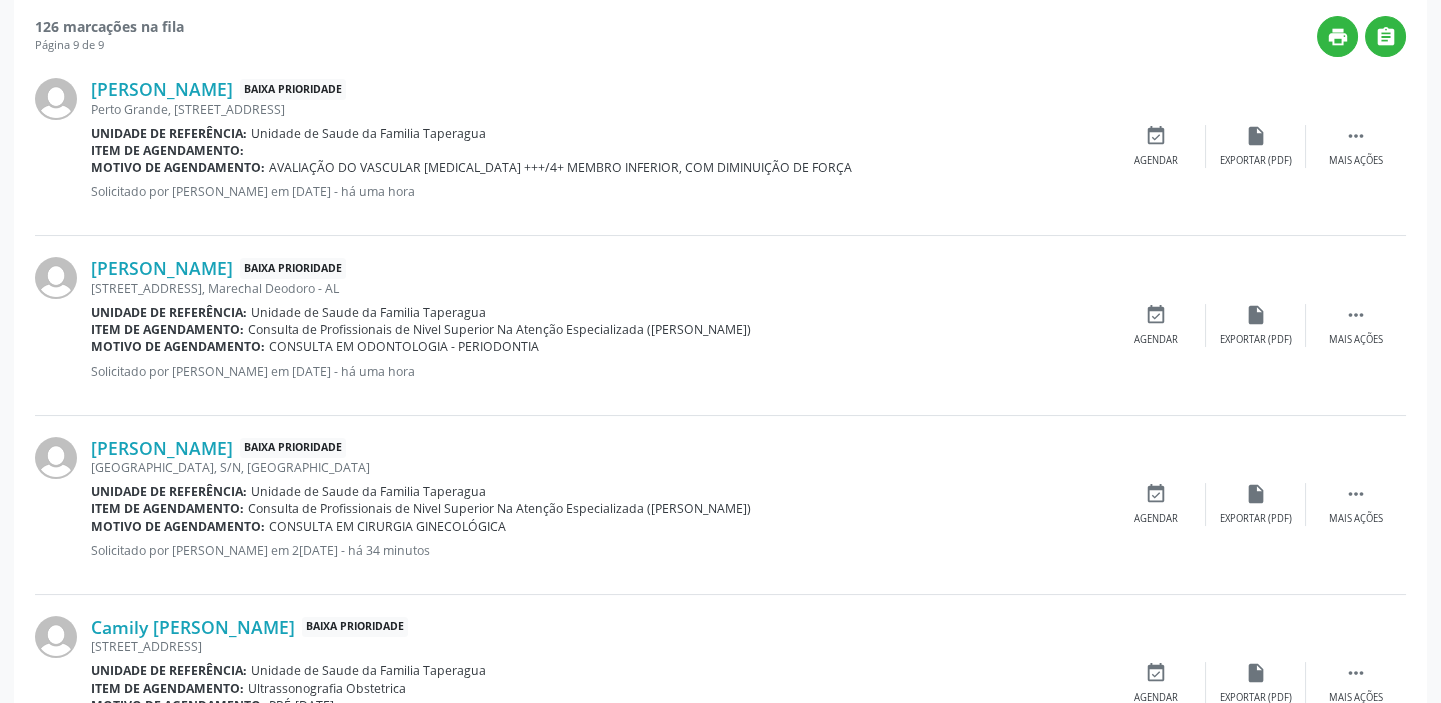 scroll, scrollTop: 0, scrollLeft: 0, axis: both 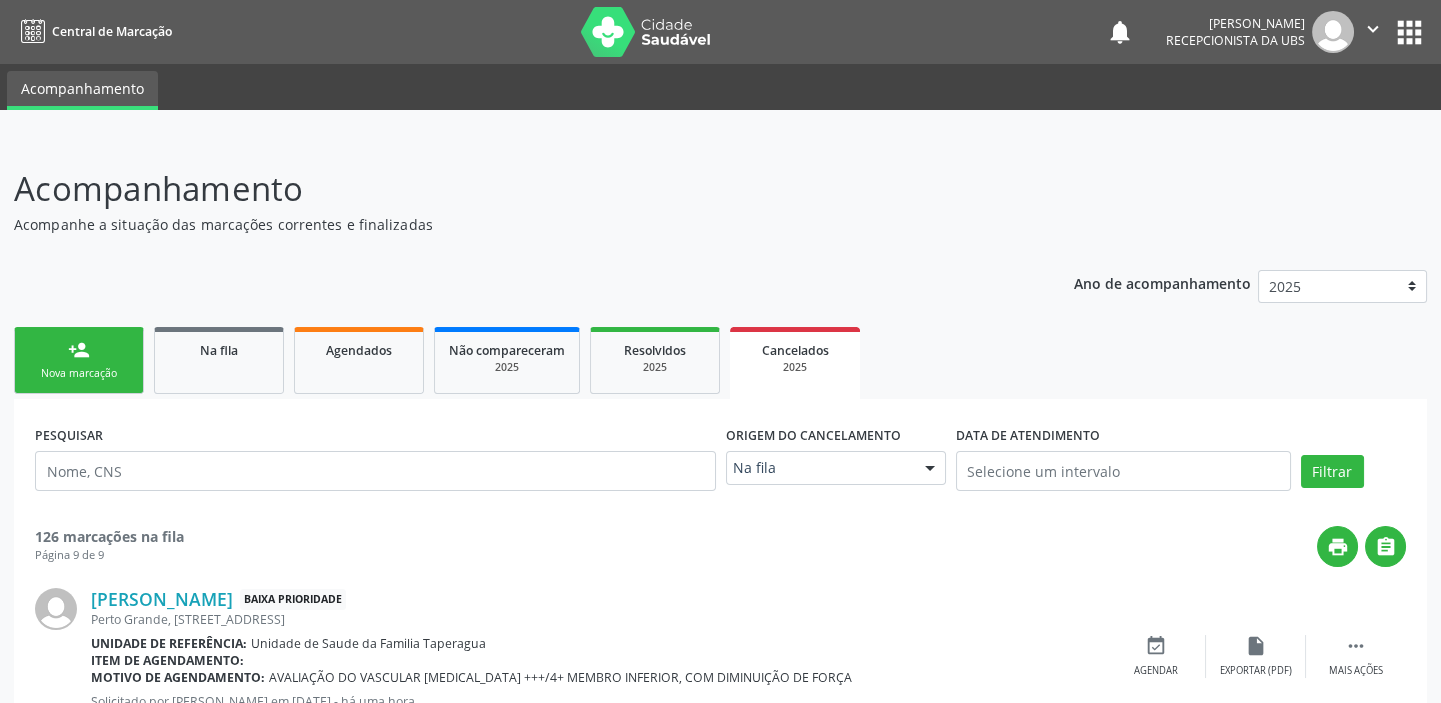 click on "person_add" at bounding box center [79, 350] 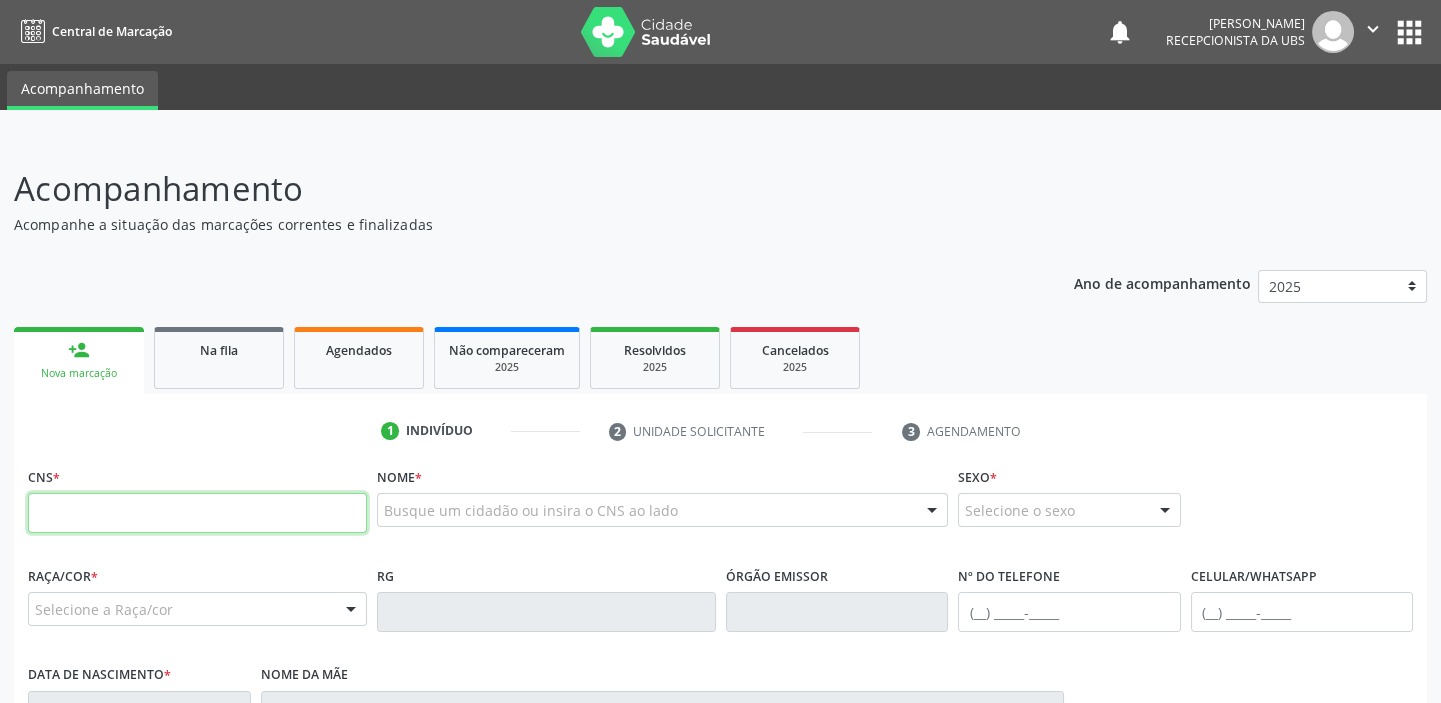 click at bounding box center (197, 513) 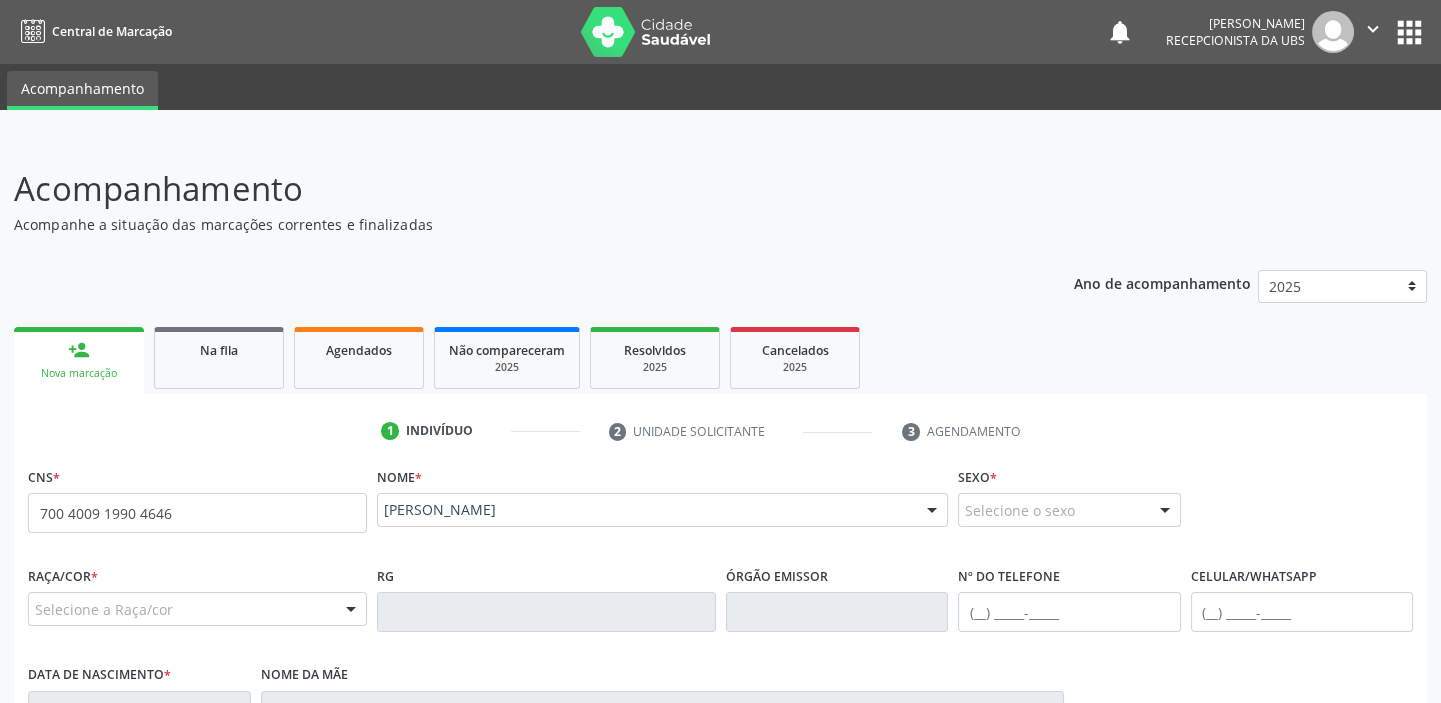 type on "700 4009 1990 4646" 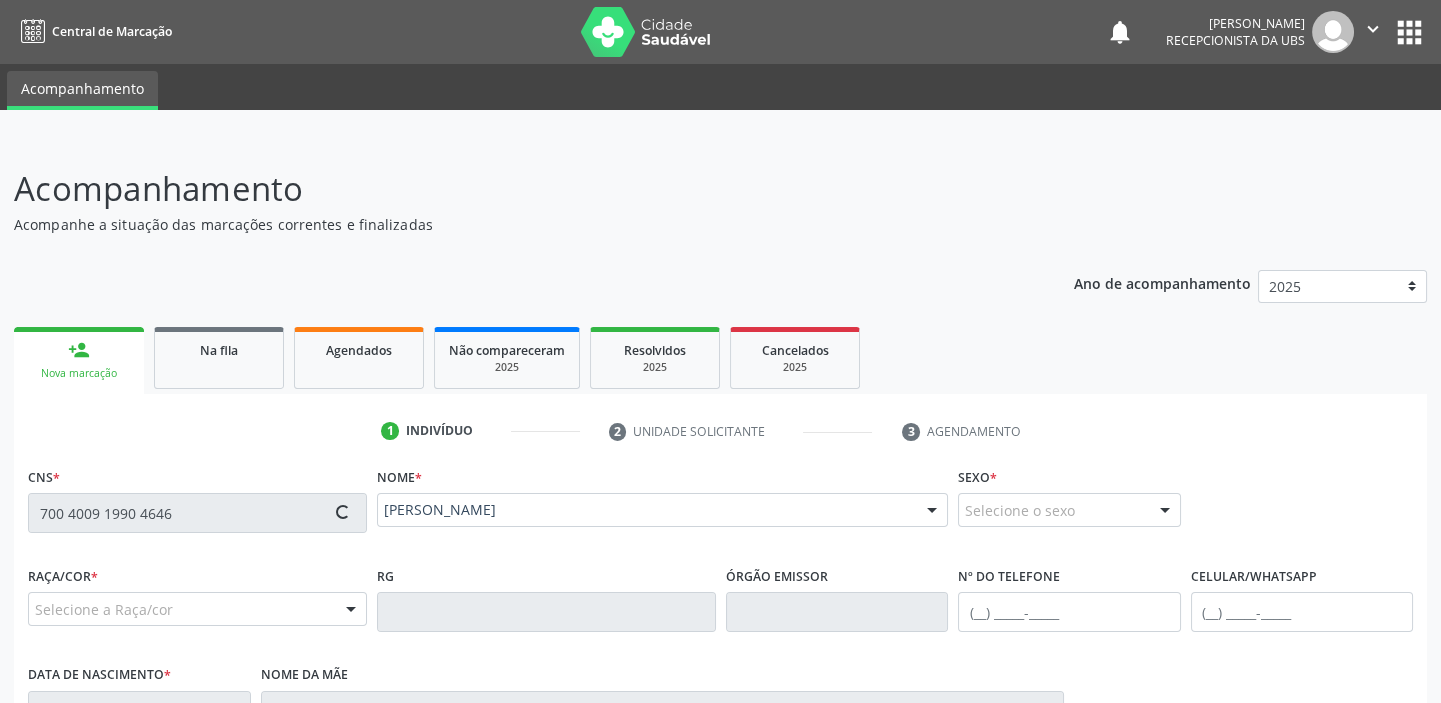 type on "[PHONE_NUMBER]" 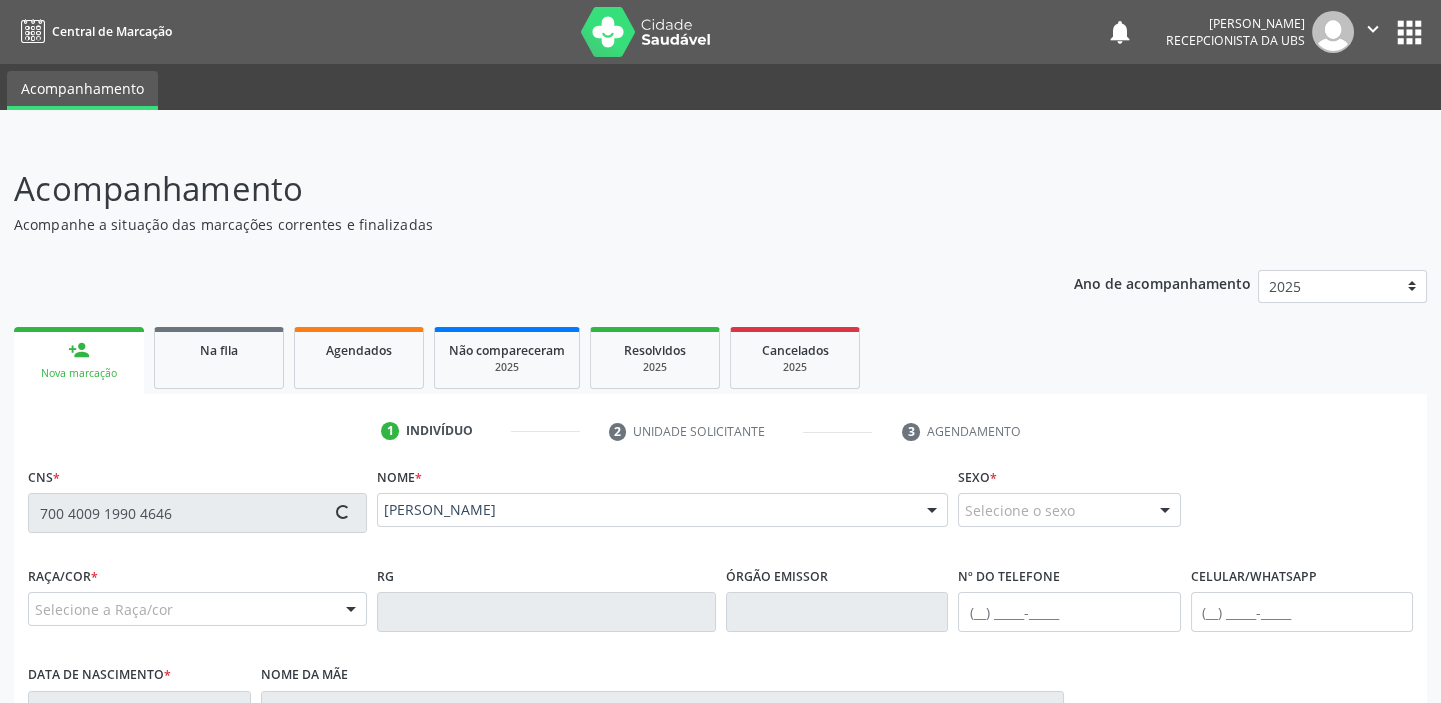 type on "[PHONE_NUMBER]" 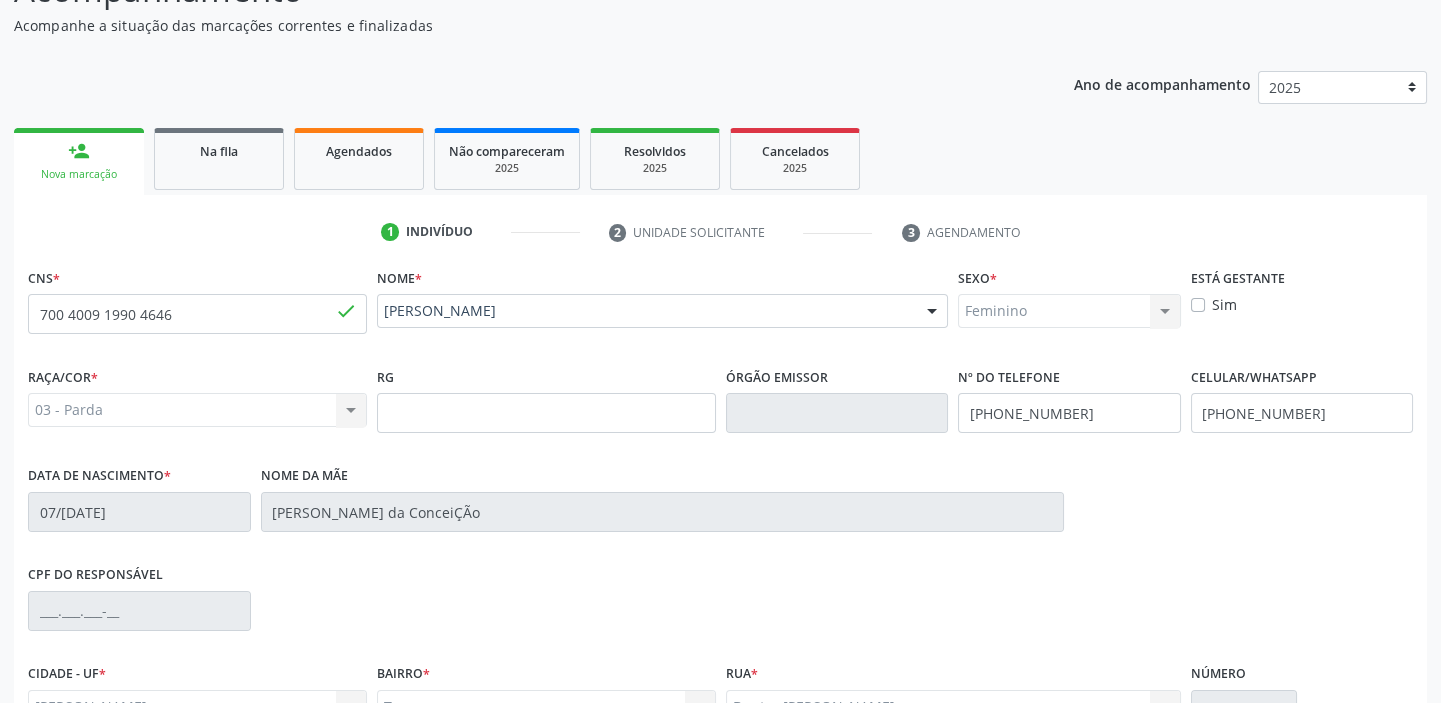 scroll, scrollTop: 203, scrollLeft: 0, axis: vertical 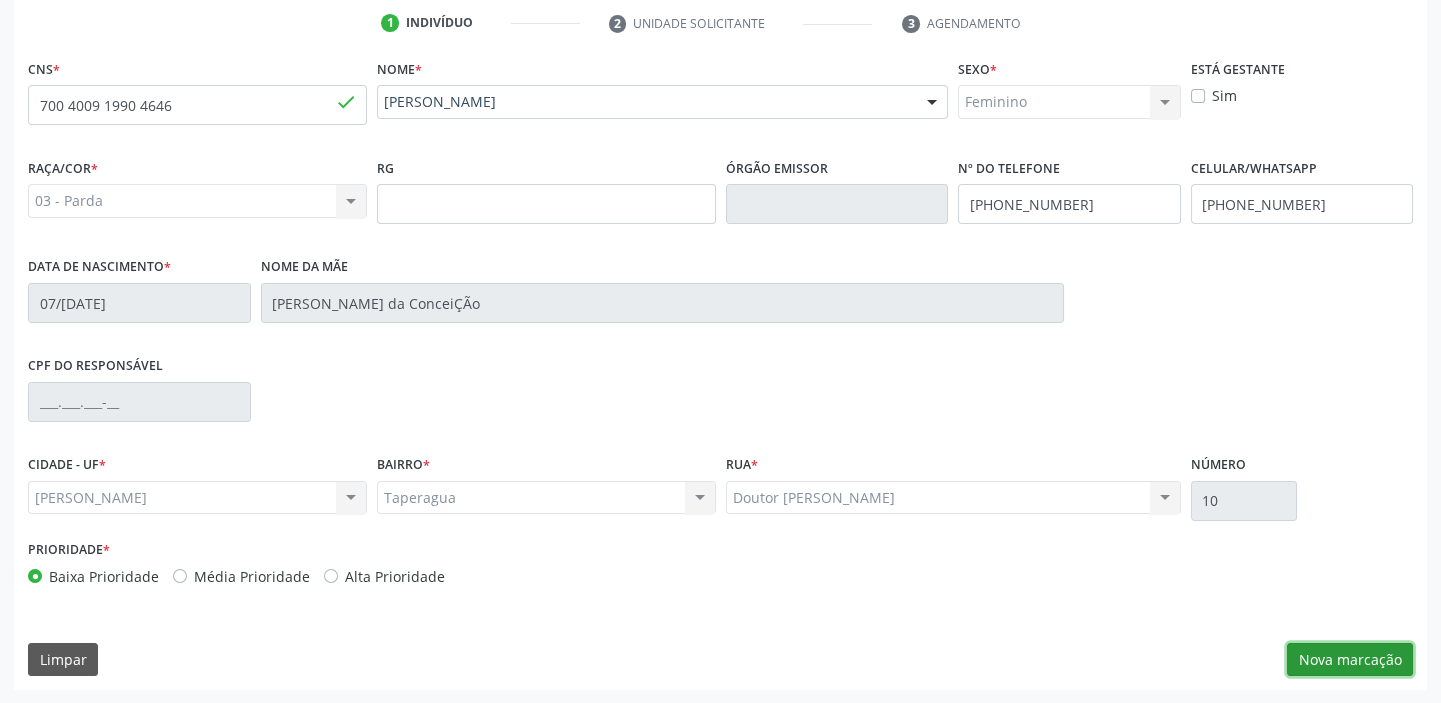 click on "Nova marcação" at bounding box center [1350, 660] 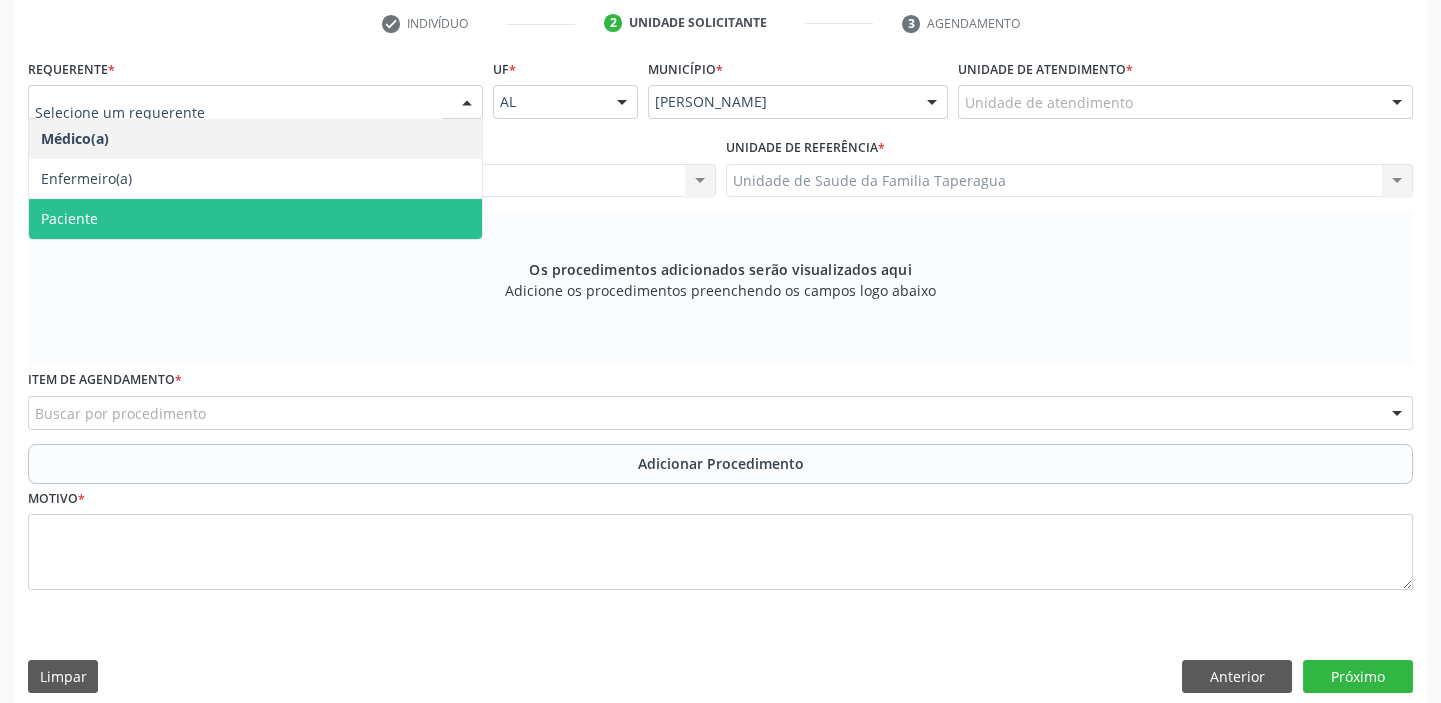 click on "Paciente" at bounding box center (255, 219) 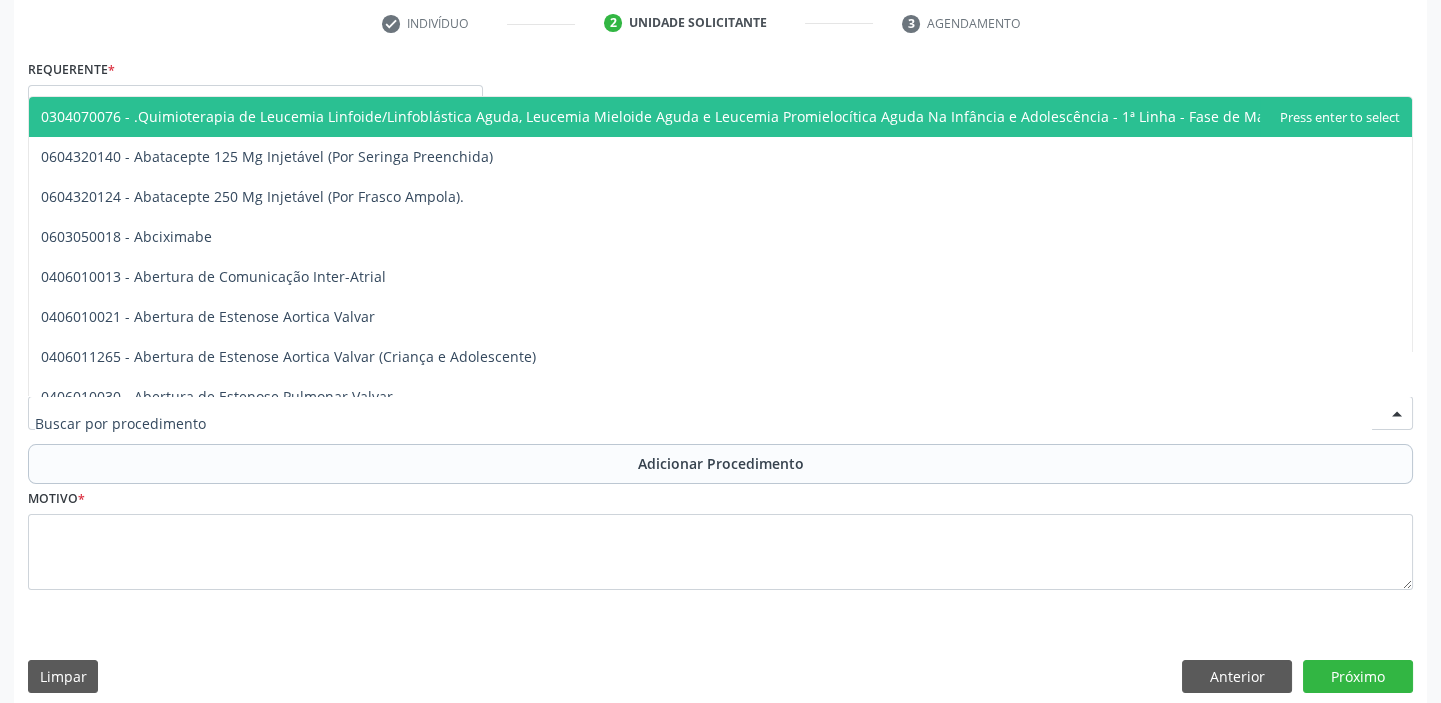click at bounding box center [720, 413] 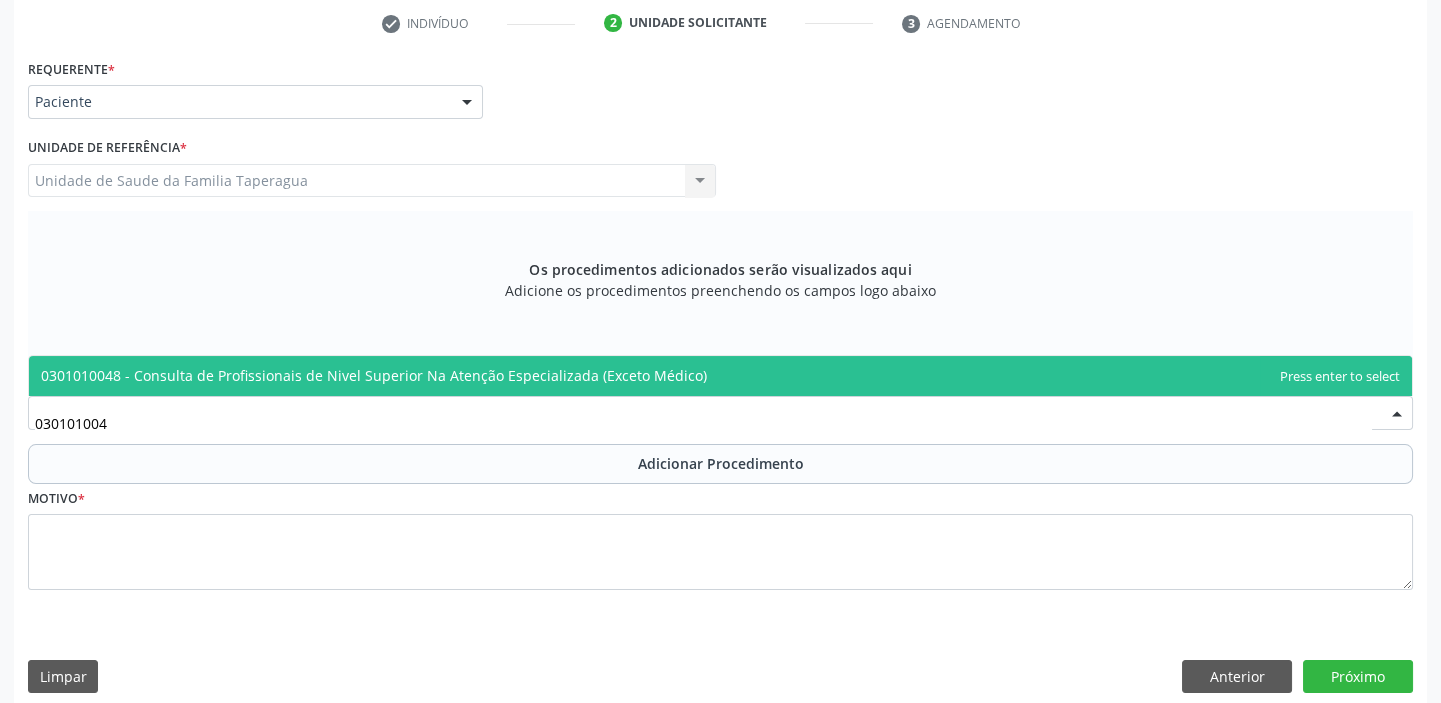 type on "0301010048" 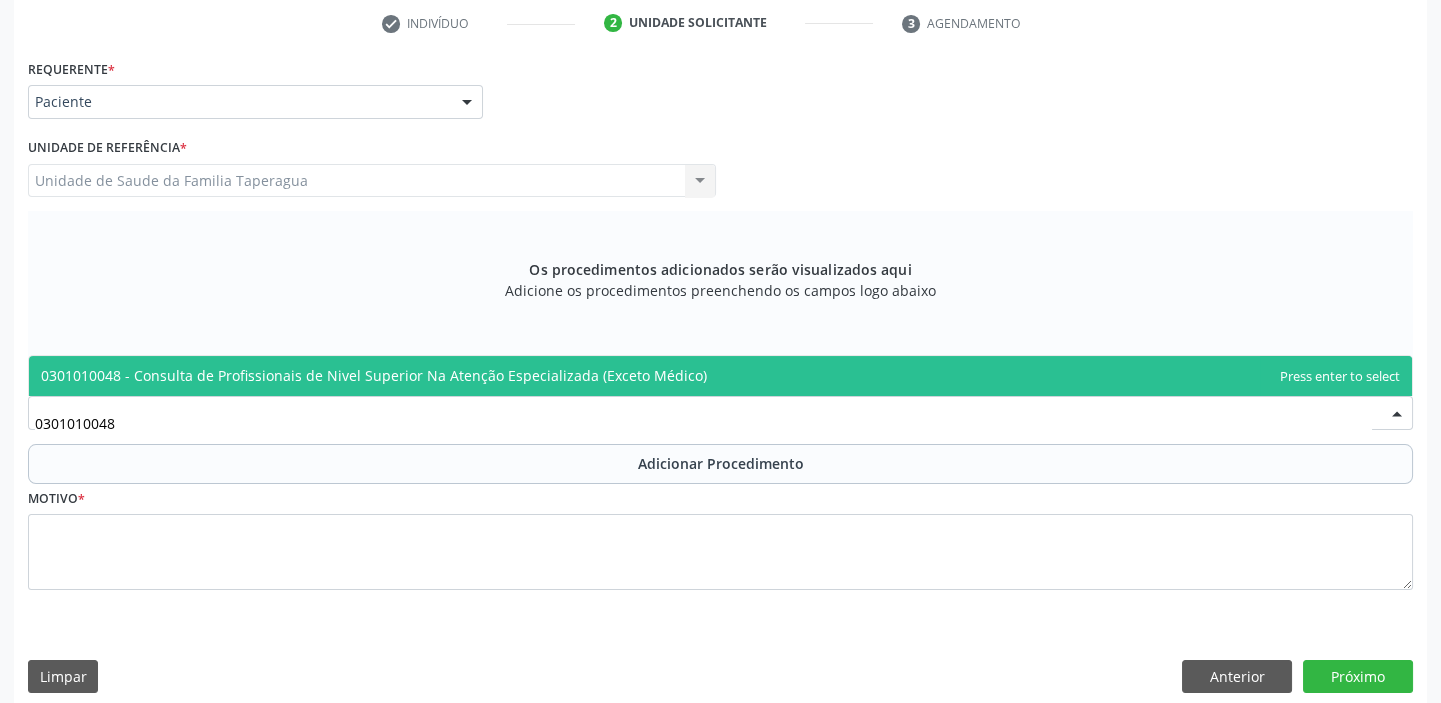click on "0301010048 - Consulta de Profissionais de Nivel Superior Na Atenção Especializada (Exceto Médico)" at bounding box center (374, 375) 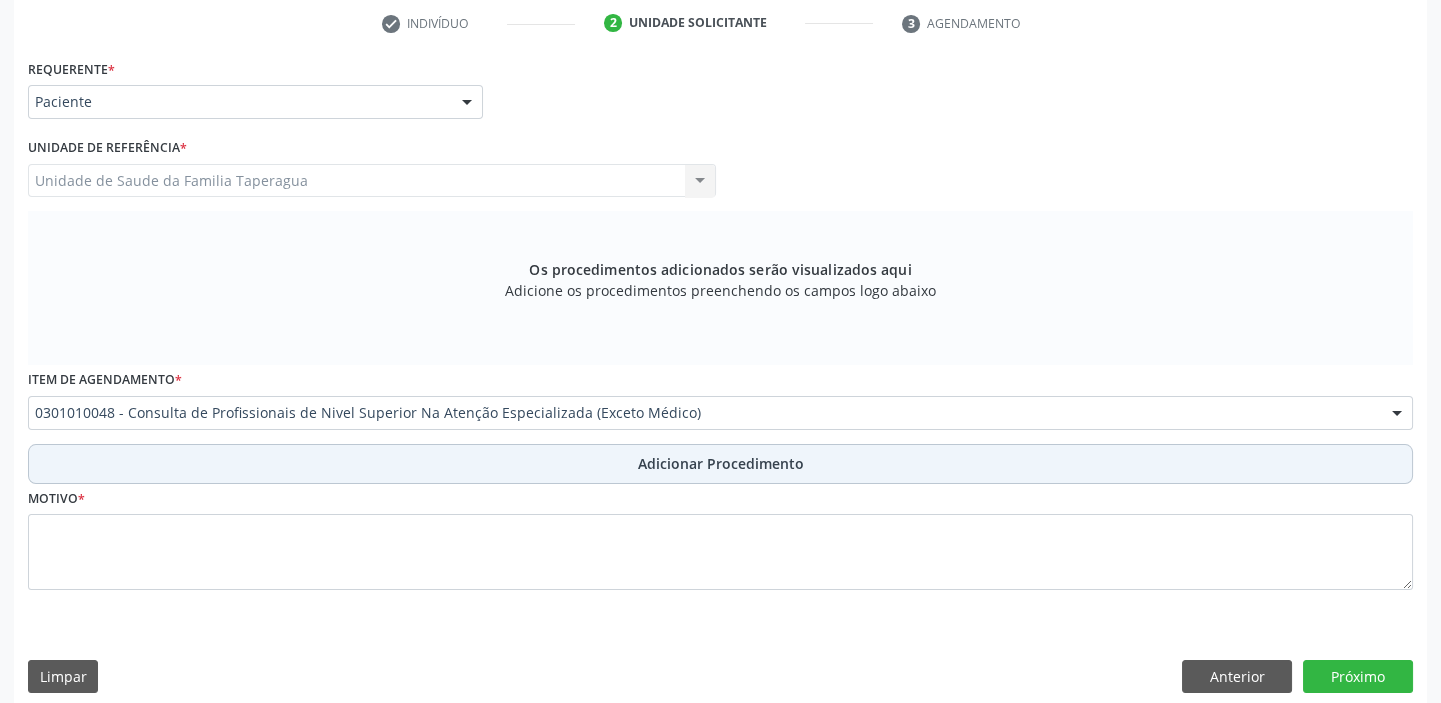 click on "Adicionar Procedimento" at bounding box center (720, 464) 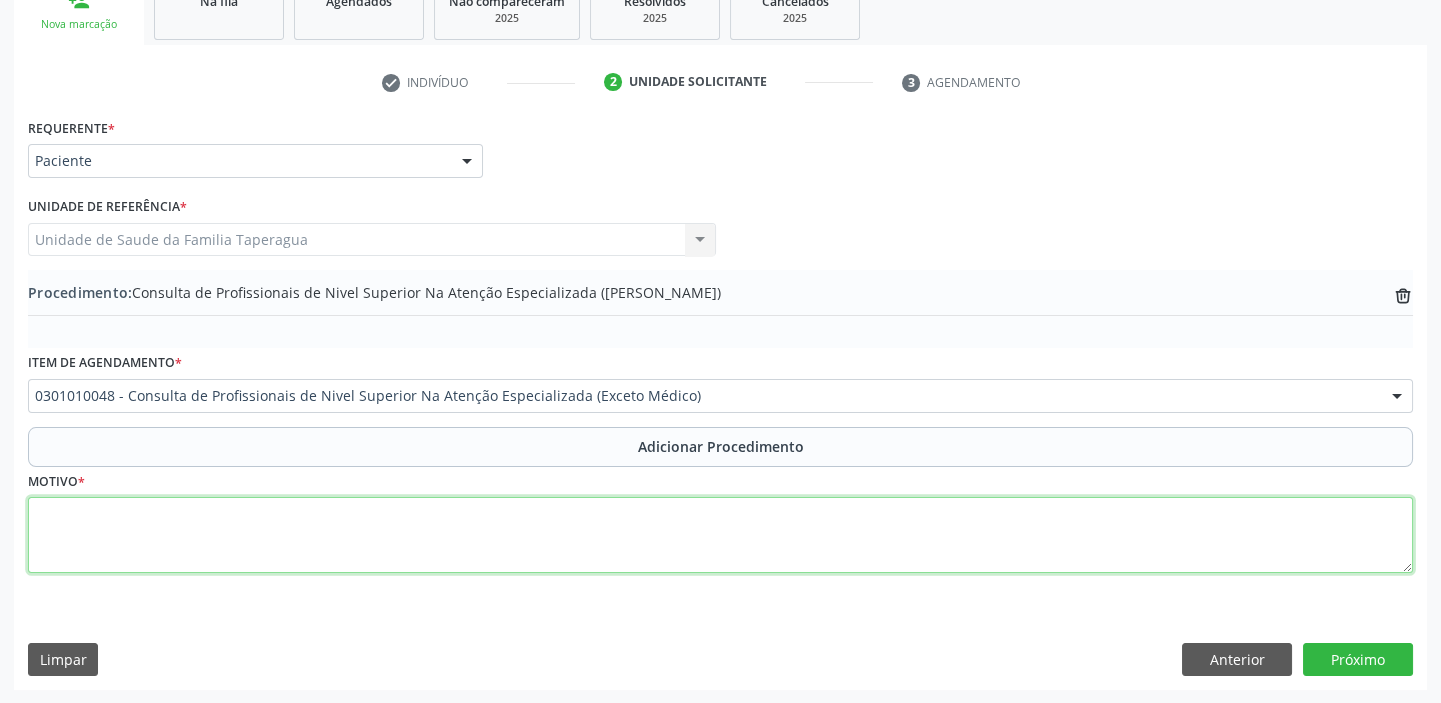 click at bounding box center [720, 535] 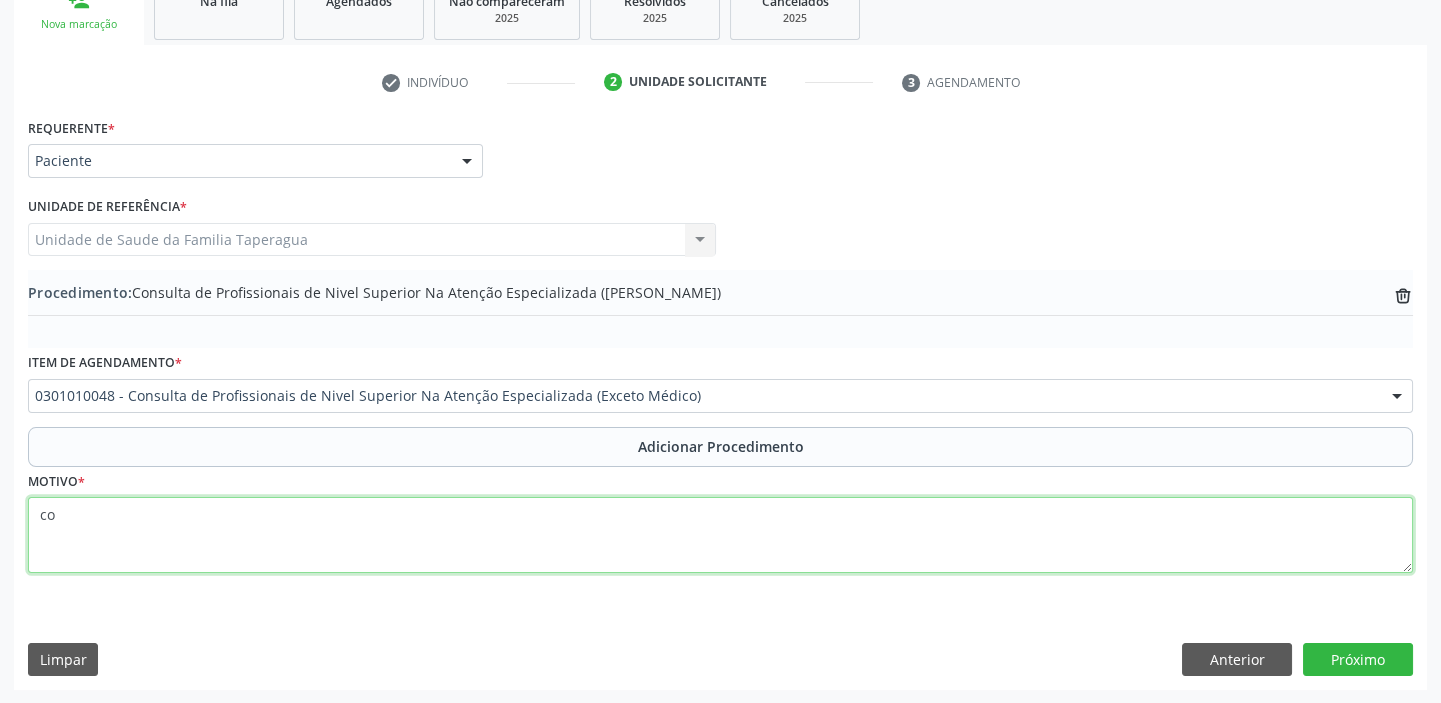 type on "c" 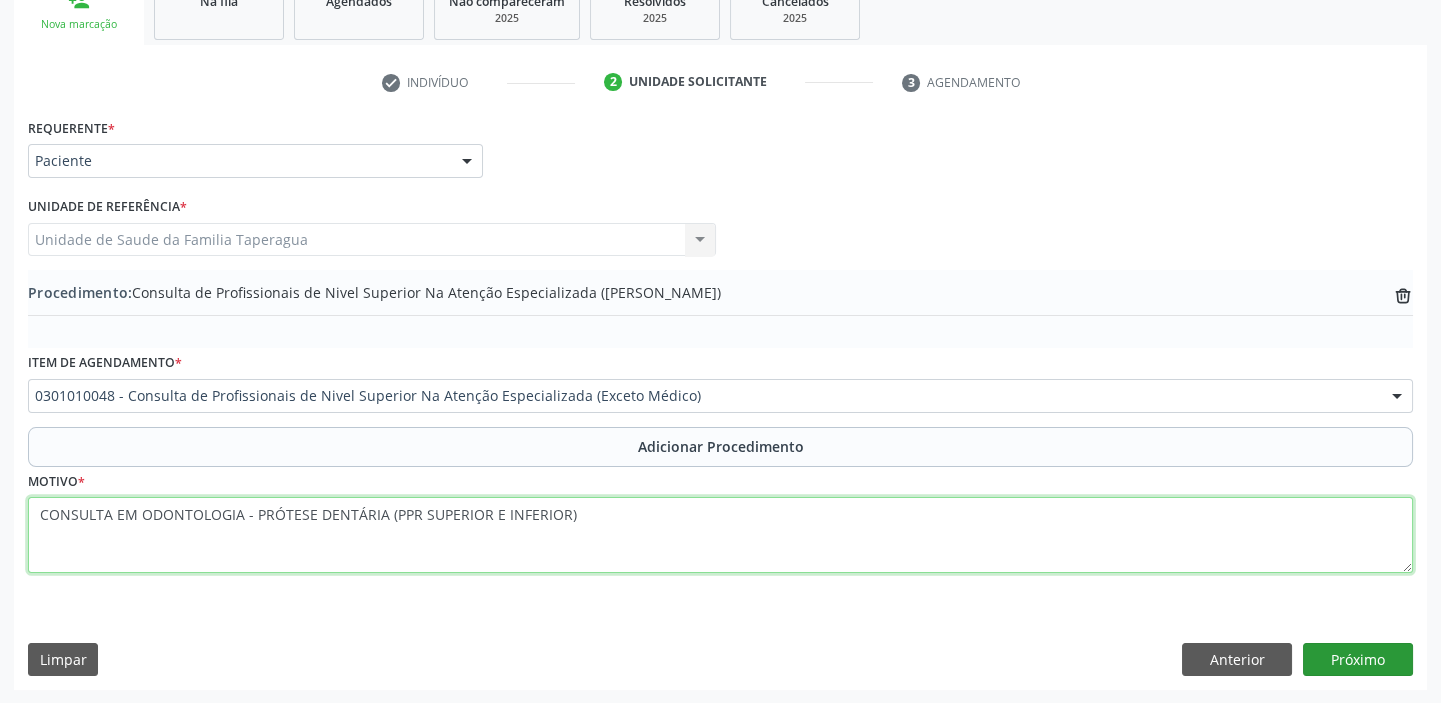 type on "CONSULTA EM ODONTOLOGIA - PRÓTESE DENTÁRIA (PPR SUPERIOR E INFERIOR)" 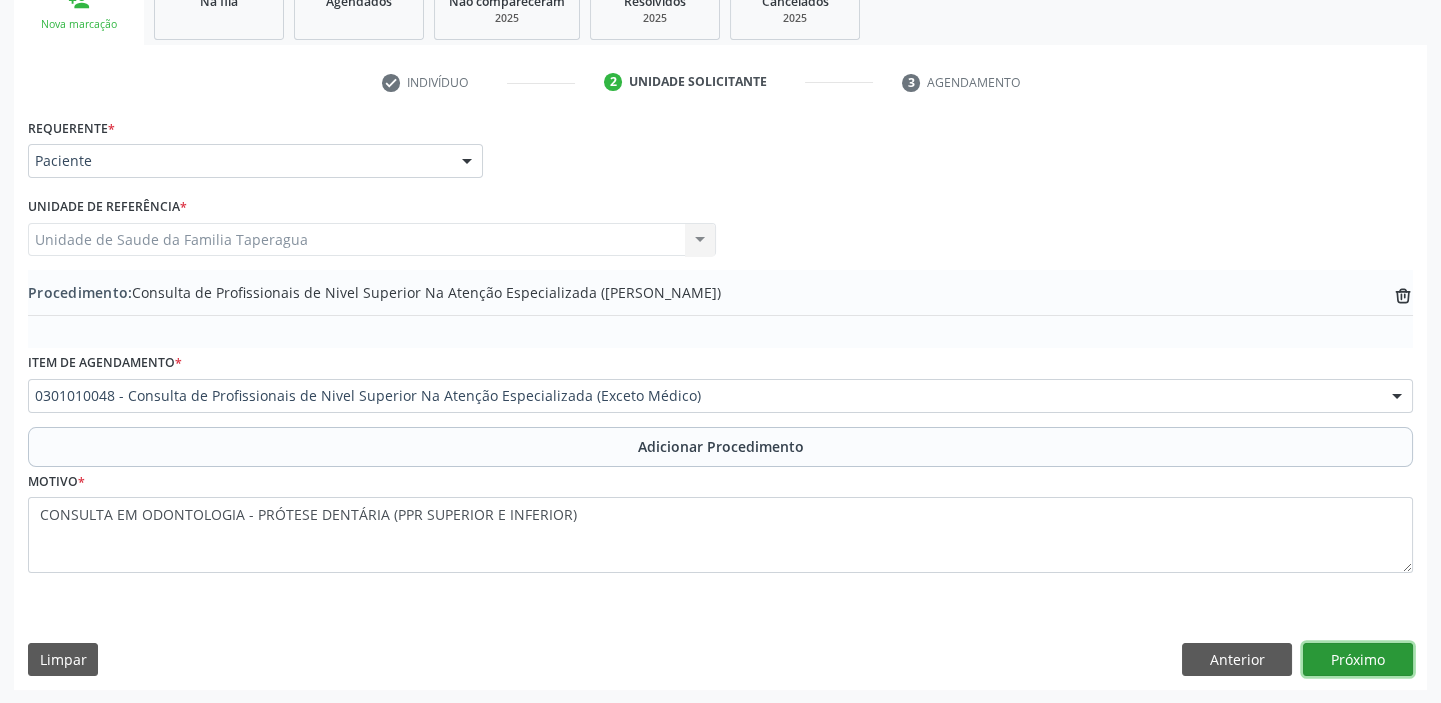 click on "Próximo" at bounding box center [1358, 660] 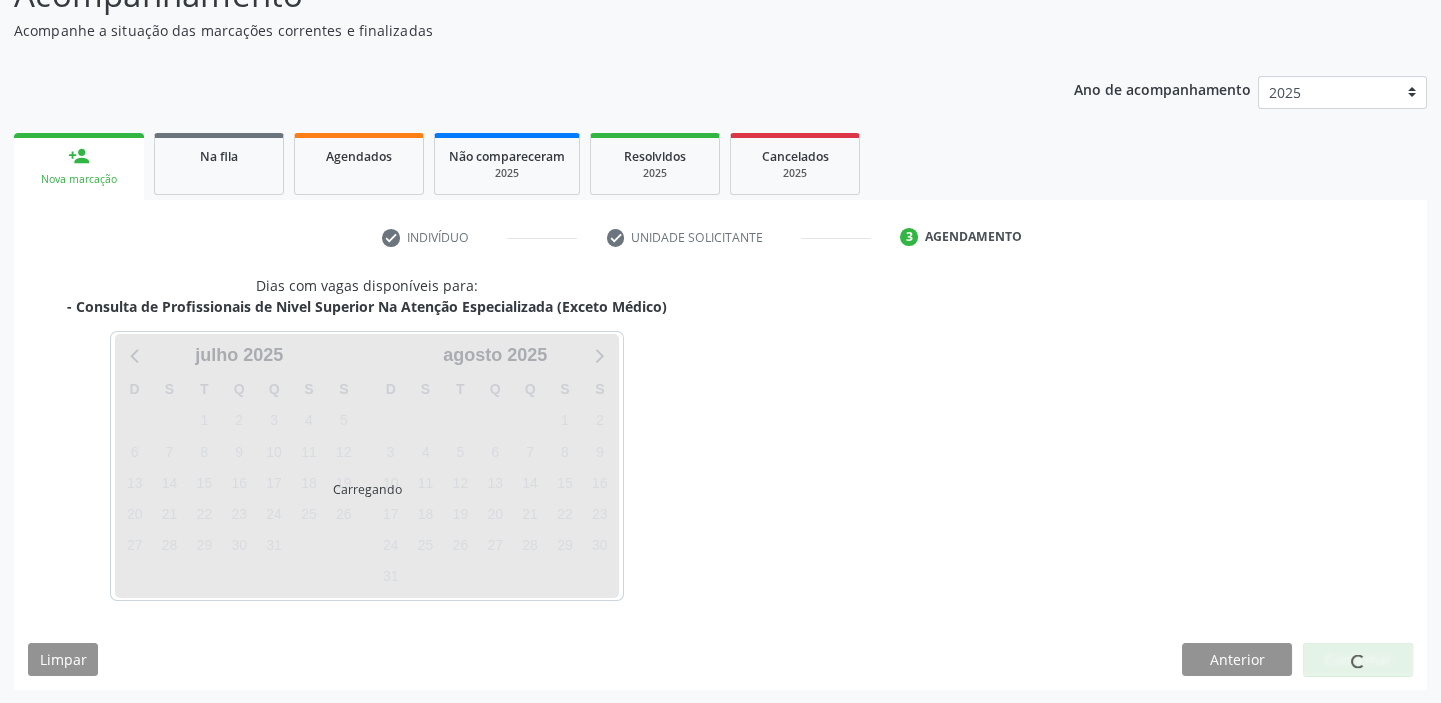 scroll, scrollTop: 252, scrollLeft: 0, axis: vertical 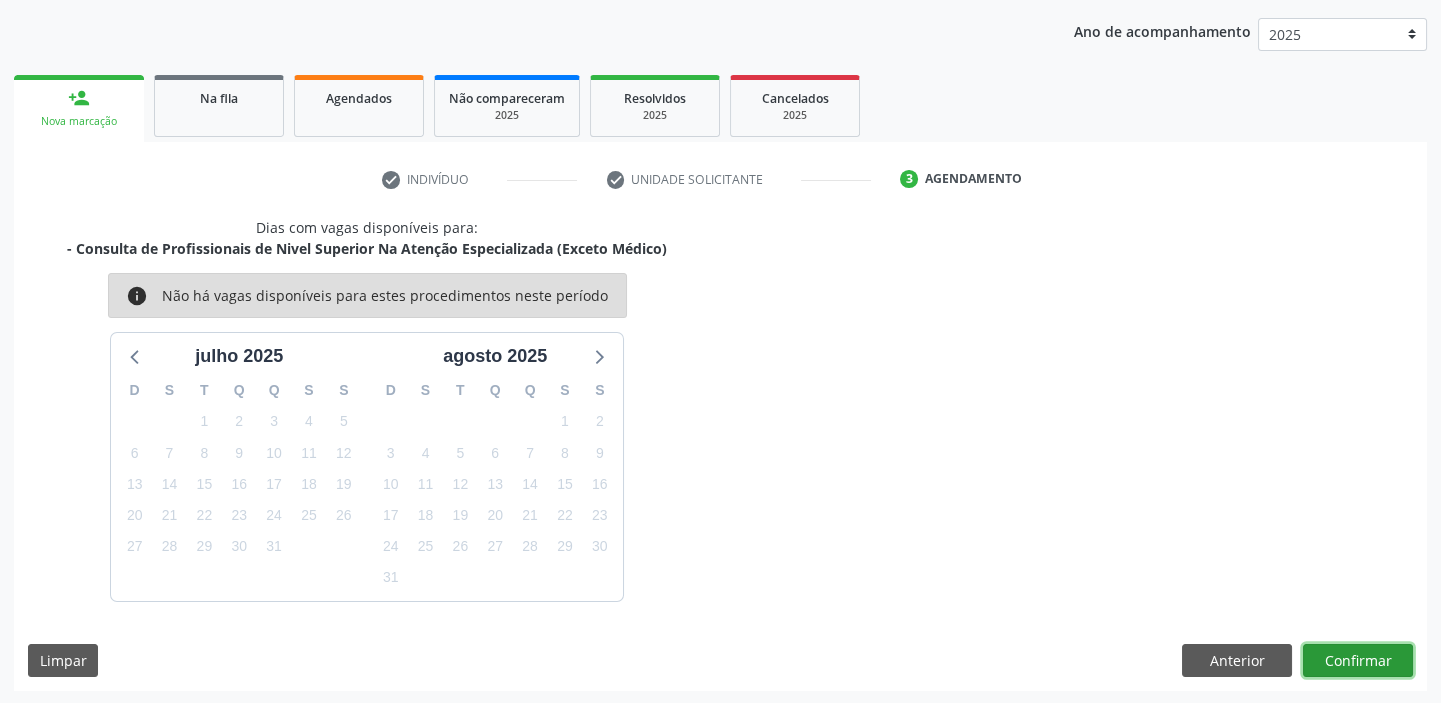 click on "Confirmar" at bounding box center [1358, 661] 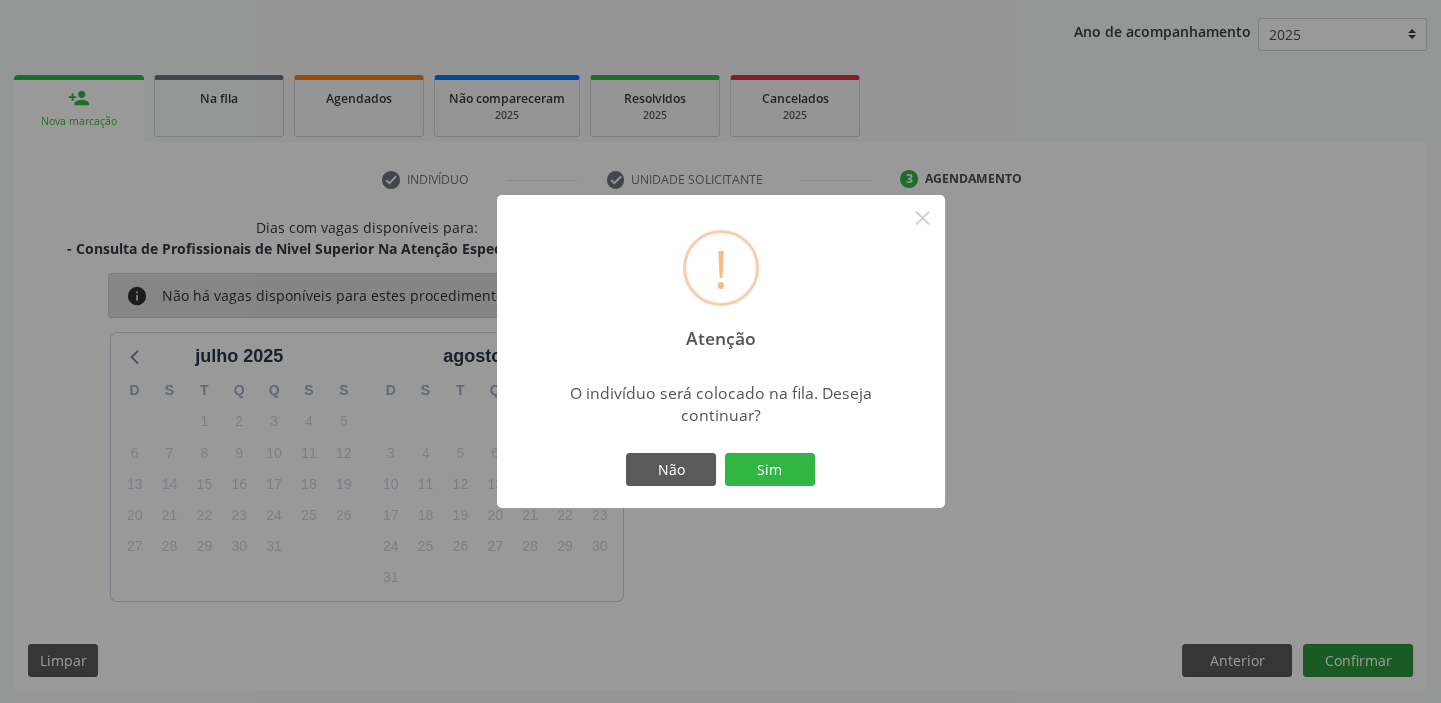 type 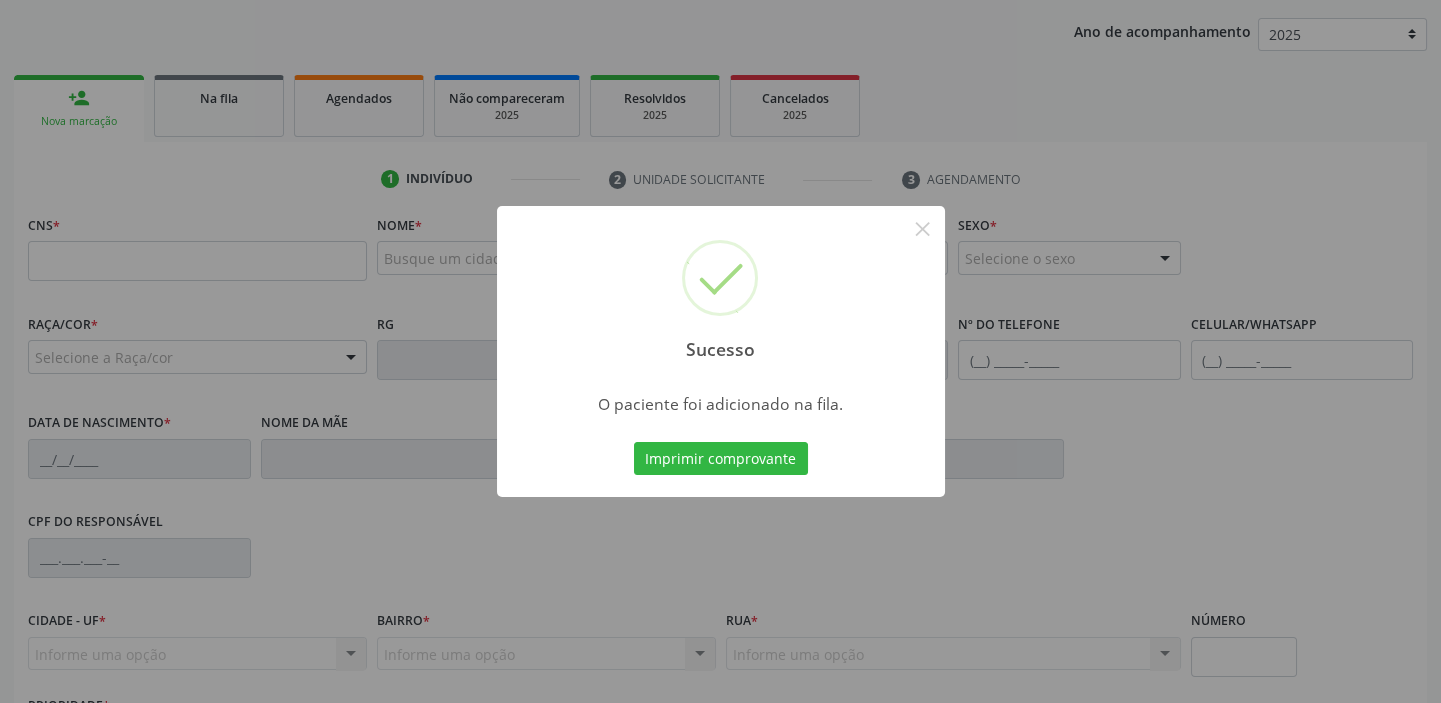 click on "Sucesso × O paciente foi adicionado na fila. Imprimir comprovante Cancel" at bounding box center (720, 351) 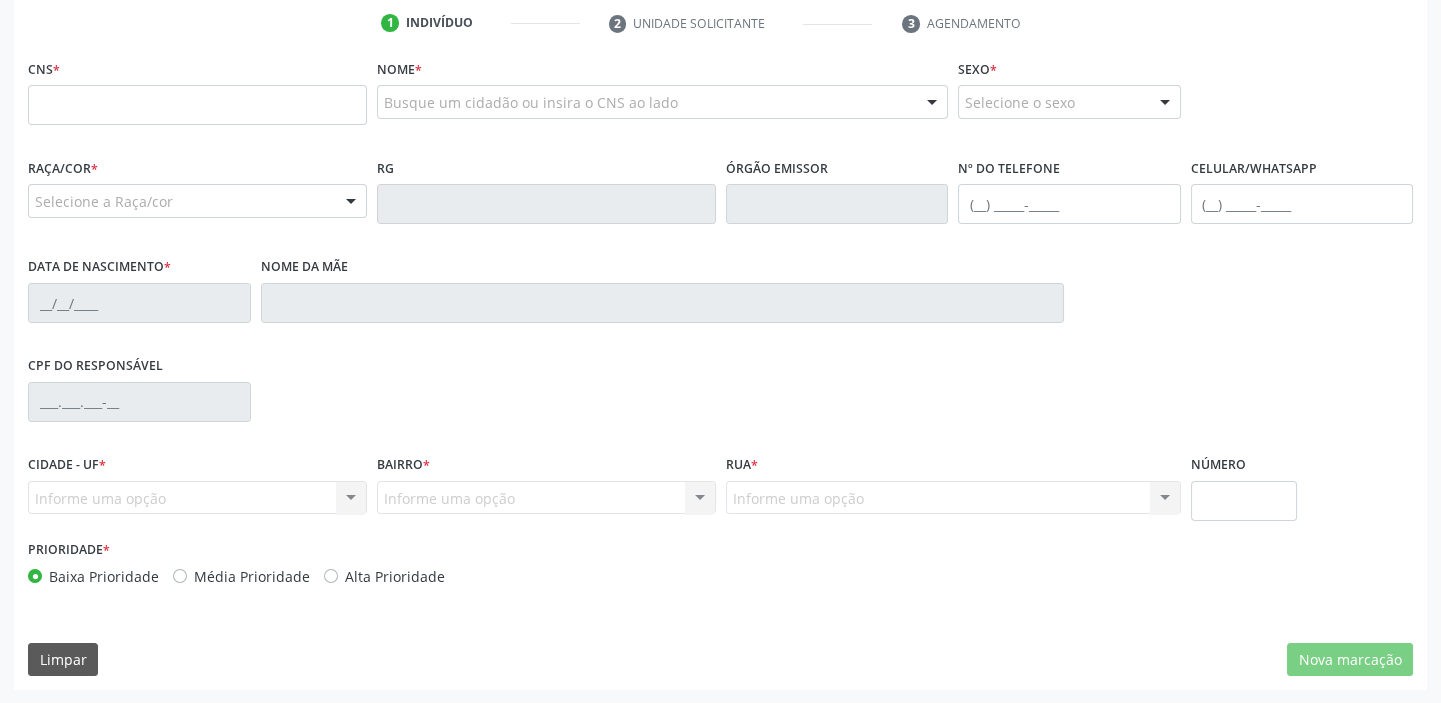scroll, scrollTop: 0, scrollLeft: 0, axis: both 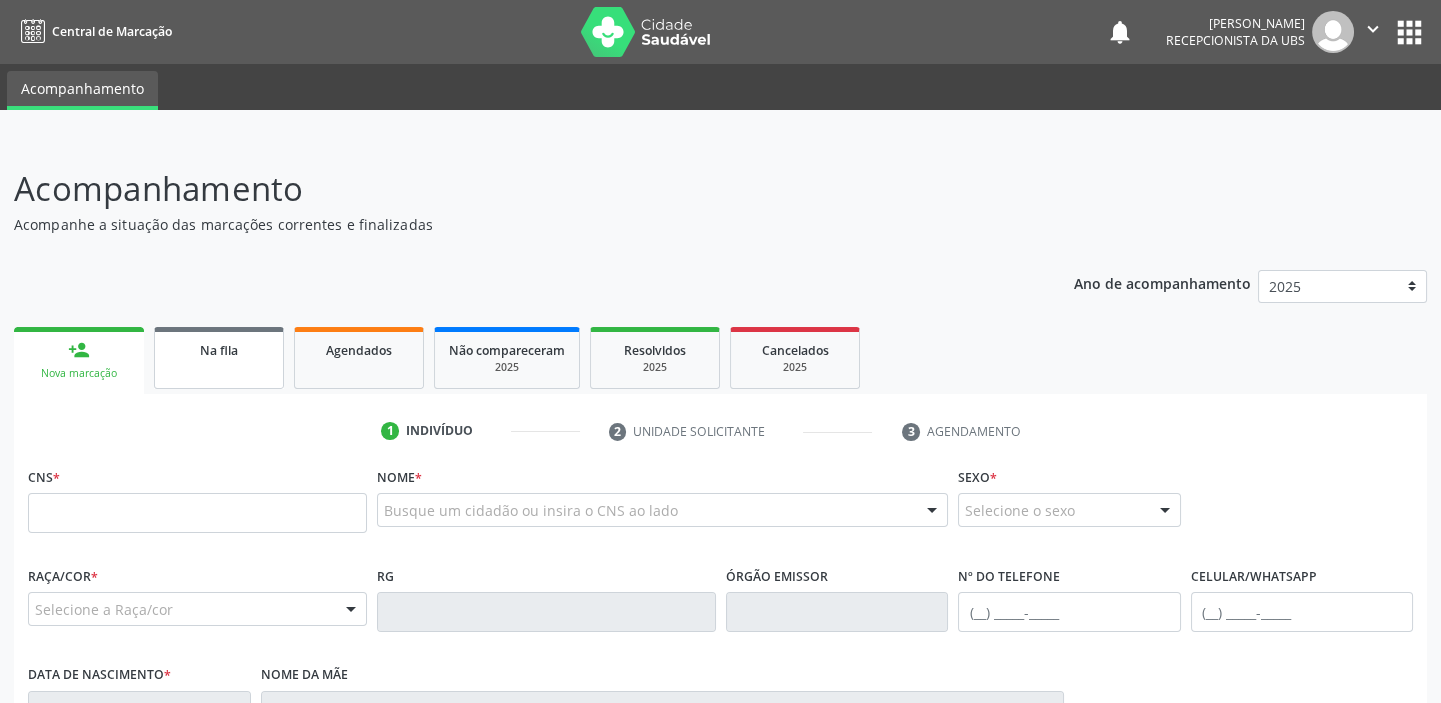 click on "Na fila" at bounding box center [219, 358] 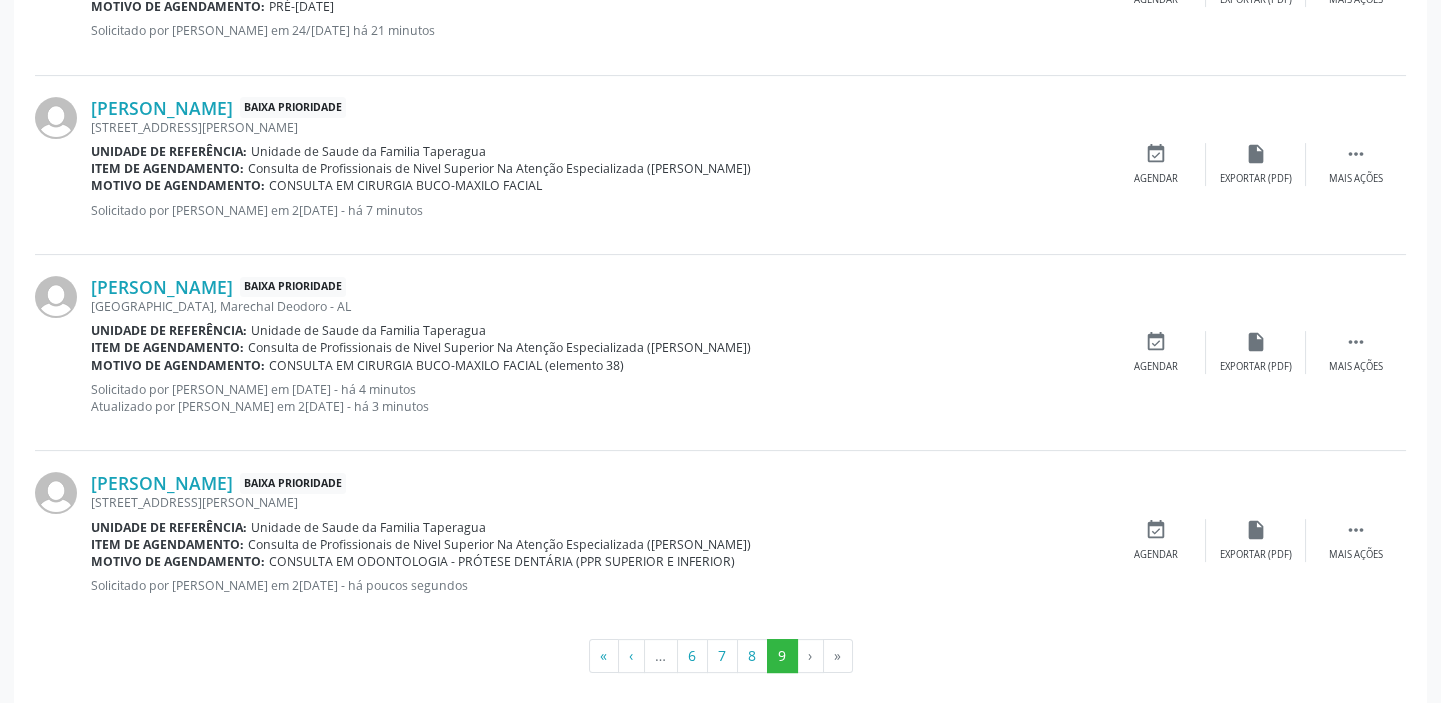 scroll, scrollTop: 1273, scrollLeft: 0, axis: vertical 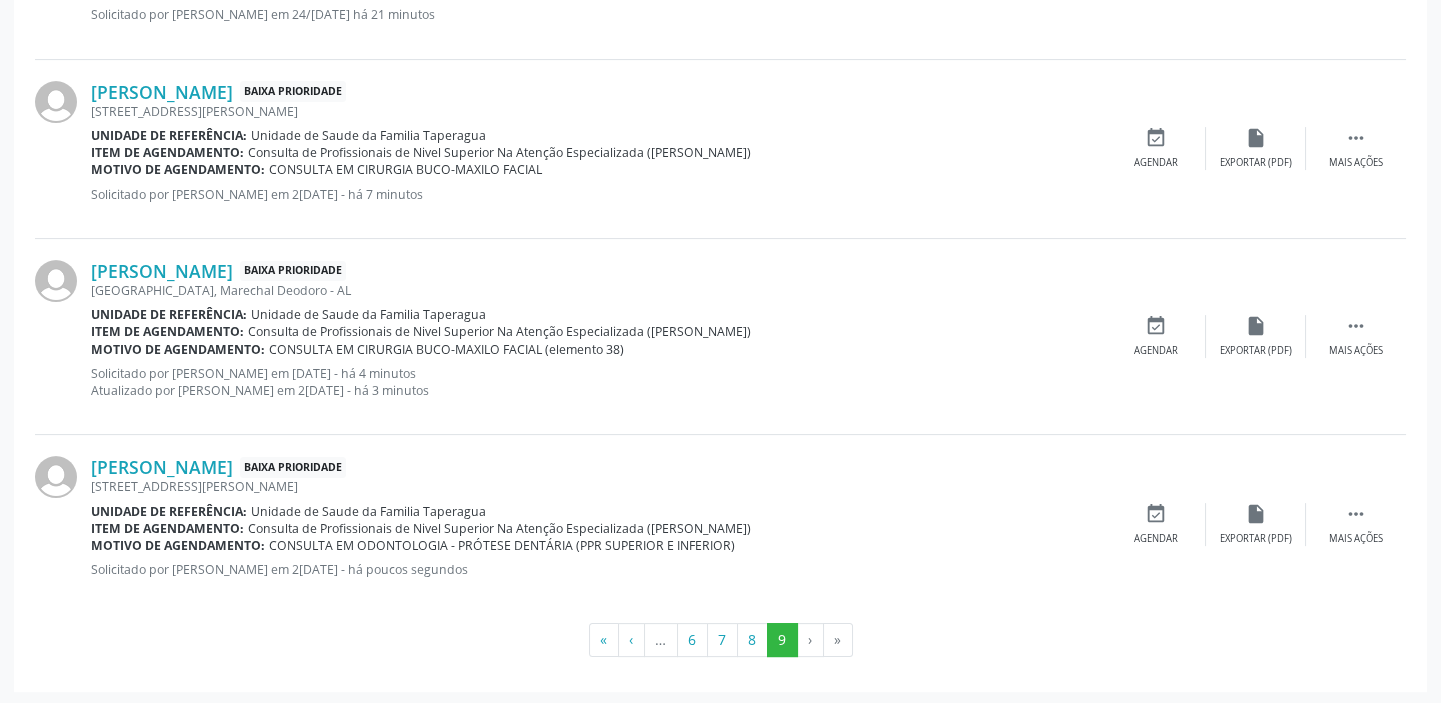 click on "Unidade de referência:
Unidade de Saude da Familia Taperagua" at bounding box center (598, 511) 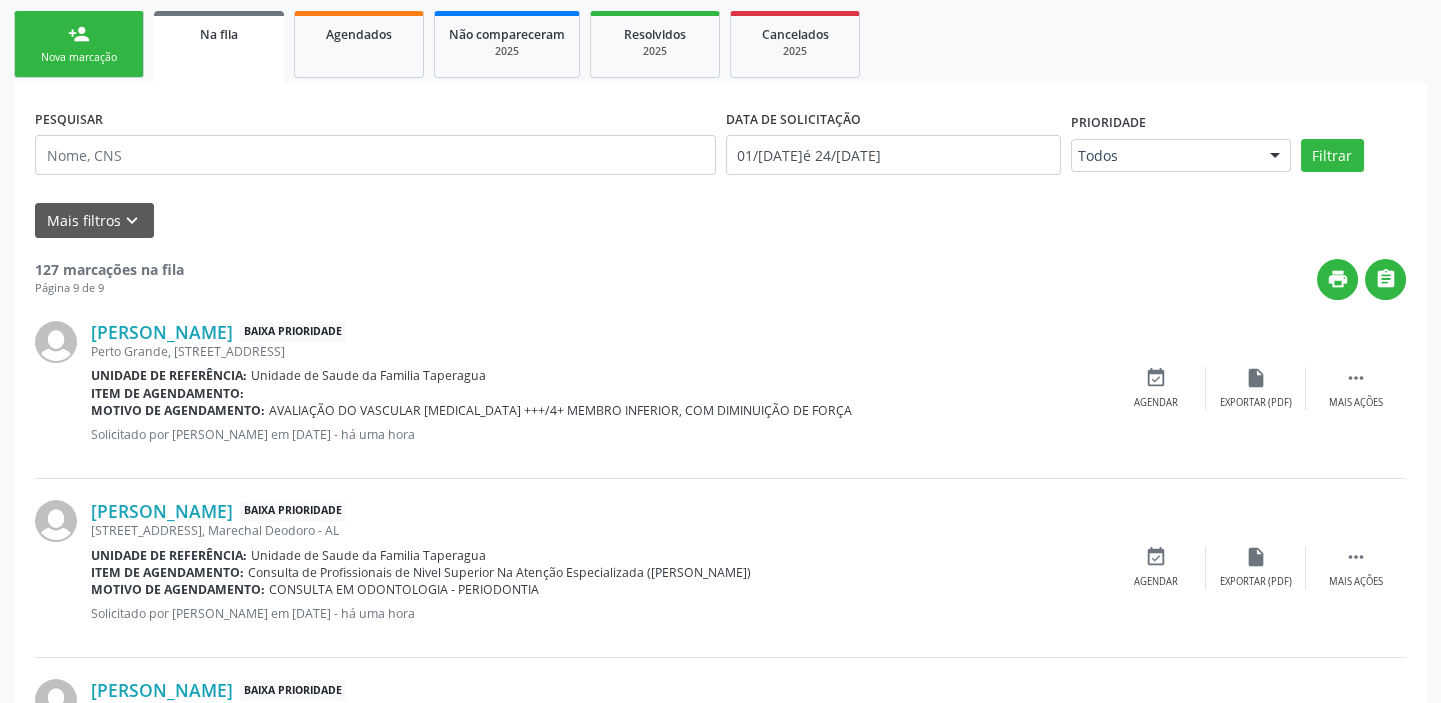 scroll, scrollTop: 0, scrollLeft: 0, axis: both 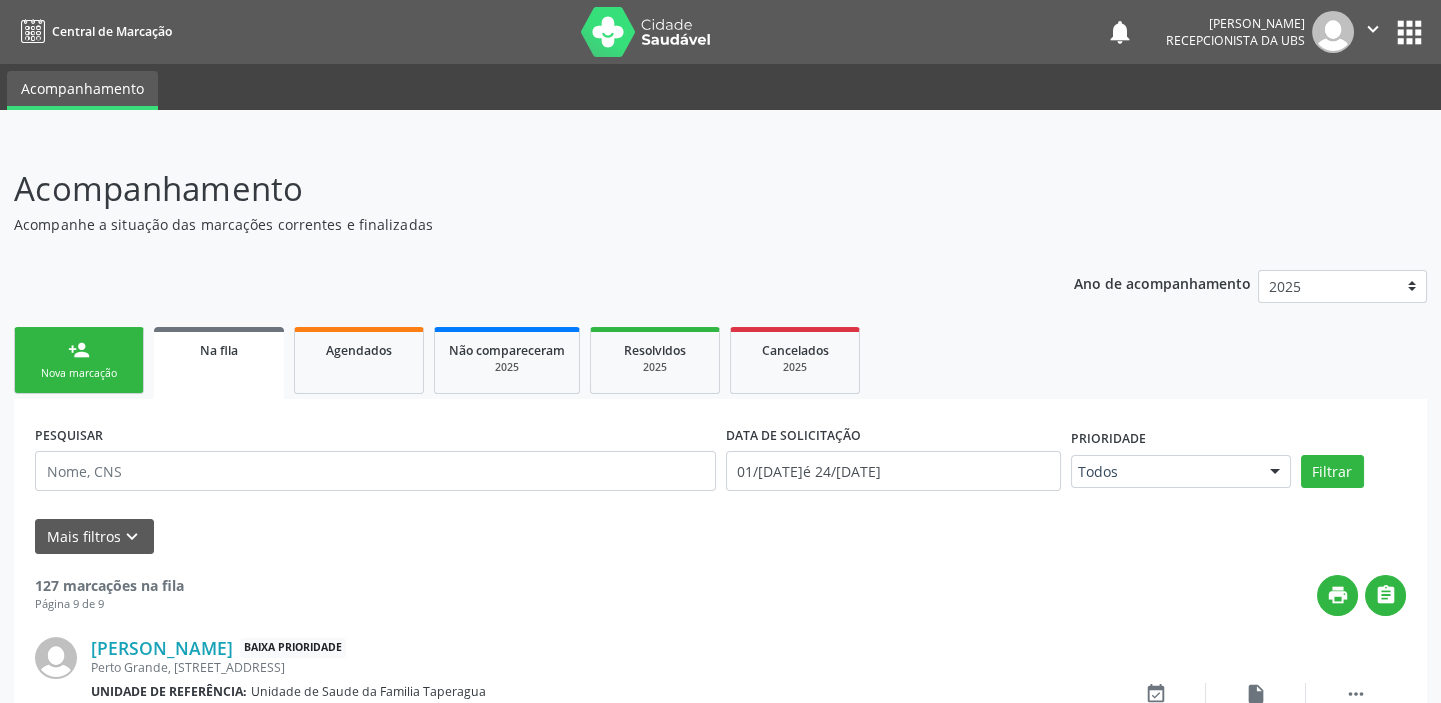 click on "person_add
Nova marcação" at bounding box center [79, 360] 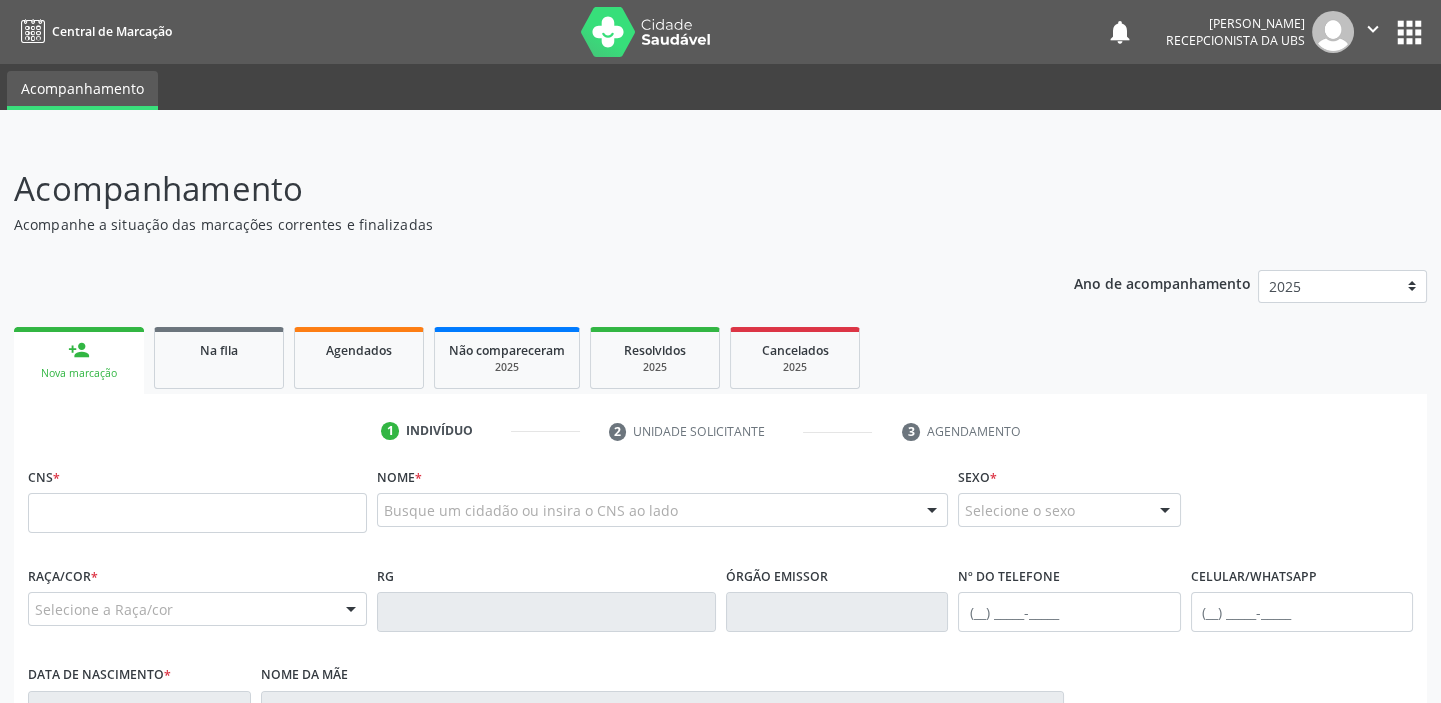 click on "Acompanhamento
Acompanhe a situação das marcações correntes e finalizadas
Relatórios
Ano de acompanhamento
2025
person_add
Nova marcação
Na fila   Agendados   Não compareceram
2025
Resolvidos
2025
Cancelados
2025
1
Indivíduo
2
Unidade solicitante
3
Agendamento
CNS
*
Nome
*
Busque um cidadão ou insira o CNS ao lado
Nenhum resultado encontrado para: "   "
Digite o nome ou CNS para buscar um indivíduo
Sexo
*
Selecione o sexo
Masculino   Feminino
Nenhum resultado encontrado para: "   "
Não há nenhuma opção para ser exibida.
Raça/cor
*
Selecione a Raça/cor" at bounding box center [720, 631] 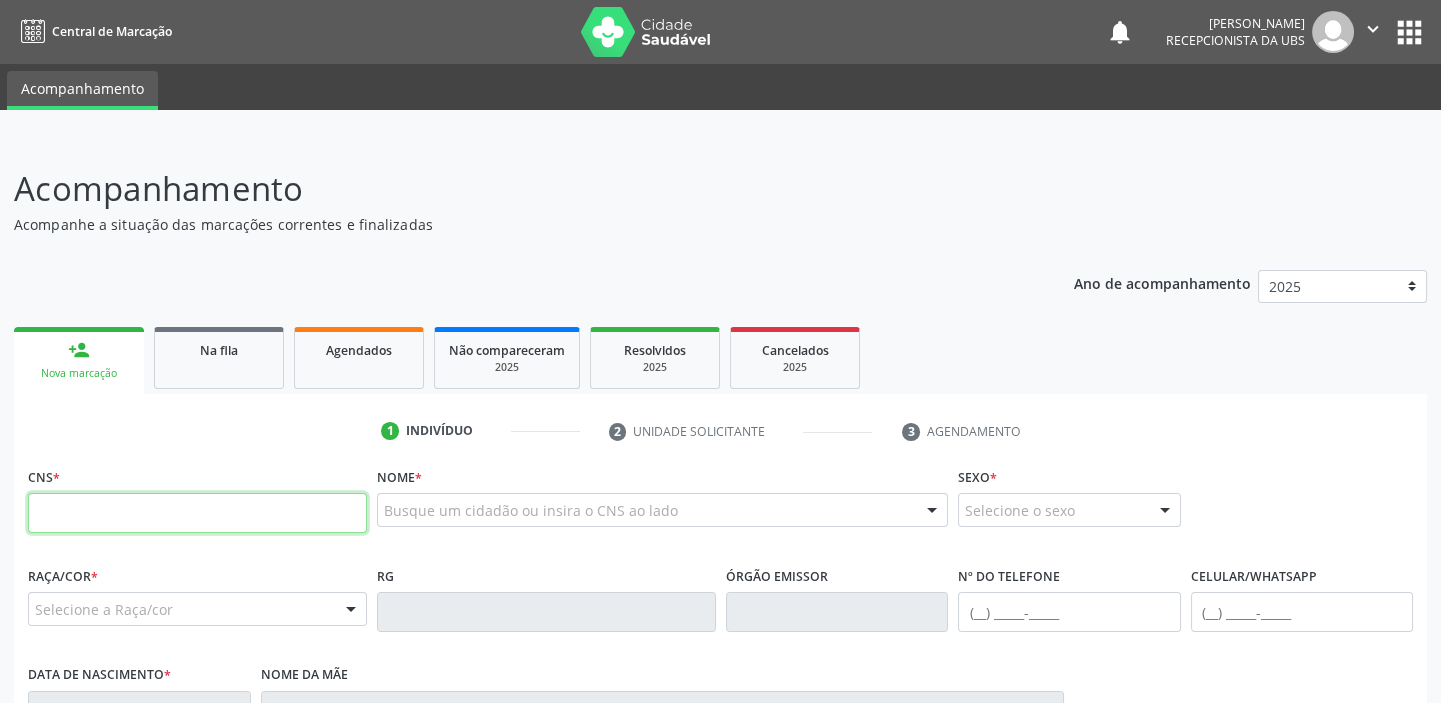click at bounding box center (197, 513) 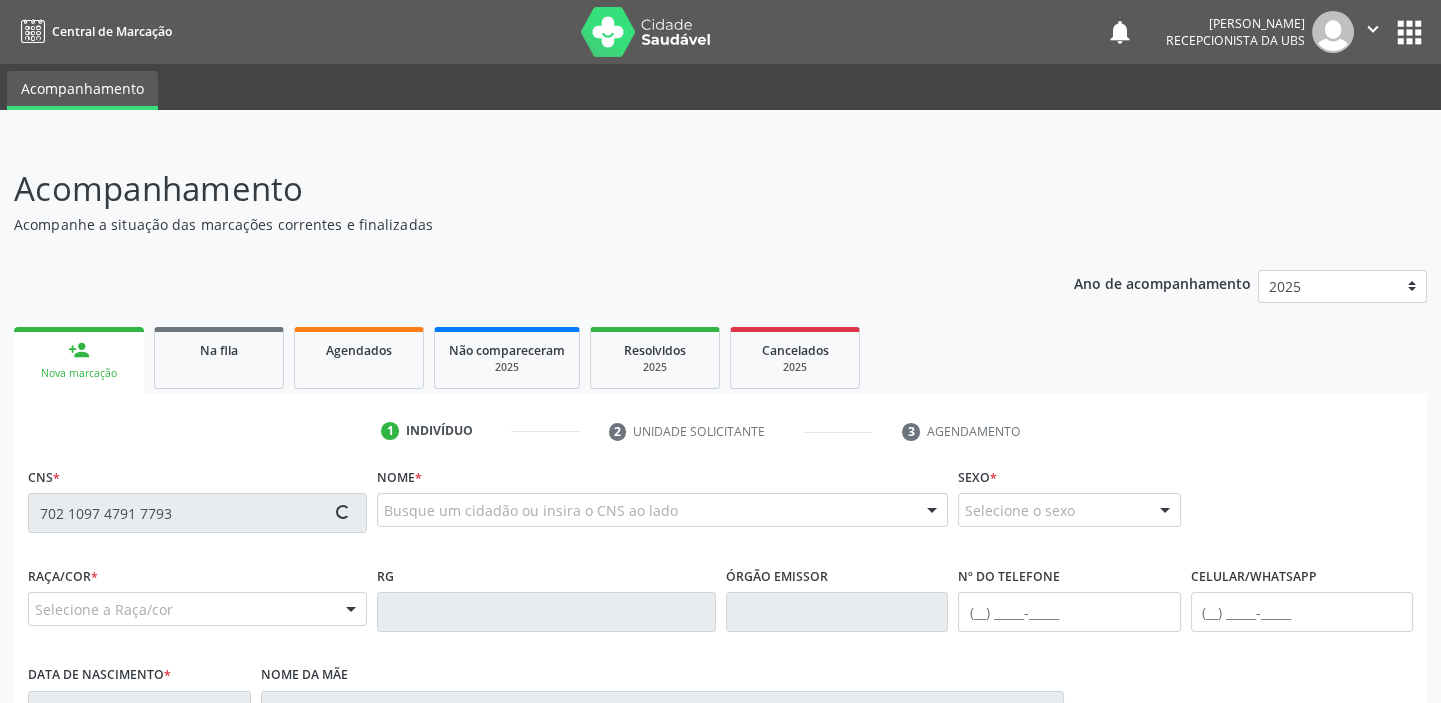 type on "702 1097 4791 7793" 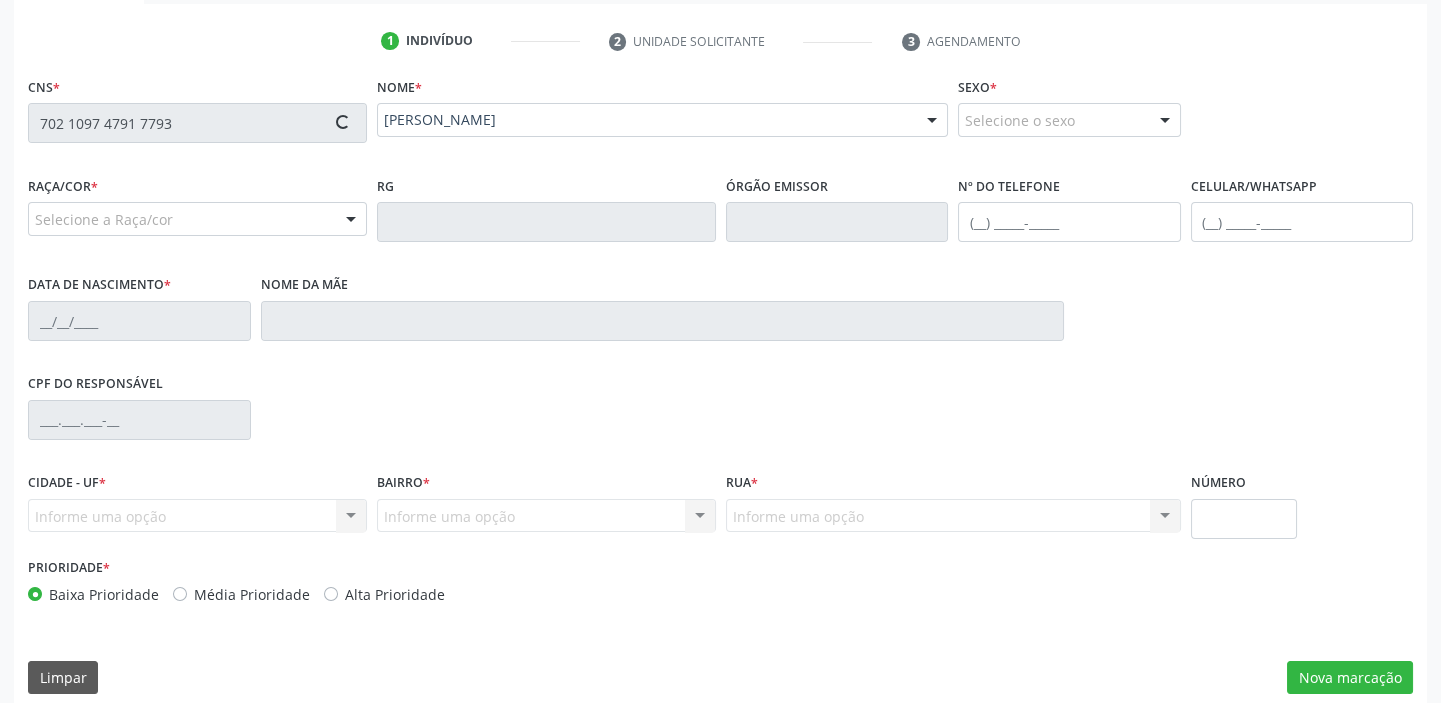 scroll, scrollTop: 408, scrollLeft: 0, axis: vertical 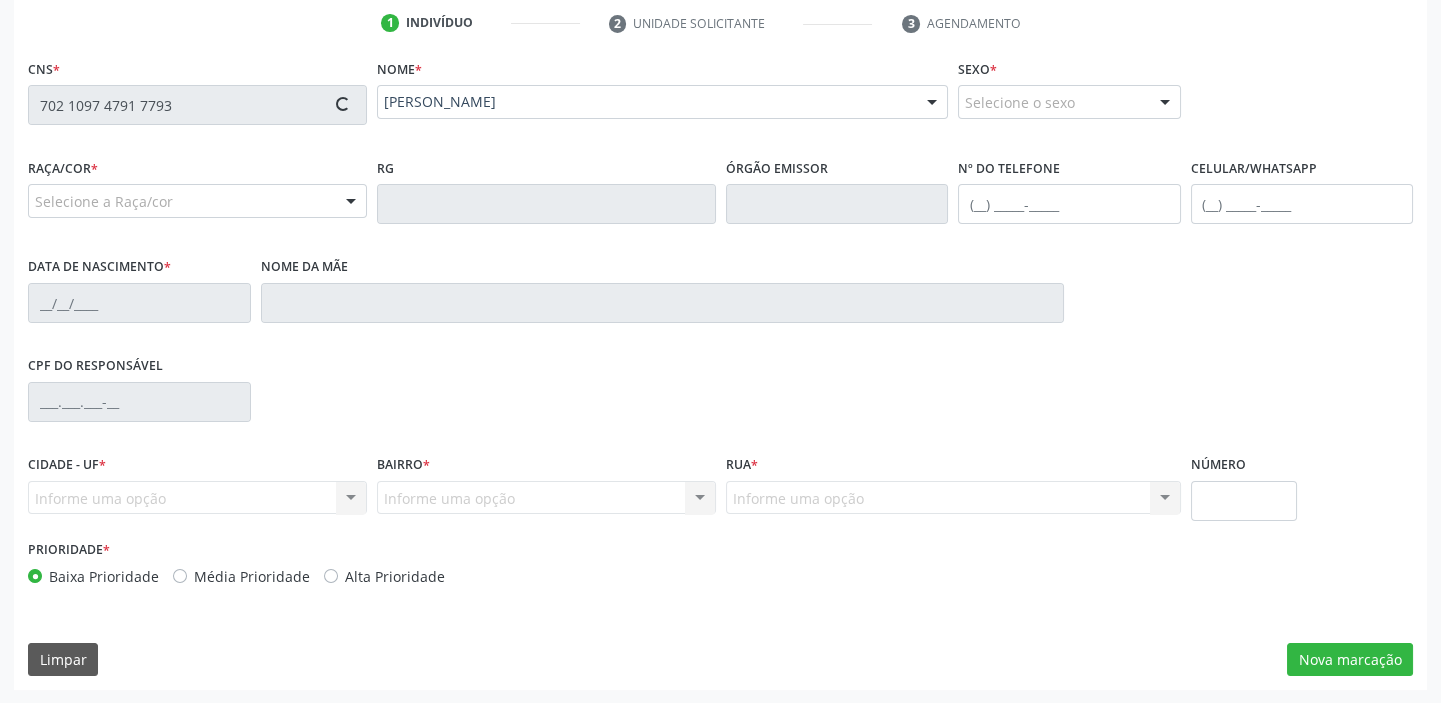type on "[PHONE_NUMBER]" 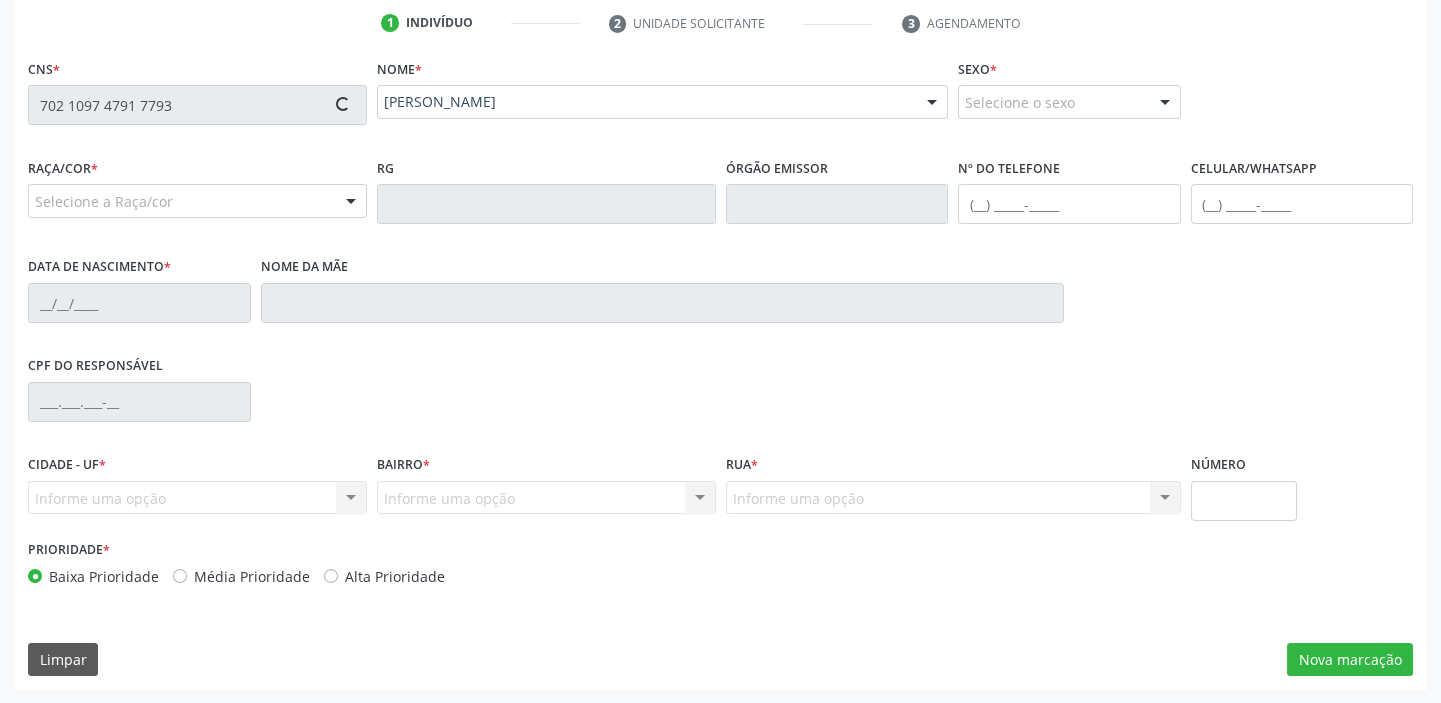 type on "[PERSON_NAME]" 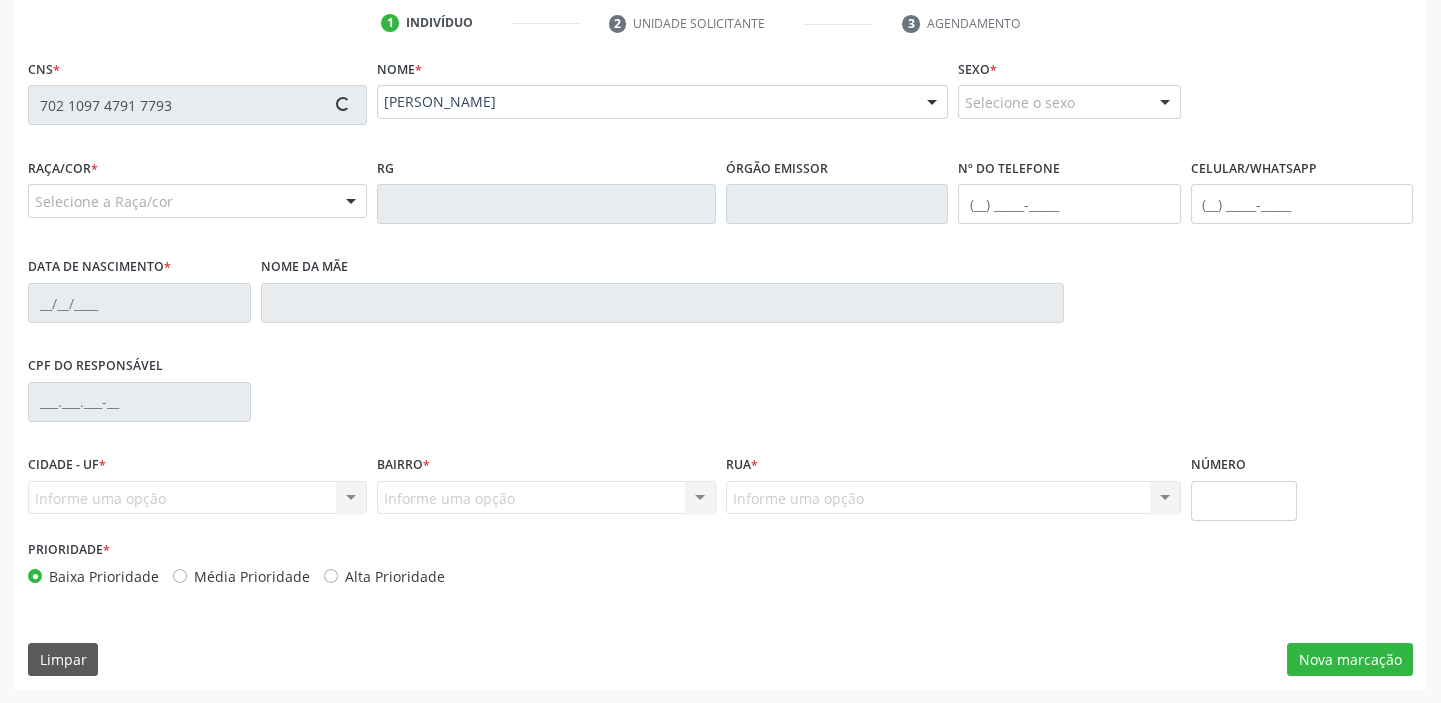 type on "152" 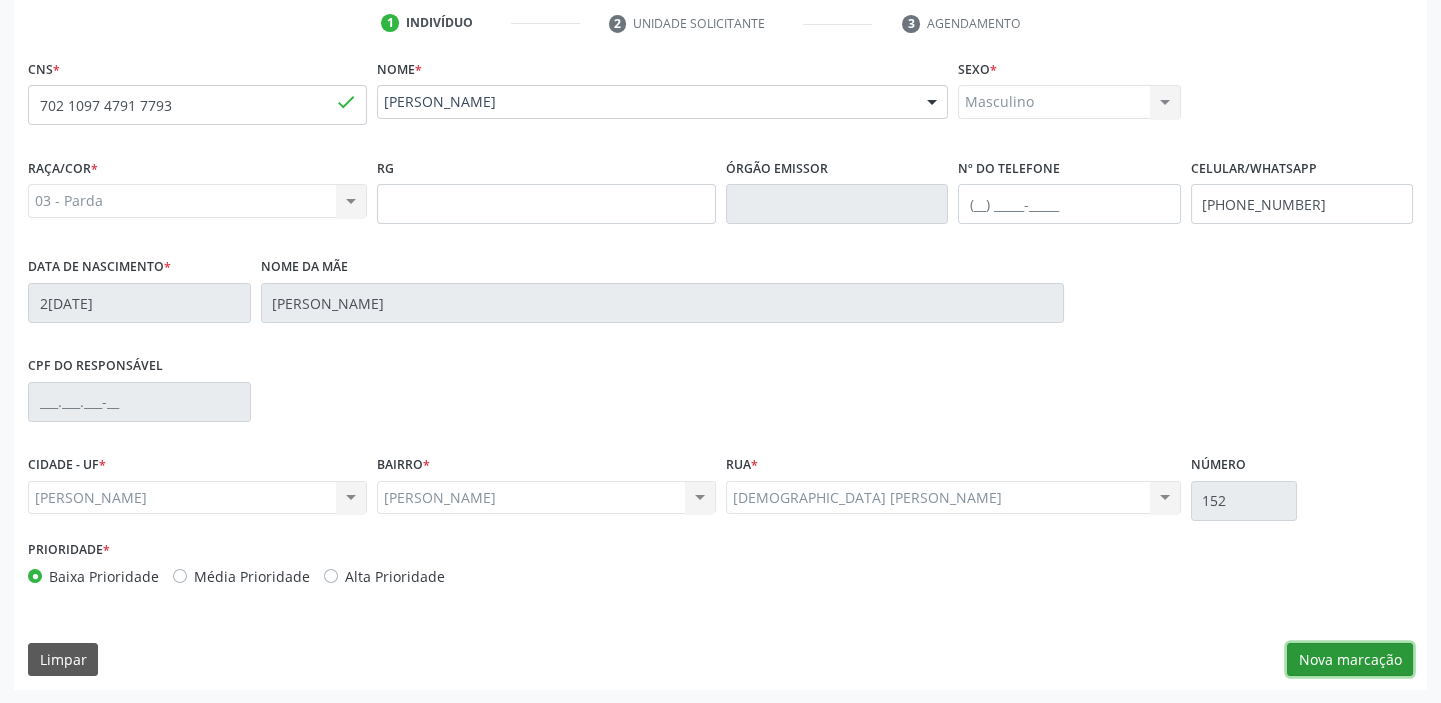 click on "Nova marcação" at bounding box center (1350, 660) 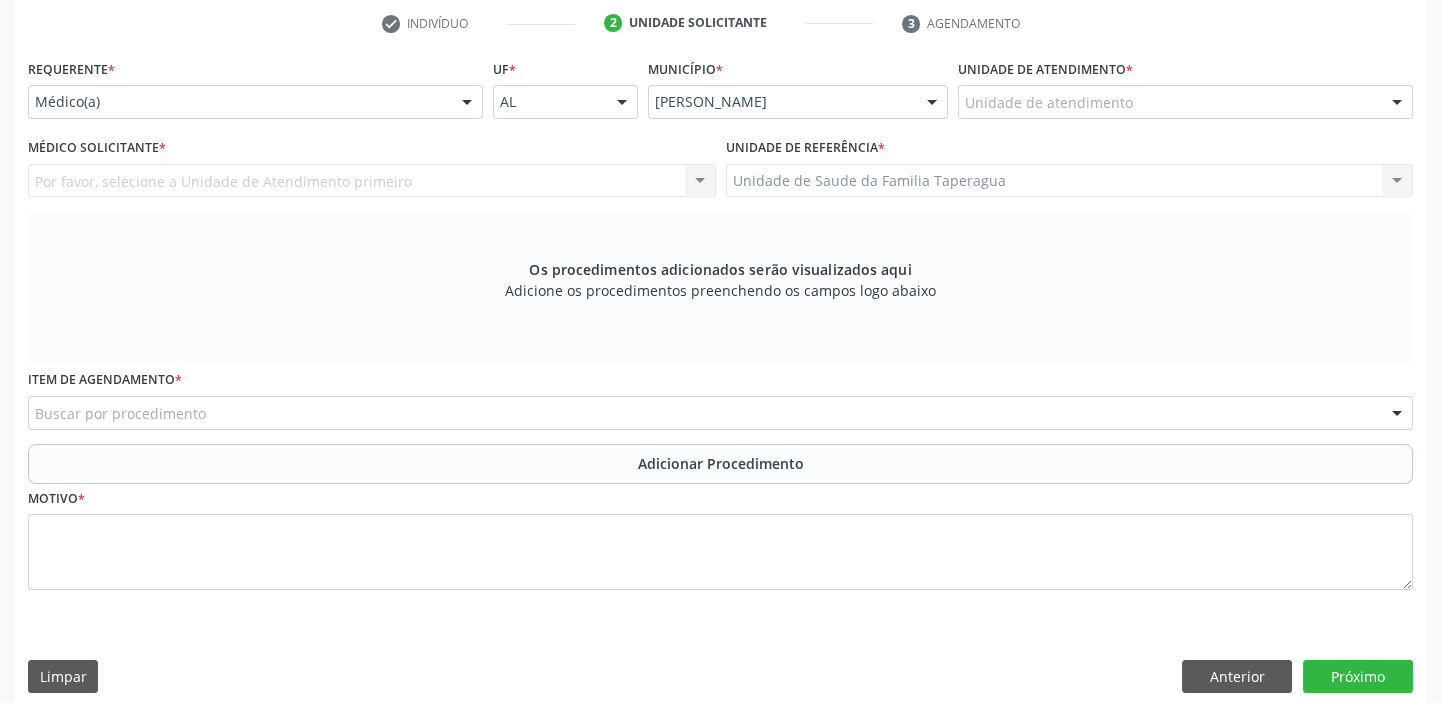 click on "Por favor, selecione a Unidade de Atendimento primeiro
Nenhum resultado encontrado para: "   "
Não há nenhuma opção para ser exibida." at bounding box center [372, 181] 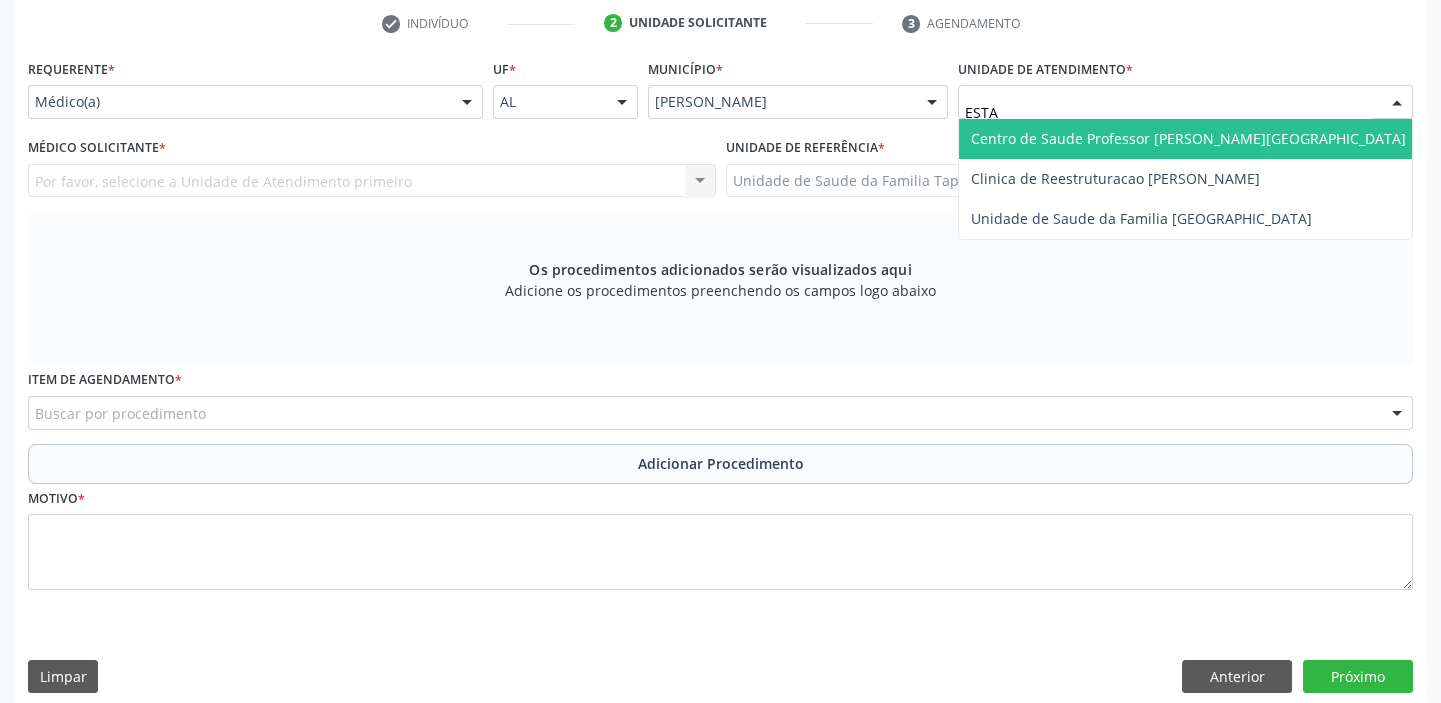 type on "ESTAC" 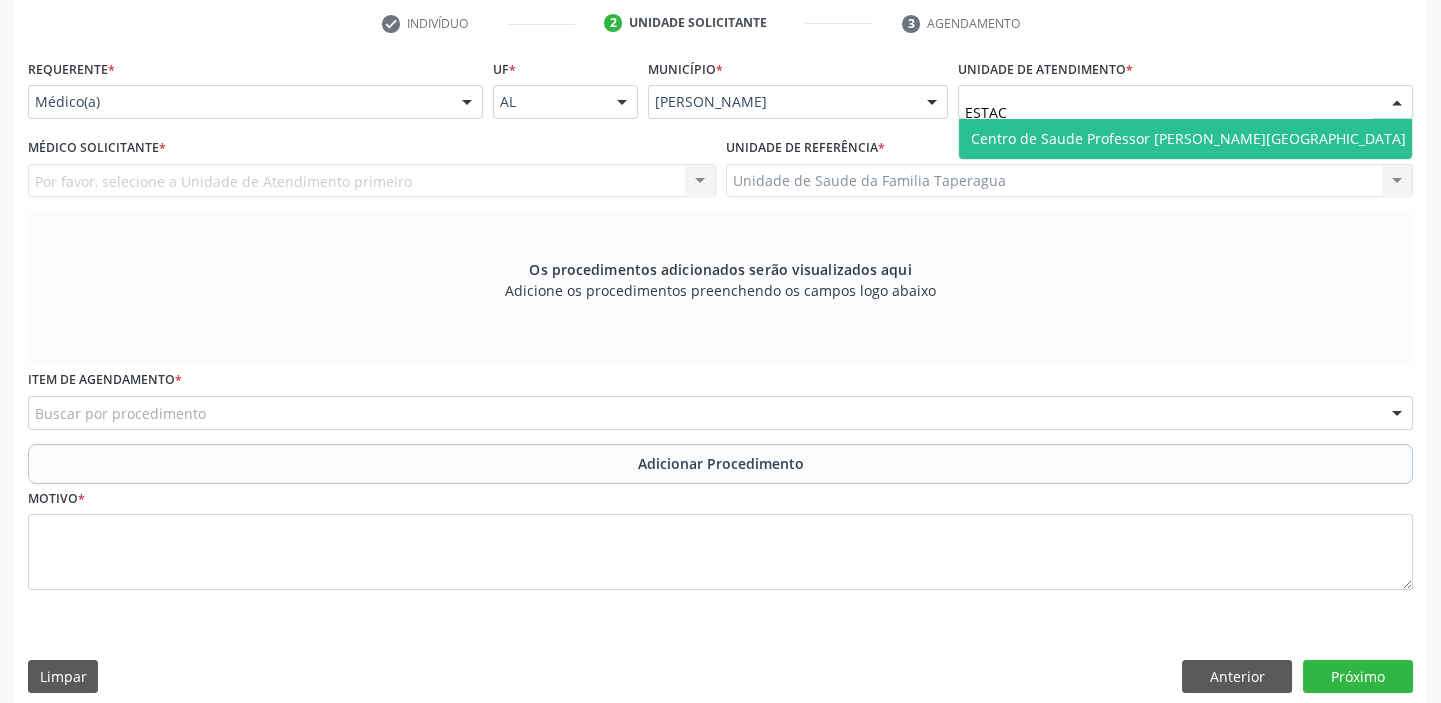 click on "Centro de Saude Professor [PERSON_NAME][GEOGRAPHIC_DATA]" at bounding box center (1188, 138) 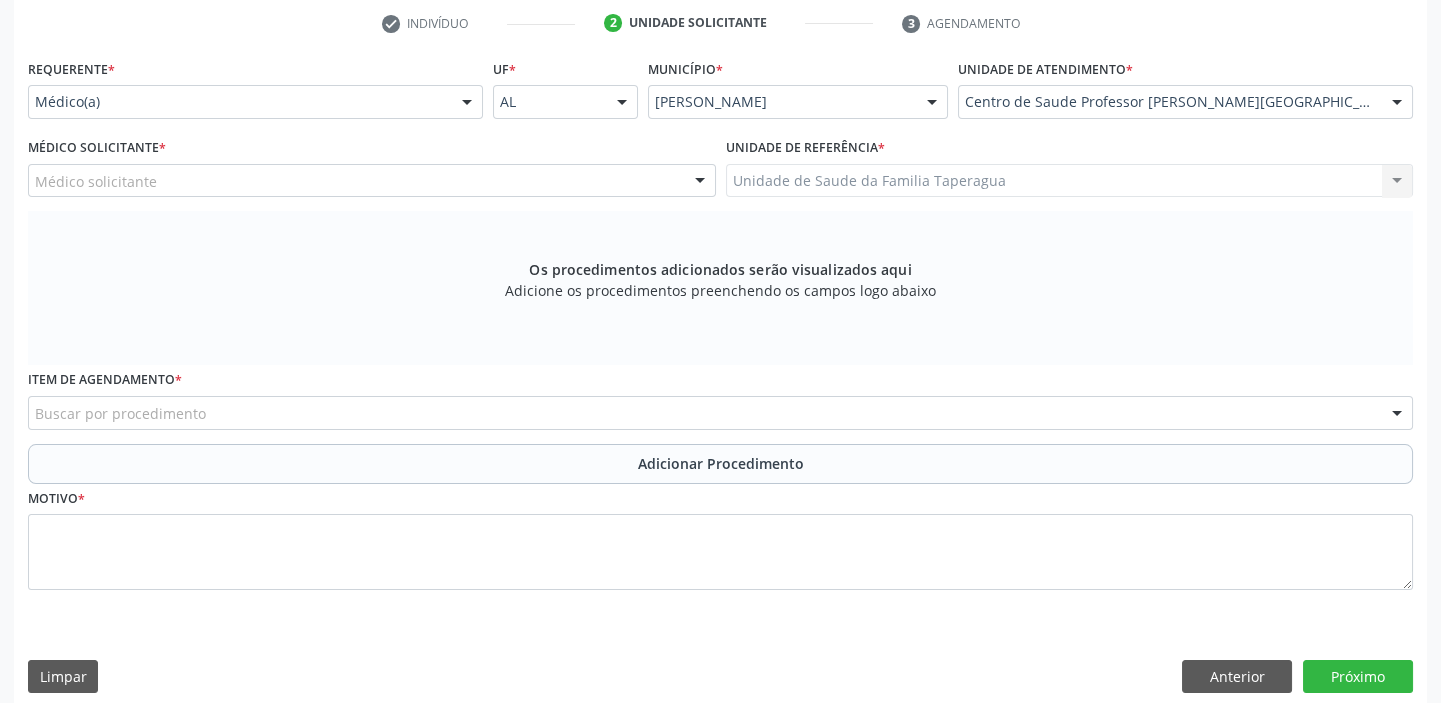 click on "Médico solicitante" at bounding box center (372, 181) 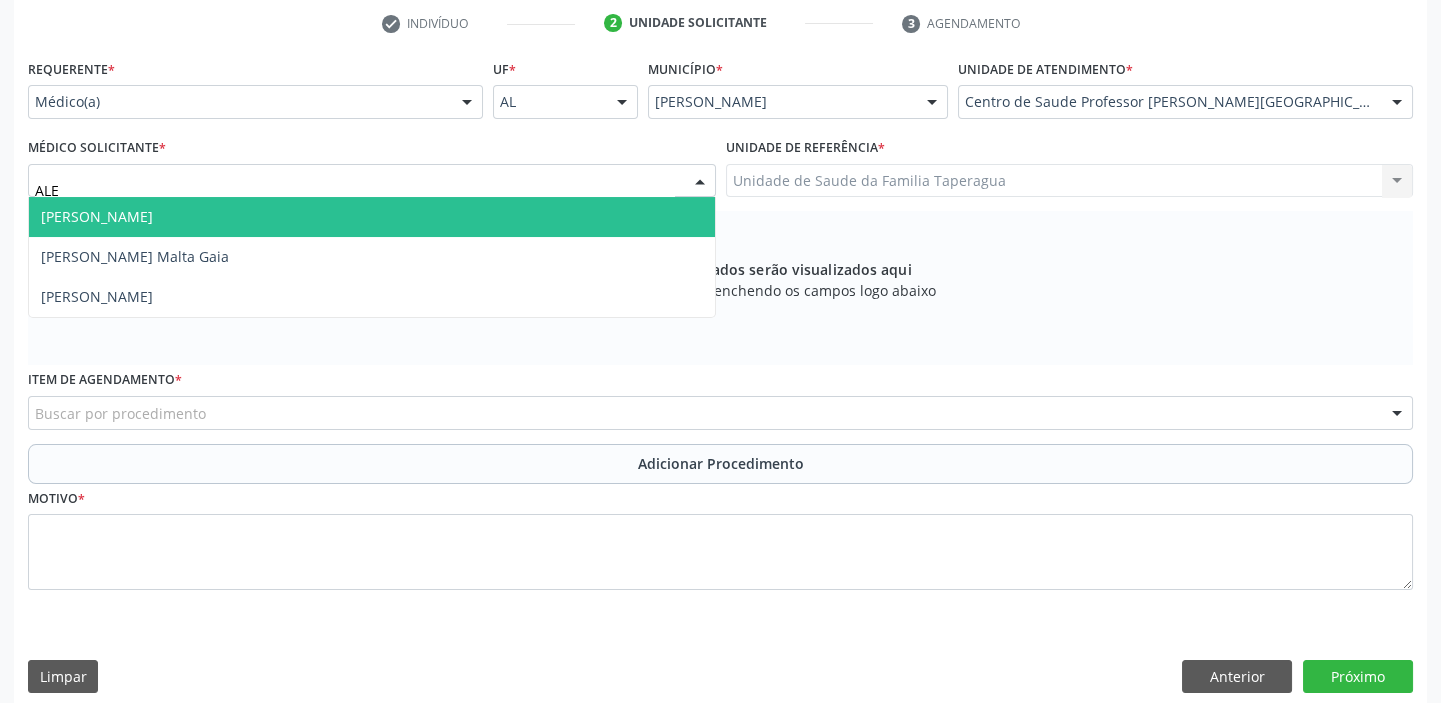 type on "[PERSON_NAME]" 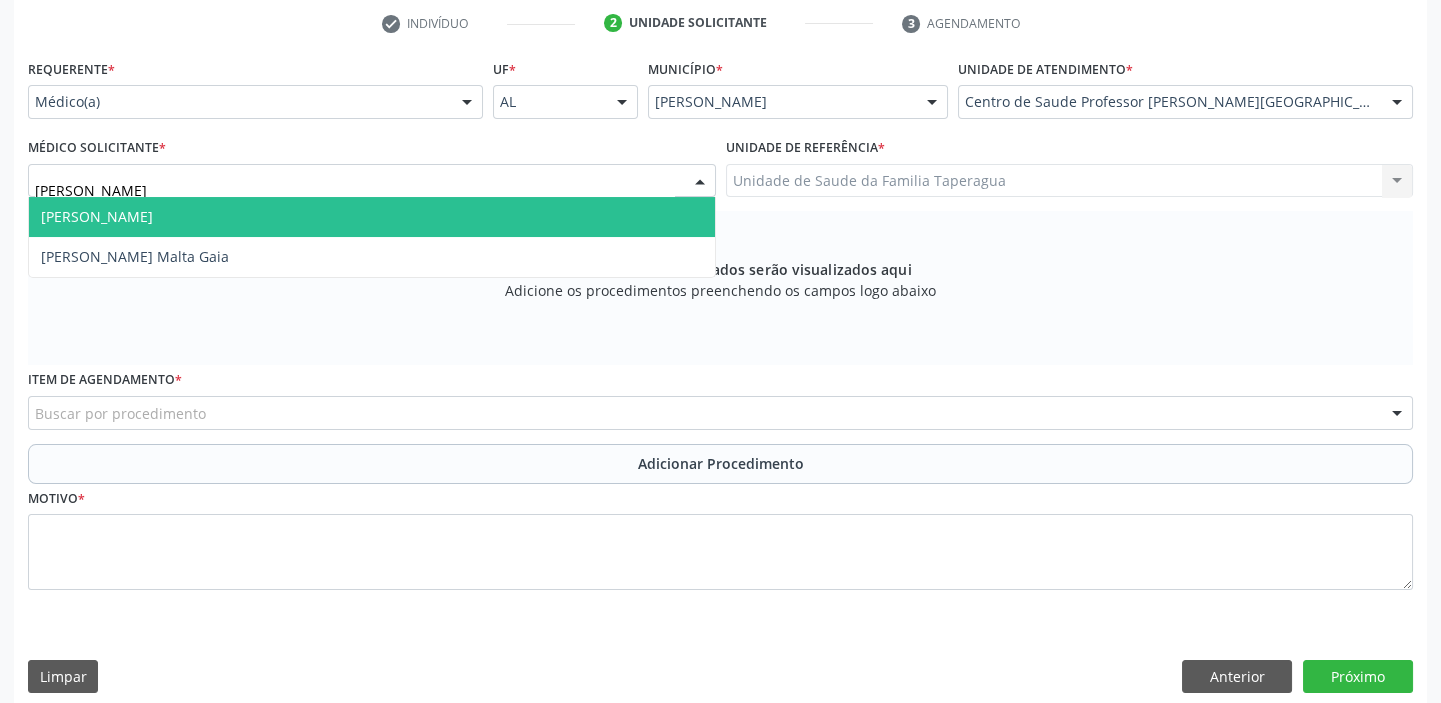 click on "[PERSON_NAME]" at bounding box center (372, 217) 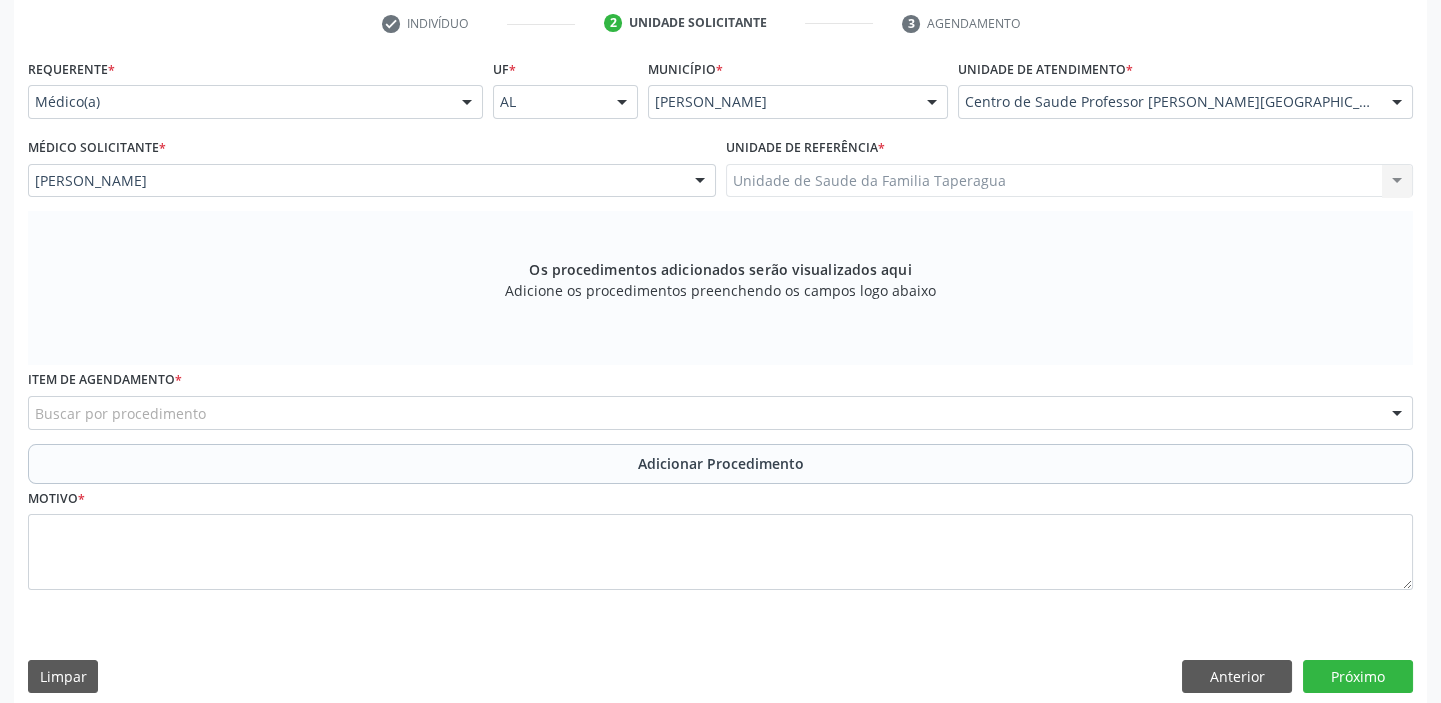 click on "Buscar por procedimento" at bounding box center [720, 413] 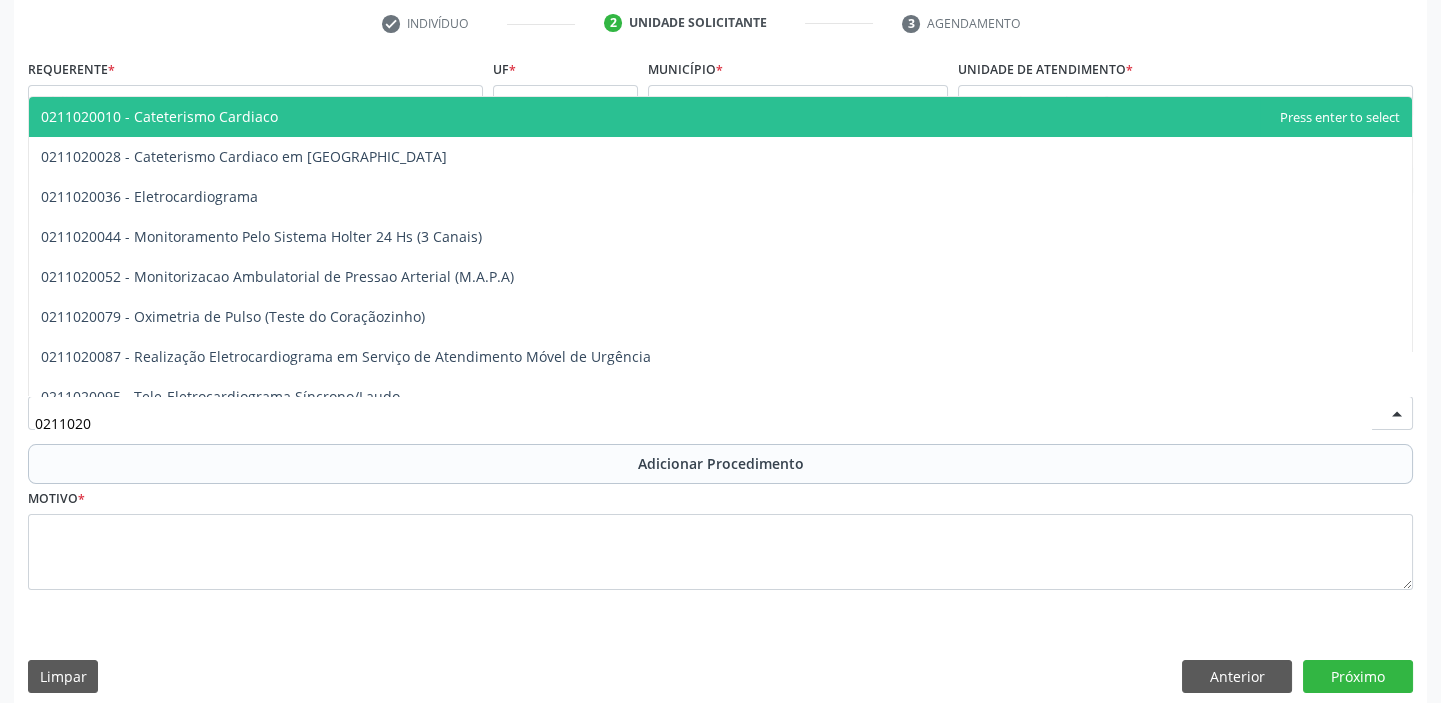 type on "02110200" 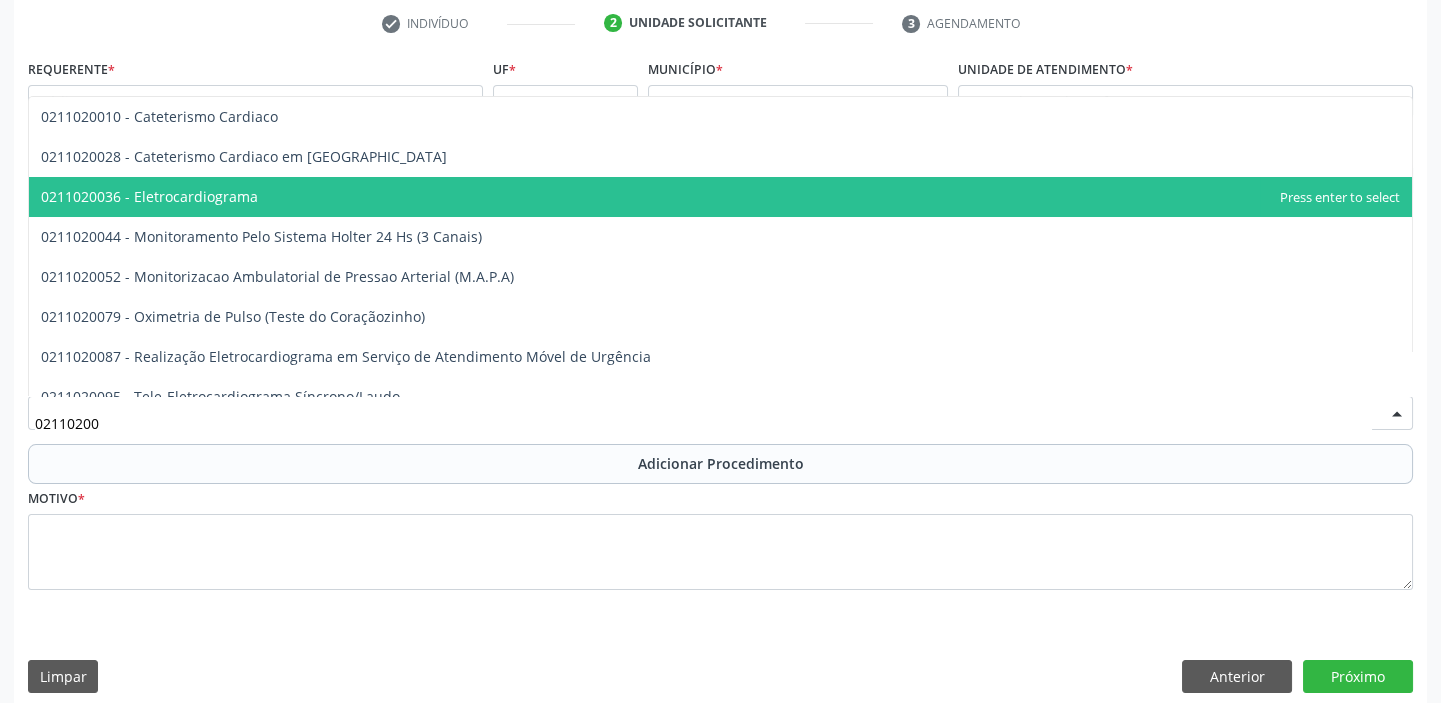 click on "0211020036 - Eletrocardiograma" at bounding box center [720, 197] 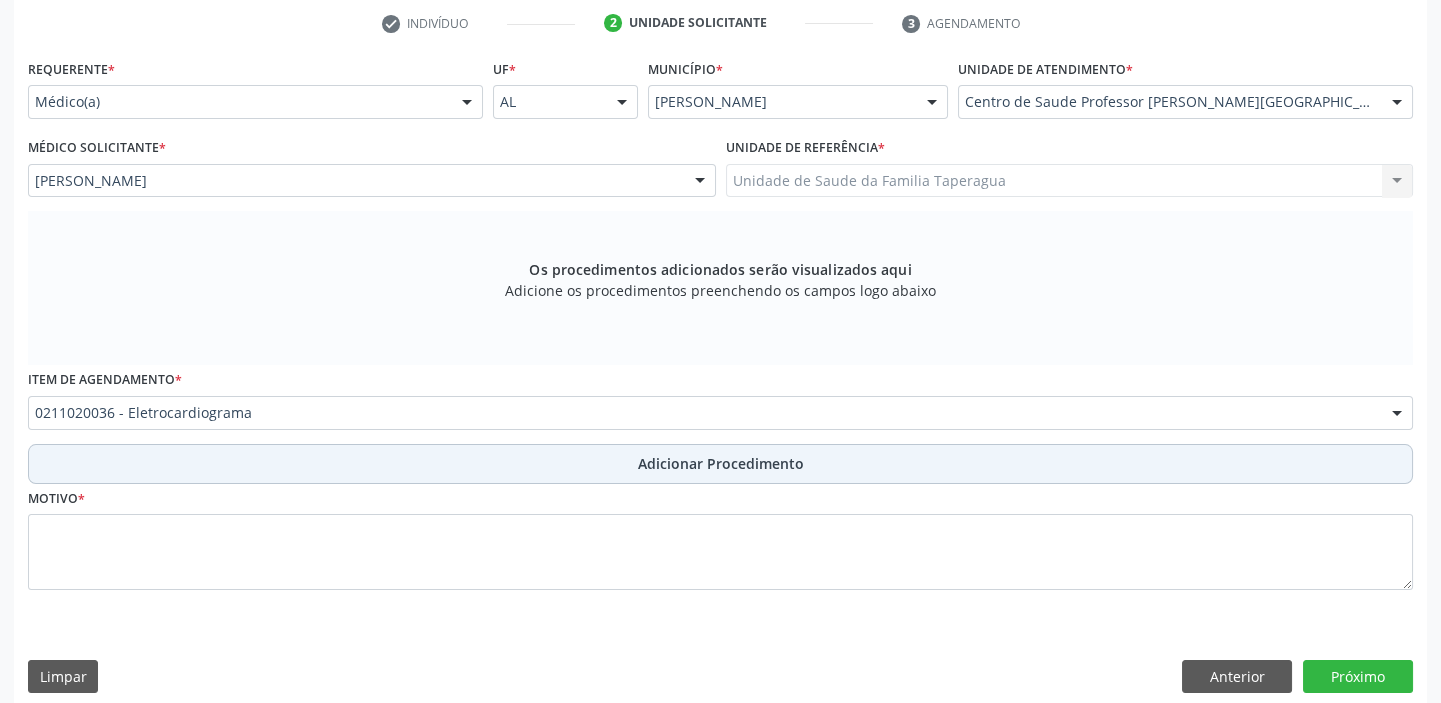 click on "Adicionar Procedimento" at bounding box center (721, 463) 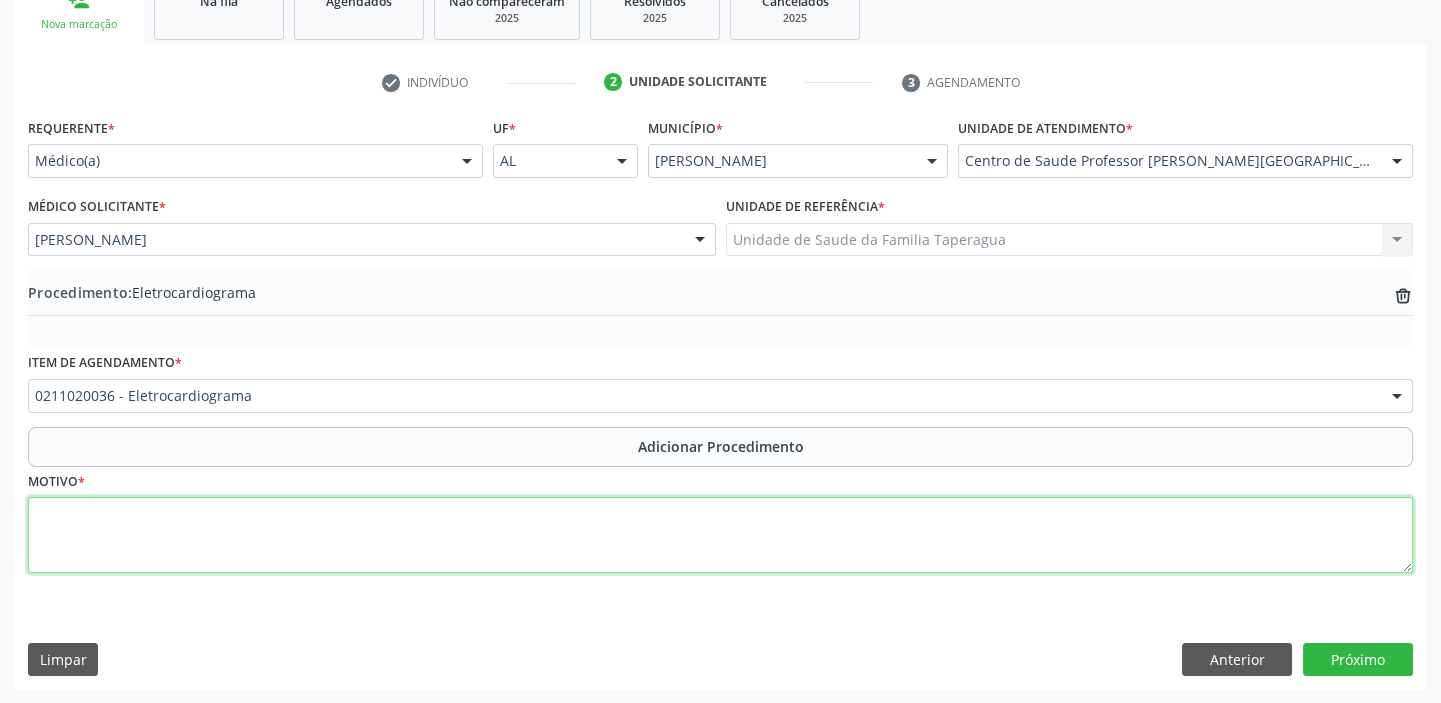 click at bounding box center (720, 535) 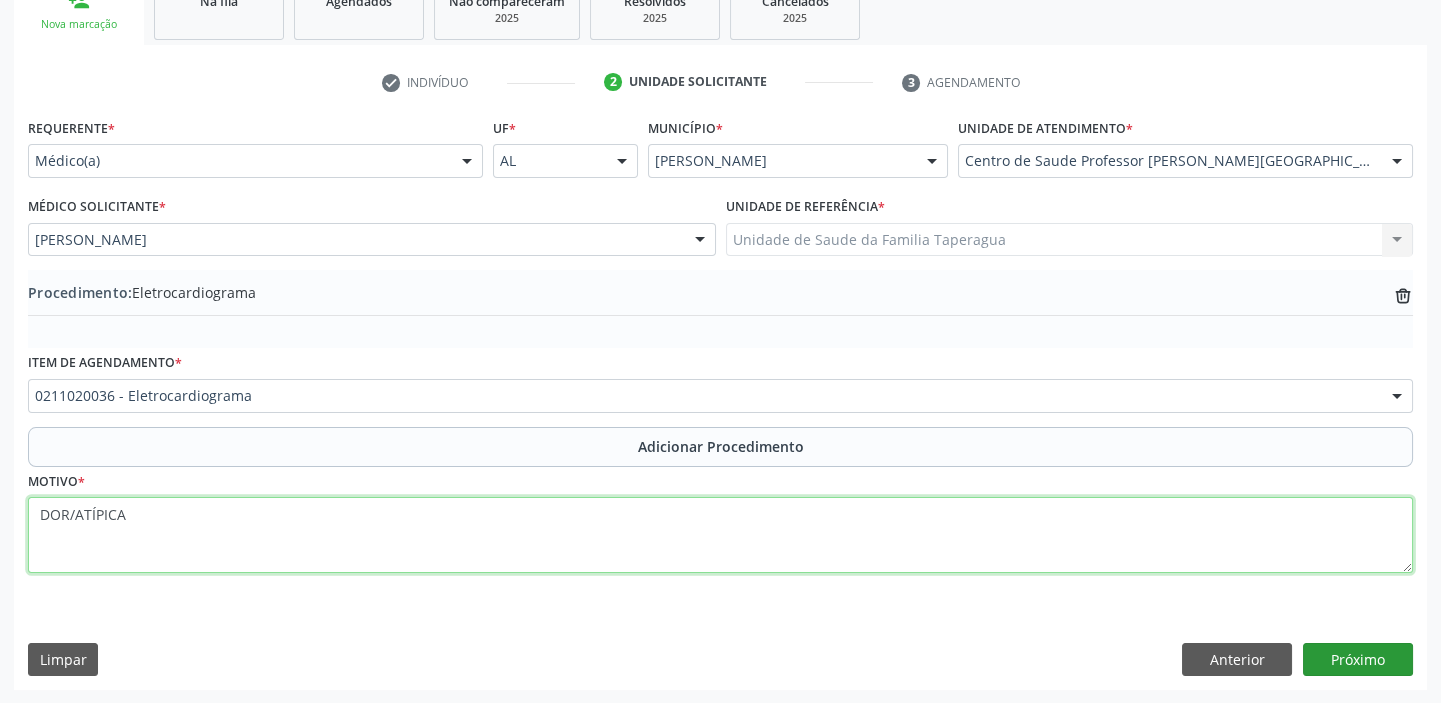 type on "DOR/ATÍPICA" 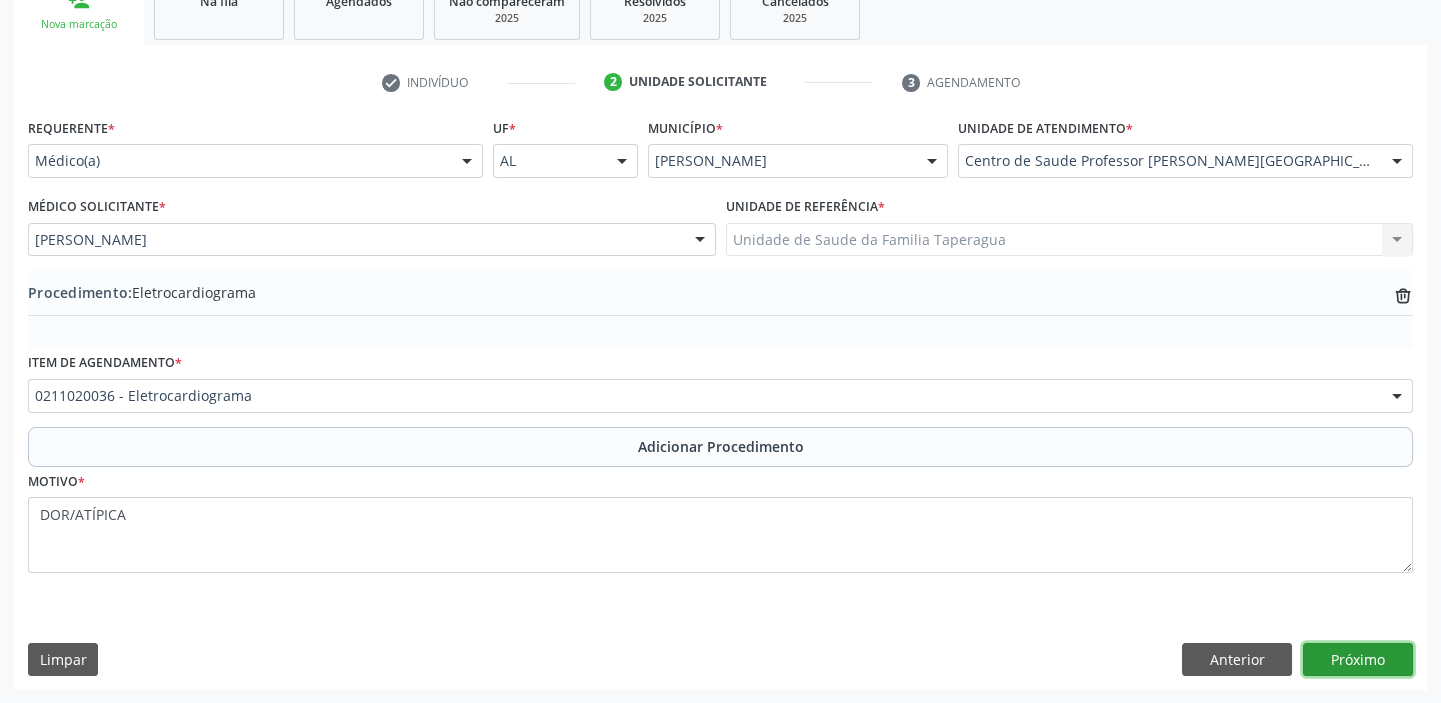 click on "Próximo" at bounding box center (1358, 660) 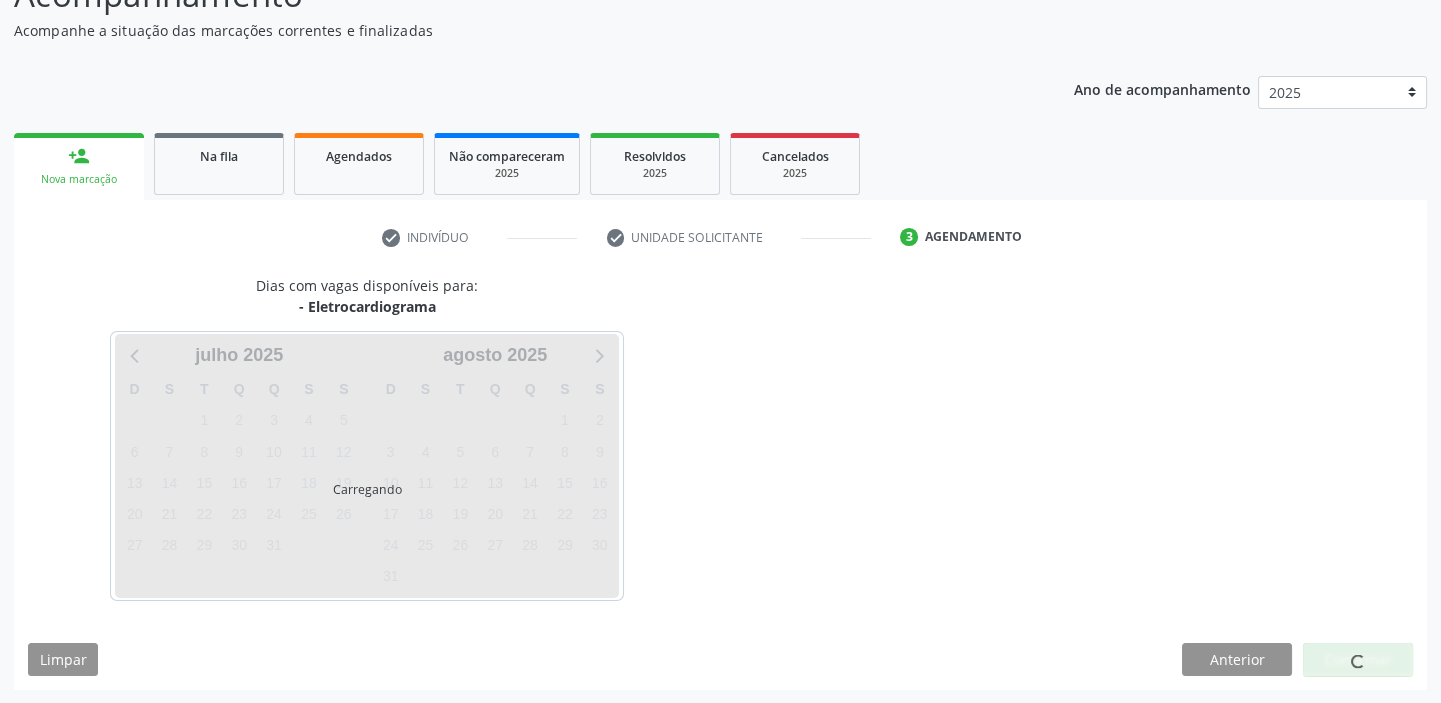 scroll, scrollTop: 252, scrollLeft: 0, axis: vertical 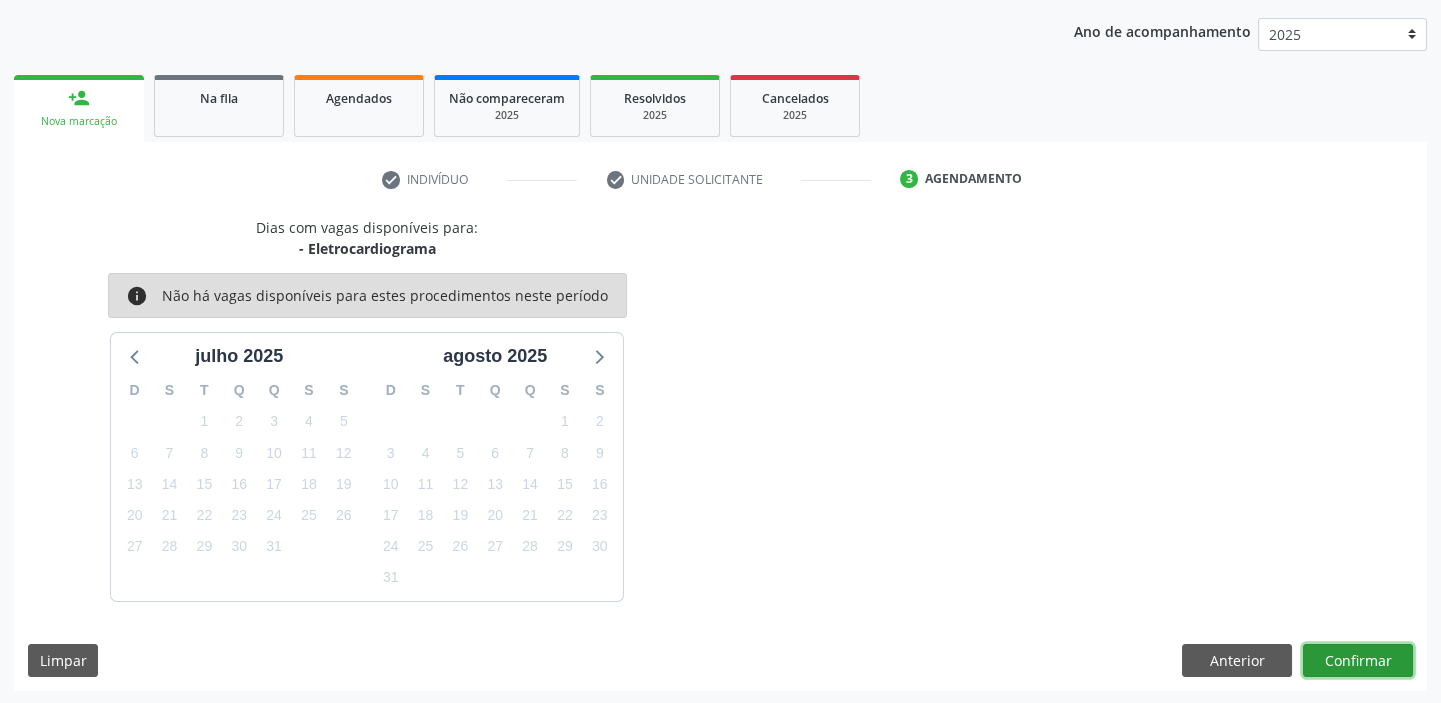 click on "Confirmar" at bounding box center (1358, 661) 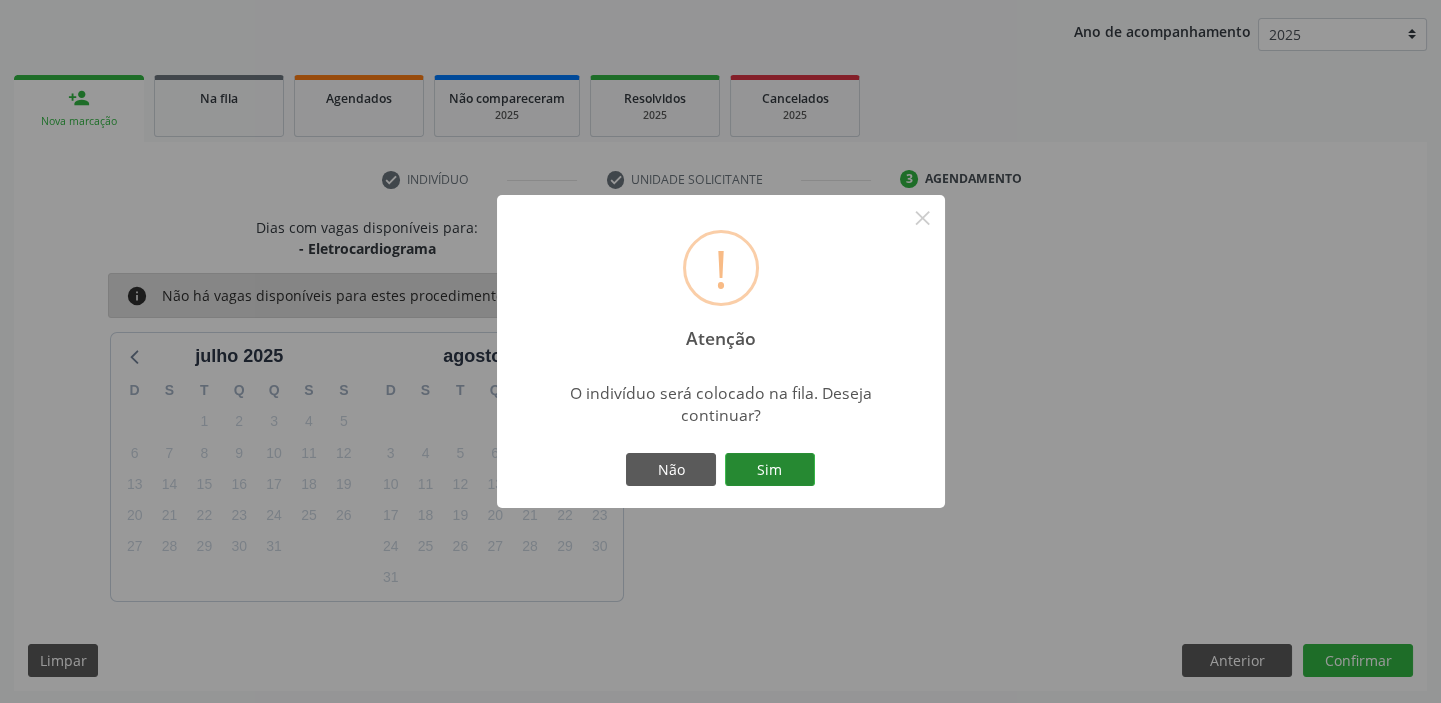 click on "Sim" at bounding box center [770, 470] 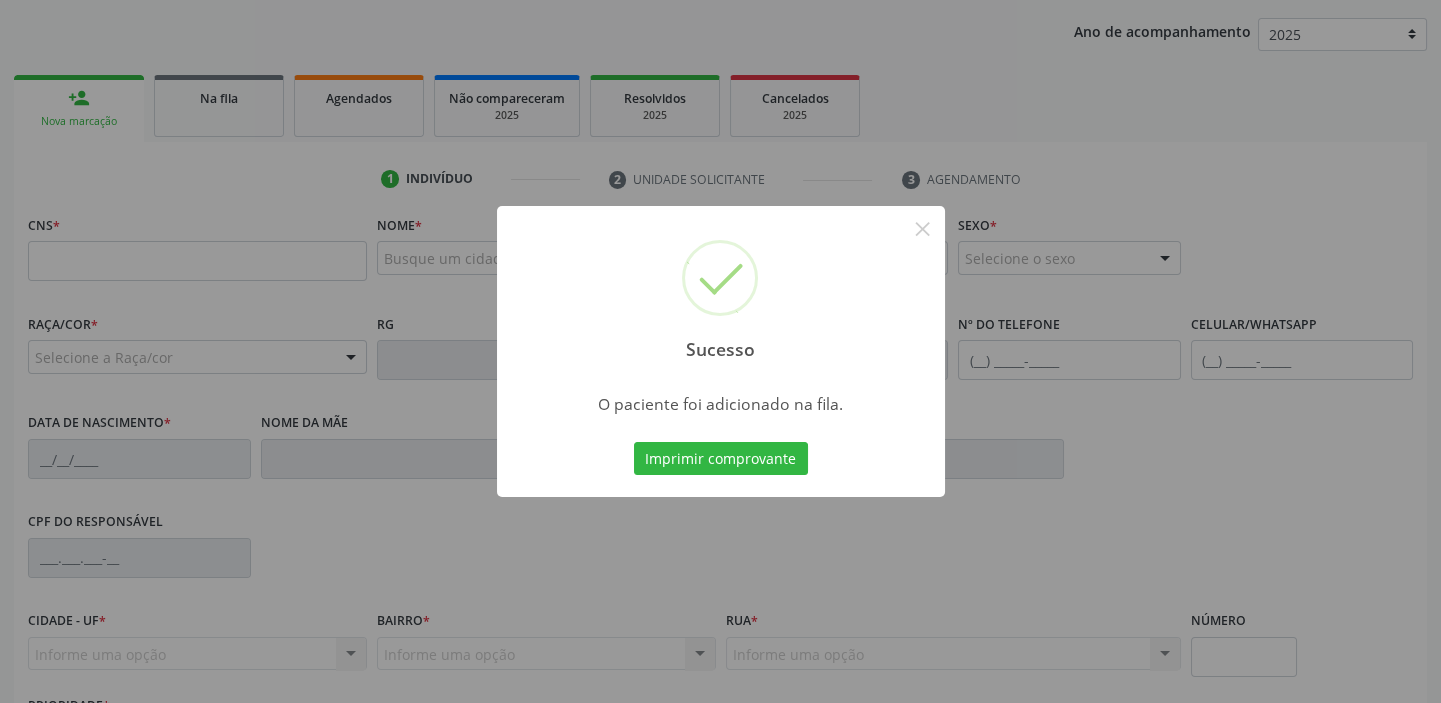 click on "Sucesso × O paciente foi adicionado na fila. Imprimir comprovante Cancel" at bounding box center [720, 351] 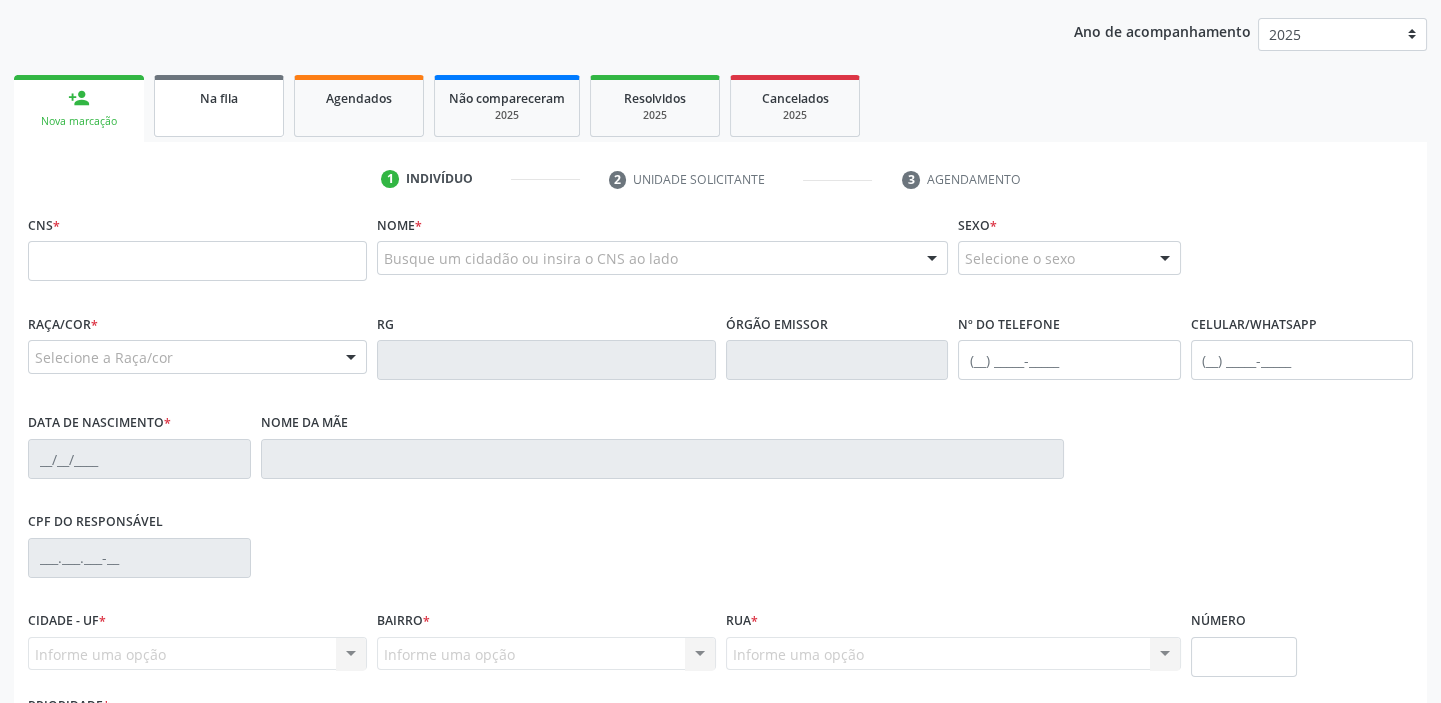 click on "Na fila" at bounding box center [219, 106] 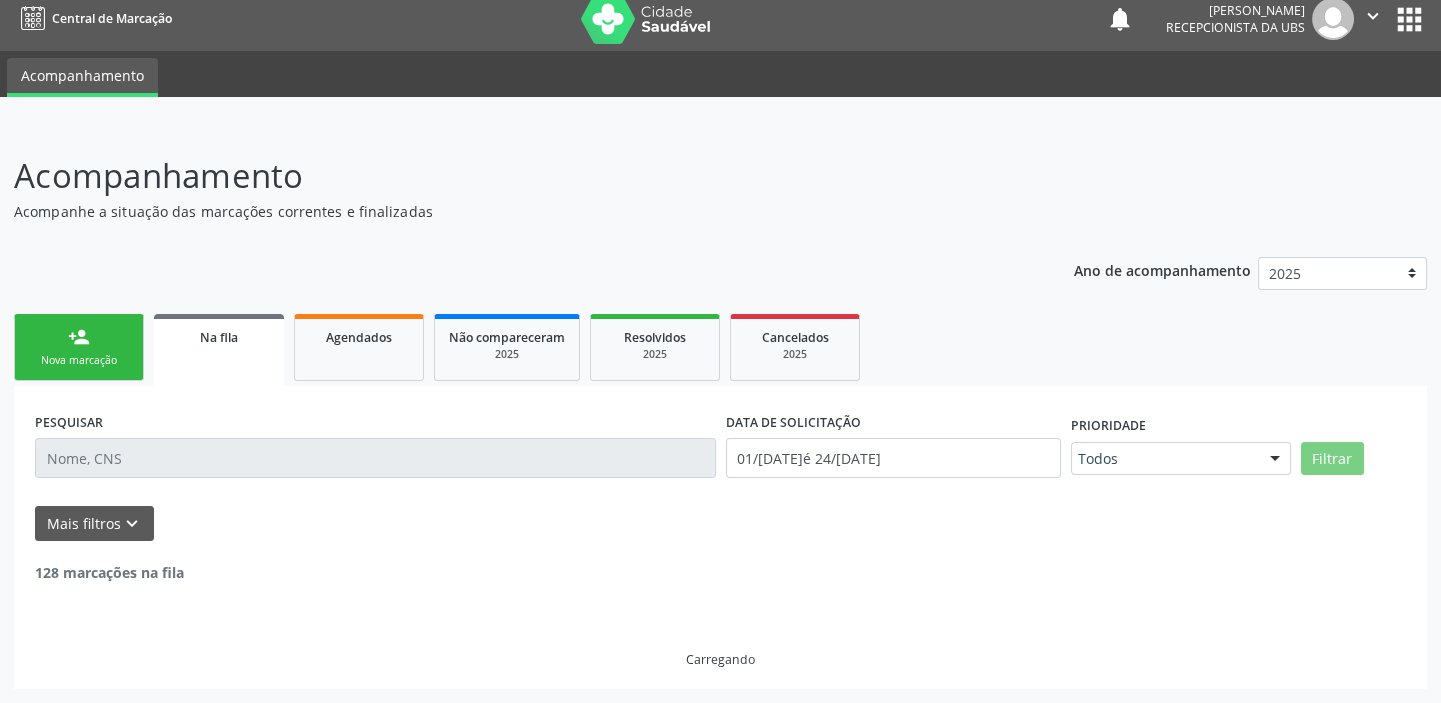 scroll, scrollTop: 0, scrollLeft: 0, axis: both 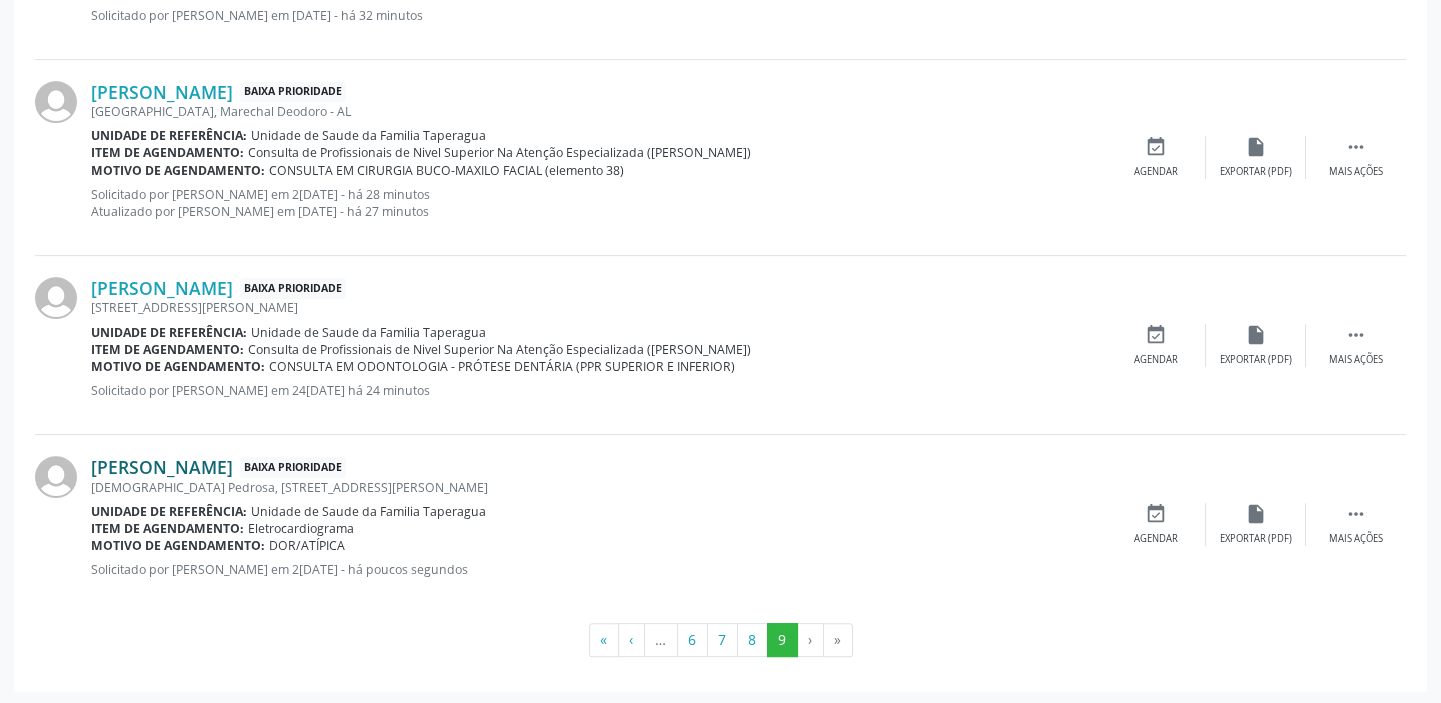 click on "[PERSON_NAME]" at bounding box center [162, 467] 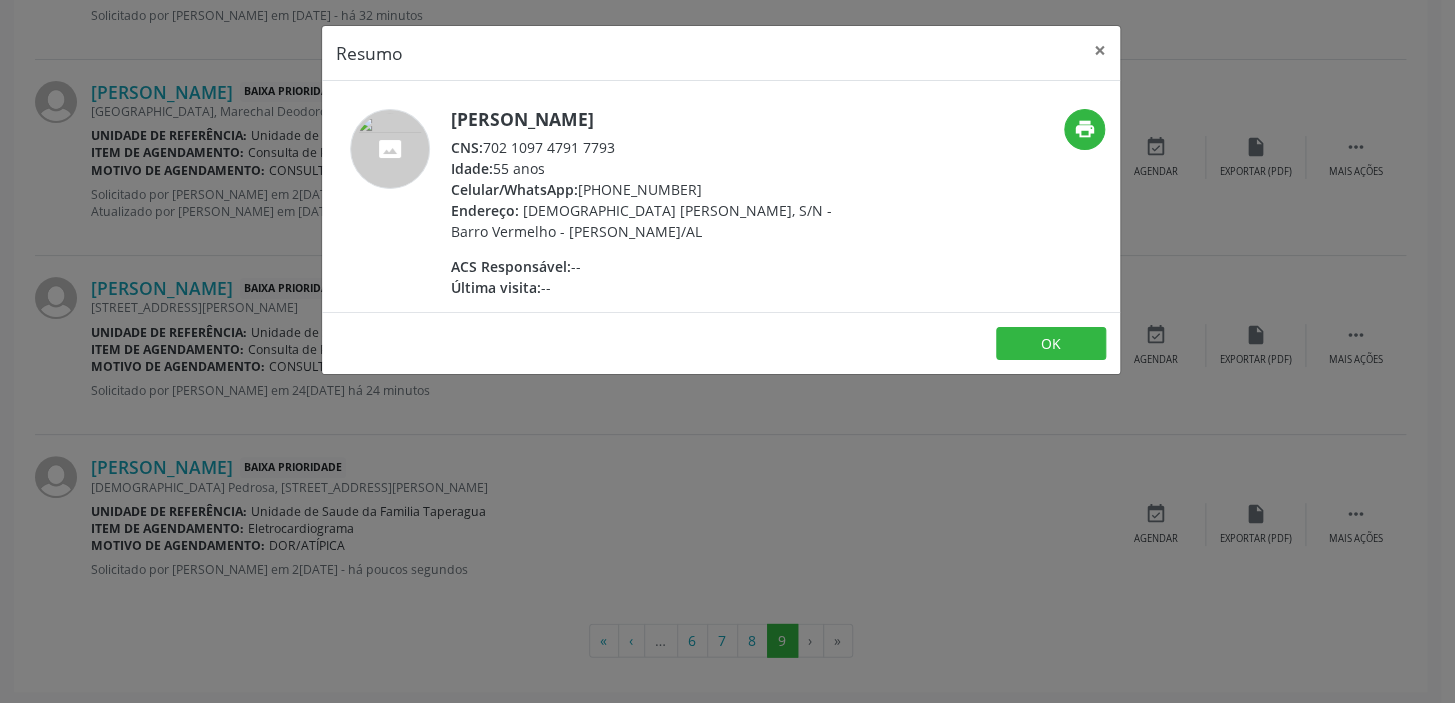 drag, startPoint x: 486, startPoint y: 144, endPoint x: 637, endPoint y: 150, distance: 151.11916 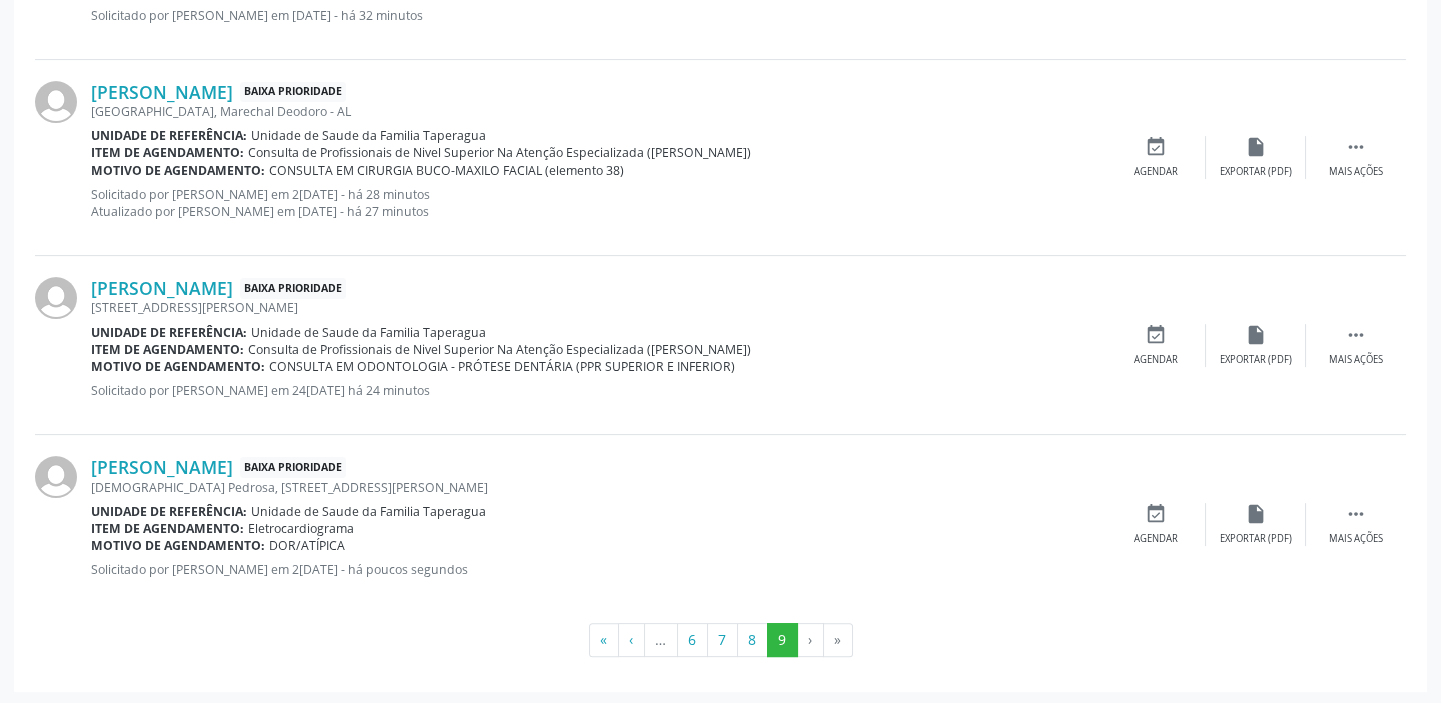 scroll, scrollTop: 0, scrollLeft: 0, axis: both 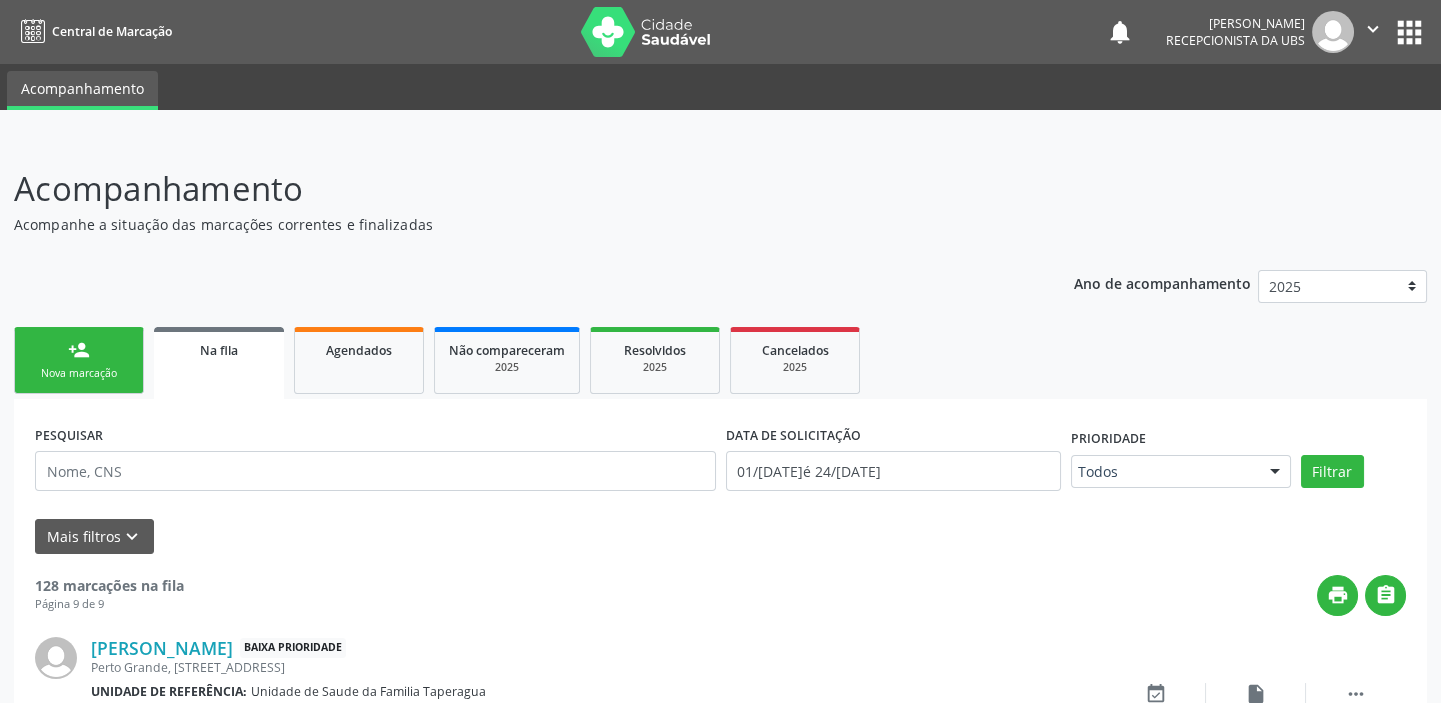 click on "person_add
Nova marcação" at bounding box center (79, 360) 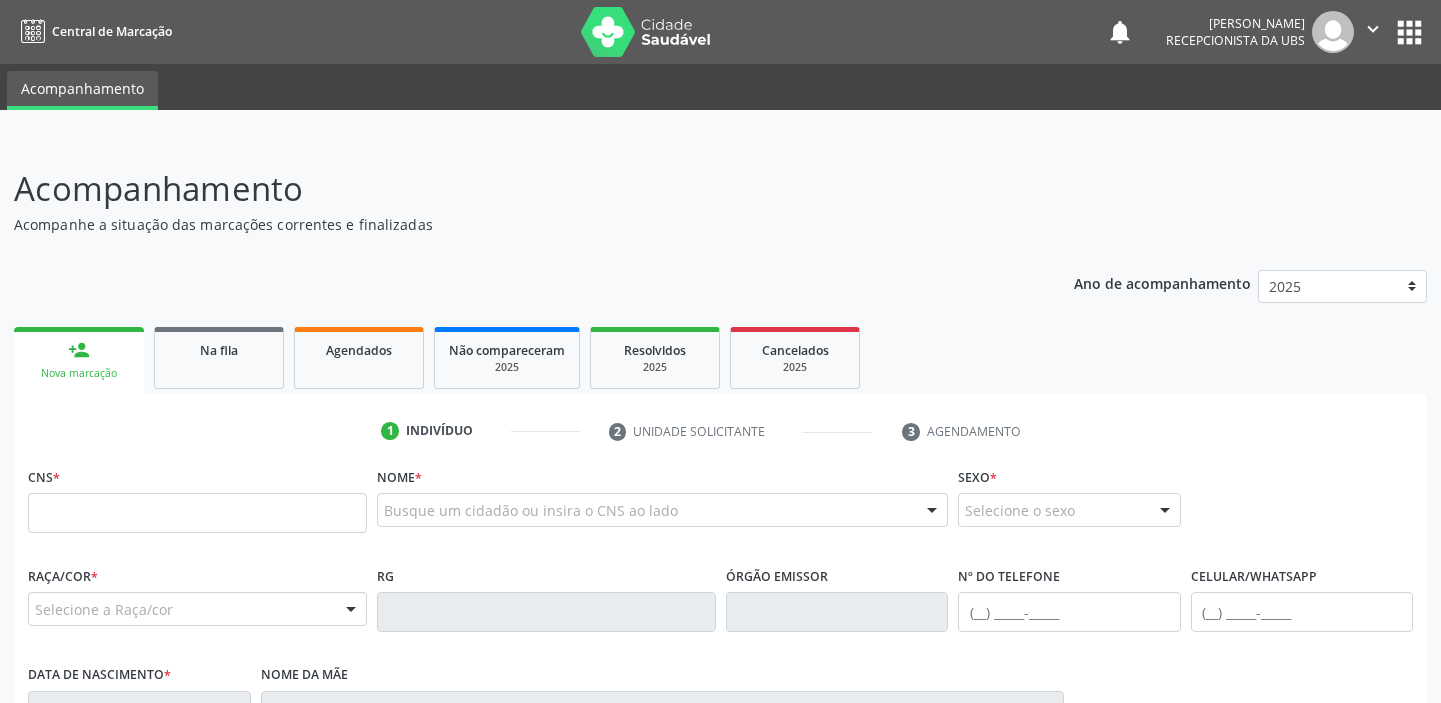 scroll, scrollTop: 0, scrollLeft: 0, axis: both 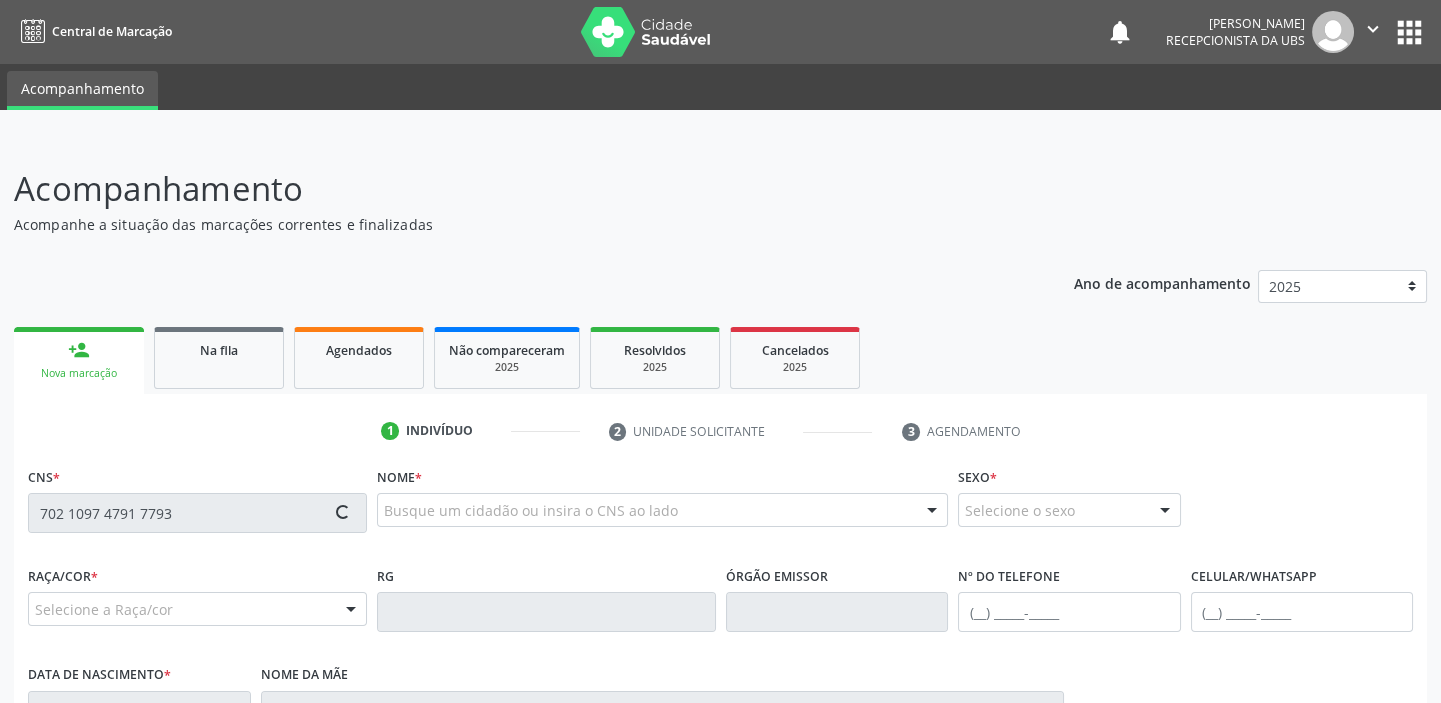 type on "702 1097 4791 7793" 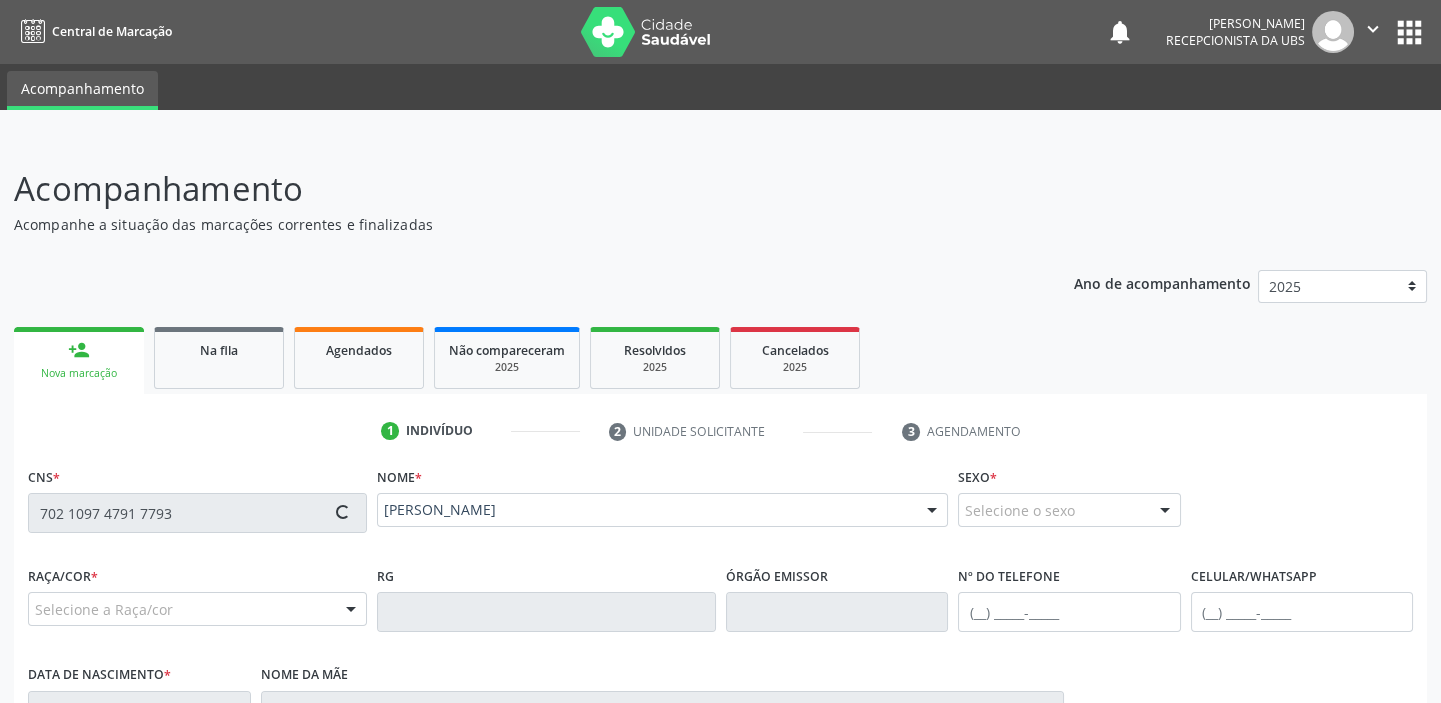 type on "[PHONE_NUMBER]" 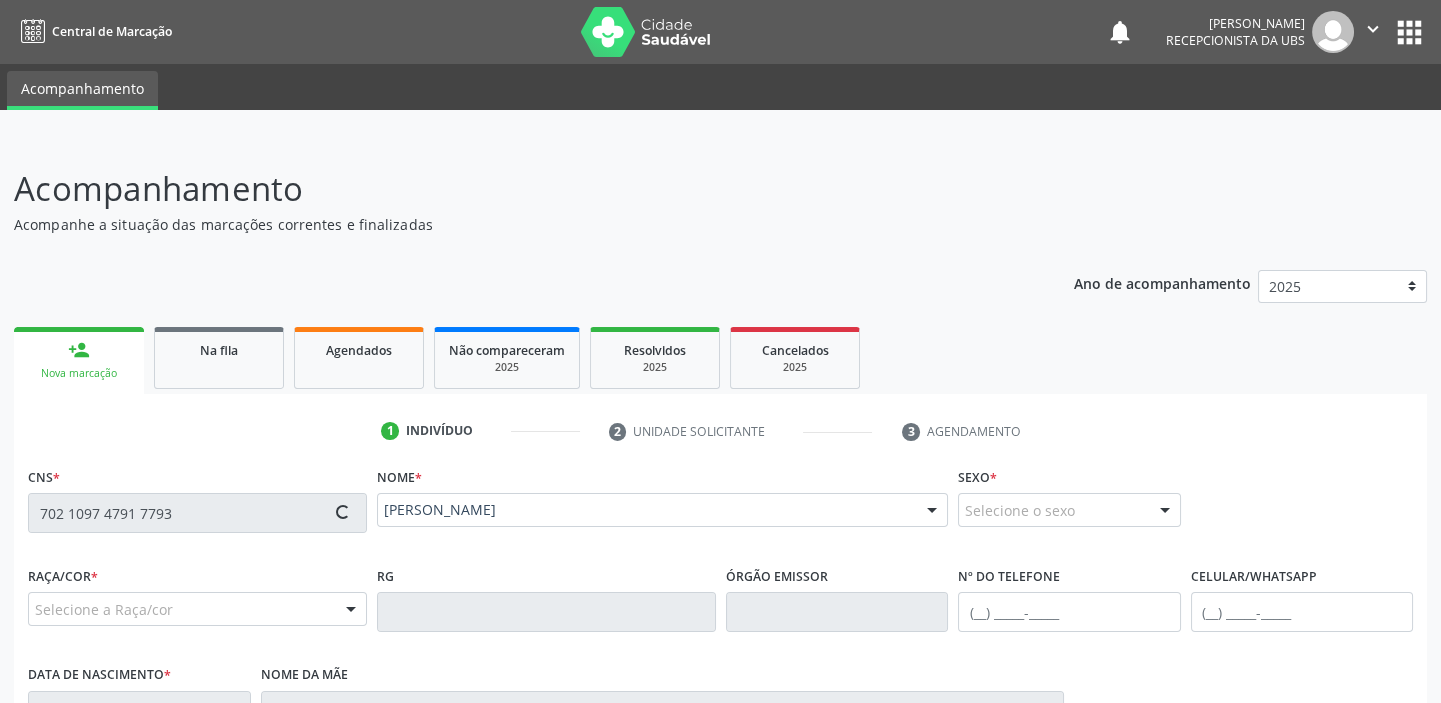 type on "[DATE]" 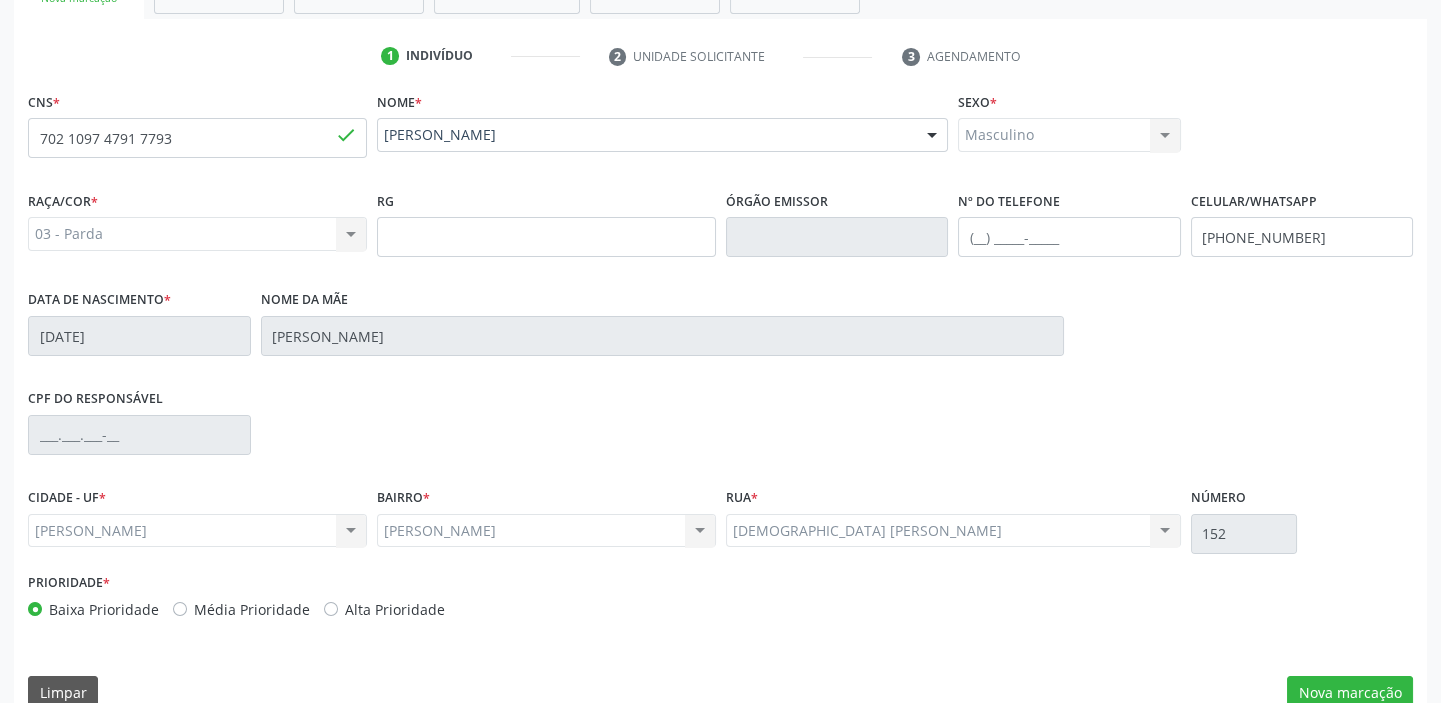 scroll, scrollTop: 408, scrollLeft: 0, axis: vertical 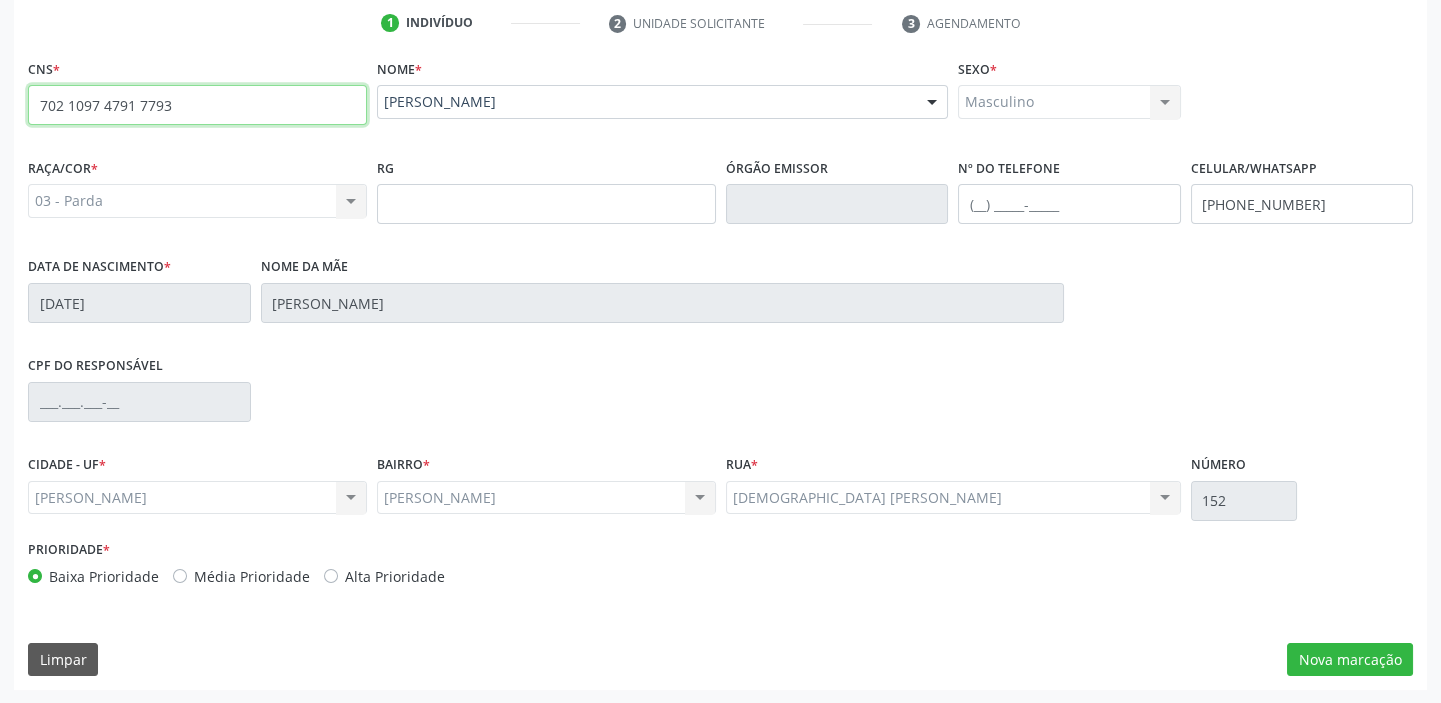 click on "702 1097 4791 7793" at bounding box center (197, 105) 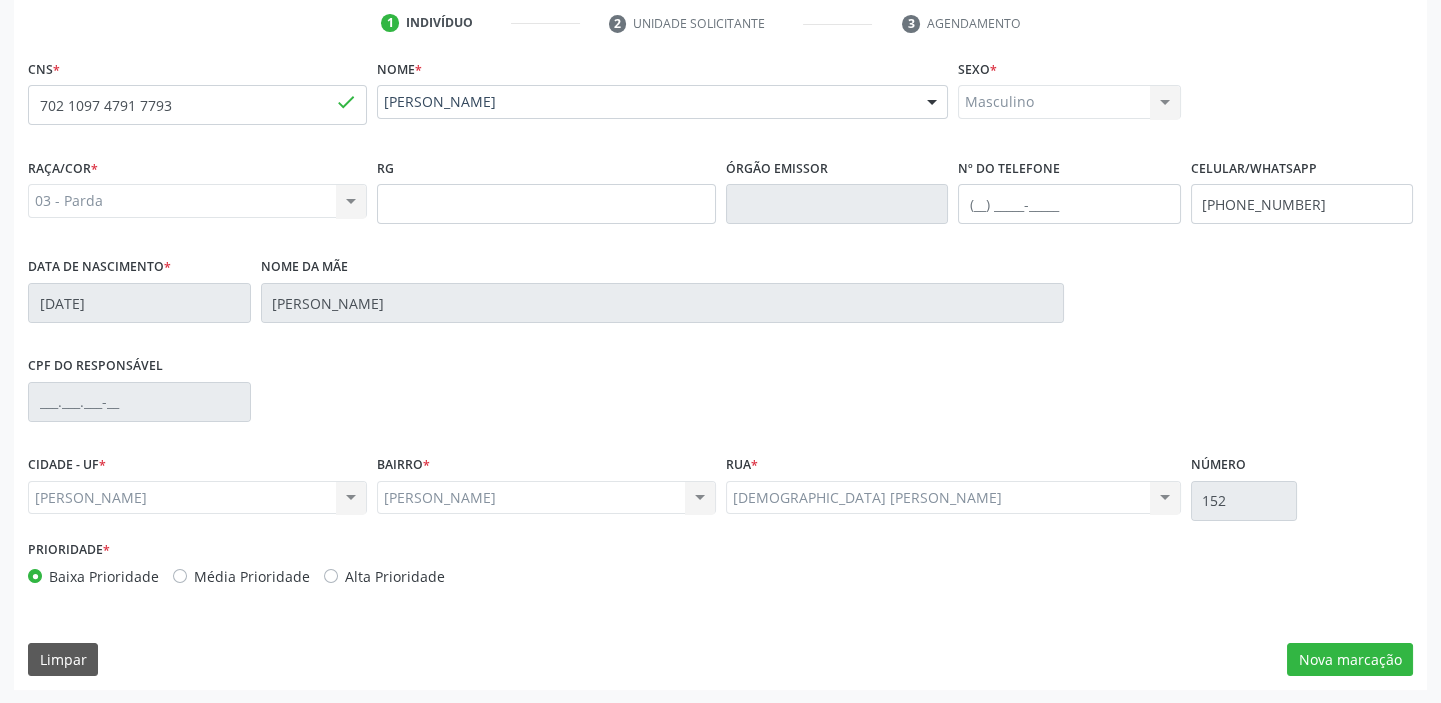 click on "Raça/cor
*
03 - Parda         01 - Branca   02 - Preta   04 - Amarela   03 - Parda   05 - Indígena
Nenhum resultado encontrado para: "   "
Não há nenhuma opção para ser exibida.
RG
Órgão emissor
Nº do Telefone
Celular/WhatsApp
(82) 99427-0560
Data de nascimento
*
27/02/1970
Nome da mãe
Odete Cavalcante Pereira" at bounding box center (720, 252) 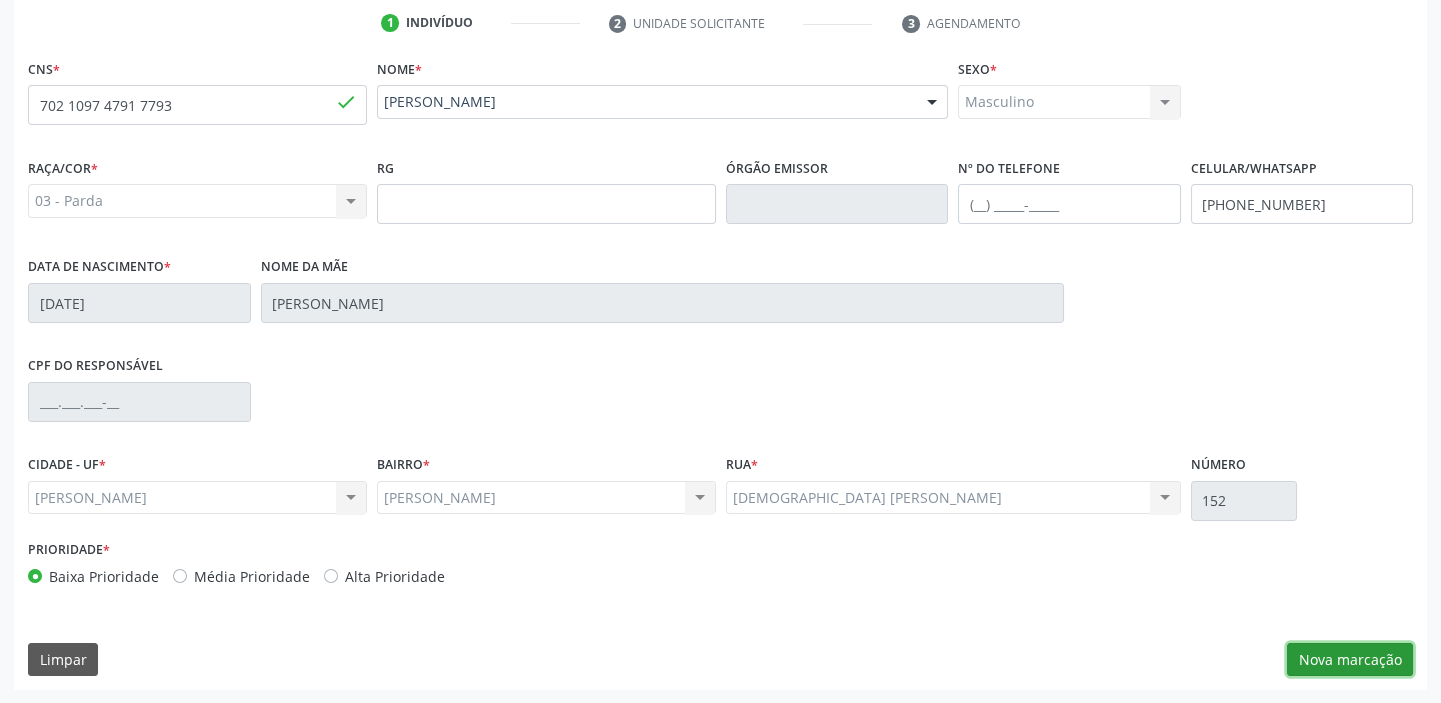 click on "Nova marcação" at bounding box center [1350, 660] 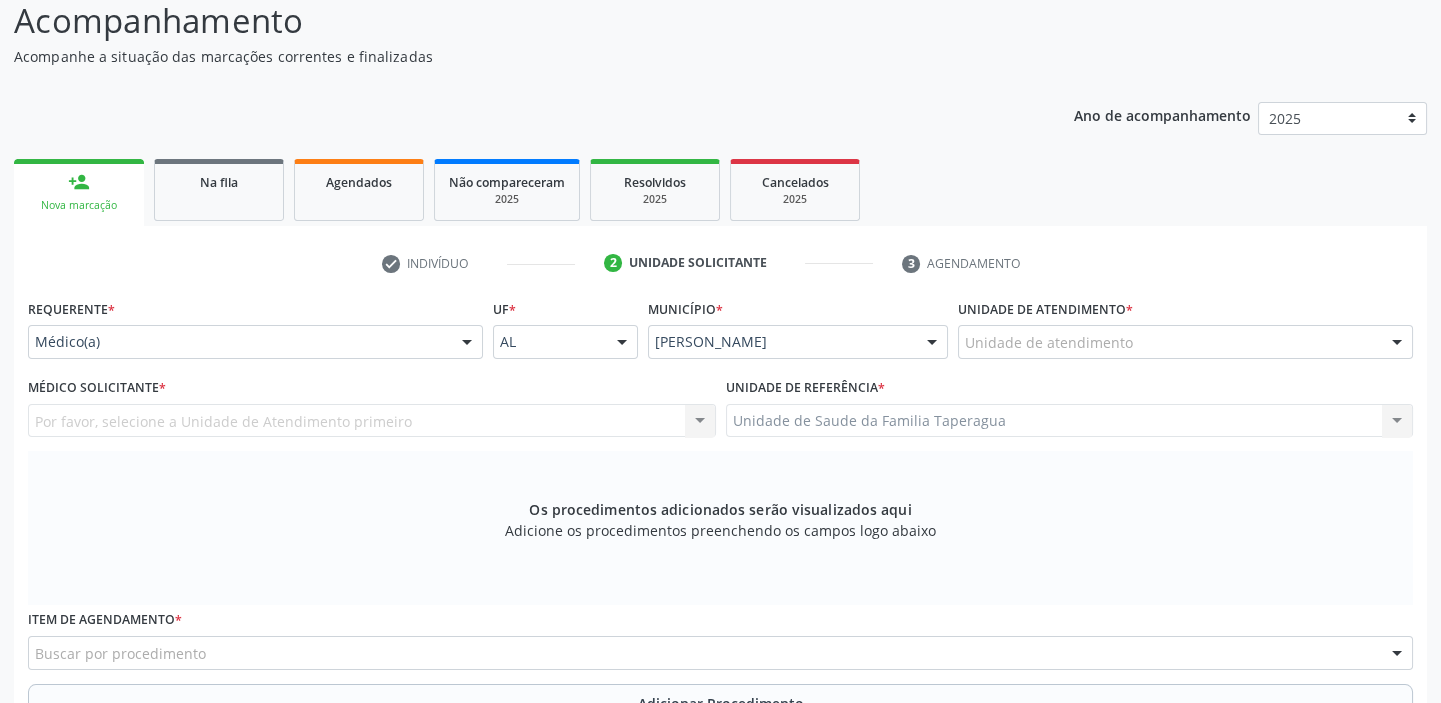 scroll, scrollTop: 161, scrollLeft: 0, axis: vertical 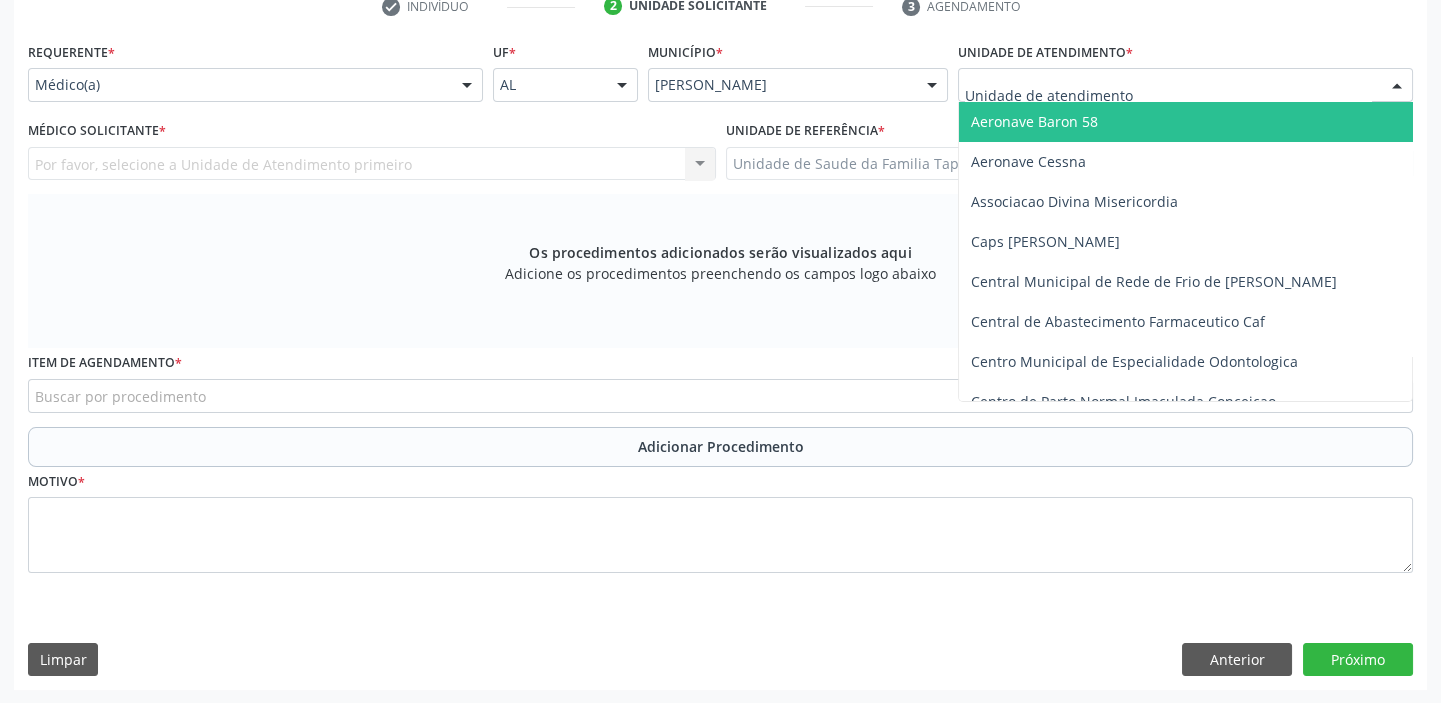 click at bounding box center [1185, 85] 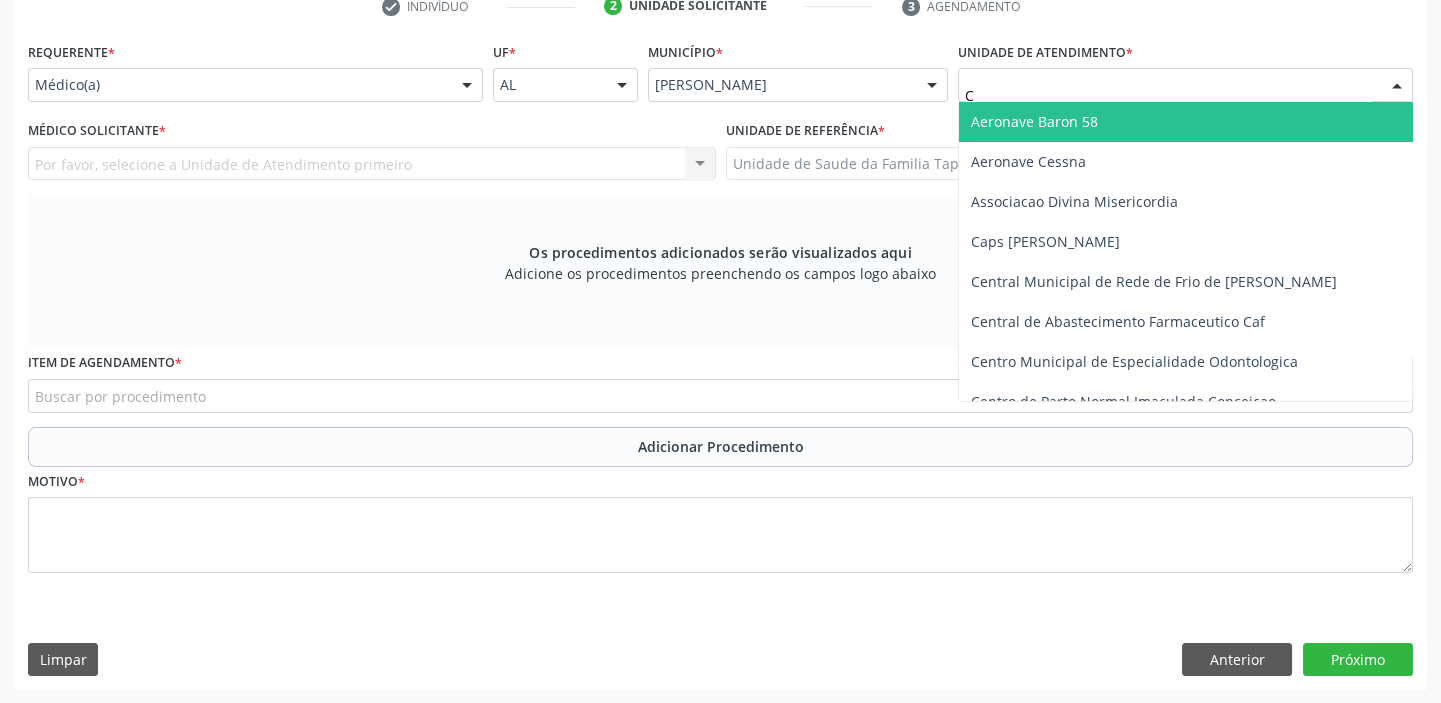 click on "C" at bounding box center [1168, 95] 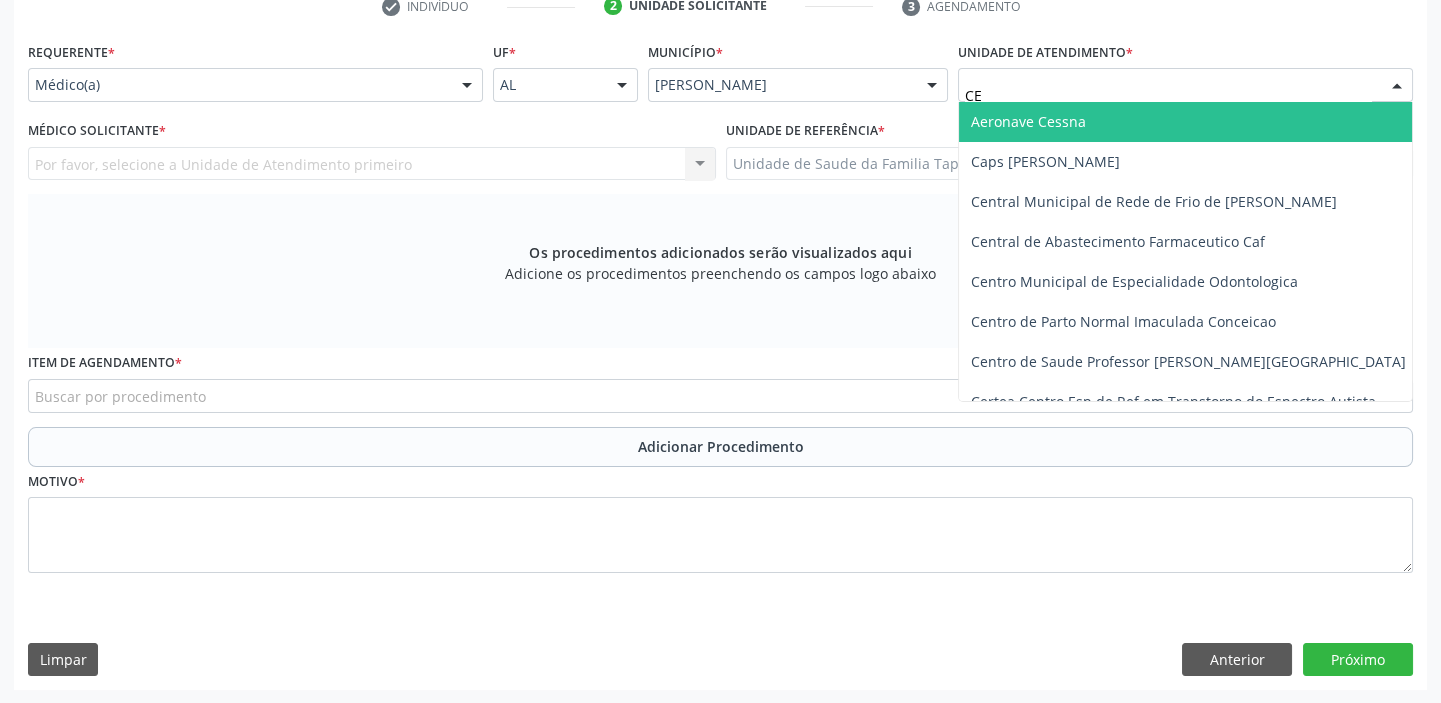 type on "C" 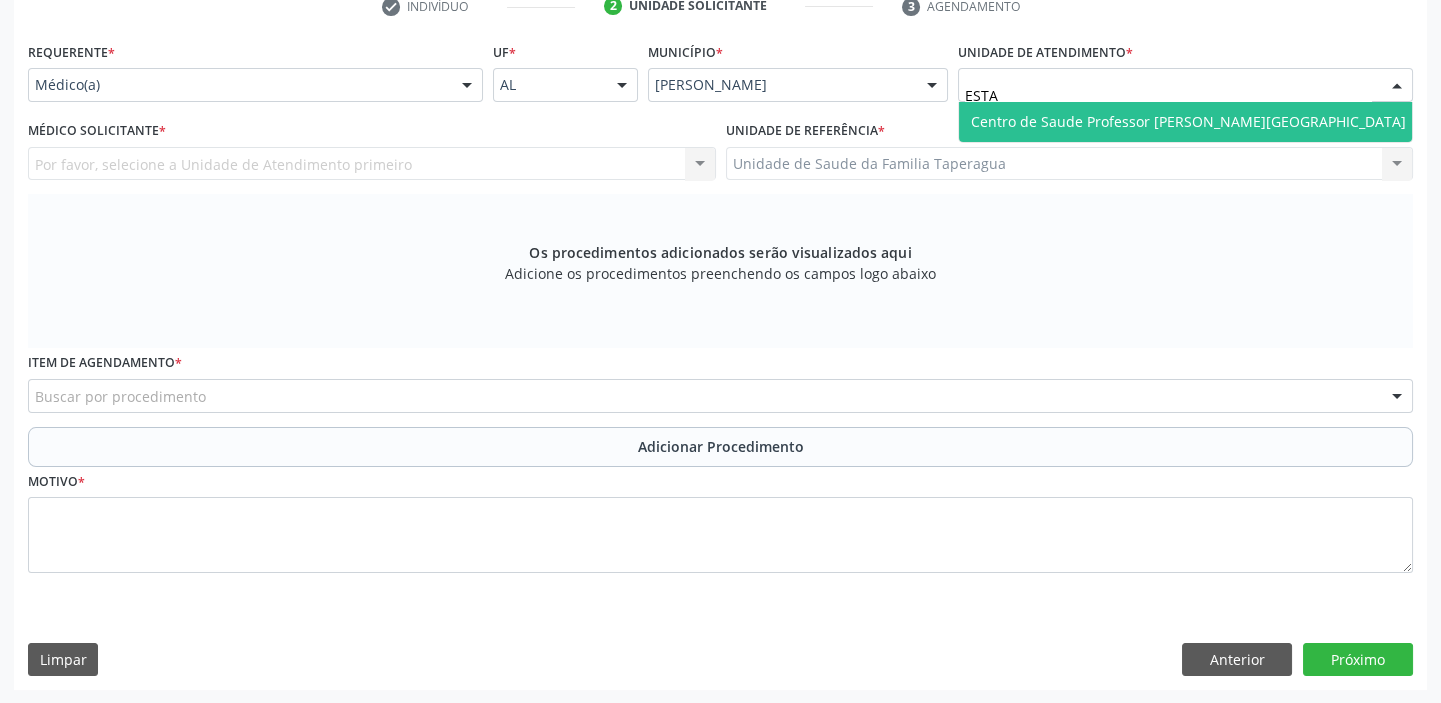 type on "ESTAC" 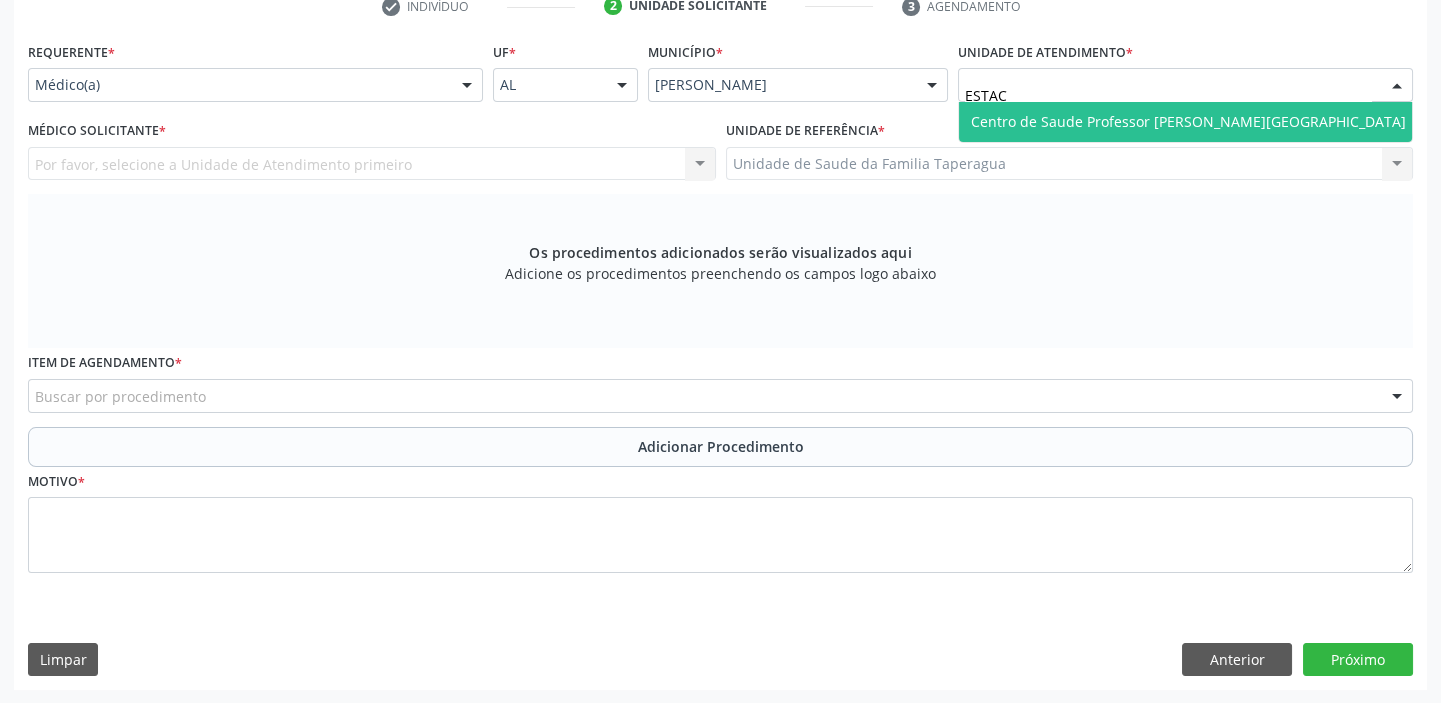 click on "Centro de Saude Professor [PERSON_NAME][GEOGRAPHIC_DATA]" at bounding box center (1188, 121) 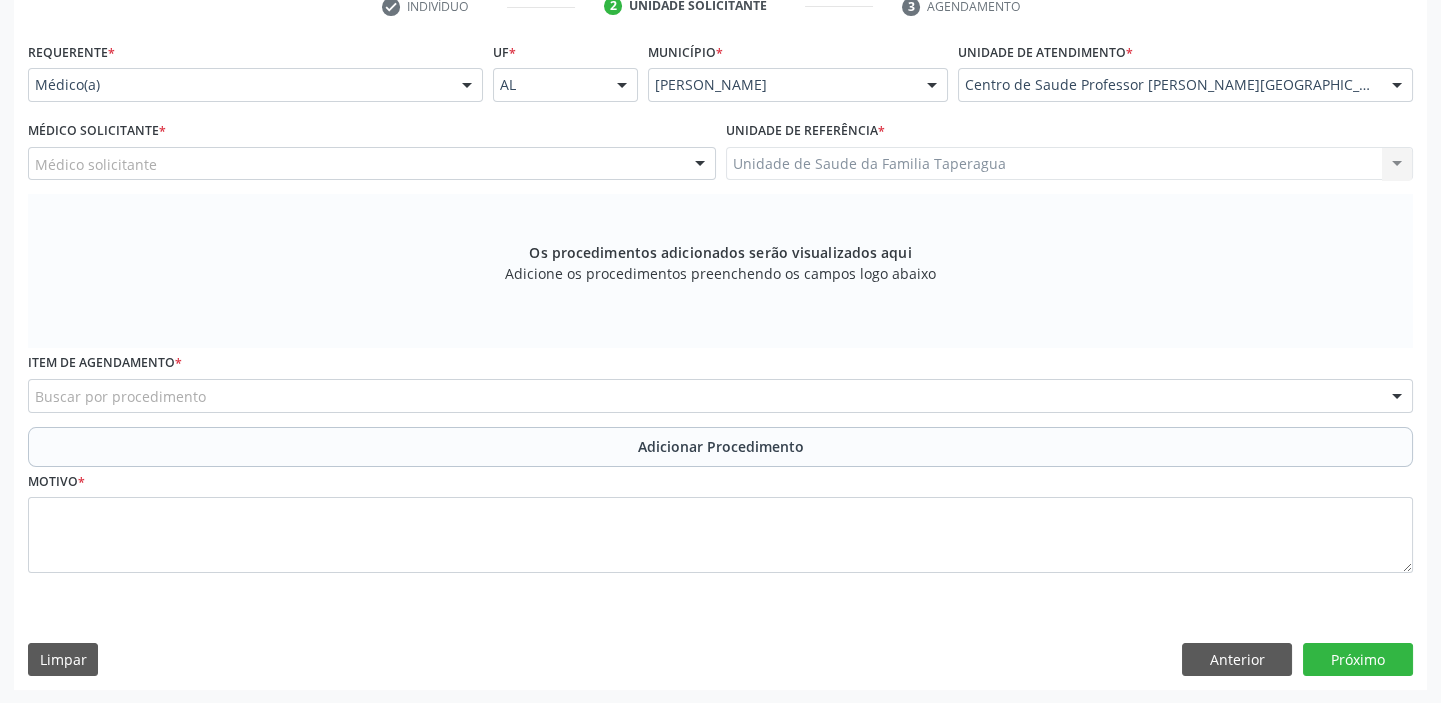click on "Médico Solicitante
*
Médico solicitante
Alex da Costa Vieira   Alexandre Lima Malta Gaia   Alvaro Morais Medeiros   Ana Leticia Silva Leite   Ana Patricia Lima da Silva   Barbara Helena Bernardes Cabral   Catherine Melissa Costa Moura   Catia Silva de Paiva Lima   Ceimara Vergeth Grangeiro   Ceimara Vergeth Grangeiro   Claudia Roberta de Oliveira Ferreira   Daniel Torres Carvalho   Daniela Maria dos Santos   Denise Maia Lemos   Diogo Fernandes Granja   Diogo Fortes Jatoba   Ednurde Los Menezes Lopes   Elio Goncalves Melo Junior   Fabiana Lopes da Silva   Fabiane Cristine Ferreira de Freitas   Fabio Araujo Monteiro Filho   Fabricio Avelino de Castro Lopes   Geraldo Jose Azevedo Lessa   Irys Luanna Oliveira Almeida de Araujo   Jessica Moreira Cavalcante   Jose Everaldo Souto   Jose Yroldo de Leite Lima   Jubrant Petruceli   Juliana Alves Lima da Silva   Luane Cristine Tenorio Correia   Lycia Gama Martins   Manuela Oliveira e Silva Antunes" at bounding box center (372, 155) 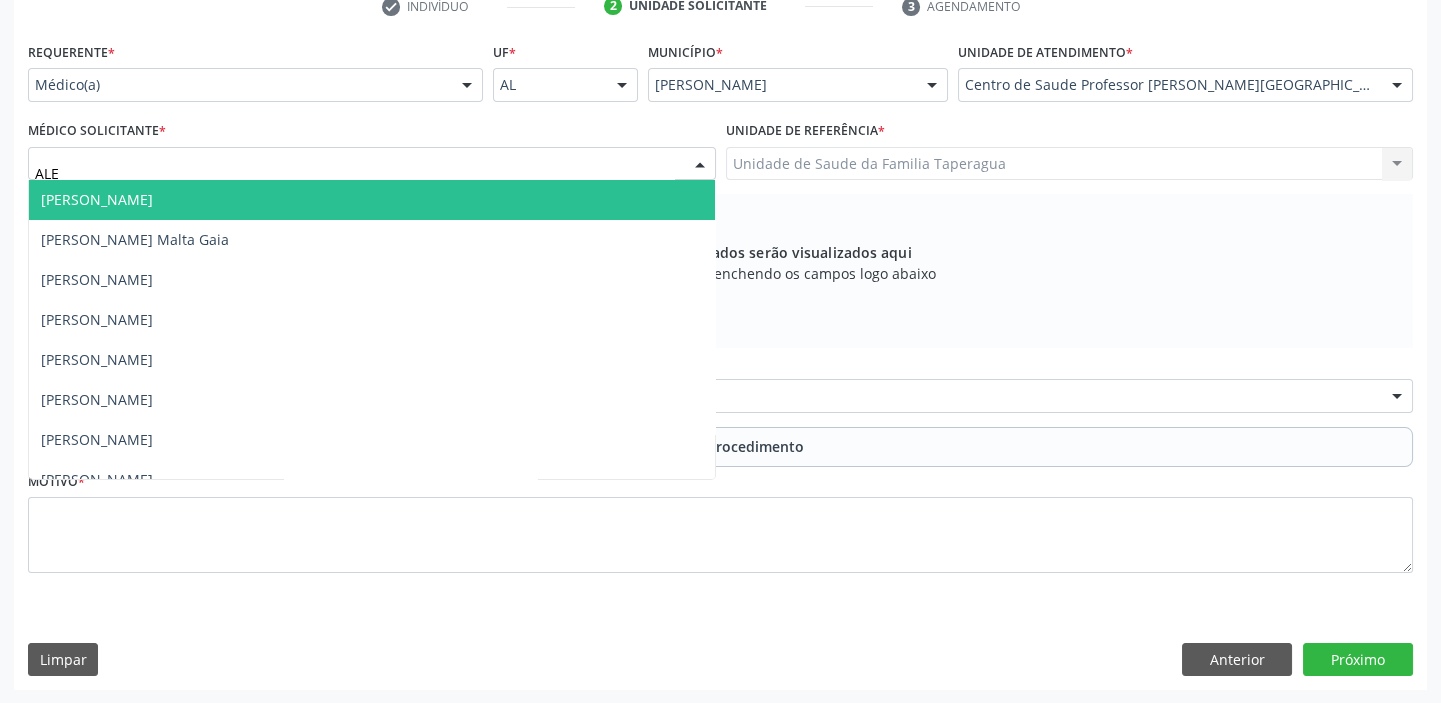 type on "[PERSON_NAME]" 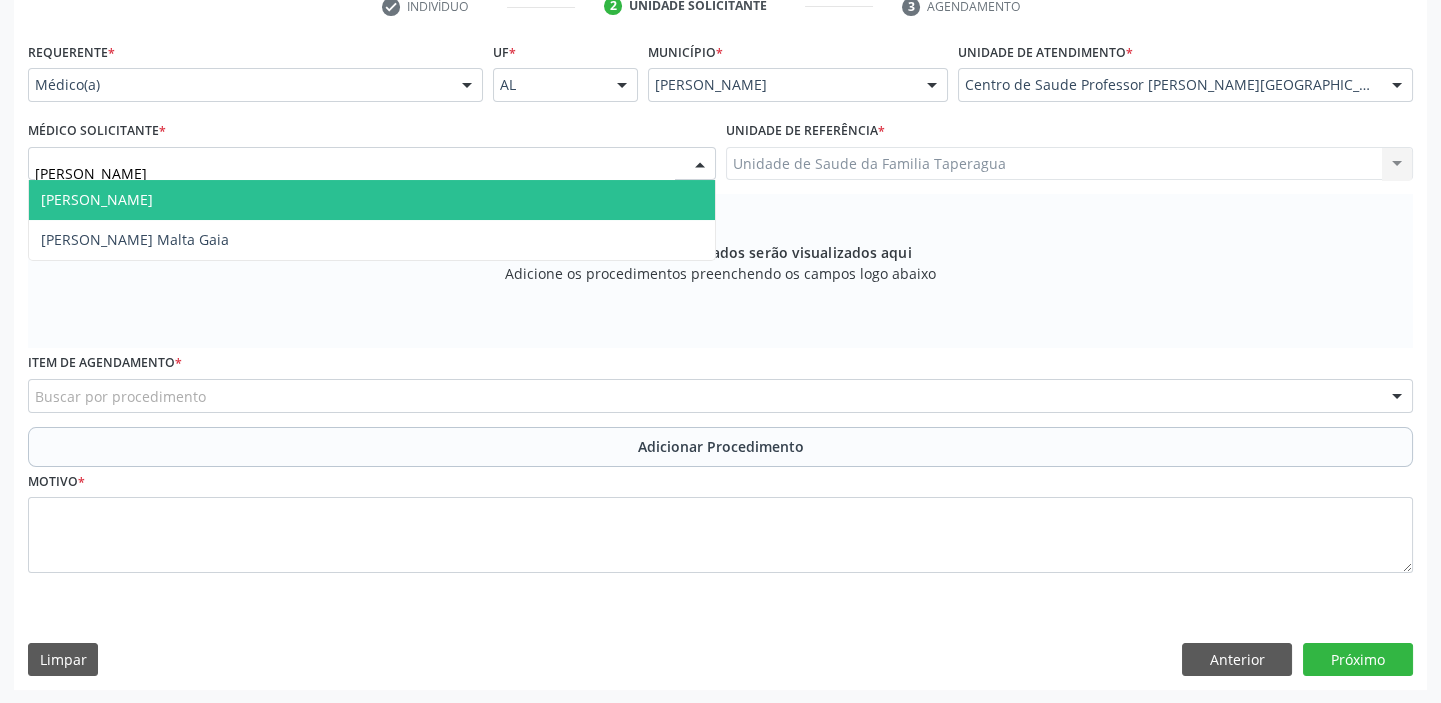 click on "[PERSON_NAME]" at bounding box center (372, 200) 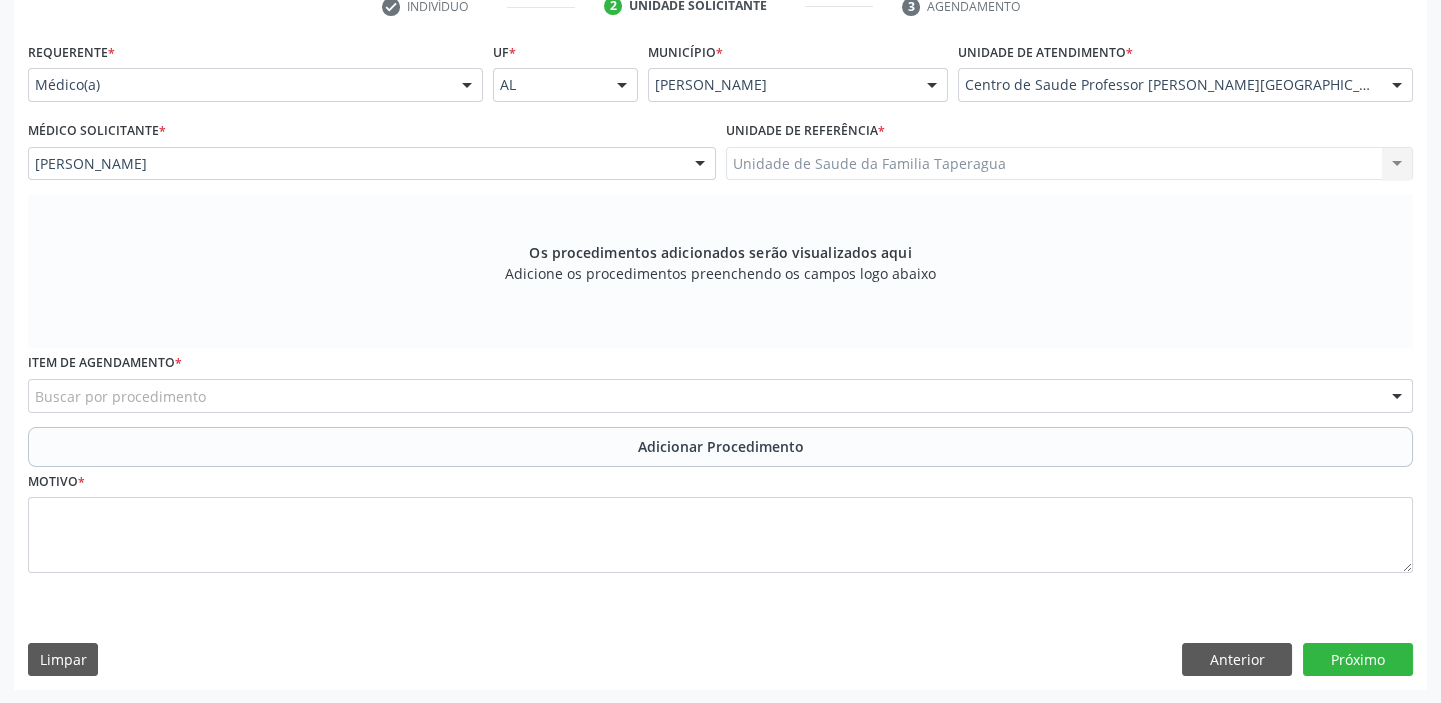 click on "Buscar por procedimento" at bounding box center (720, 396) 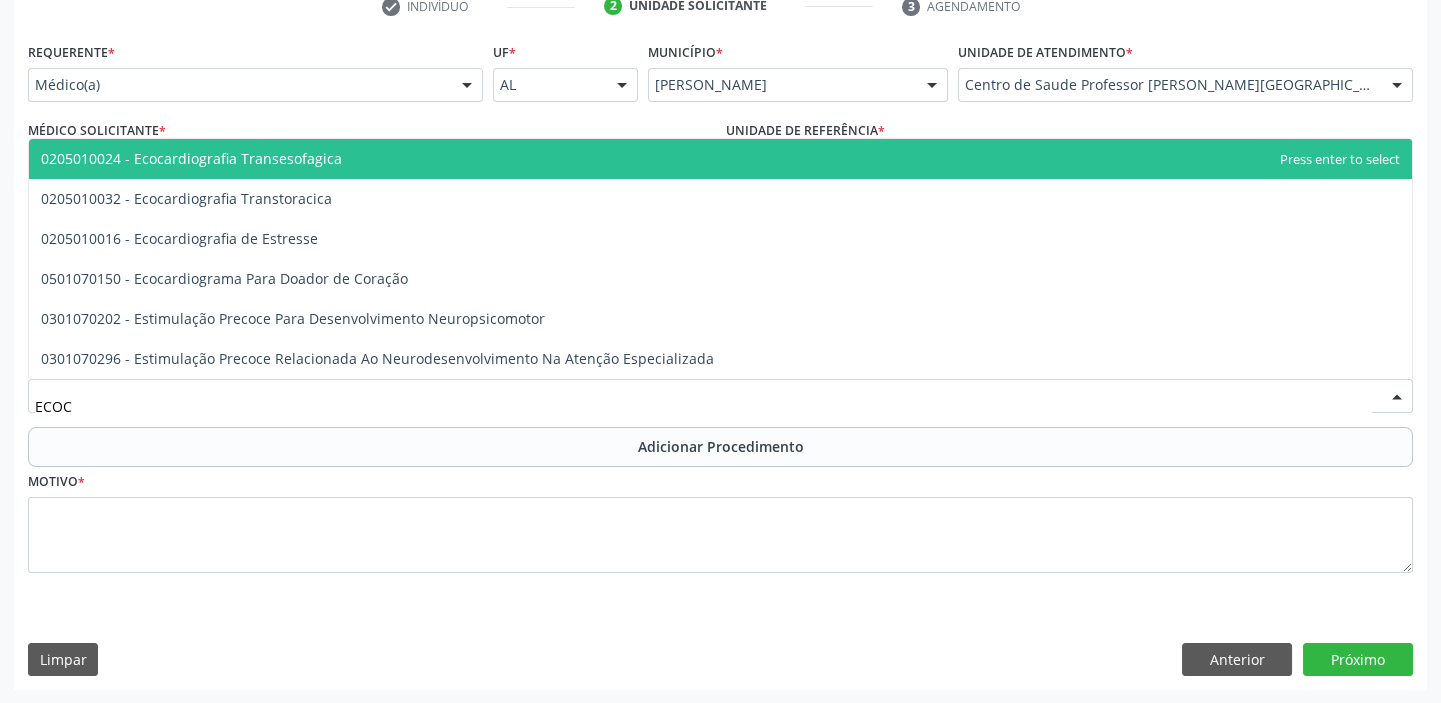 type on "ECOCA" 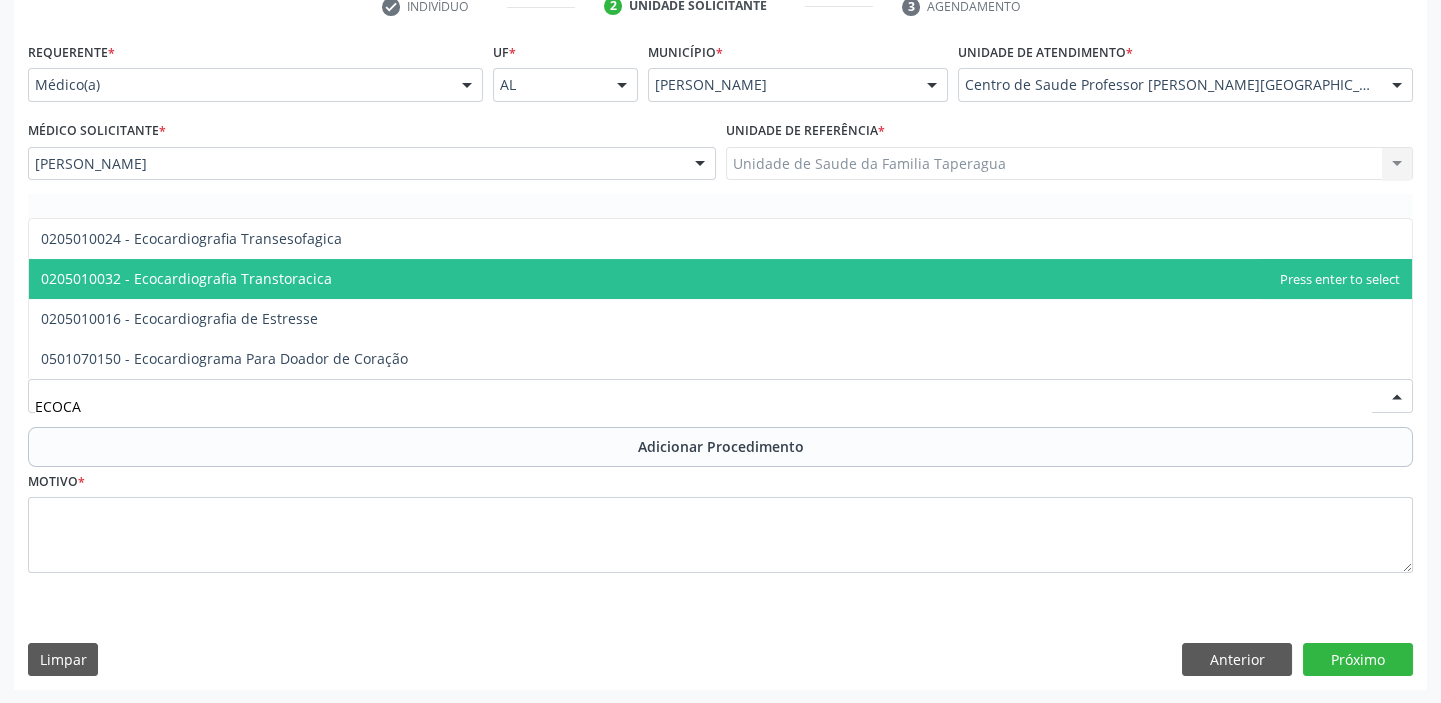 click on "0205010032 - Ecocardiografia Transtoracica" at bounding box center (720, 279) 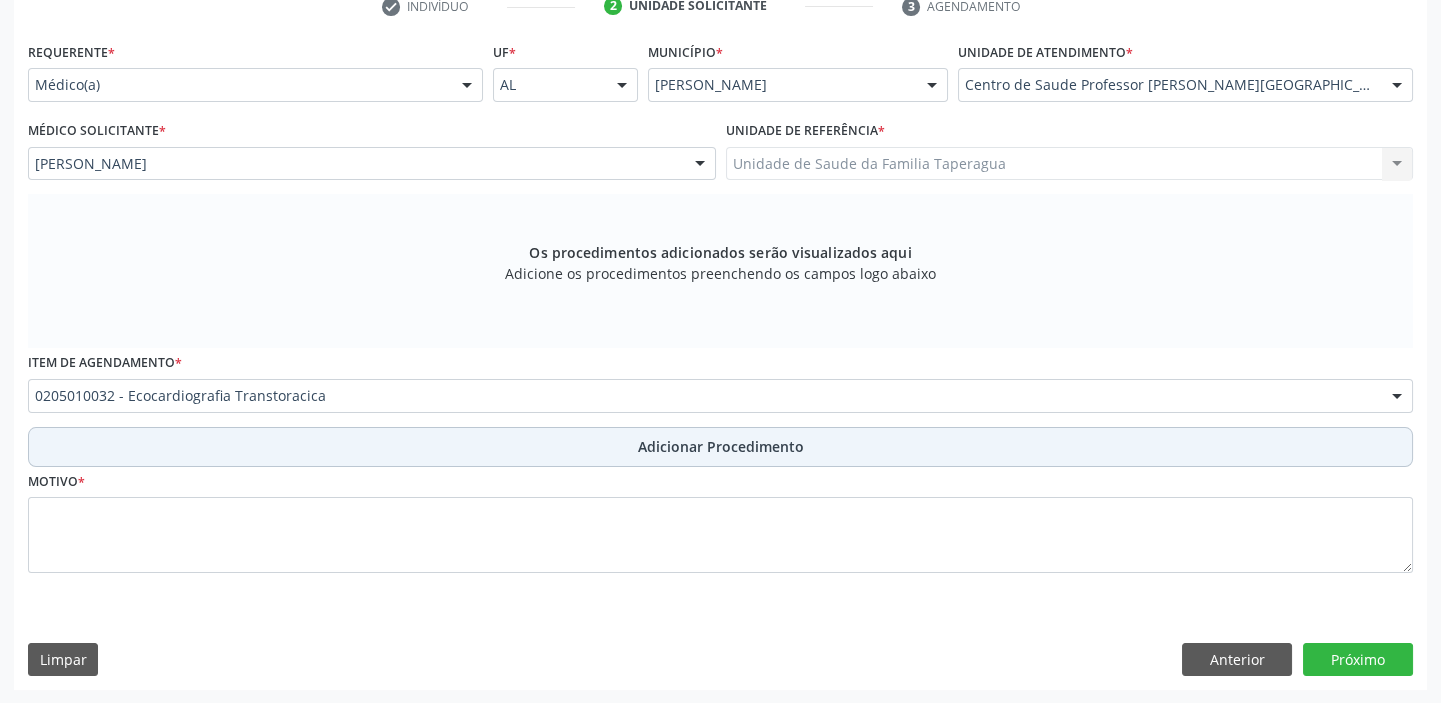 click on "Adicionar Procedimento" at bounding box center (720, 447) 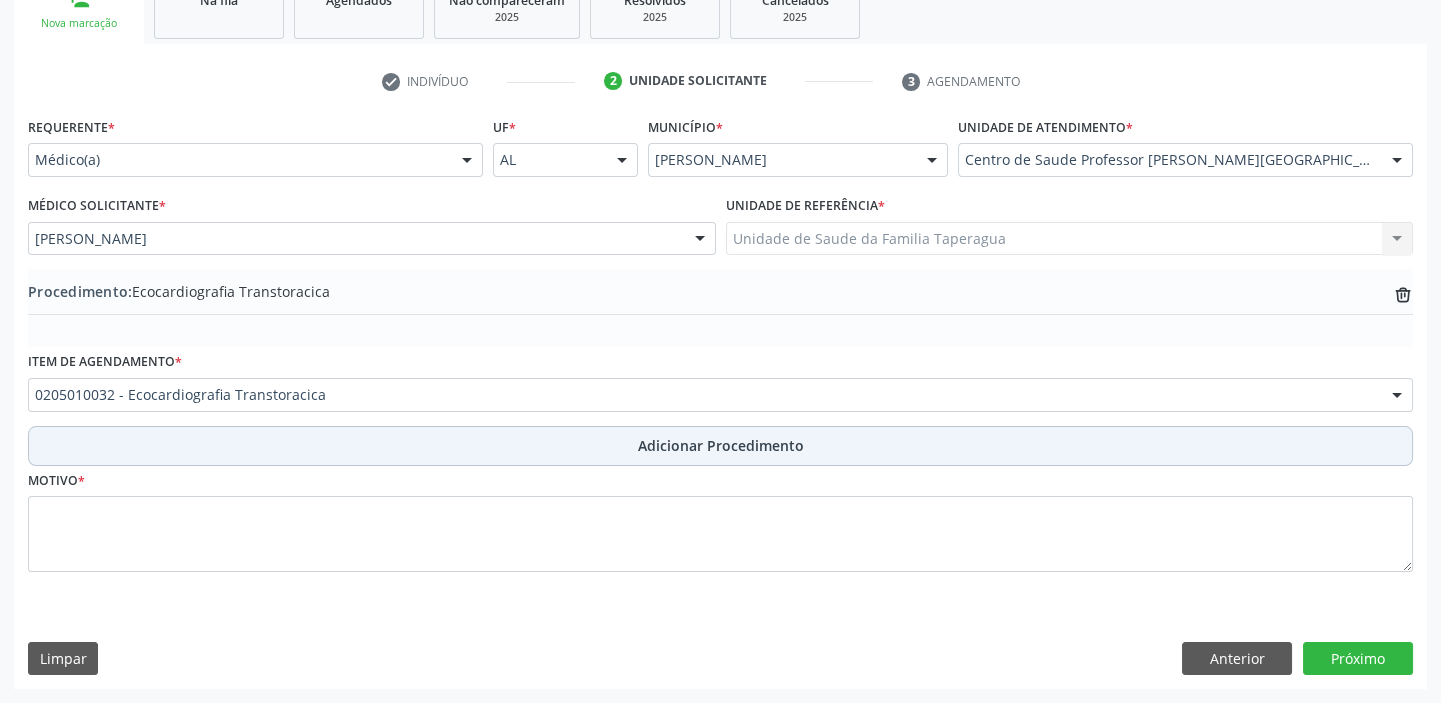 scroll, scrollTop: 349, scrollLeft: 0, axis: vertical 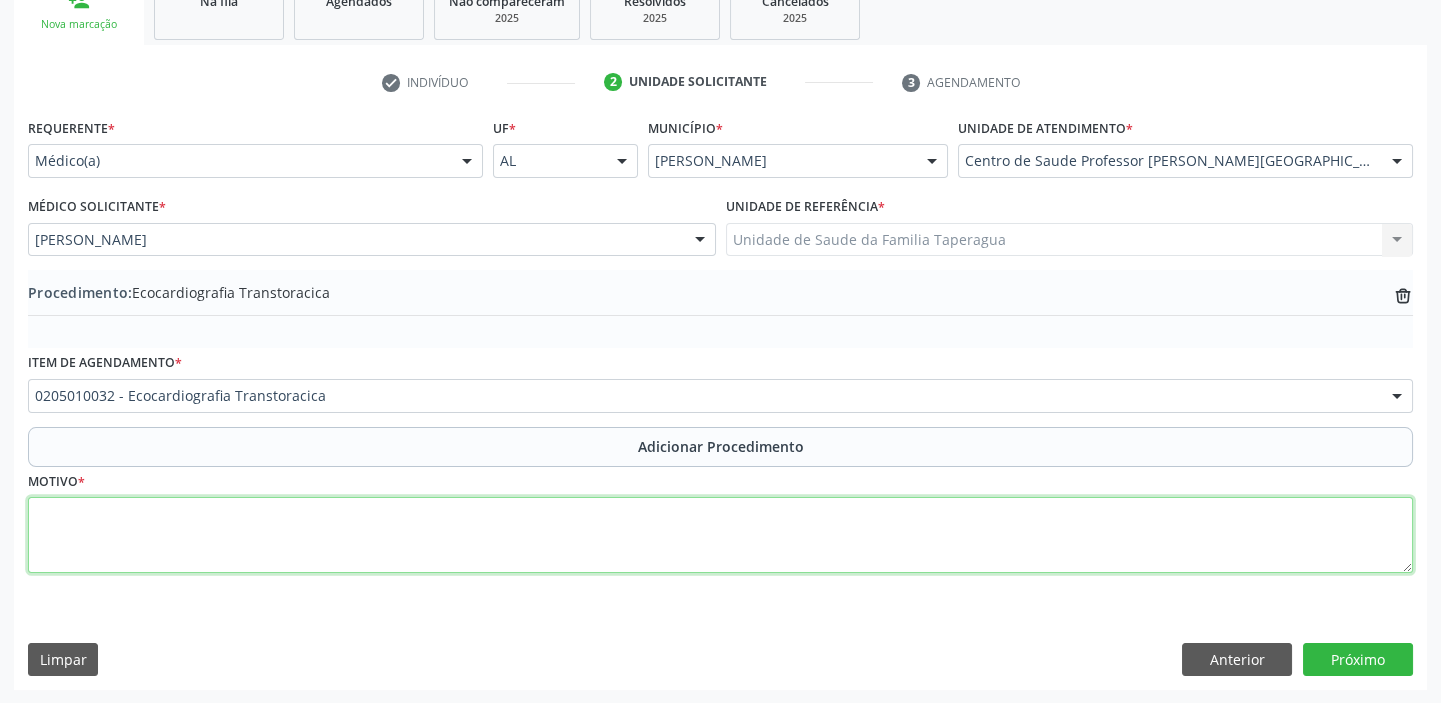 click at bounding box center (720, 535) 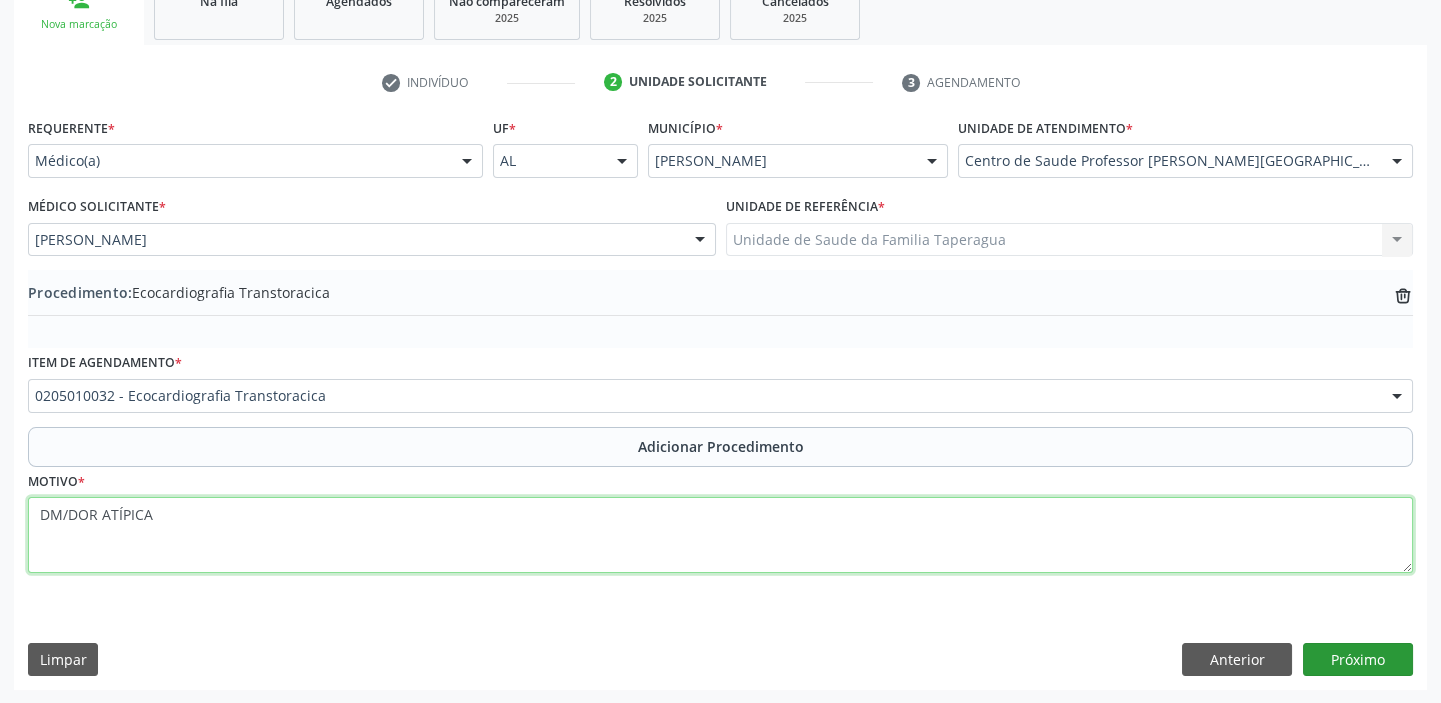 type on "DM/DOR ATÍPICA" 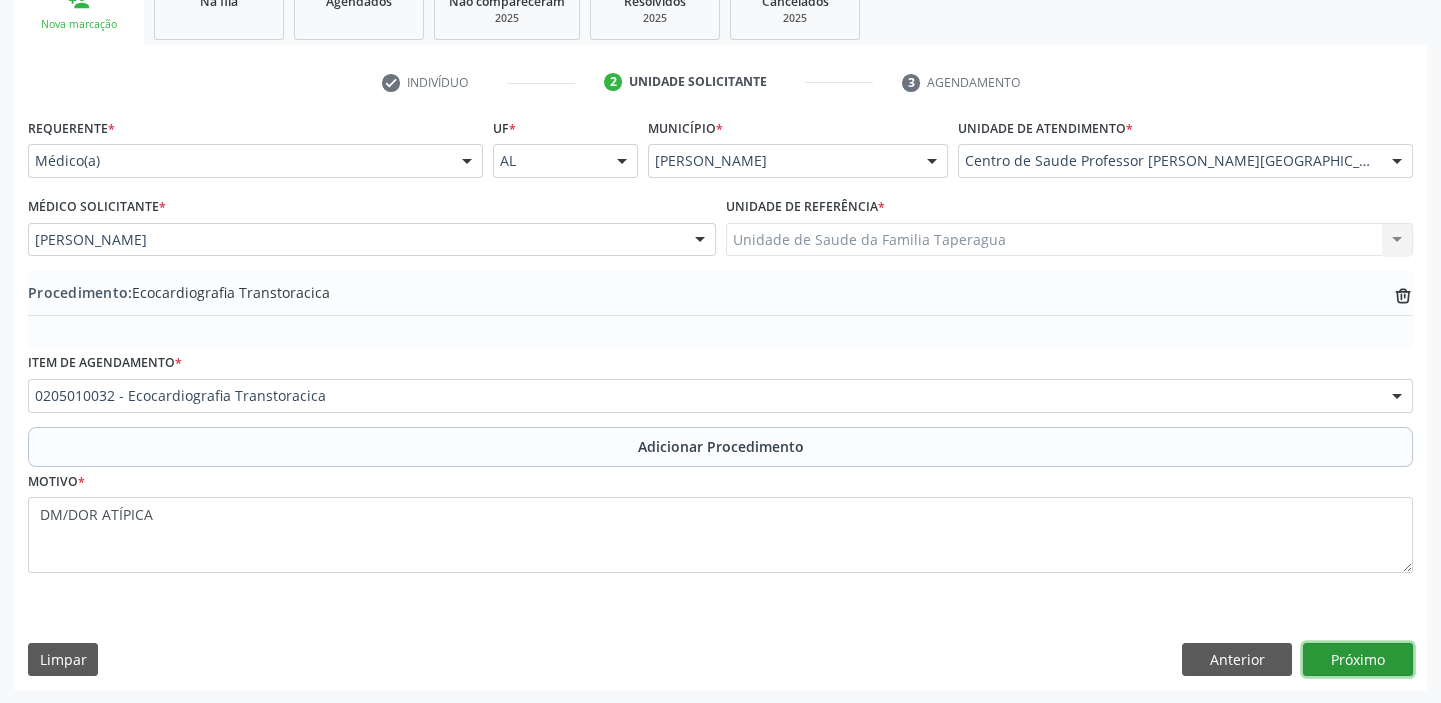 click on "Próximo" at bounding box center (1358, 660) 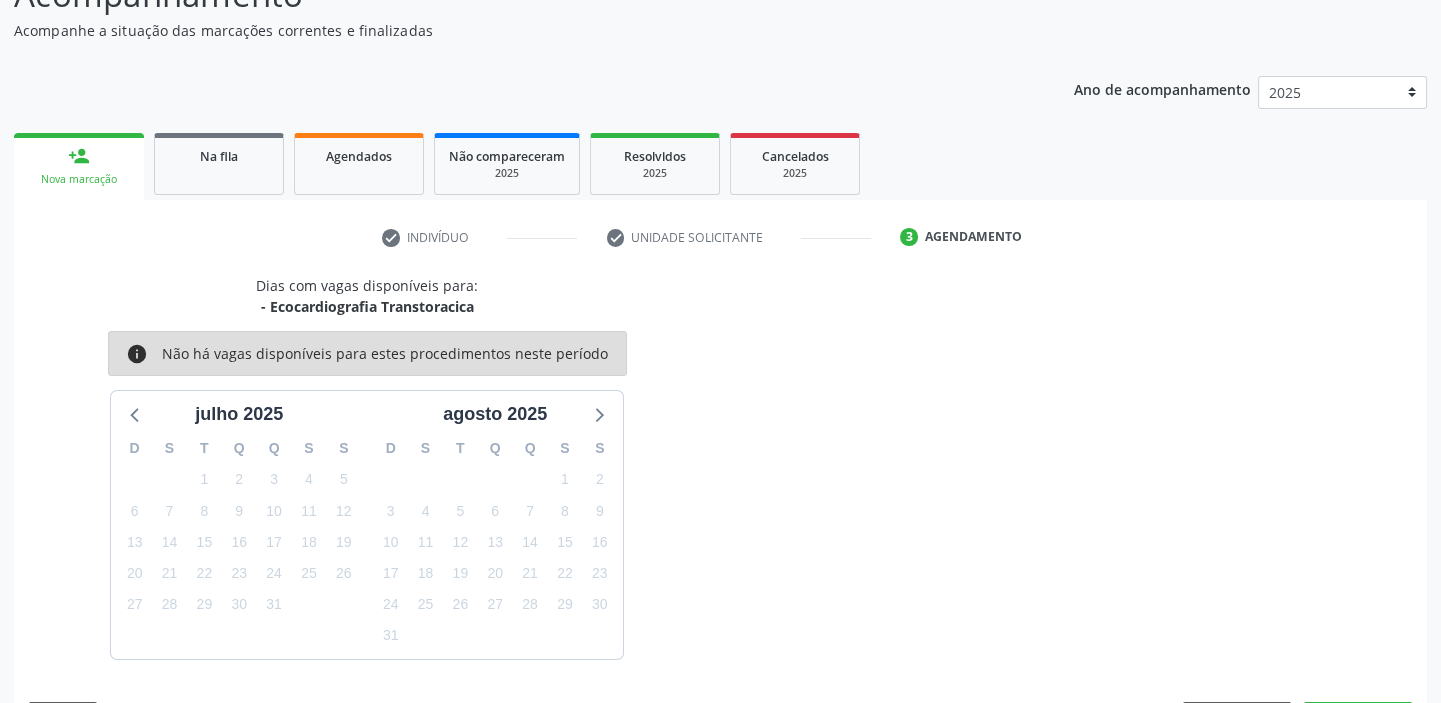 scroll, scrollTop: 252, scrollLeft: 0, axis: vertical 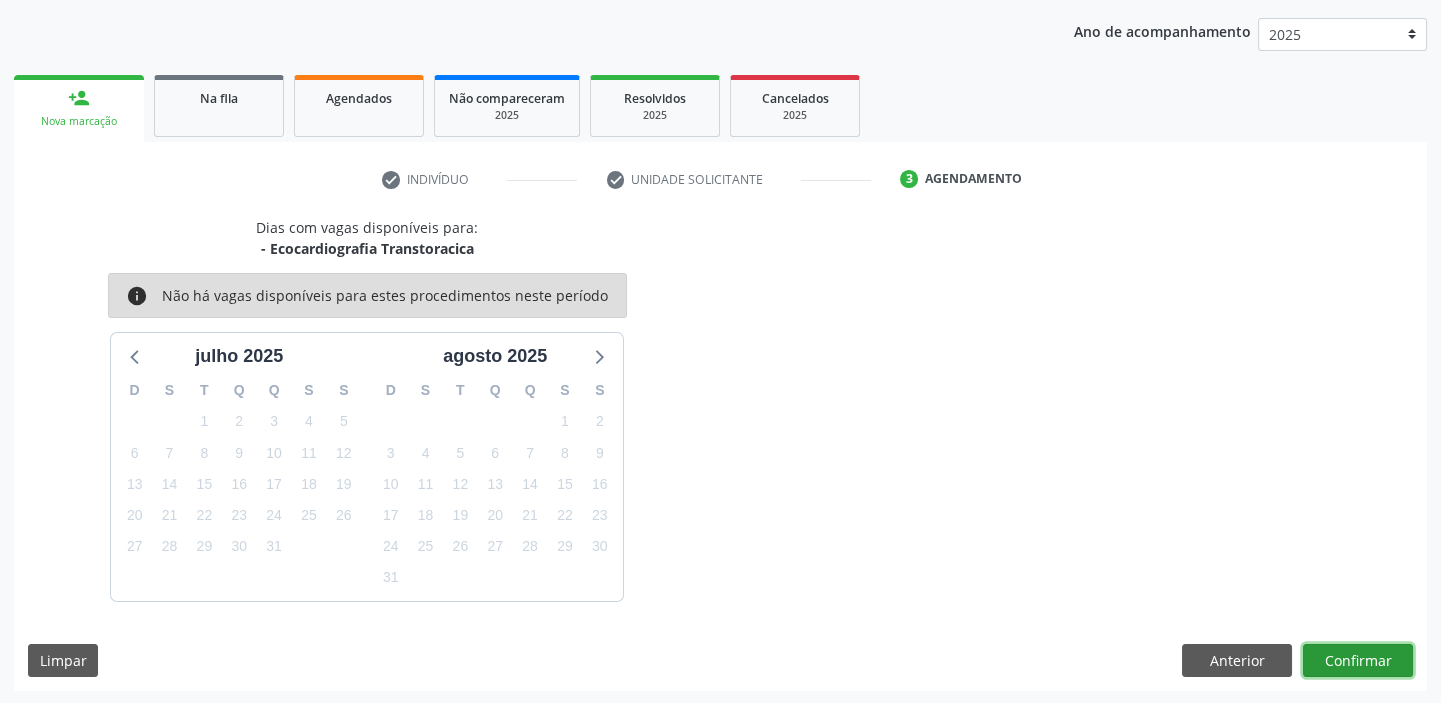 click on "Confirmar" at bounding box center [1358, 661] 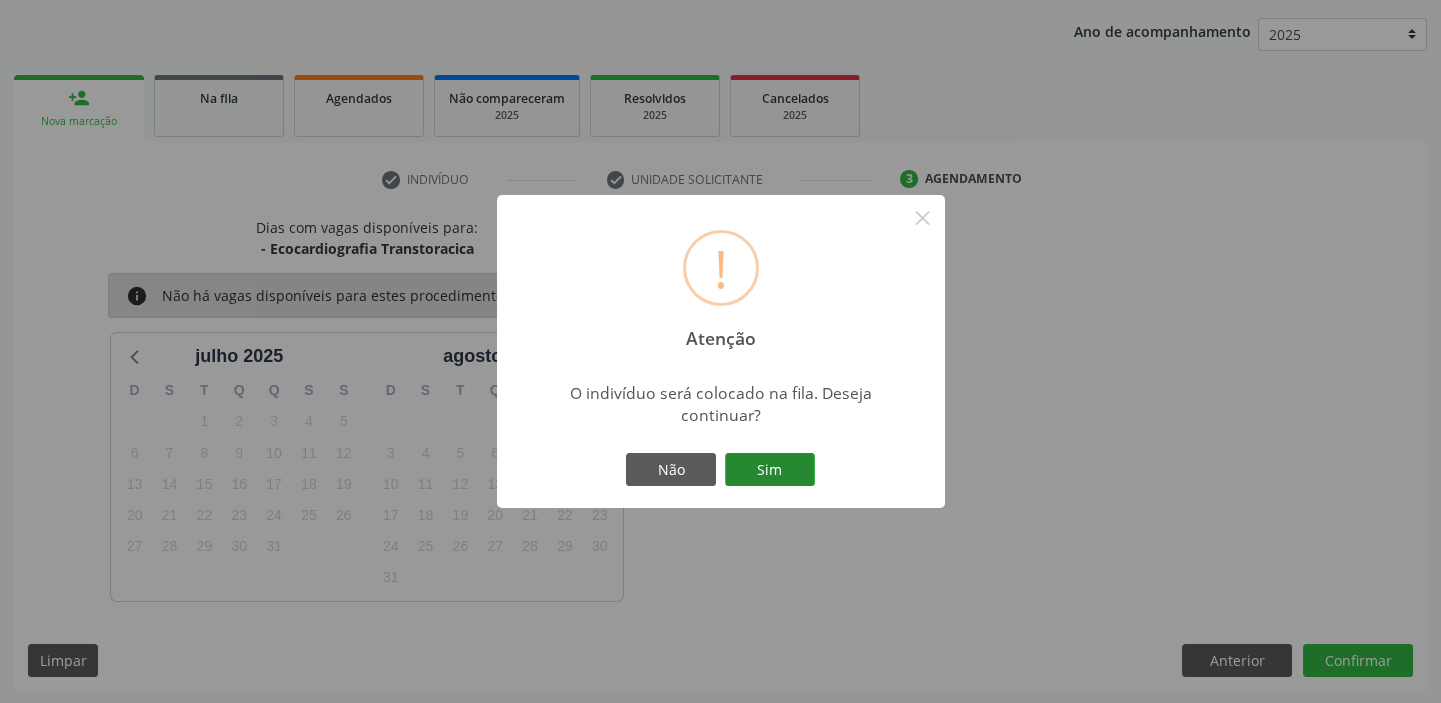 click on "Sim" at bounding box center (770, 470) 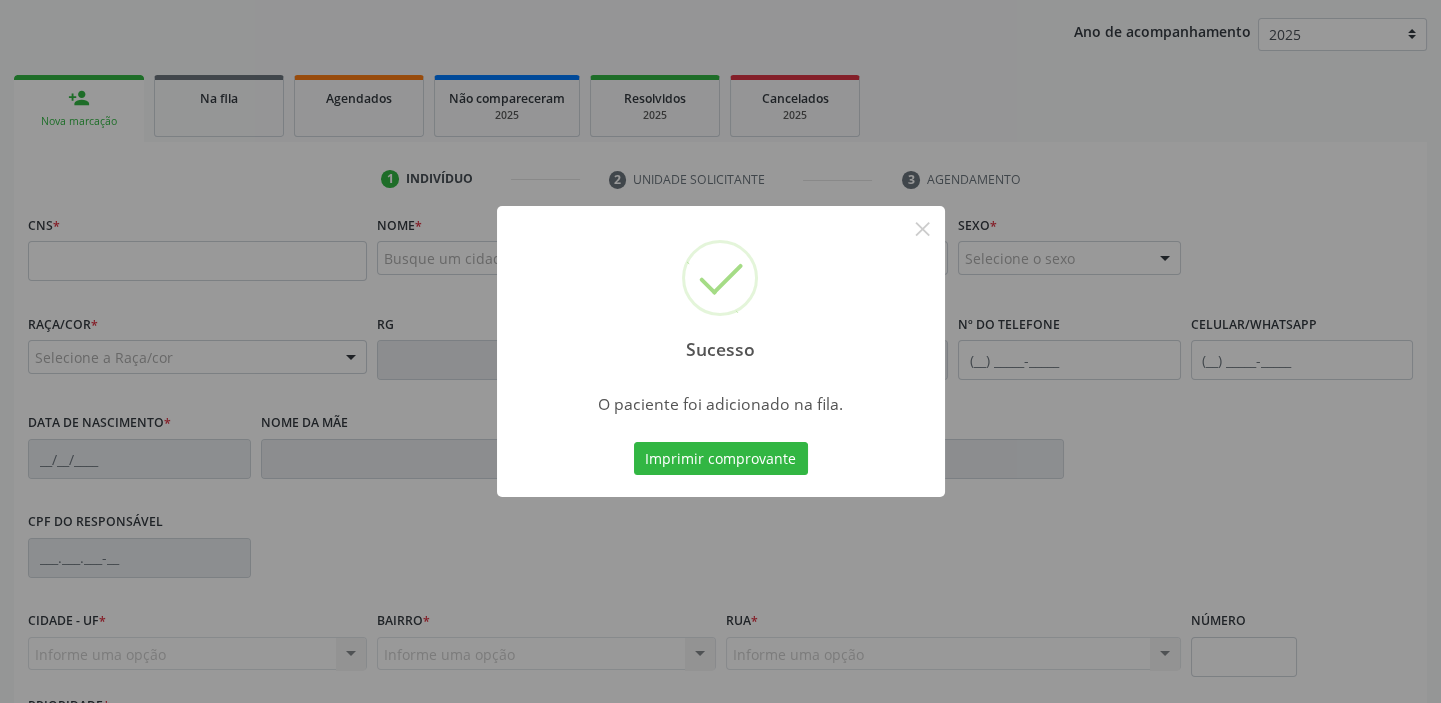 click on "Sucesso × O paciente foi adicionado na fila. Imprimir comprovante Cancel" at bounding box center [720, 351] 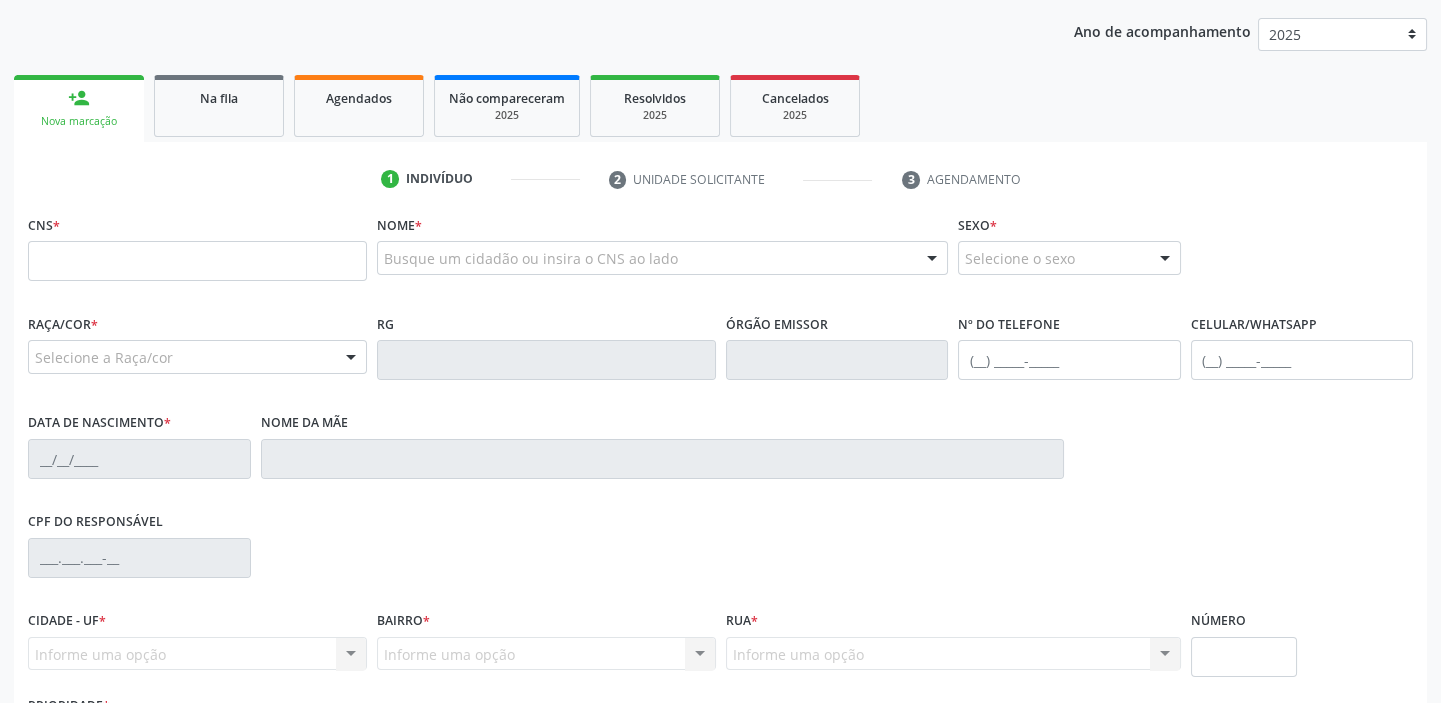 drag, startPoint x: 208, startPoint y: 109, endPoint x: 949, endPoint y: 185, distance: 744.88727 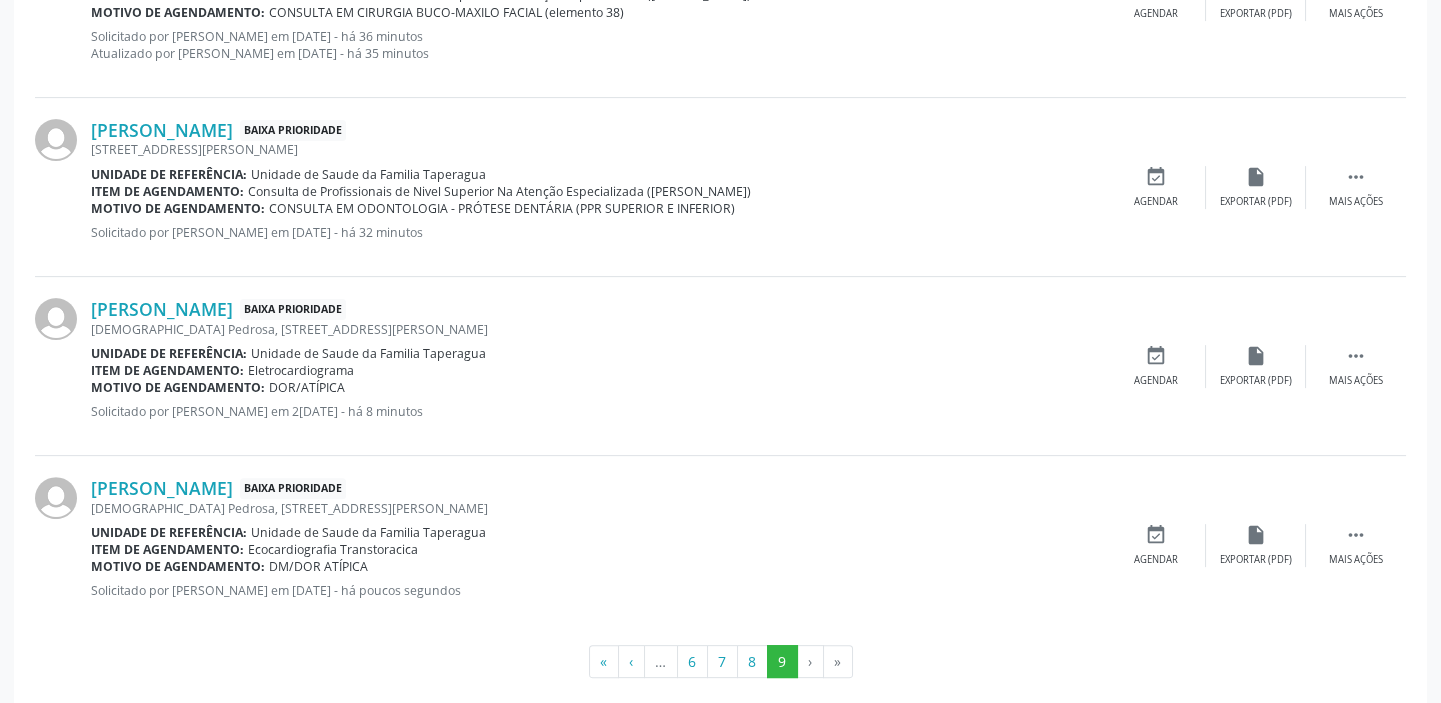 scroll, scrollTop: 1631, scrollLeft: 0, axis: vertical 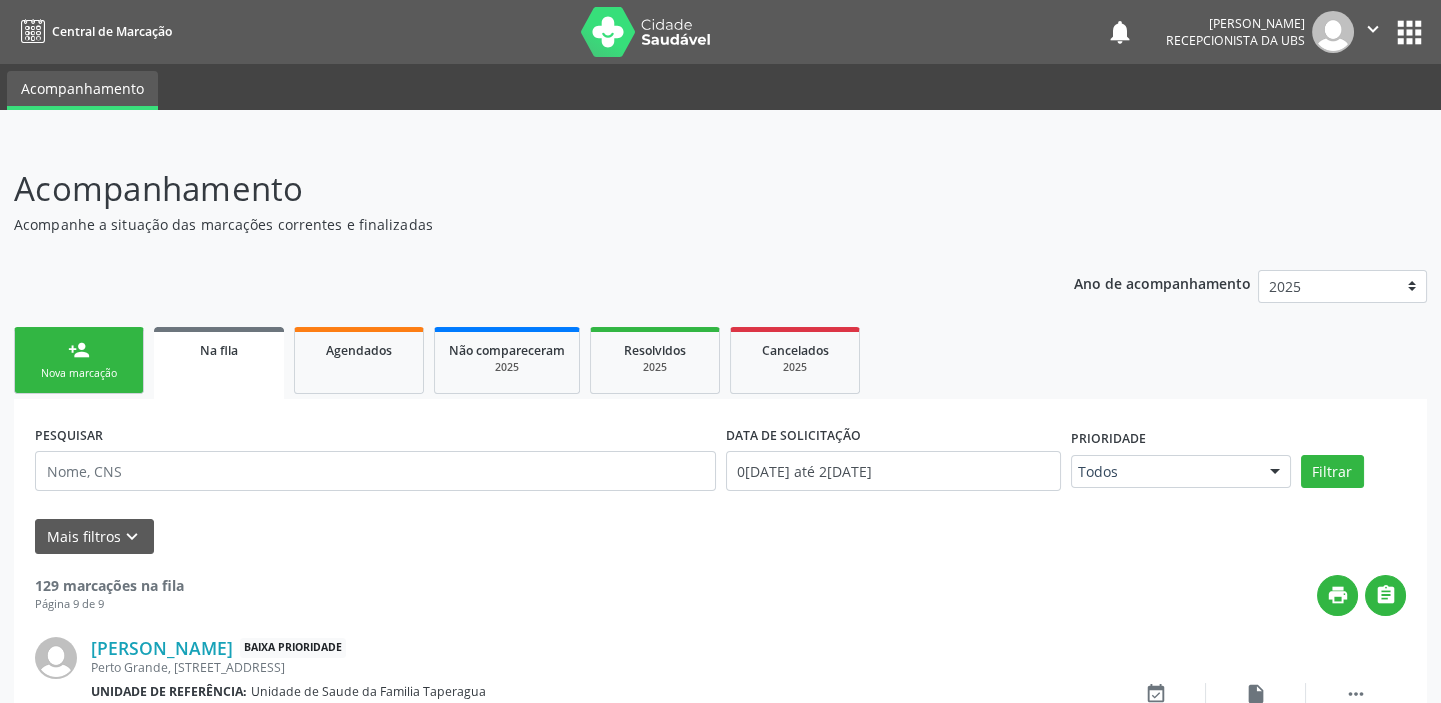 click on "person_add
Nova marcação" at bounding box center (79, 360) 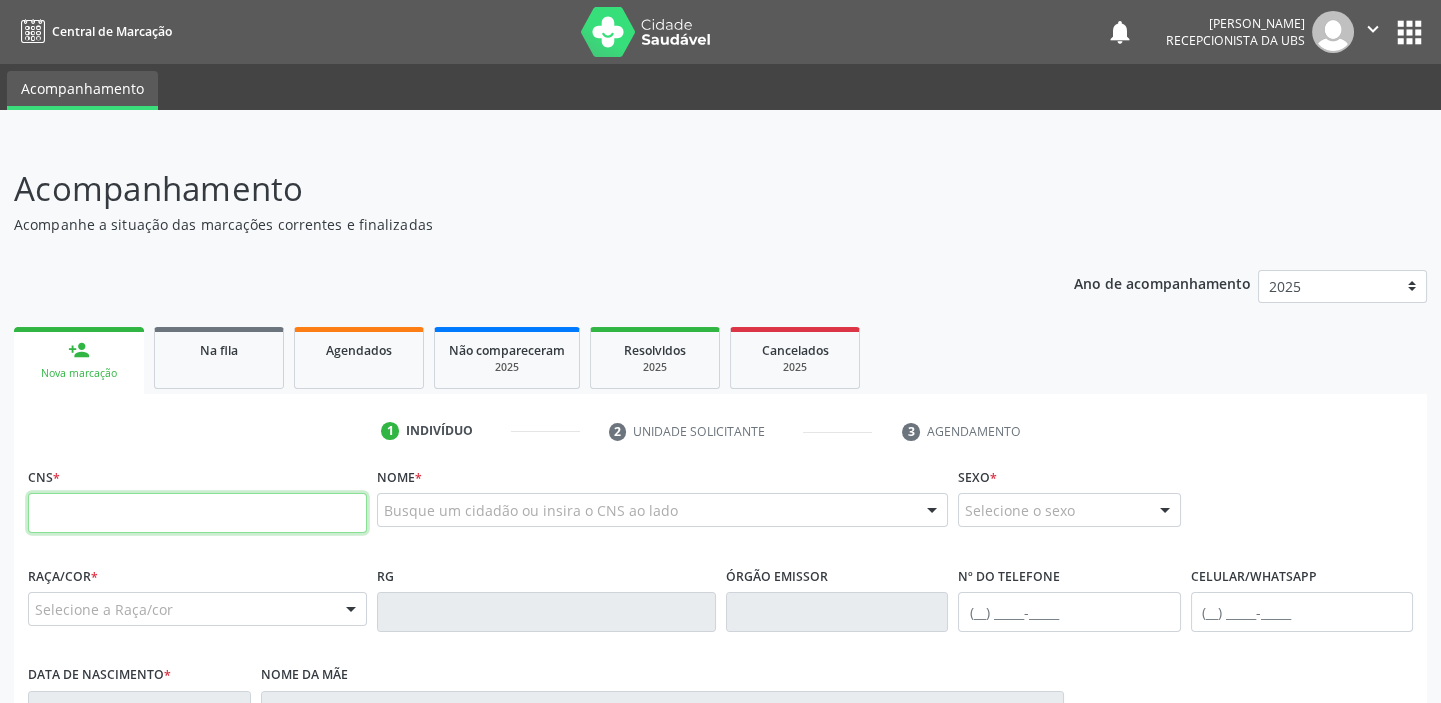 click at bounding box center [197, 513] 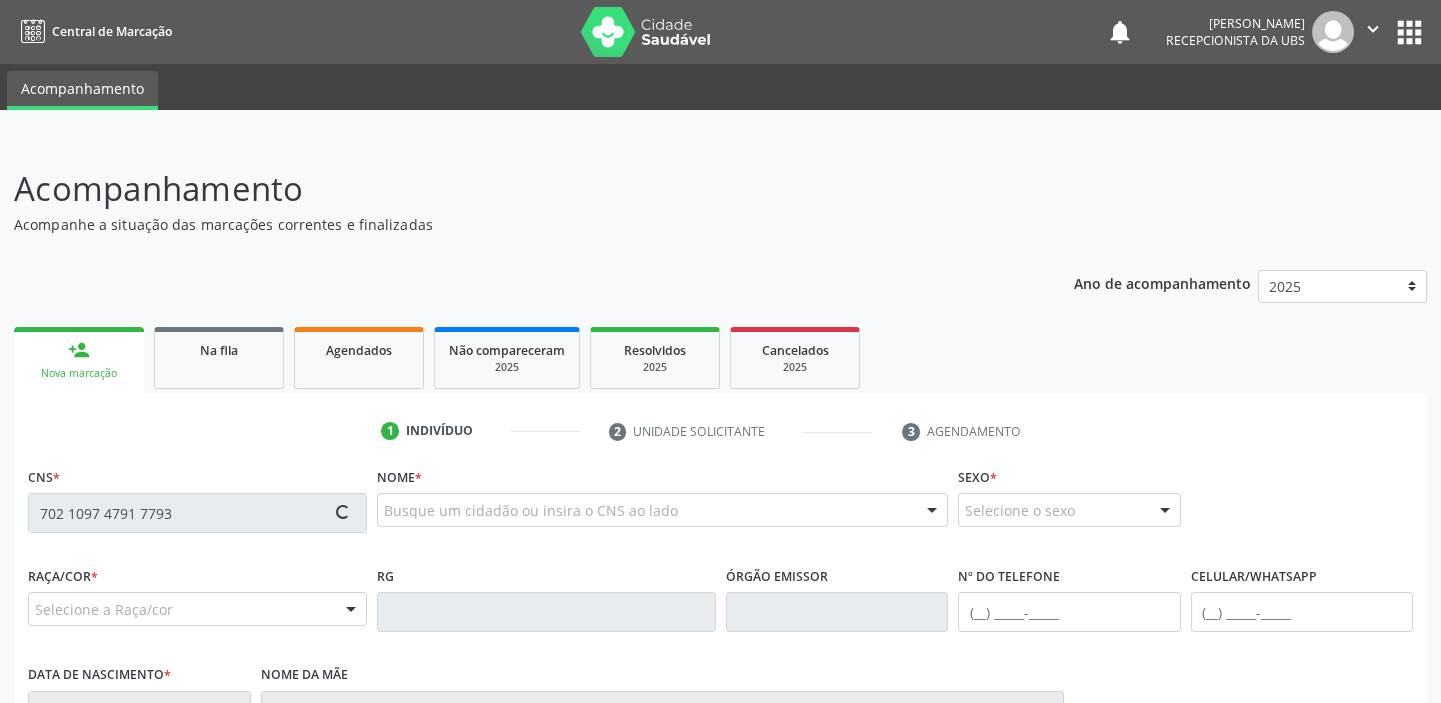 type on "702 1097 4791 7793" 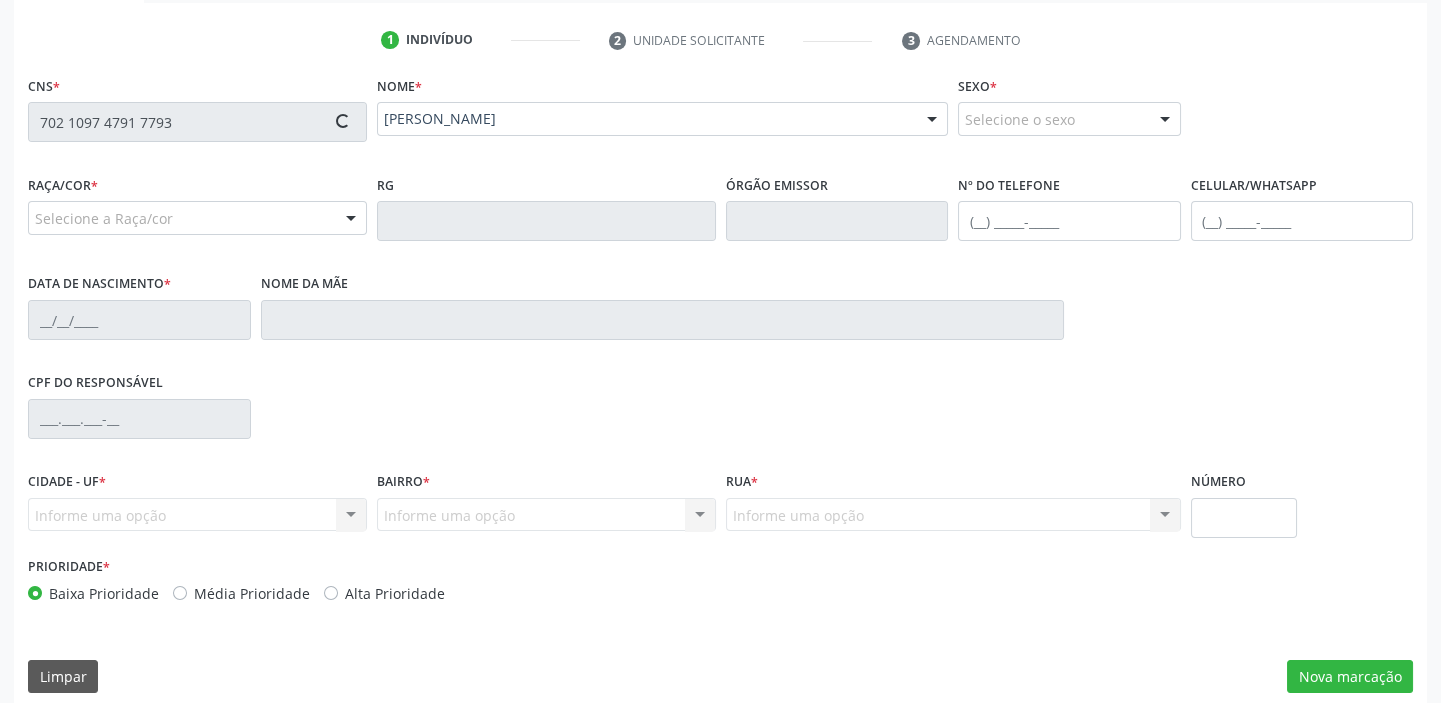 type on "[PHONE_NUMBER]" 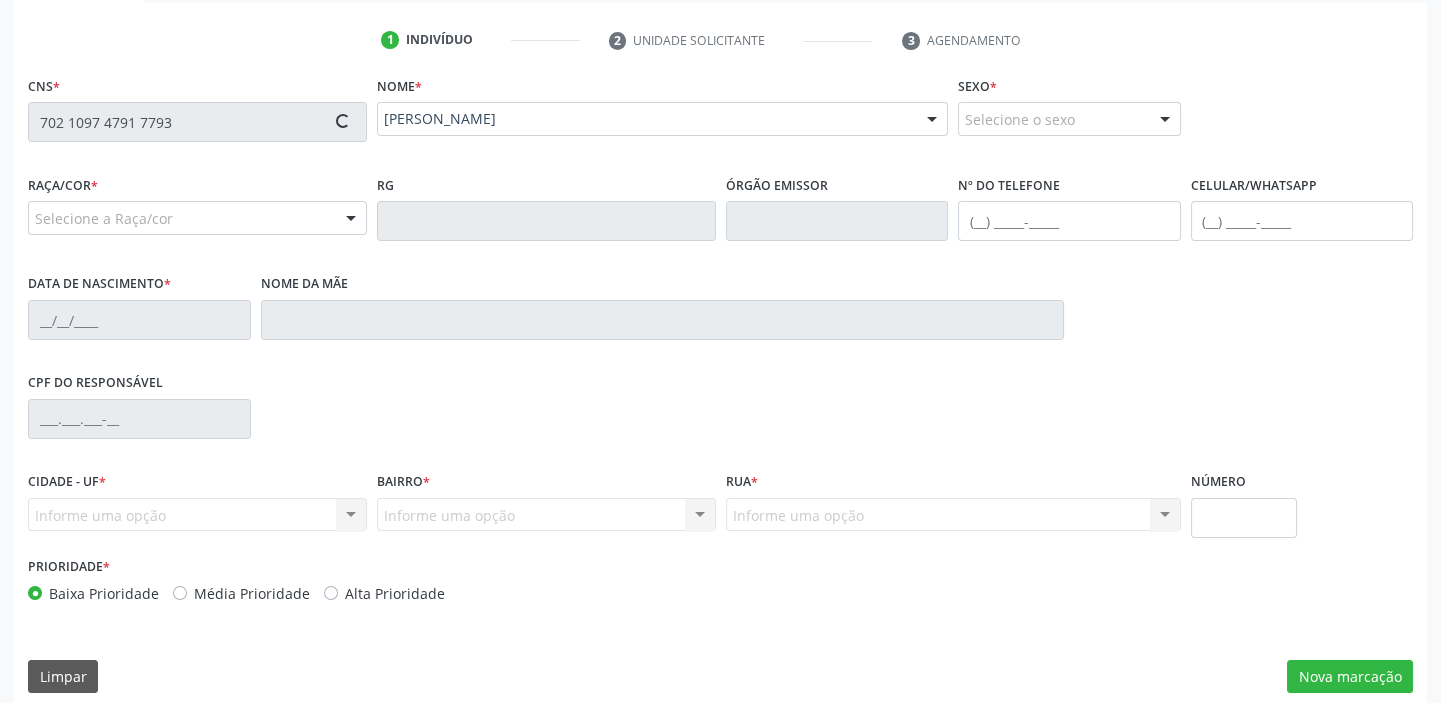 type on "2[DATE]" 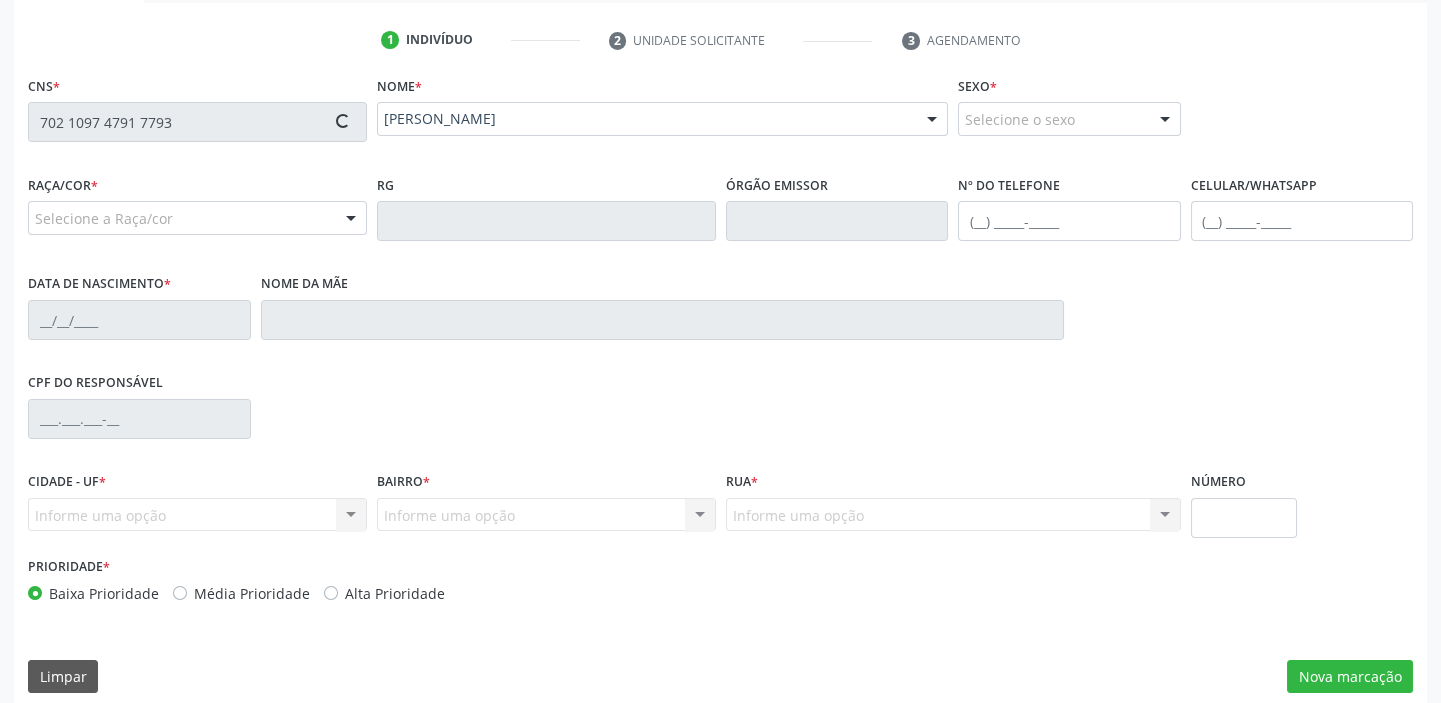 type on "[PERSON_NAME]" 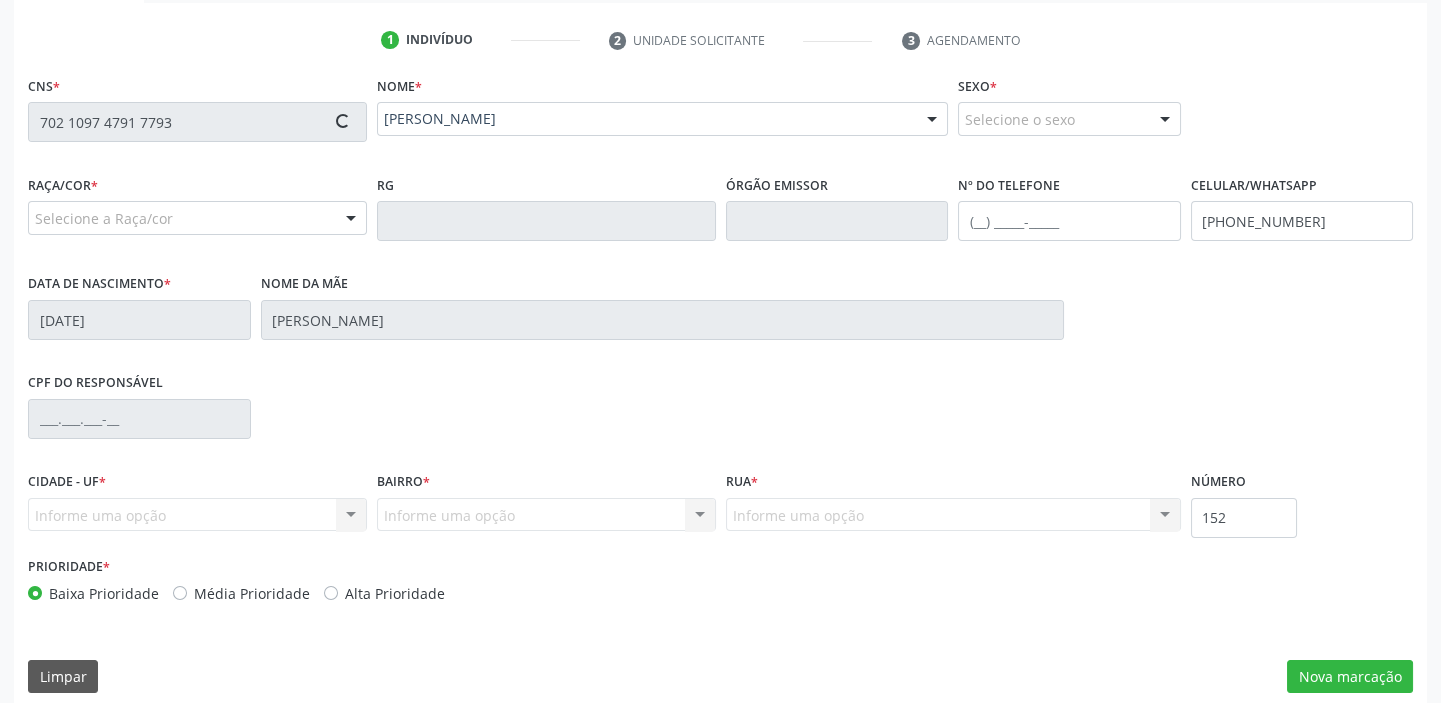 scroll, scrollTop: 408, scrollLeft: 0, axis: vertical 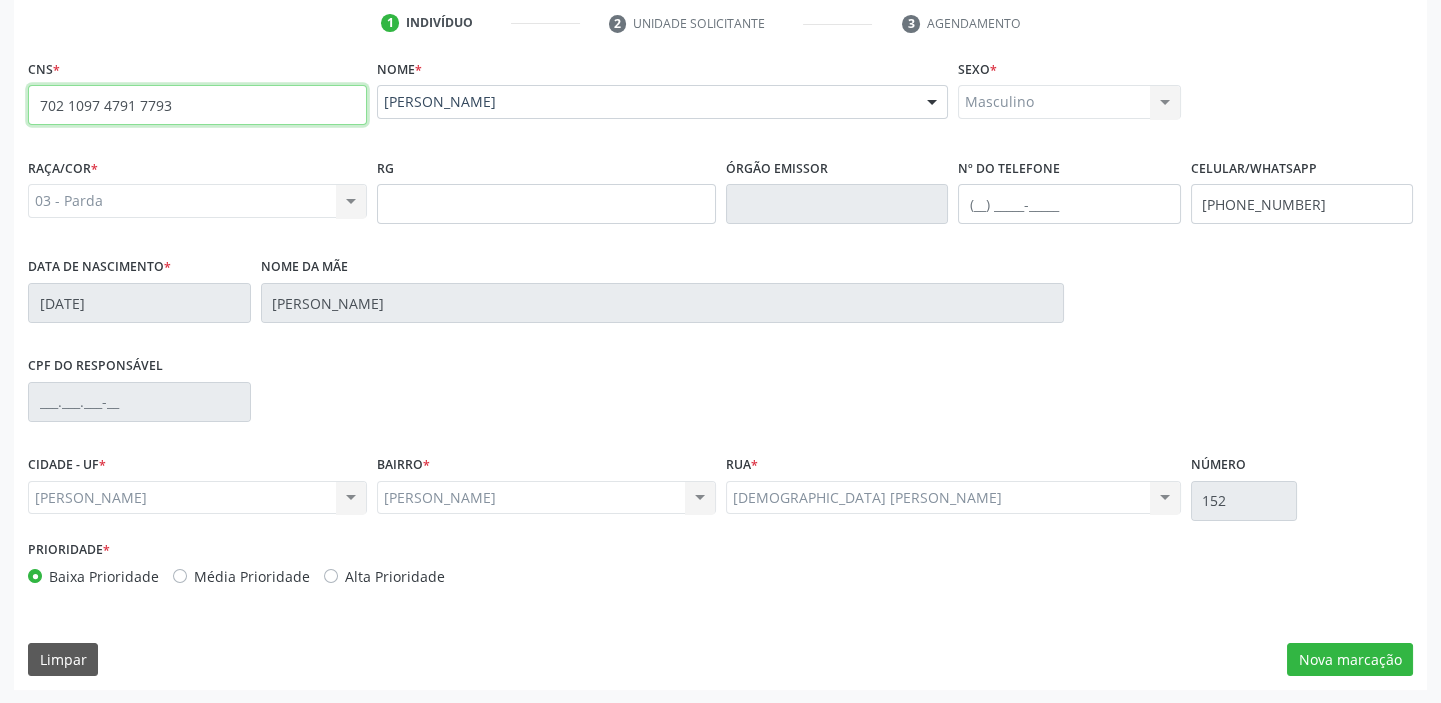 click on "702 1097 4791 7793" at bounding box center [197, 105] 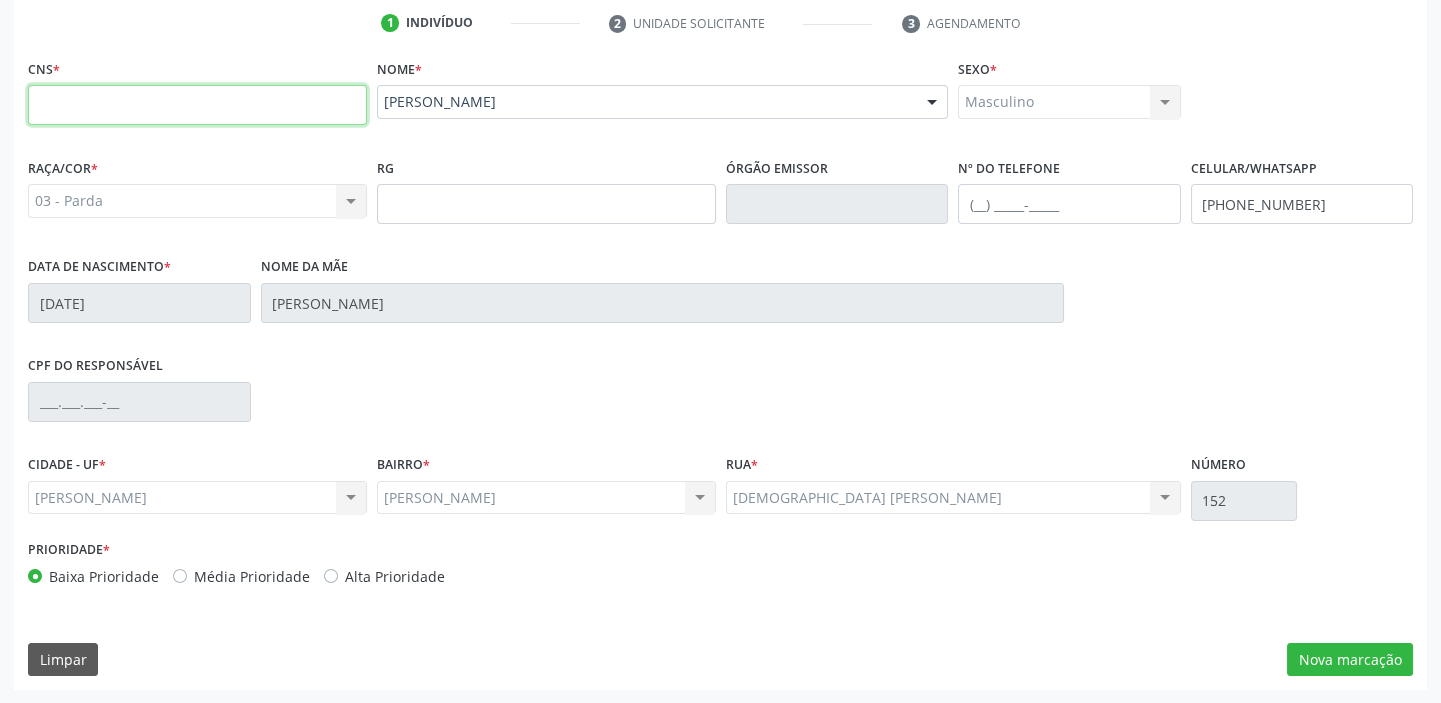 type 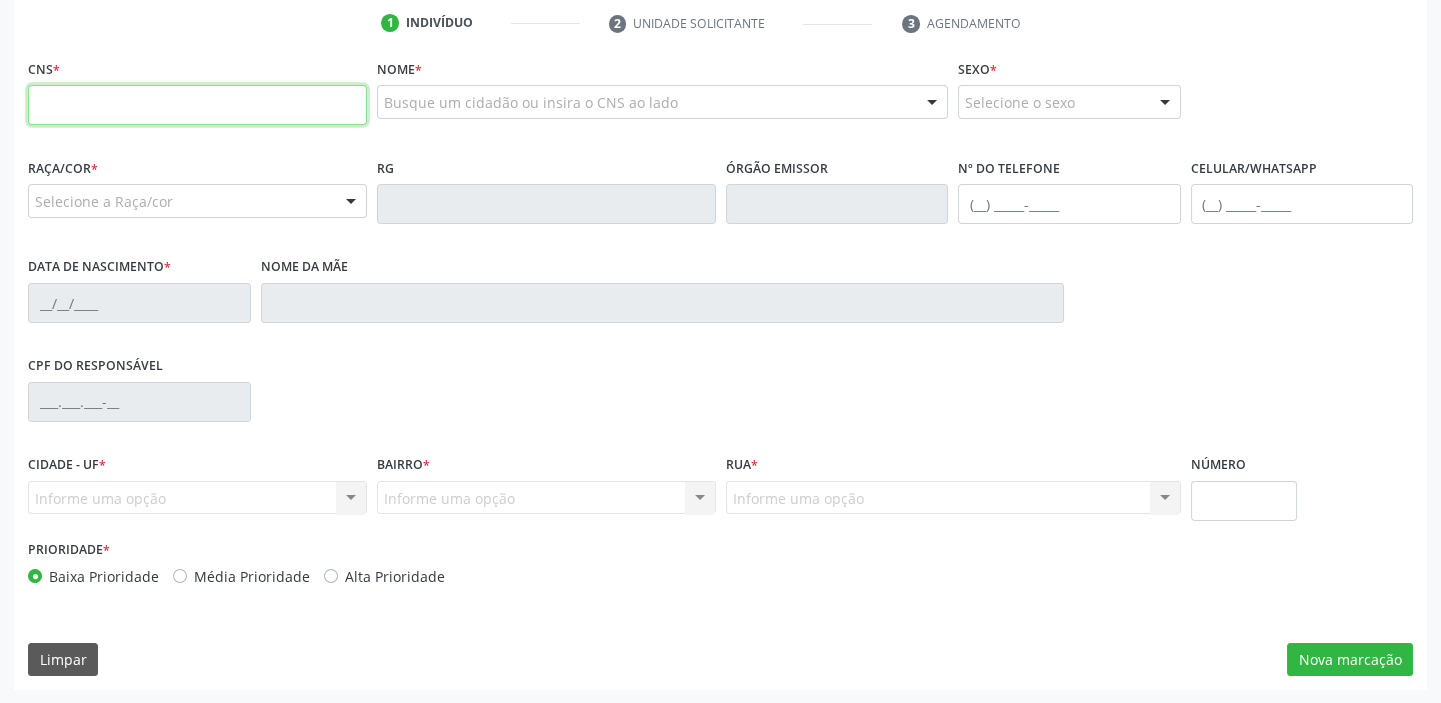 type 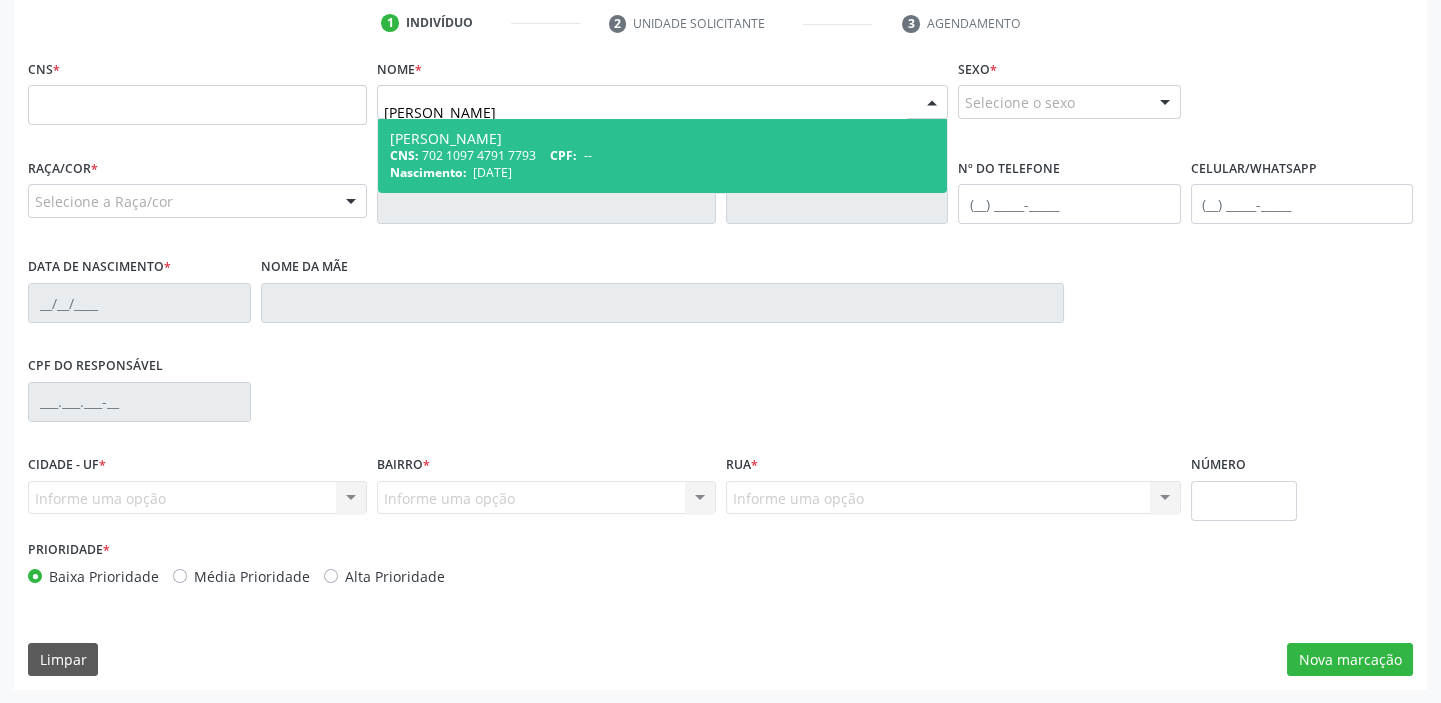 type on "GUSTAVO SANTOS SILVA" 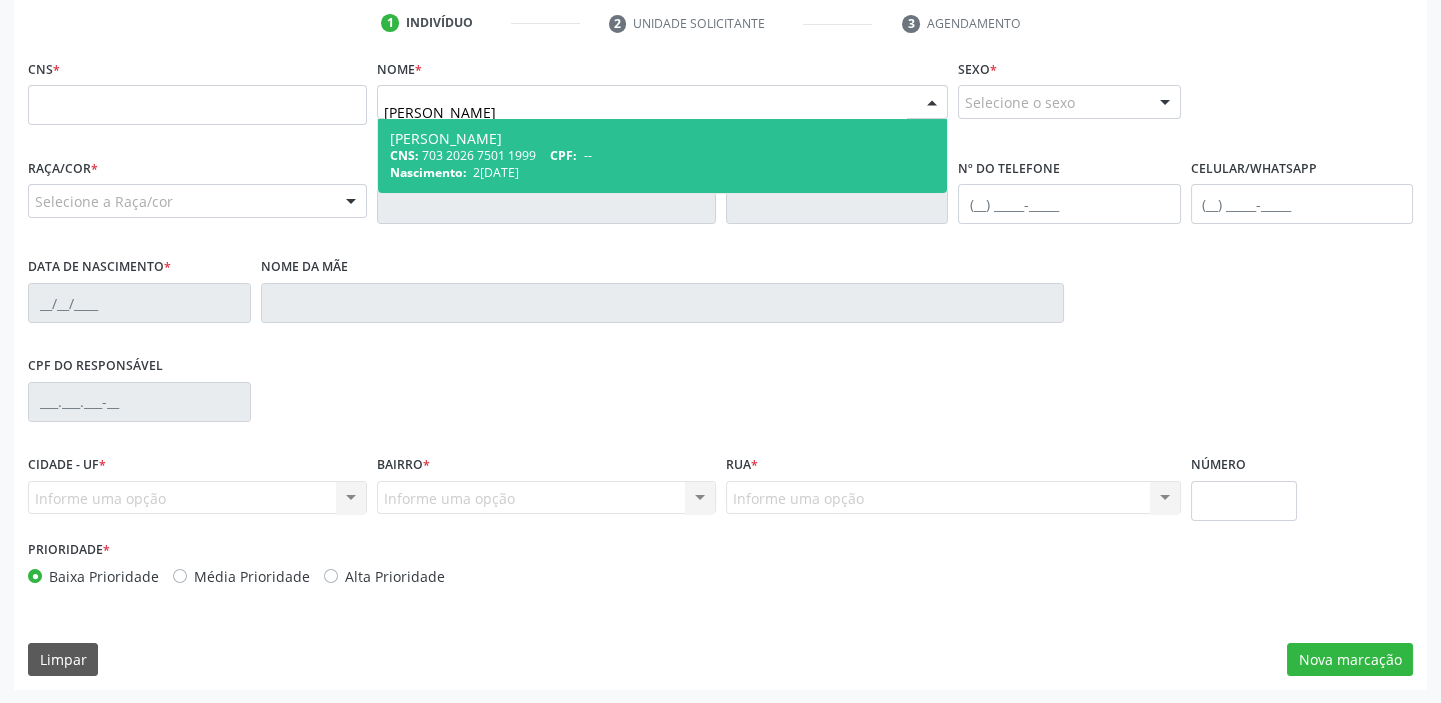 click on "Gustavo Santos Silva" at bounding box center (662, 139) 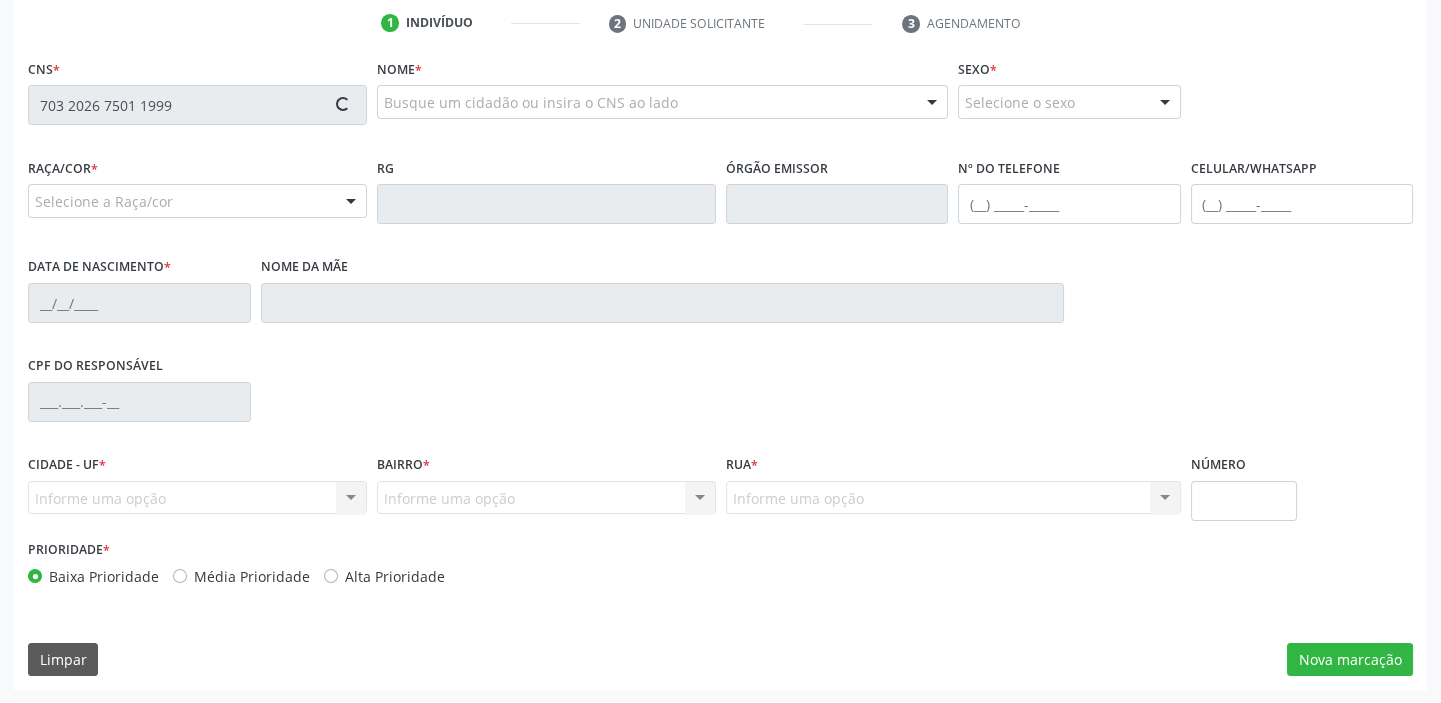 type on "703 2026 7501 1999" 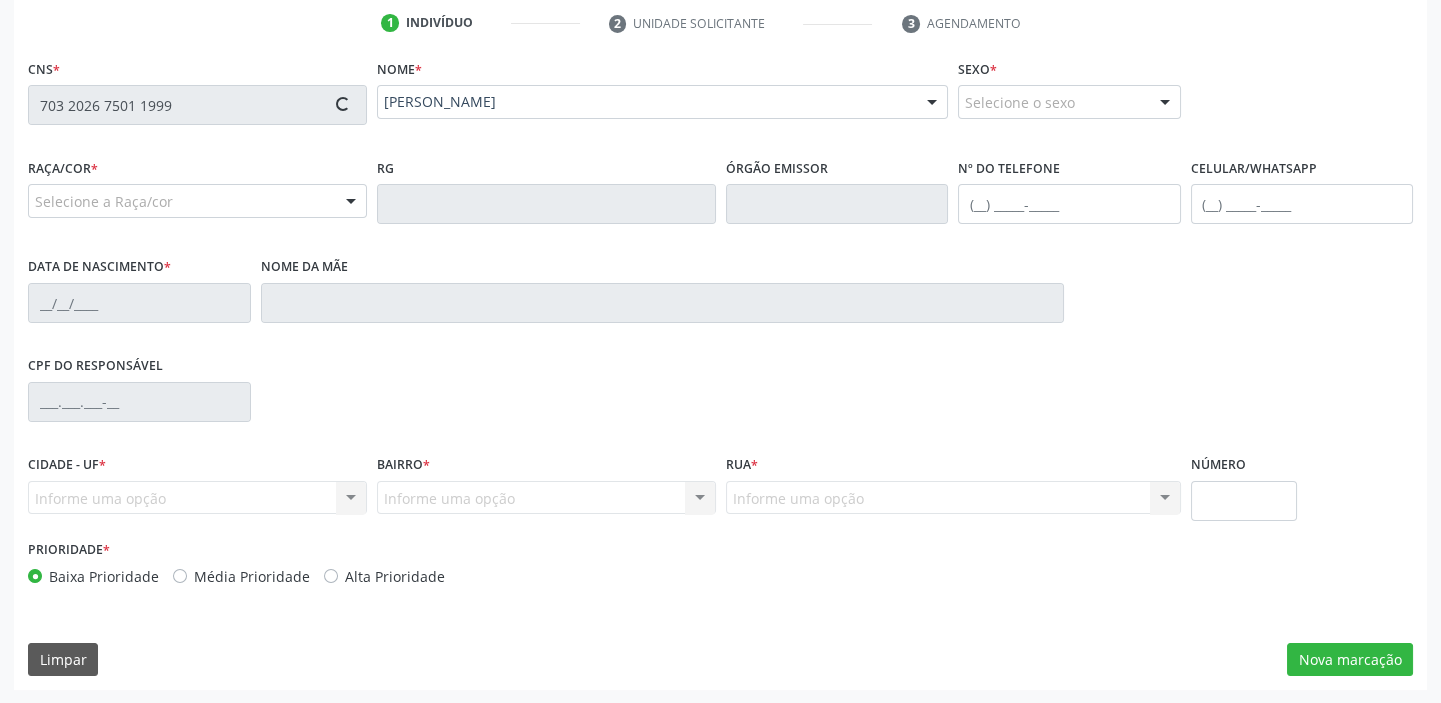 type on "(82) 99364-2415" 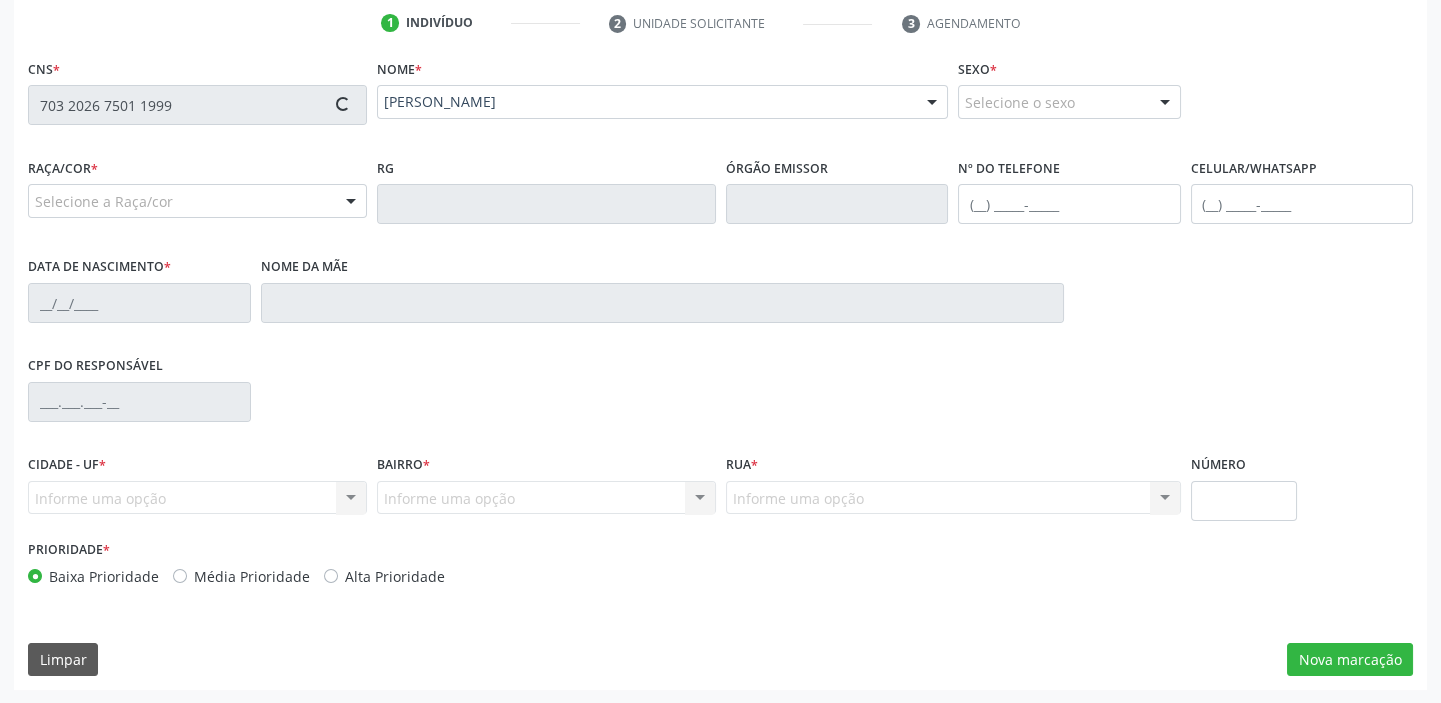 type on "29/04/2004" 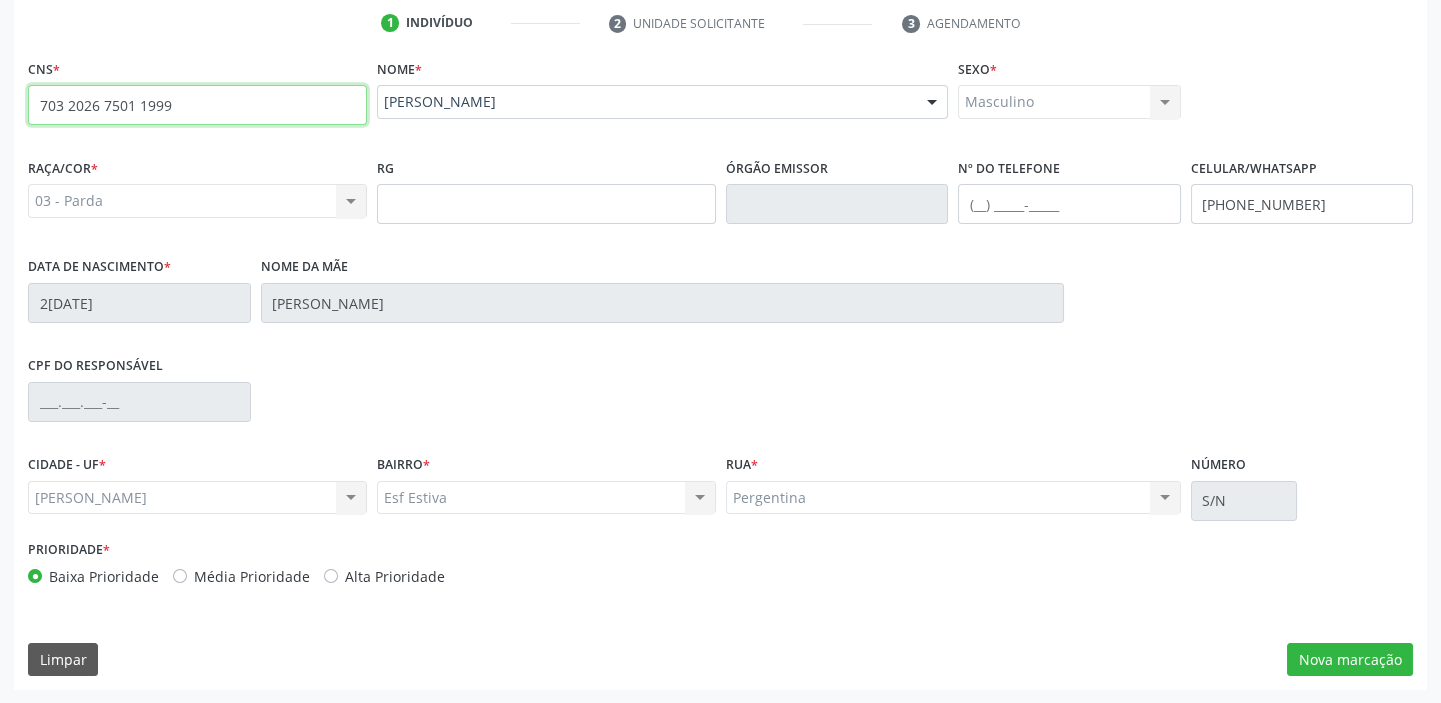 click on "703 2026 7501 1999" at bounding box center [197, 105] 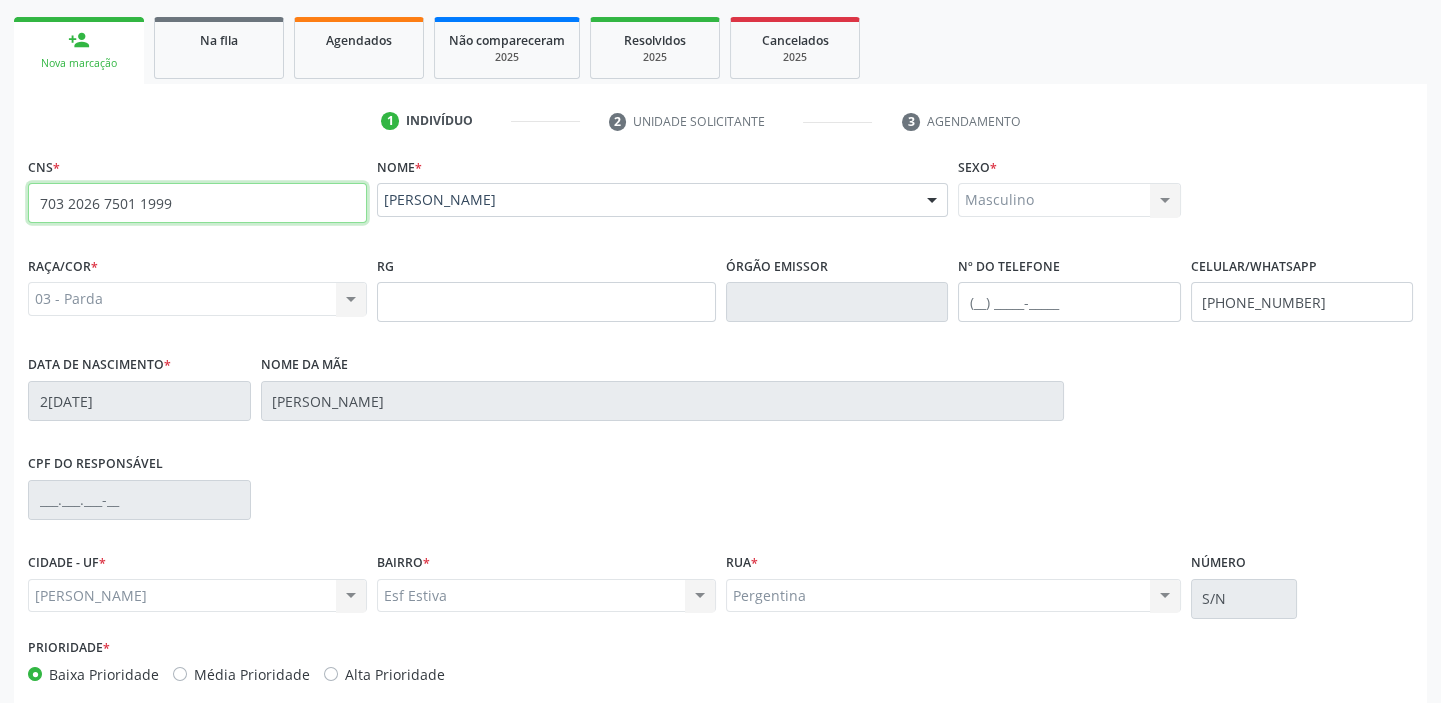 scroll, scrollTop: 408, scrollLeft: 0, axis: vertical 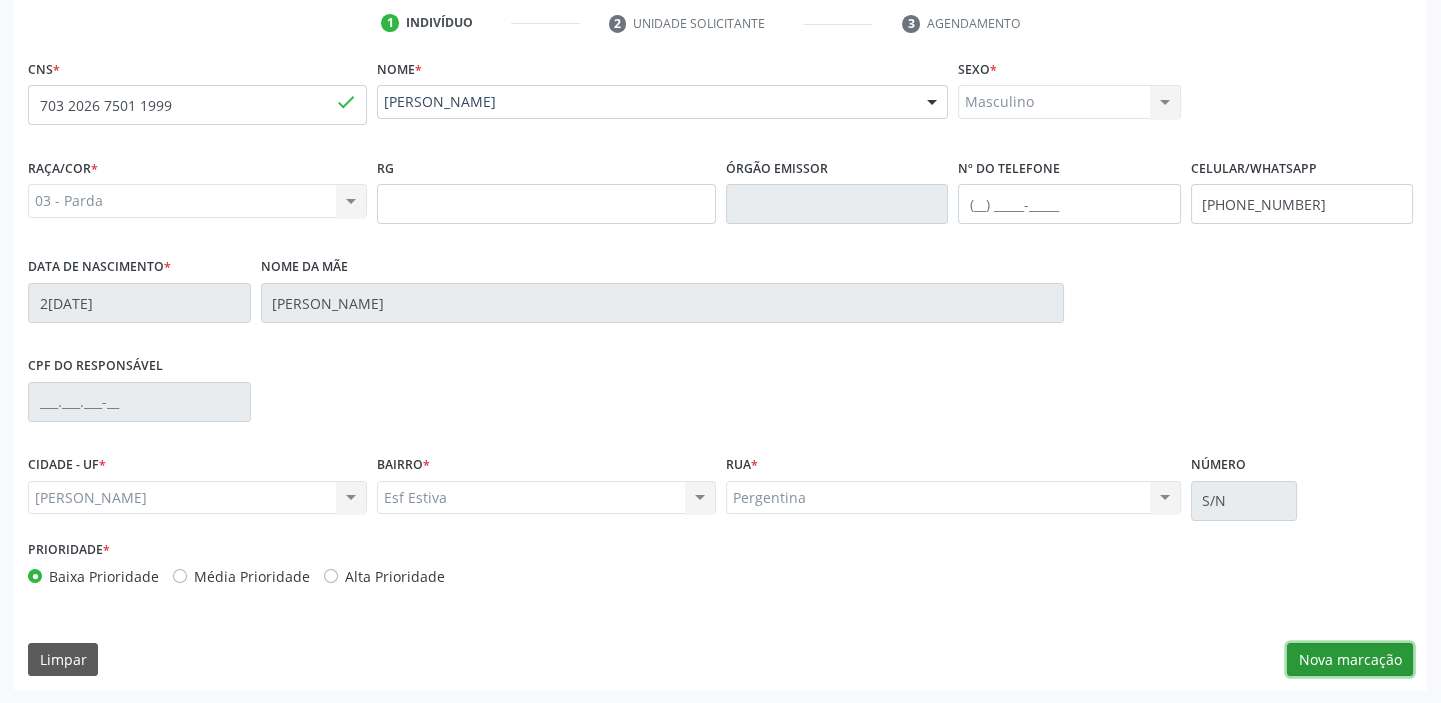 click on "Nova marcação" at bounding box center [1350, 660] 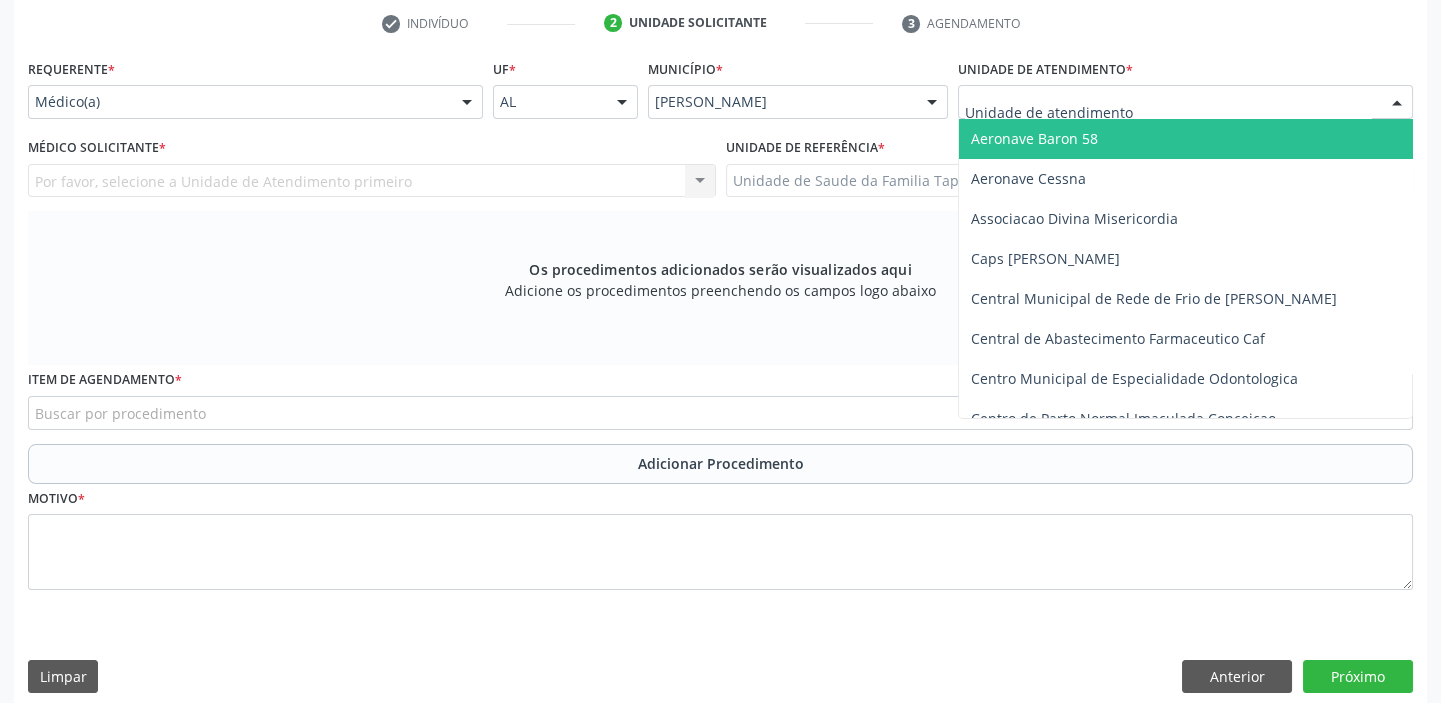 click at bounding box center (1185, 102) 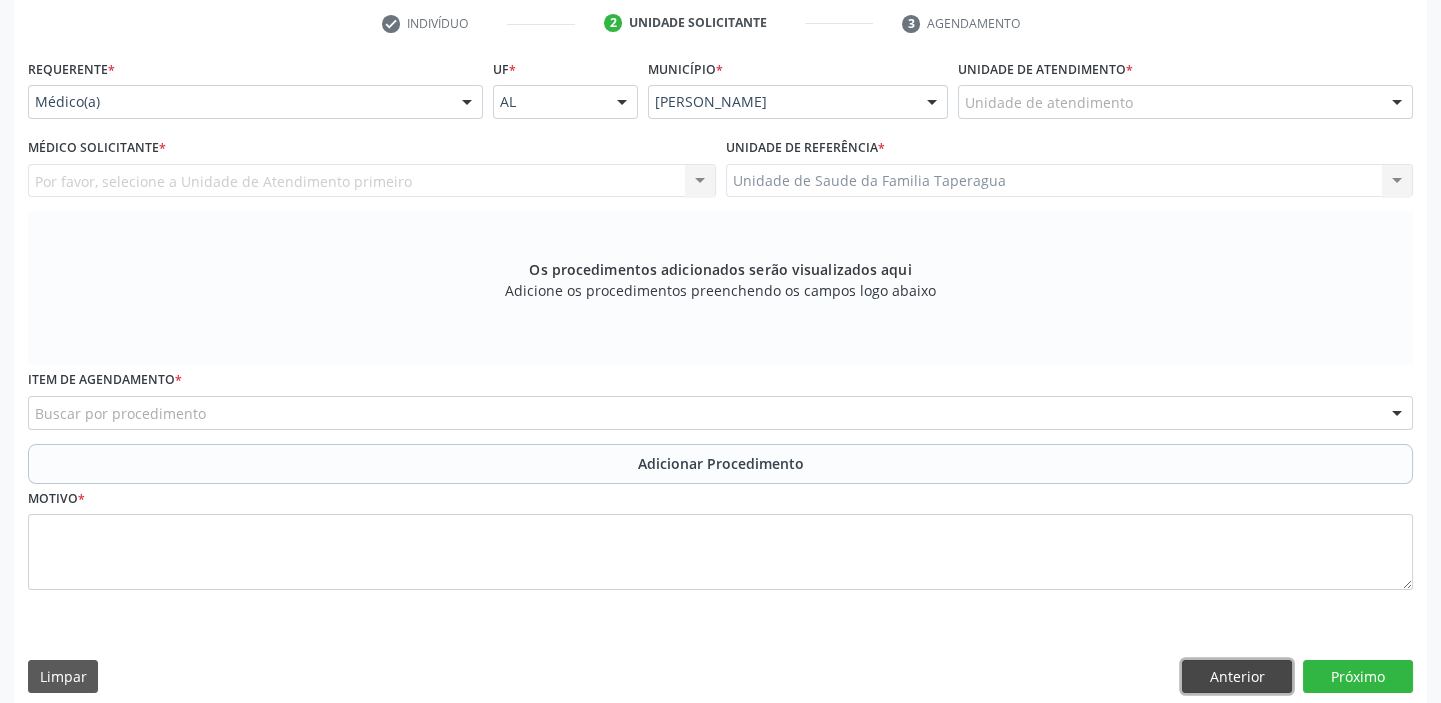 click on "Anterior" at bounding box center [1237, 677] 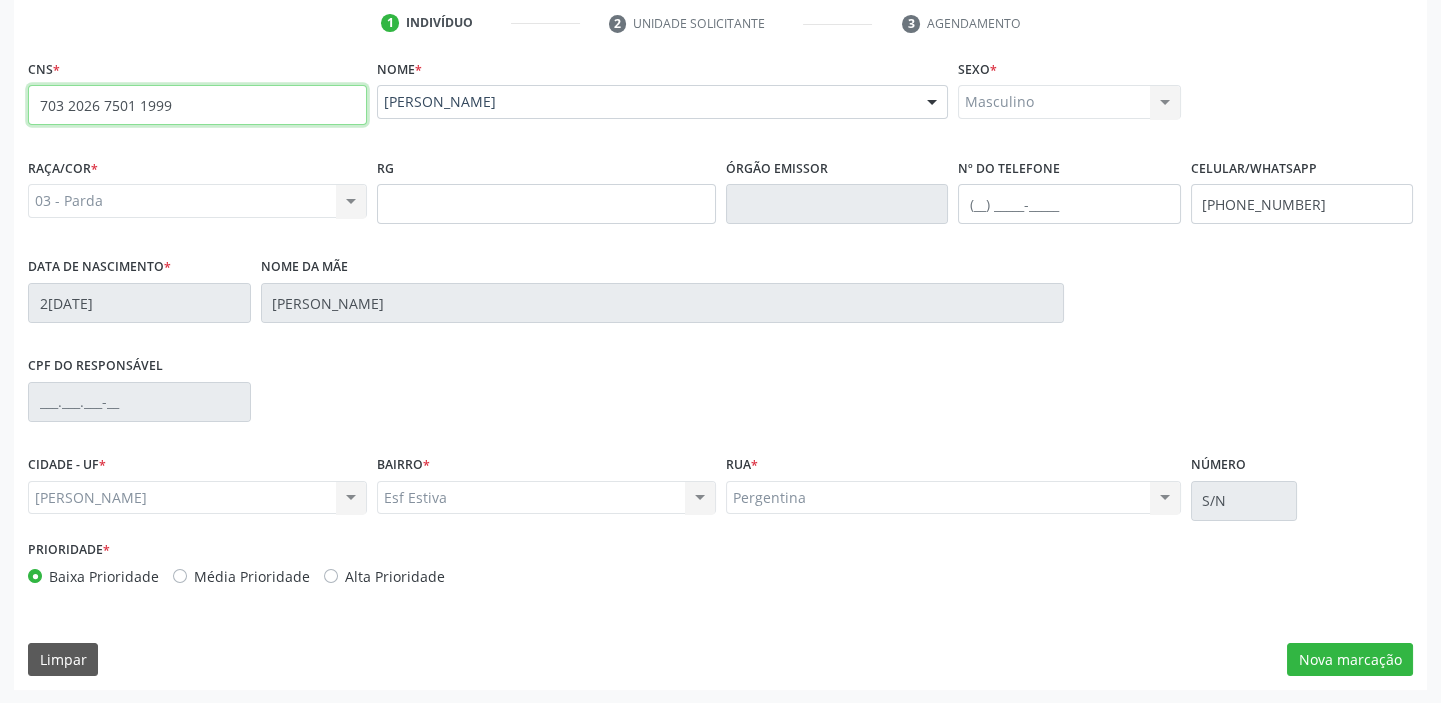click on "703 2026 7501 1999" at bounding box center (197, 105) 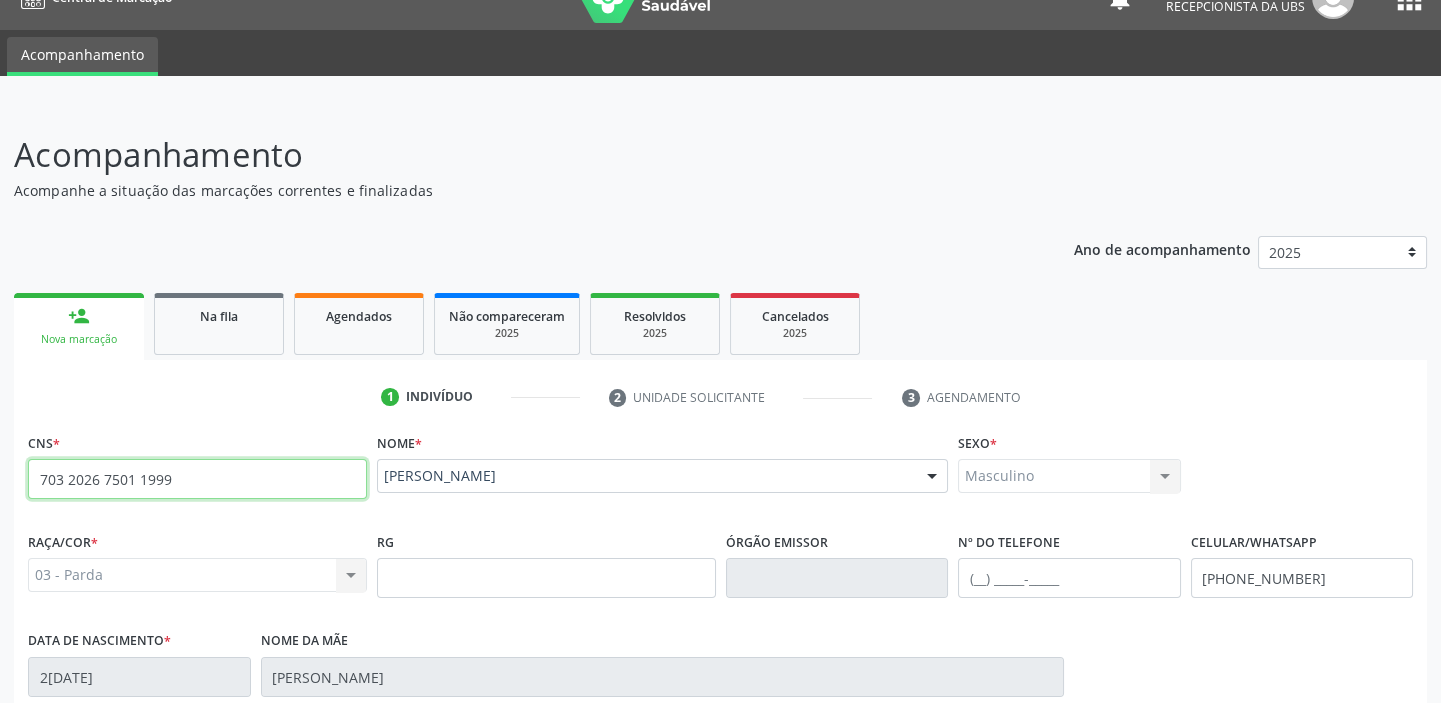 scroll, scrollTop: 0, scrollLeft: 0, axis: both 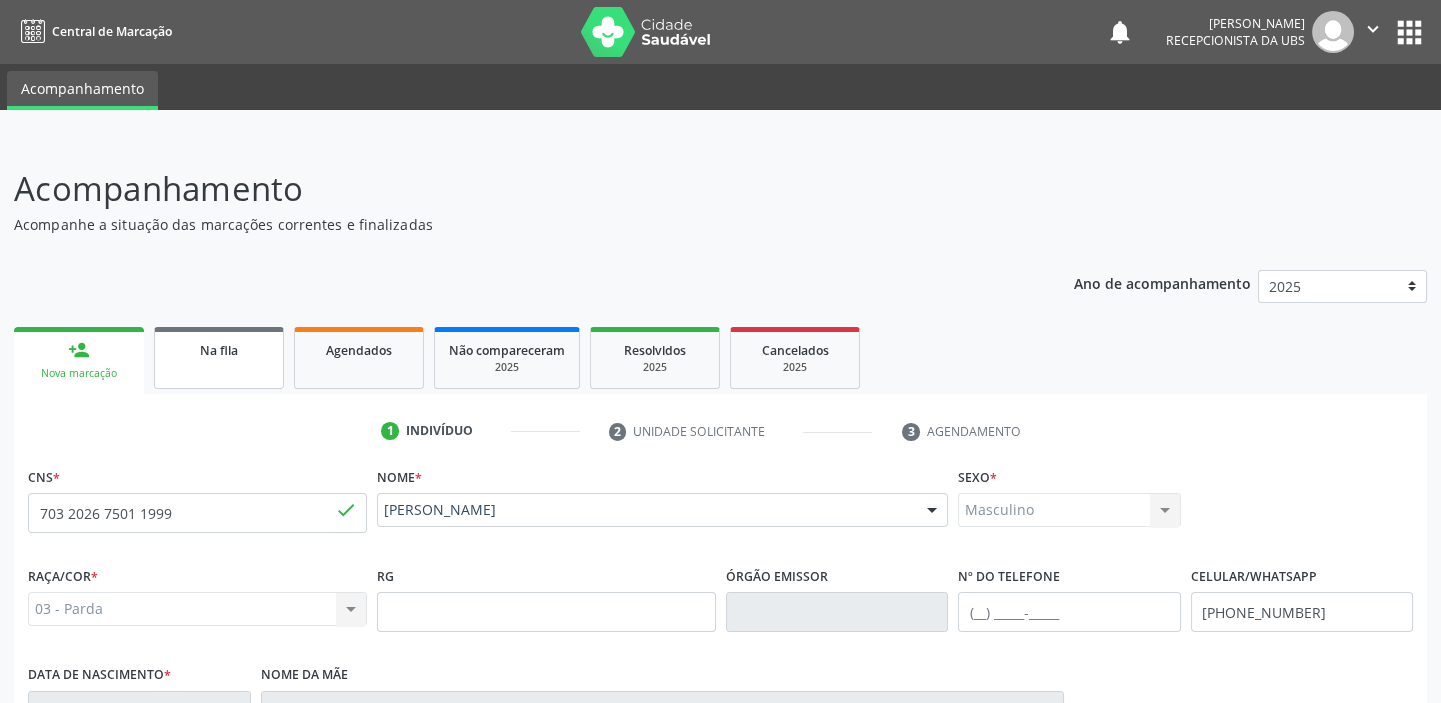 click on "Na fila" at bounding box center [219, 350] 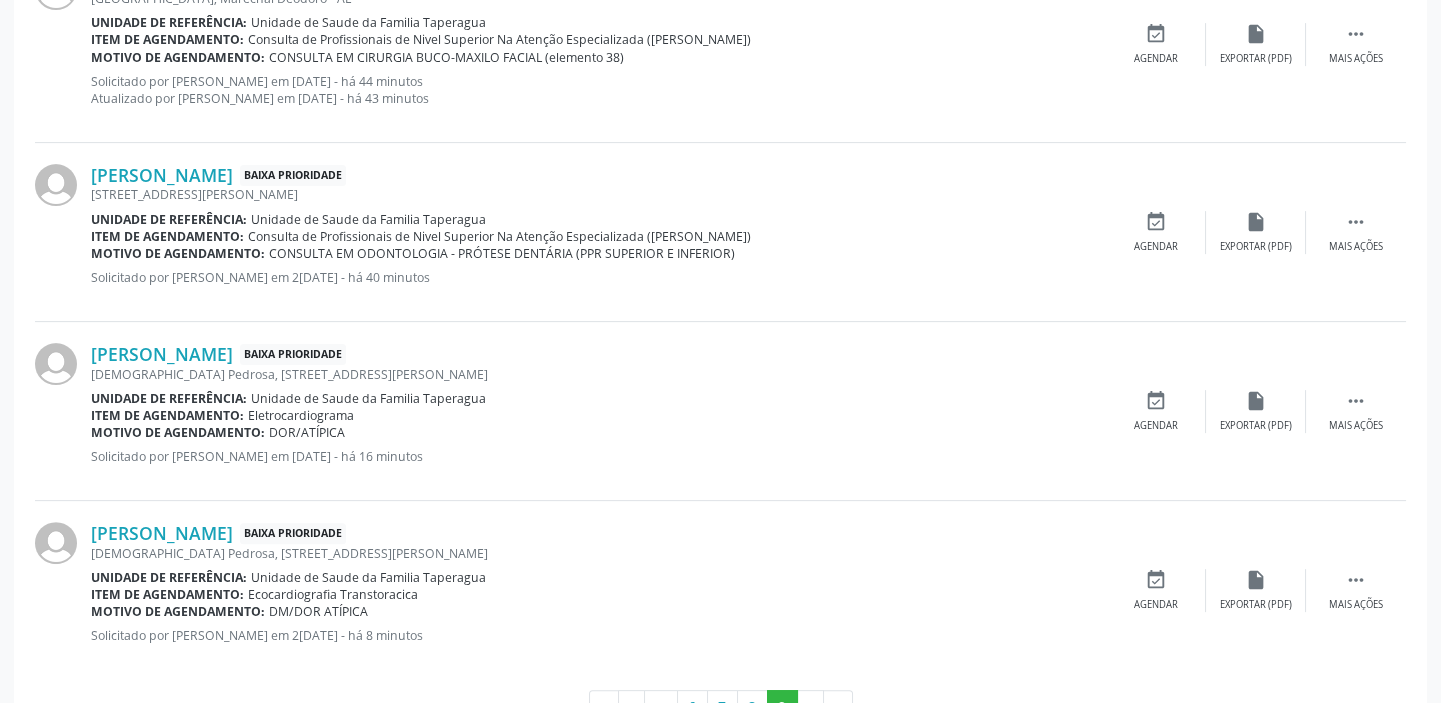 scroll, scrollTop: 1631, scrollLeft: 0, axis: vertical 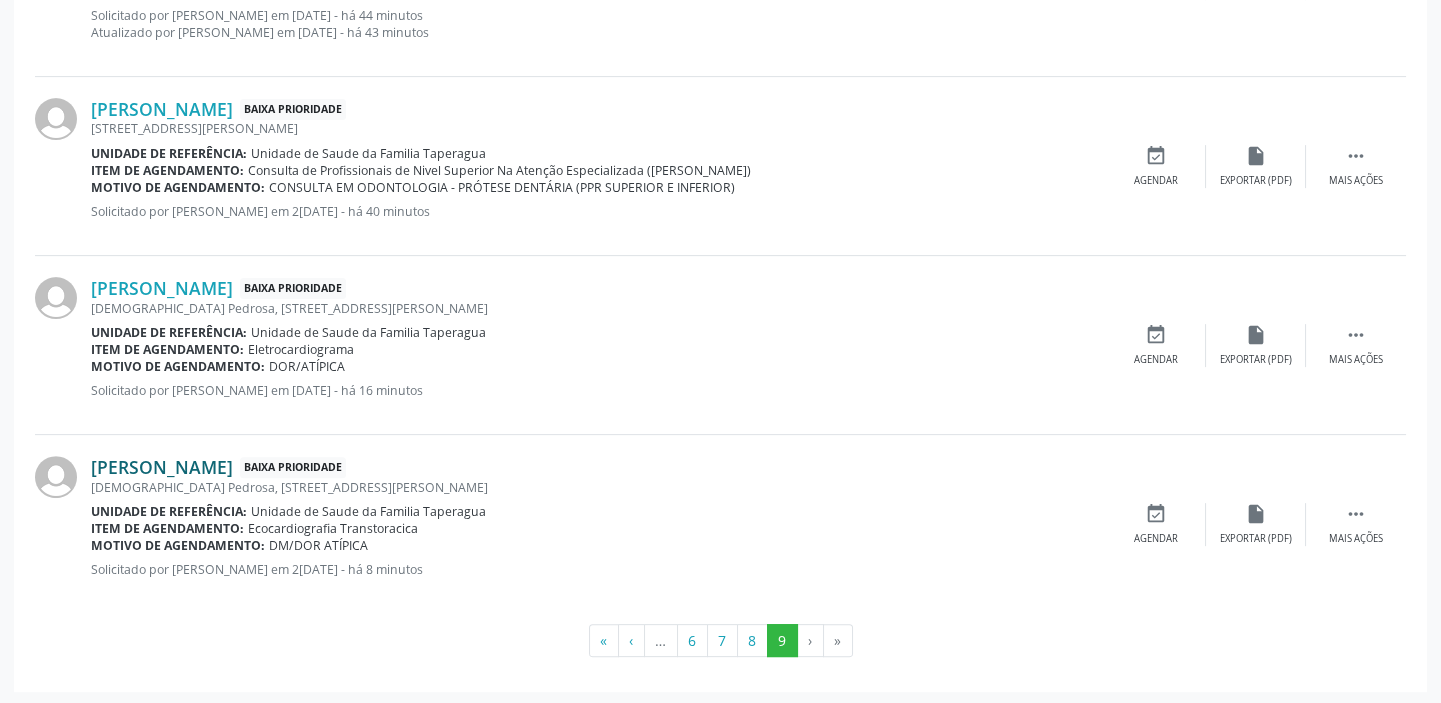 click on "[PERSON_NAME]" at bounding box center (162, 467) 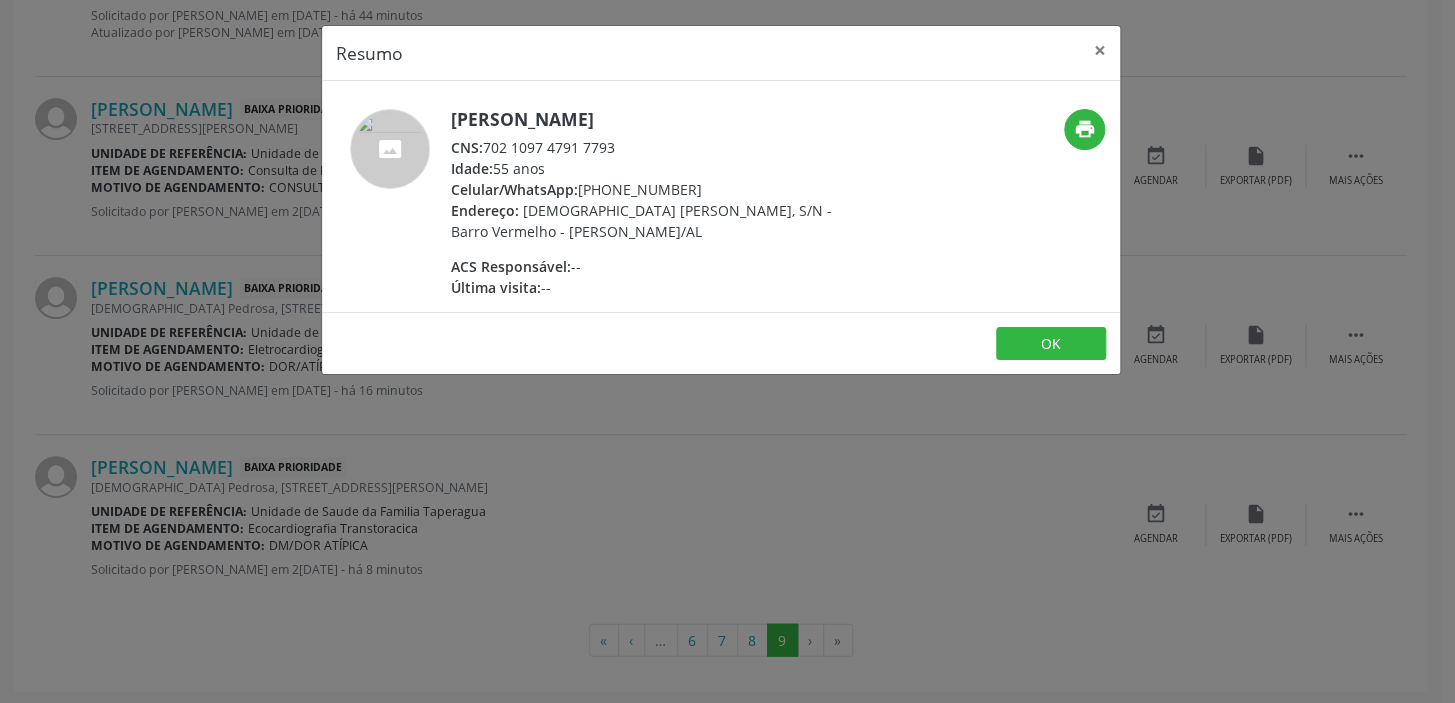 drag, startPoint x: 485, startPoint y: 145, endPoint x: 638, endPoint y: 145, distance: 153 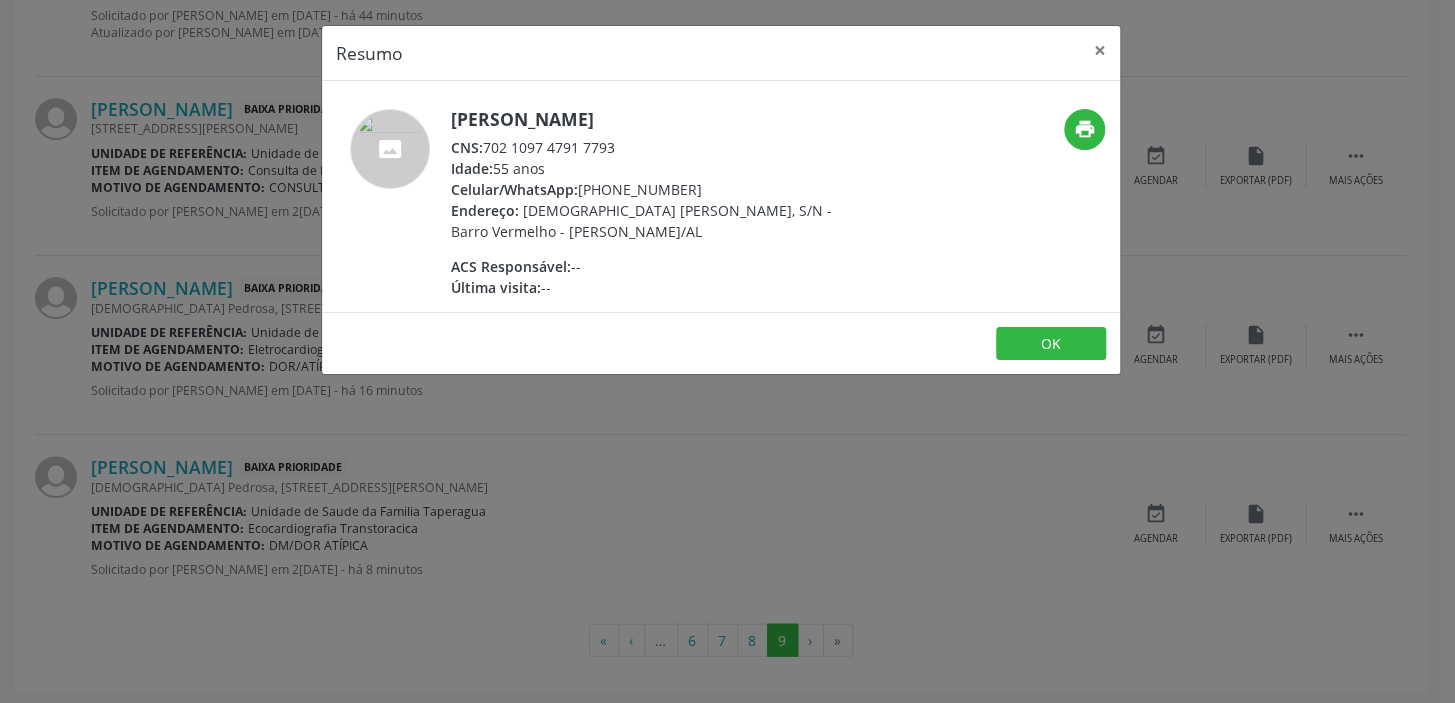 click on "Resumo ×
[PERSON_NAME]
CNS:
702 1097 4791 7793
Idade:
55 anos
Celular/WhatsApp:
[PHONE_NUMBER]
Endereço:
[DEMOGRAPHIC_DATA] [PERSON_NAME],
S/N -
Barro Vermelho
-
[PERSON_NAME]/AL
ACS Responsável:
--
Última visita:
--
print   OK" at bounding box center (727, 351) 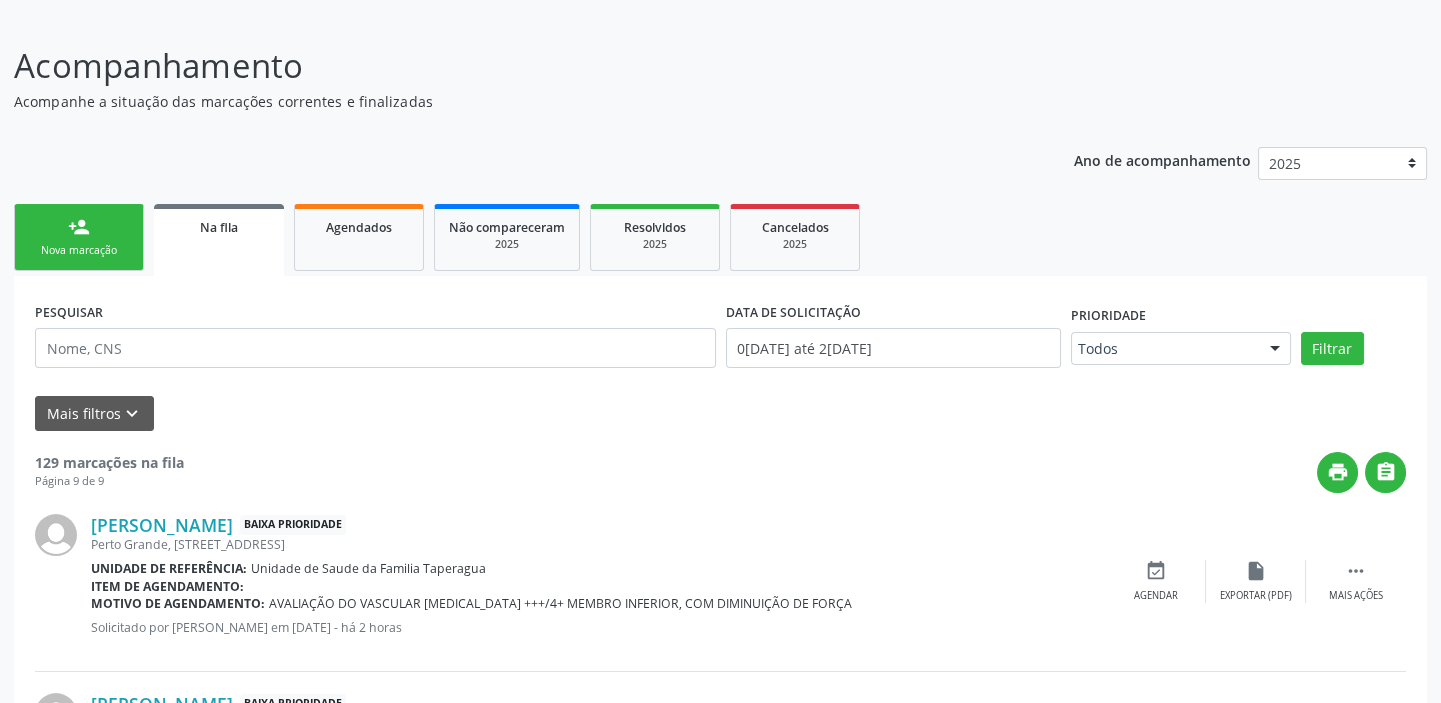 scroll, scrollTop: 110, scrollLeft: 0, axis: vertical 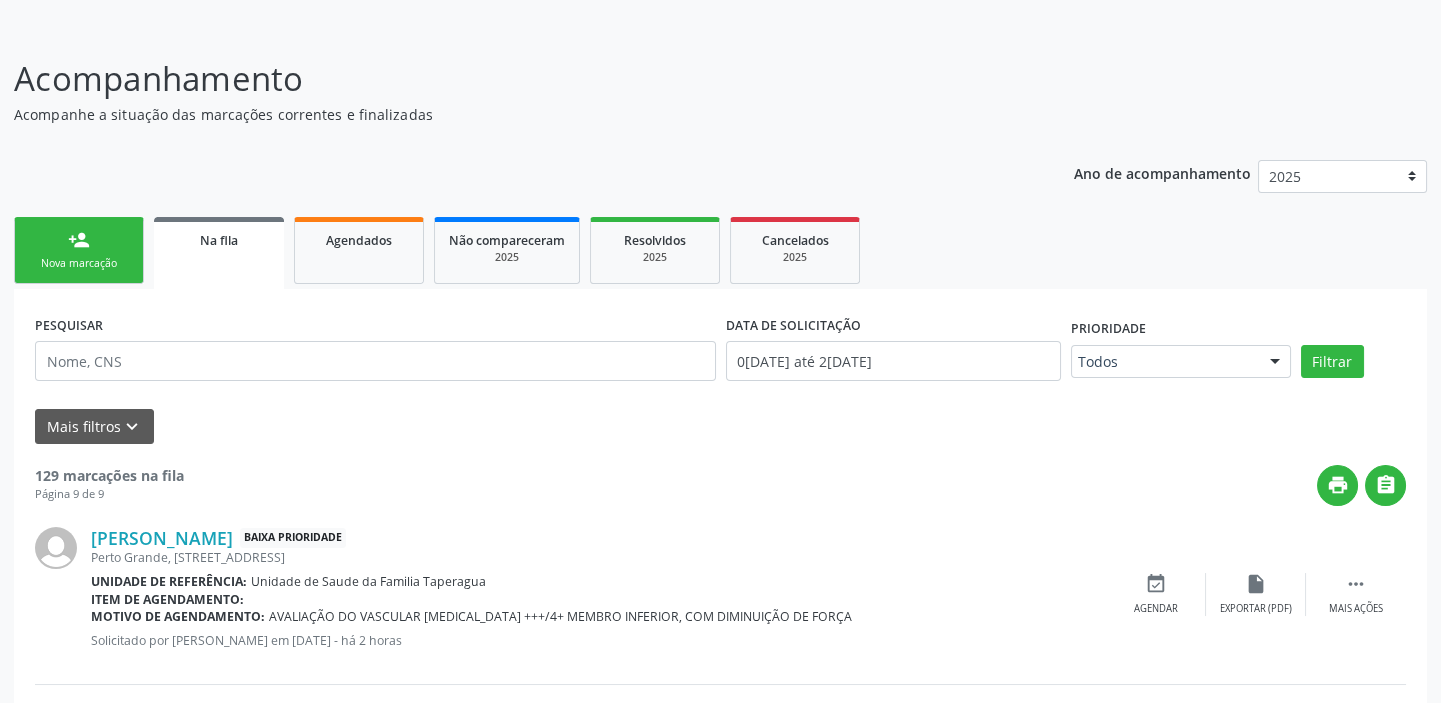 click on "person_add
Nova marcação" at bounding box center [79, 250] 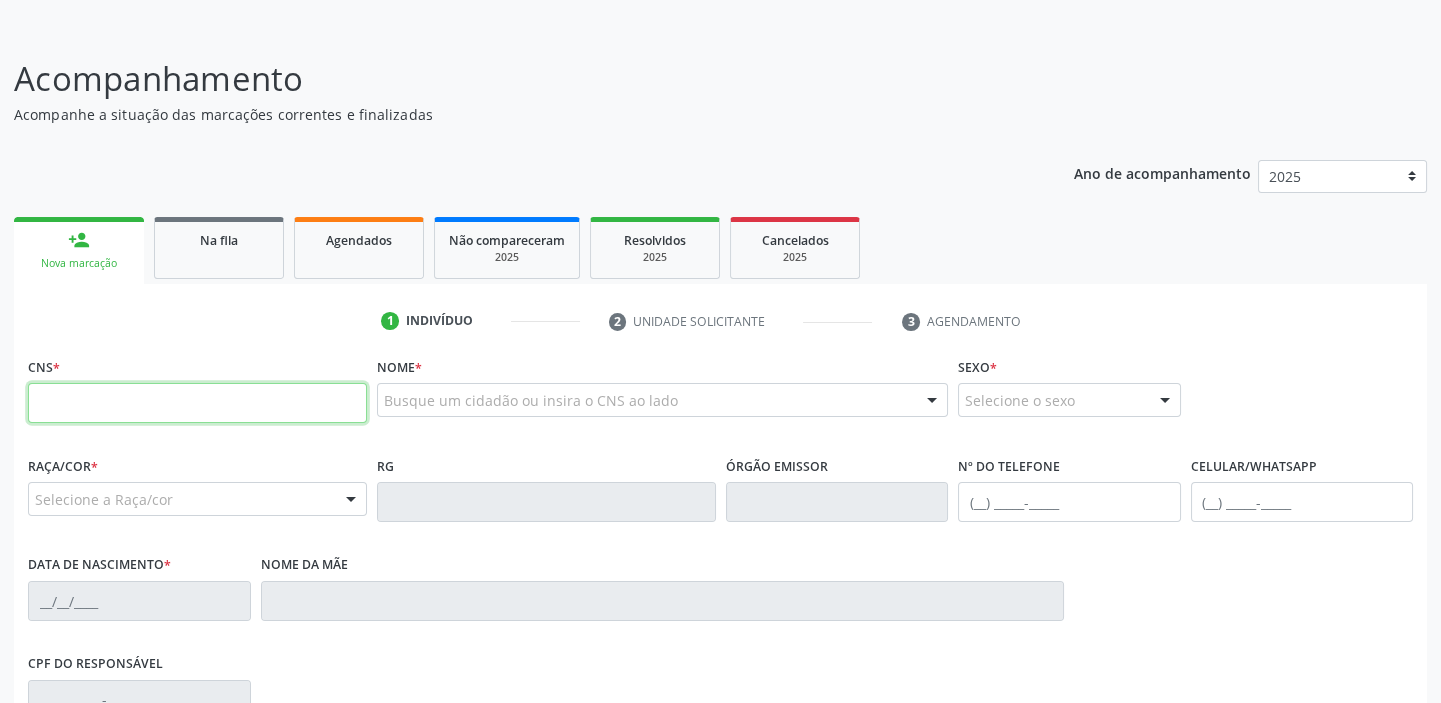 click at bounding box center (197, 403) 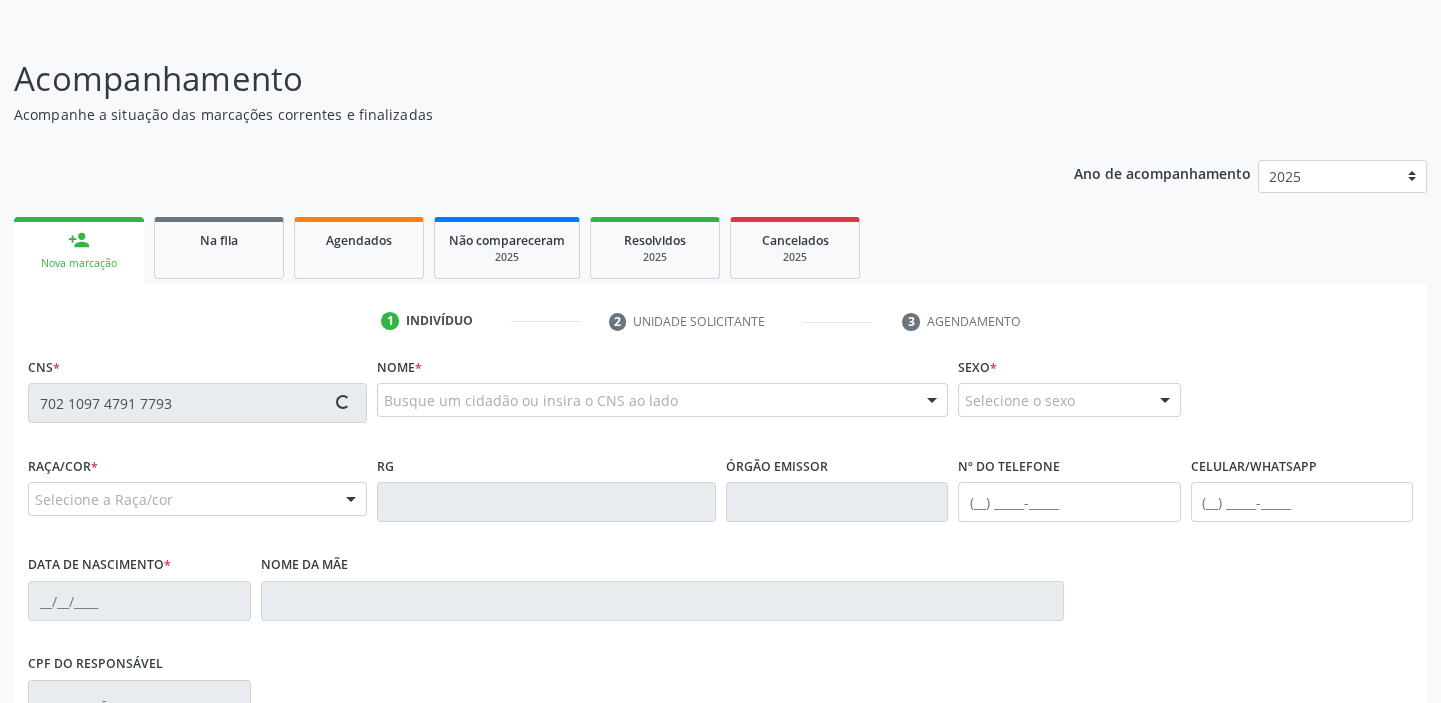 type on "702 1097 4791 7793" 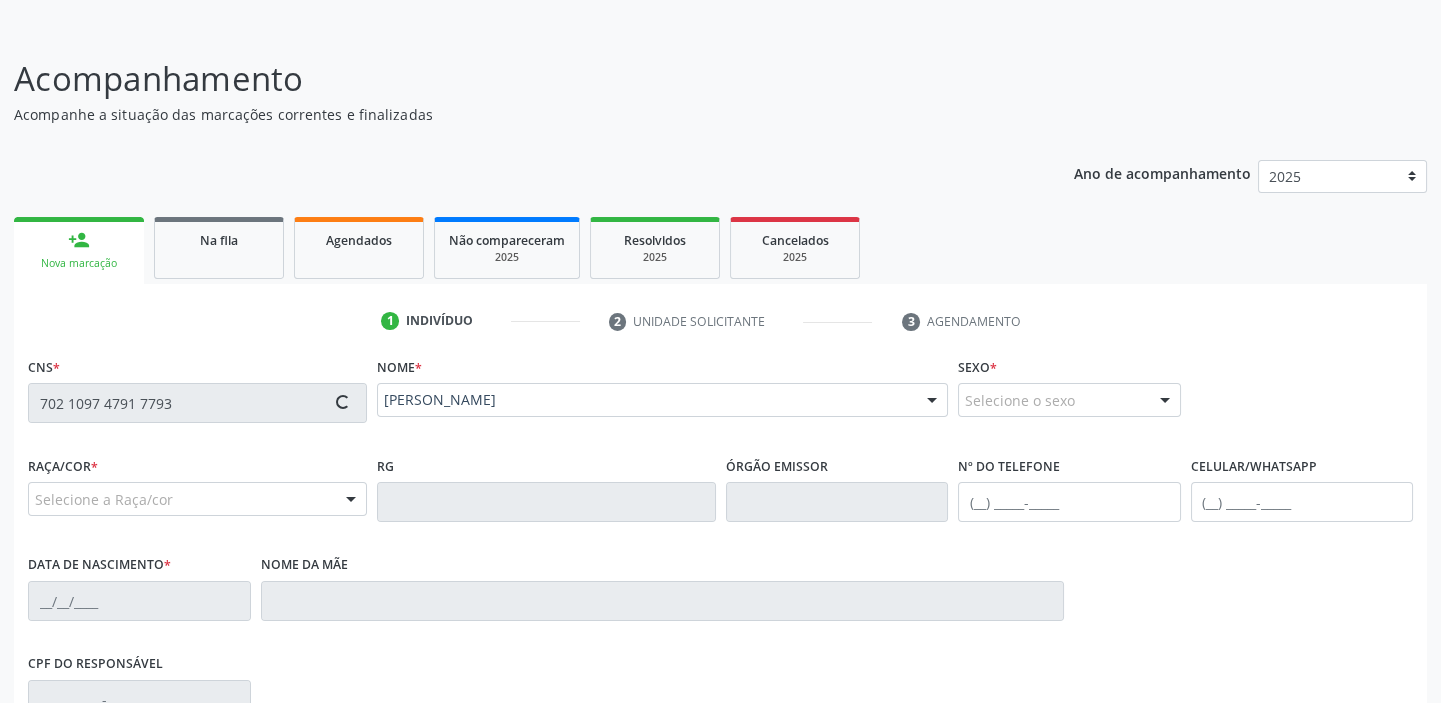 type on "[PHONE_NUMBER]" 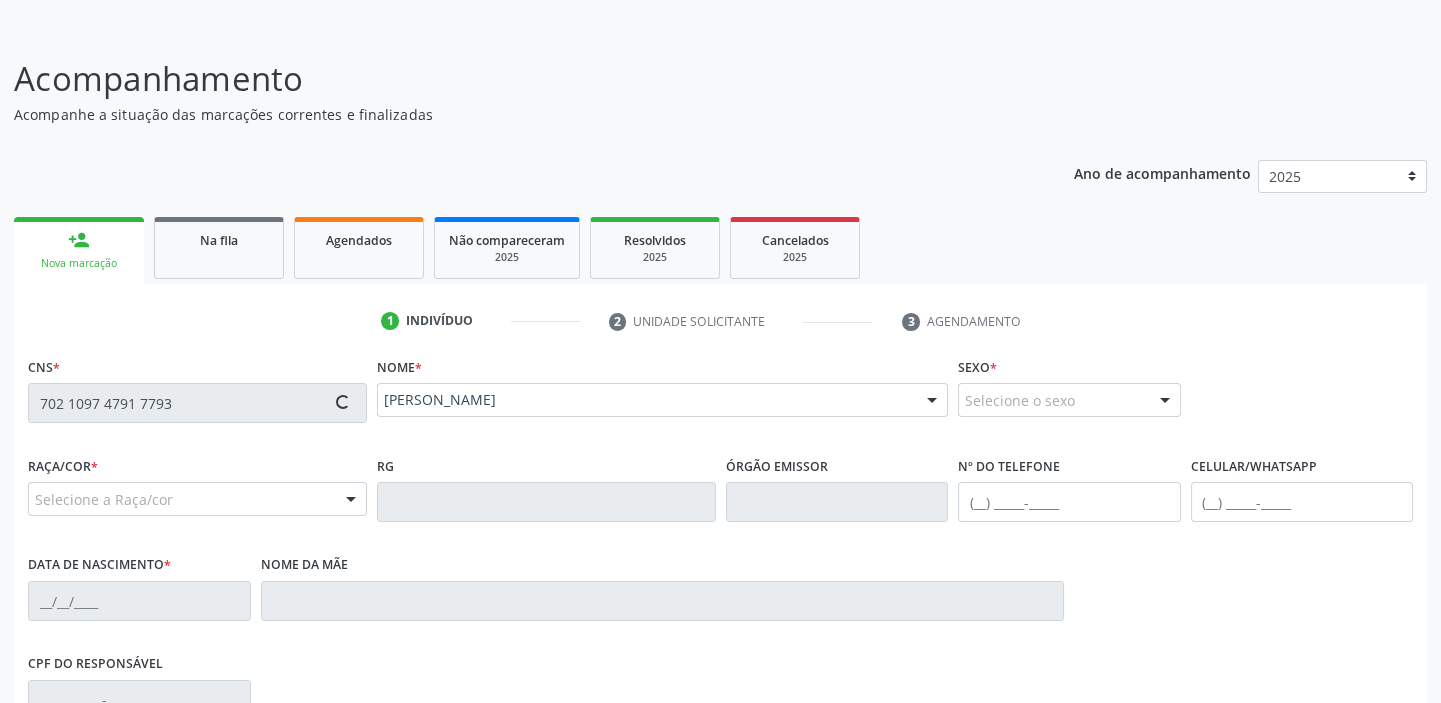 type on "2[DATE]" 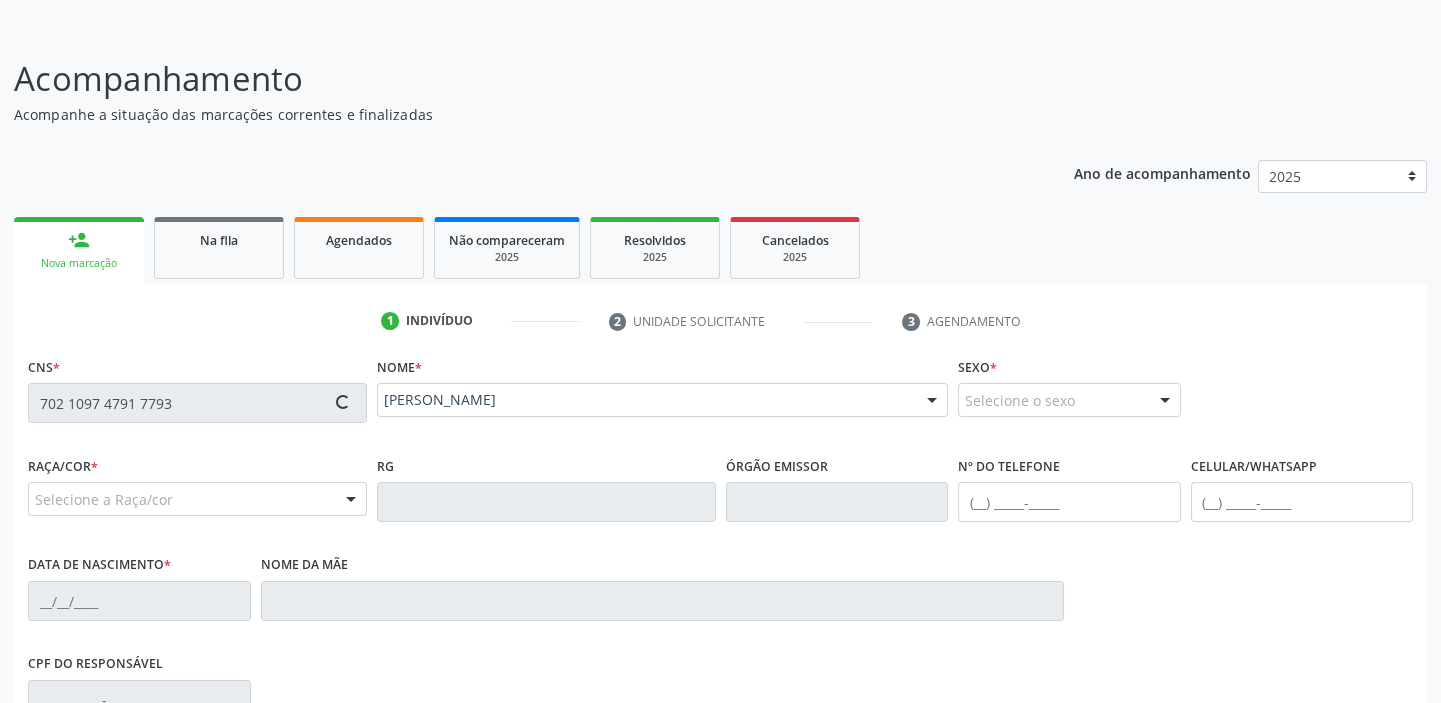 type on "[PERSON_NAME]" 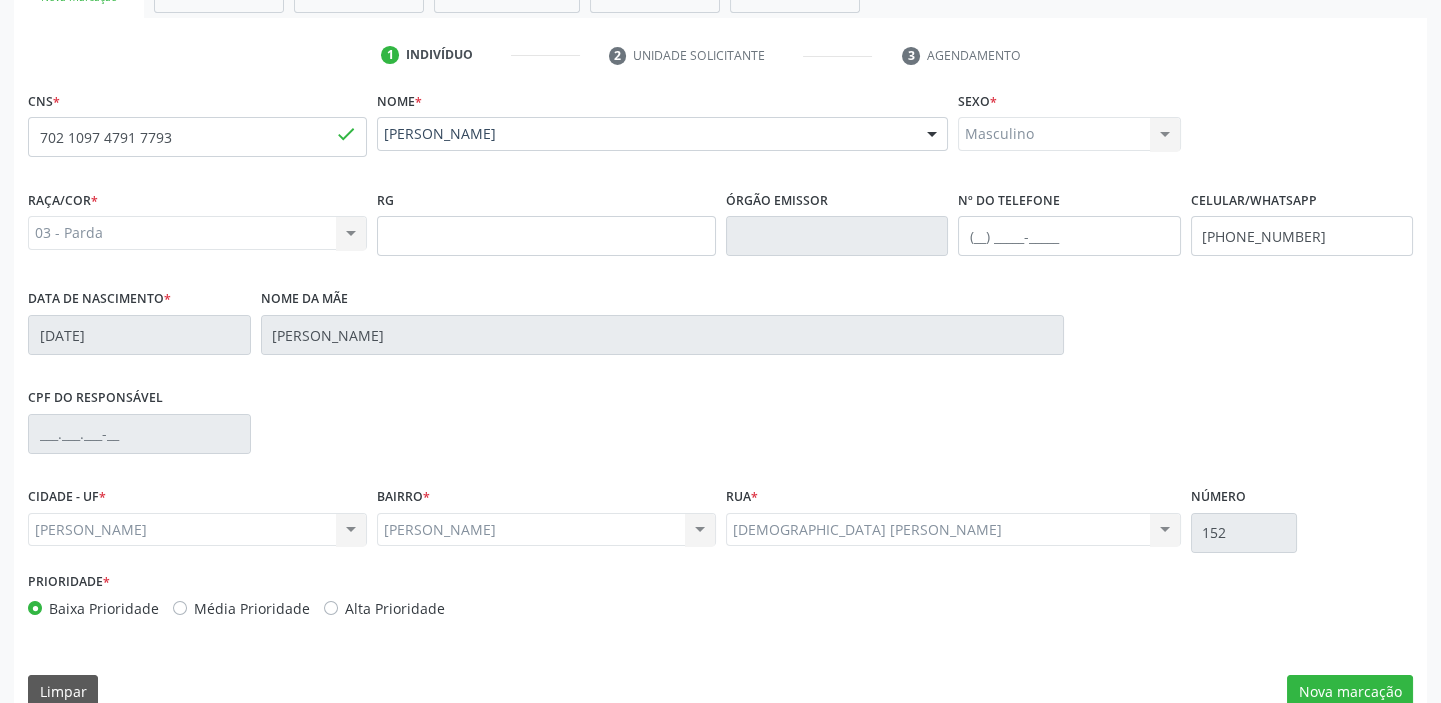 scroll, scrollTop: 408, scrollLeft: 0, axis: vertical 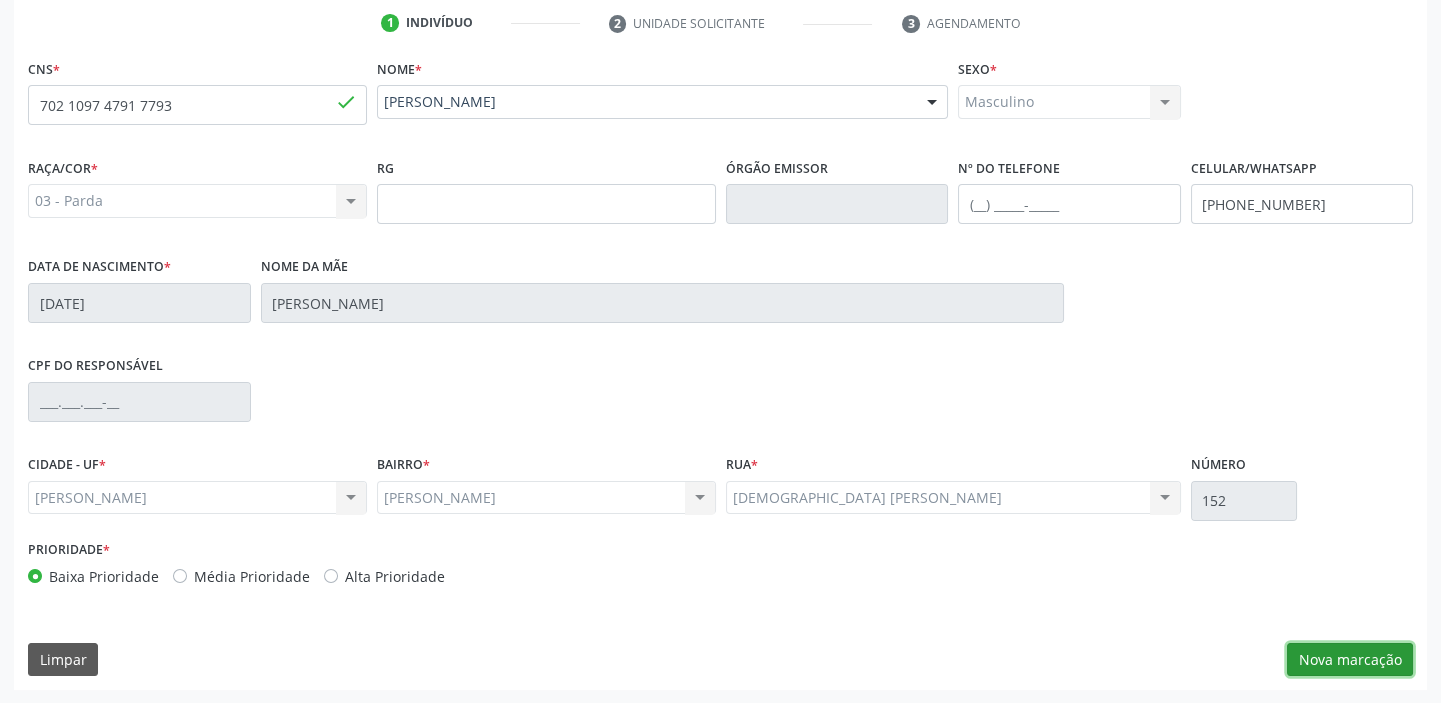 click on "Nova marcação" at bounding box center (1350, 660) 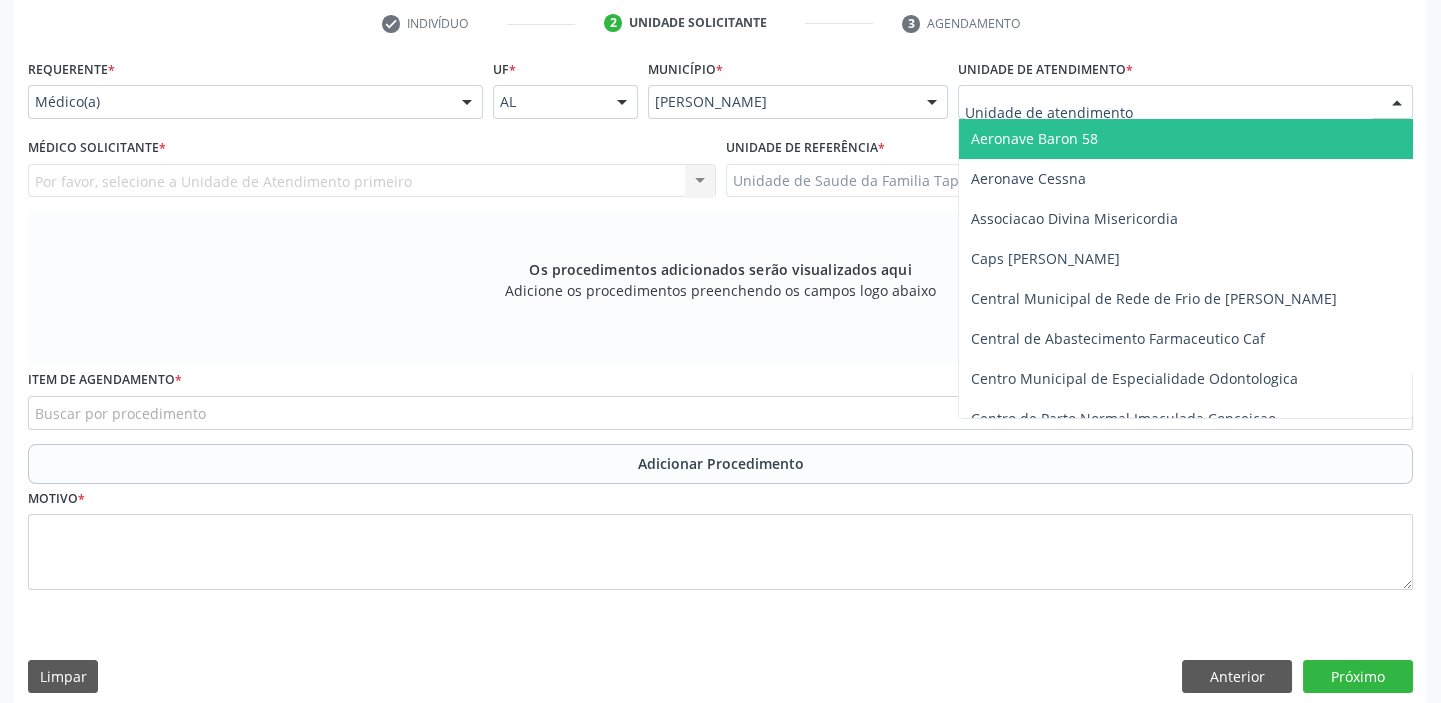 click at bounding box center [1185, 102] 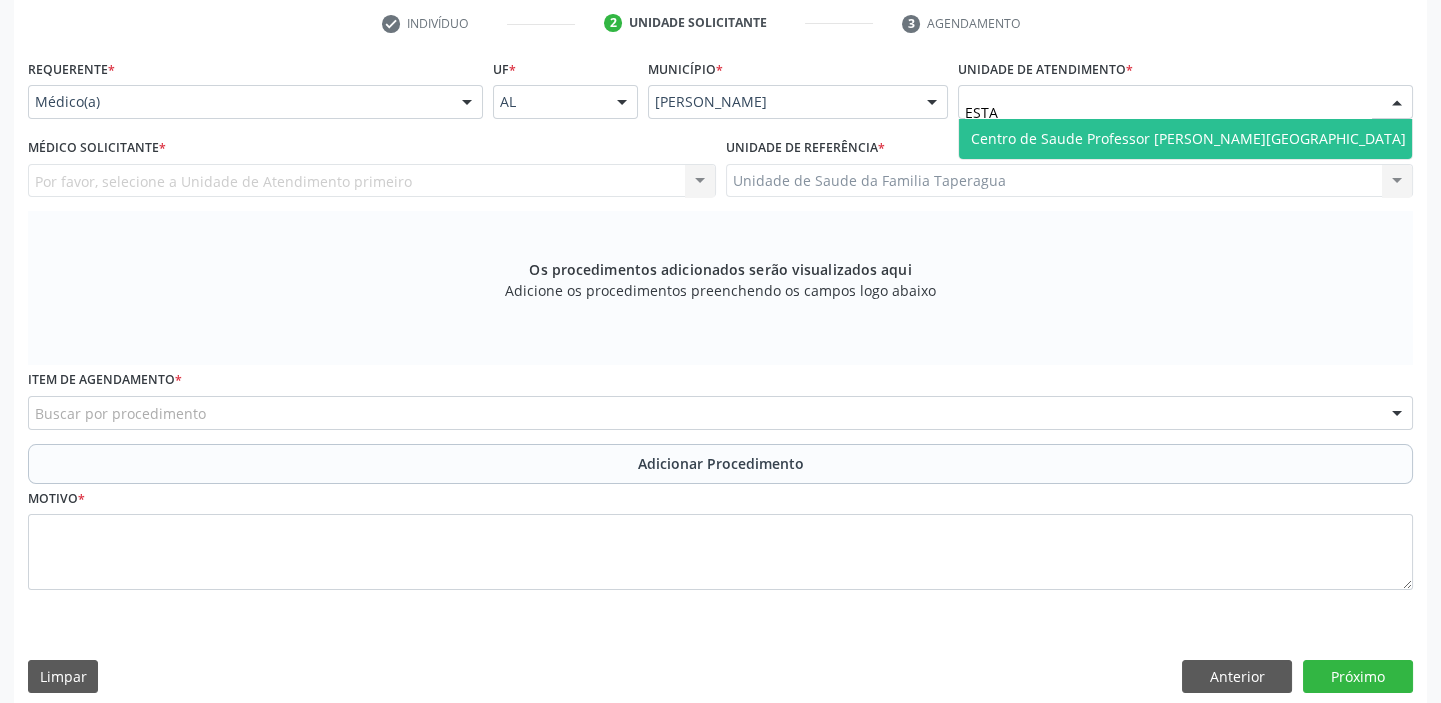 type on "ESTAC" 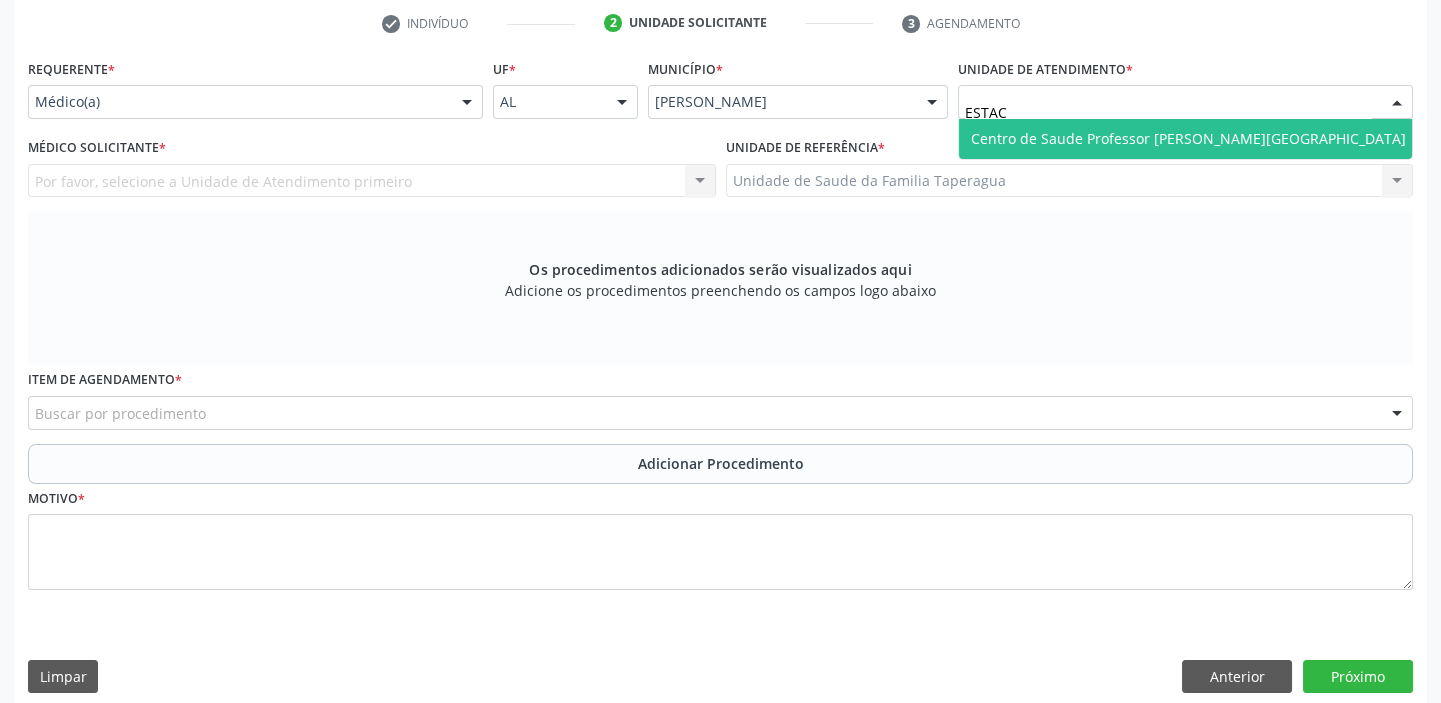 click on "Centro de Saude Professor [PERSON_NAME][GEOGRAPHIC_DATA]" at bounding box center (1188, 138) 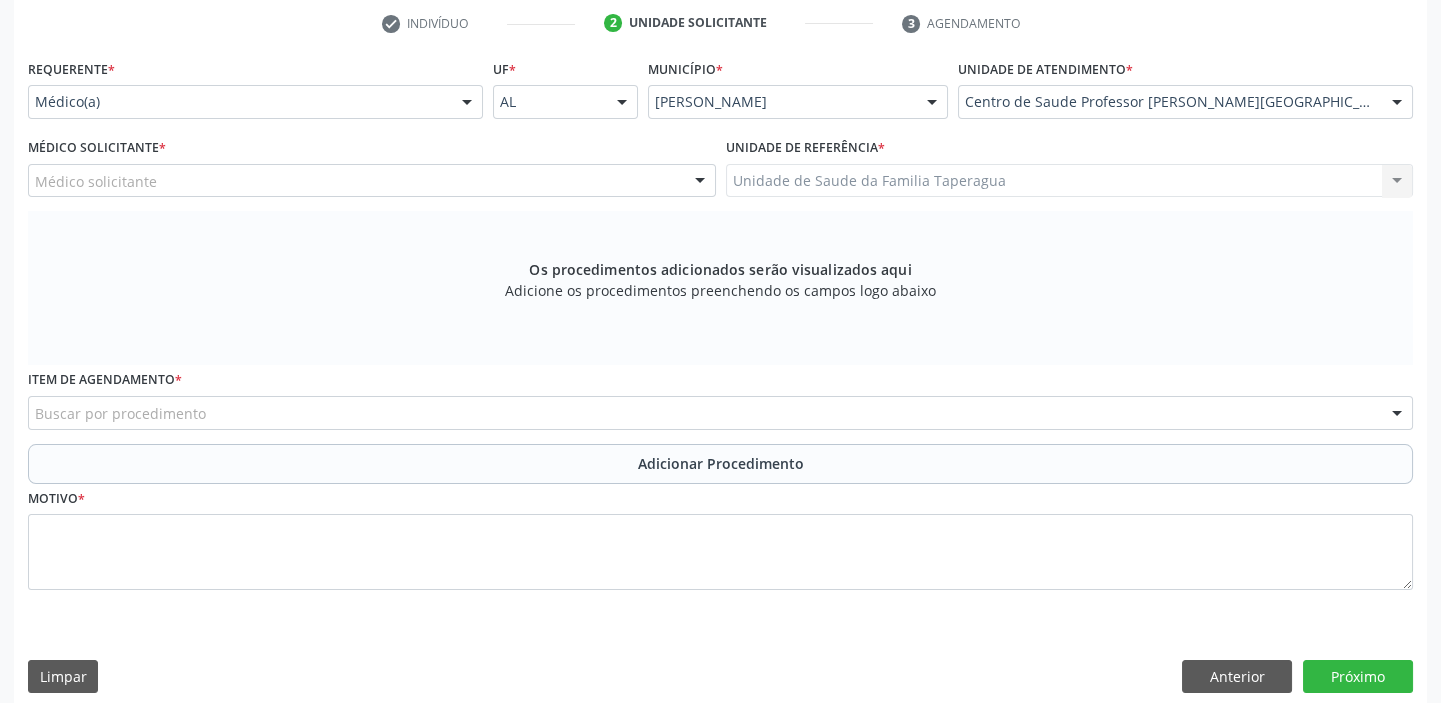 click on "Médico solicitante" at bounding box center [372, 181] 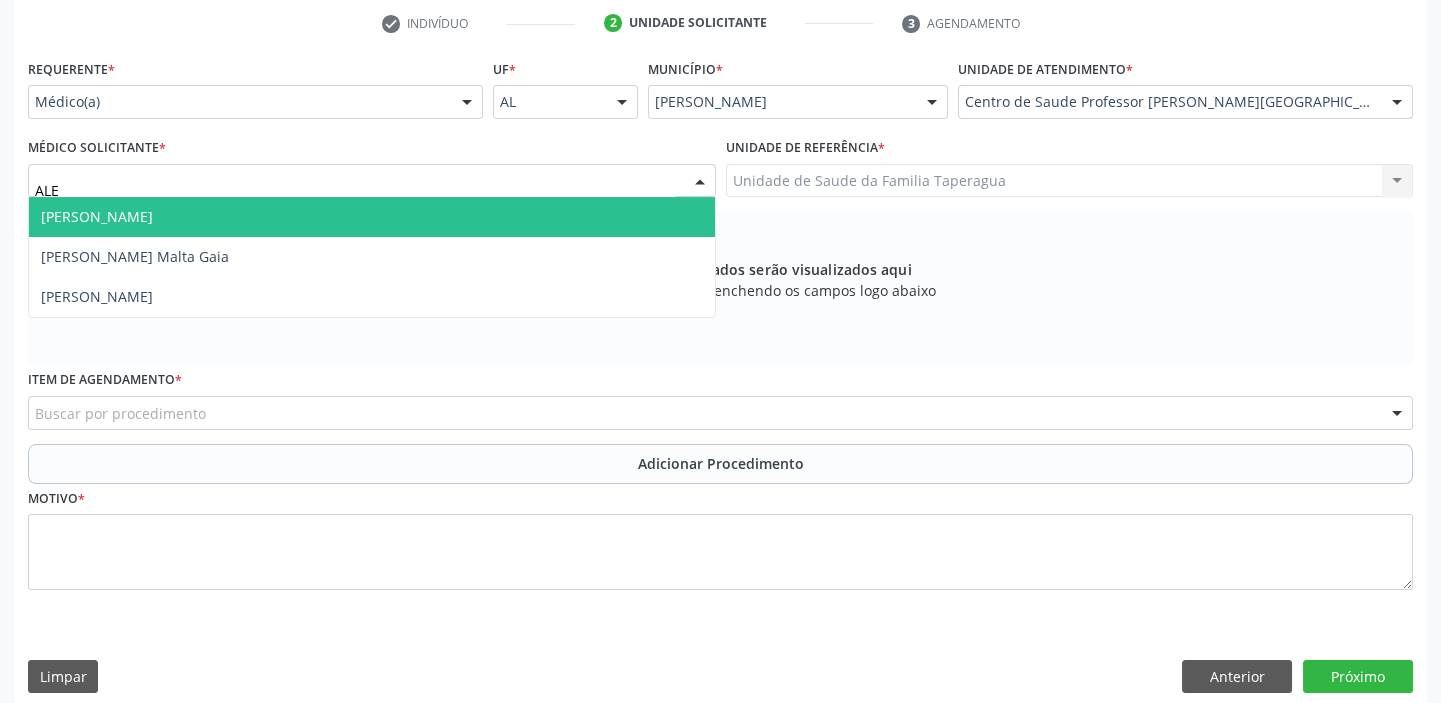 type on "[PERSON_NAME]" 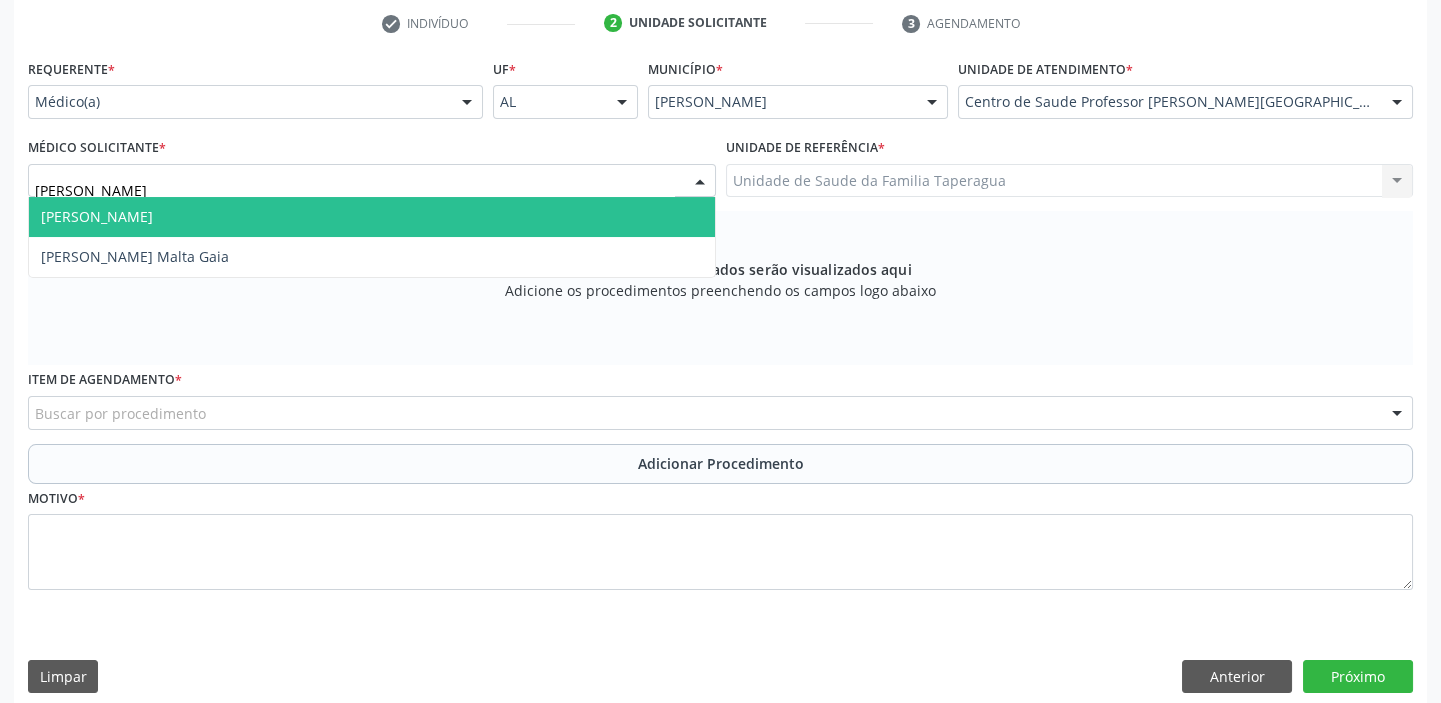 click on "[PERSON_NAME]" at bounding box center (372, 217) 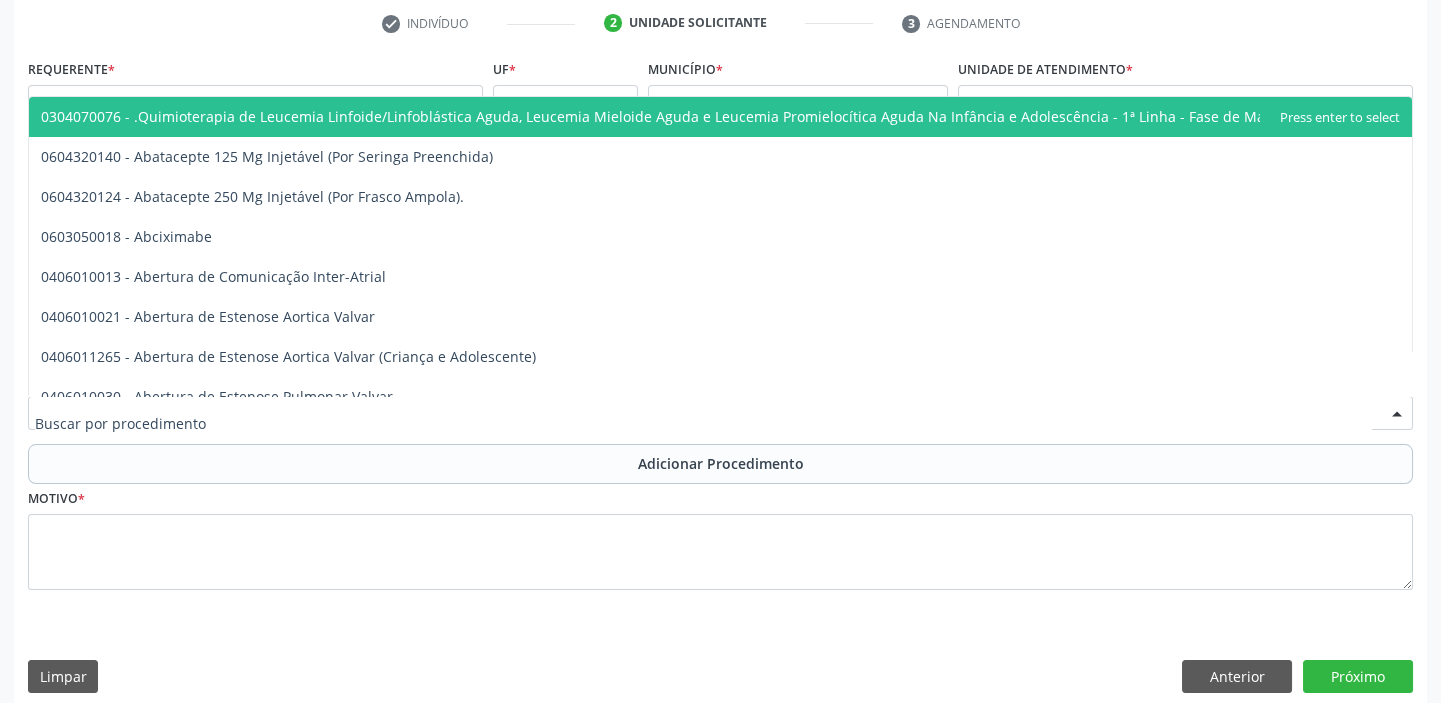 click at bounding box center [720, 413] 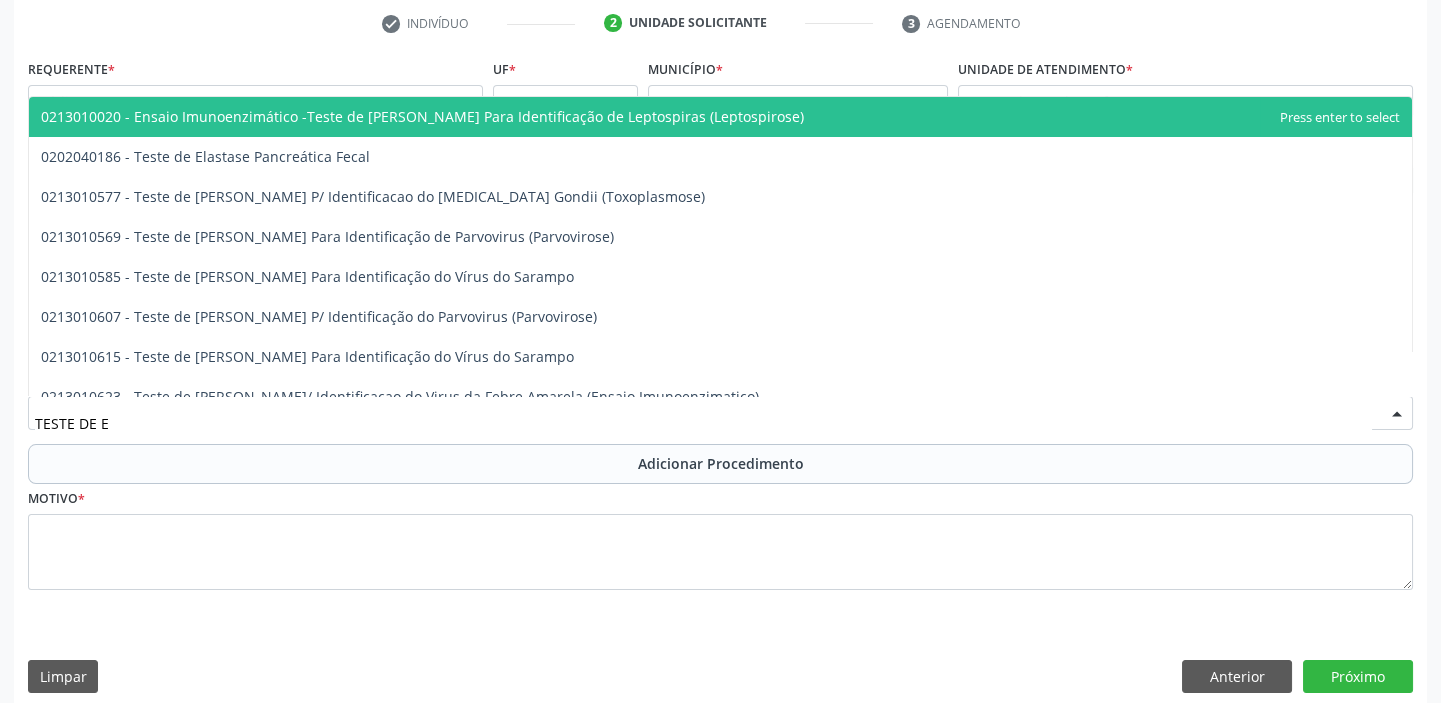 type on "TESTE DE ES" 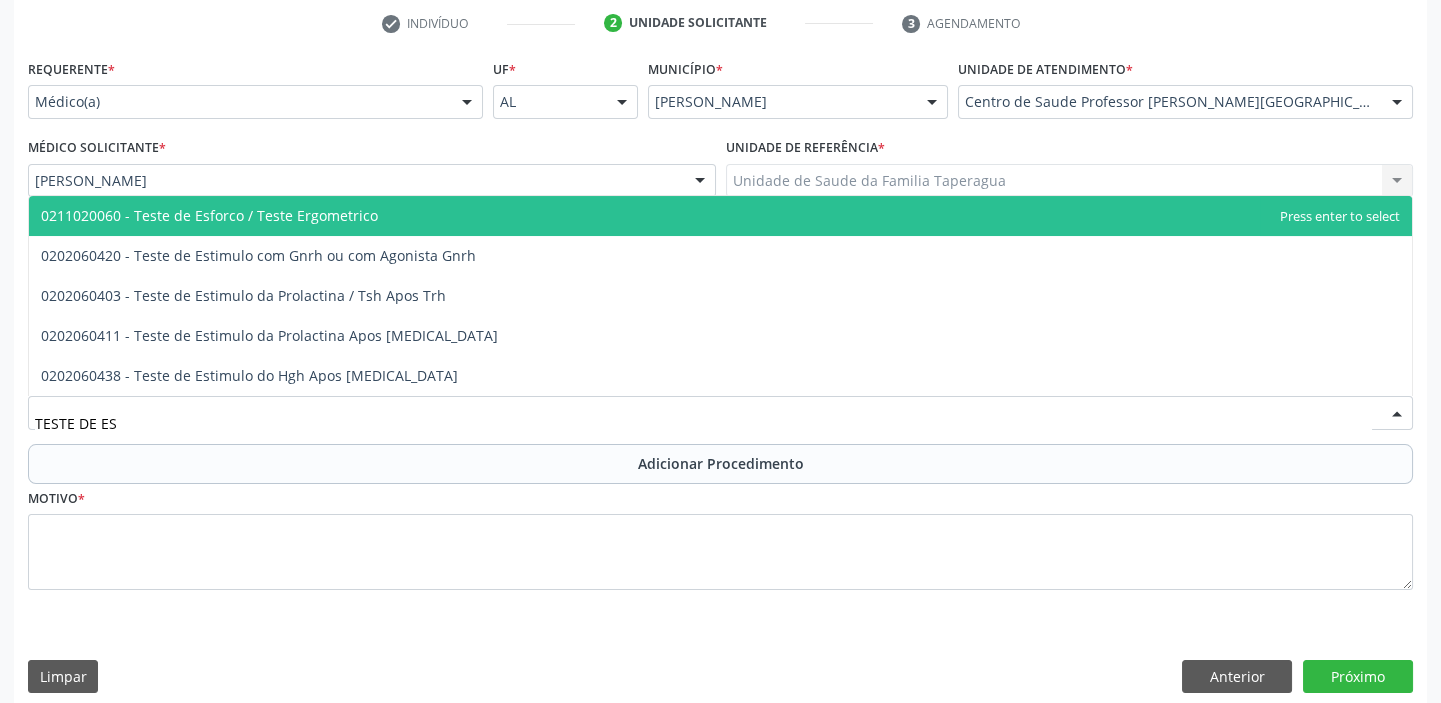 click on "0211020060 - Teste de Esforco / Teste Ergometrico" at bounding box center (720, 216) 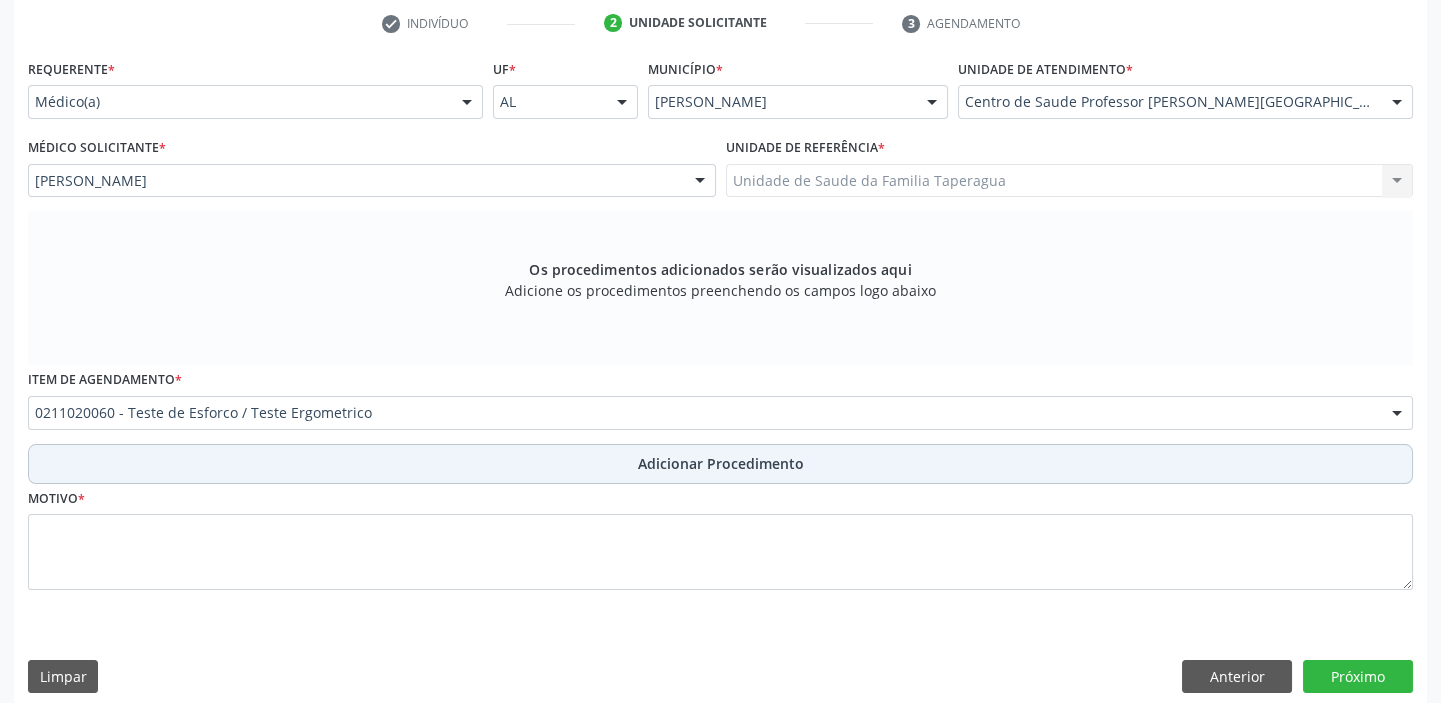 click on "Adicionar Procedimento" at bounding box center [720, 464] 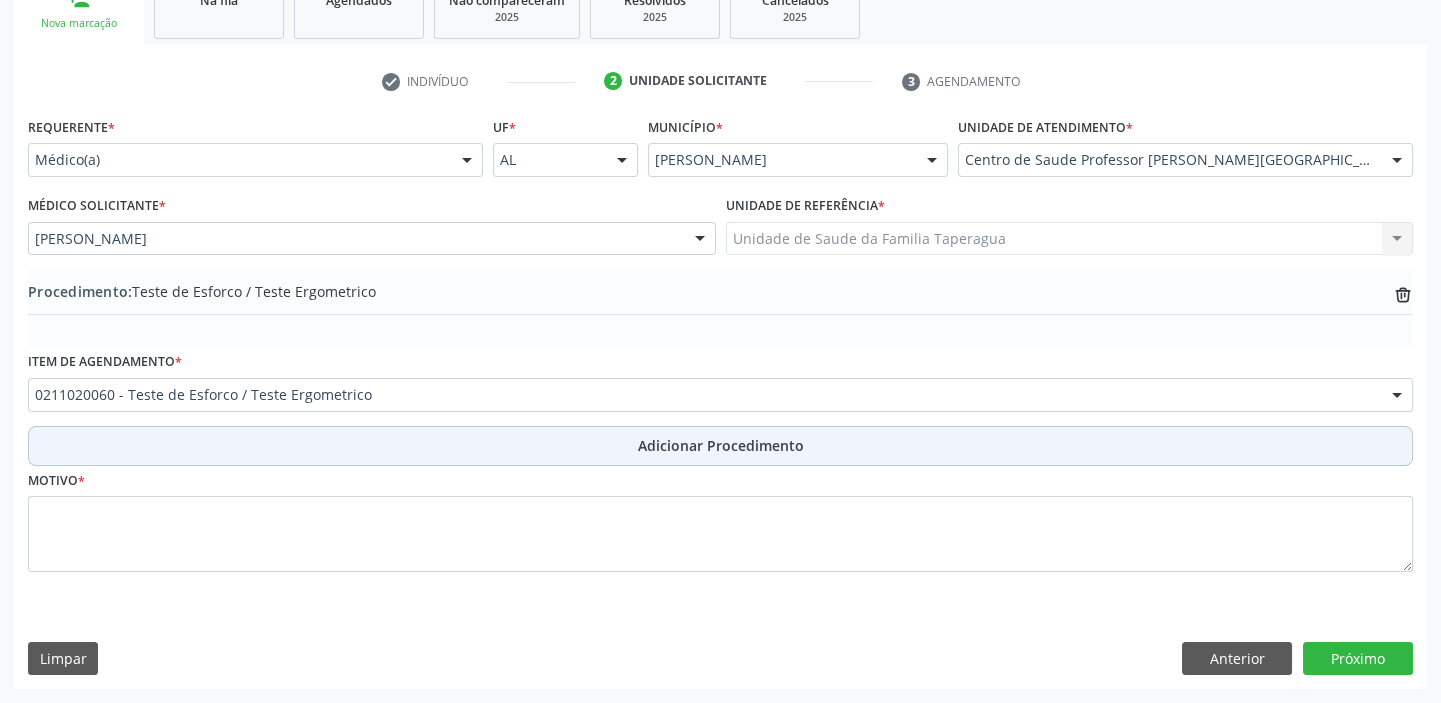 scroll, scrollTop: 349, scrollLeft: 0, axis: vertical 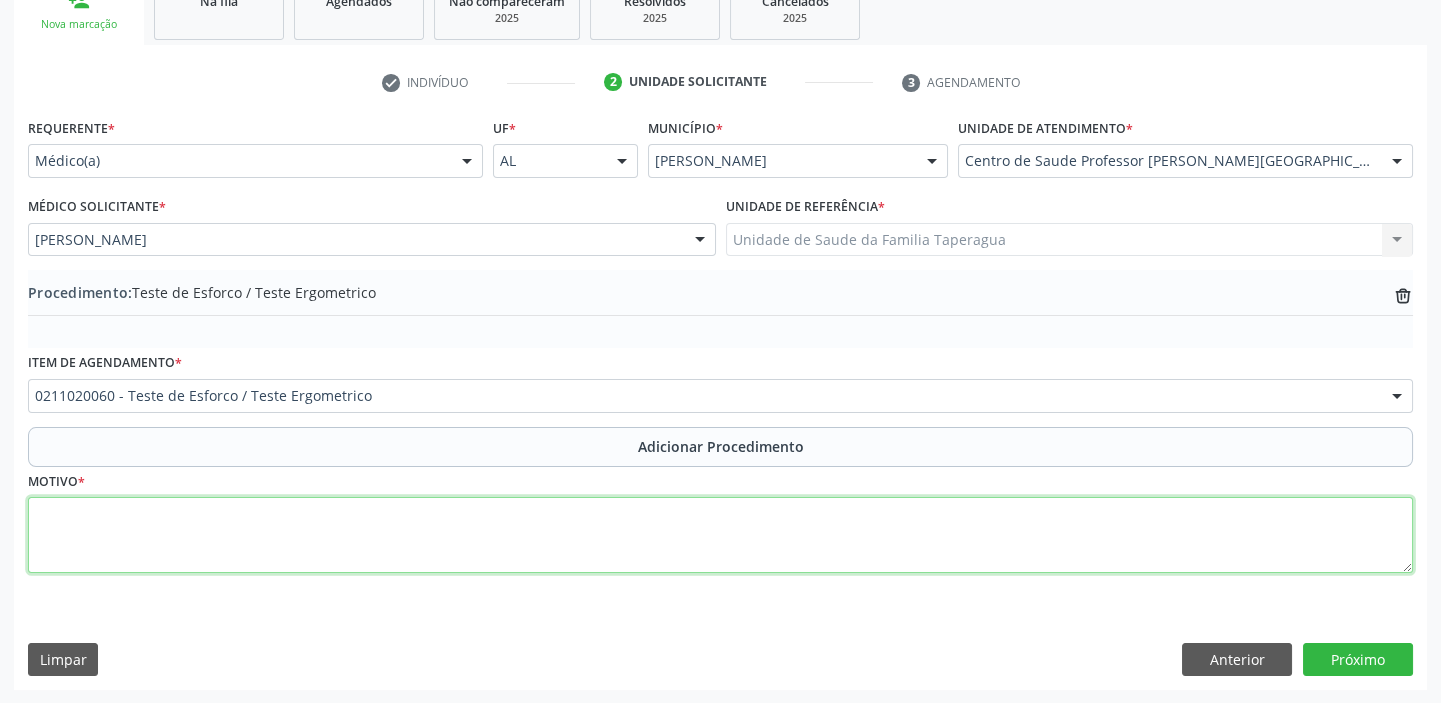 click at bounding box center (720, 535) 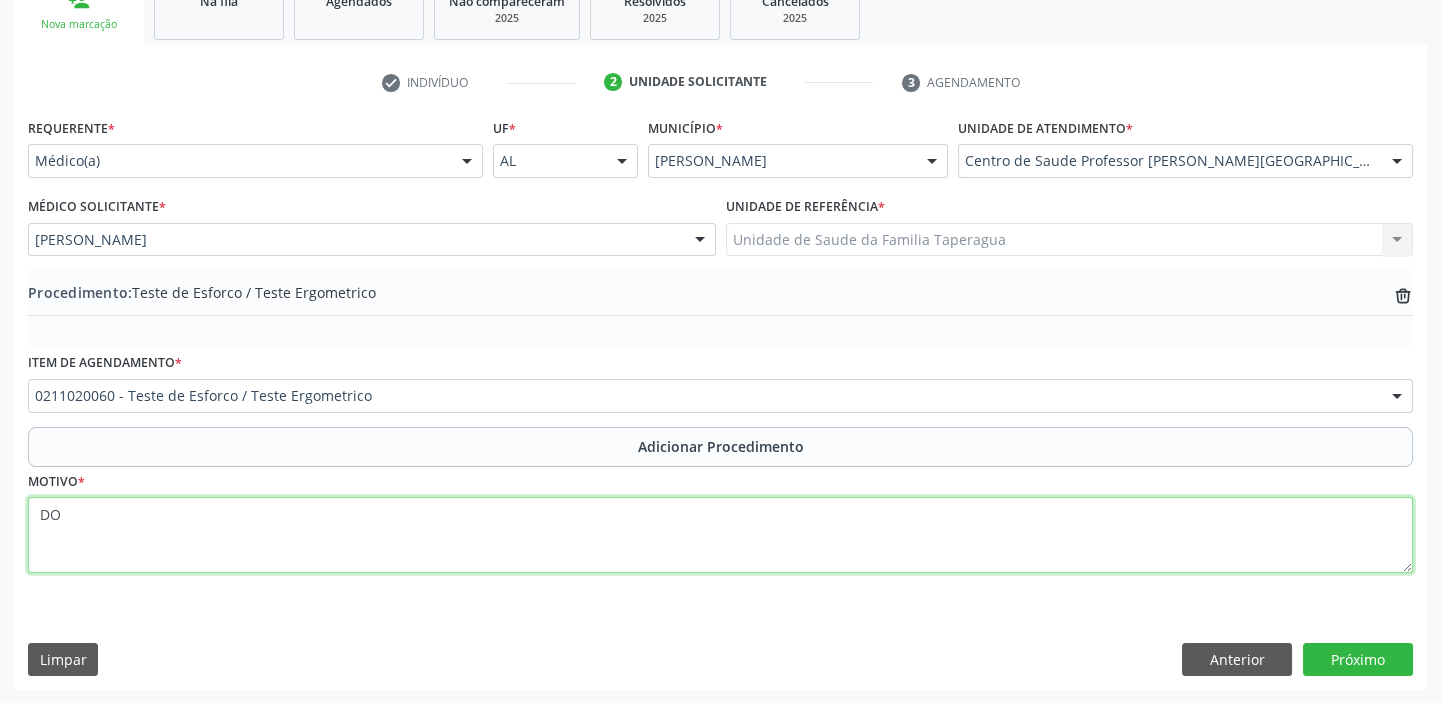 type on "D" 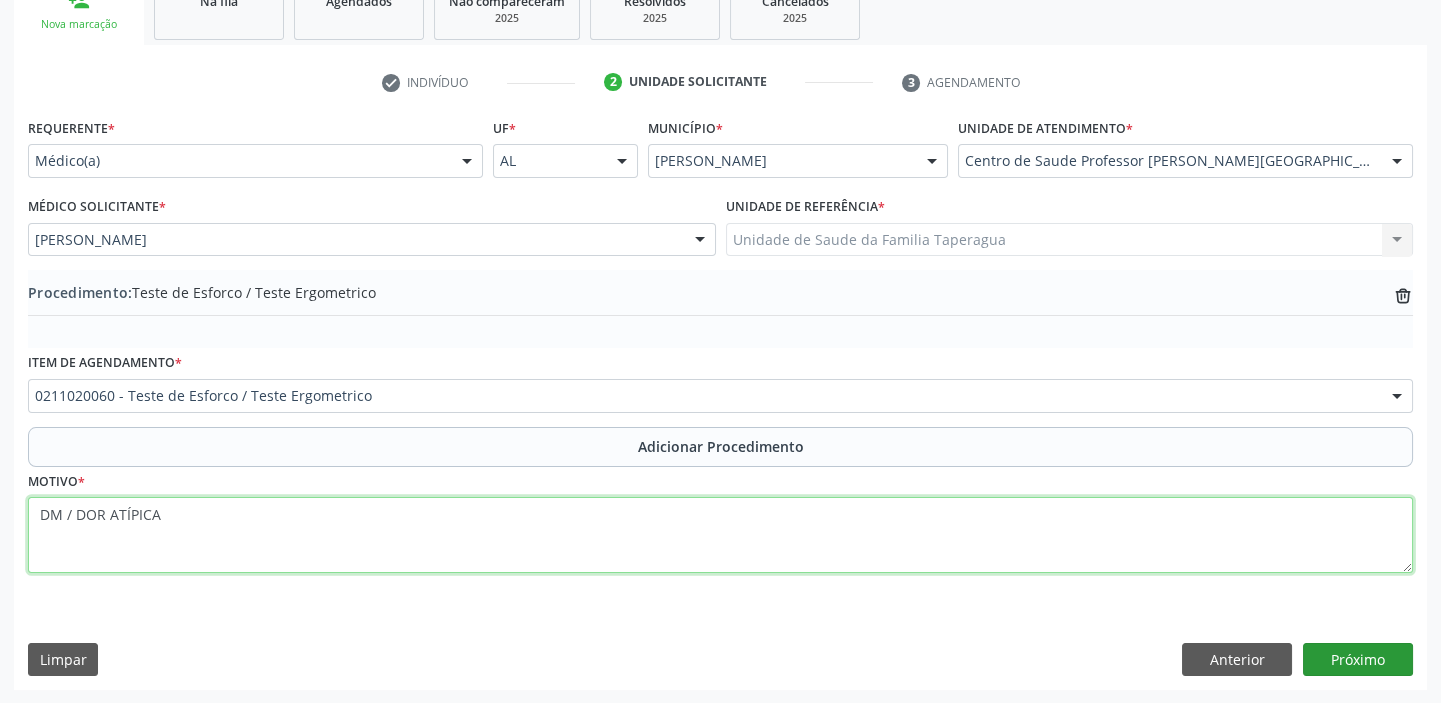 type on "DM / DOR ATÍPICA" 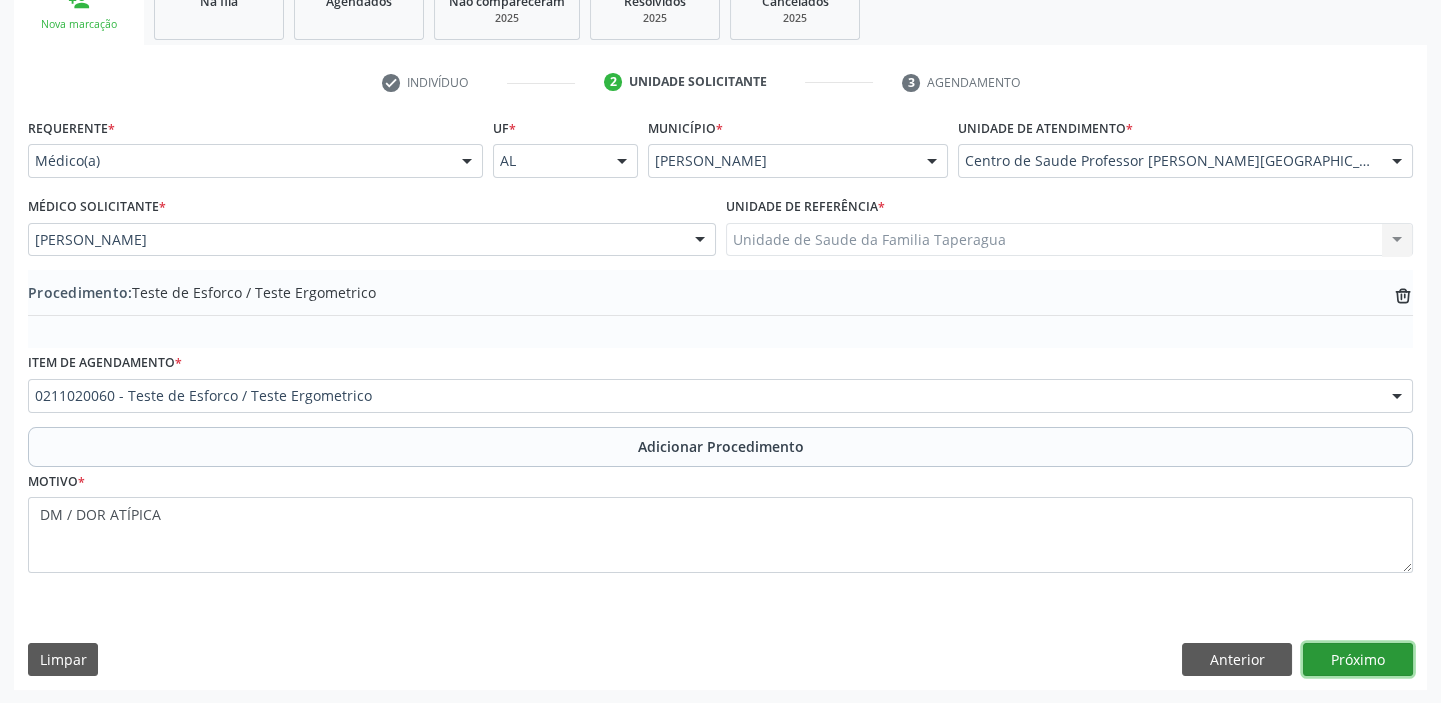 click on "Próximo" at bounding box center [1358, 660] 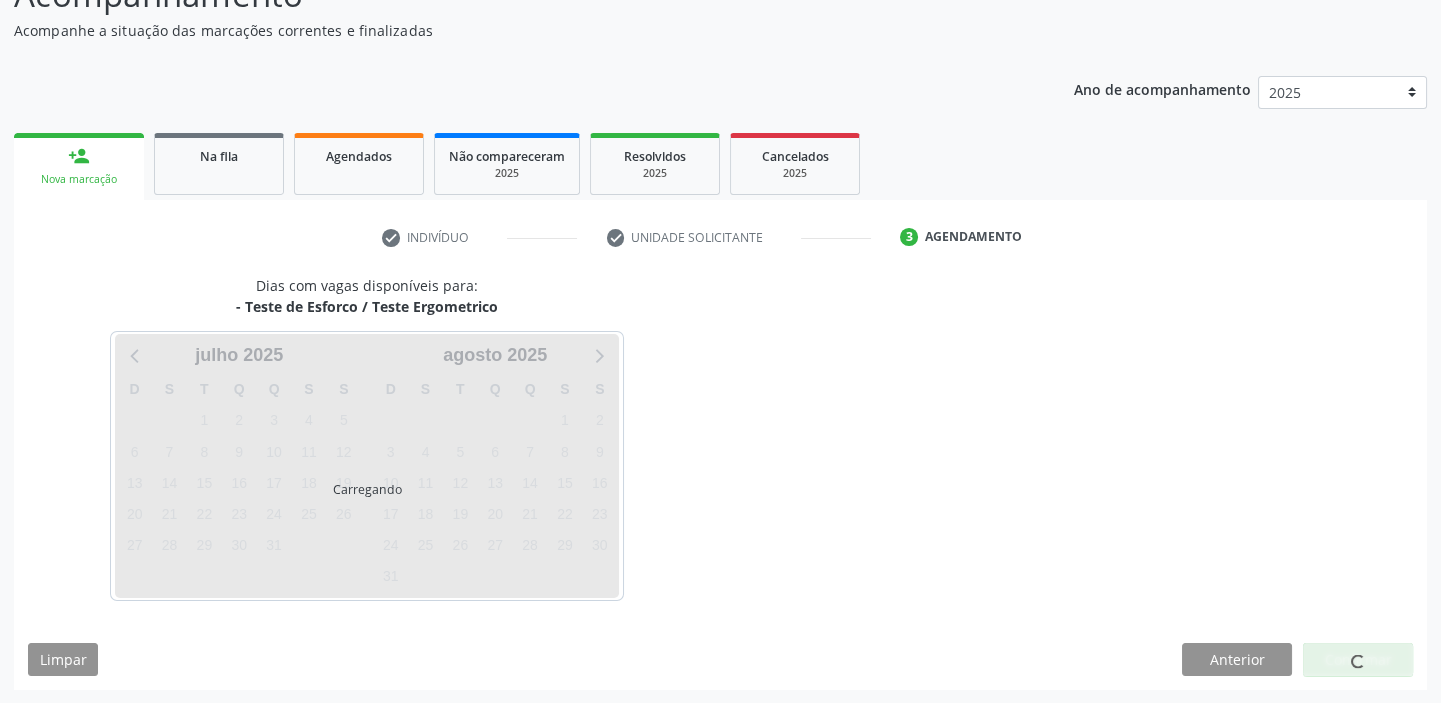 scroll, scrollTop: 252, scrollLeft: 0, axis: vertical 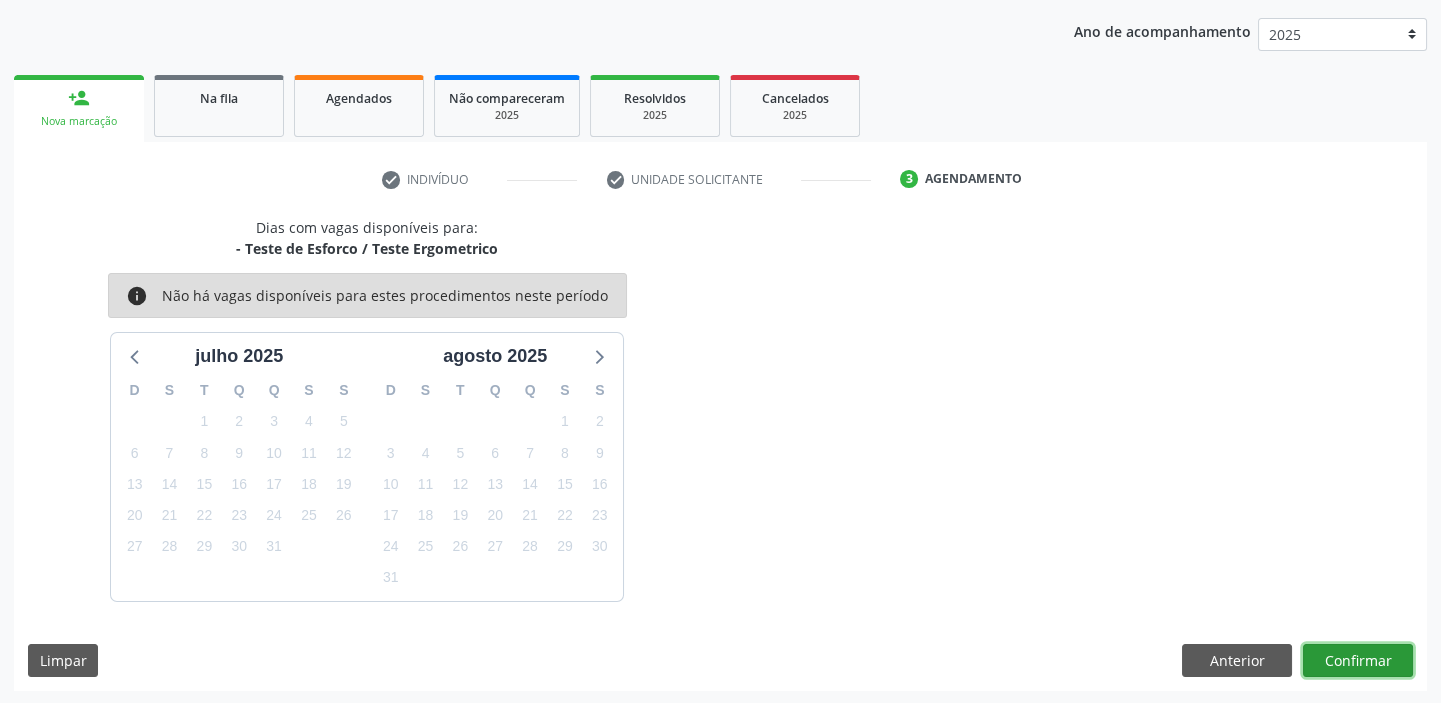 click on "Confirmar" at bounding box center [1358, 661] 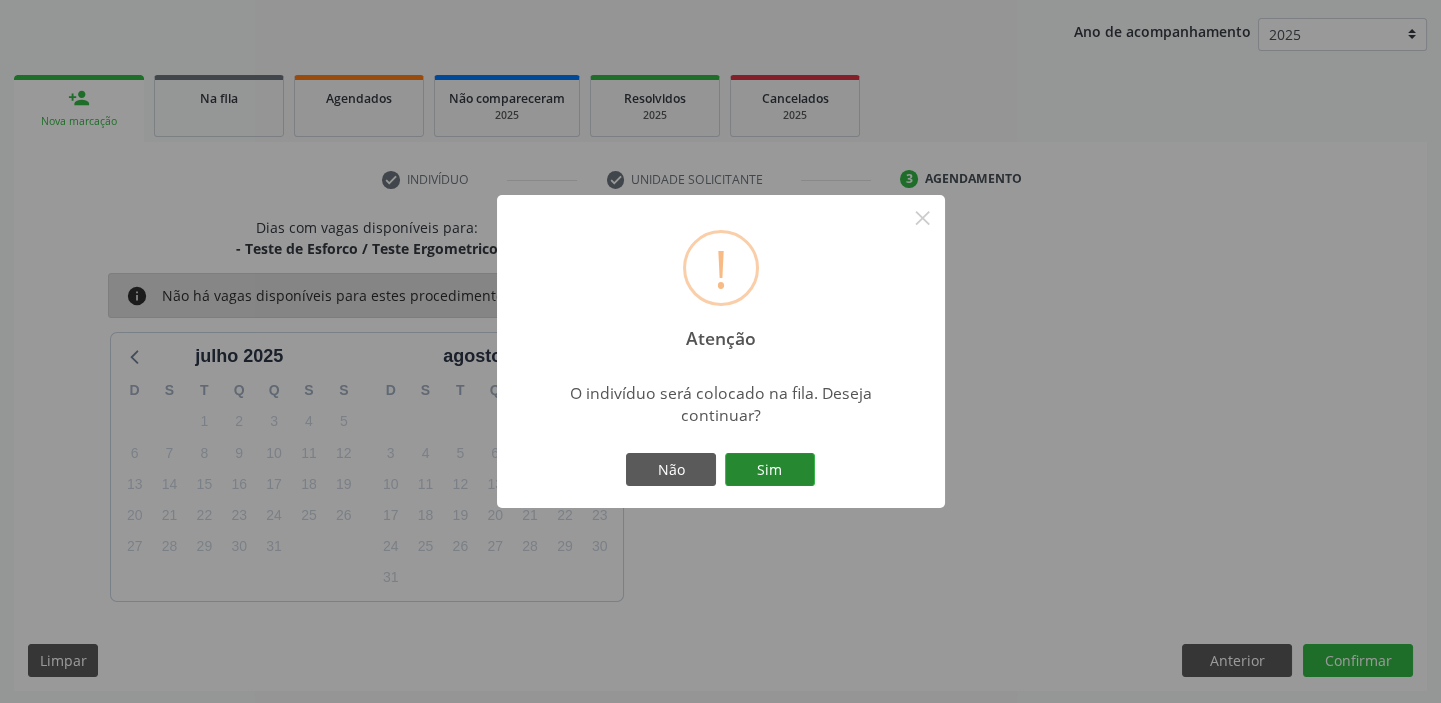 click on "Sim" at bounding box center (770, 470) 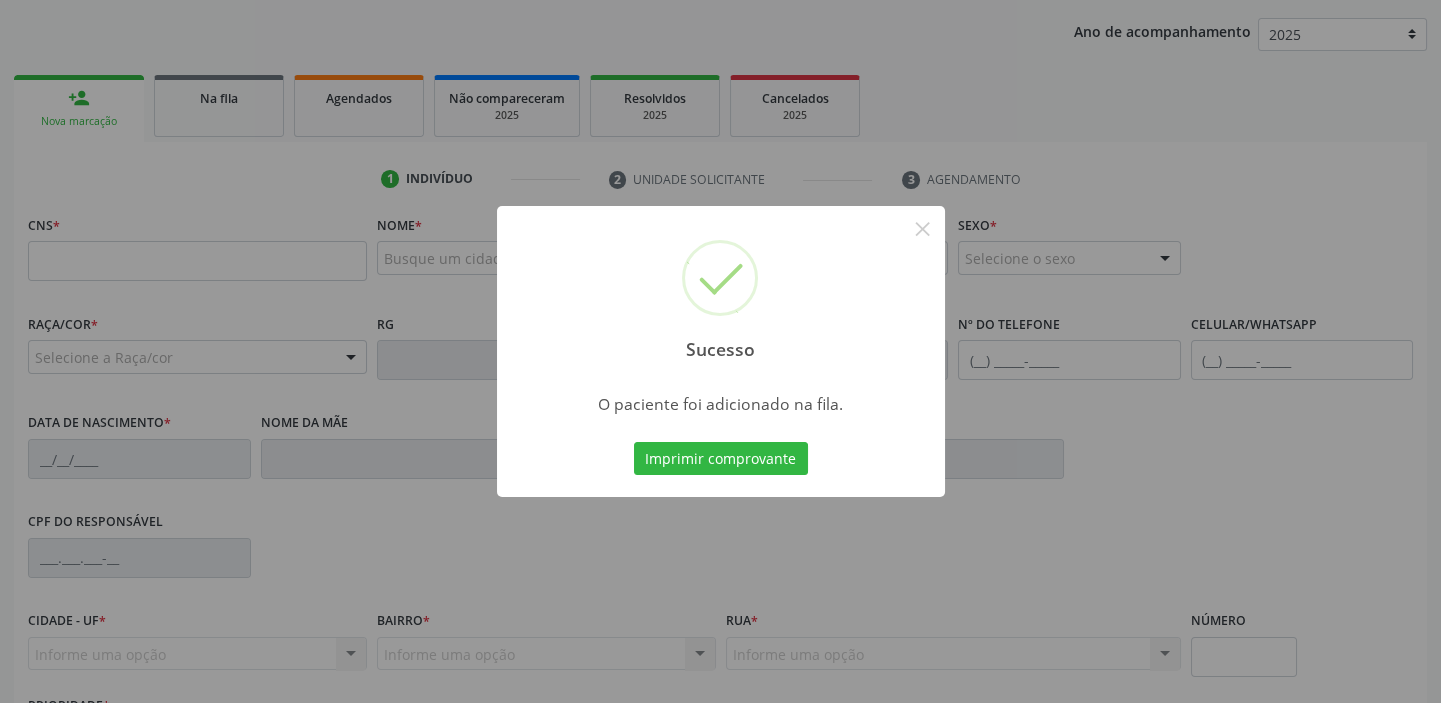 click on "Sucesso × O paciente foi adicionado na fila. Imprimir comprovante Cancel" at bounding box center (720, 351) 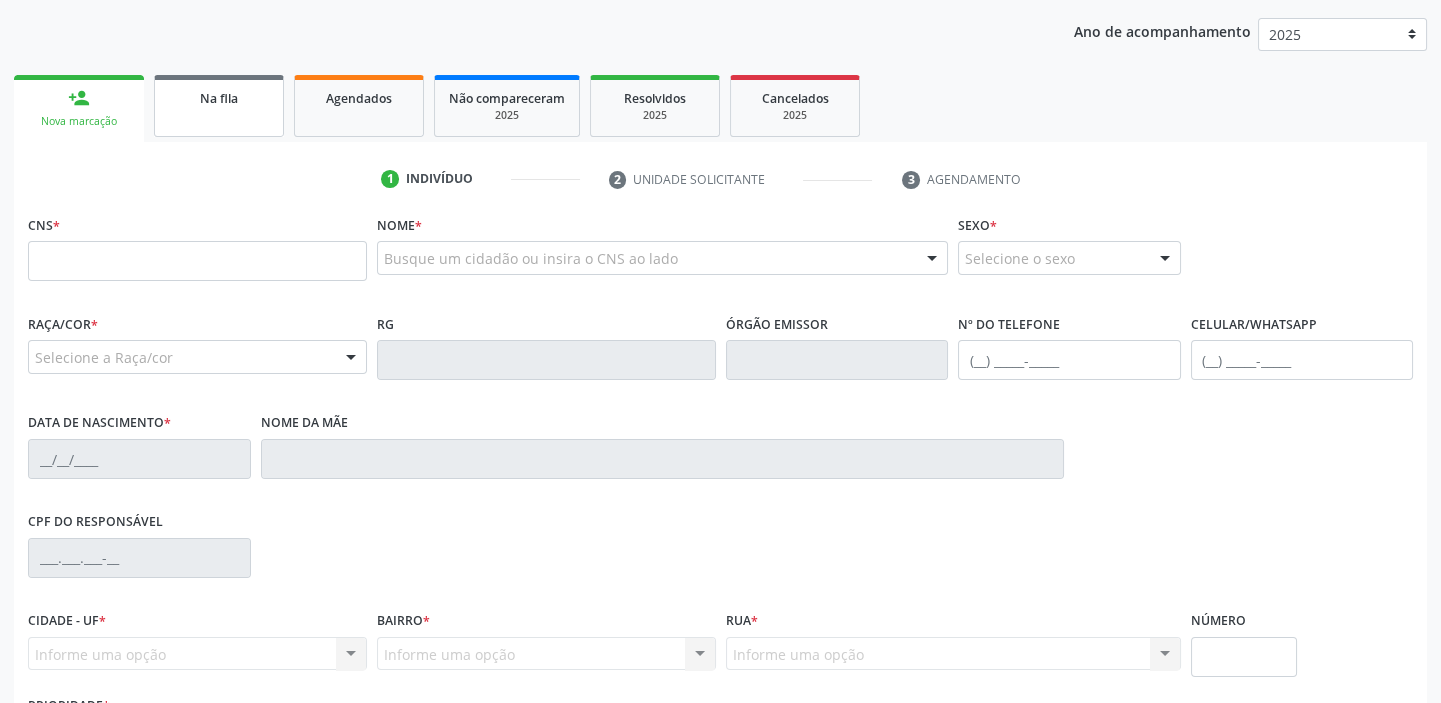 click on "Na fila" at bounding box center (219, 98) 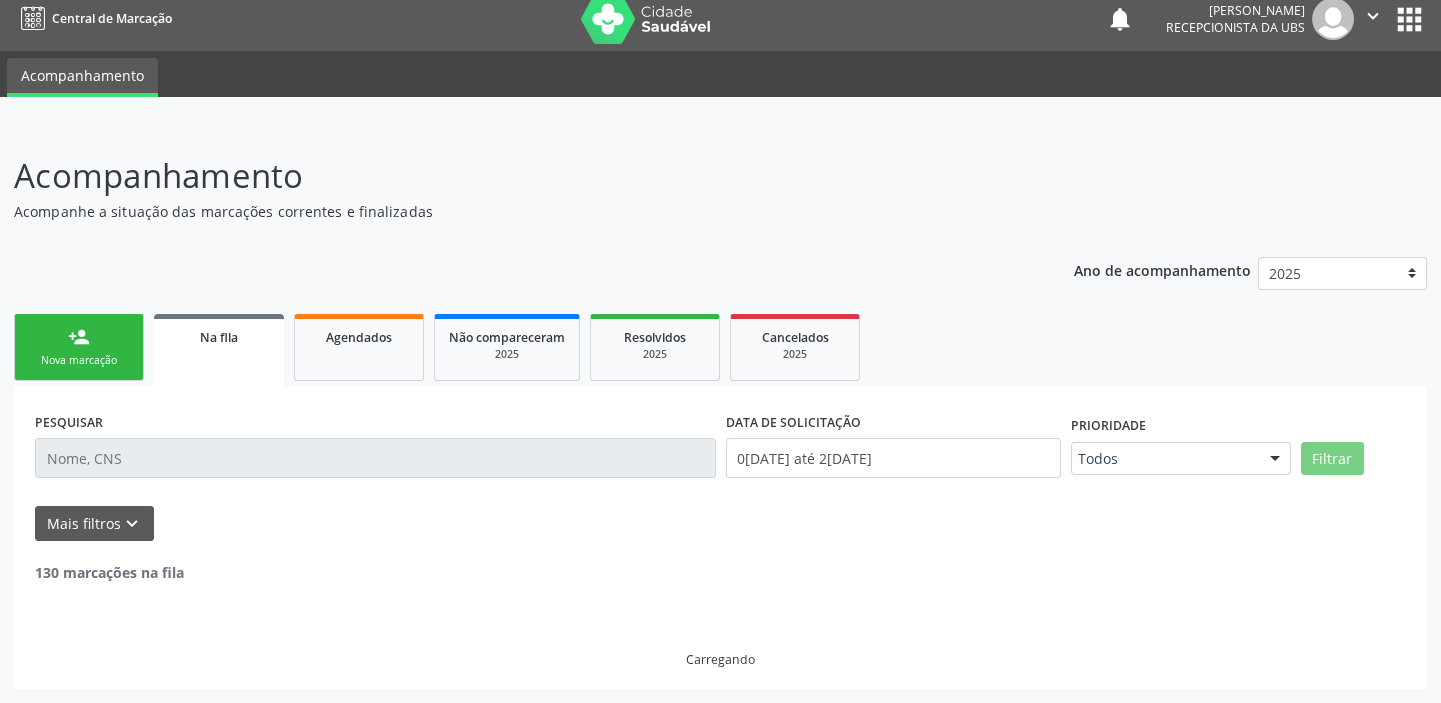 scroll, scrollTop: 0, scrollLeft: 0, axis: both 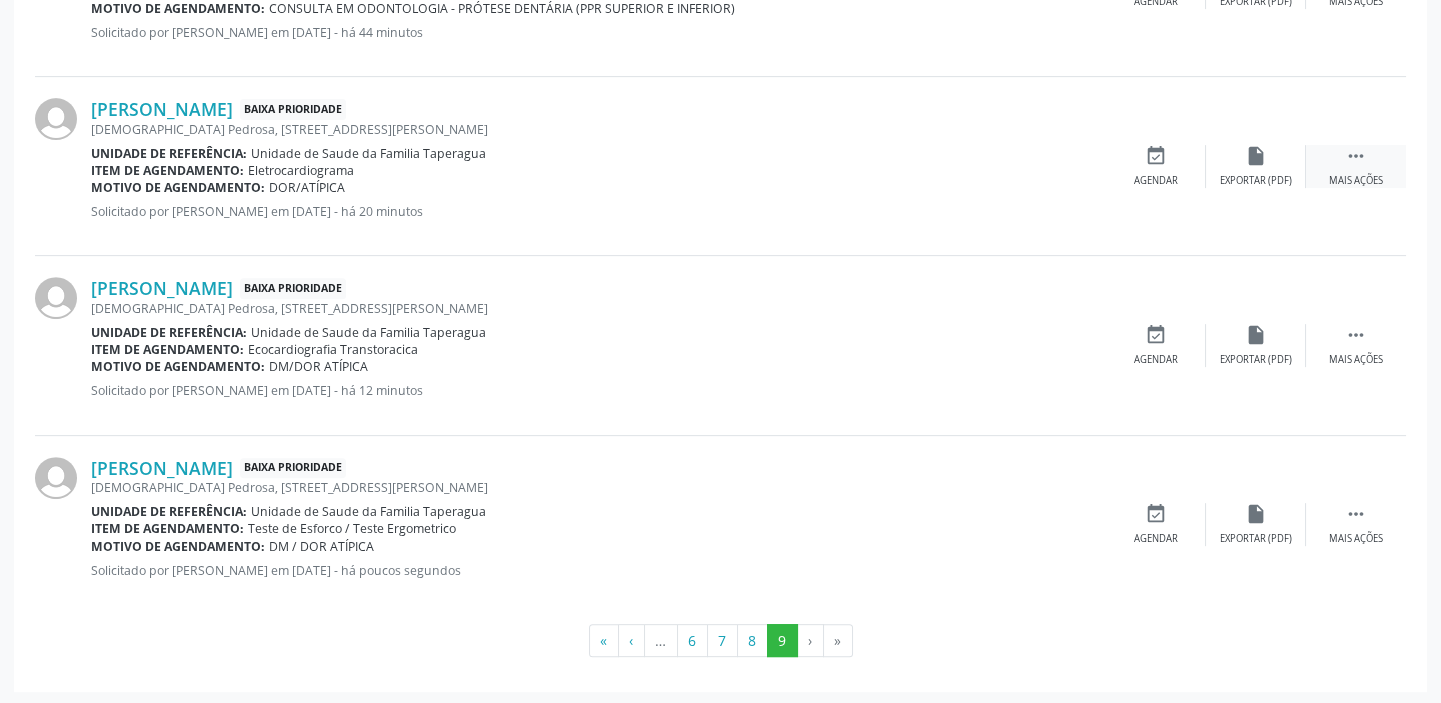 click on "Mais ações" at bounding box center [1356, 181] 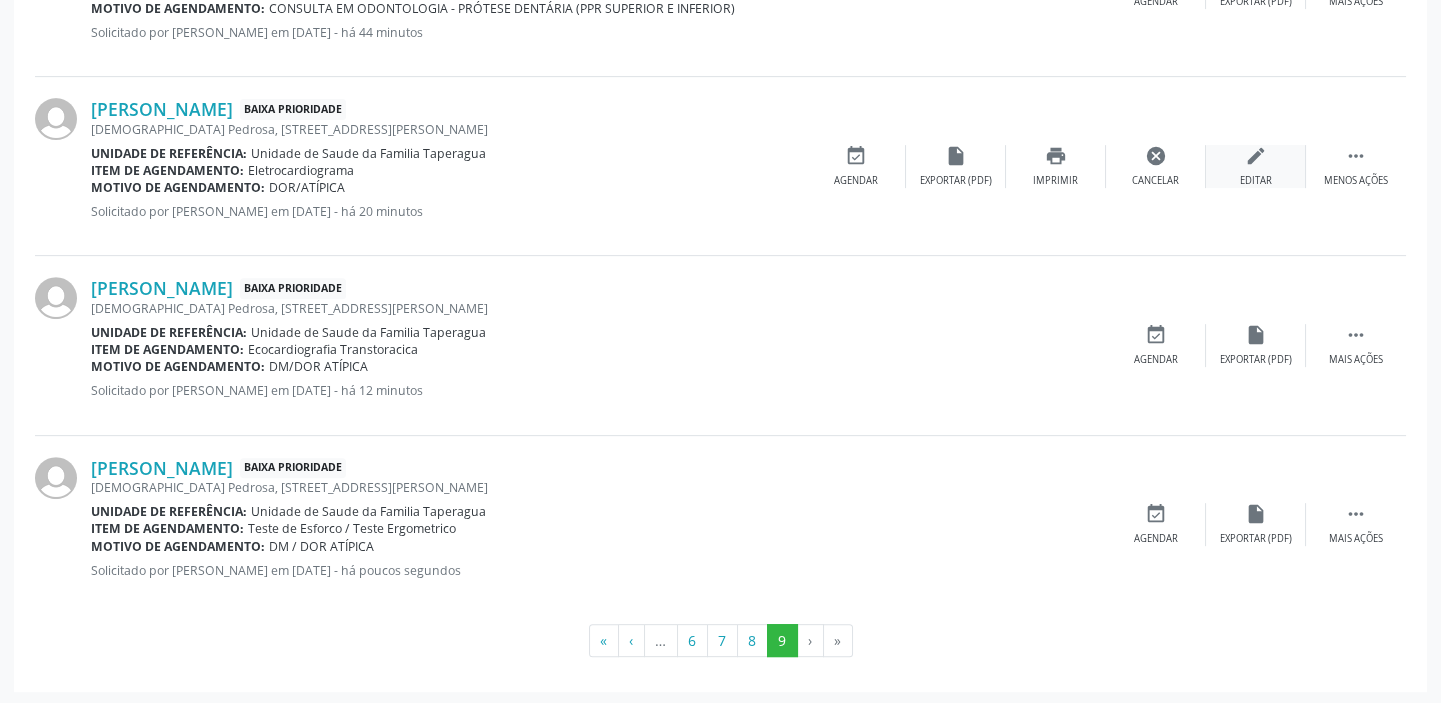 click on "edit" at bounding box center [1256, 156] 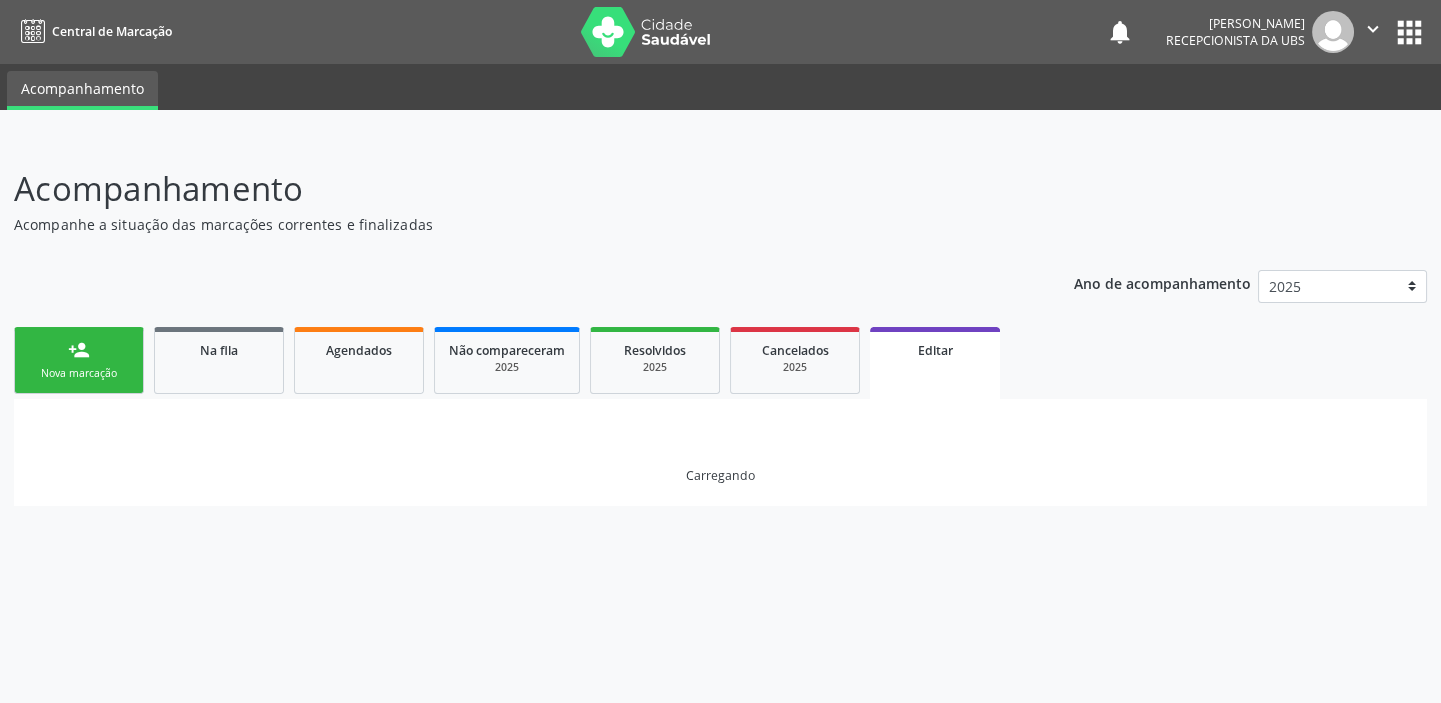 scroll, scrollTop: 0, scrollLeft: 0, axis: both 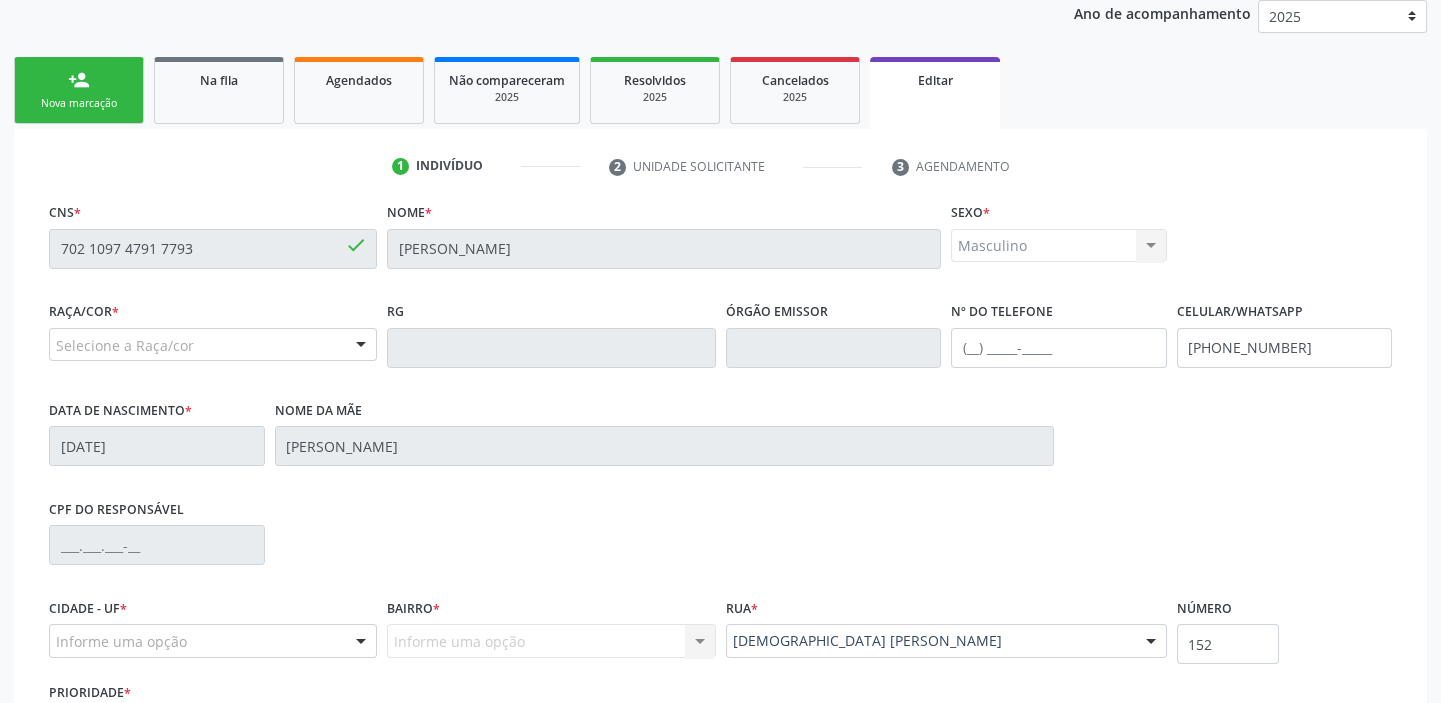 click on "Selecione a Raça/cor" at bounding box center [213, 345] 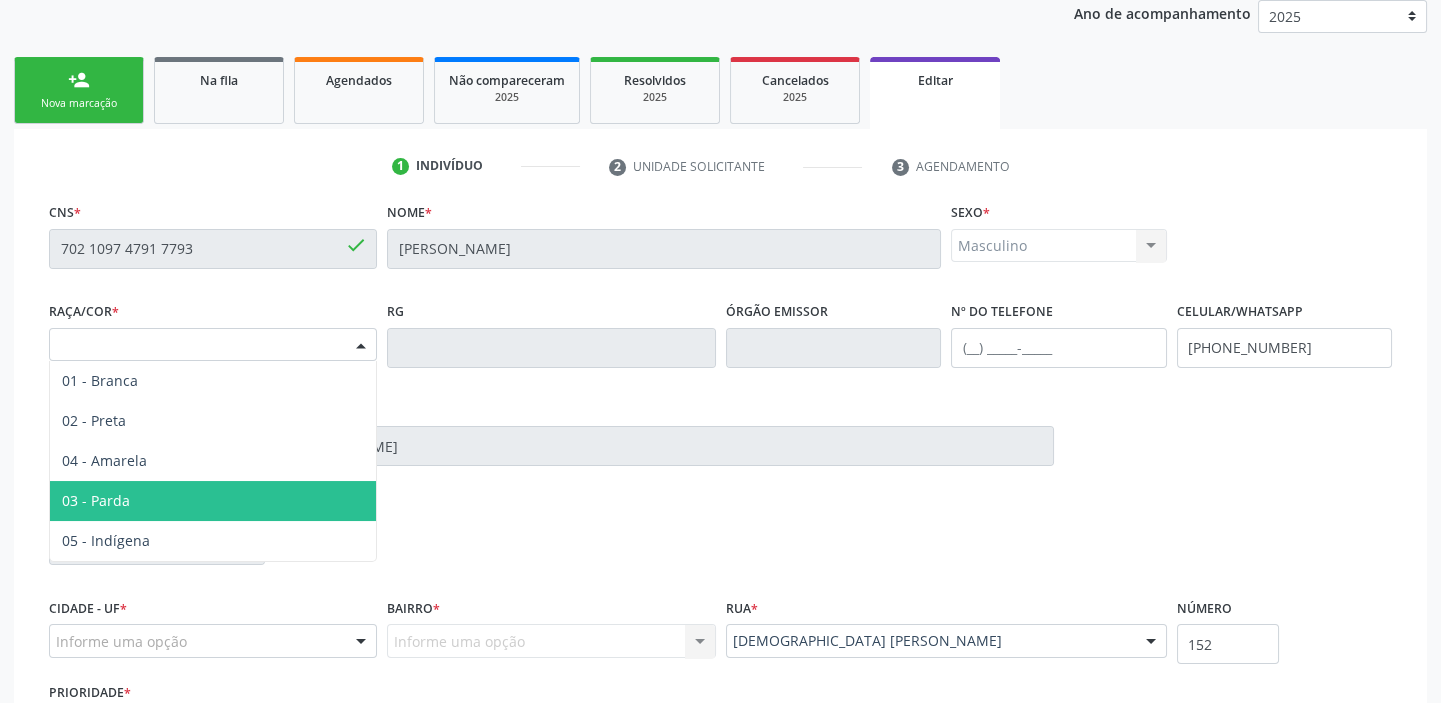 click on "03 - Parda" at bounding box center [213, 501] 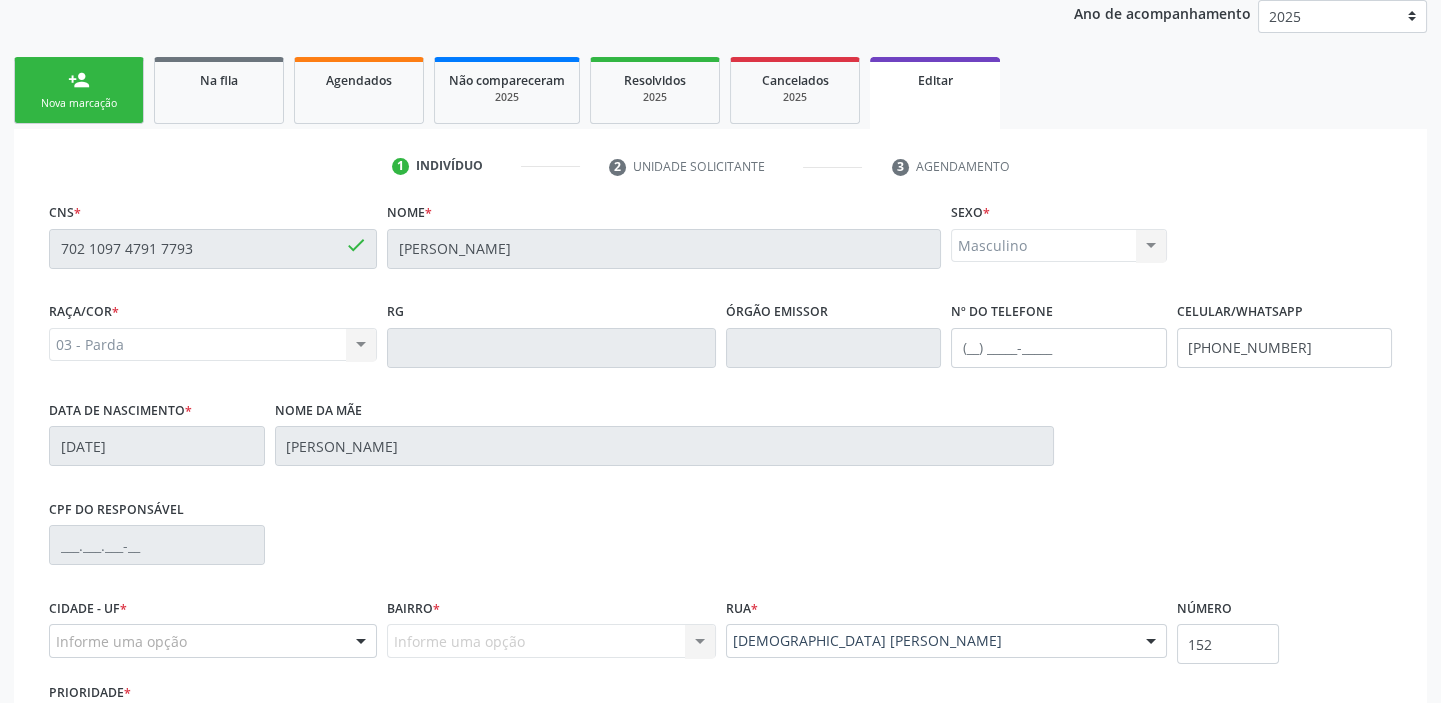 click on "Informe uma opção" at bounding box center (213, 641) 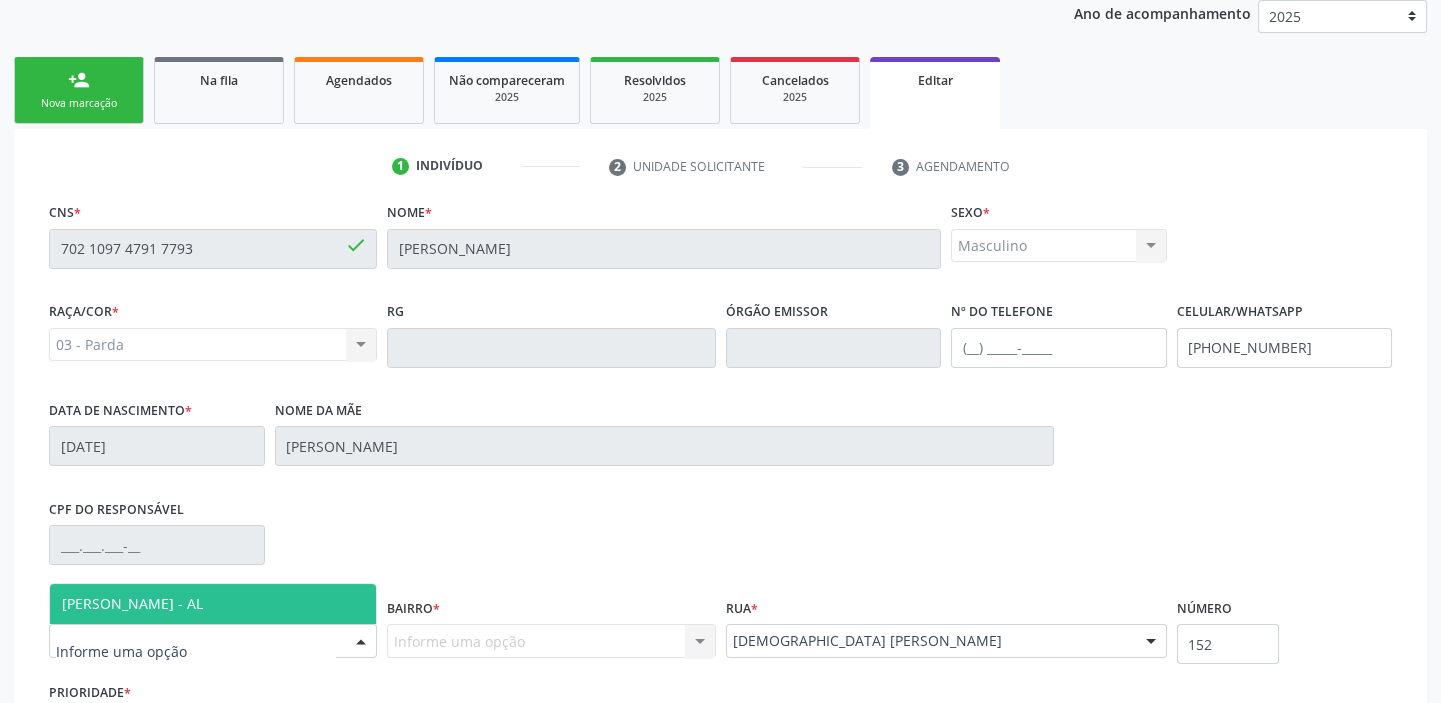 click on "[PERSON_NAME] - AL" at bounding box center [213, 604] 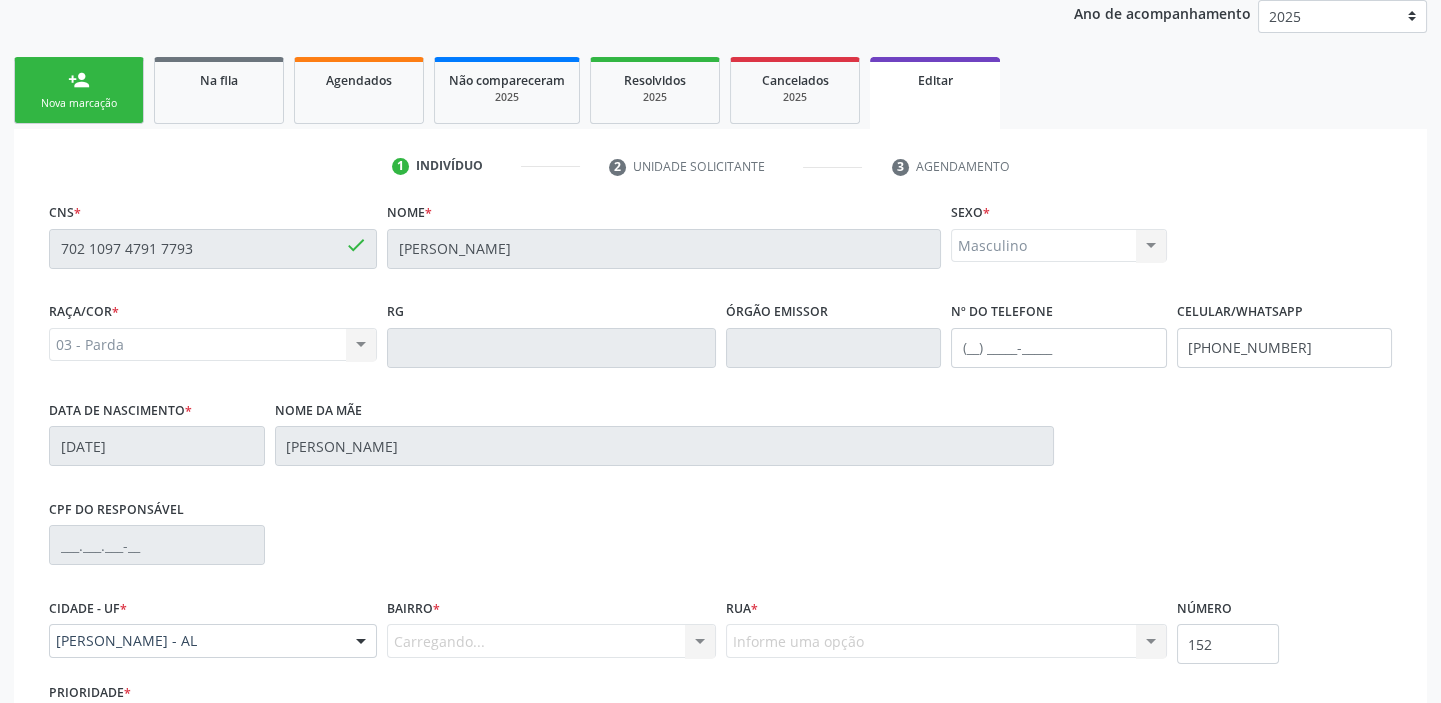 click on "Carregando...
Nenhum resultado encontrado para: "   "
Nenhuma opção encontrada. Digite para adicionar." at bounding box center (551, 641) 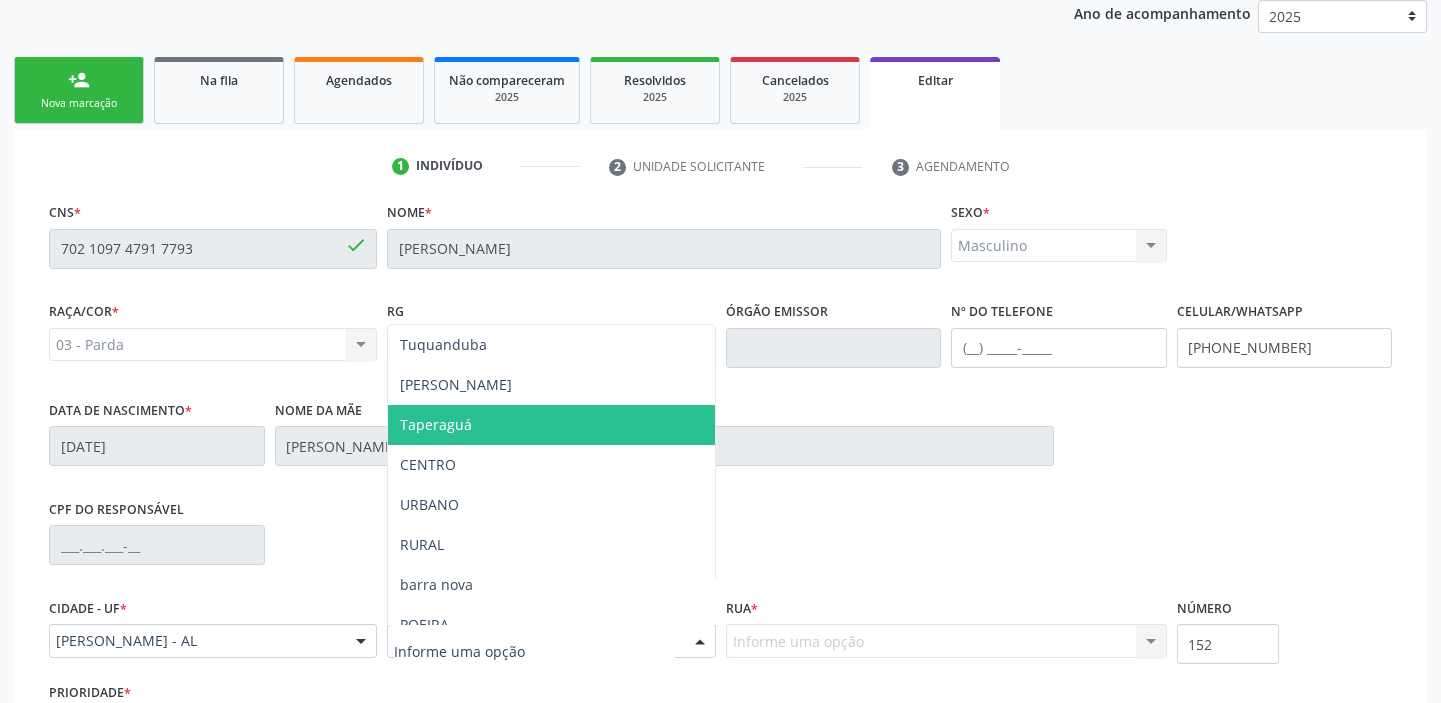 click on "Taperaguá" at bounding box center (551, 425) 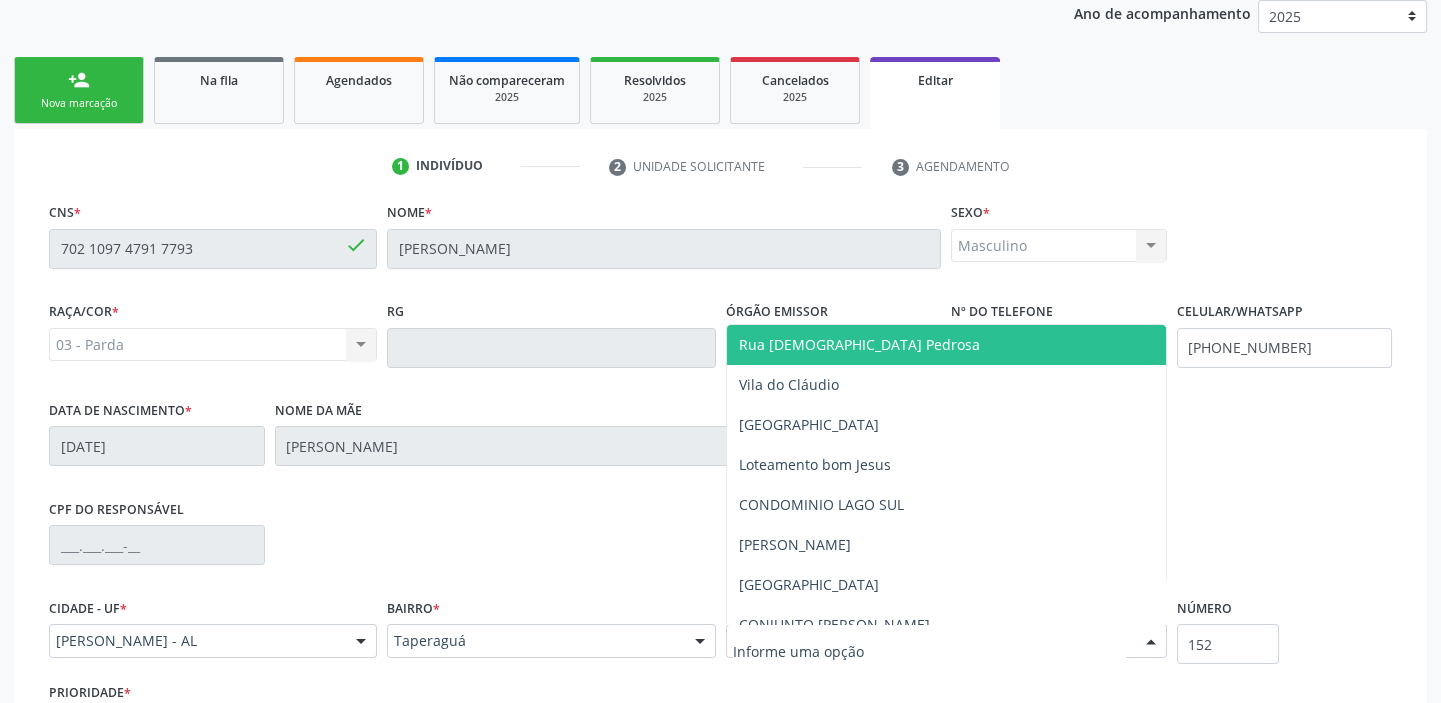 click on "Rua [DEMOGRAPHIC_DATA] Pedrosa" at bounding box center (946, 345) 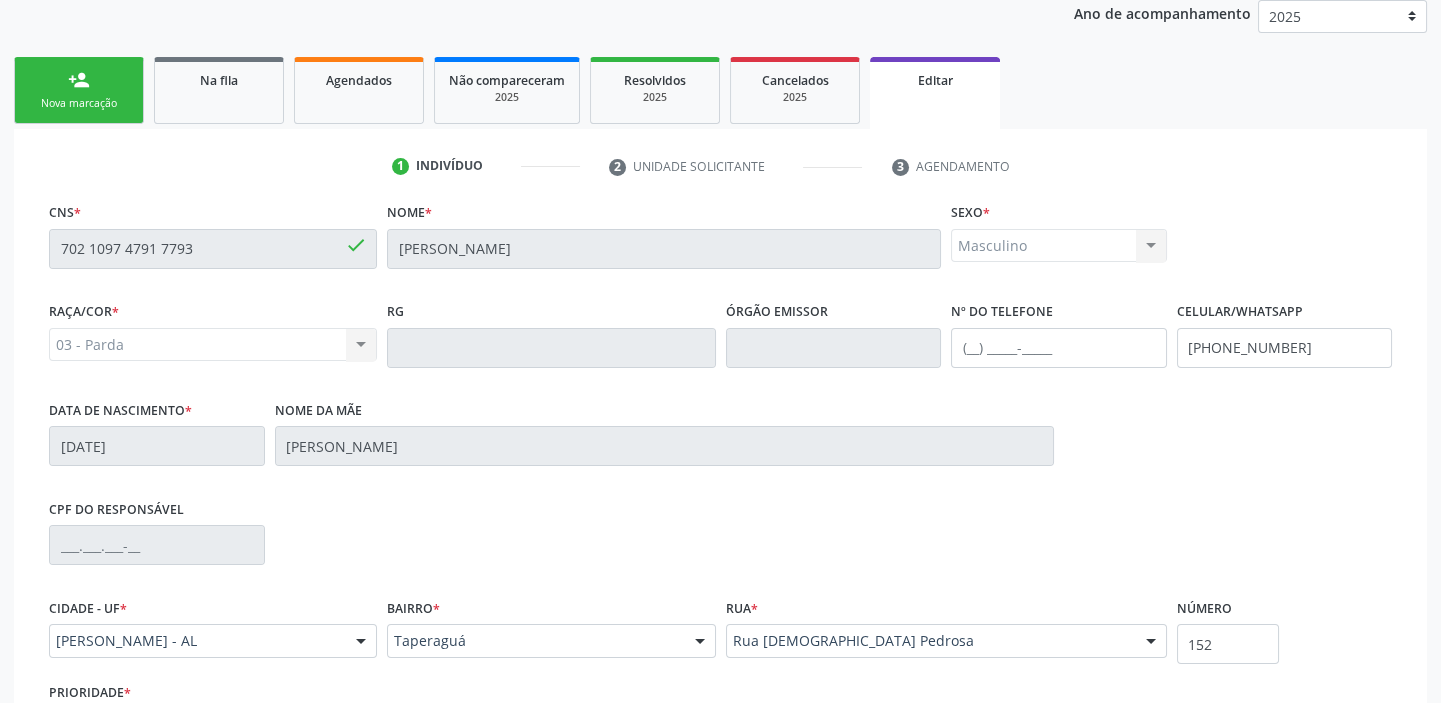 scroll, scrollTop: 434, scrollLeft: 0, axis: vertical 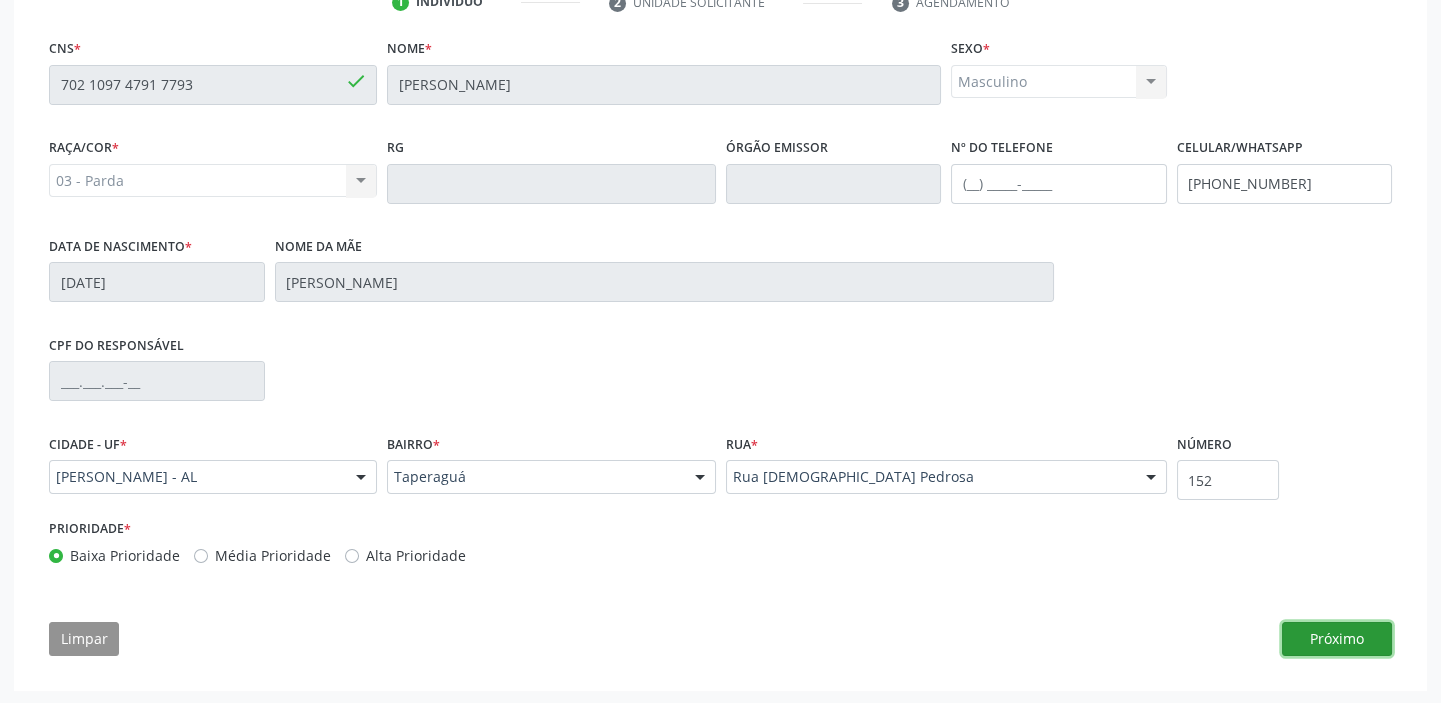 click on "Próximo" at bounding box center [1337, 639] 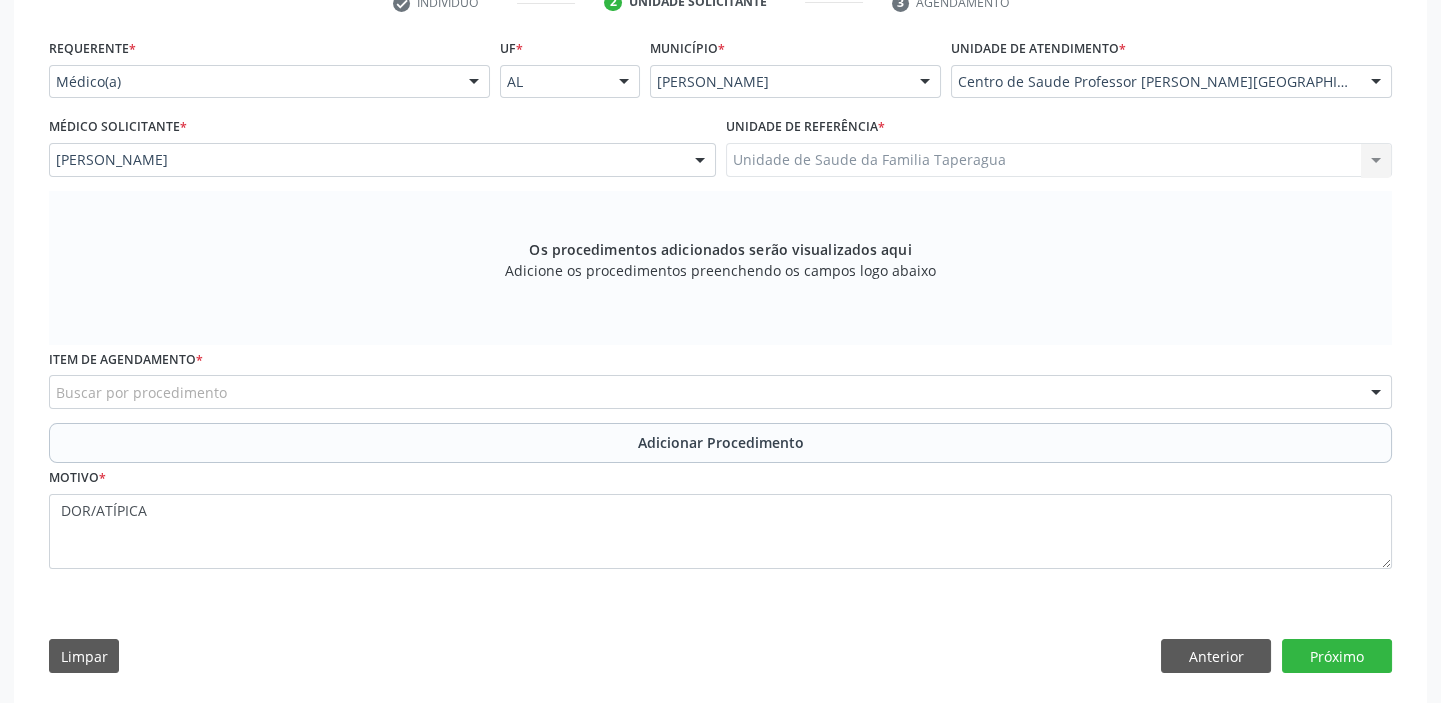 scroll, scrollTop: 435, scrollLeft: 0, axis: vertical 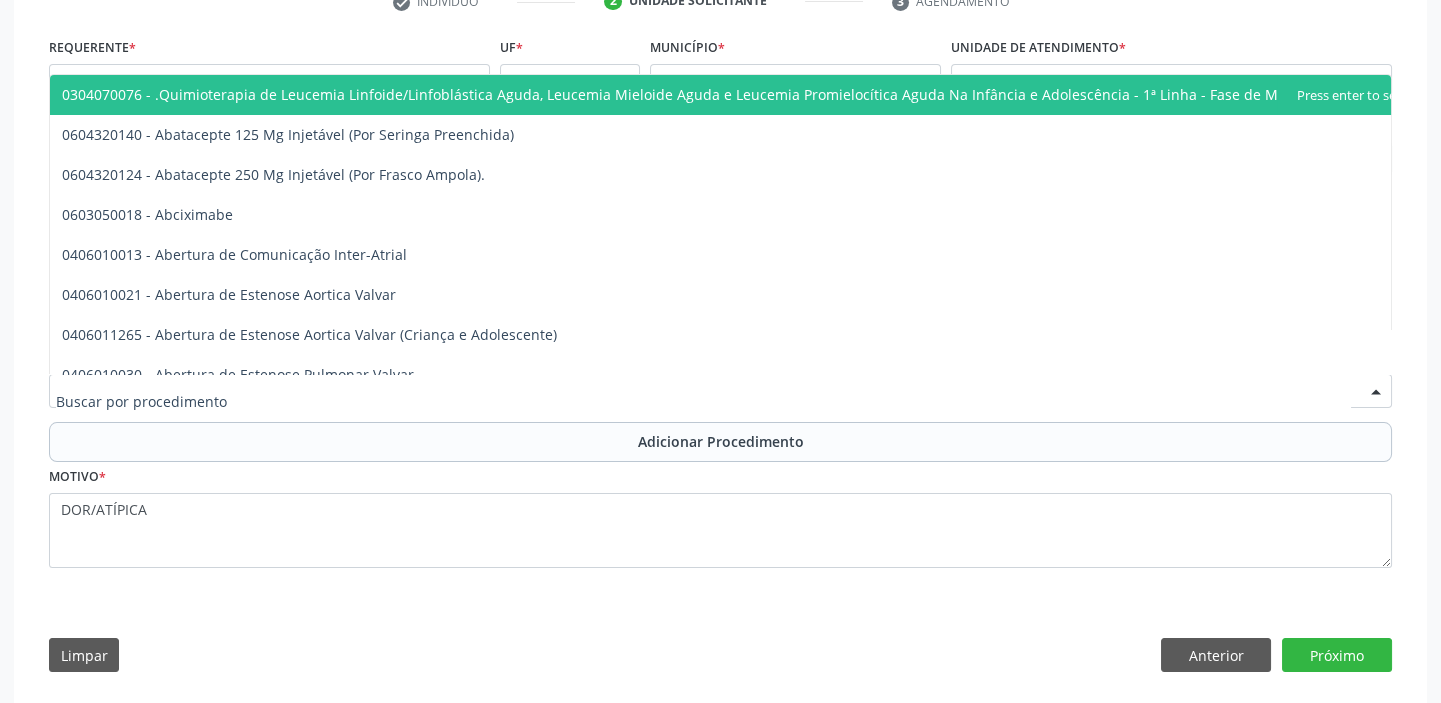 click at bounding box center [720, 391] 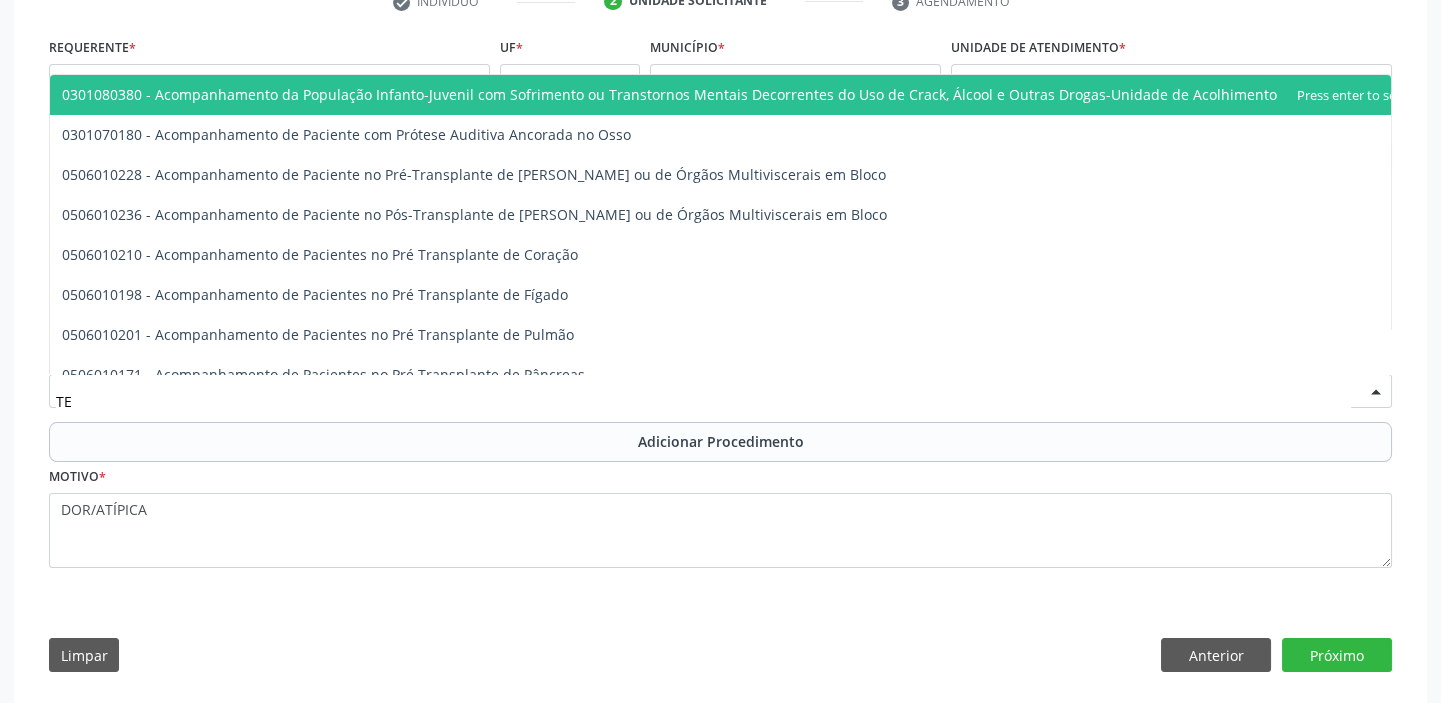 type on "T" 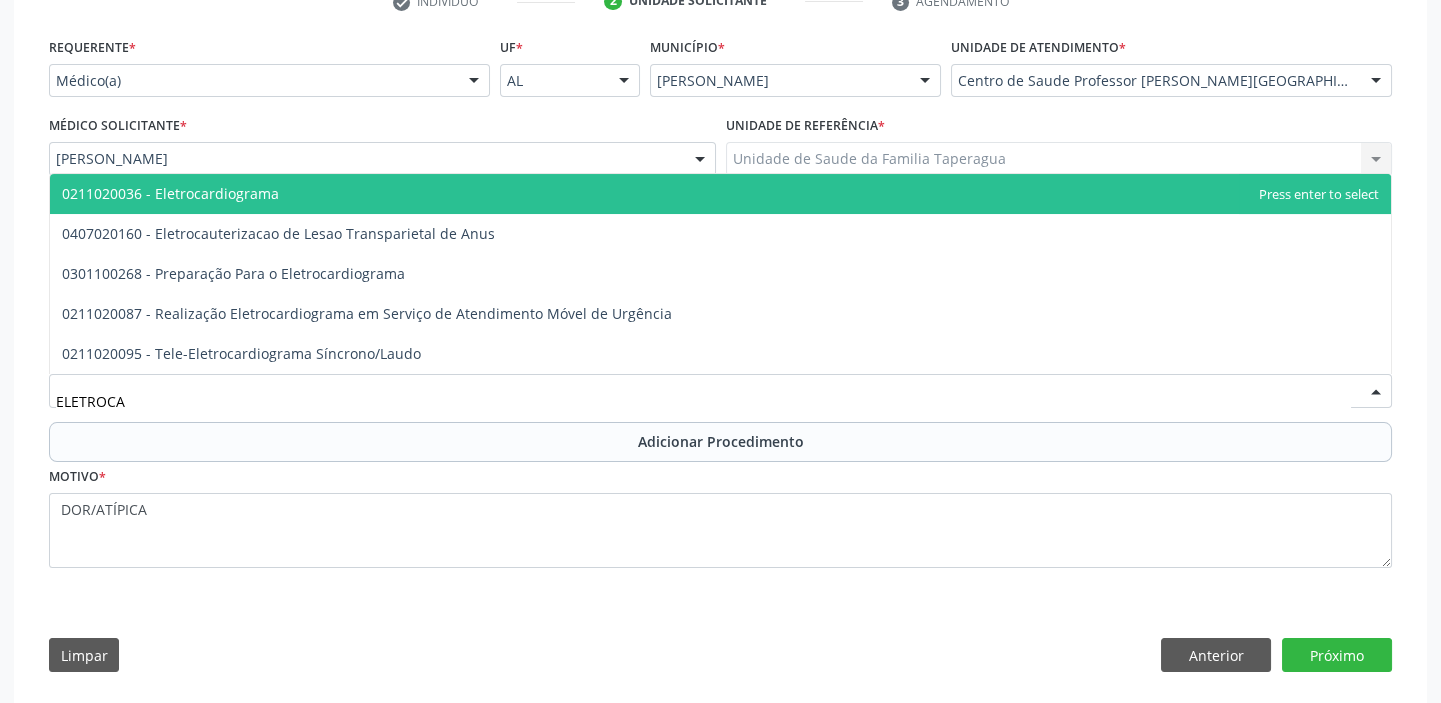 type on "ELETROCAR" 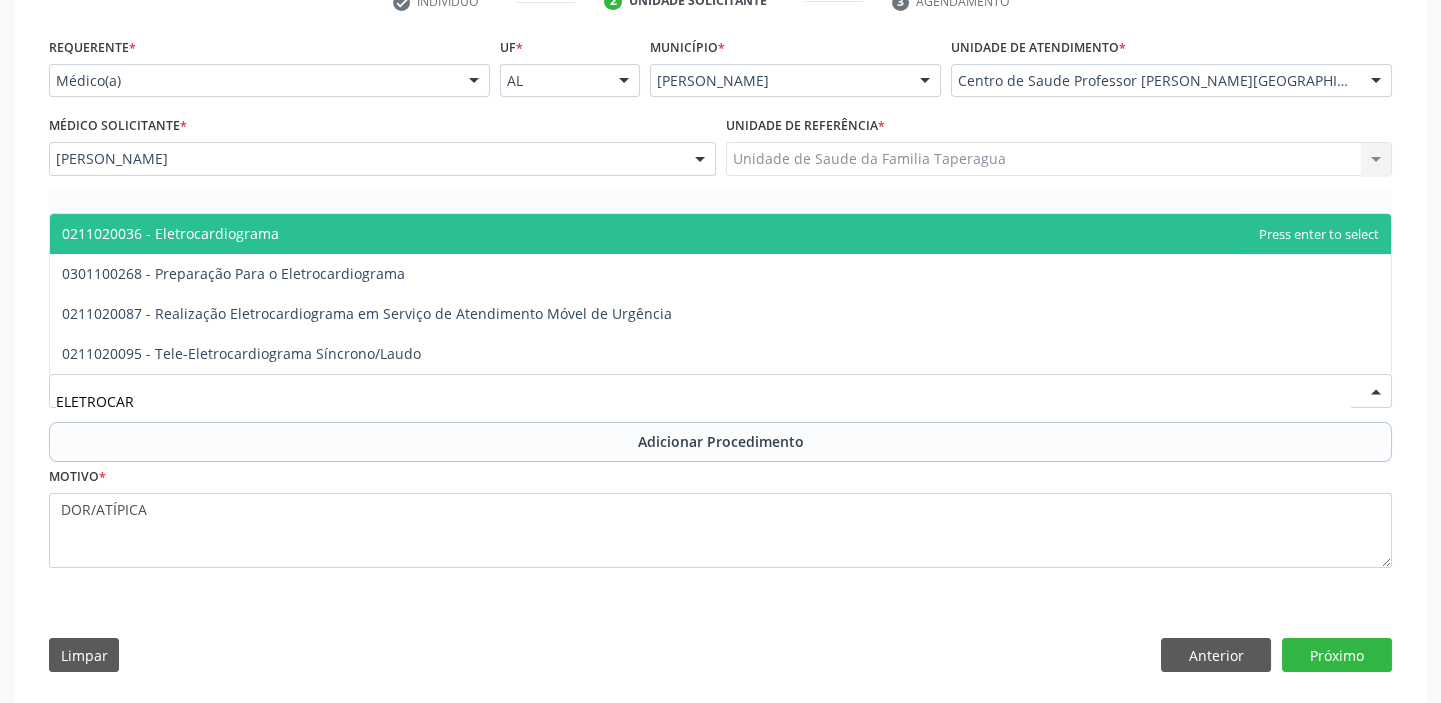 click on "0211020036 - Eletrocardiograma" at bounding box center [720, 234] 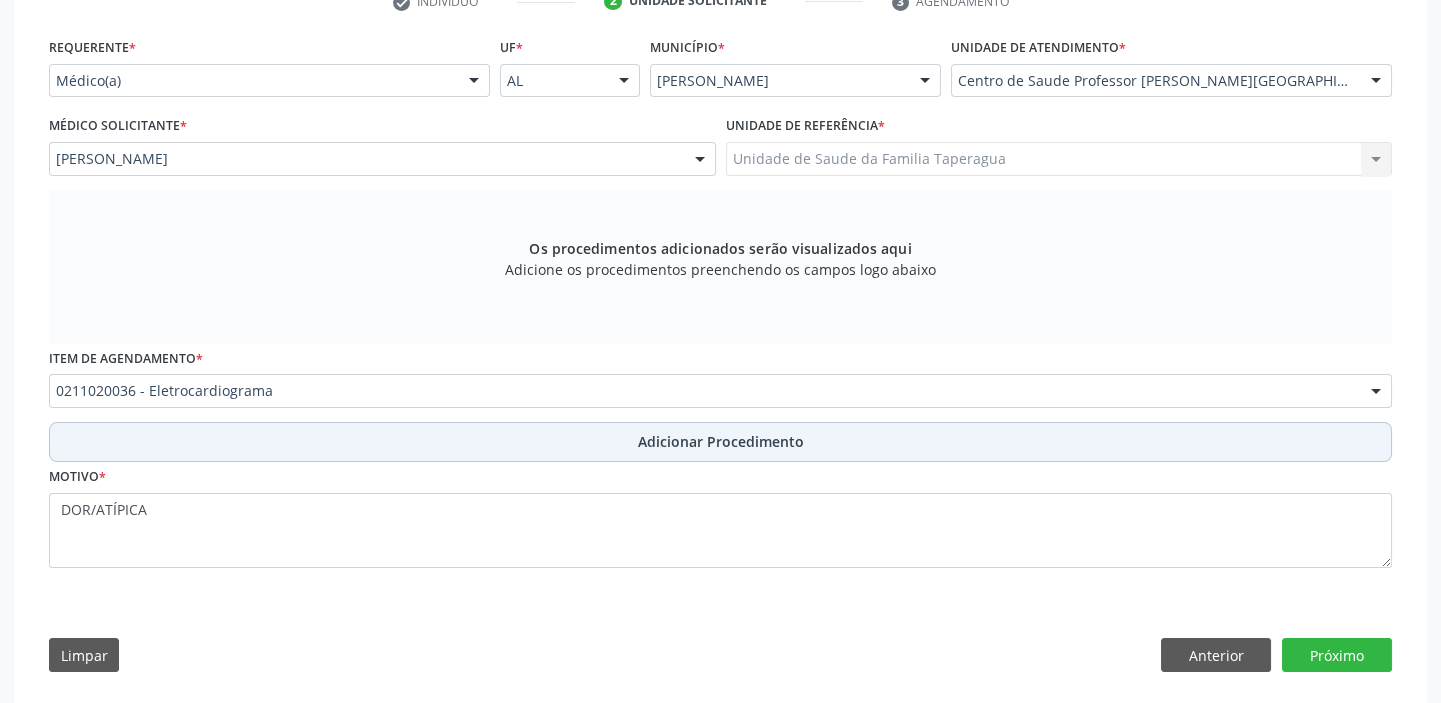 click on "Adicionar Procedimento" at bounding box center [720, 442] 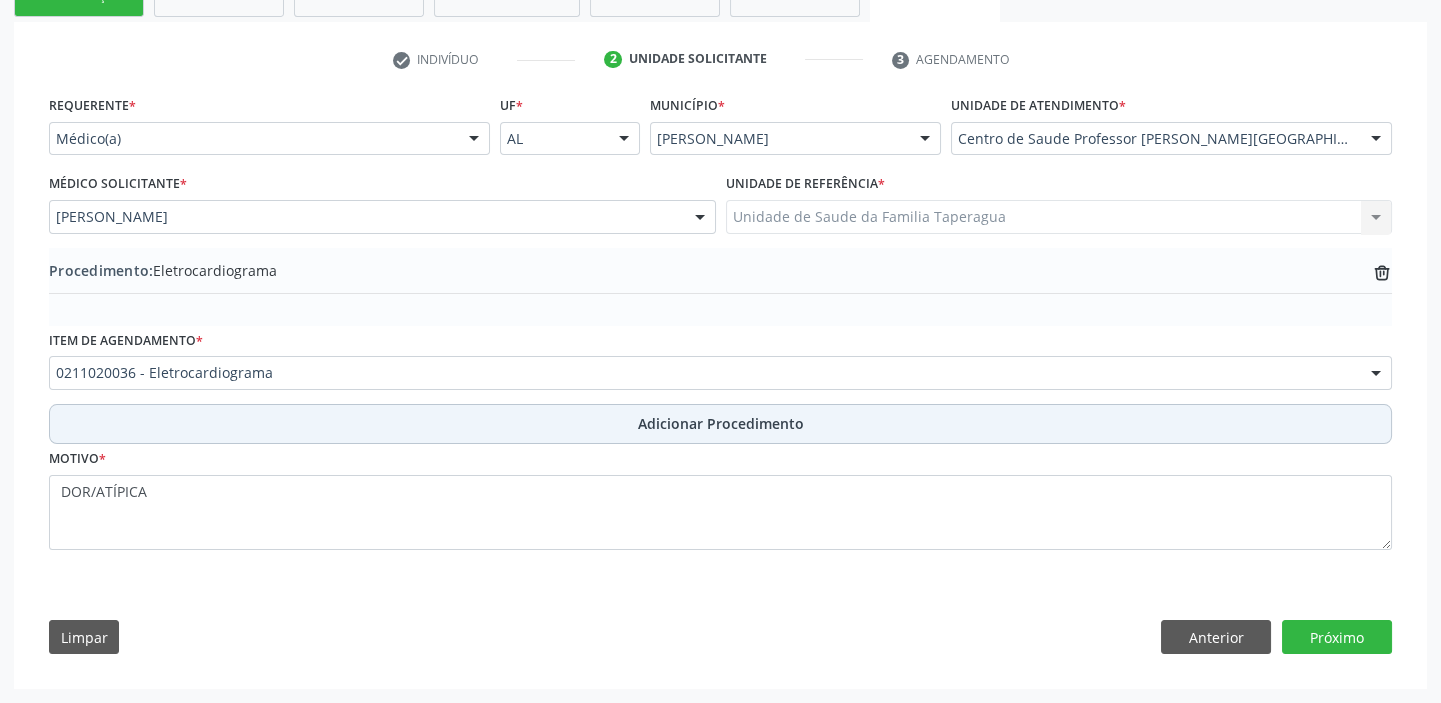 scroll, scrollTop: 375, scrollLeft: 0, axis: vertical 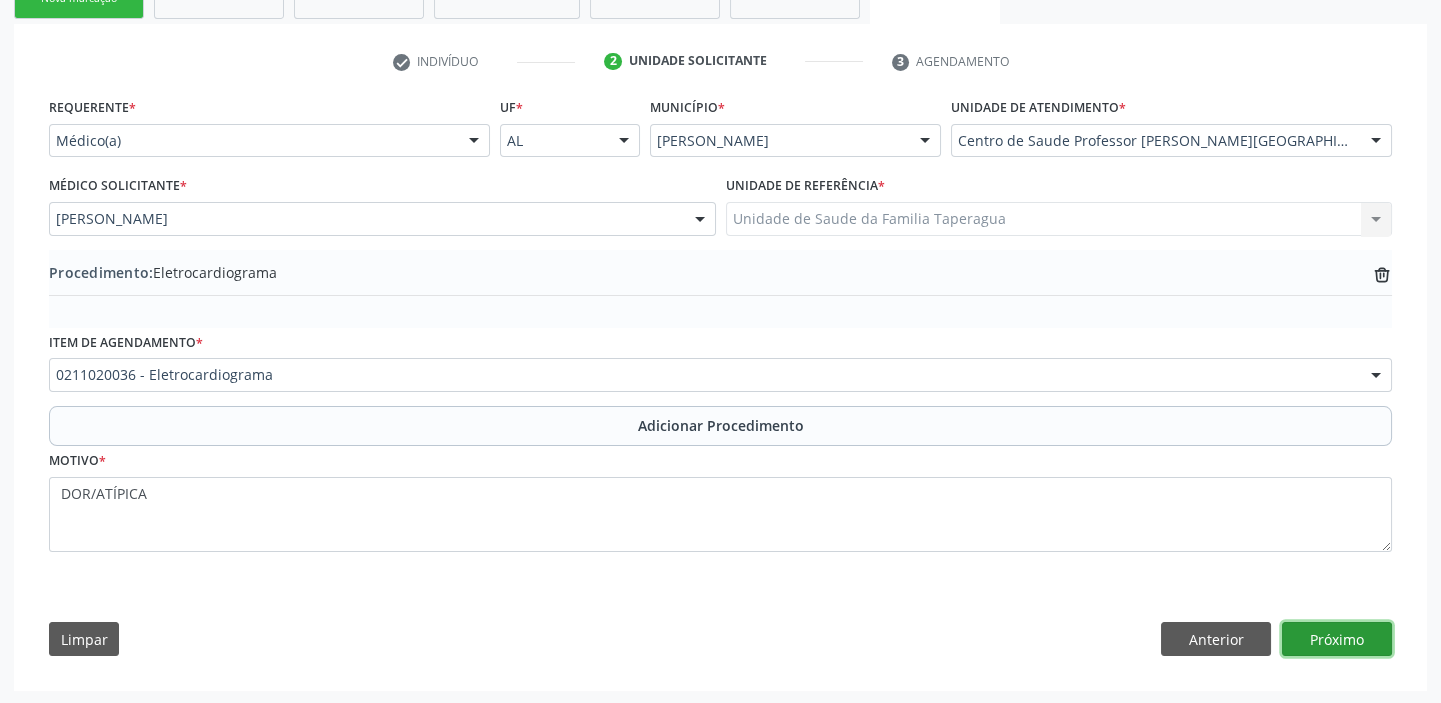 click on "Próximo" at bounding box center (1337, 639) 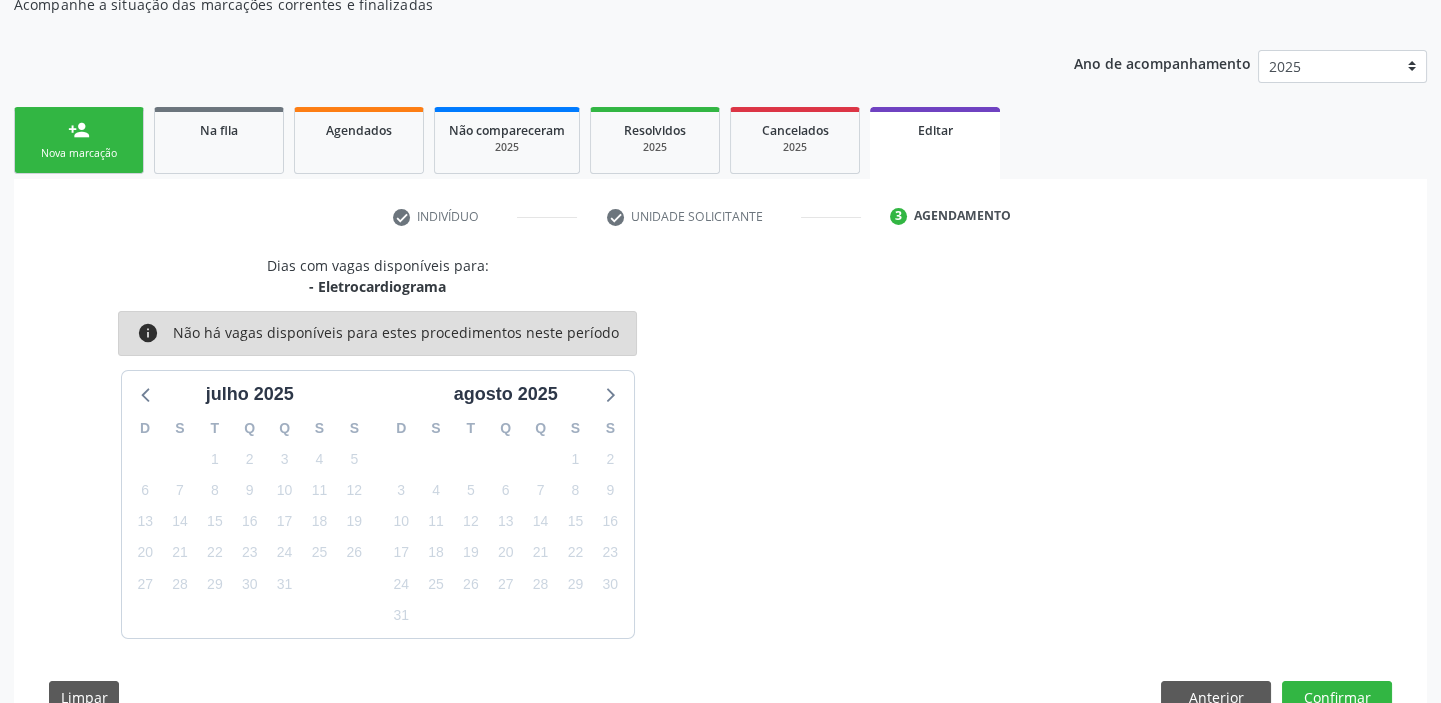 scroll, scrollTop: 279, scrollLeft: 0, axis: vertical 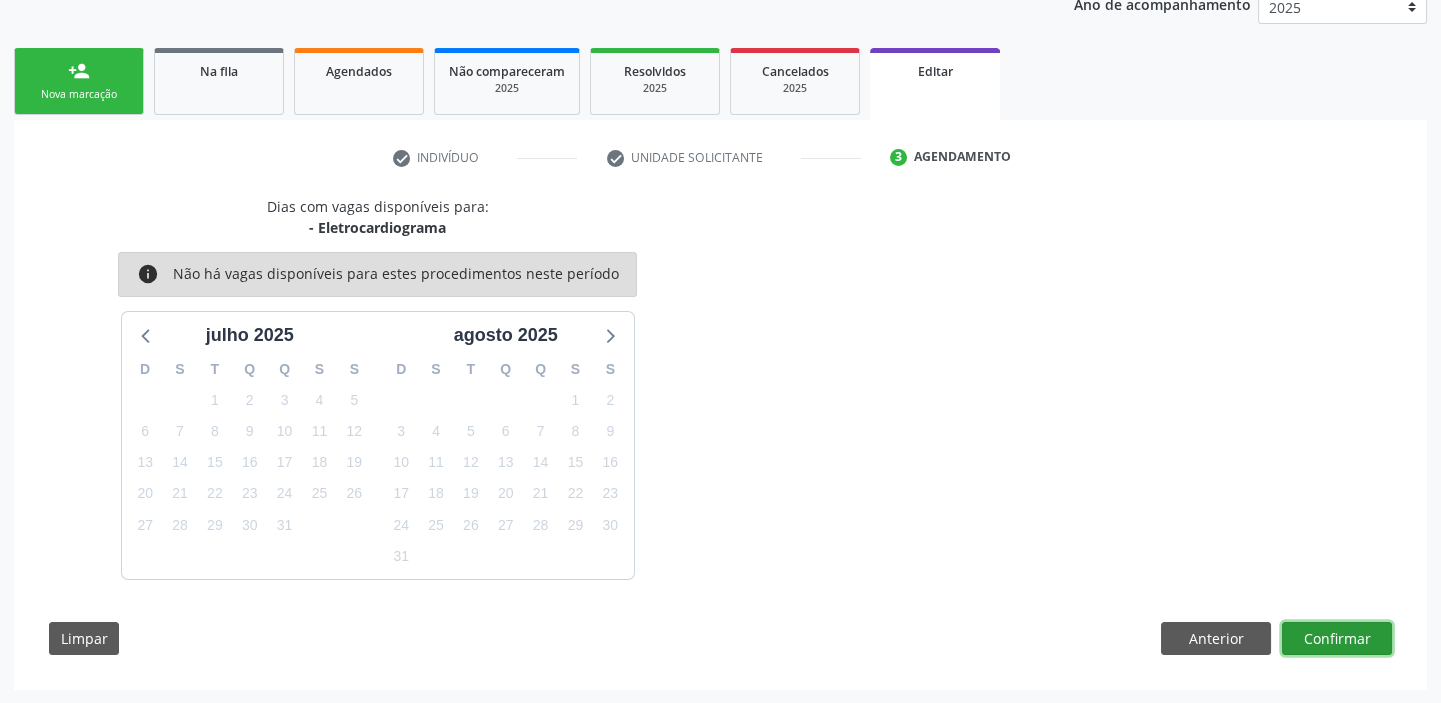 click on "Confirmar" at bounding box center [1337, 639] 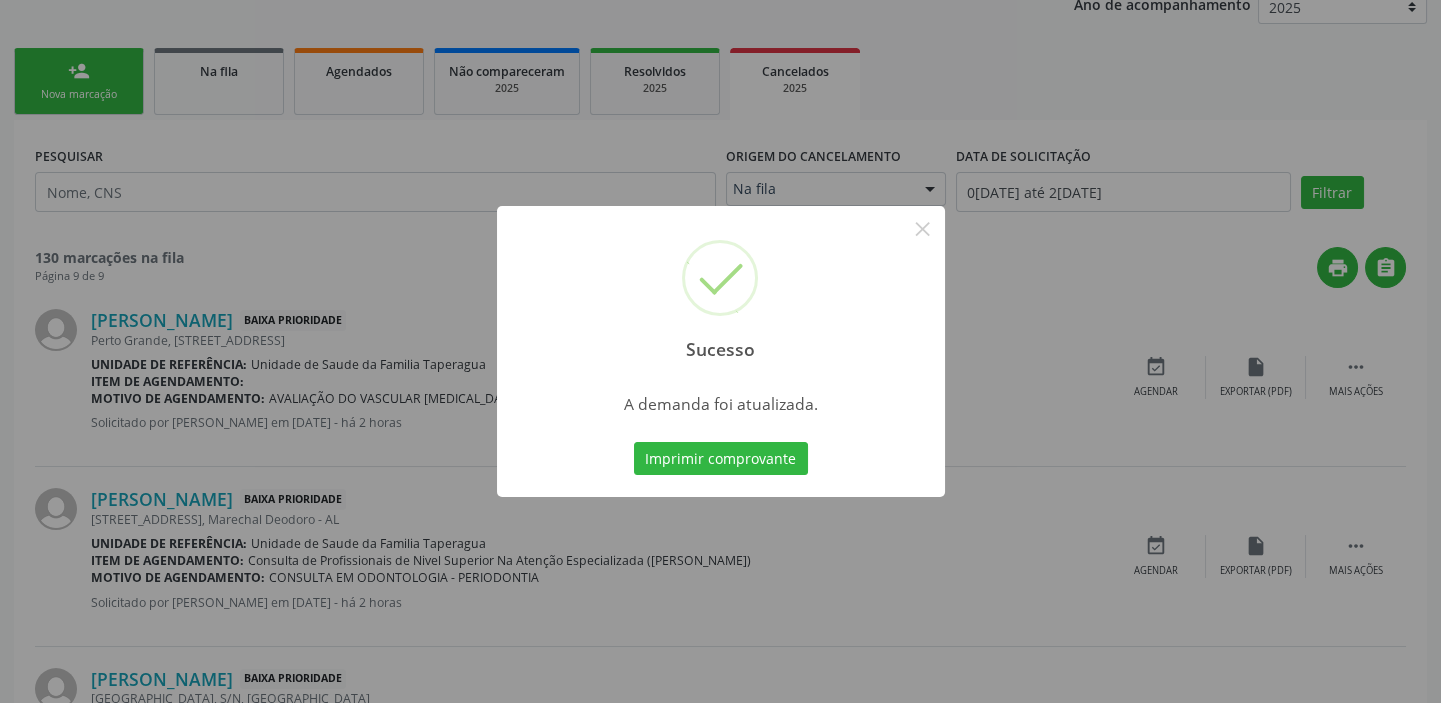 scroll, scrollTop: 0, scrollLeft: 0, axis: both 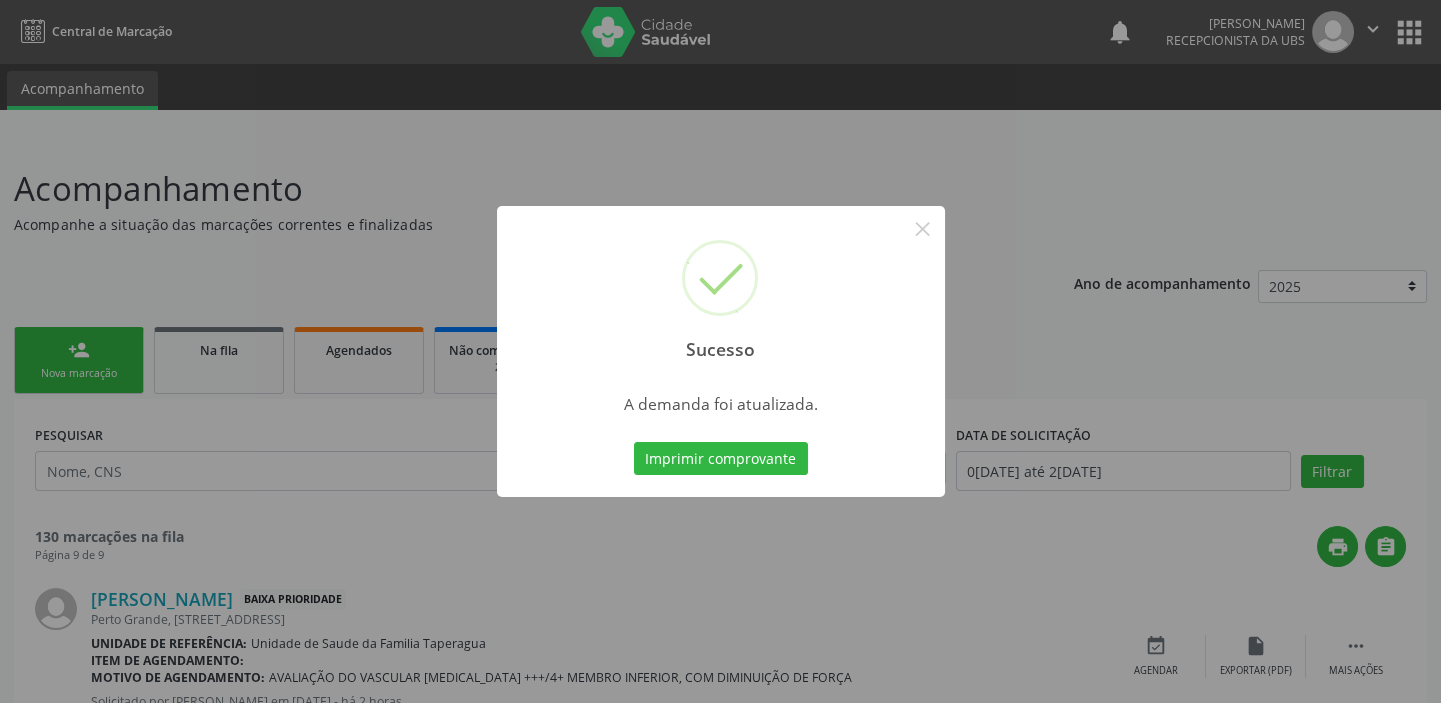 type 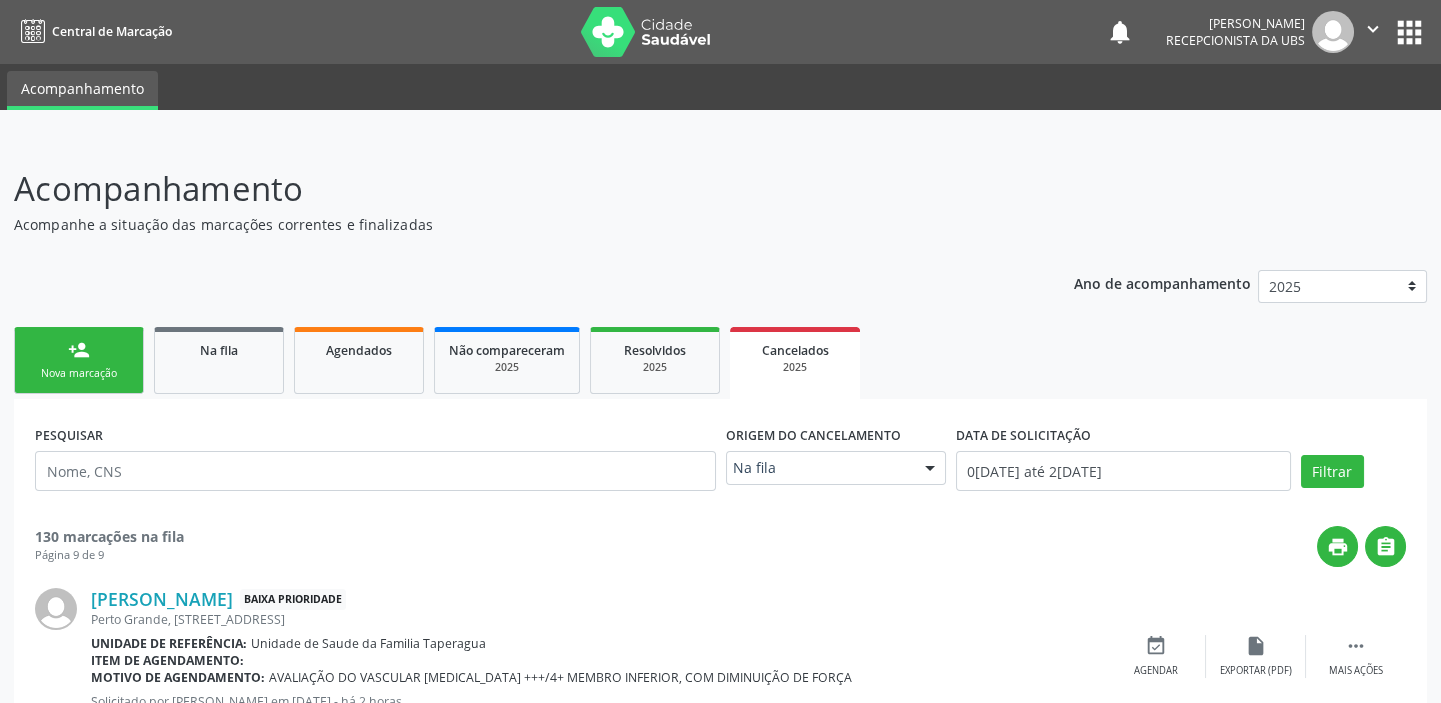 click on "person_add
Nova marcação" at bounding box center [79, 360] 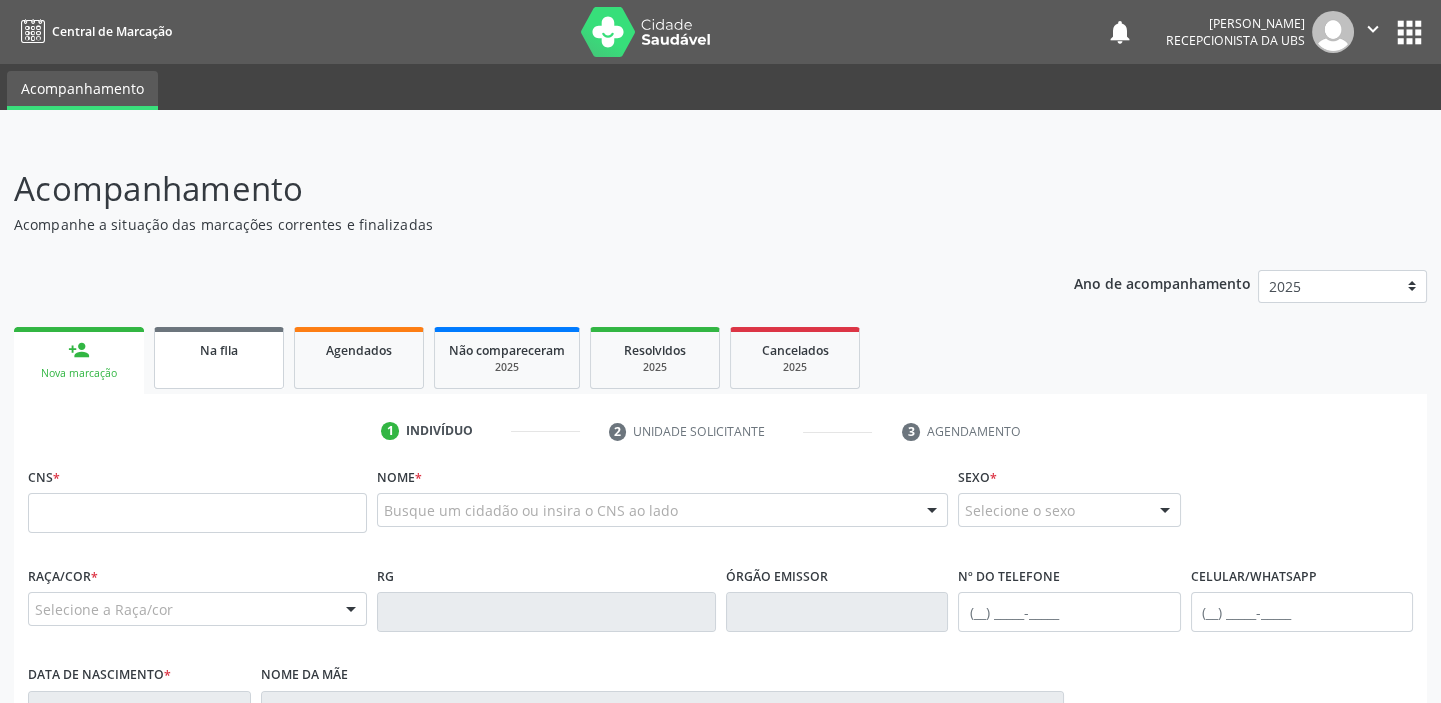click on "Na fila" at bounding box center [219, 350] 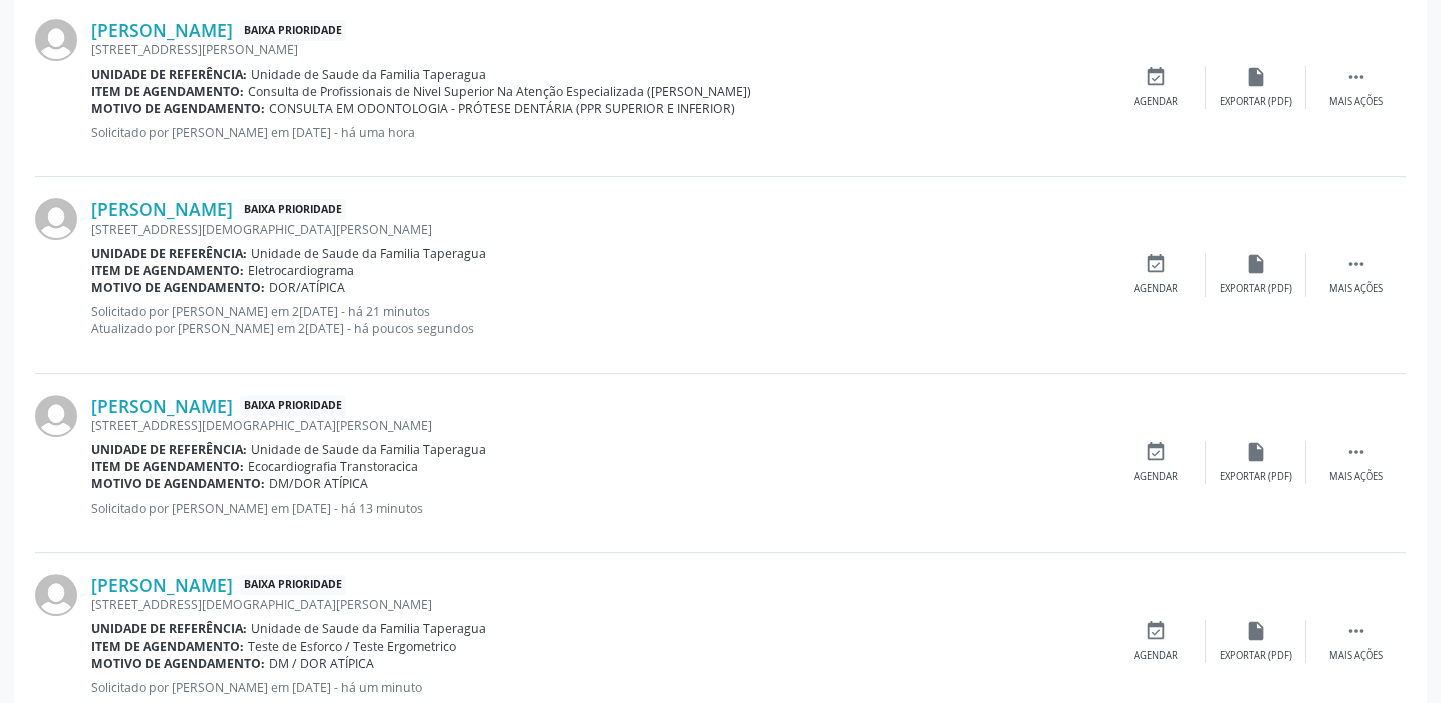 scroll, scrollTop: 1827, scrollLeft: 0, axis: vertical 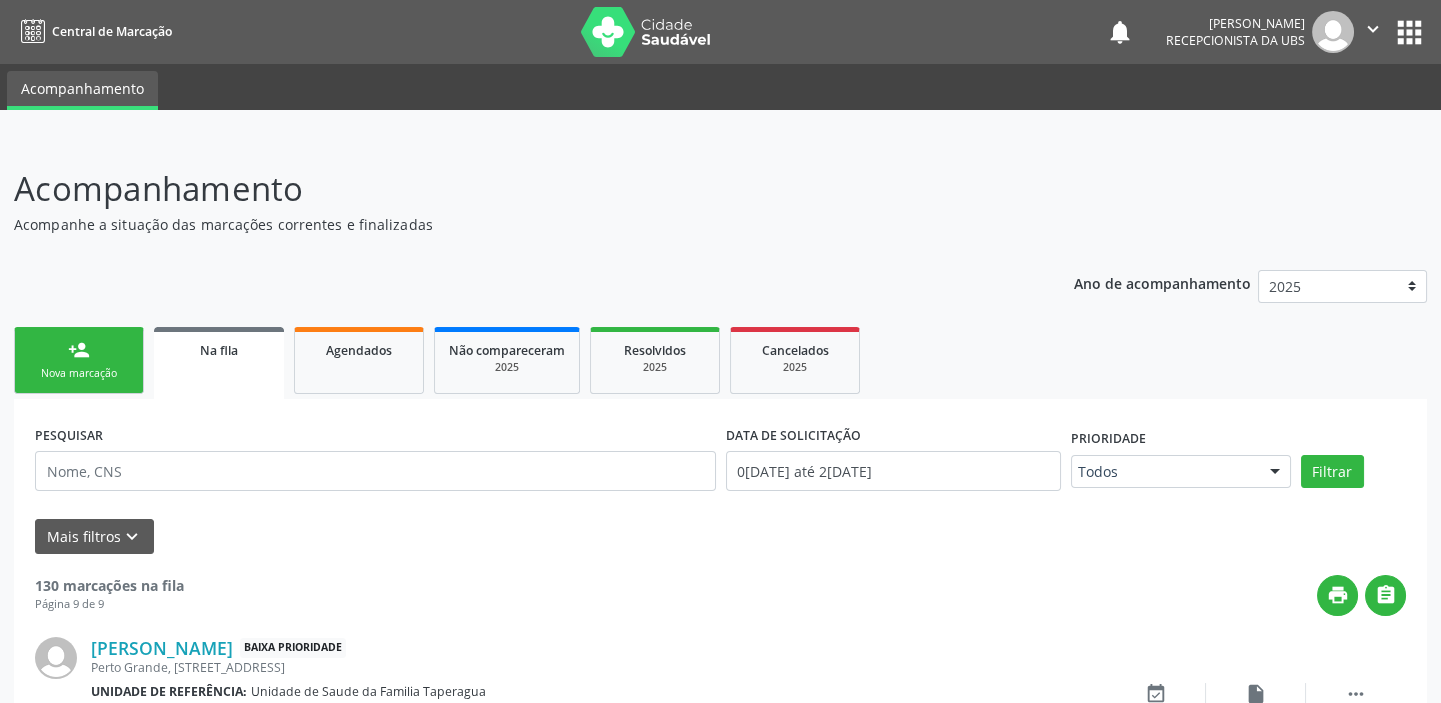 click on "Nova marcação" at bounding box center [79, 373] 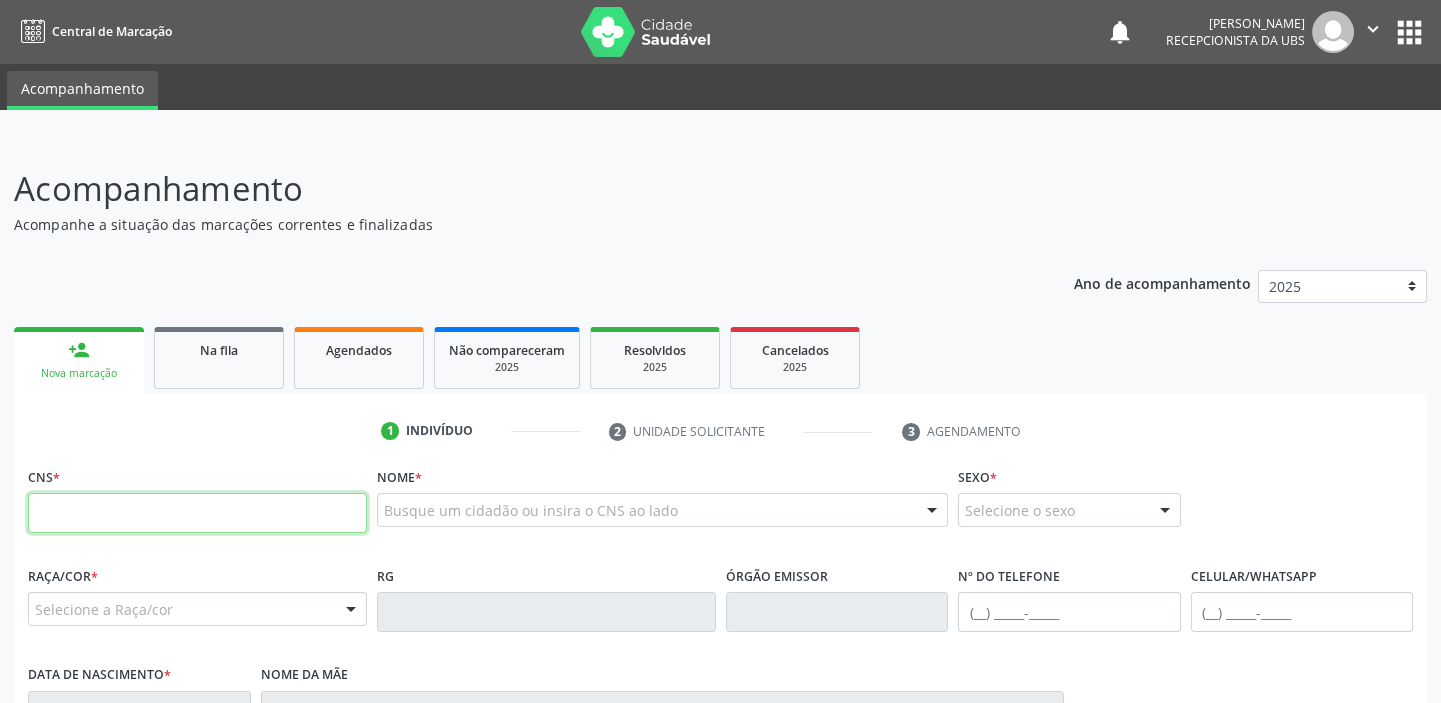 click at bounding box center [197, 513] 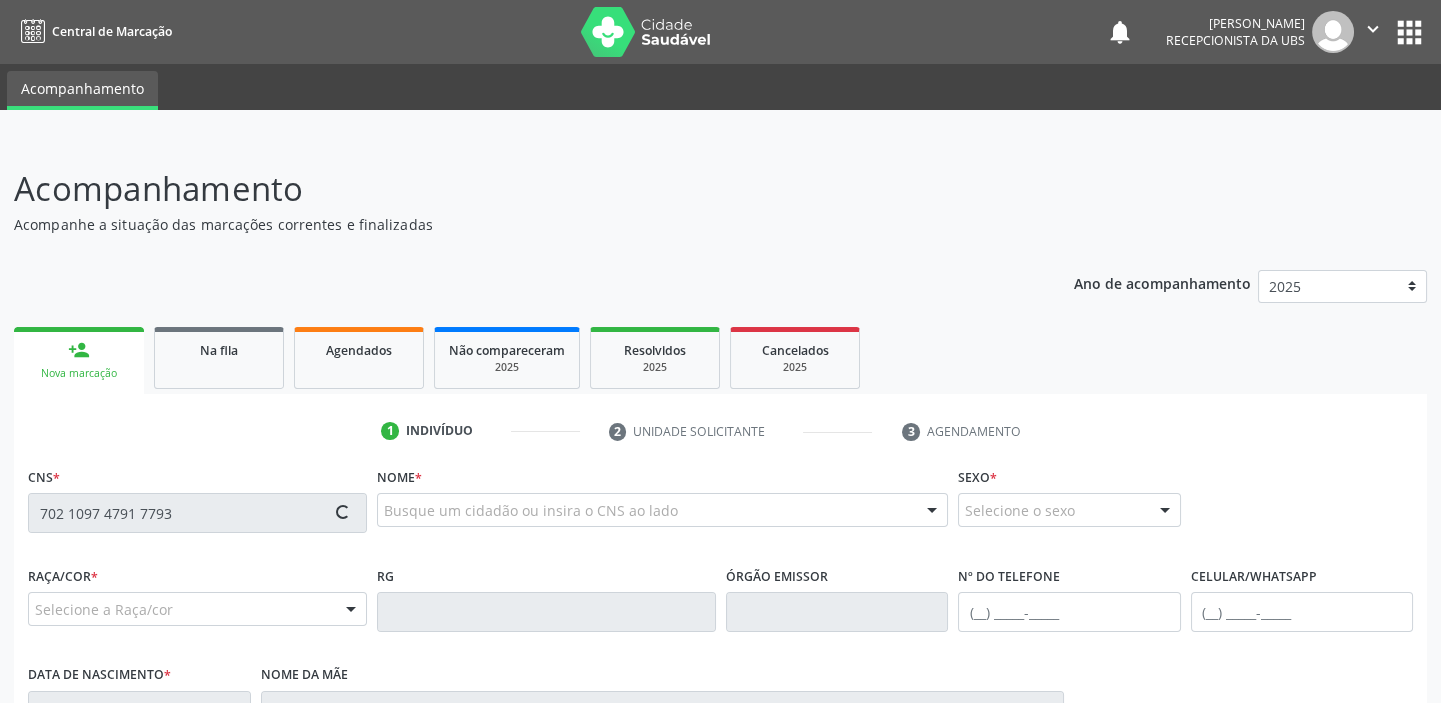 type on "702 1097 4791 7793" 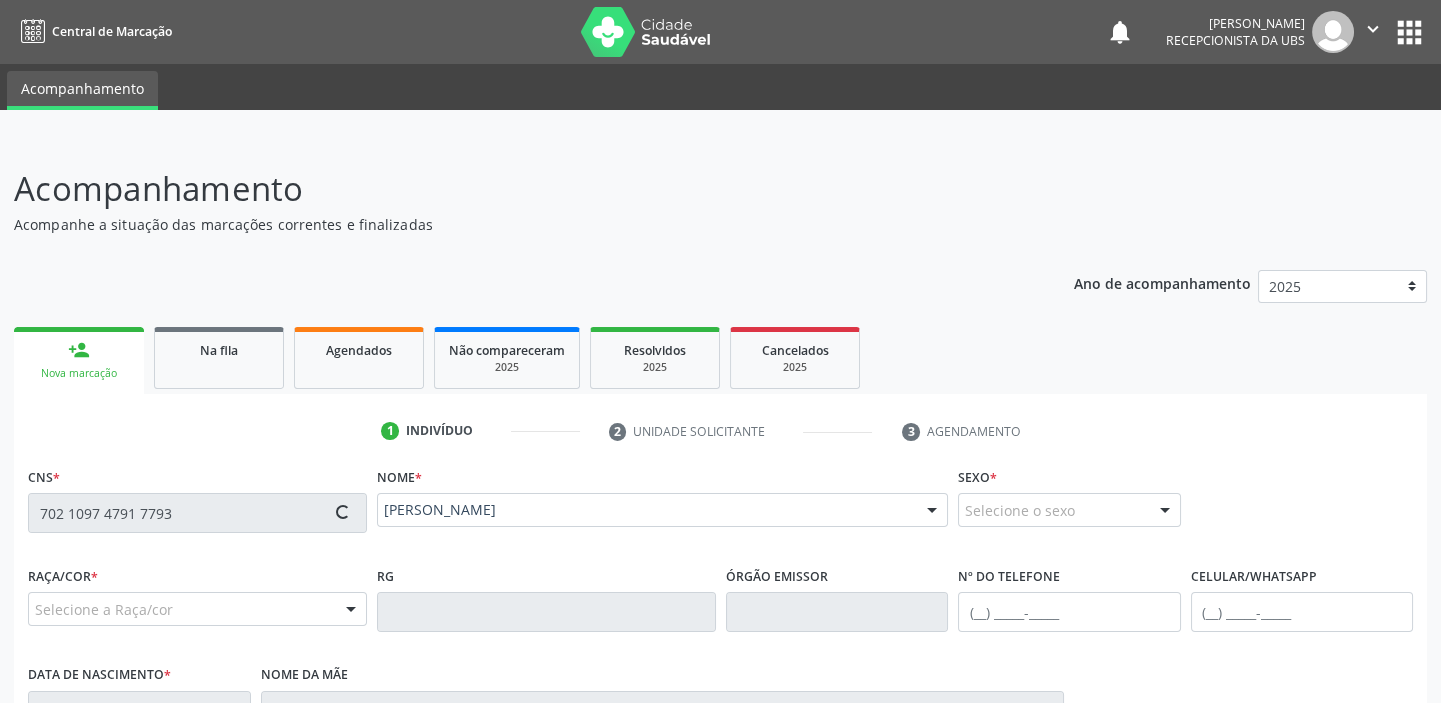 type on "[PHONE_NUMBER]" 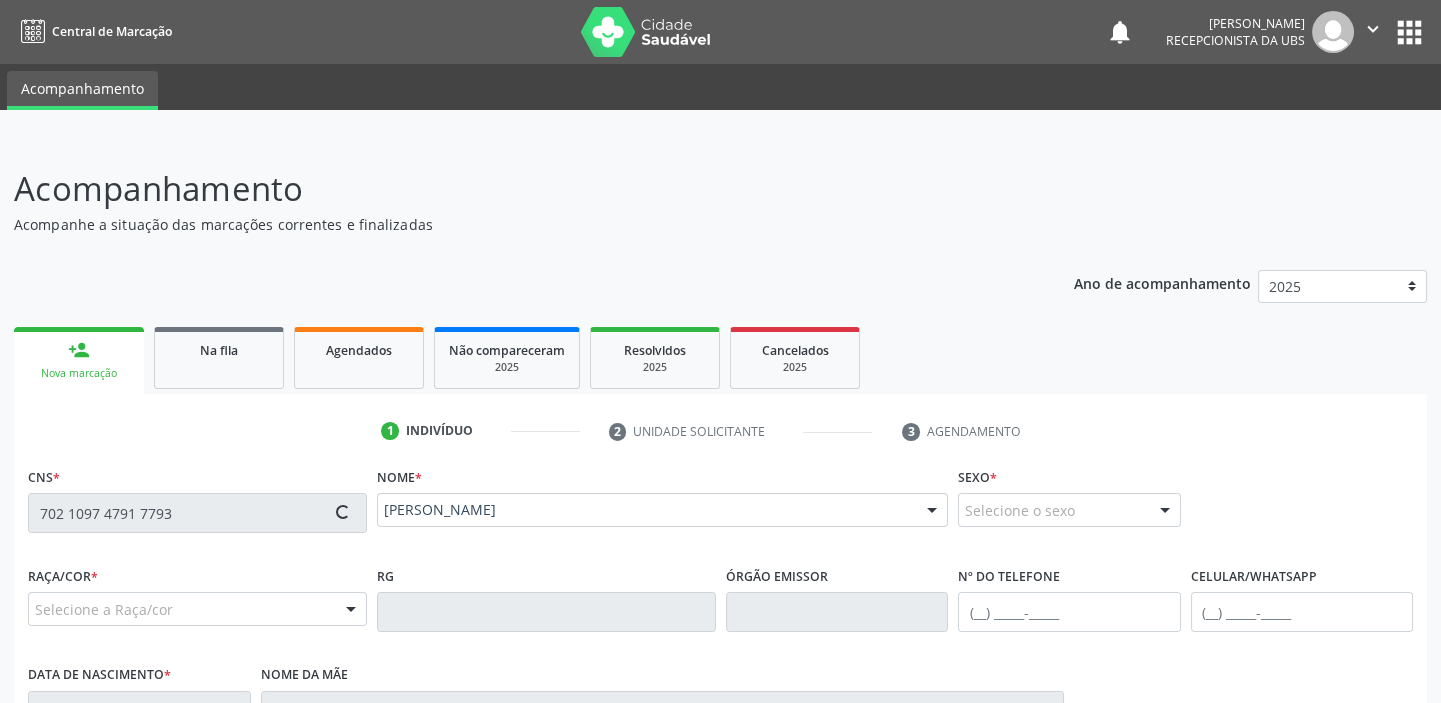 type on "2[DATE]" 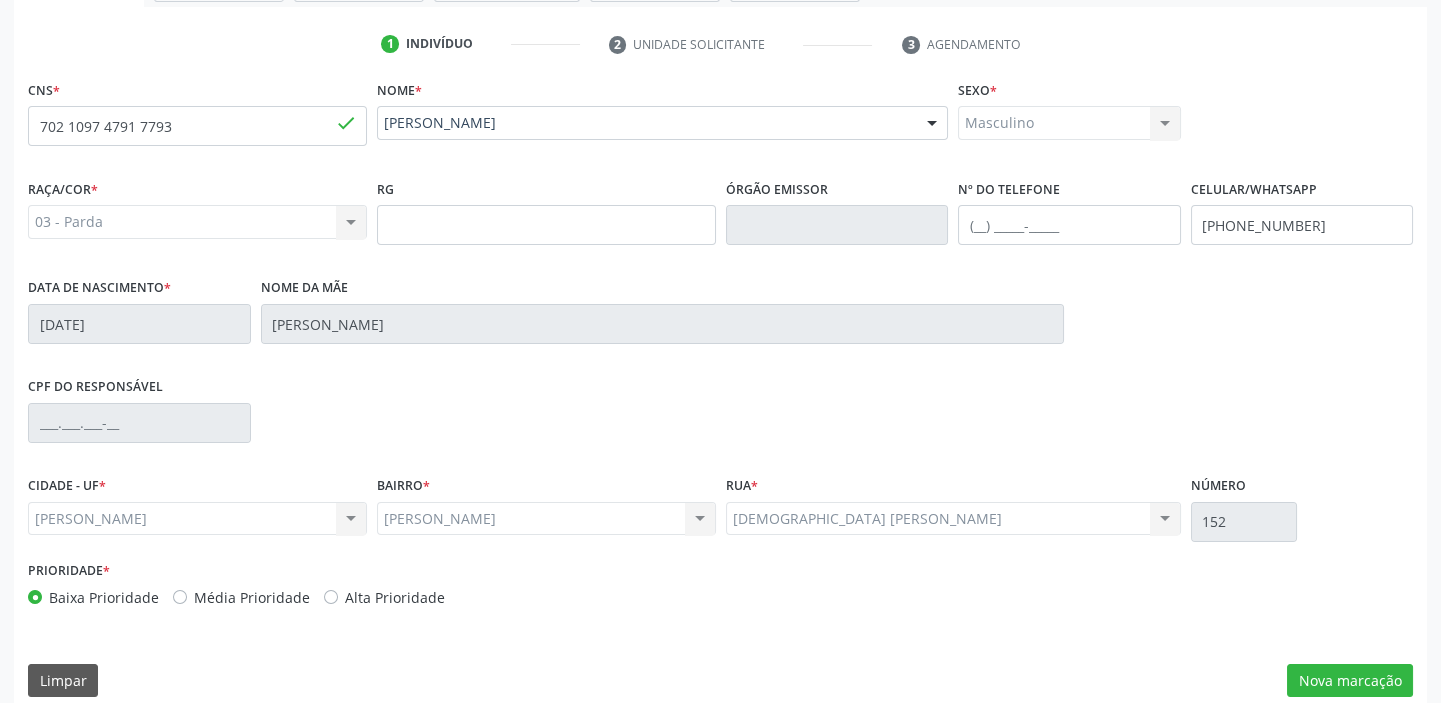 scroll, scrollTop: 408, scrollLeft: 0, axis: vertical 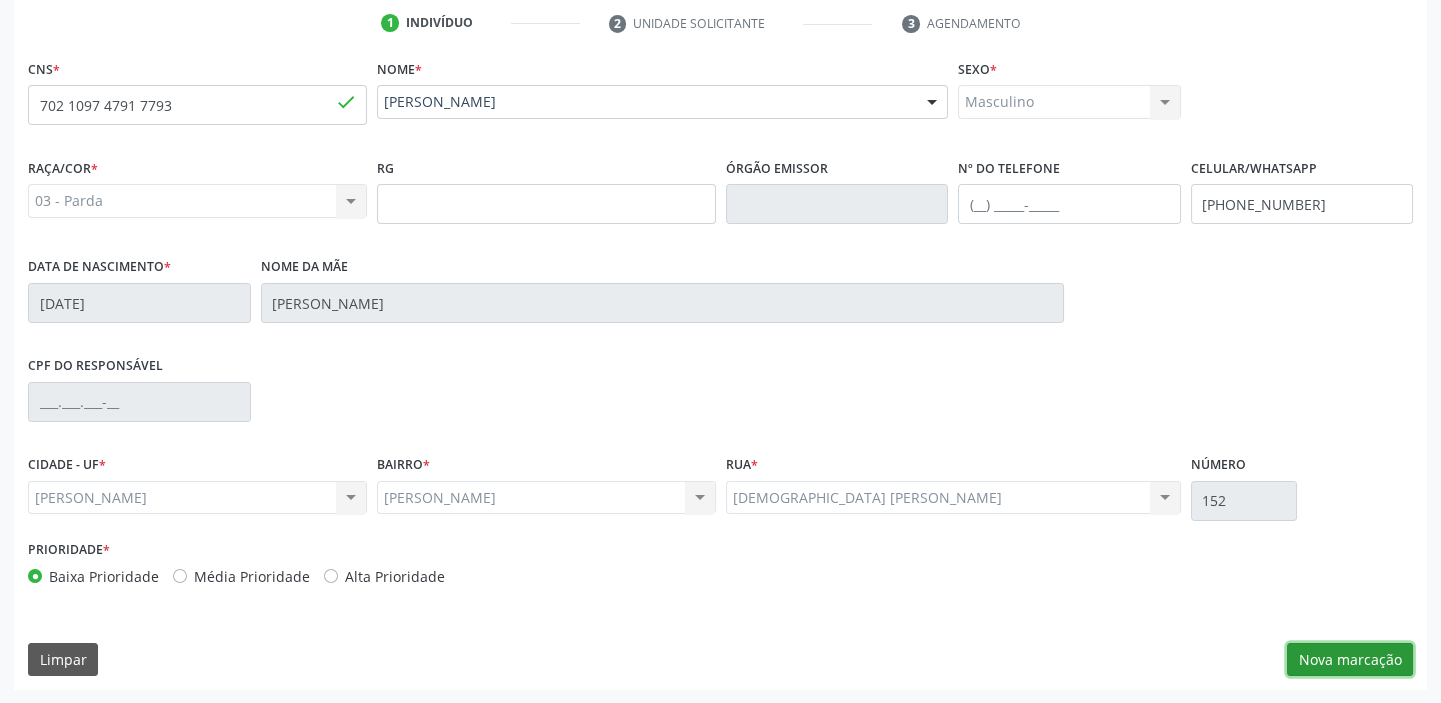 click on "Nova marcação" at bounding box center [1350, 660] 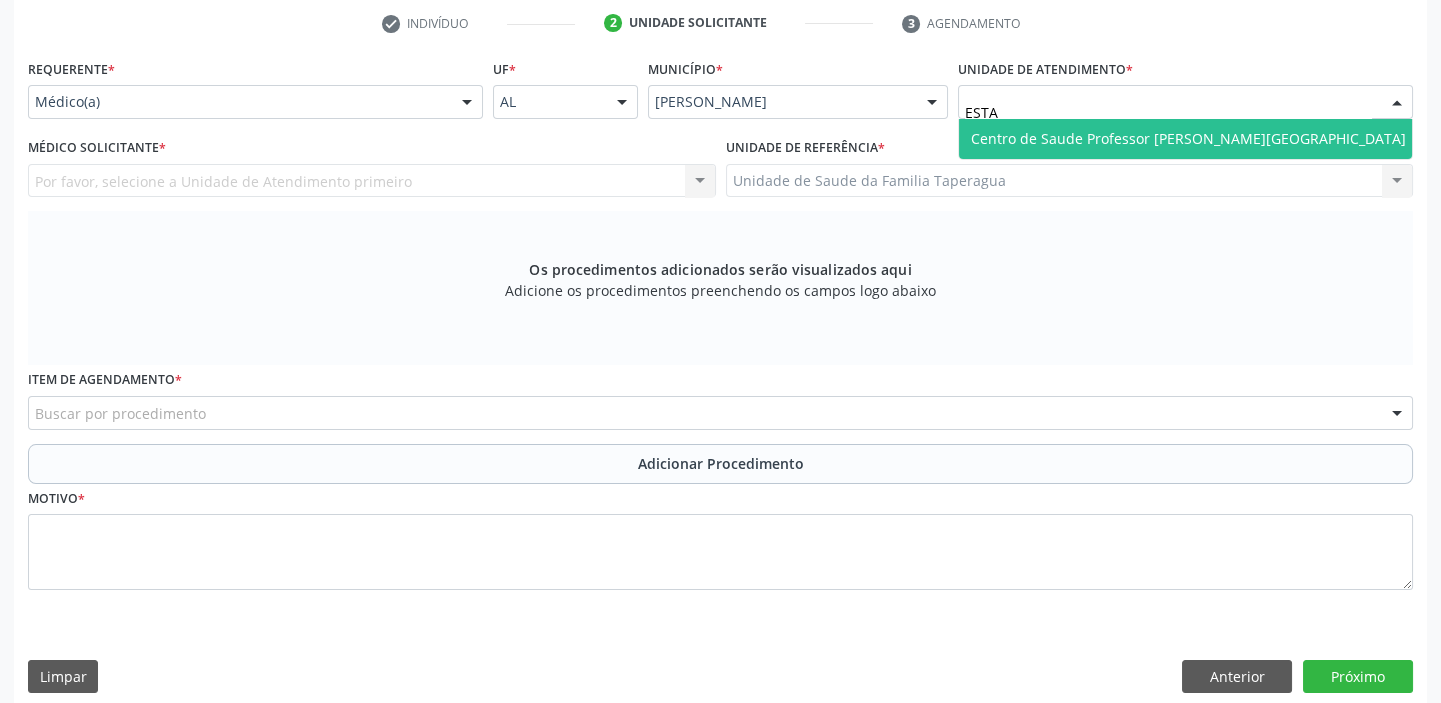 type on "ESTAC" 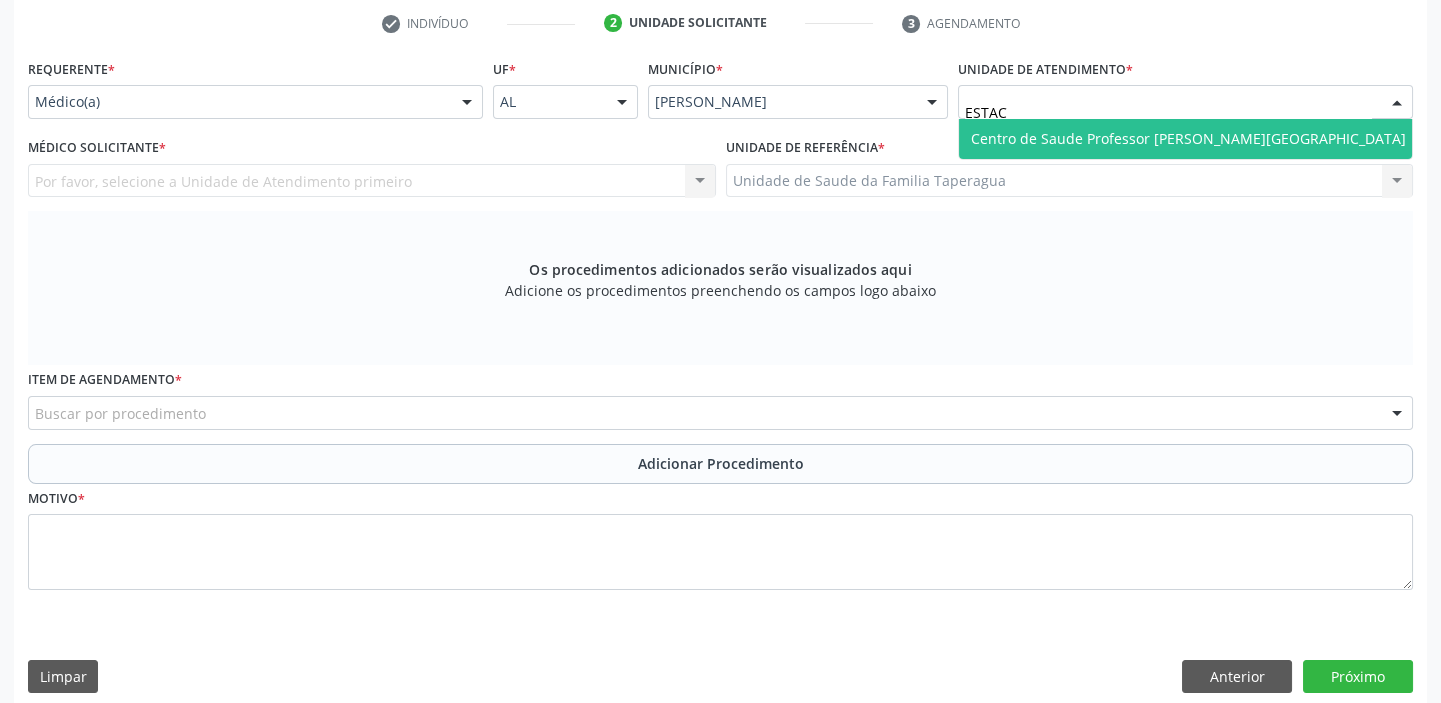 click on "Centro de Saude Professor [PERSON_NAME][GEOGRAPHIC_DATA]" at bounding box center [1188, 138] 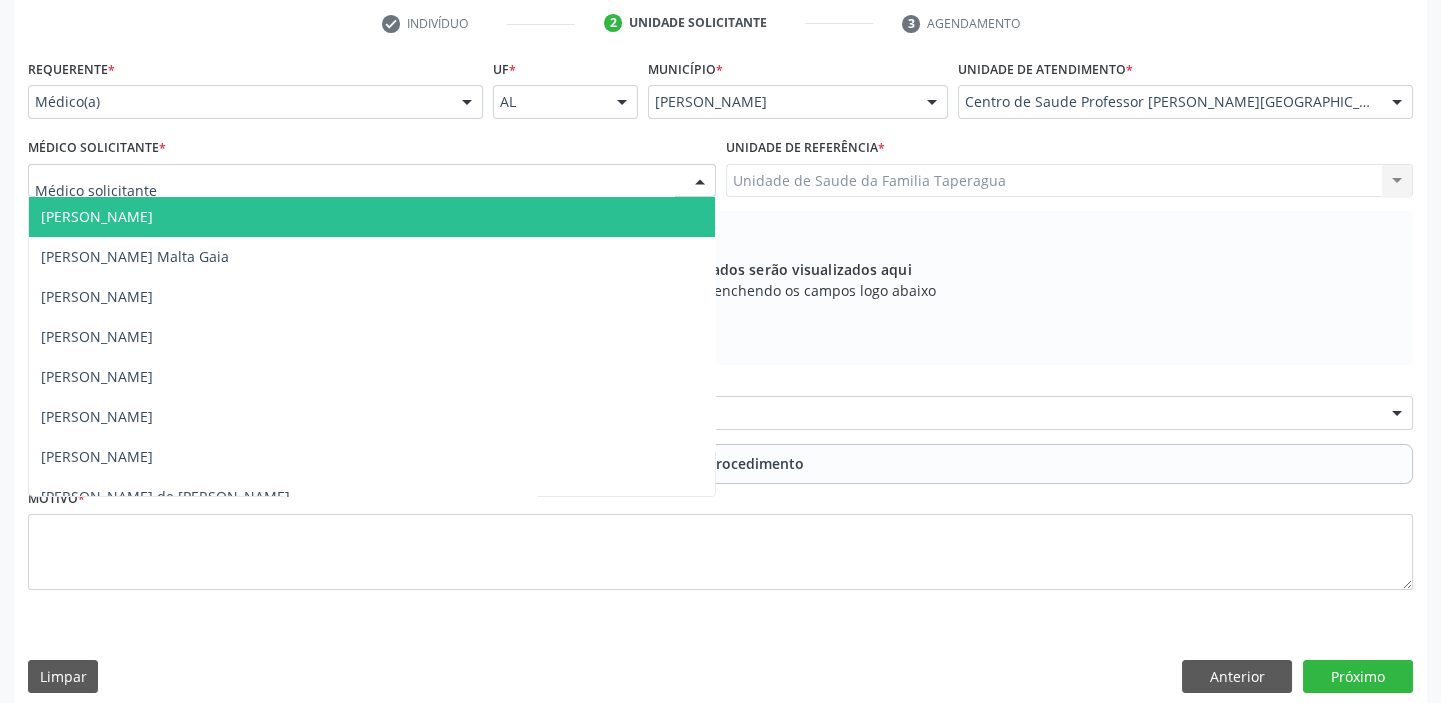 click at bounding box center (372, 181) 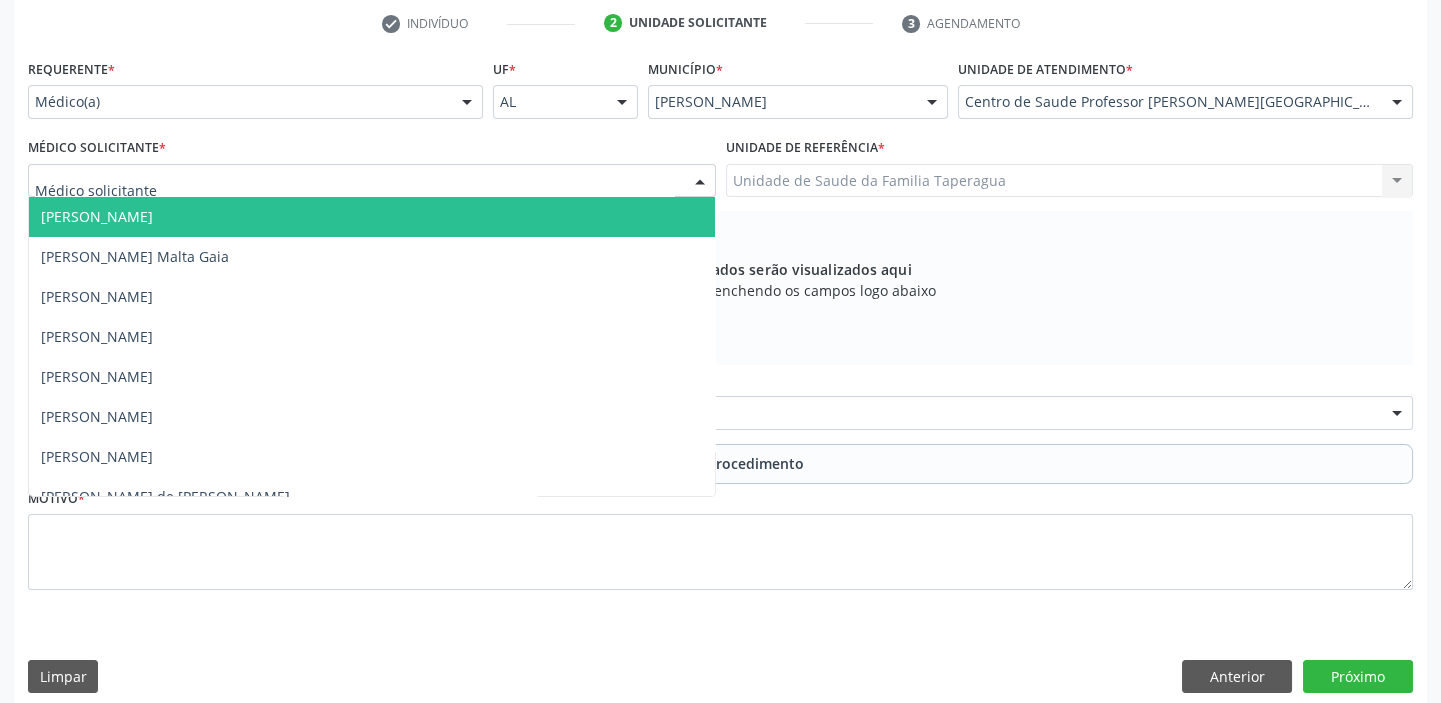 click on "[PERSON_NAME]" at bounding box center (372, 217) 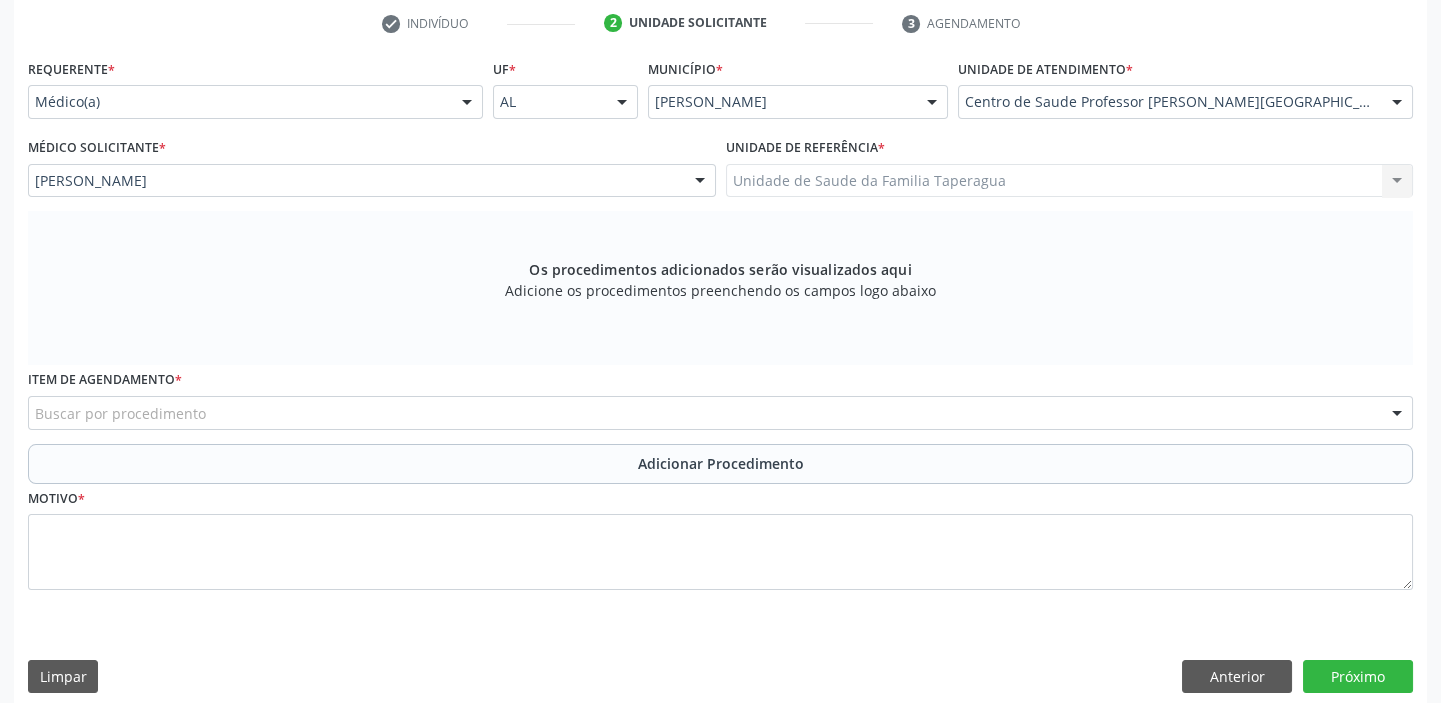 click on "Buscar por procedimento" at bounding box center (720, 413) 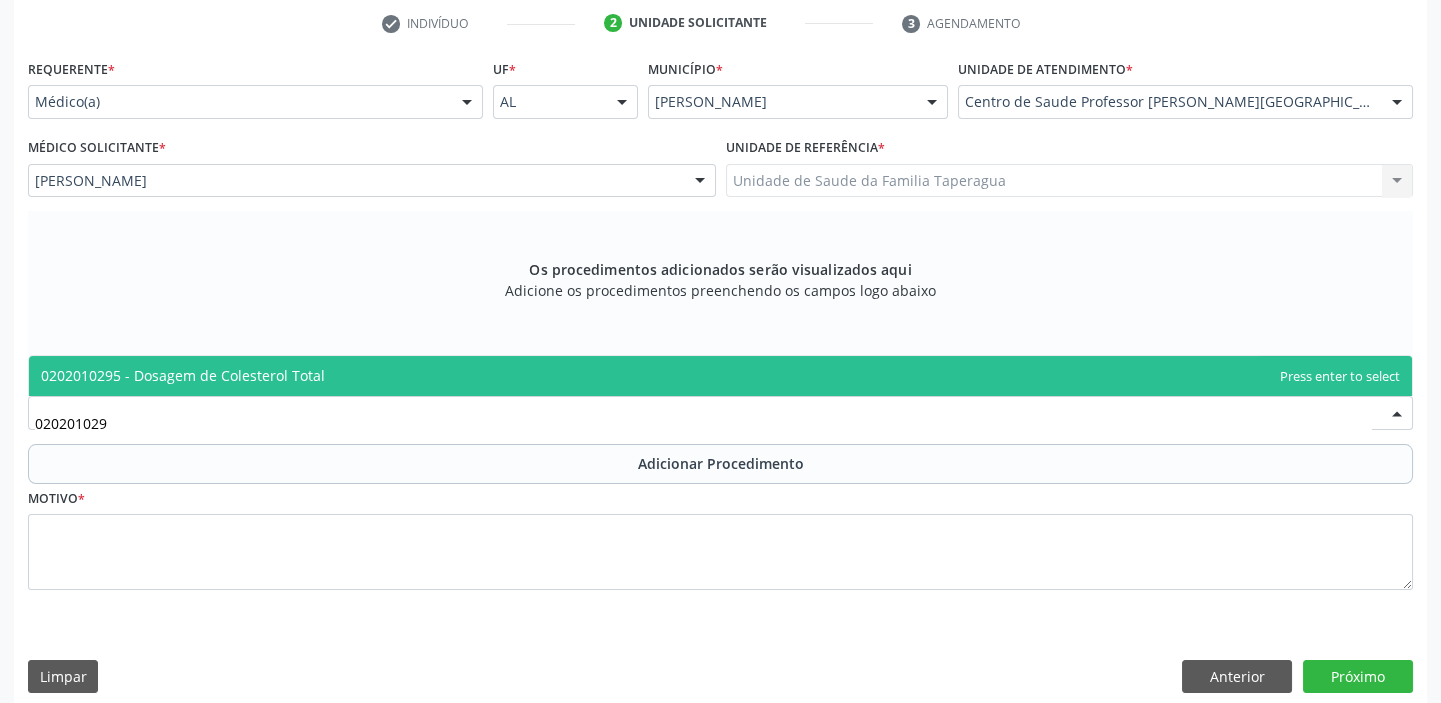 click on "0202010295 - Dosagem de Colesterol Total" at bounding box center [720, 376] 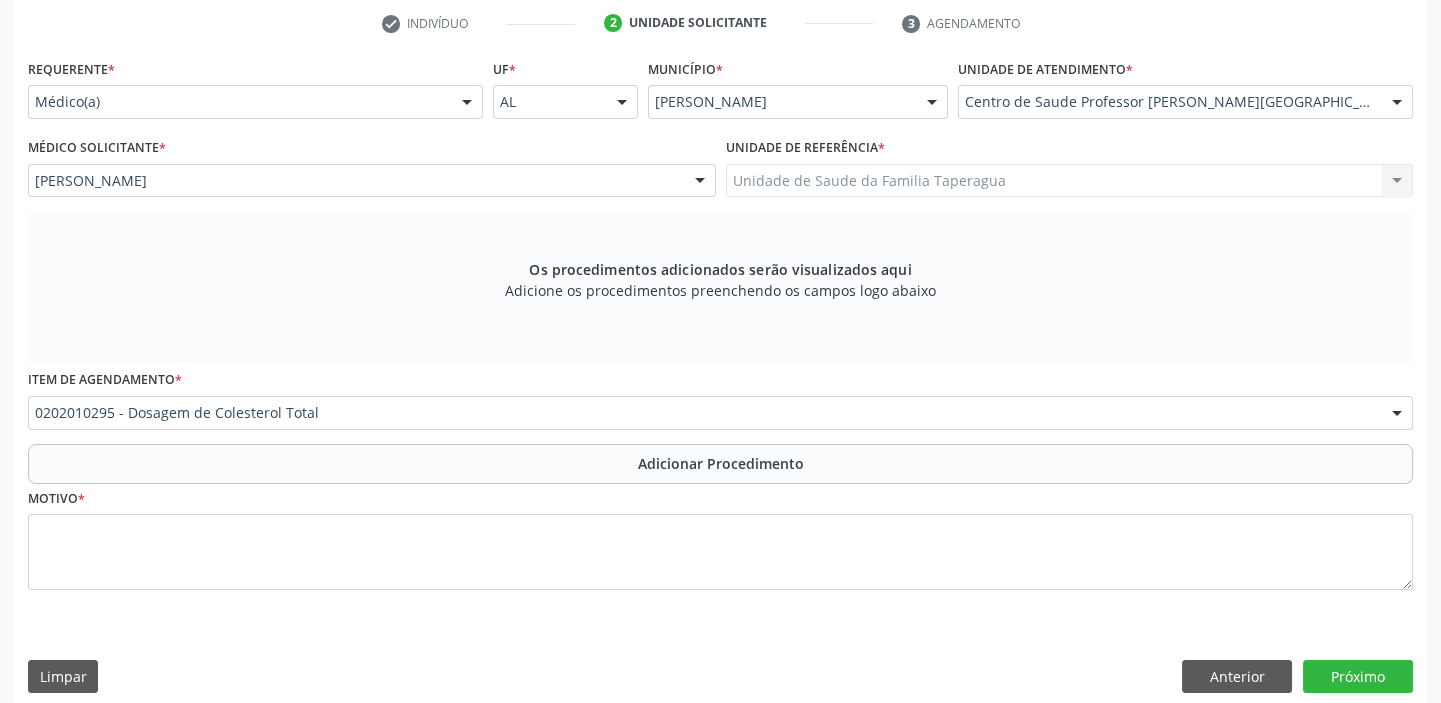 click on "Adicionar Procedimento" at bounding box center [721, 463] 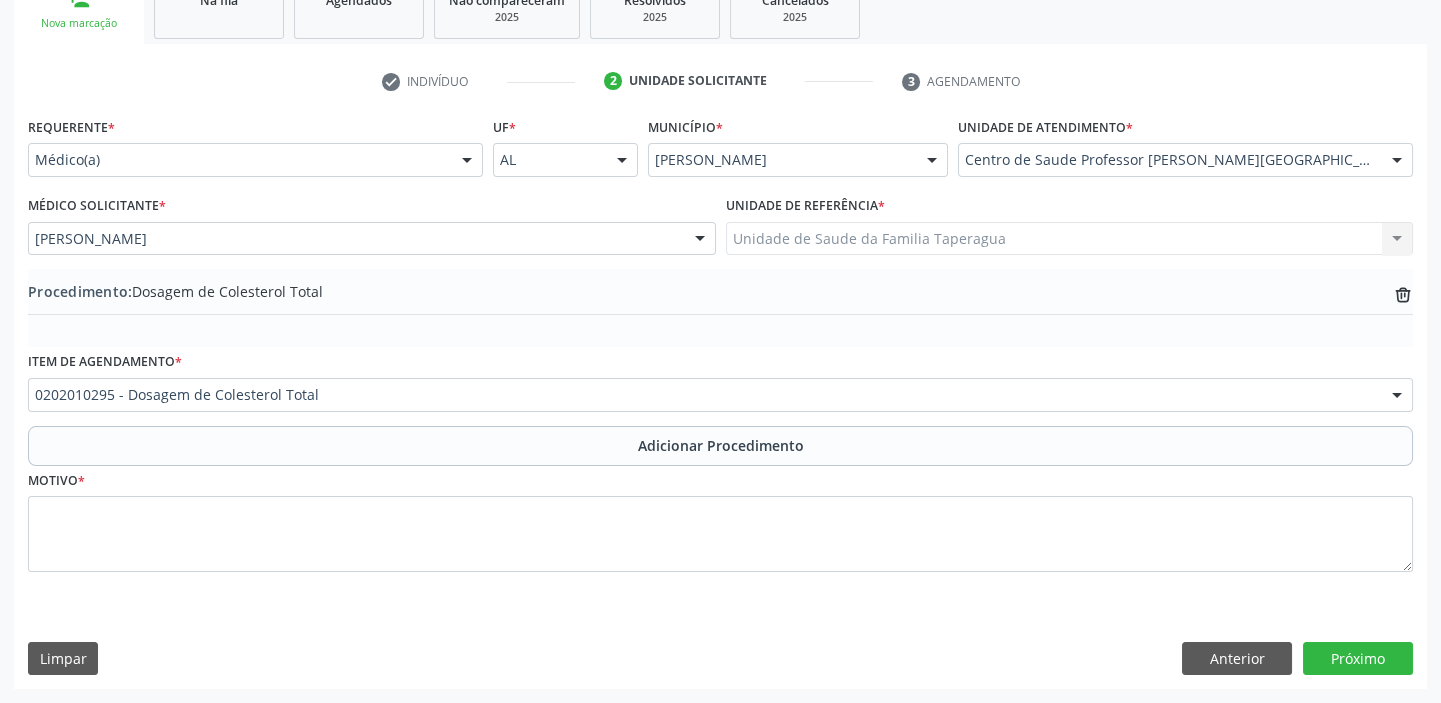 scroll, scrollTop: 349, scrollLeft: 0, axis: vertical 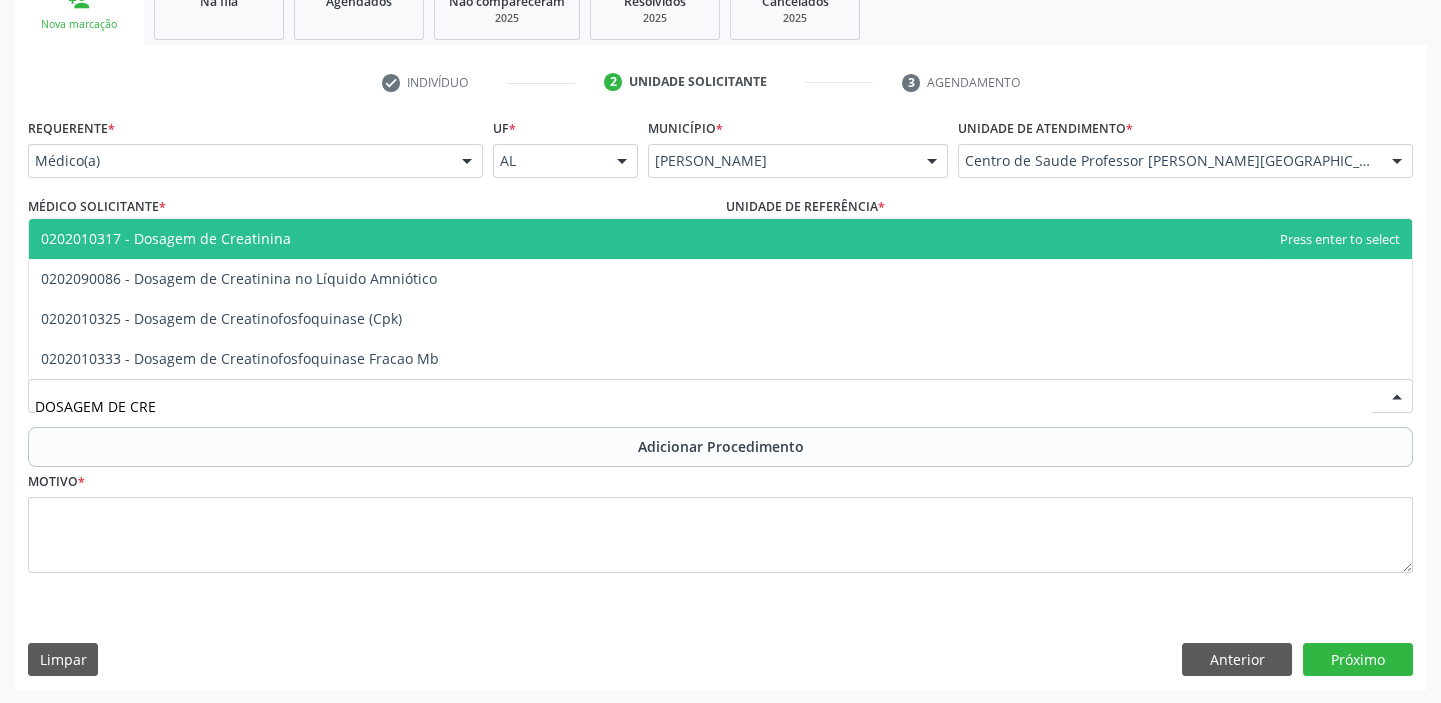 click on "0202010317 - Dosagem de Creatinina" at bounding box center (720, 239) 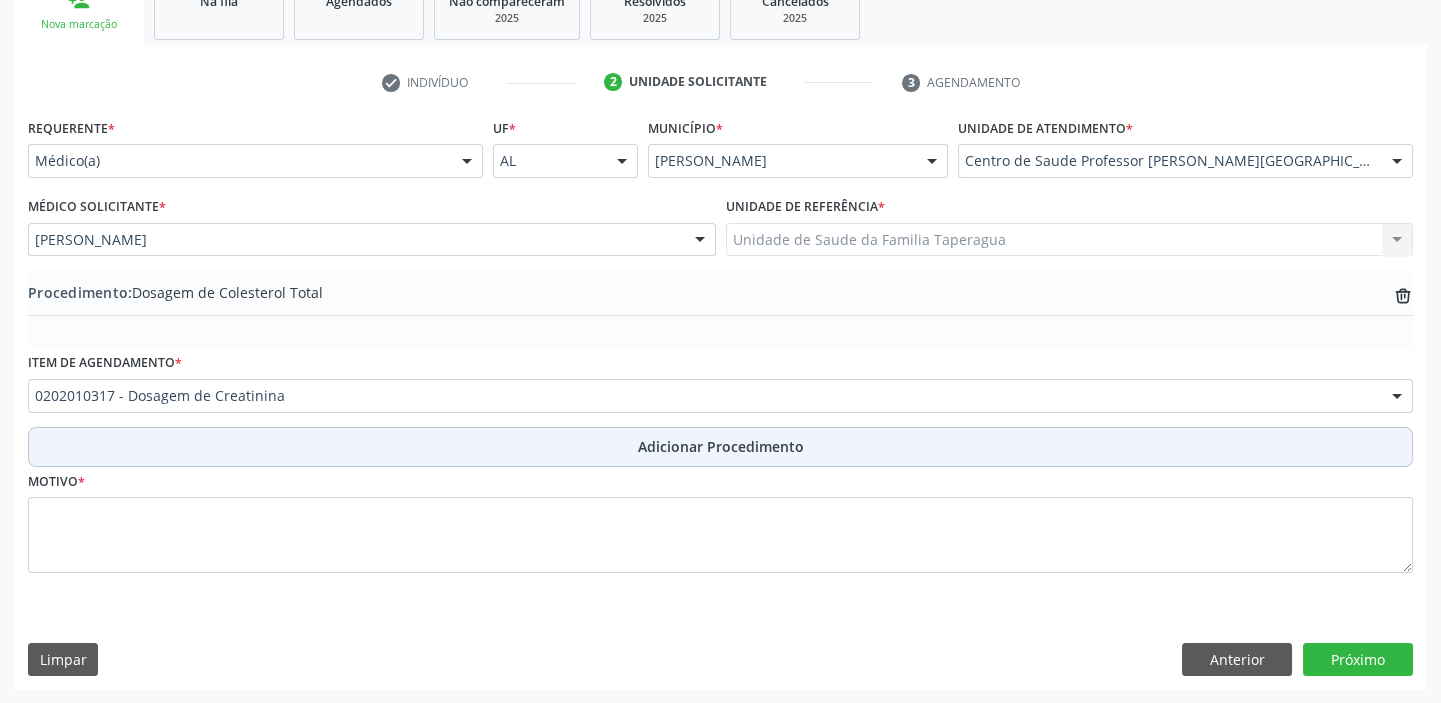 click on "Adicionar Procedimento" at bounding box center (720, 447) 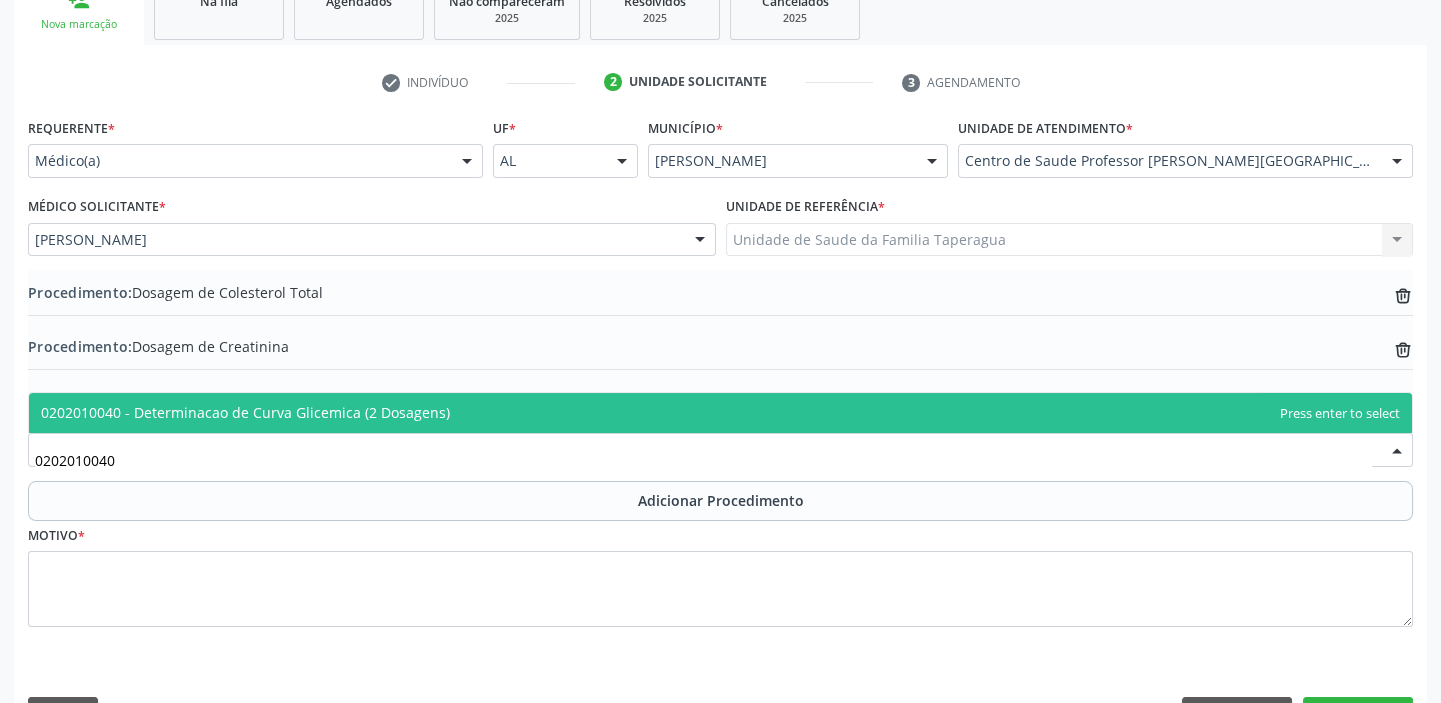 click on "0202010040 - Determinacao de Curva Glicemica (2 Dosagens)" at bounding box center [245, 412] 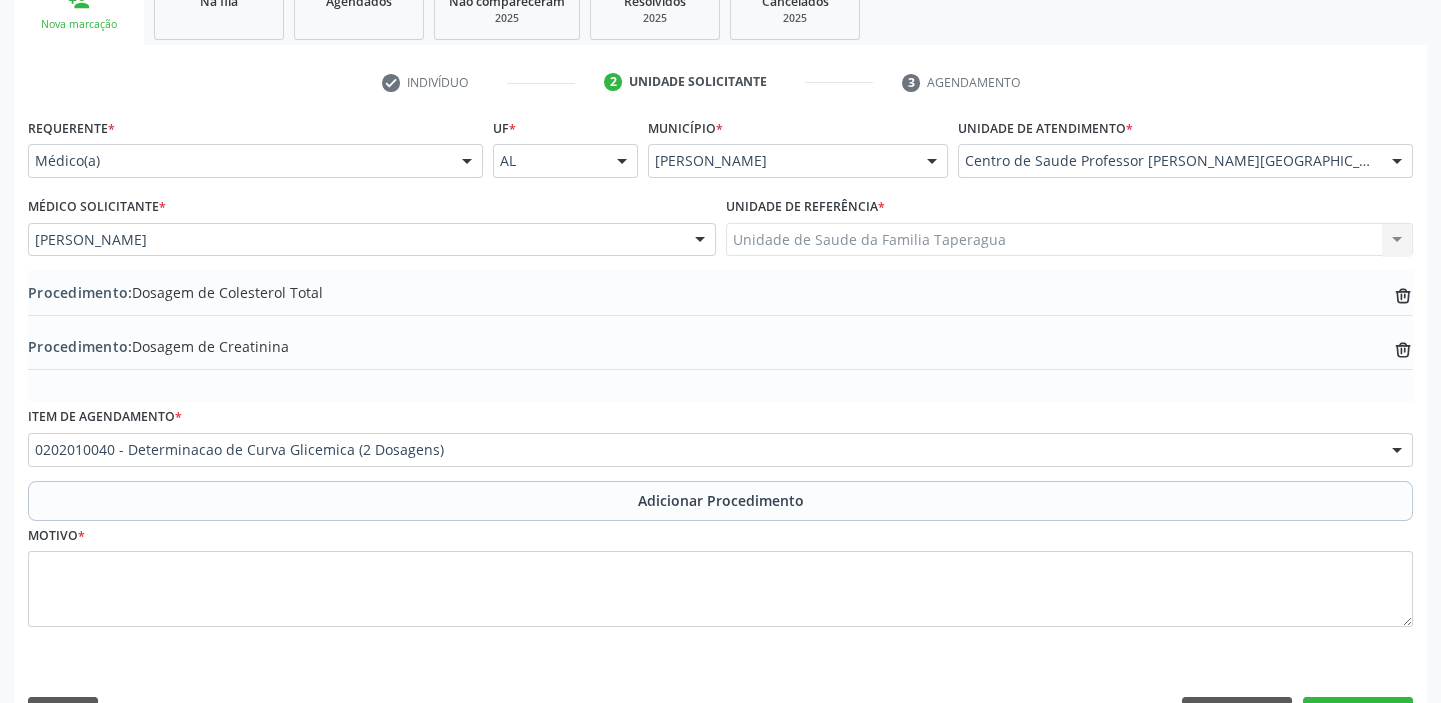click on "Adicionar Procedimento" at bounding box center (720, 501) 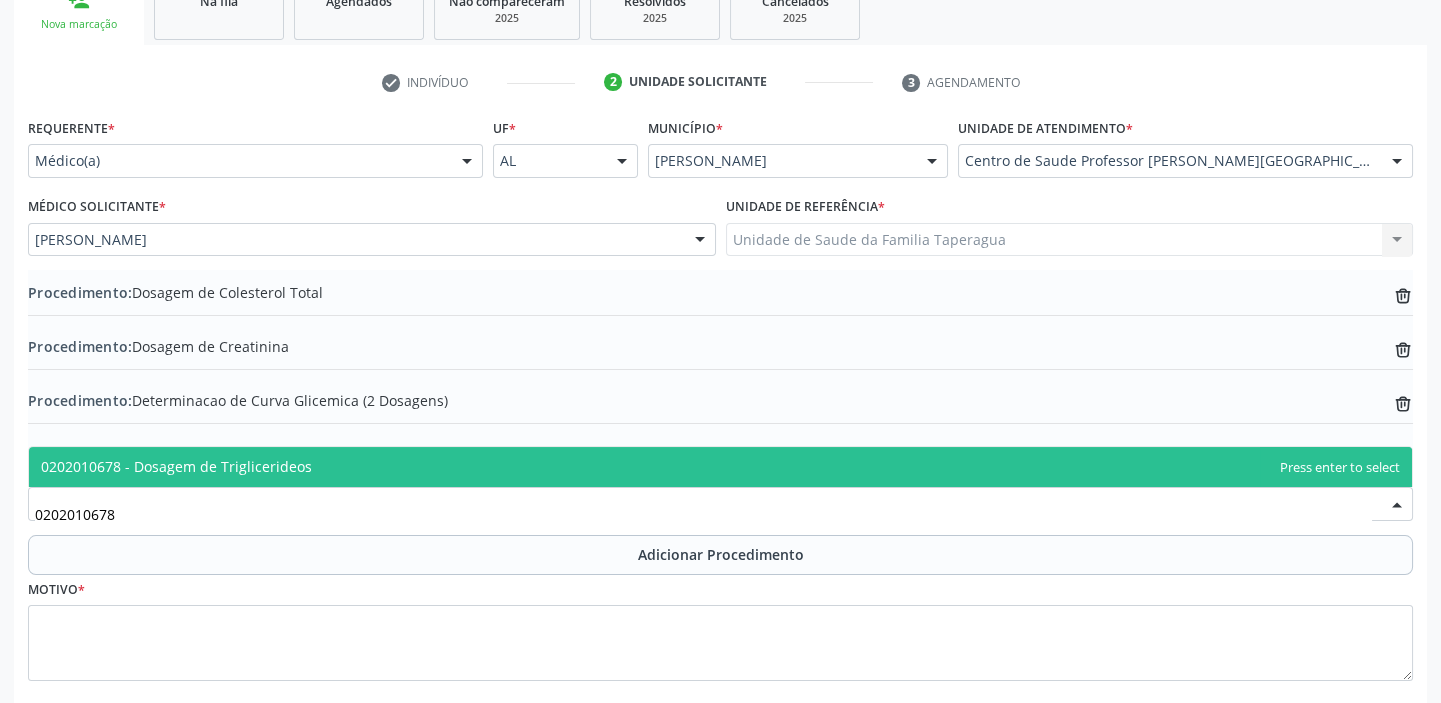 click on "0202010678 - Dosagem de Triglicerideos" at bounding box center (720, 467) 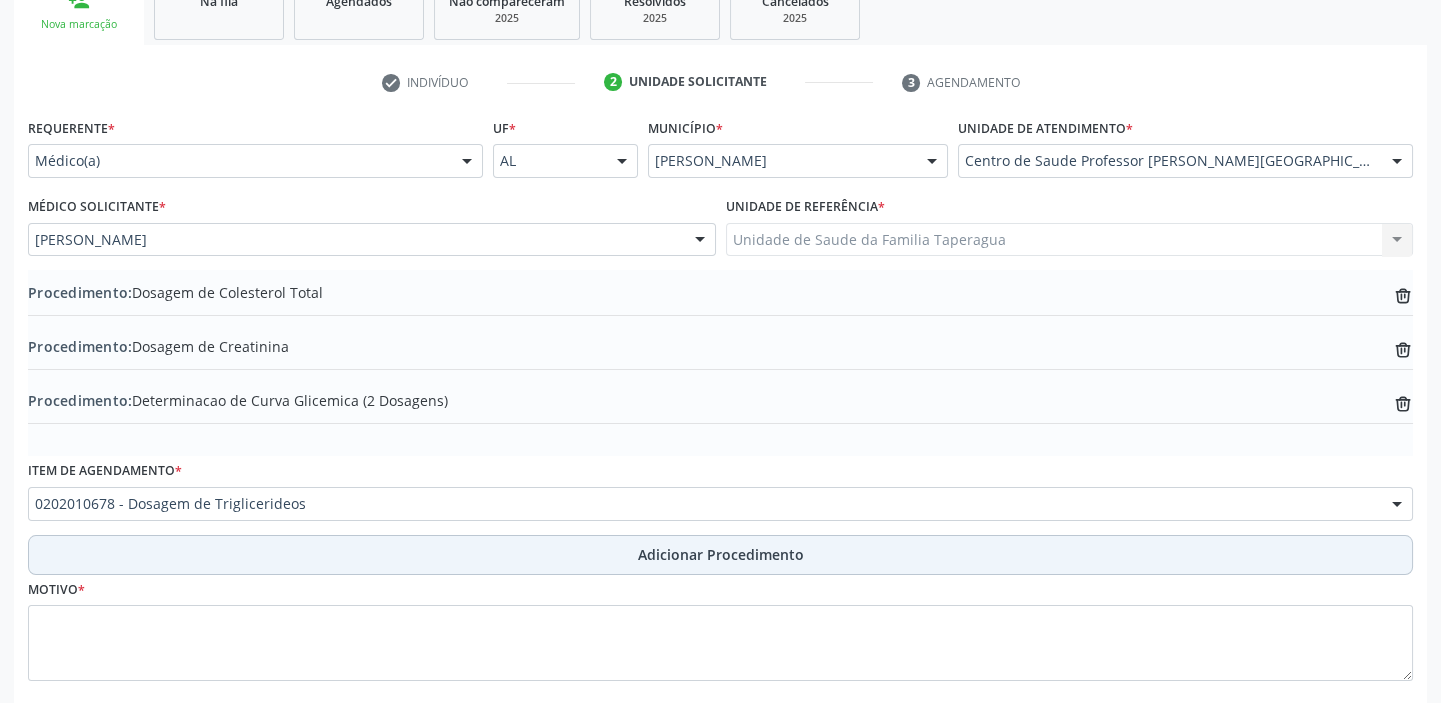 click on "Adicionar Procedimento" at bounding box center [720, 555] 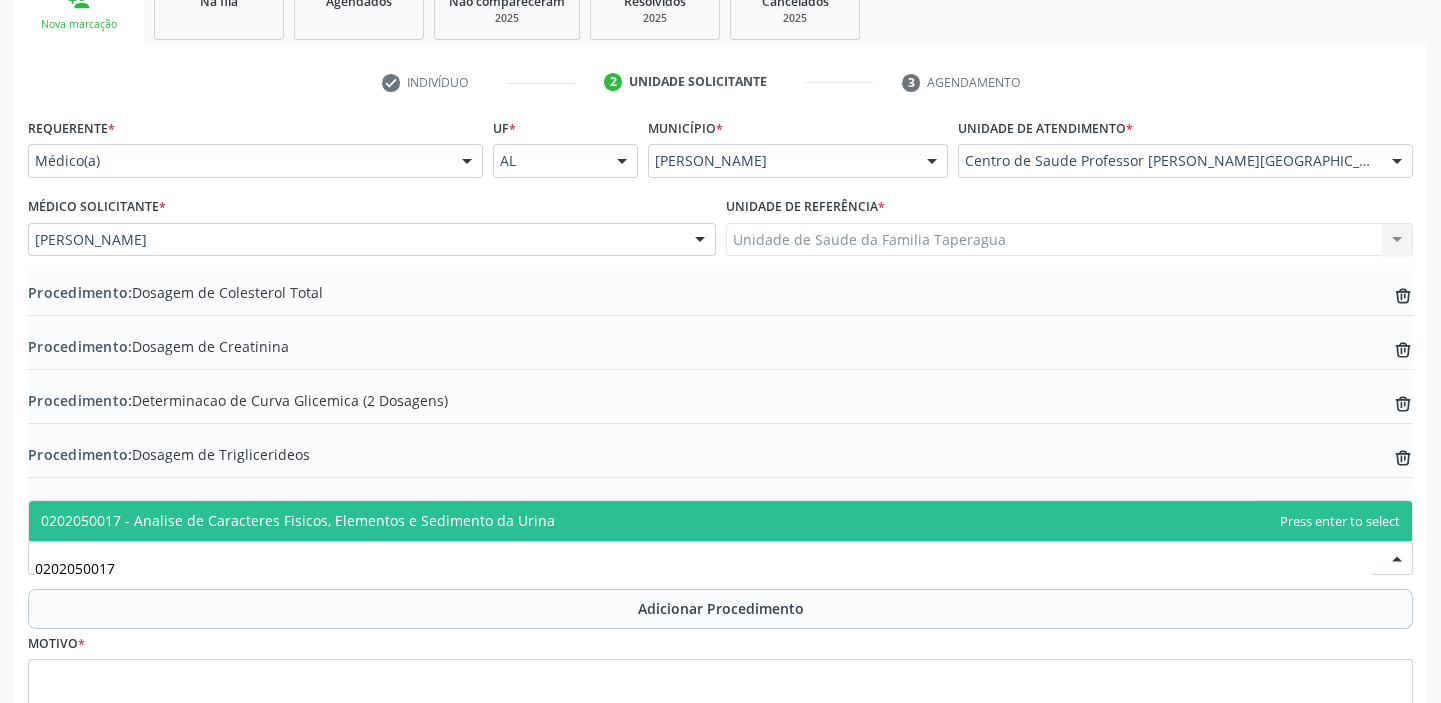 click on "0202050017 - Analise de Caracteres Fisicos, Elementos e Sedimento da Urina" at bounding box center [720, 521] 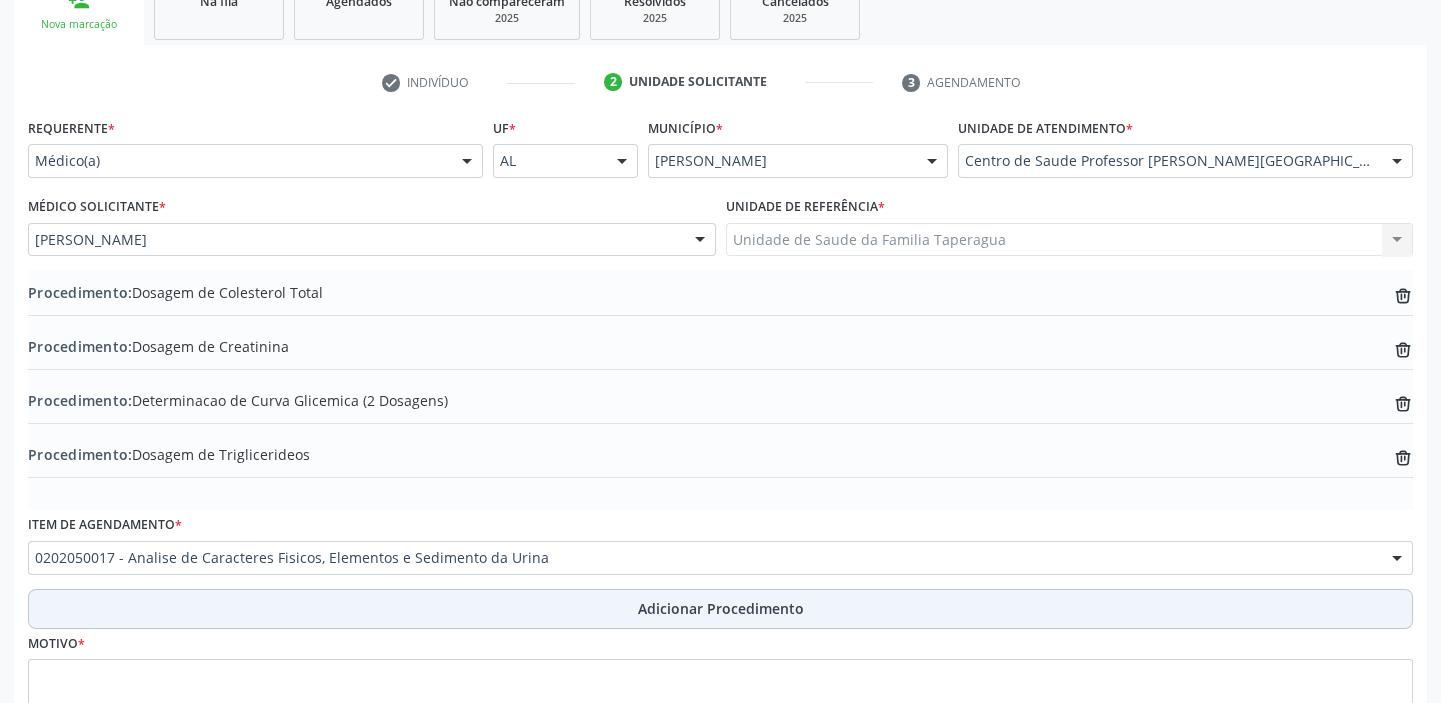 click on "Adicionar Procedimento" at bounding box center (720, 609) 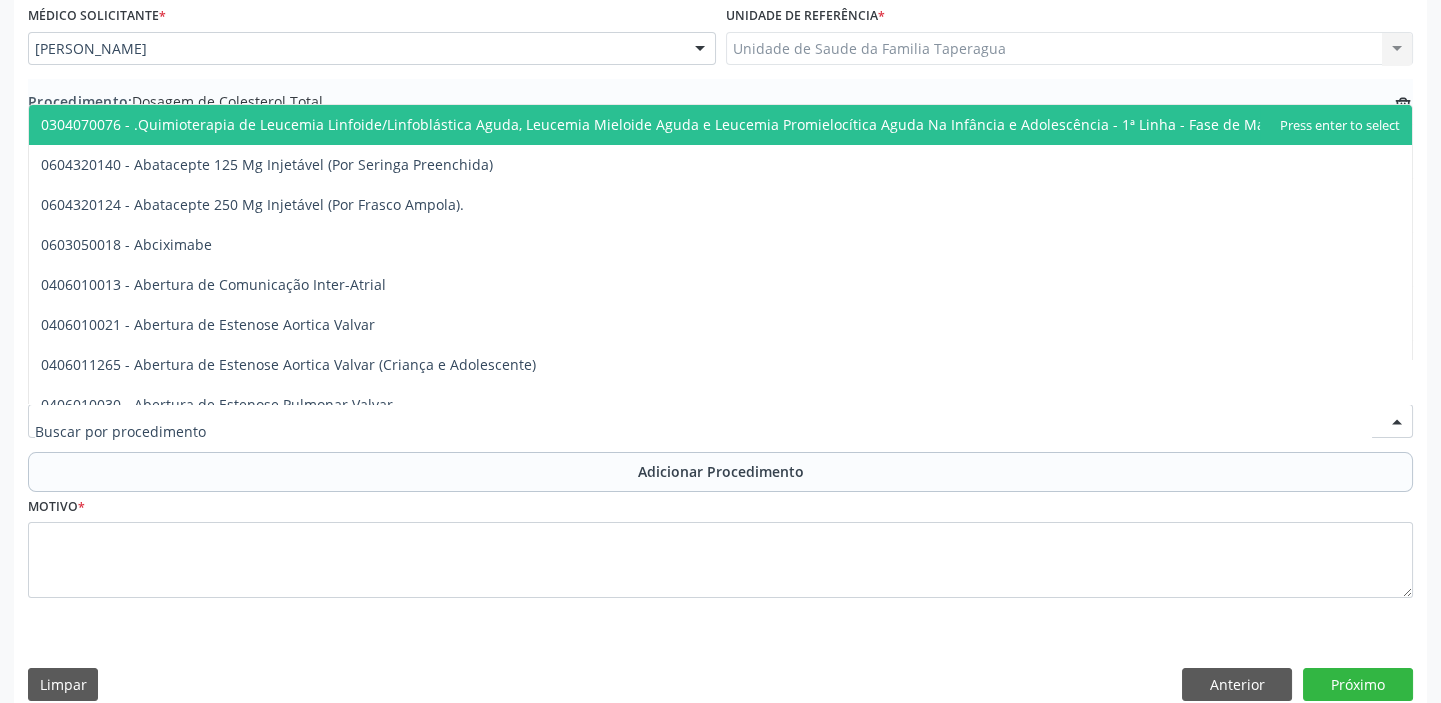 scroll, scrollTop: 564, scrollLeft: 0, axis: vertical 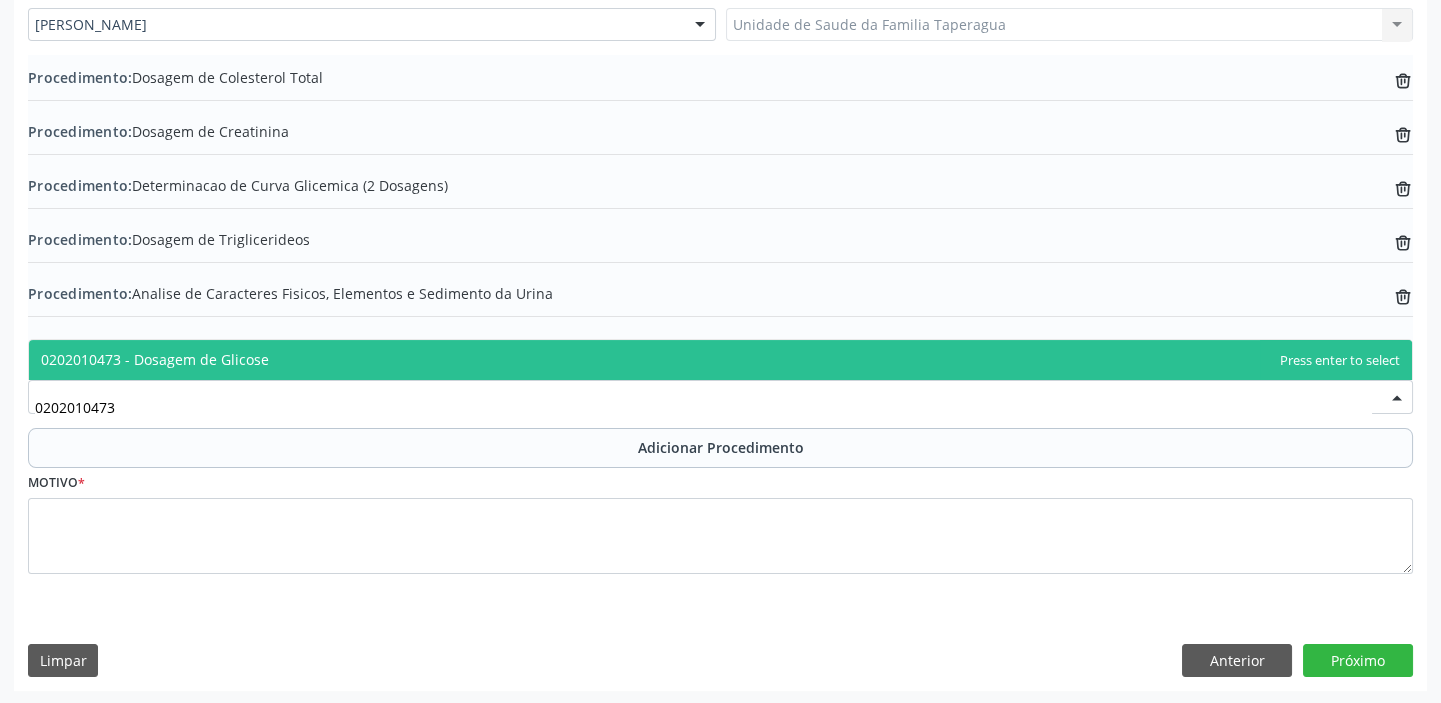 click on "0202010473 - Dosagem de Glicose" at bounding box center (720, 360) 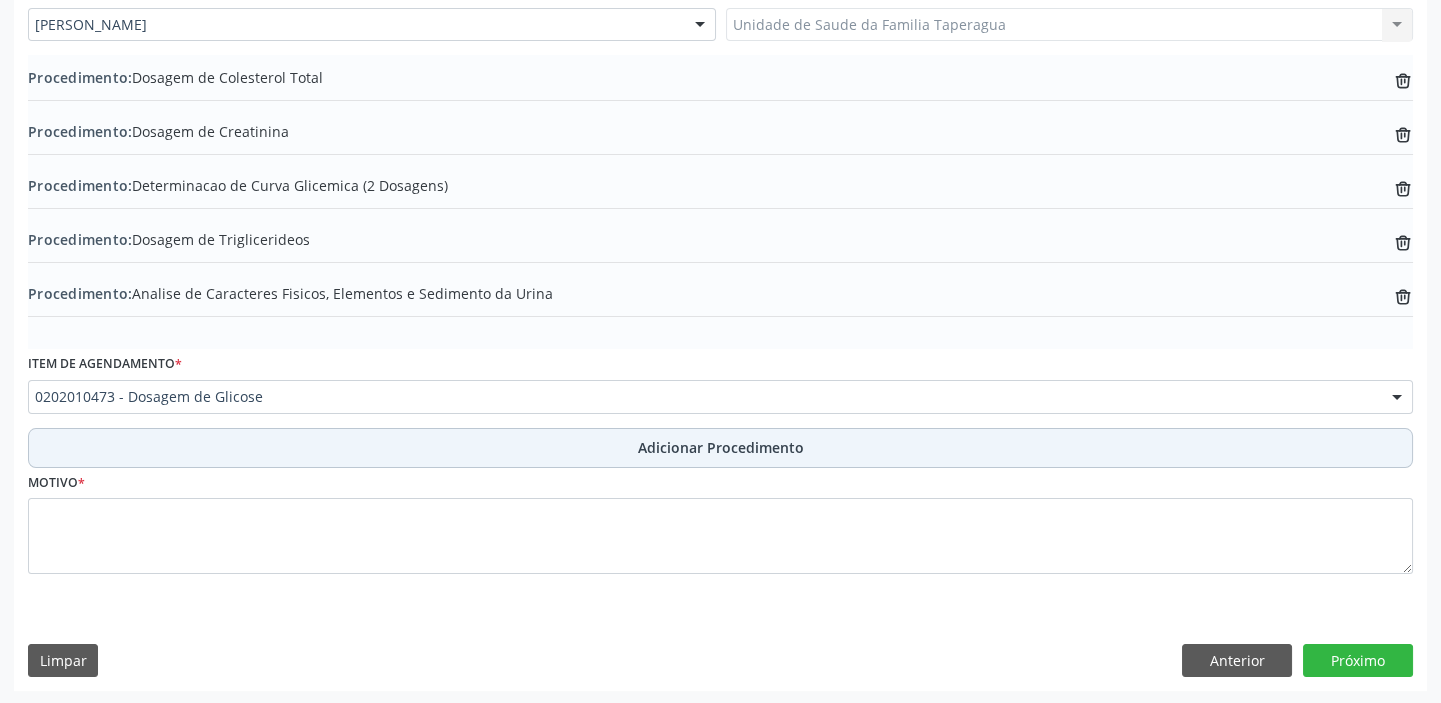 click on "Adicionar Procedimento" at bounding box center [721, 447] 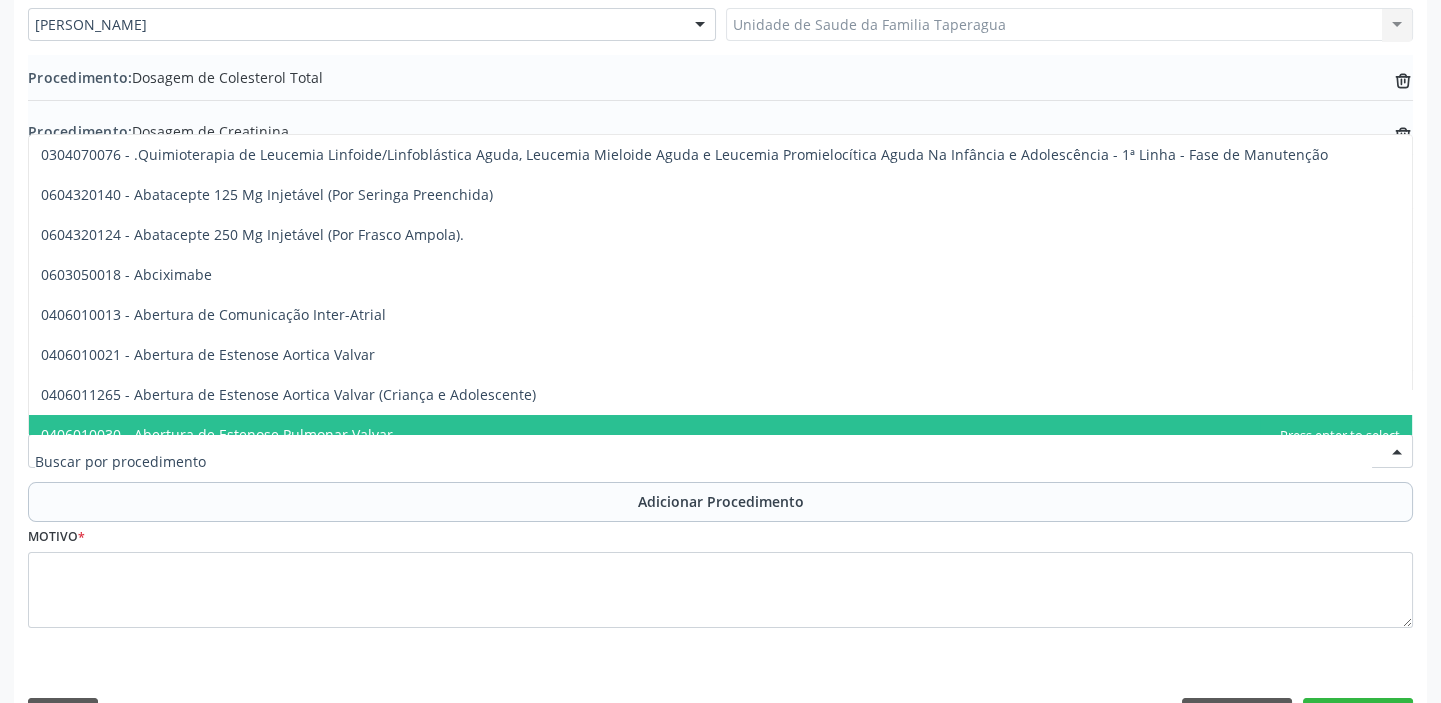 click at bounding box center [720, 451] 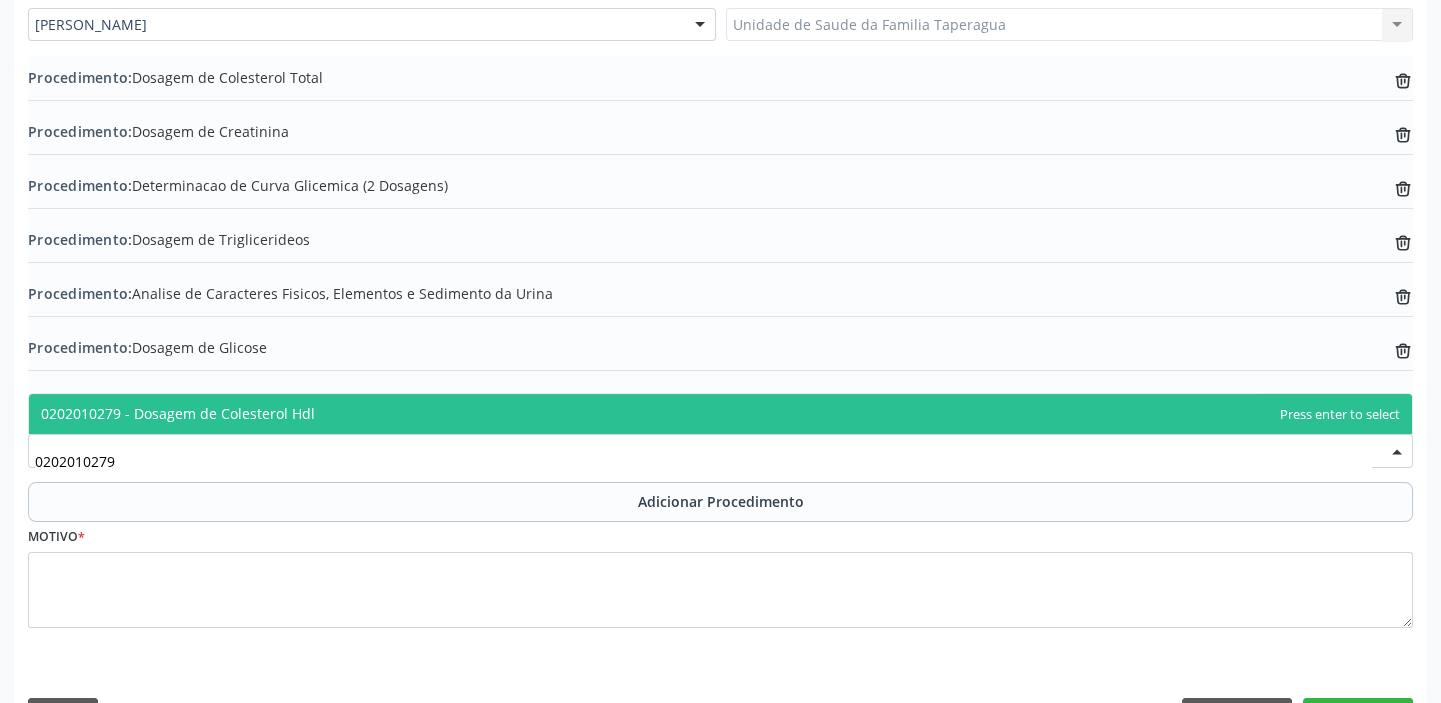 click on "0202010279 - Dosagem de Colesterol Hdl" at bounding box center (720, 414) 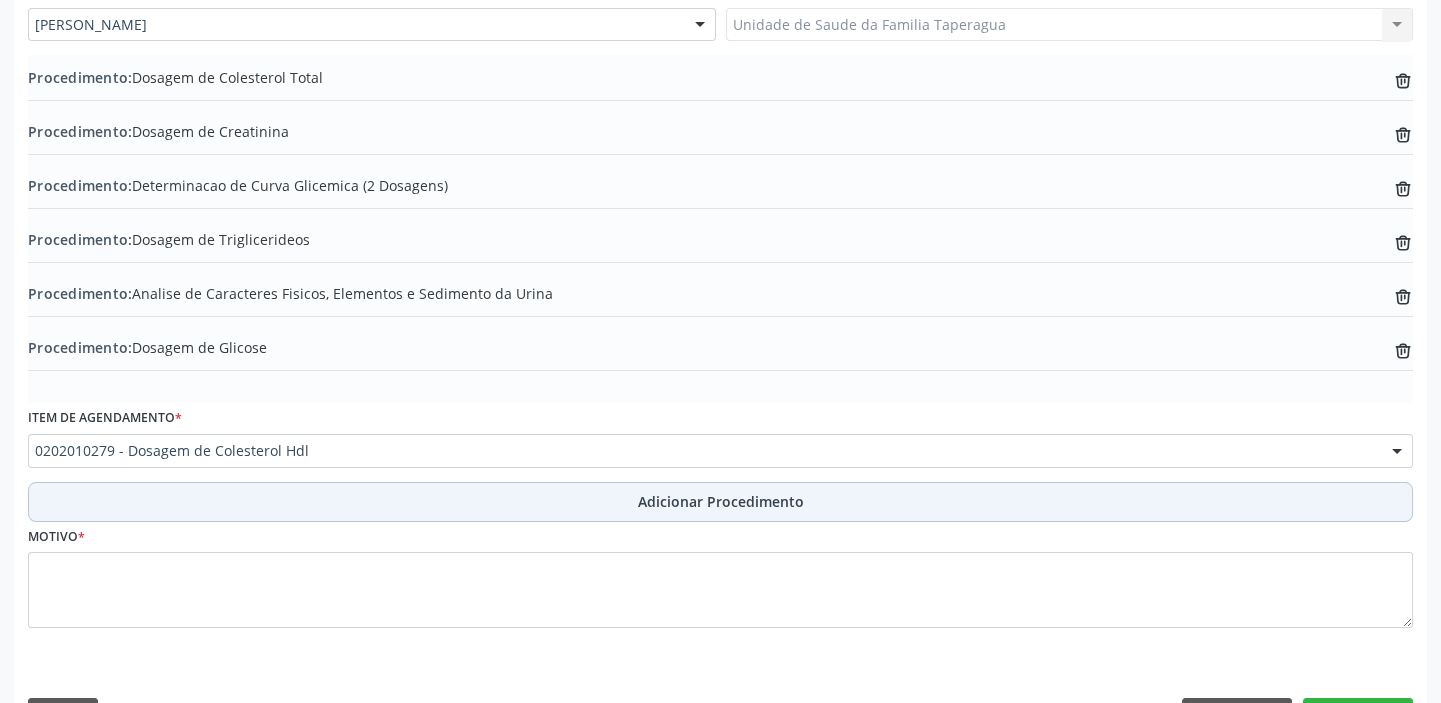 click on "Adicionar Procedimento" at bounding box center (720, 502) 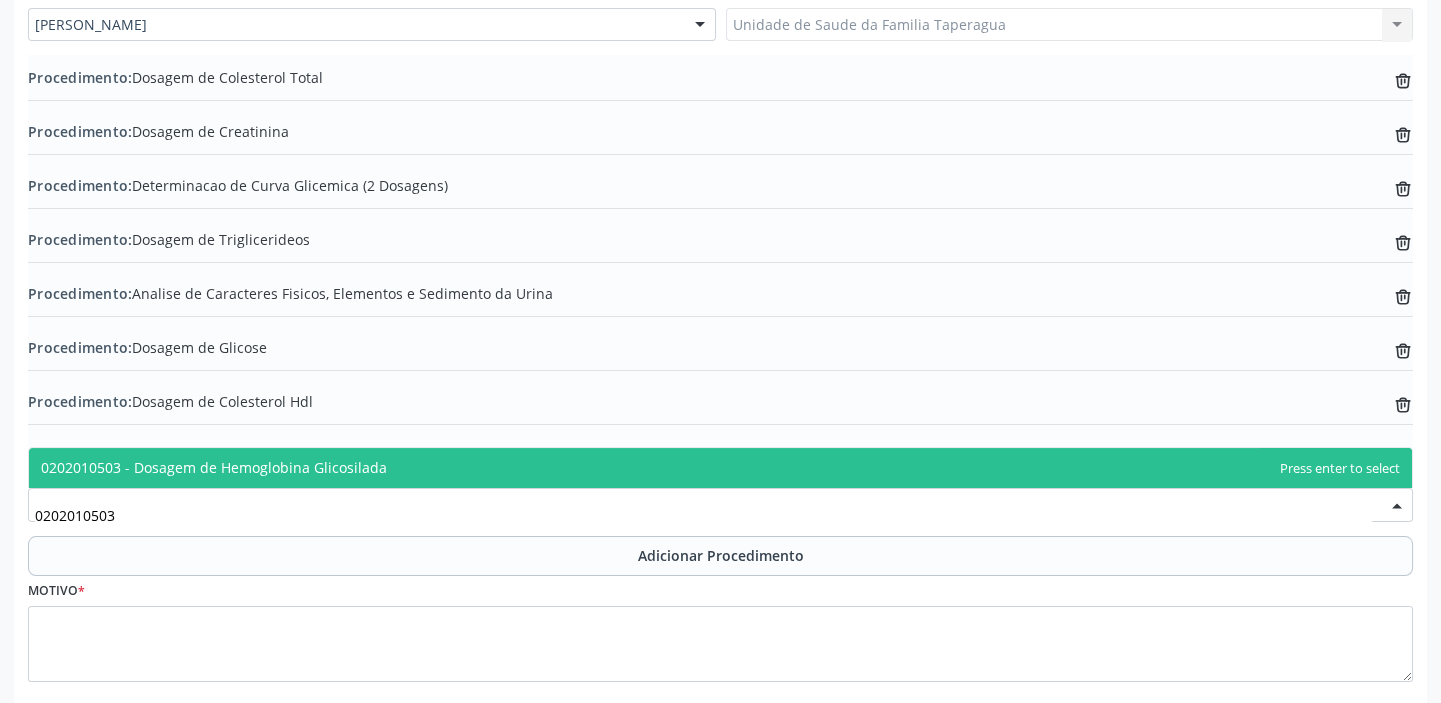 click on "0202010503 - Dosagem de Hemoglobina Glicosilada" at bounding box center (720, 468) 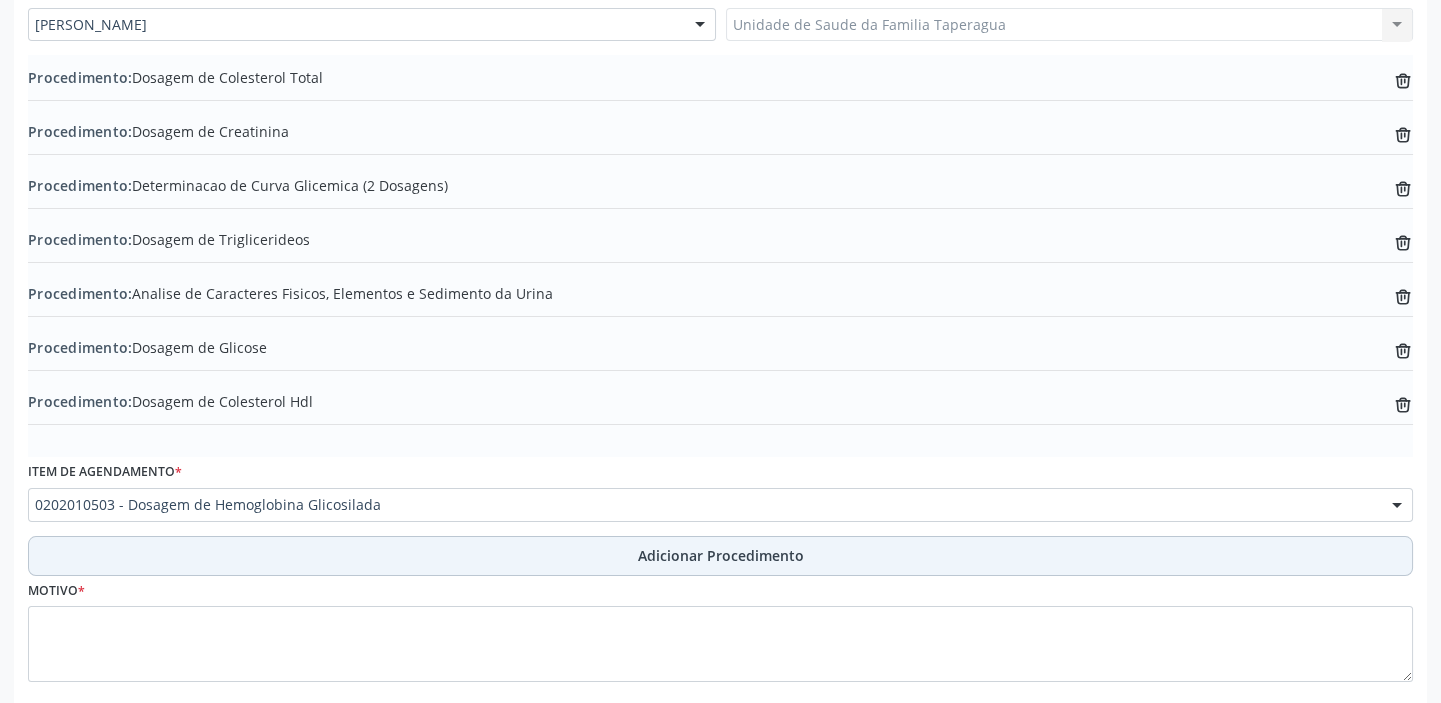 click on "Adicionar Procedimento" at bounding box center (720, 556) 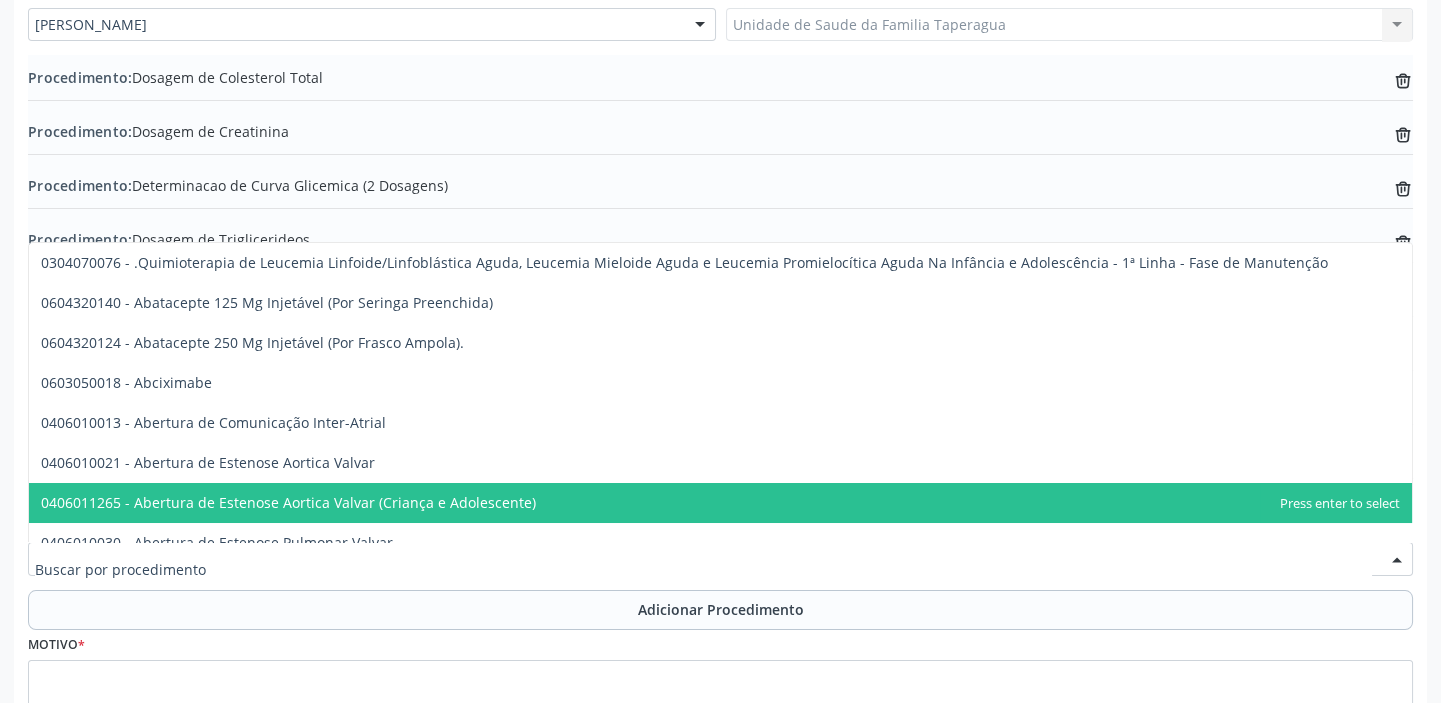 click at bounding box center (703, 569) 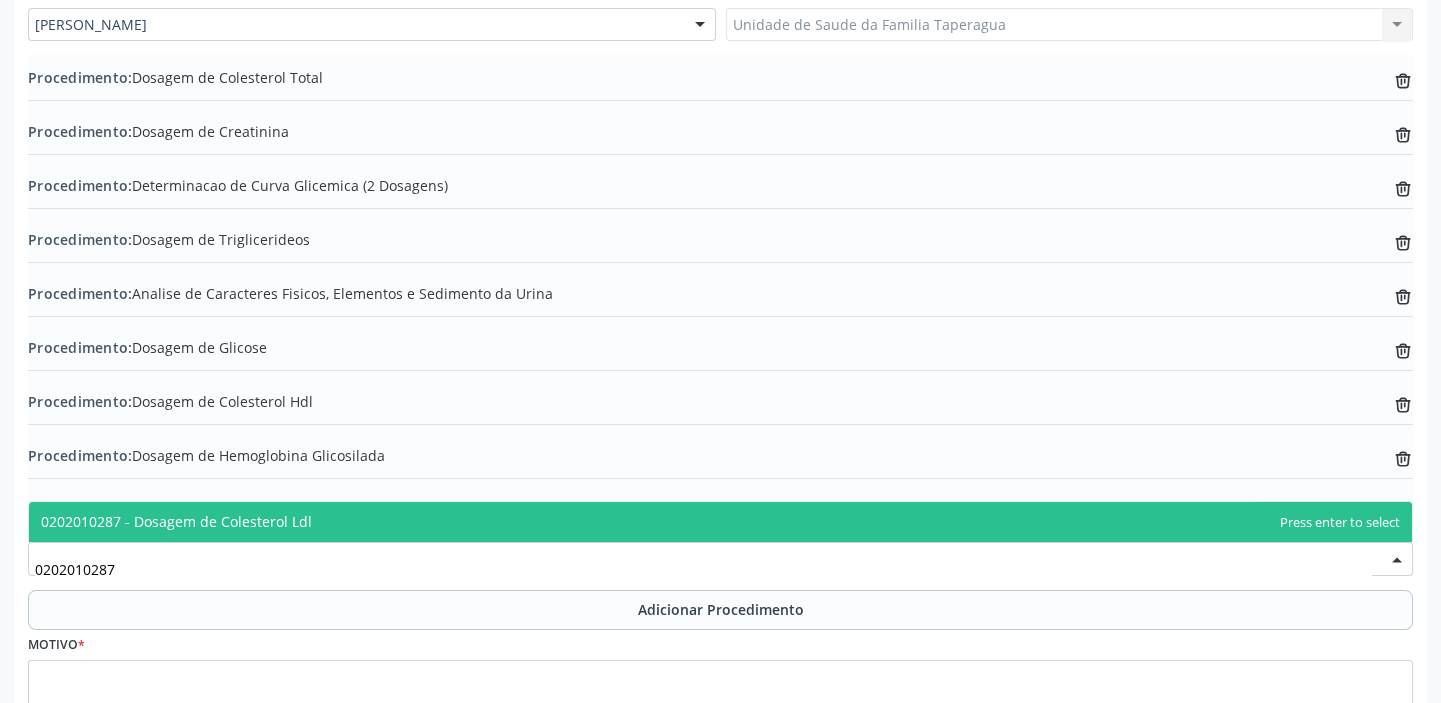 click on "0202010287 - Dosagem de Colesterol Ldl" at bounding box center [720, 522] 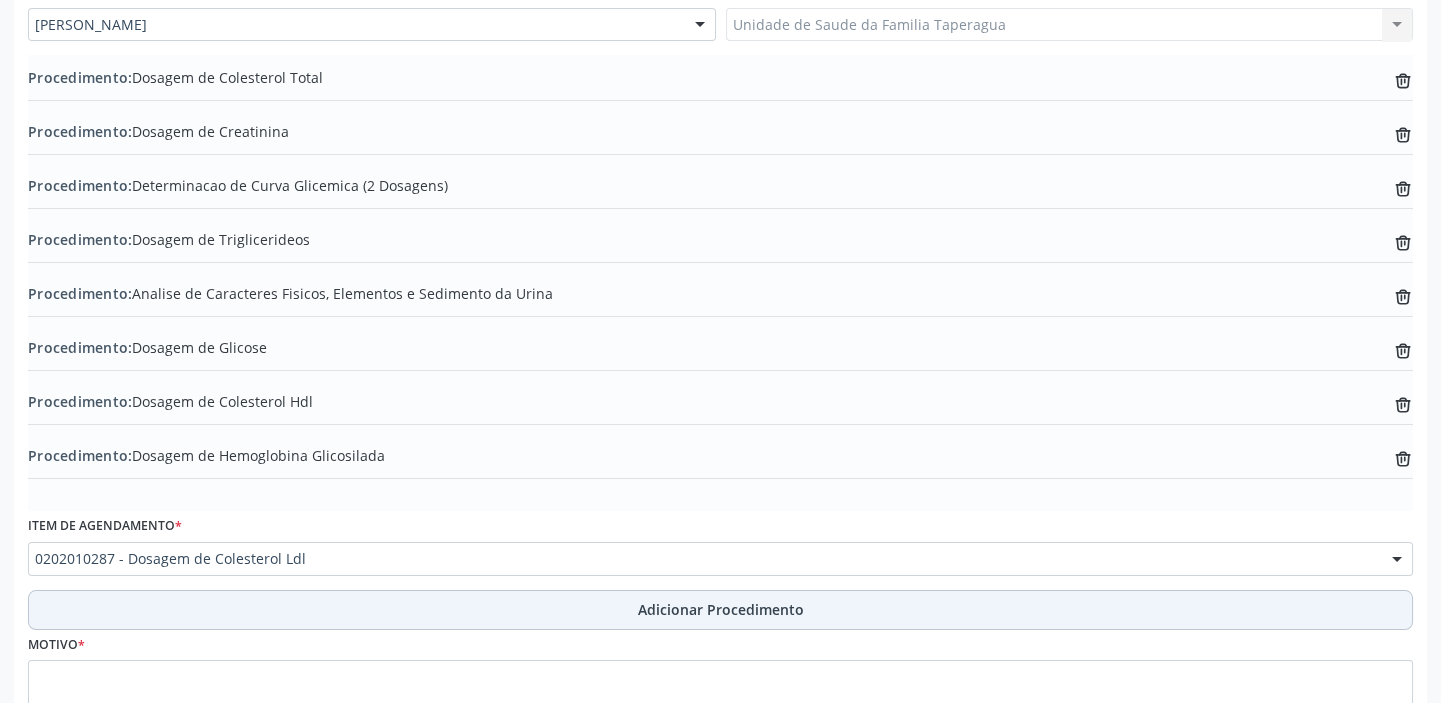 click on "Adicionar Procedimento" at bounding box center [720, 610] 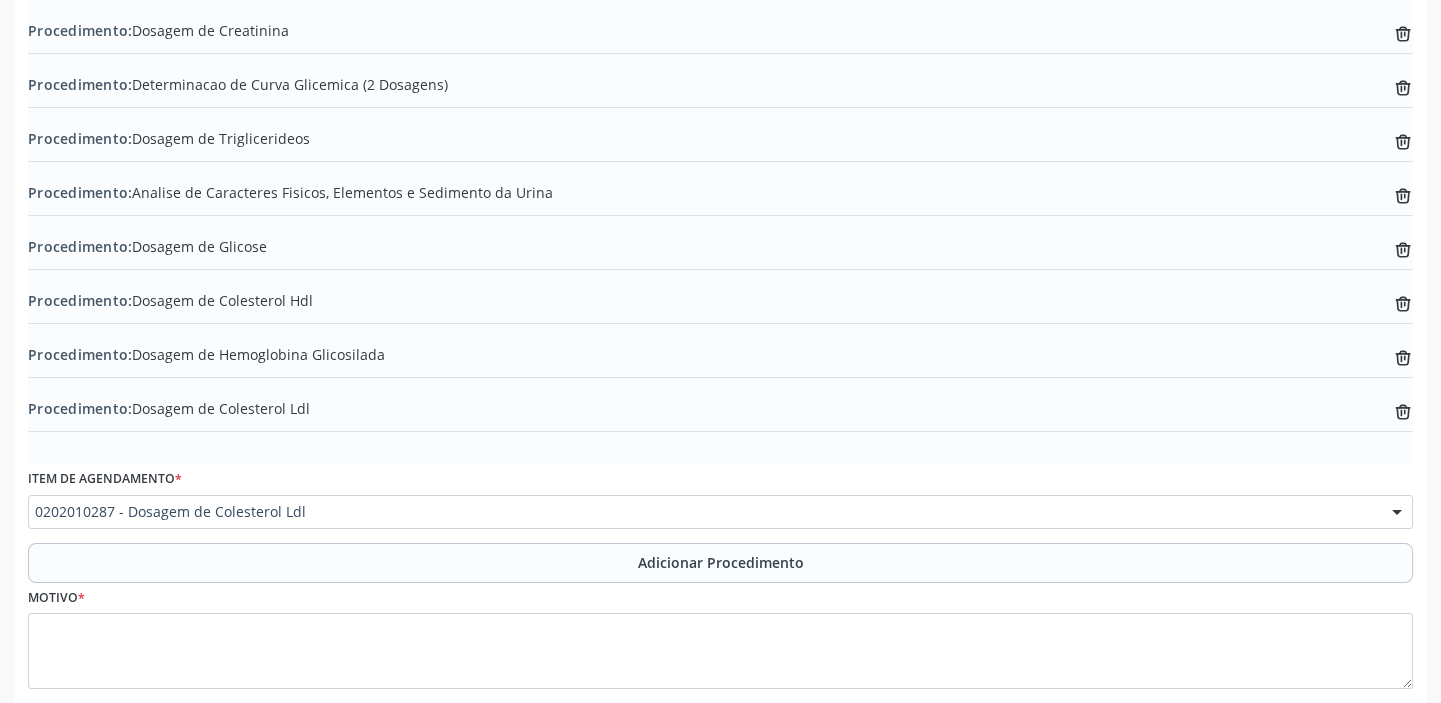 scroll, scrollTop: 780, scrollLeft: 0, axis: vertical 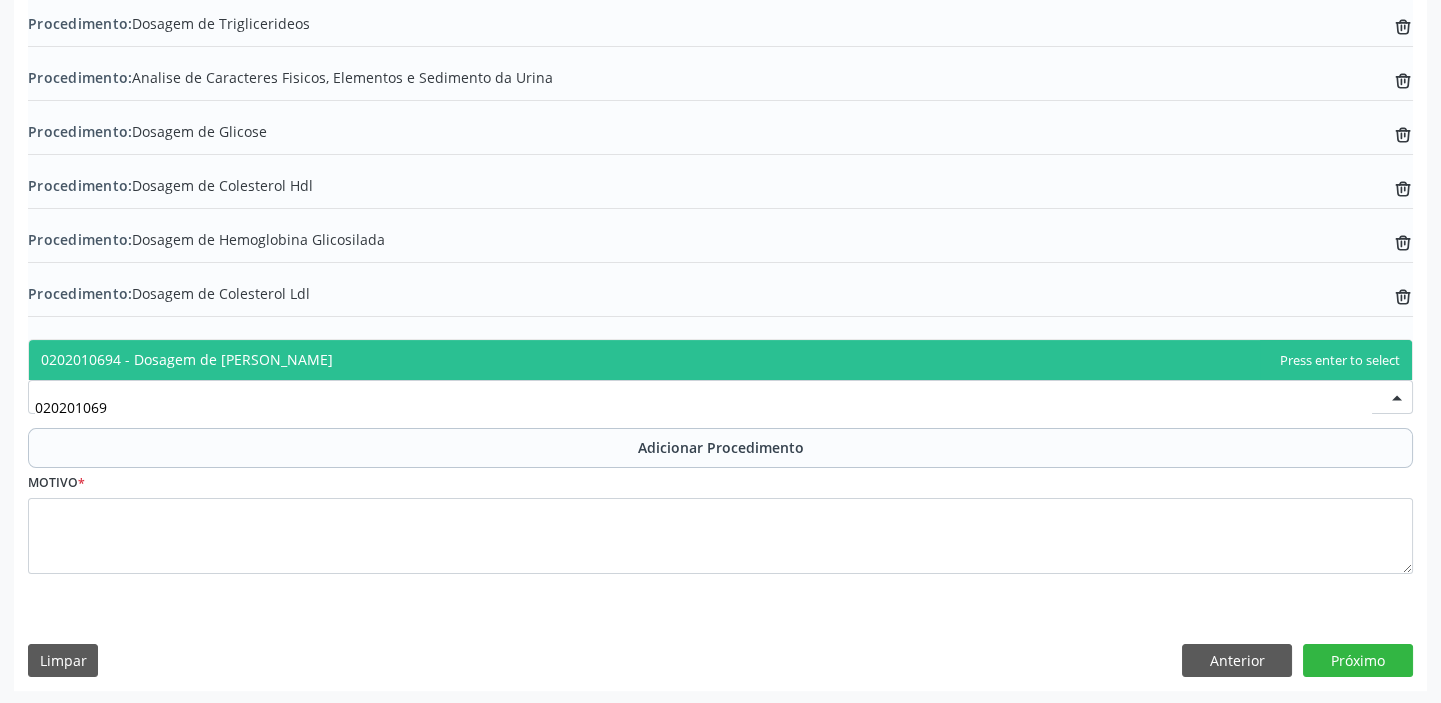 type on "0202010694" 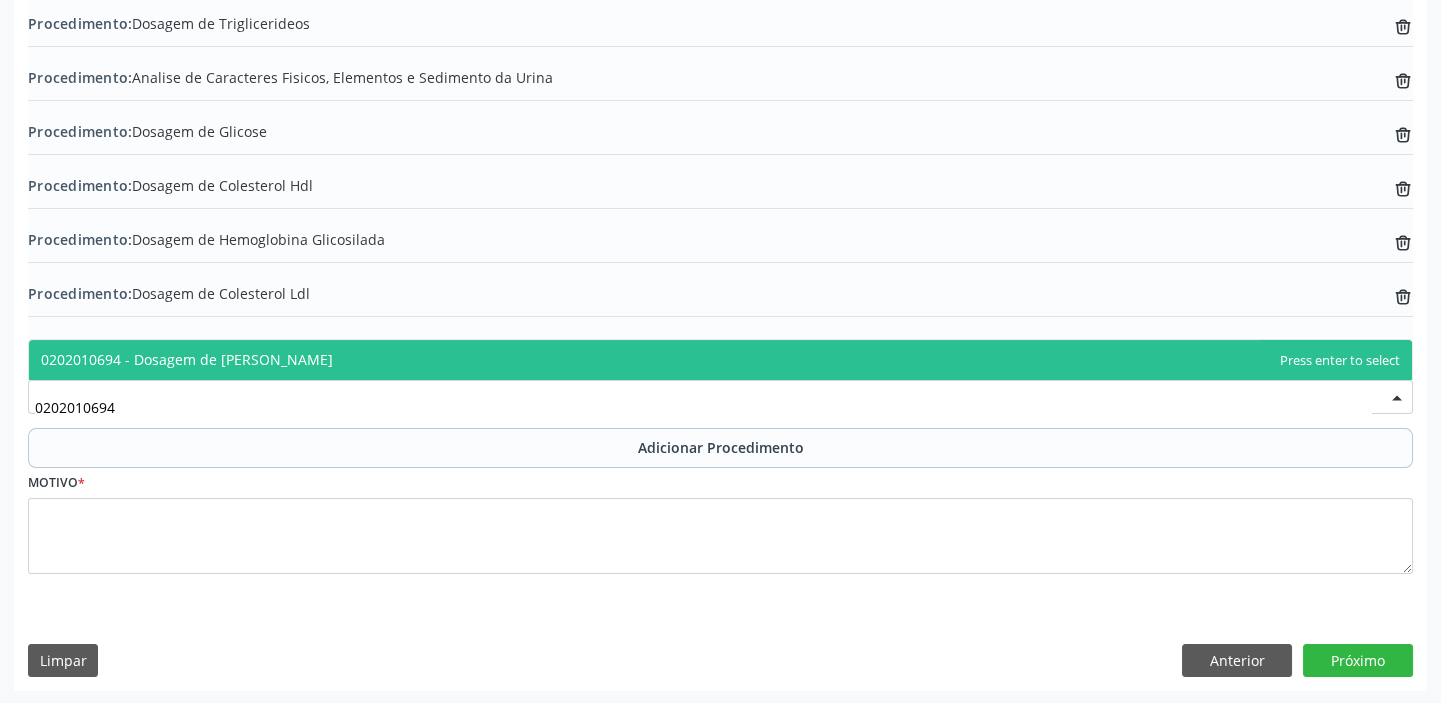 click on "0202010694 - Dosagem de [PERSON_NAME]" at bounding box center (720, 360) 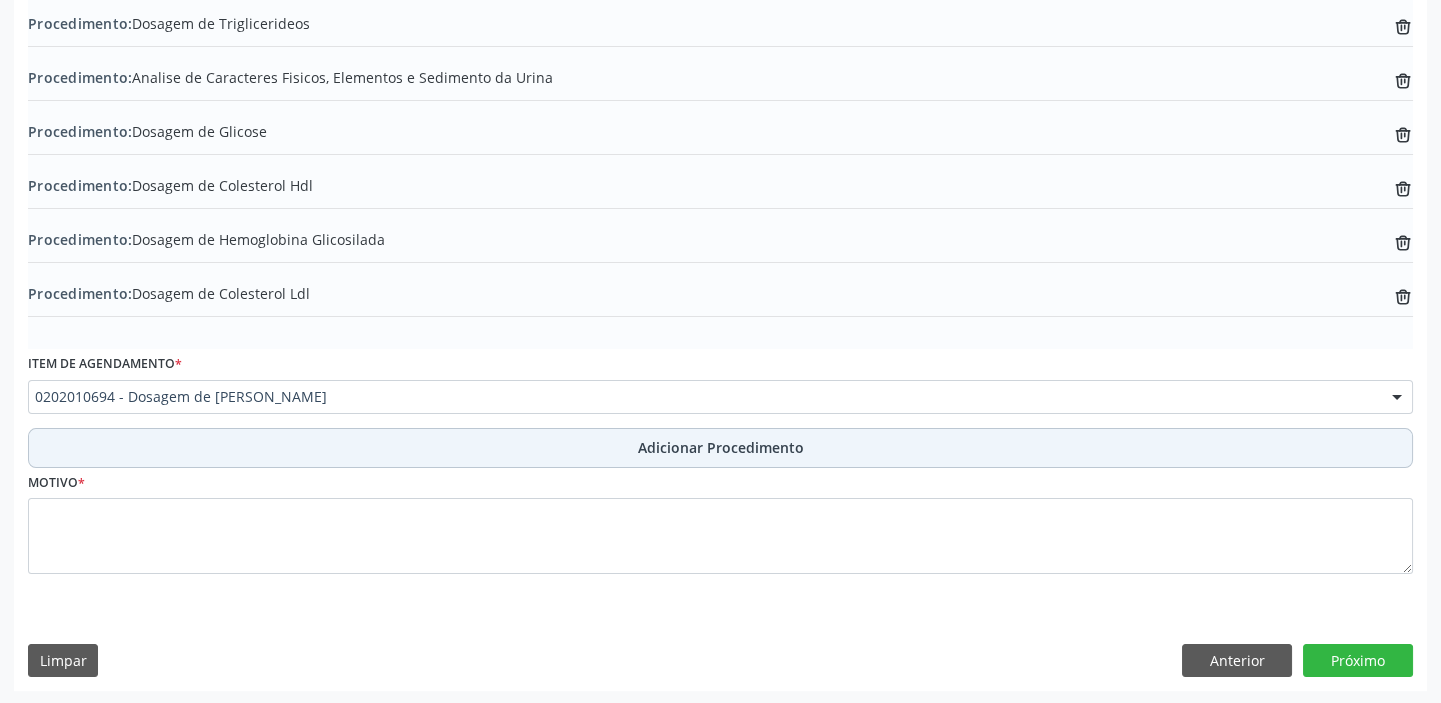 click on "Adicionar Procedimento" at bounding box center (721, 447) 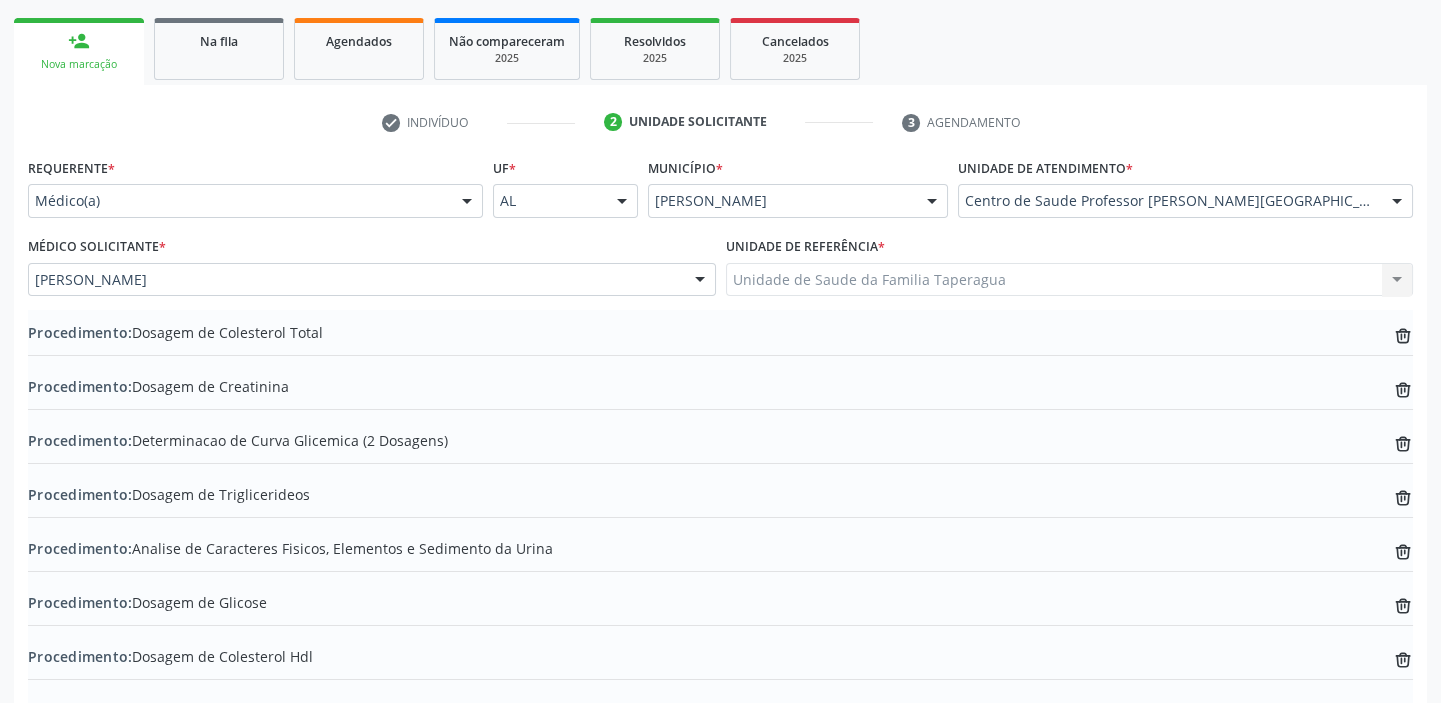 scroll, scrollTop: 313, scrollLeft: 0, axis: vertical 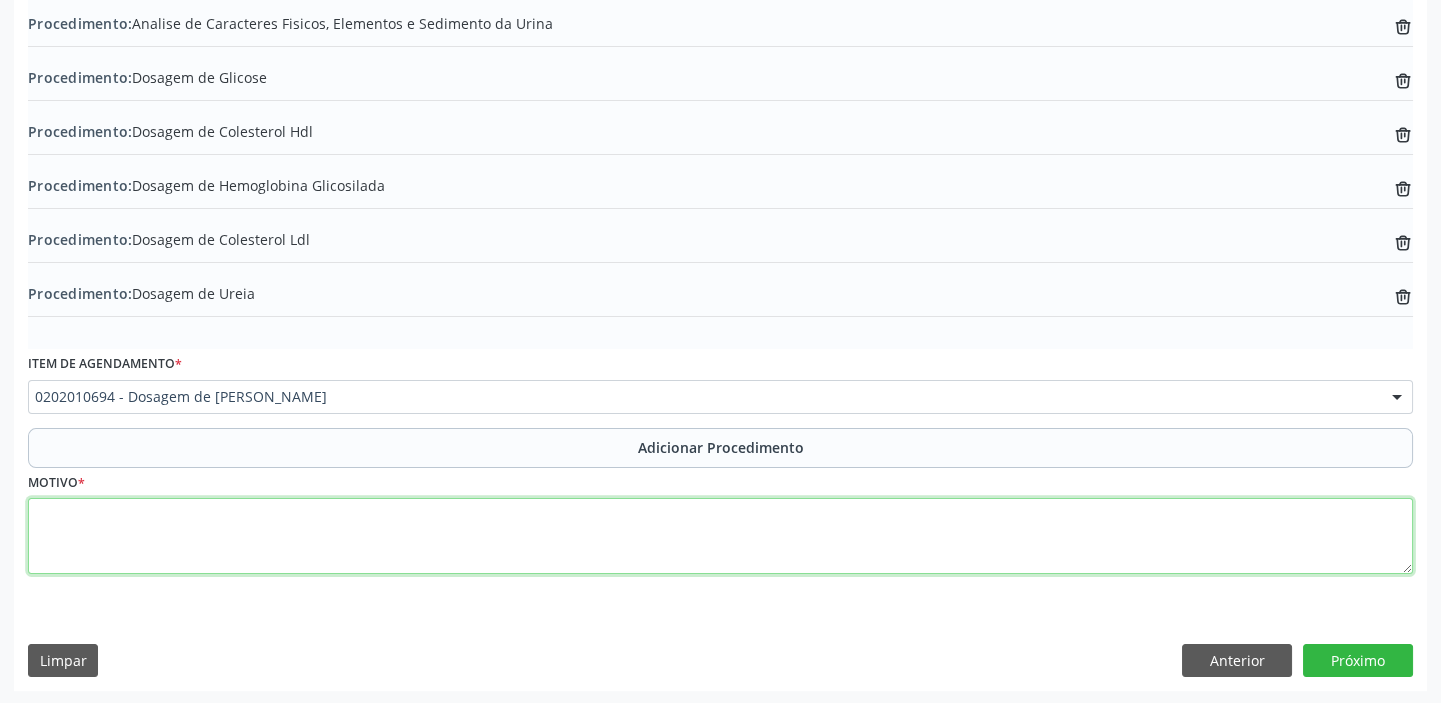 click at bounding box center (720, 536) 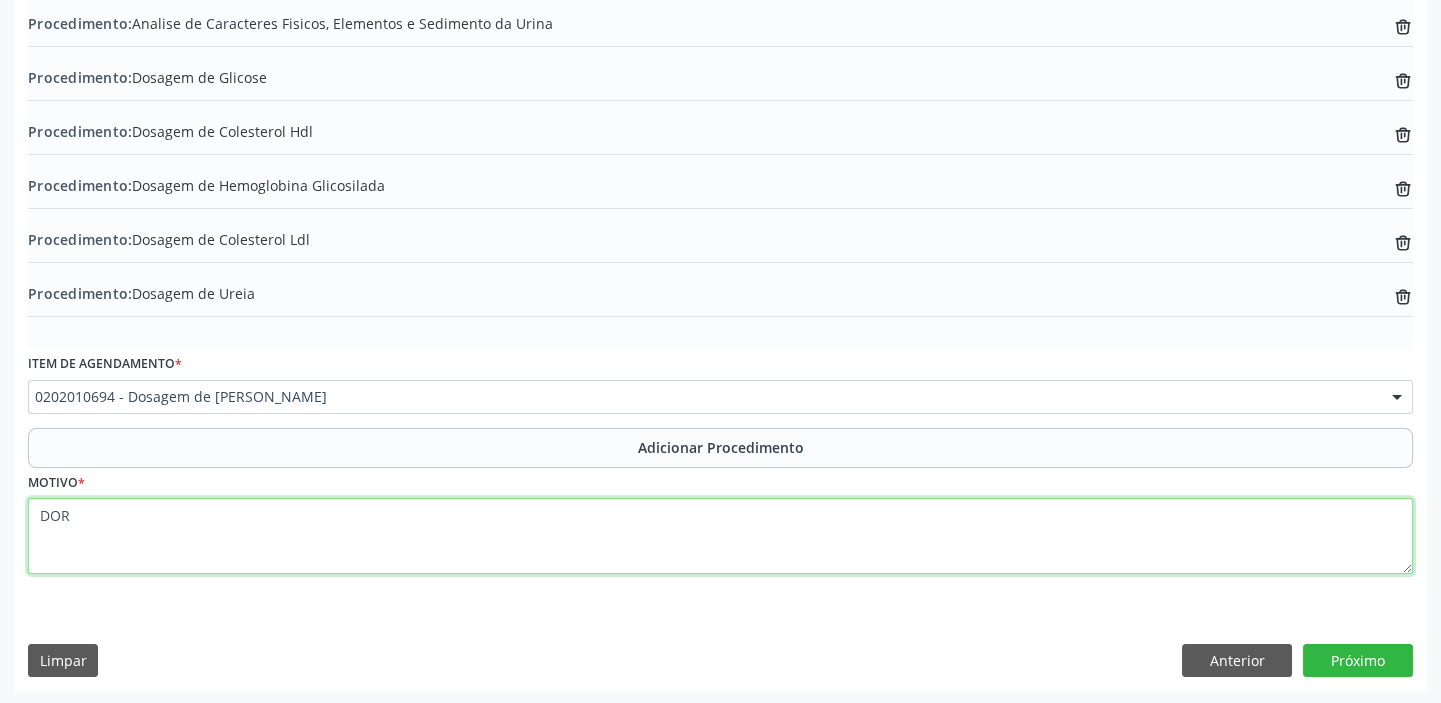 click on "DOR" at bounding box center [720, 536] 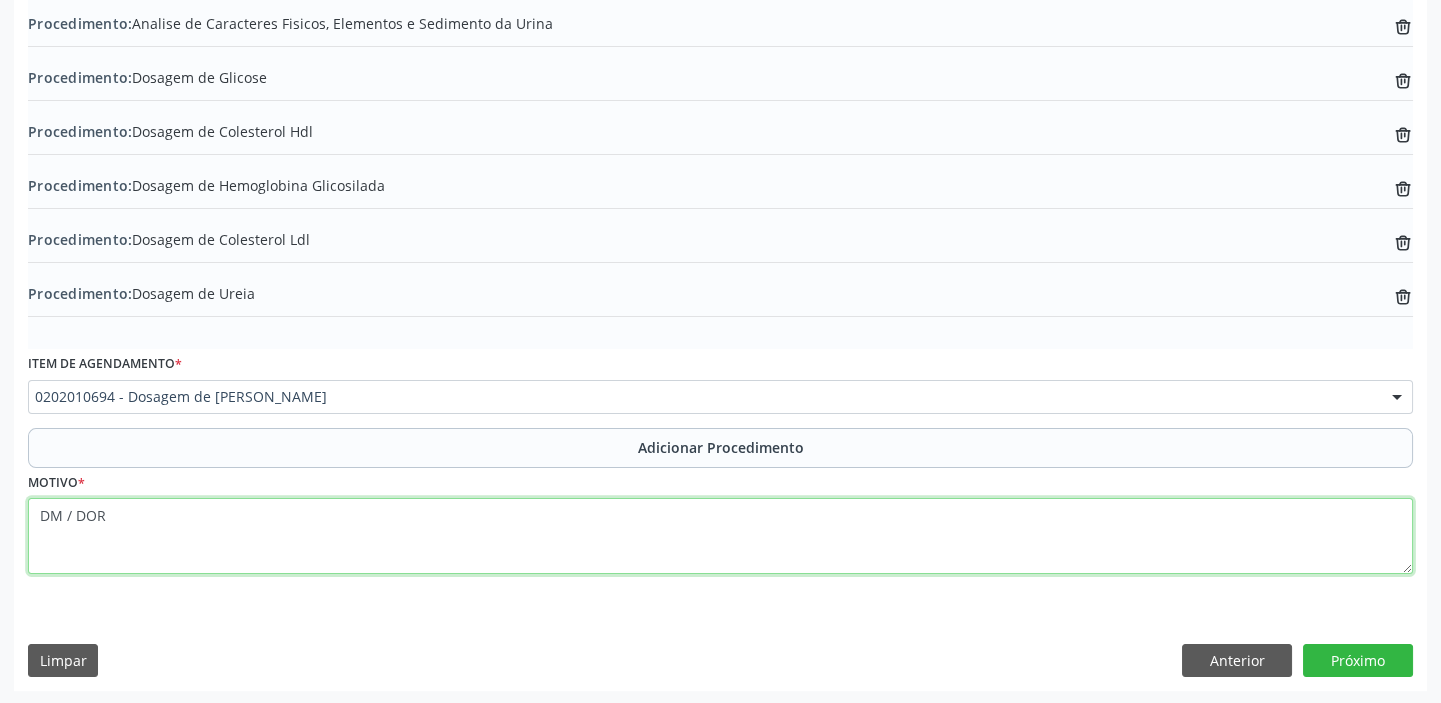 click on "DM / DOR" at bounding box center (720, 536) 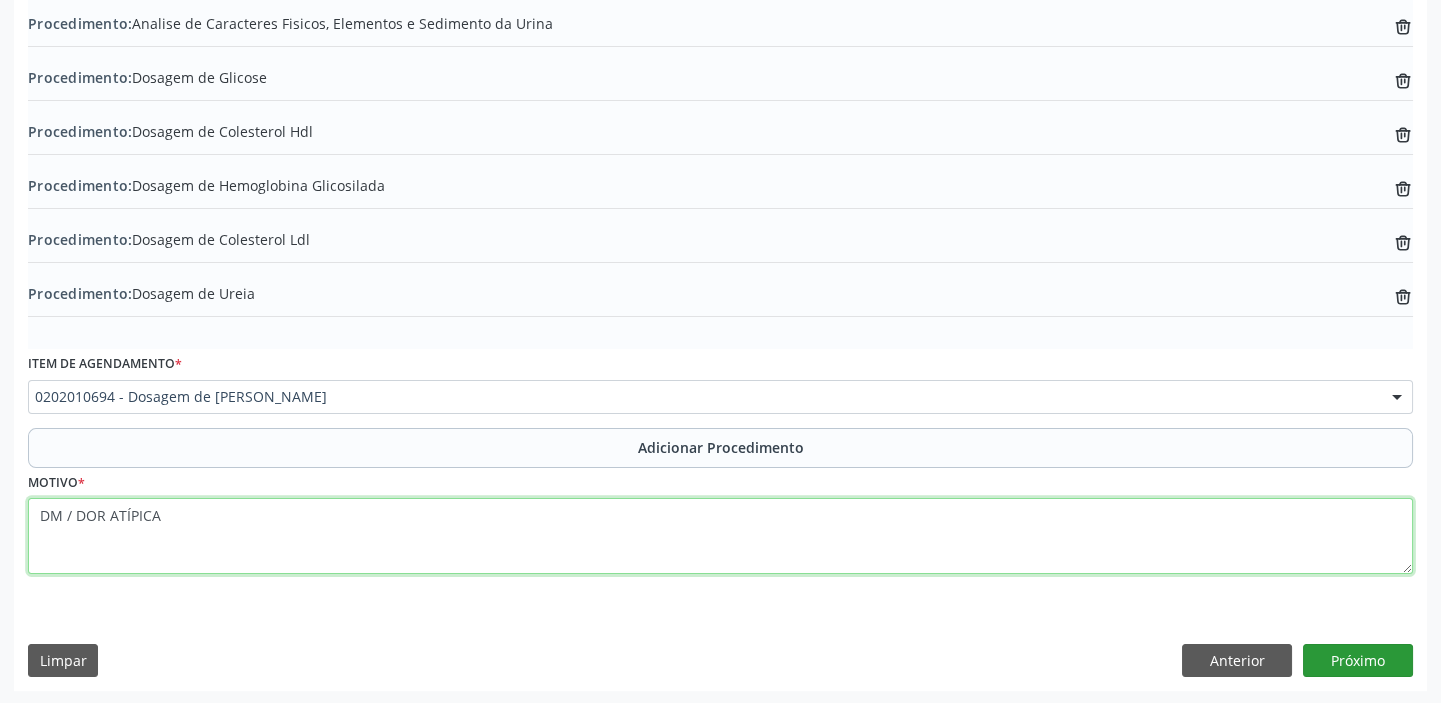 type on "DM / DOR ATÍPICA" 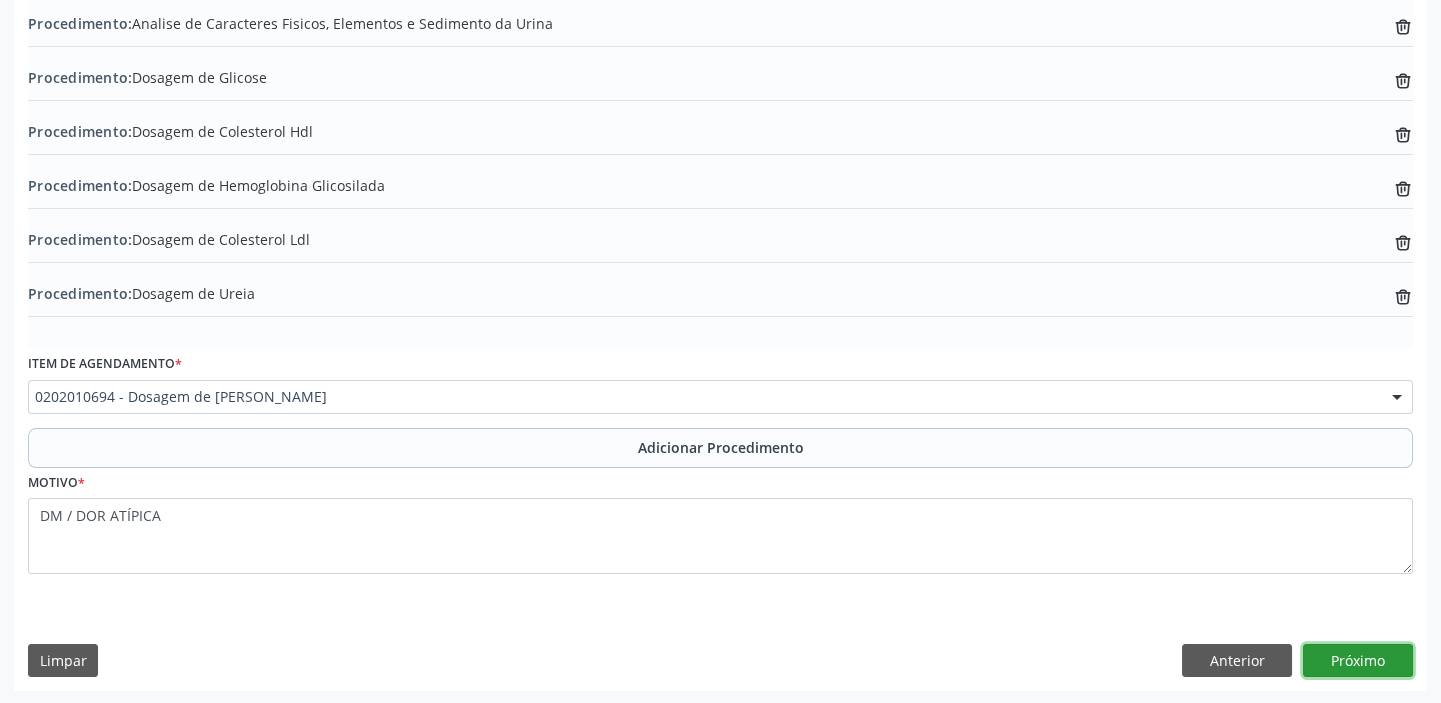click on "Próximo" at bounding box center [1358, 661] 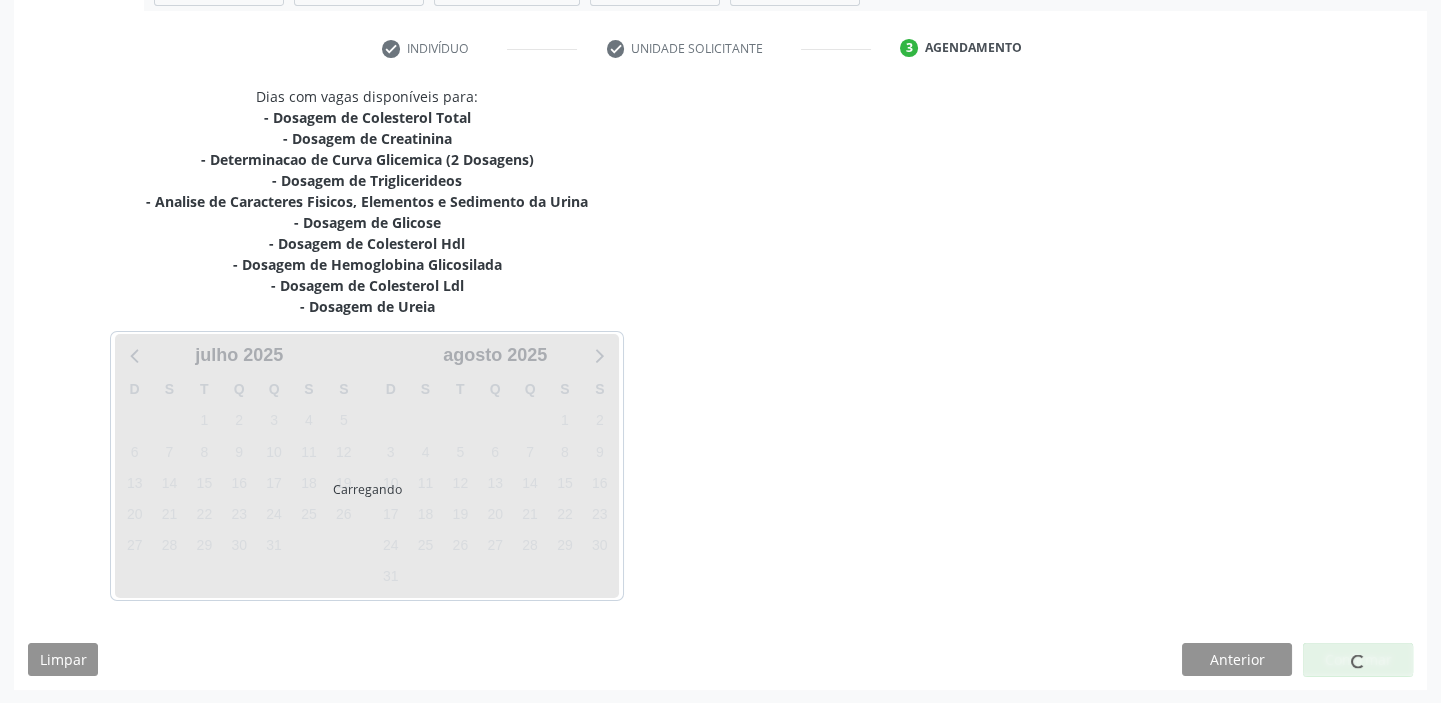 scroll, scrollTop: 441, scrollLeft: 0, axis: vertical 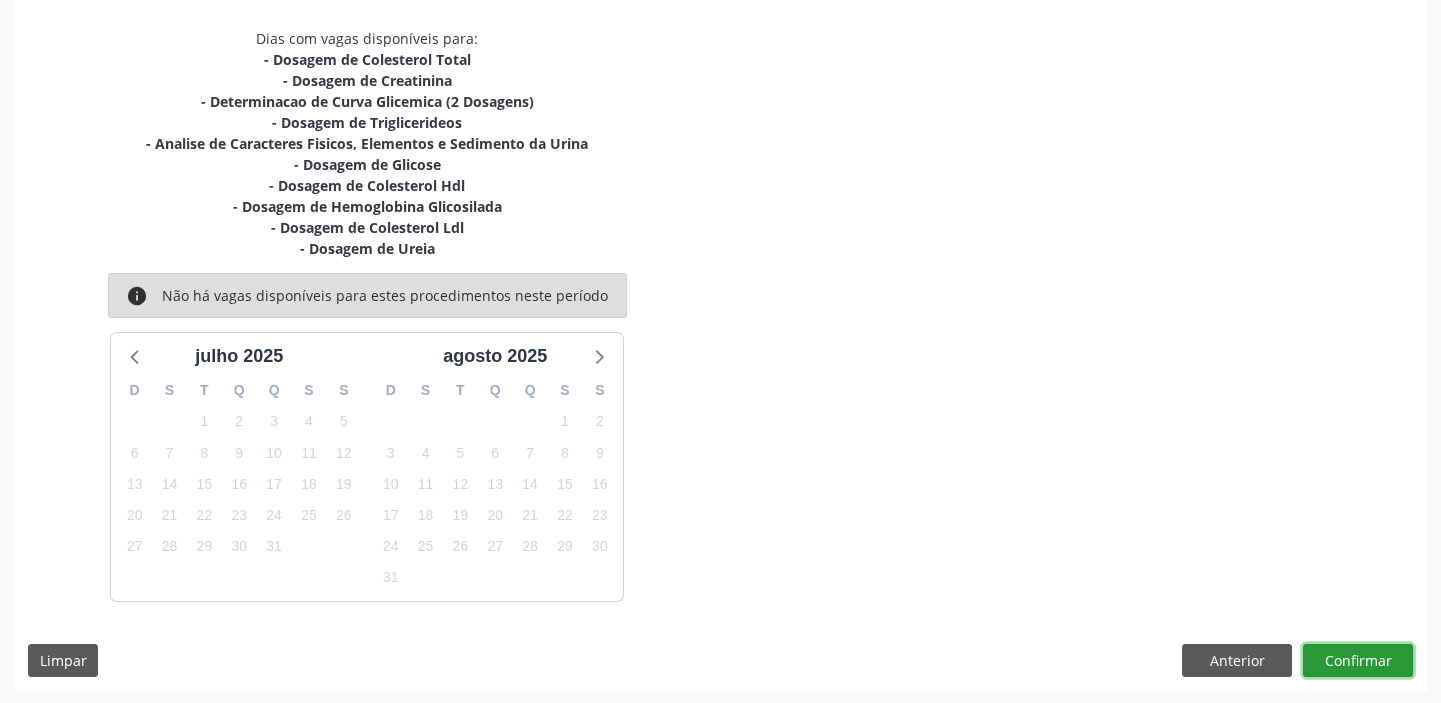 click on "Confirmar" at bounding box center (1358, 661) 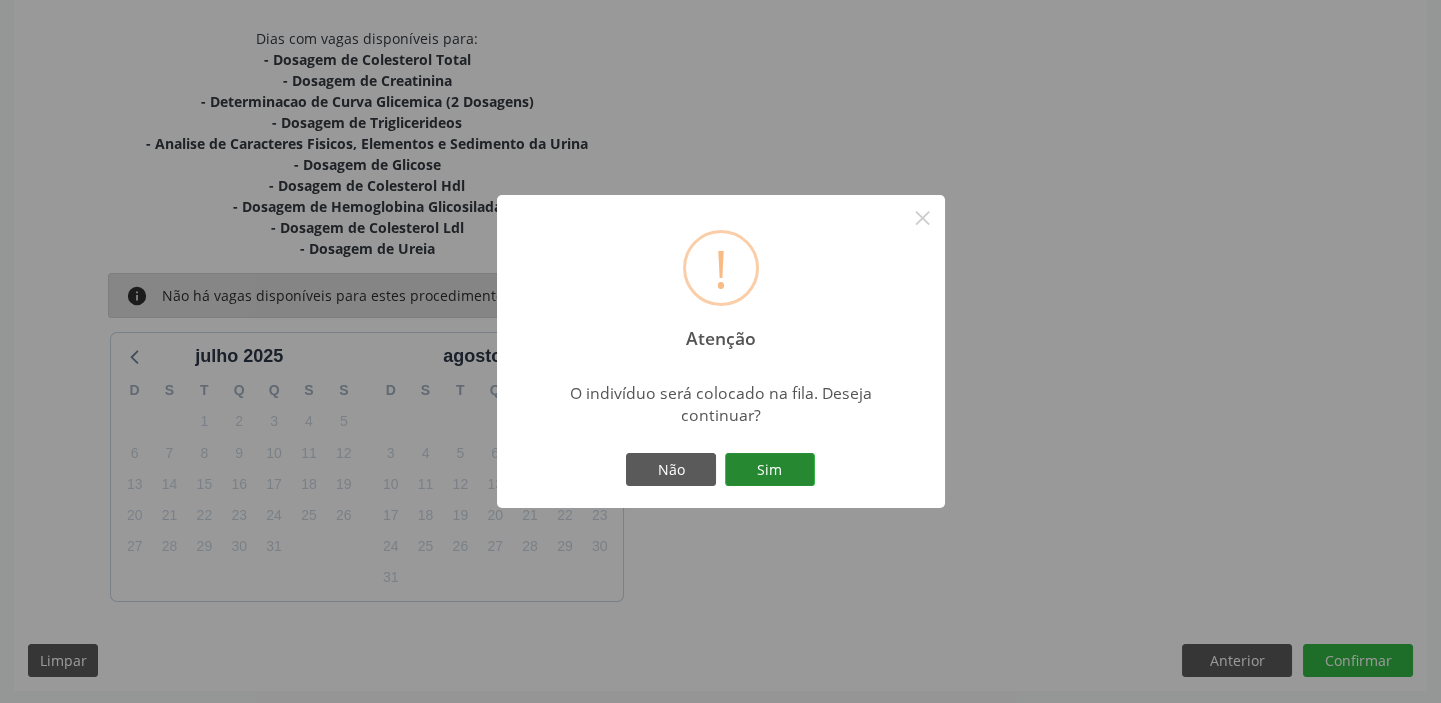 click on "Sim" at bounding box center (770, 470) 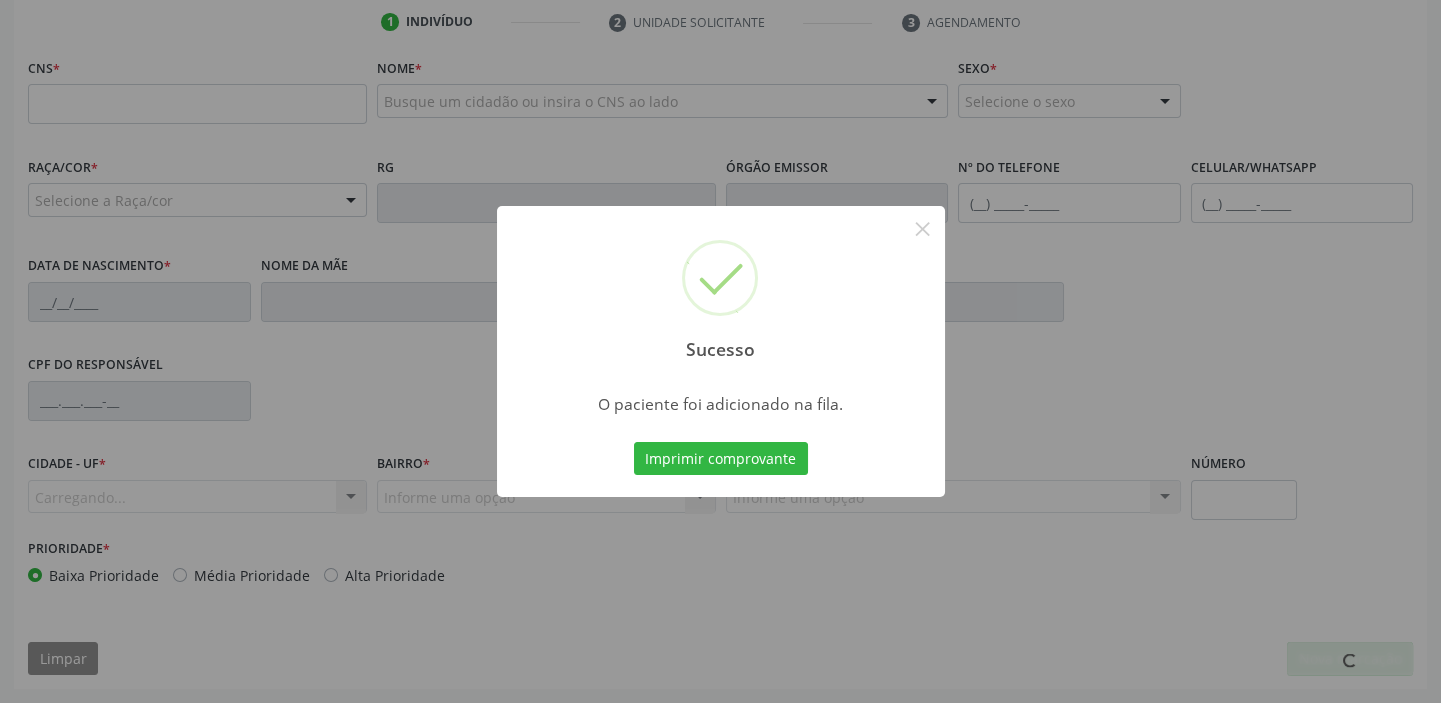 scroll, scrollTop: 408, scrollLeft: 0, axis: vertical 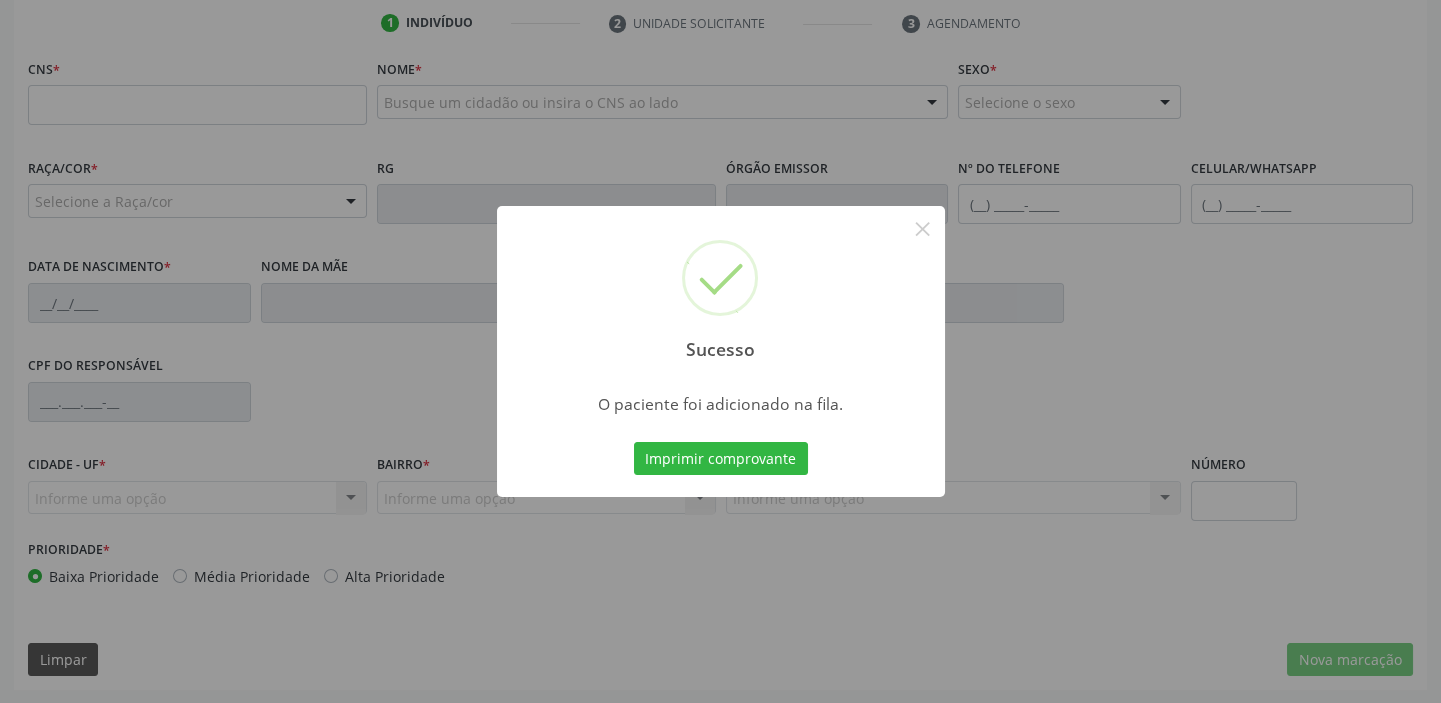 click on "Sucesso × O paciente foi adicionado na fila. Imprimir comprovante Cancel" at bounding box center [720, 351] 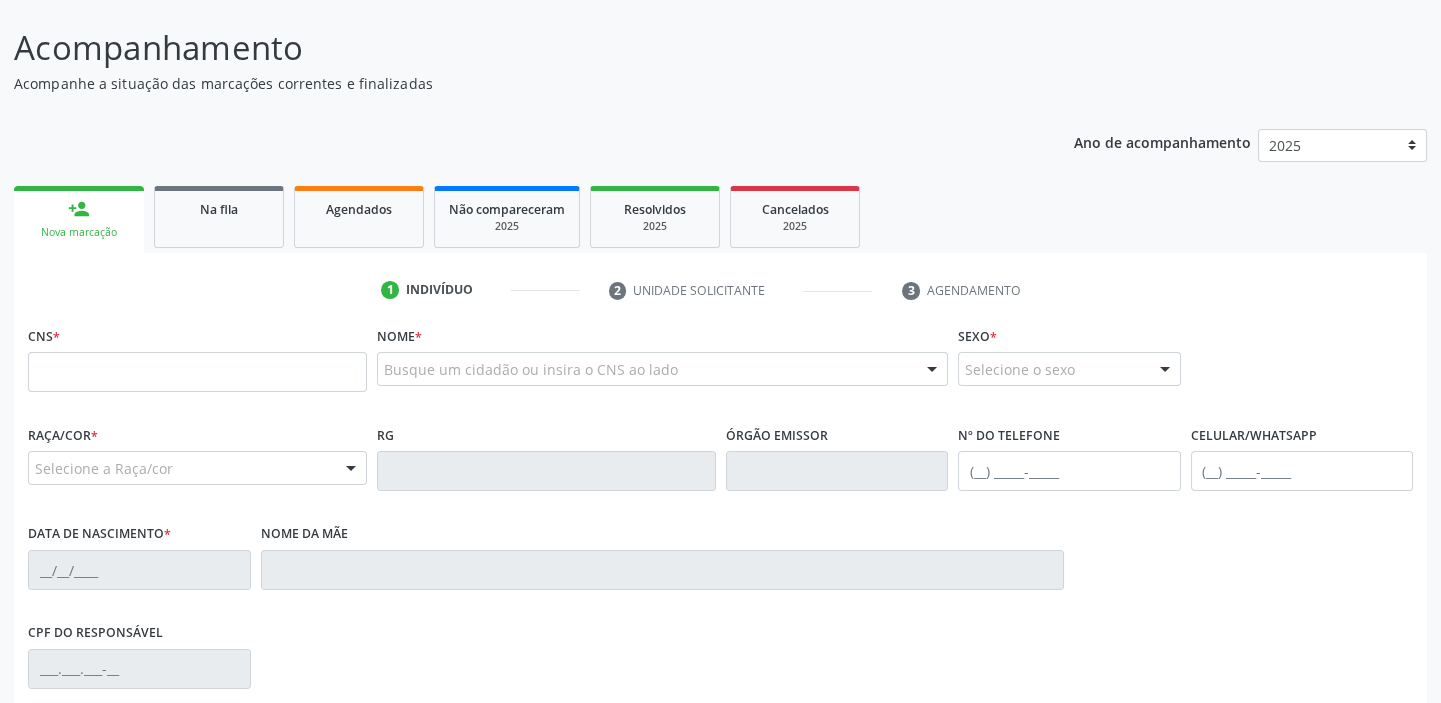 scroll, scrollTop: 0, scrollLeft: 0, axis: both 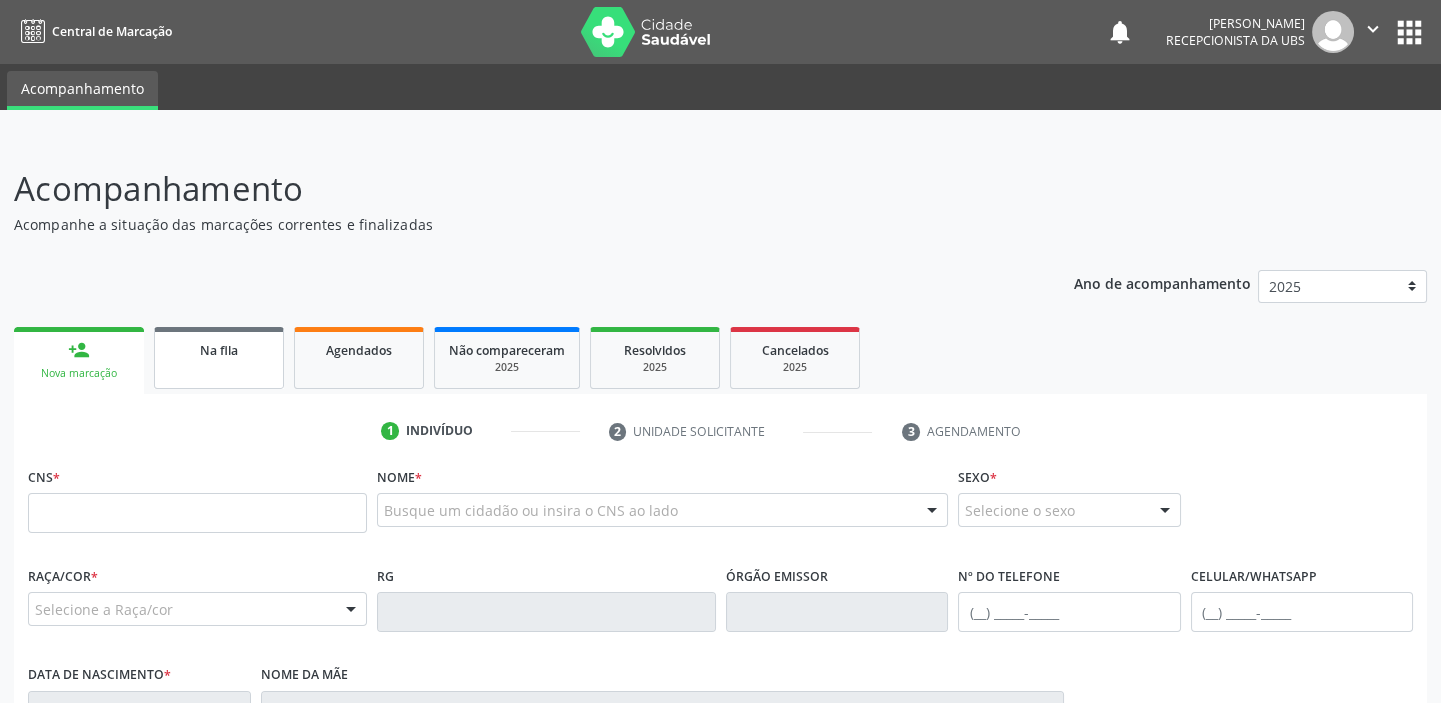 click on "Na fila" at bounding box center [219, 358] 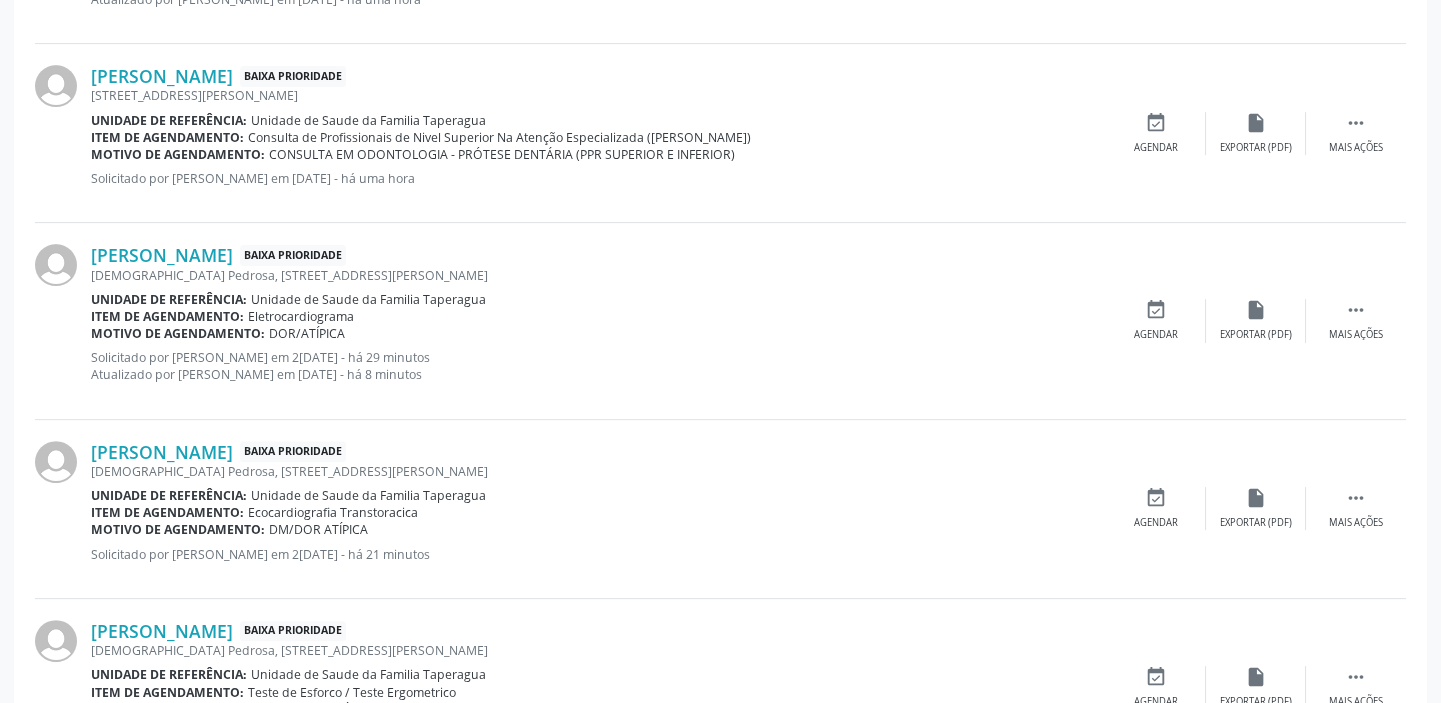 scroll, scrollTop: 2006, scrollLeft: 0, axis: vertical 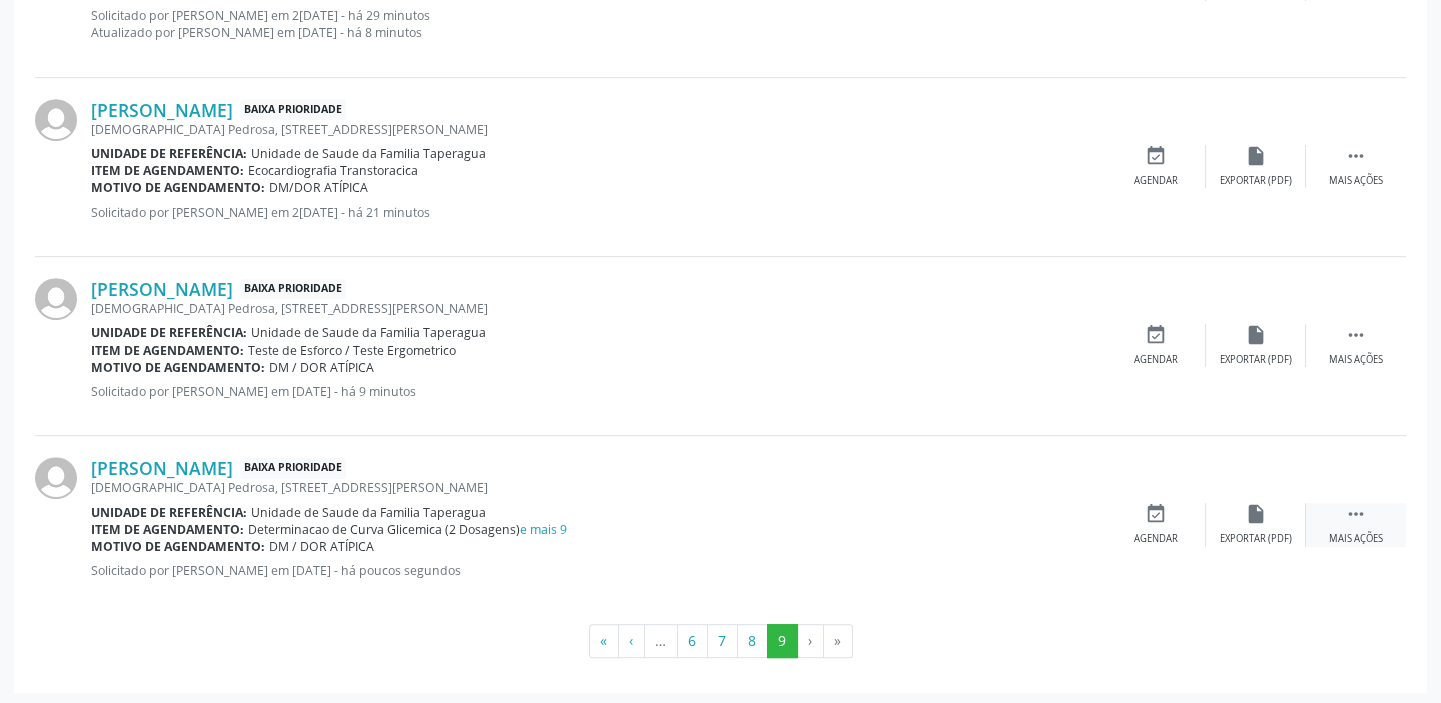 click on "
Mais ações" at bounding box center (1356, 524) 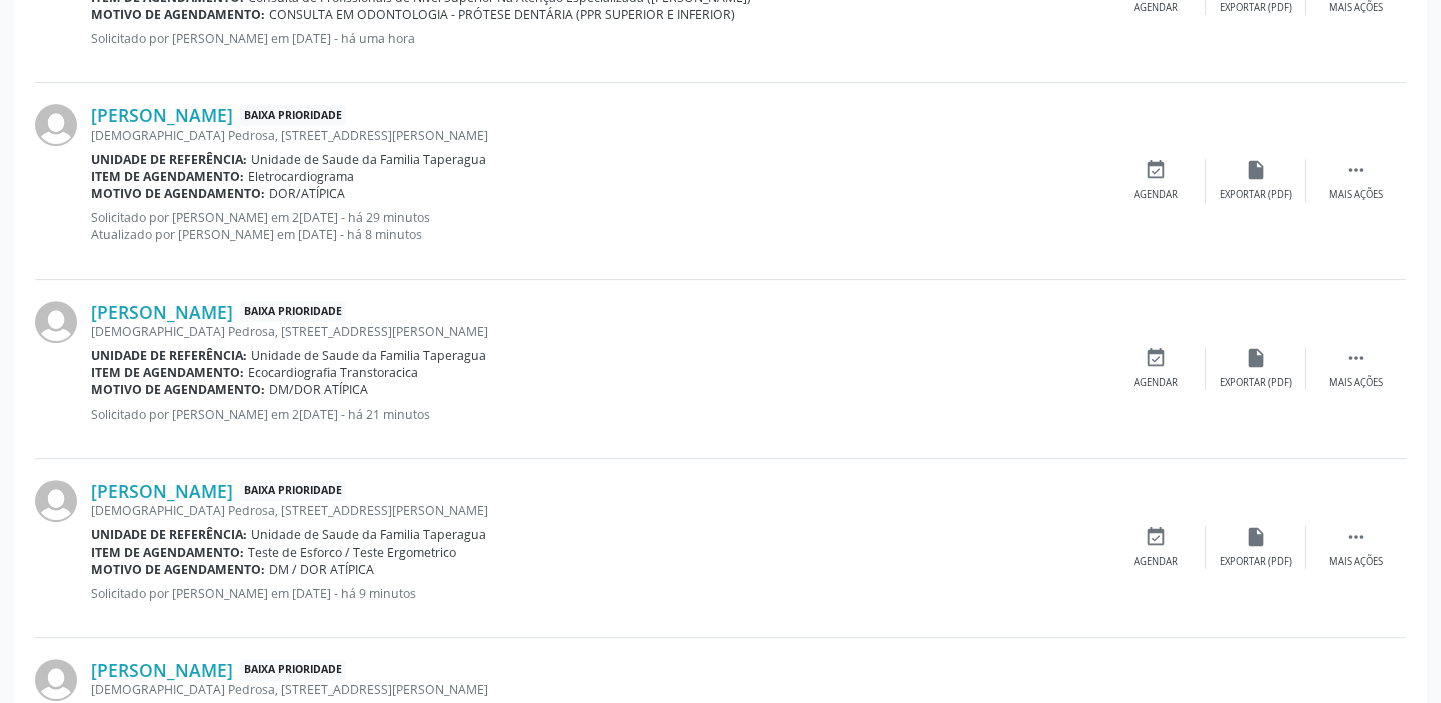 scroll, scrollTop: 1760, scrollLeft: 0, axis: vertical 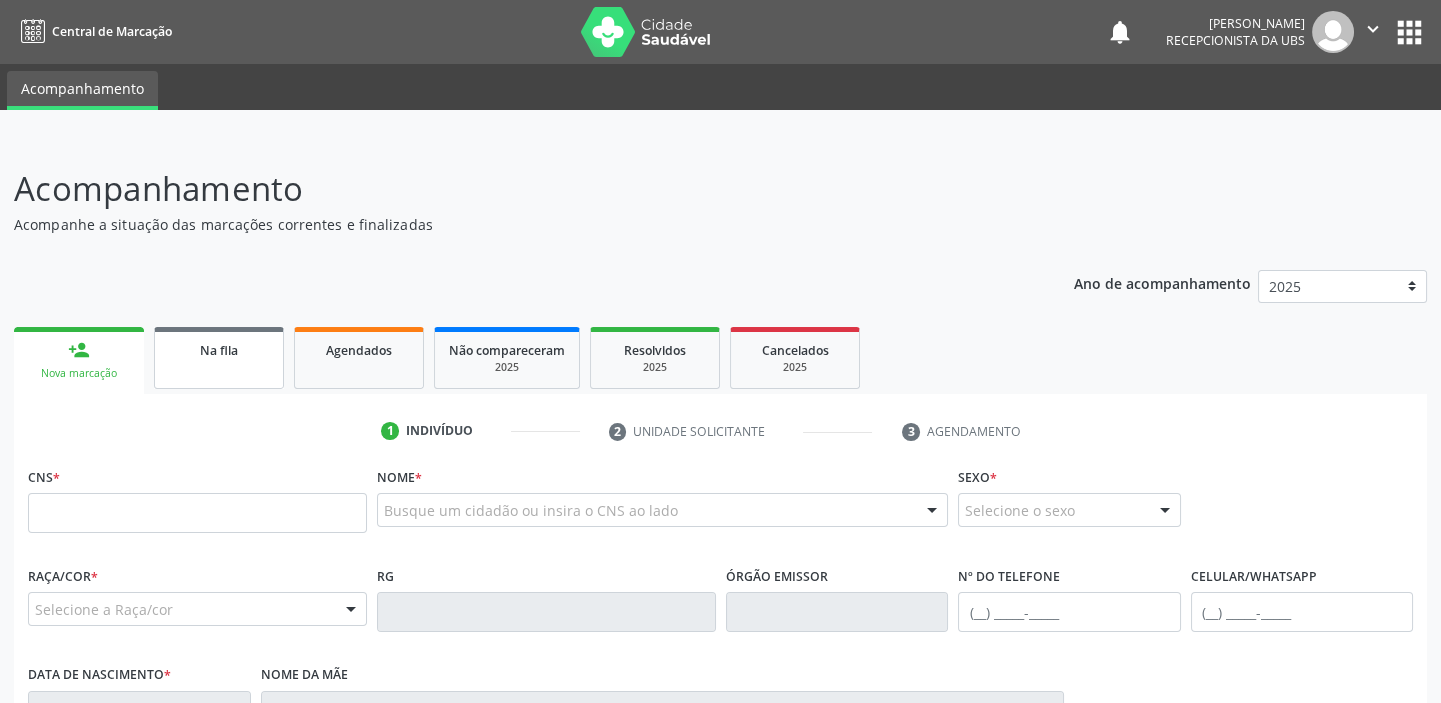 click on "Na fila" at bounding box center [219, 358] 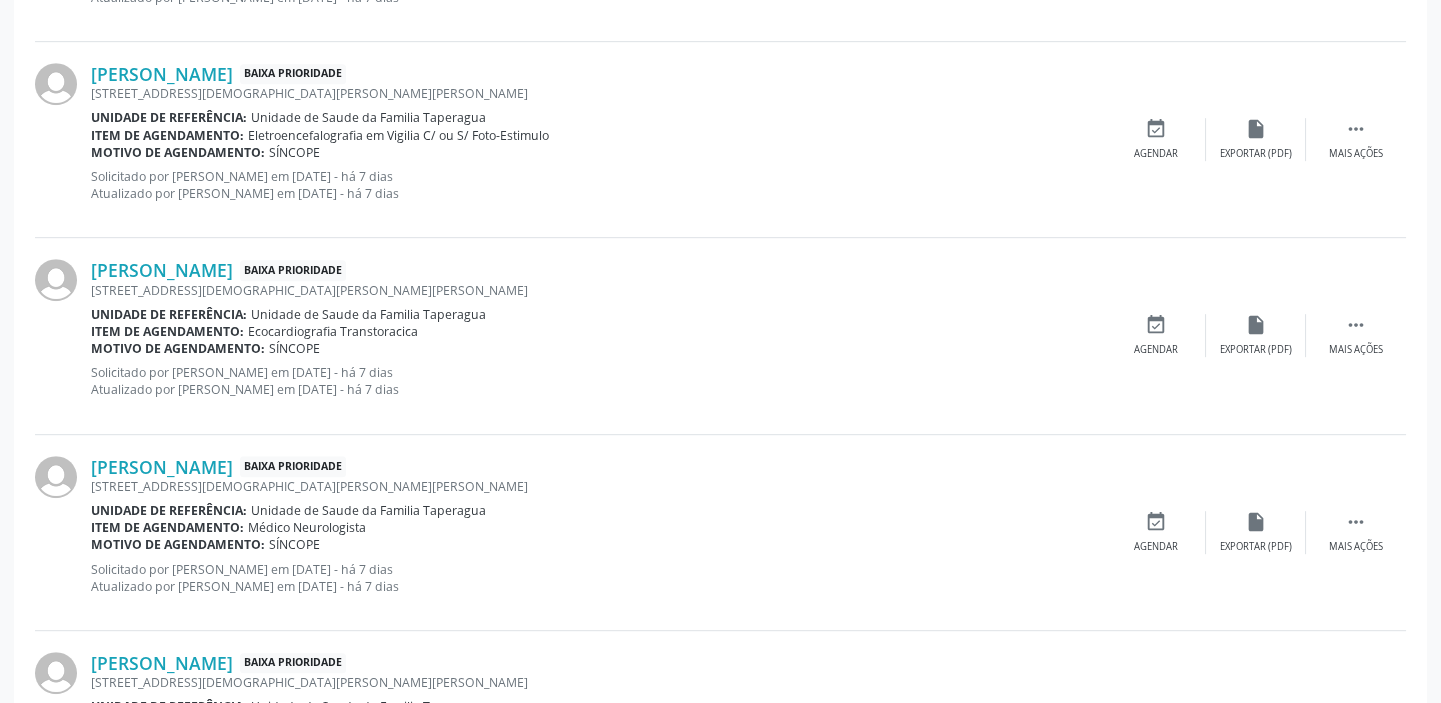 scroll, scrollTop: 2928, scrollLeft: 0, axis: vertical 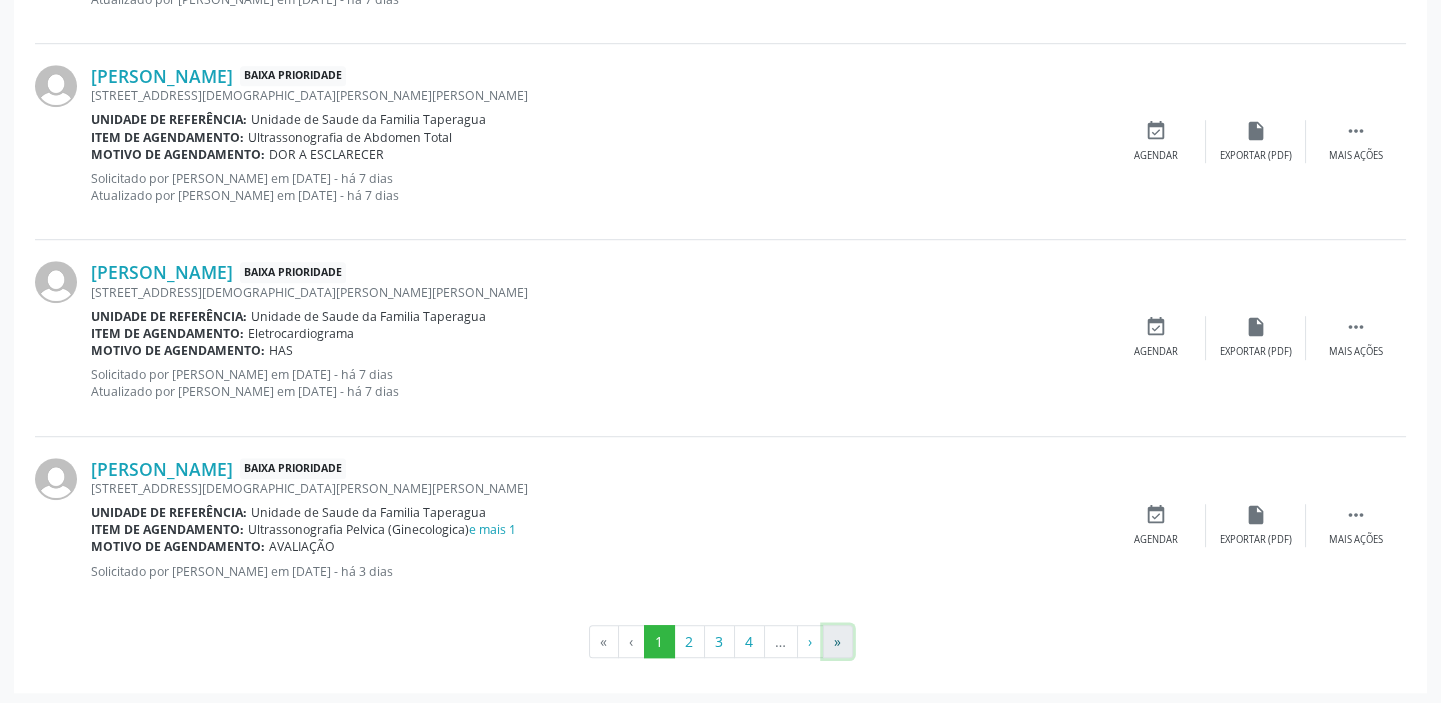 click on "»" at bounding box center [838, 642] 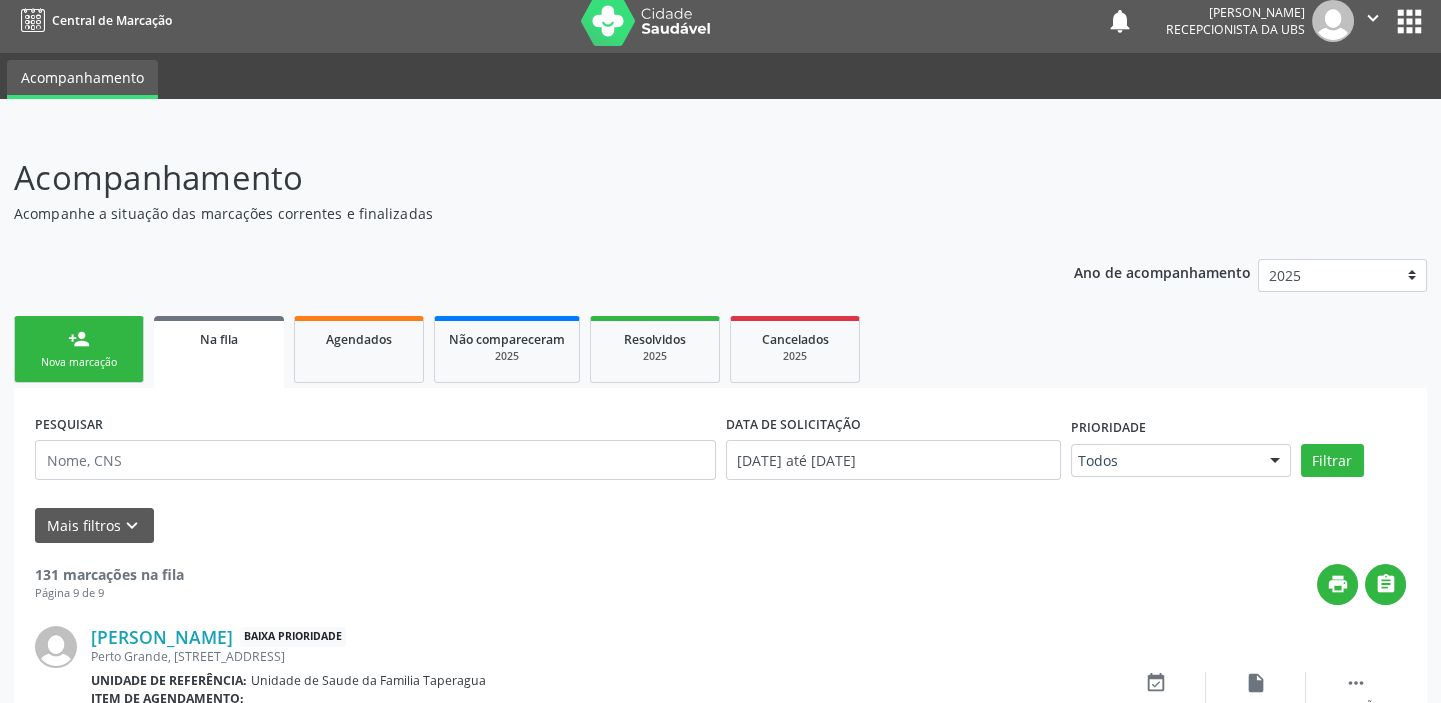 scroll, scrollTop: 2006, scrollLeft: 0, axis: vertical 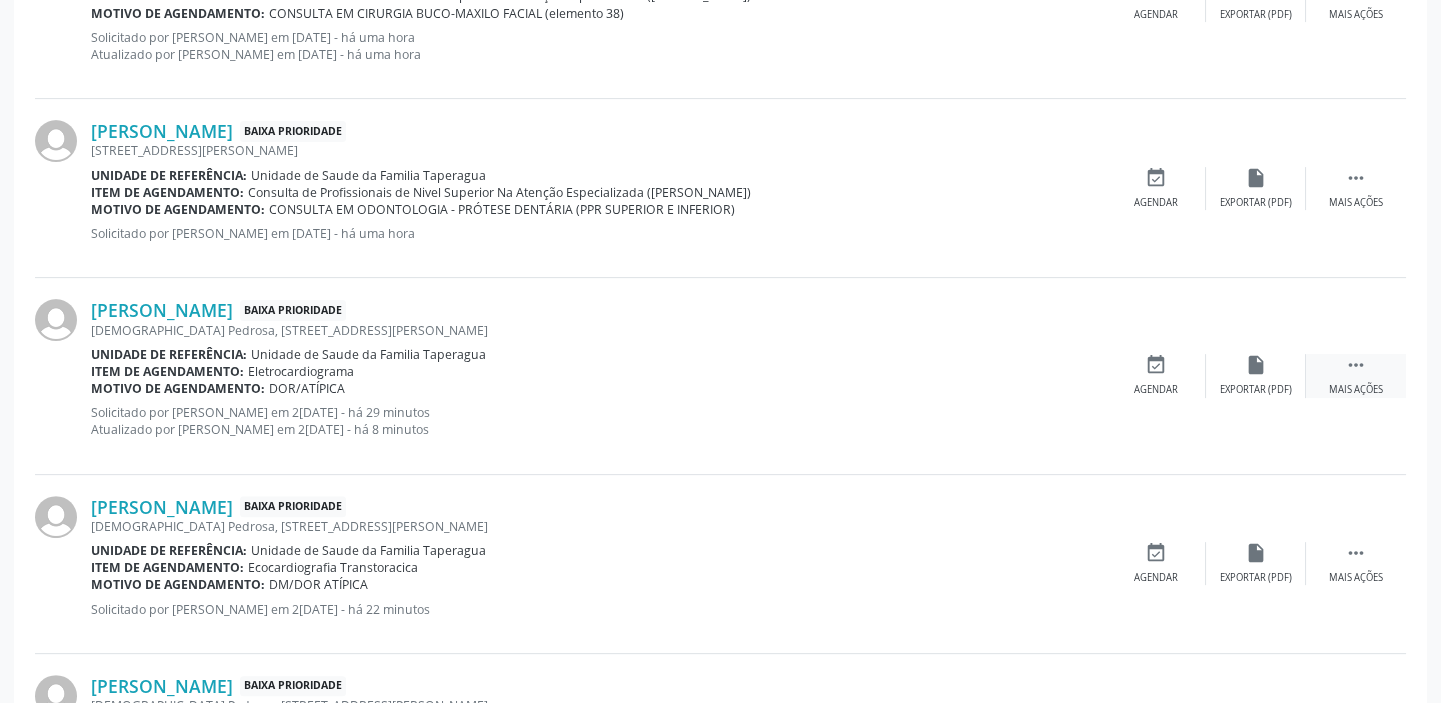 click on "" at bounding box center (1356, 365) 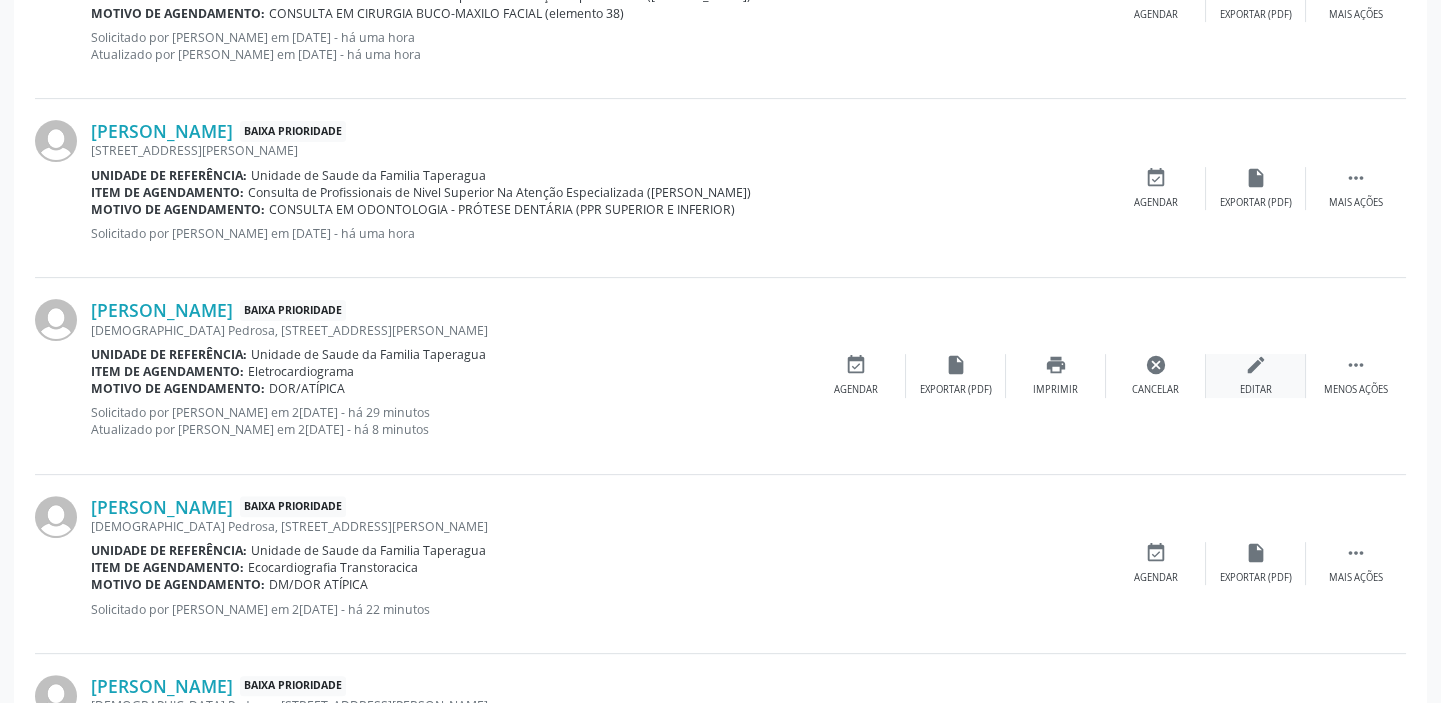click on "edit
Editar" at bounding box center (1256, 375) 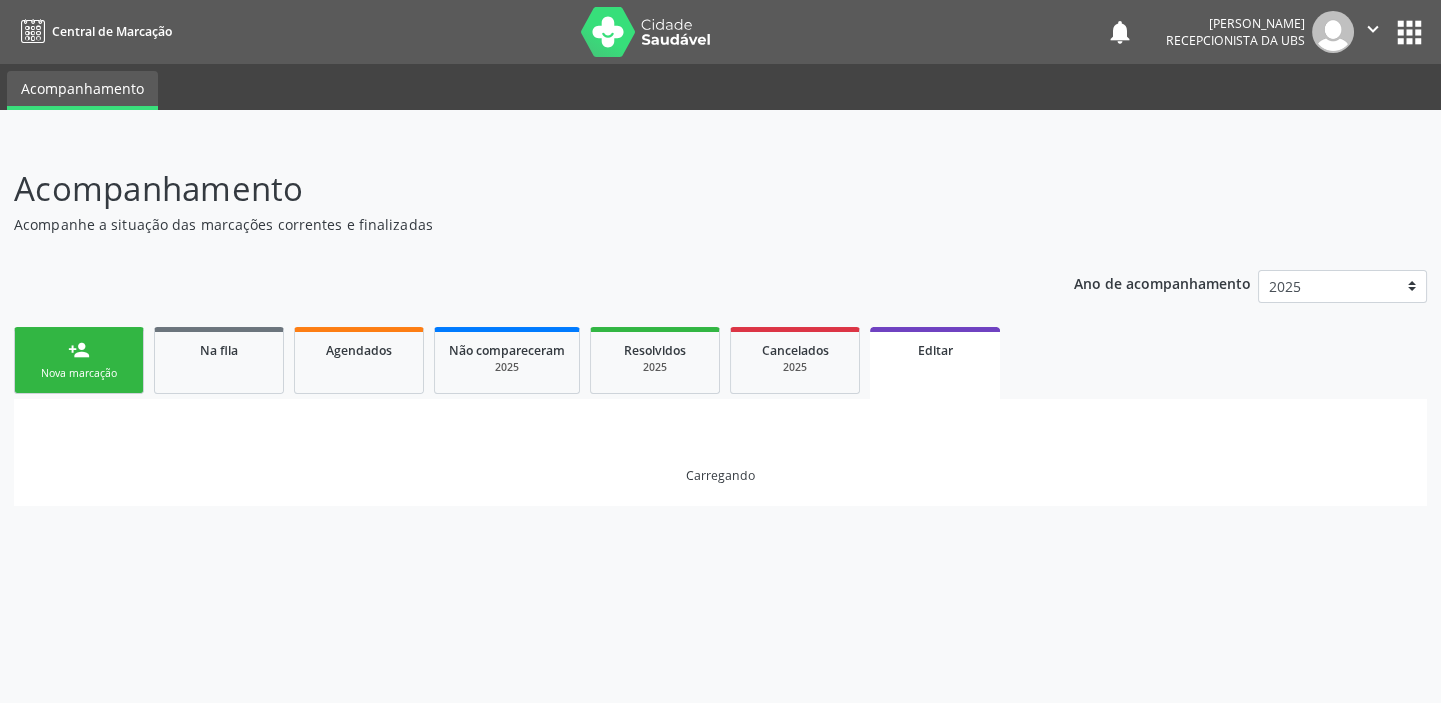 scroll, scrollTop: 0, scrollLeft: 0, axis: both 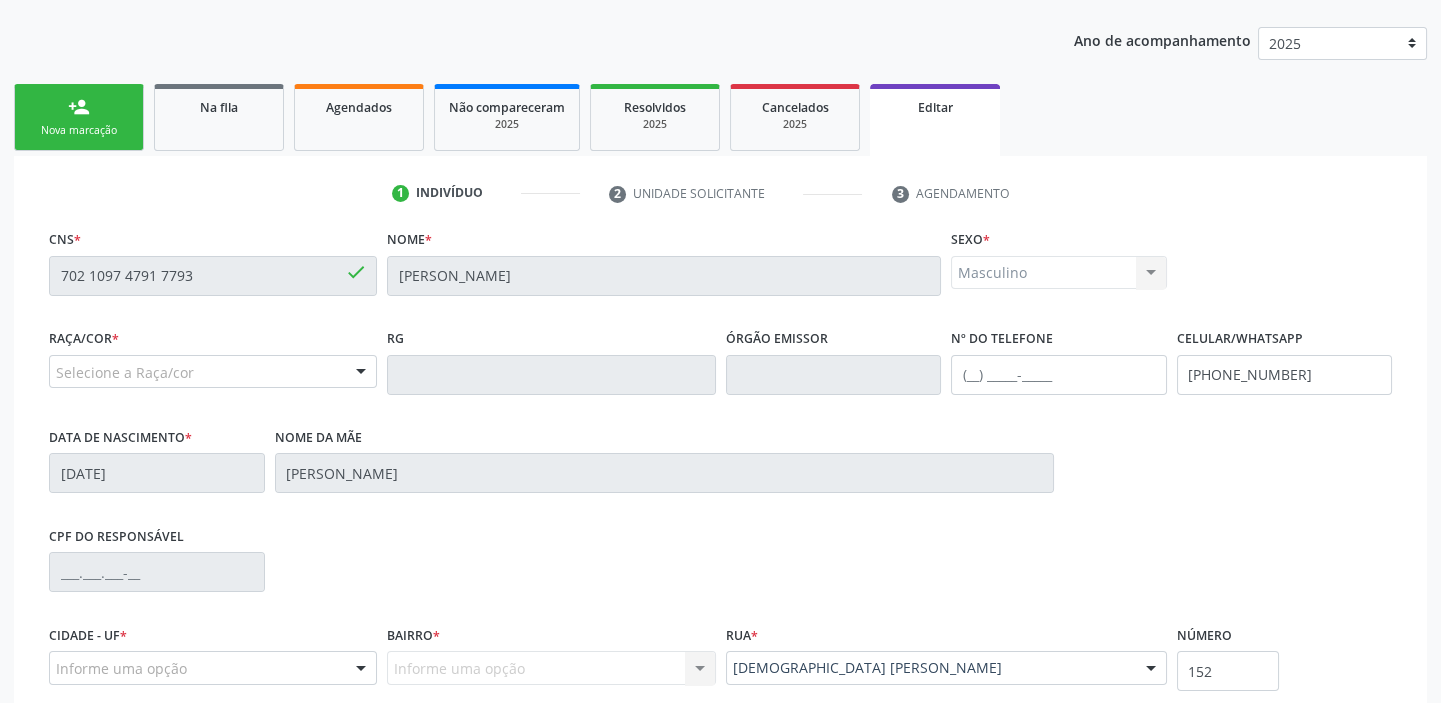 click on "Selecione a Raça/cor" at bounding box center [213, 372] 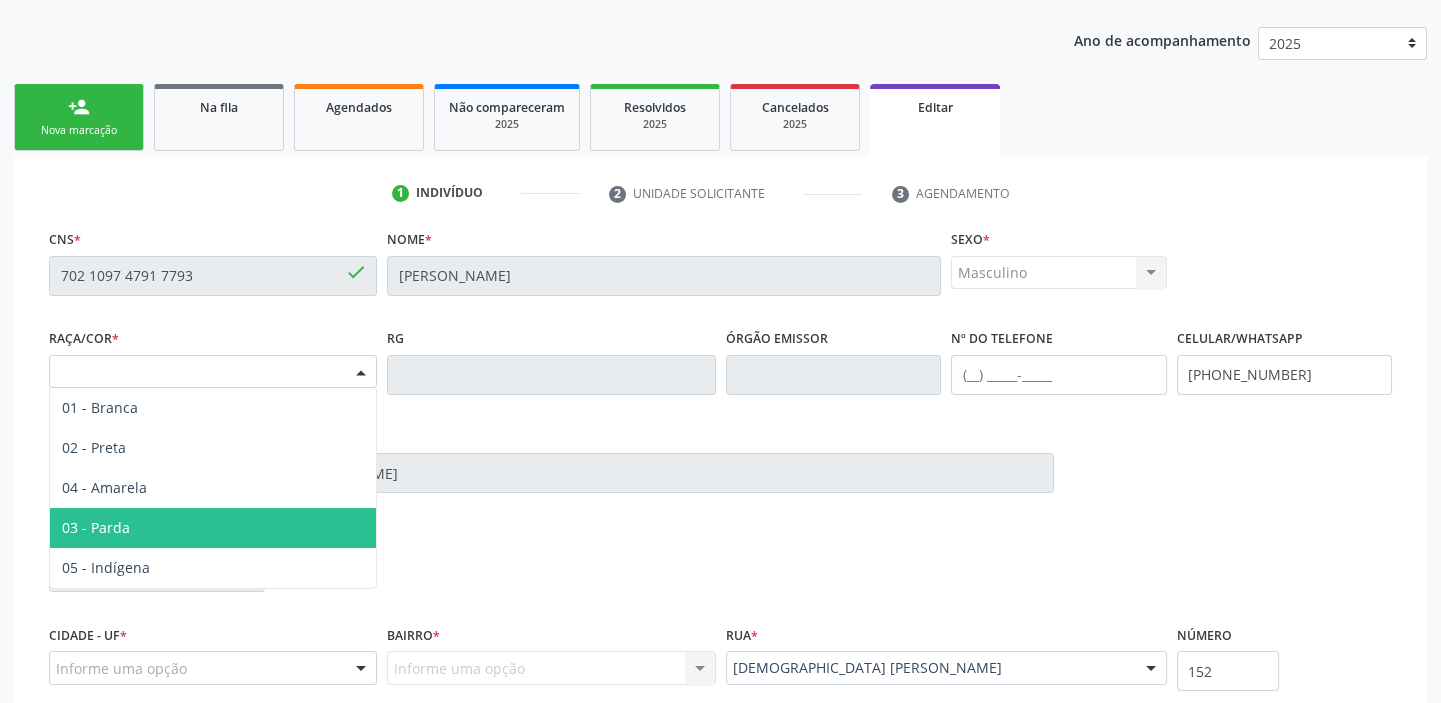 click on "03 - Parda" at bounding box center [213, 528] 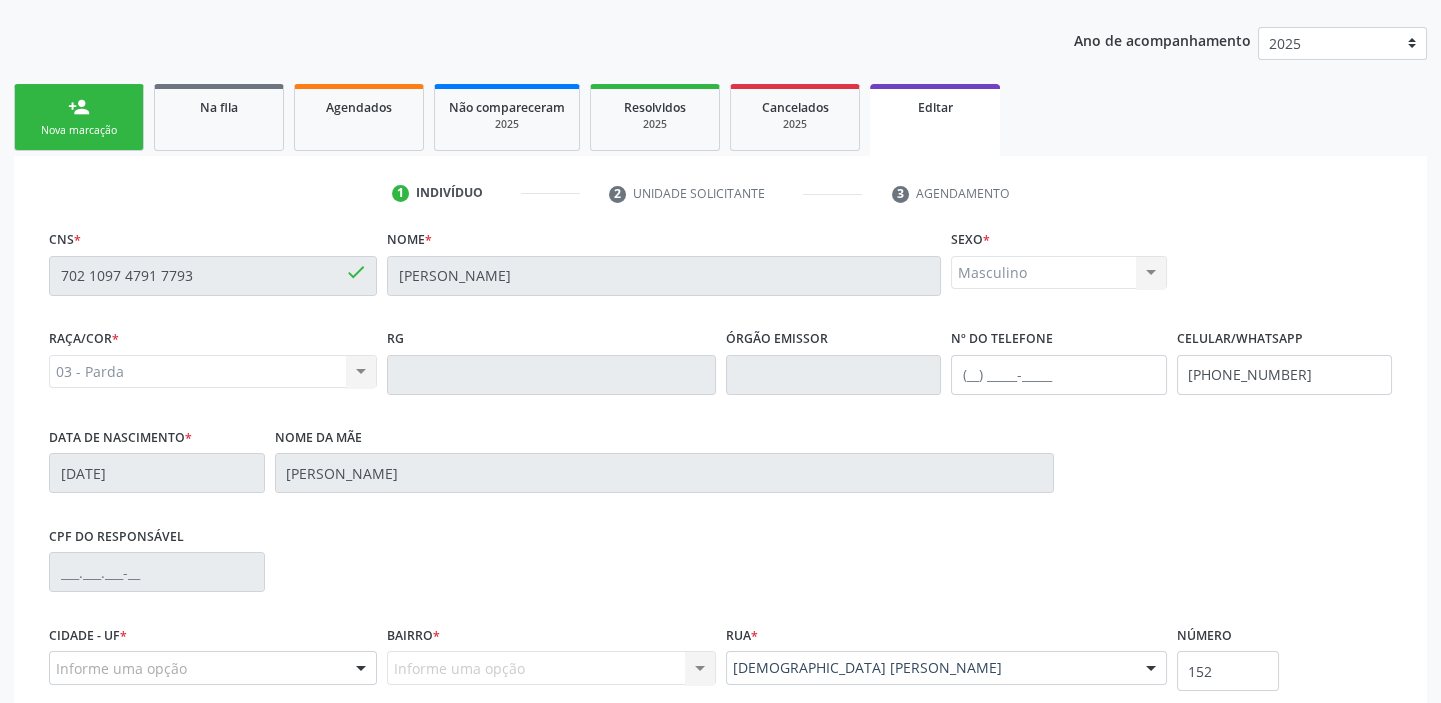 scroll, scrollTop: 434, scrollLeft: 0, axis: vertical 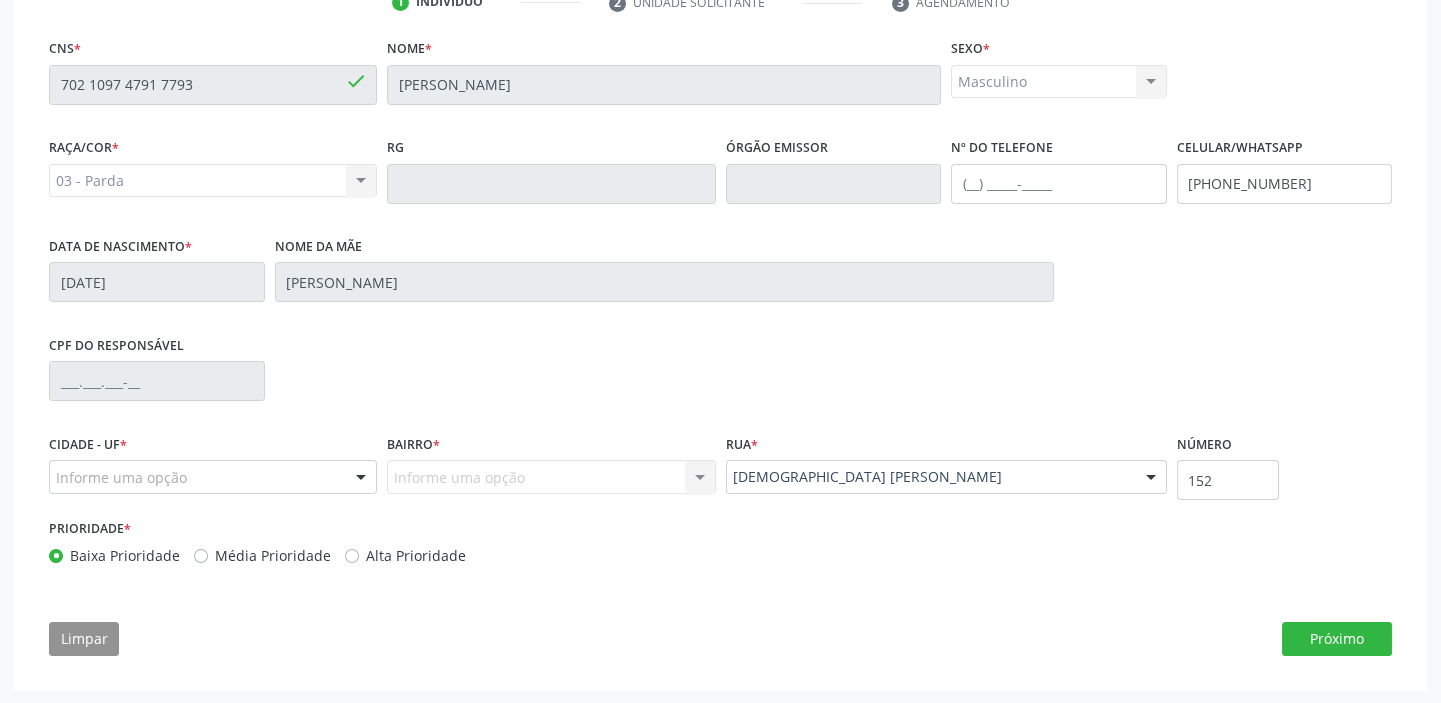 click on "Informe uma opção" at bounding box center (213, 477) 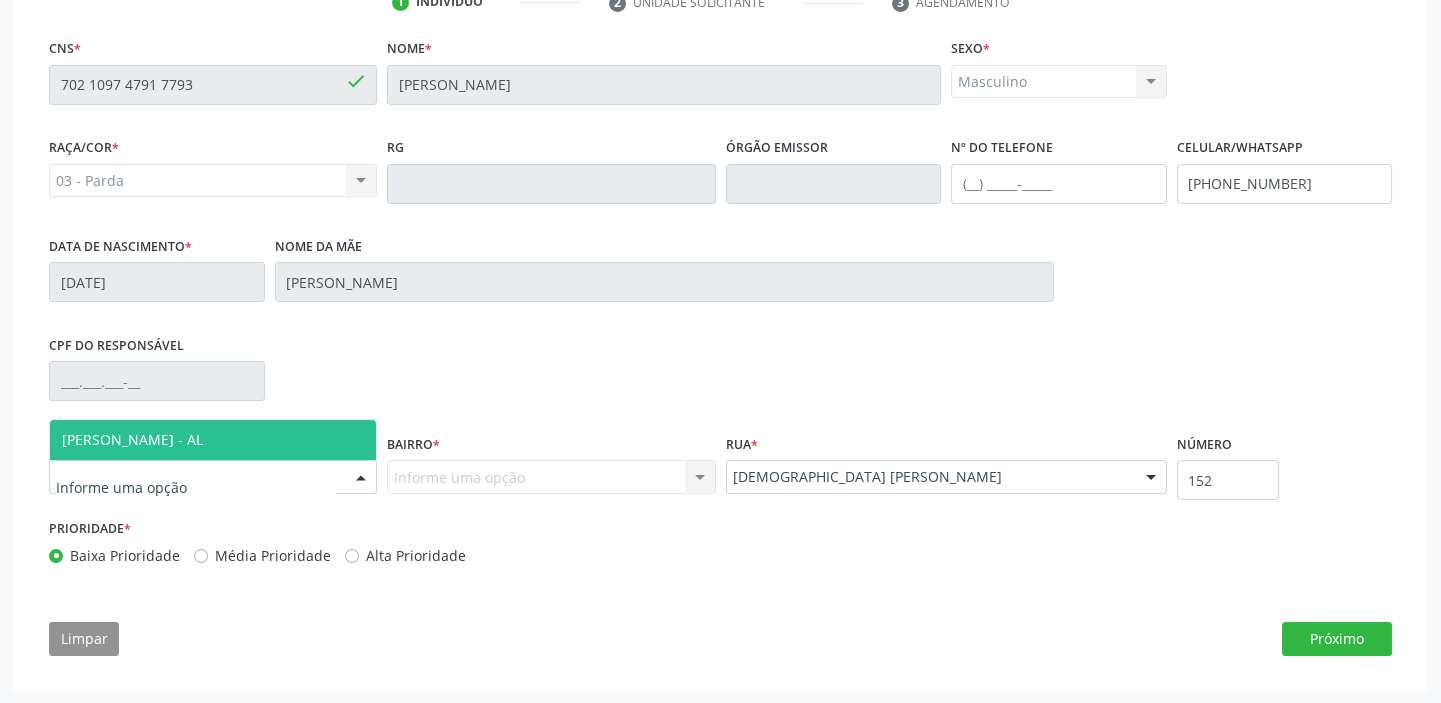 click on "[PERSON_NAME] - AL" at bounding box center (213, 440) 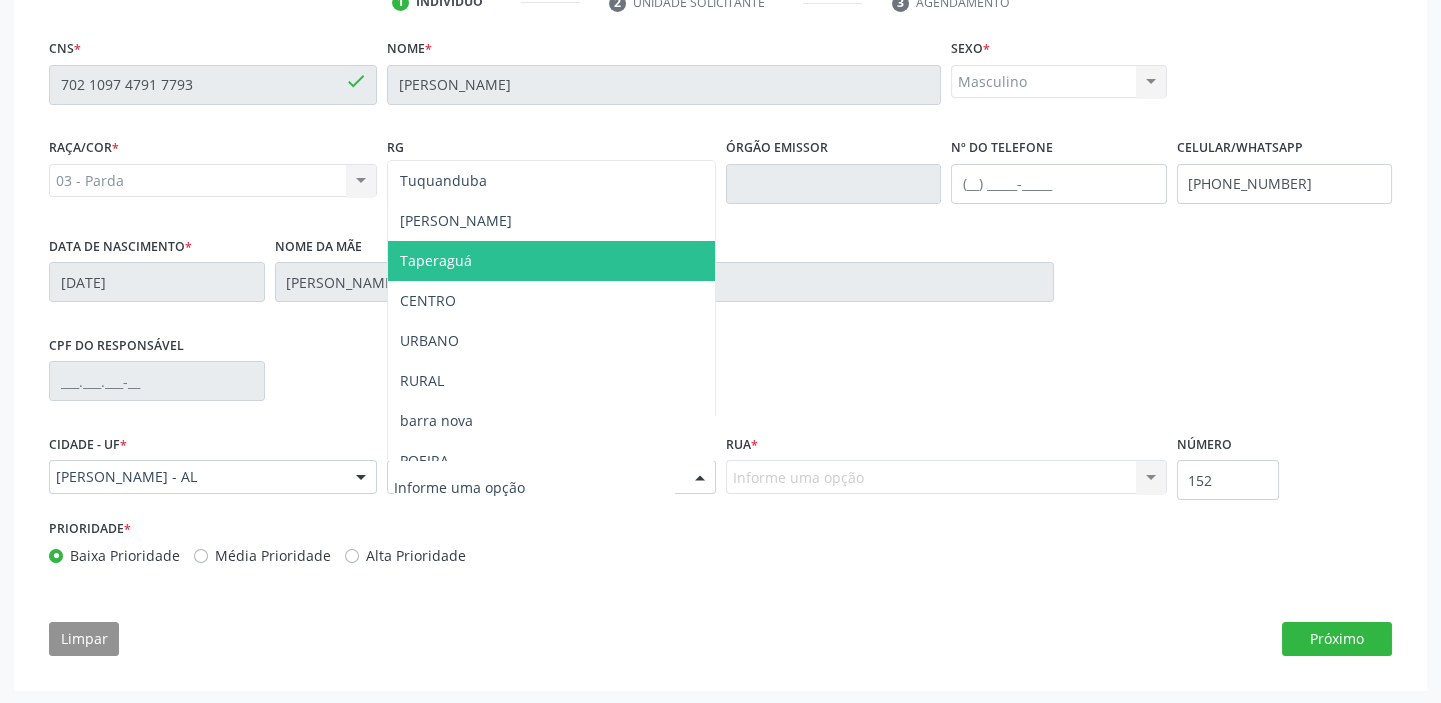 click on "Taperaguá" at bounding box center [551, 261] 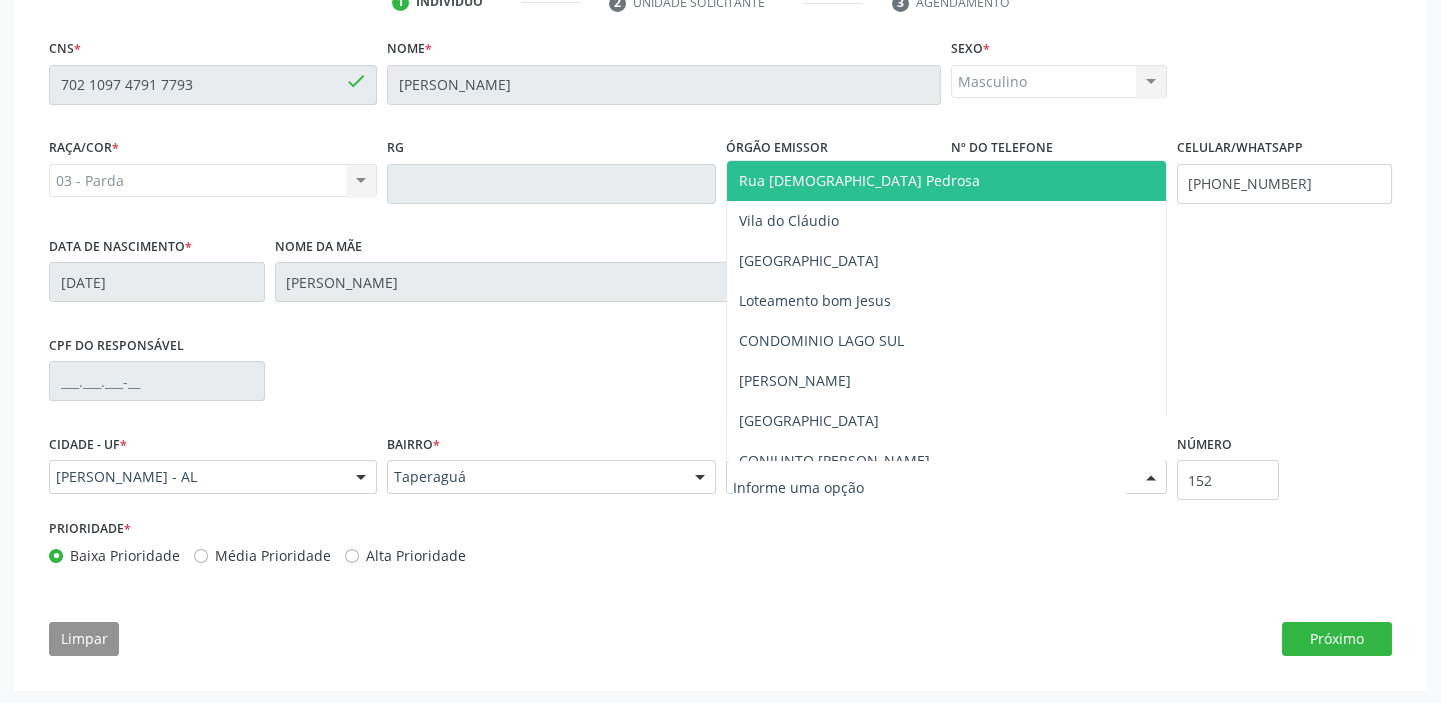 click on "Rua [DEMOGRAPHIC_DATA] Pedrosa" at bounding box center [946, 181] 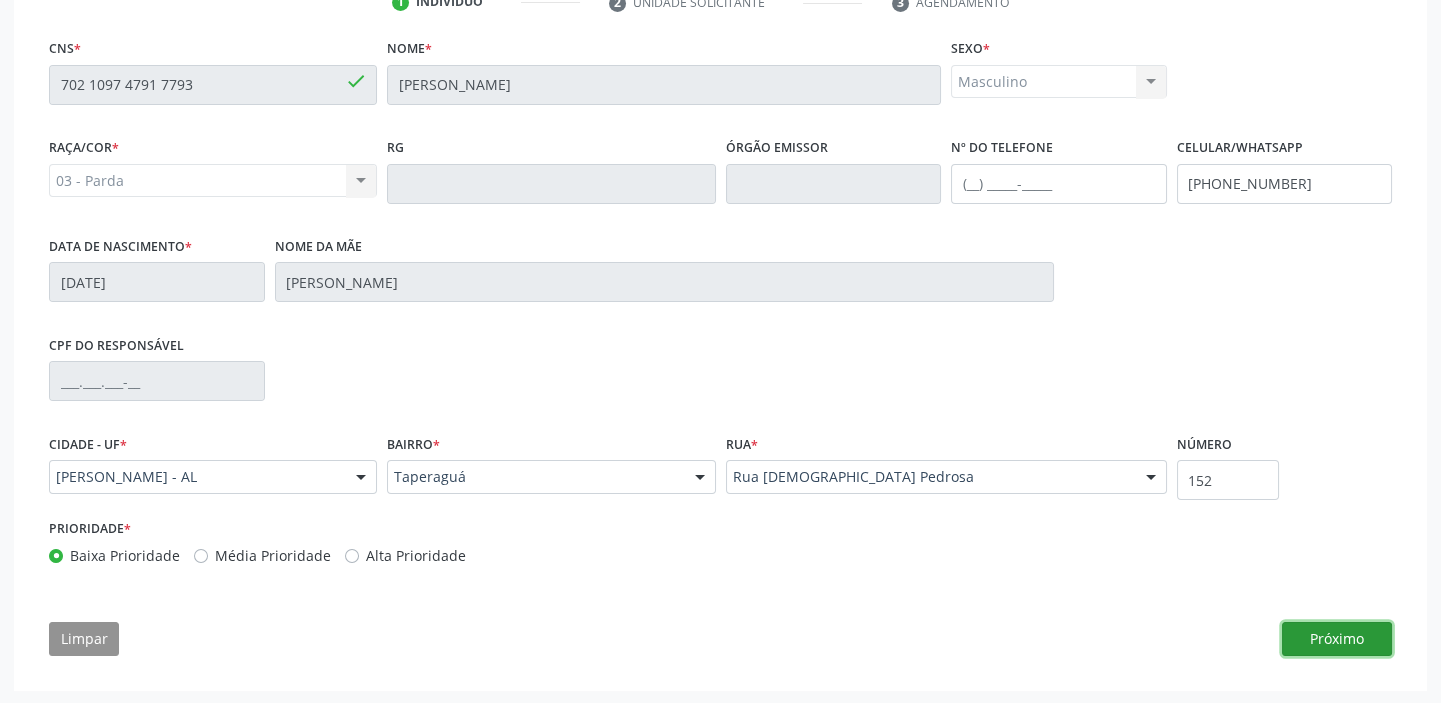 click on "Próximo" at bounding box center [1337, 639] 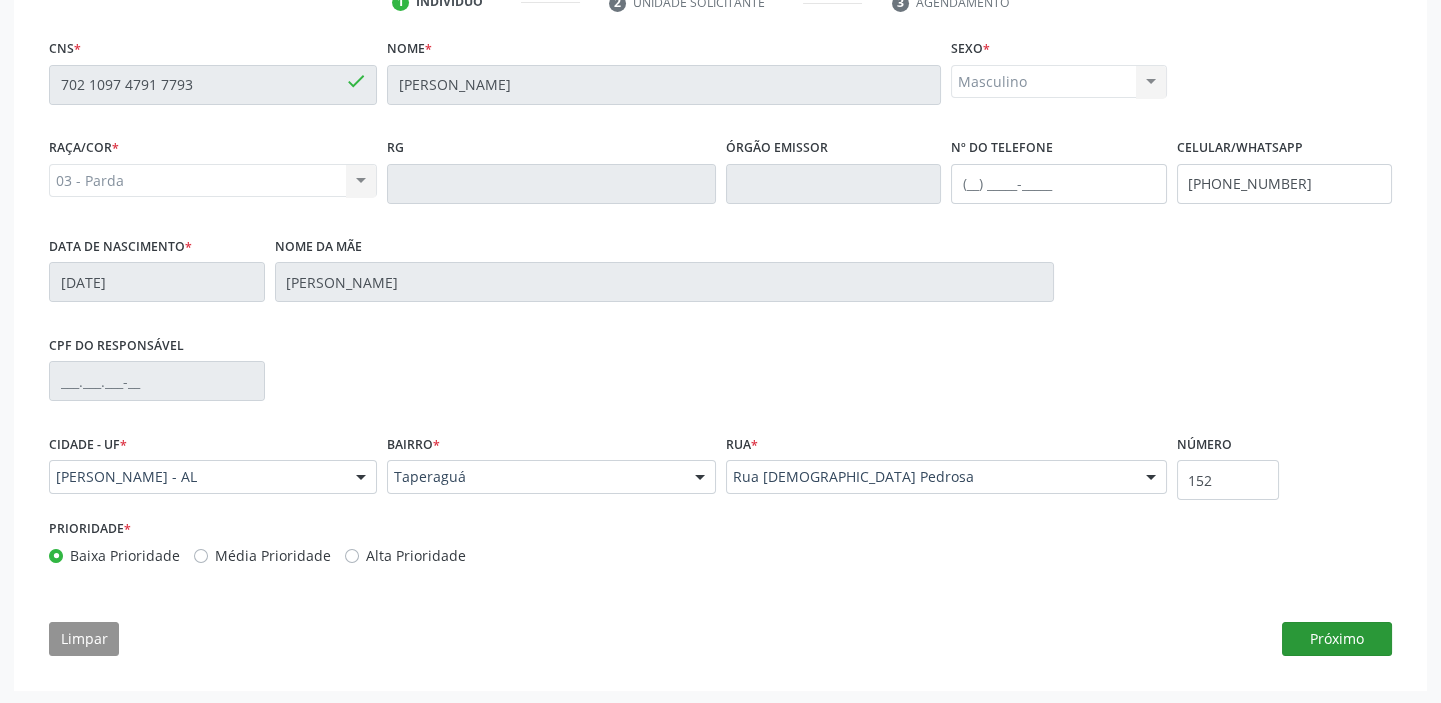 scroll, scrollTop: 435, scrollLeft: 0, axis: vertical 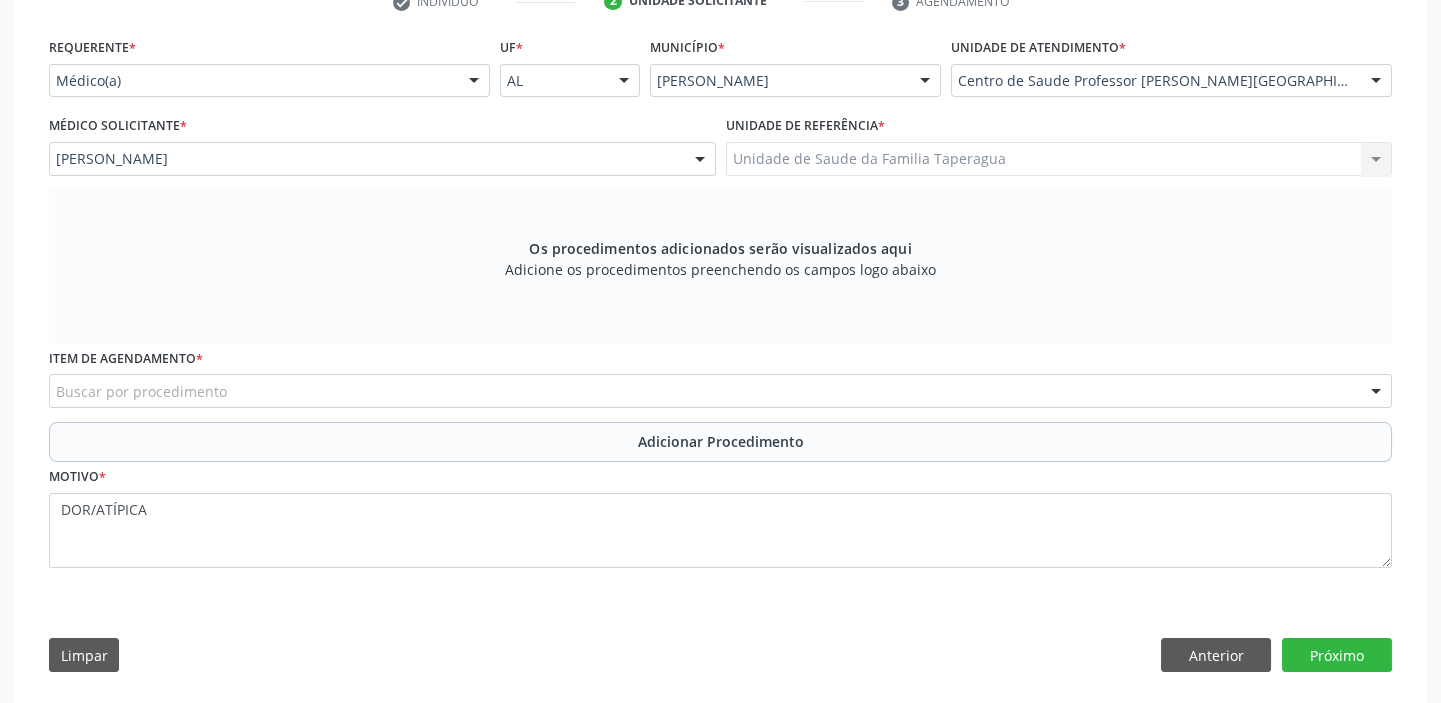 click on "Buscar por procedimento" at bounding box center (720, 391) 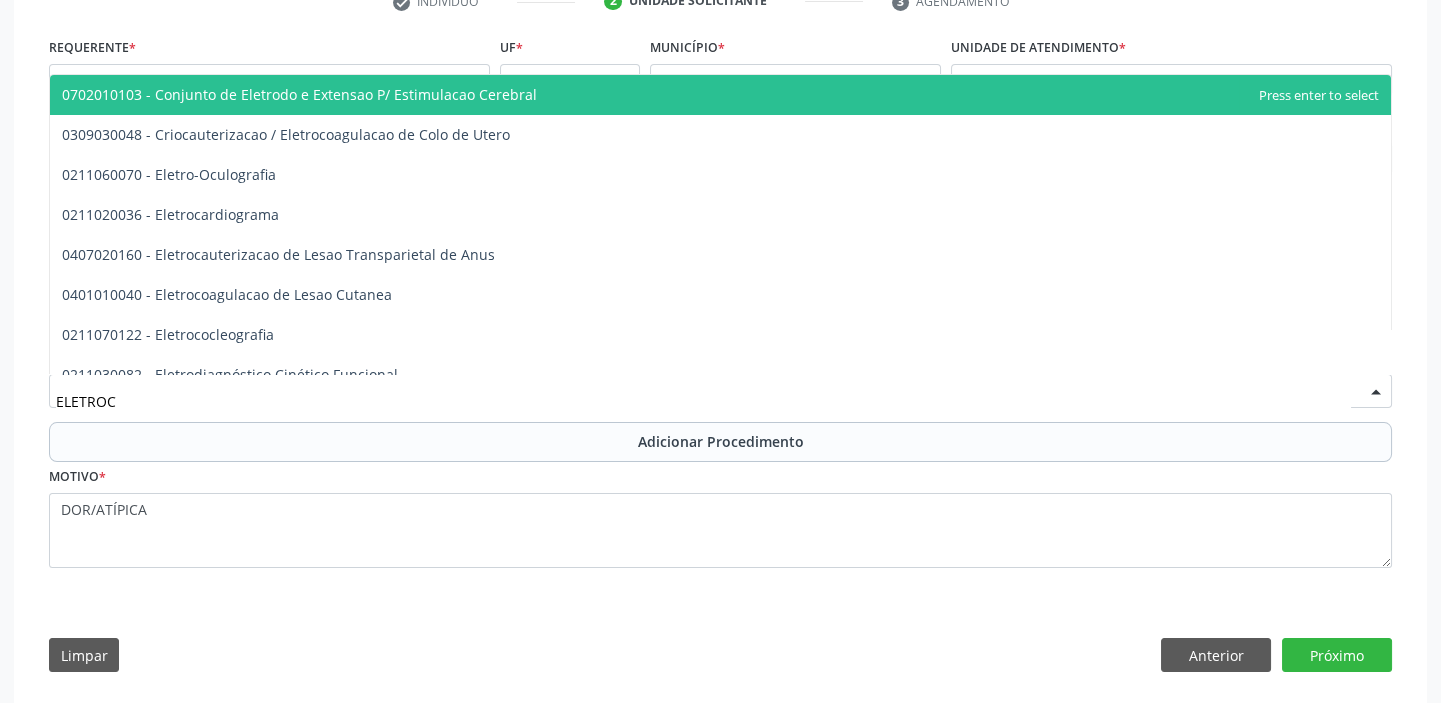 type on "ELETROCA" 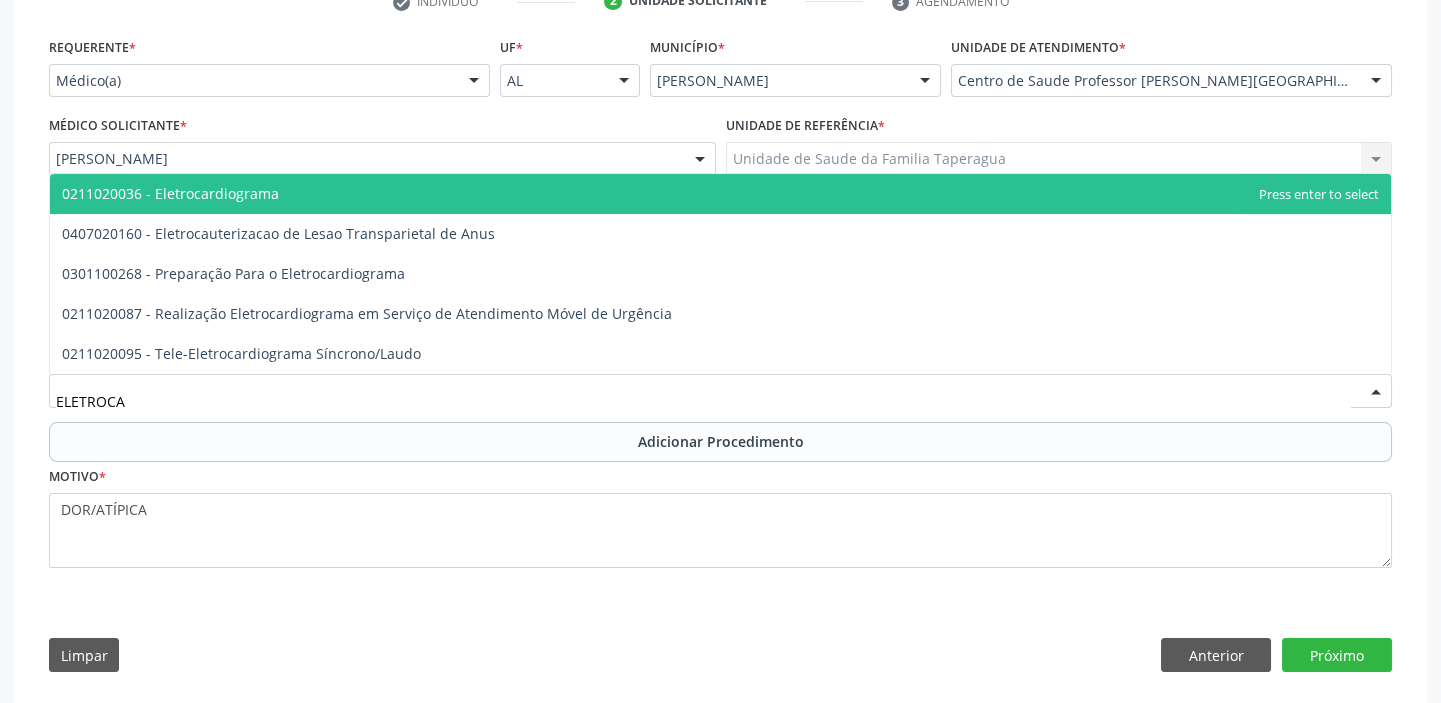 click on "0211020036 - Eletrocardiograma" at bounding box center [720, 194] 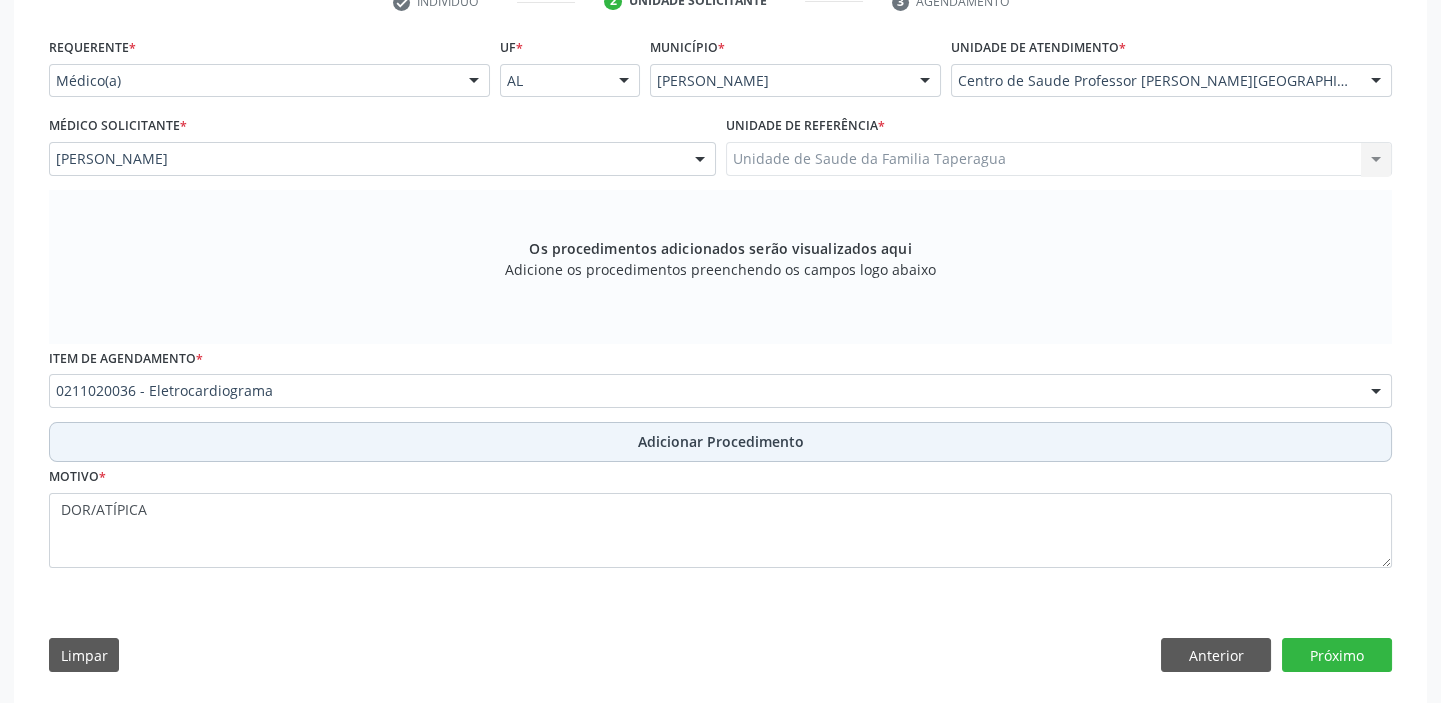 click on "Adicionar Procedimento" at bounding box center (721, 441) 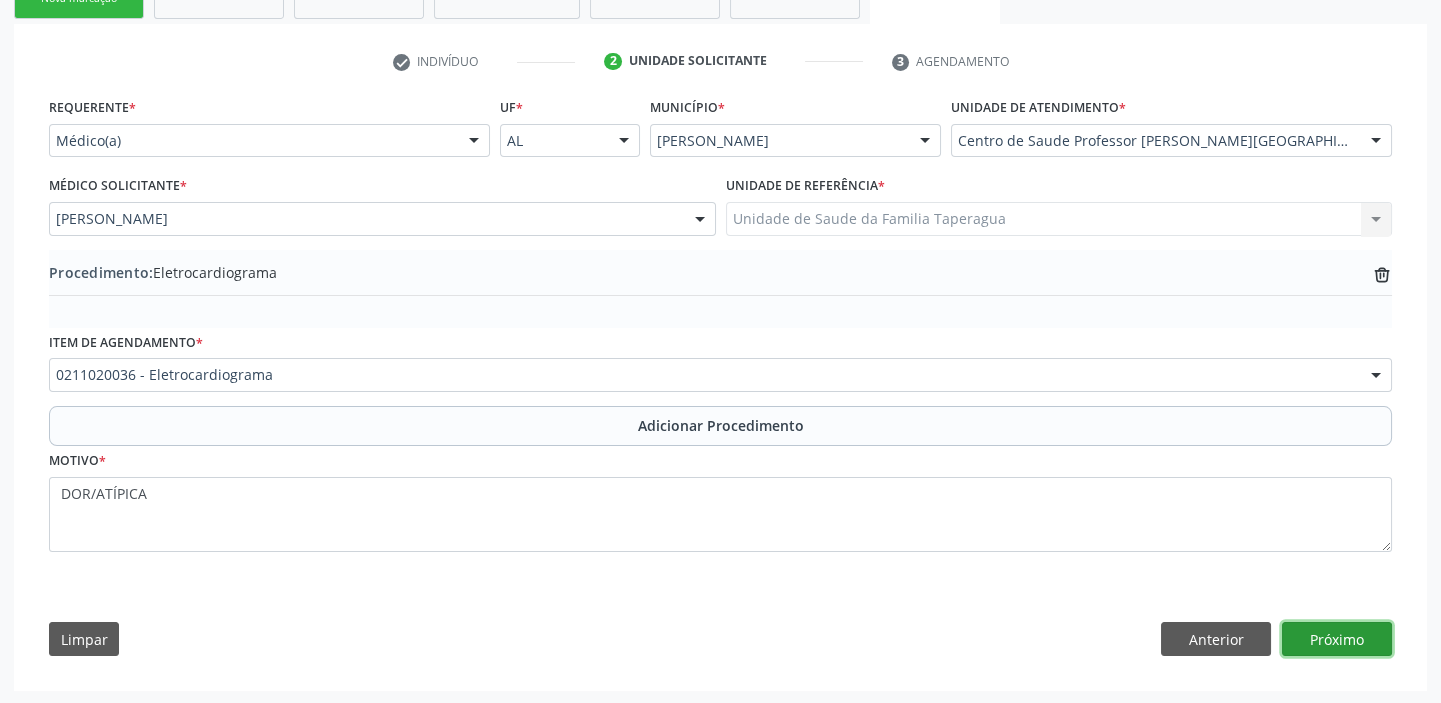 click on "Próximo" at bounding box center (1337, 639) 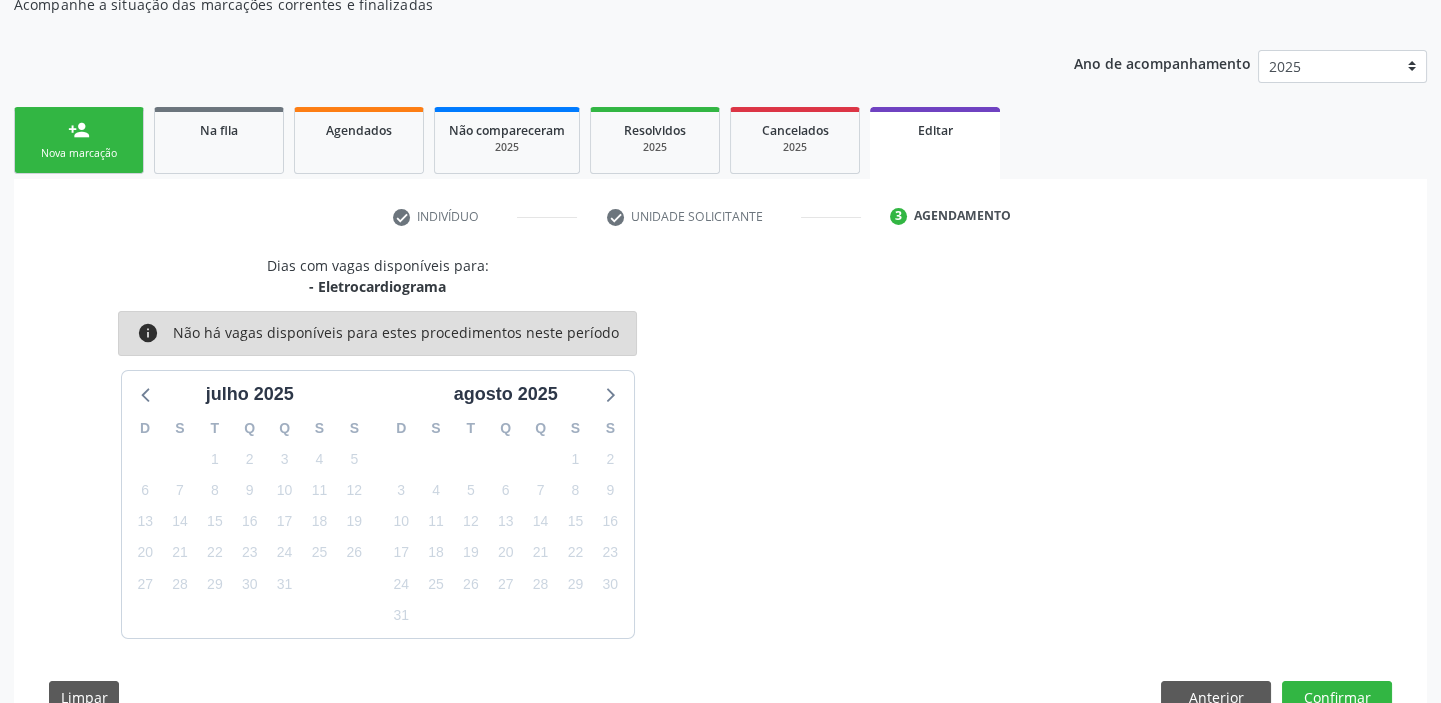 scroll, scrollTop: 279, scrollLeft: 0, axis: vertical 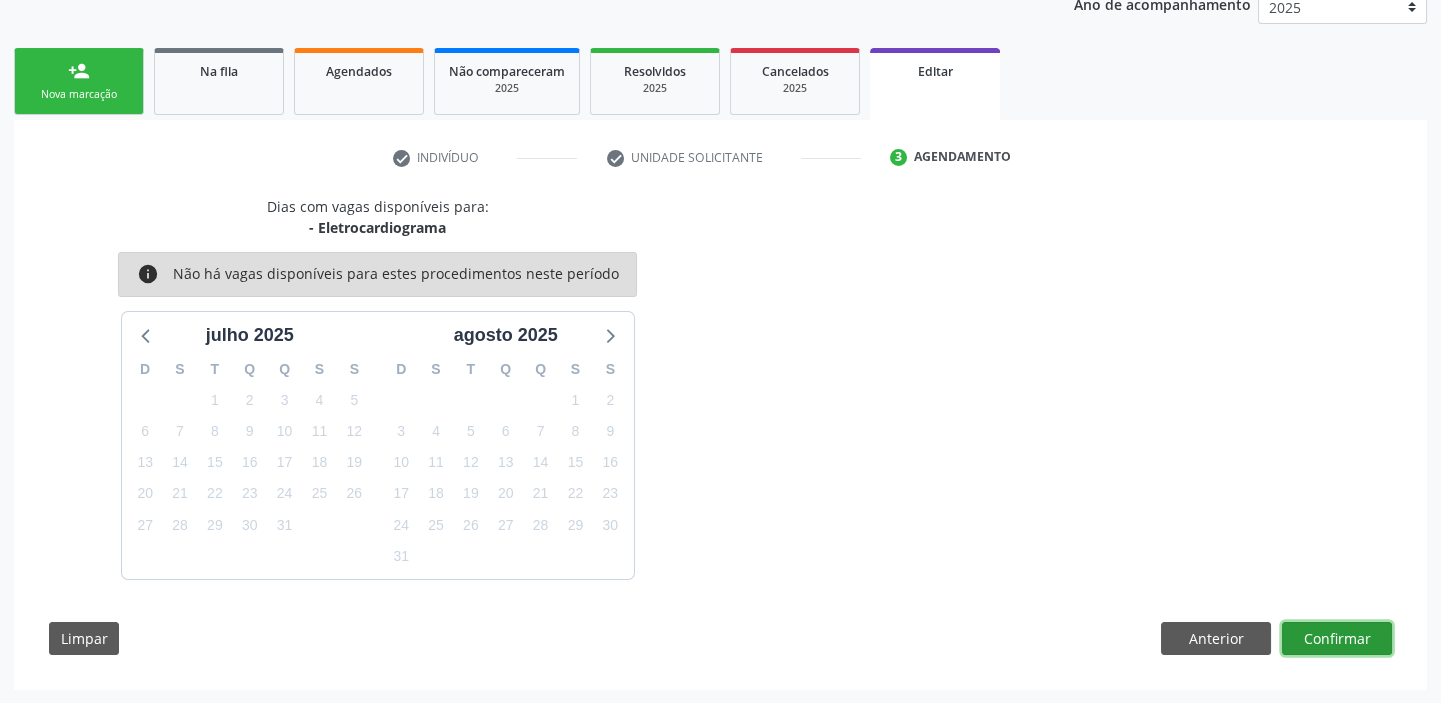 click on "Confirmar" at bounding box center [1337, 639] 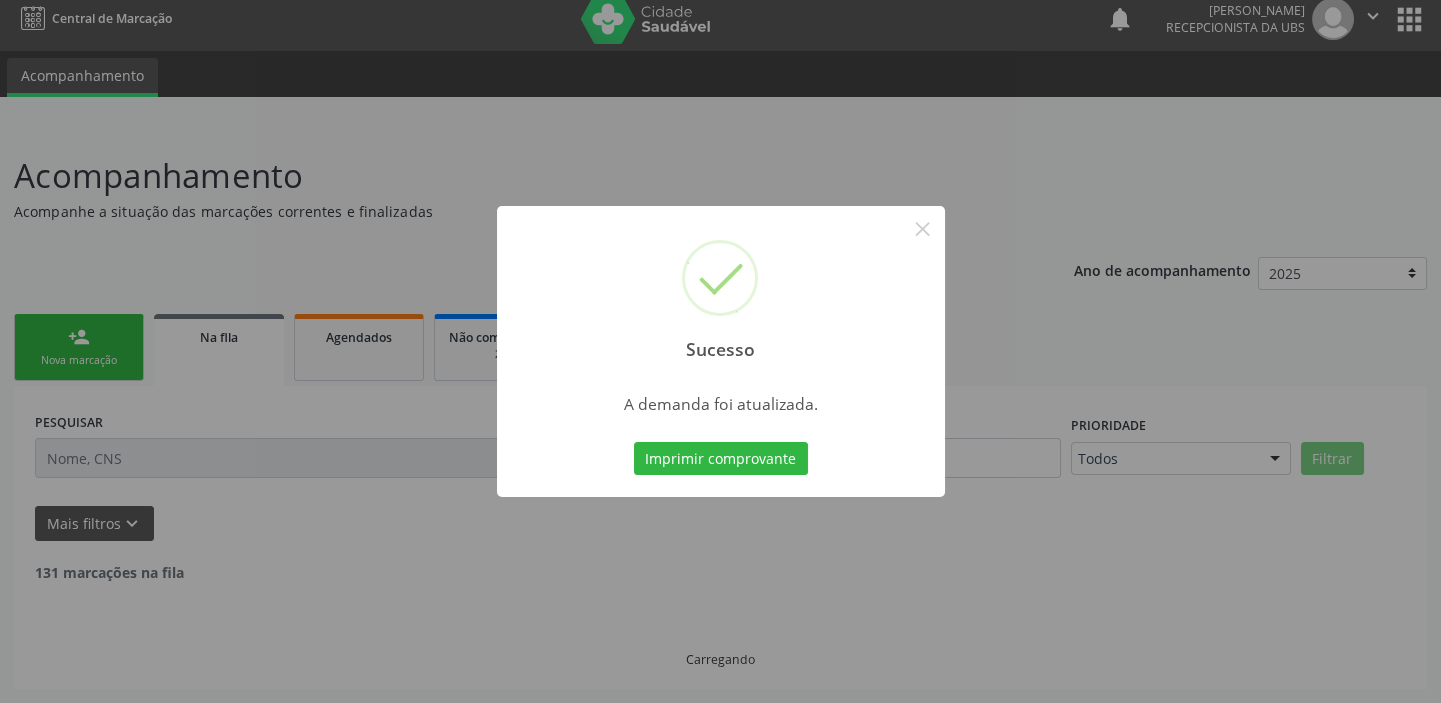 scroll, scrollTop: 0, scrollLeft: 0, axis: both 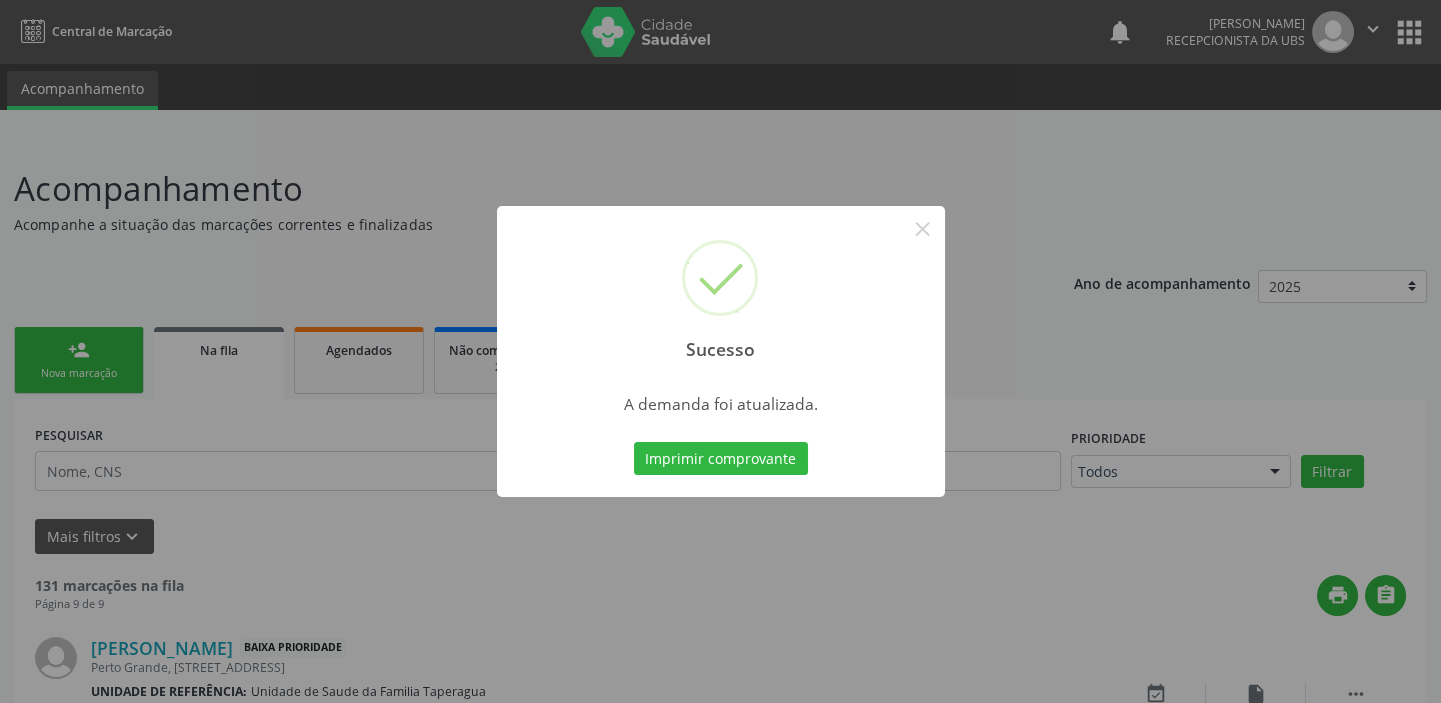 click on "Sucesso × A demanda foi atualizada. Imprimir comprovante Cancel" at bounding box center (720, 351) 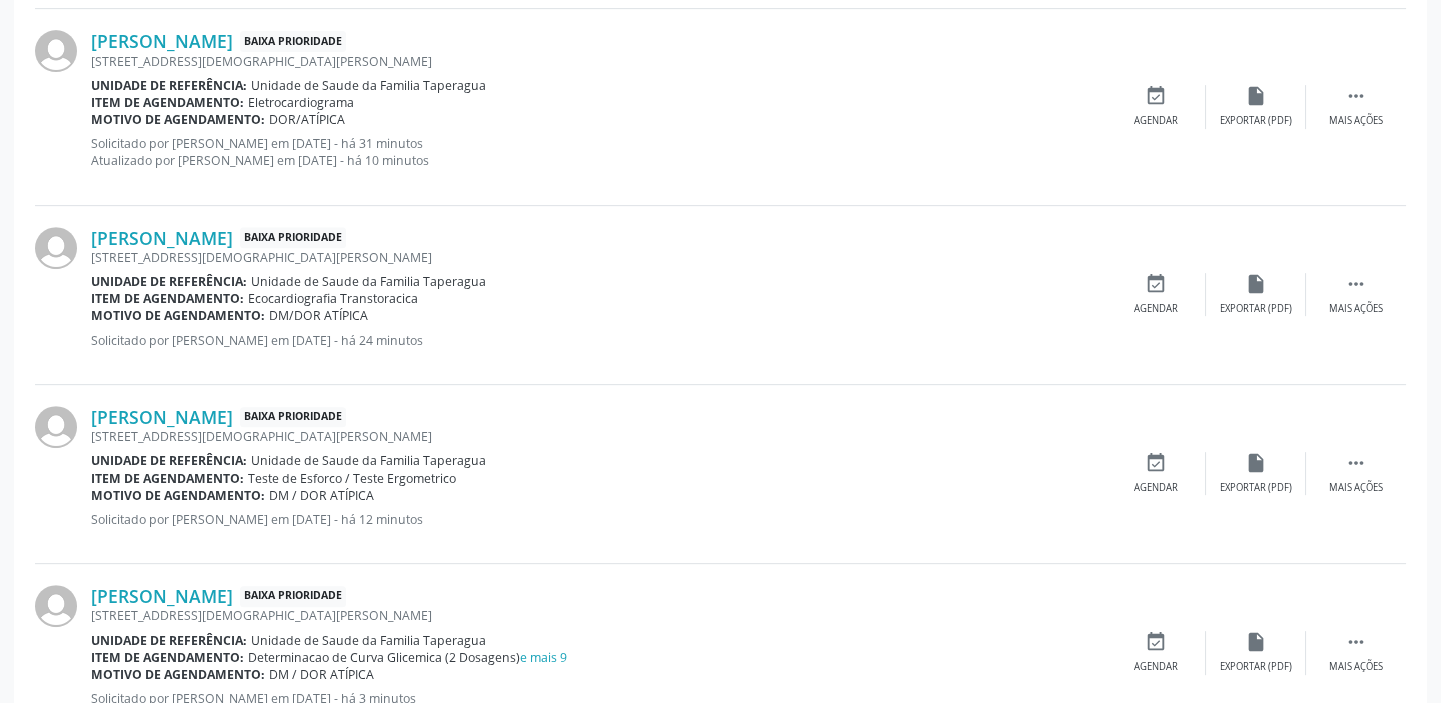 scroll, scrollTop: 2006, scrollLeft: 0, axis: vertical 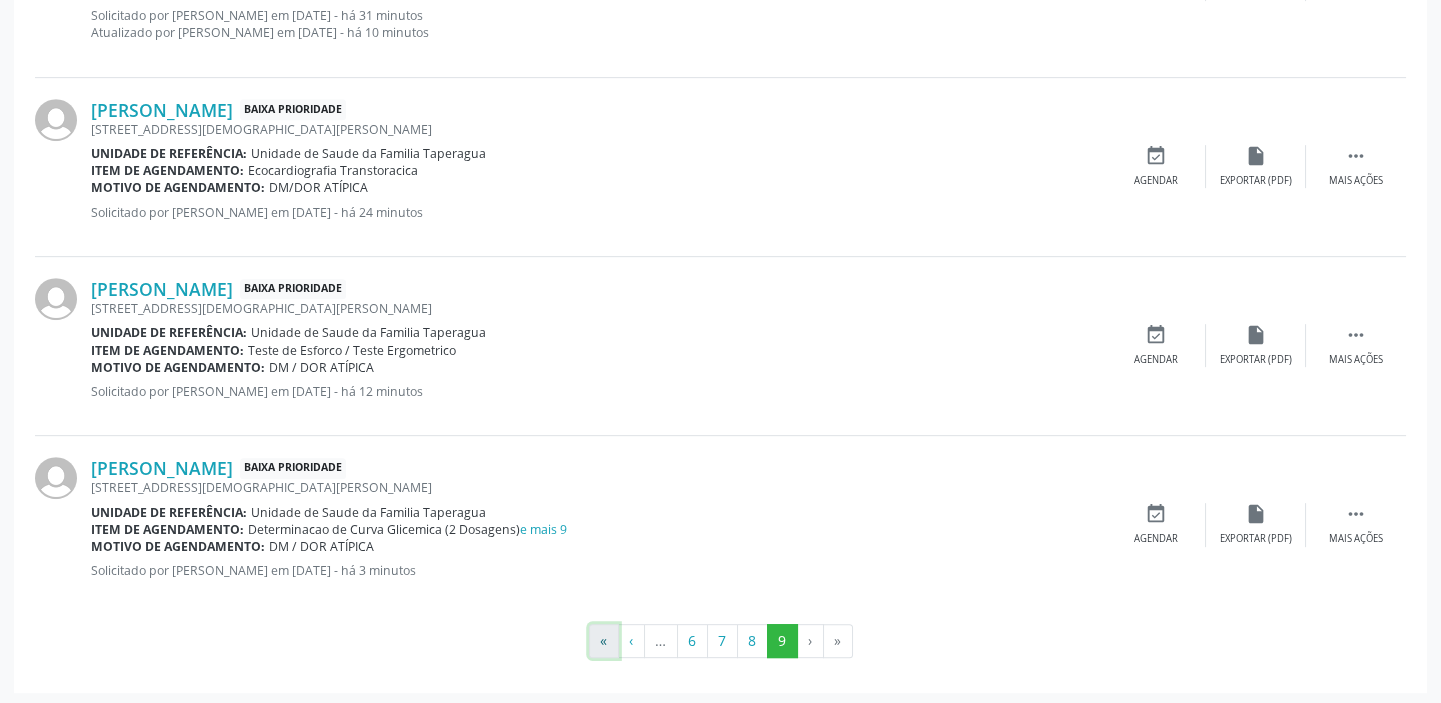 click on "«" at bounding box center [604, 641] 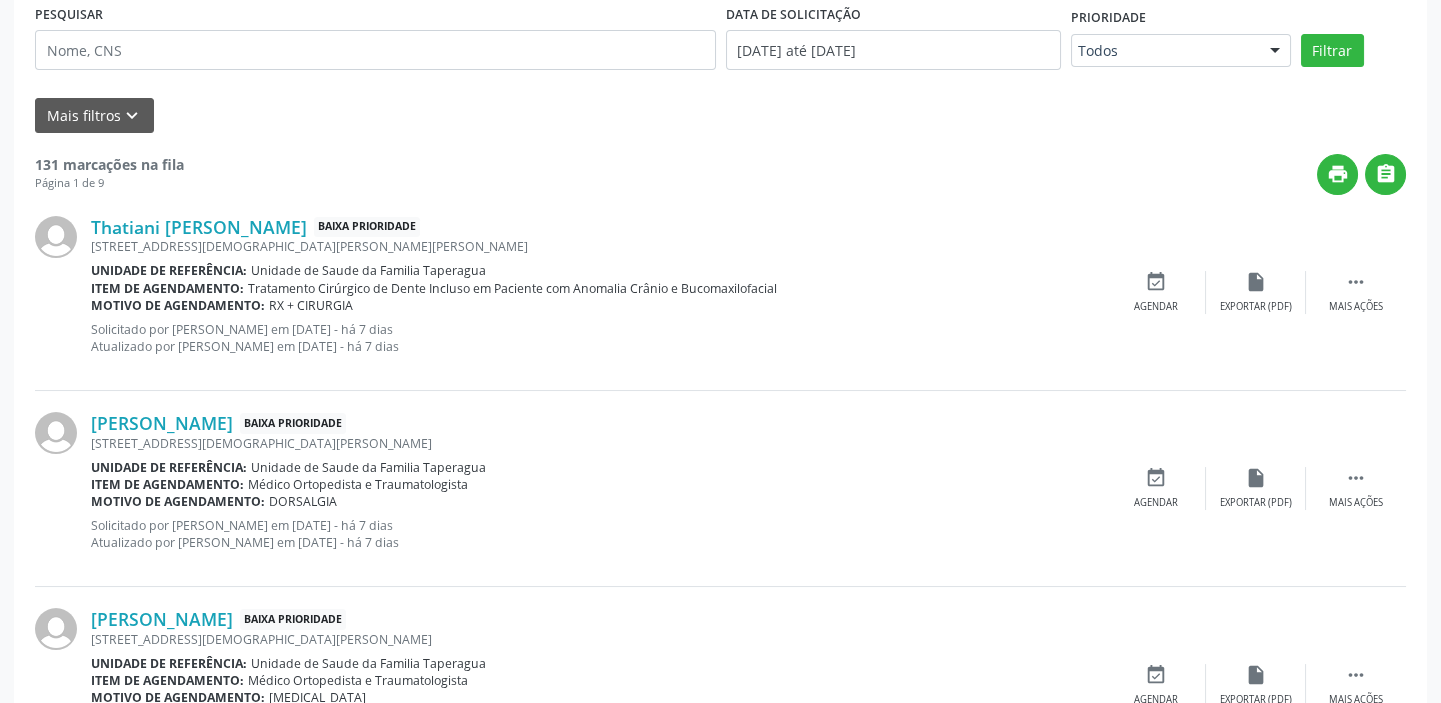 scroll, scrollTop: 0, scrollLeft: 0, axis: both 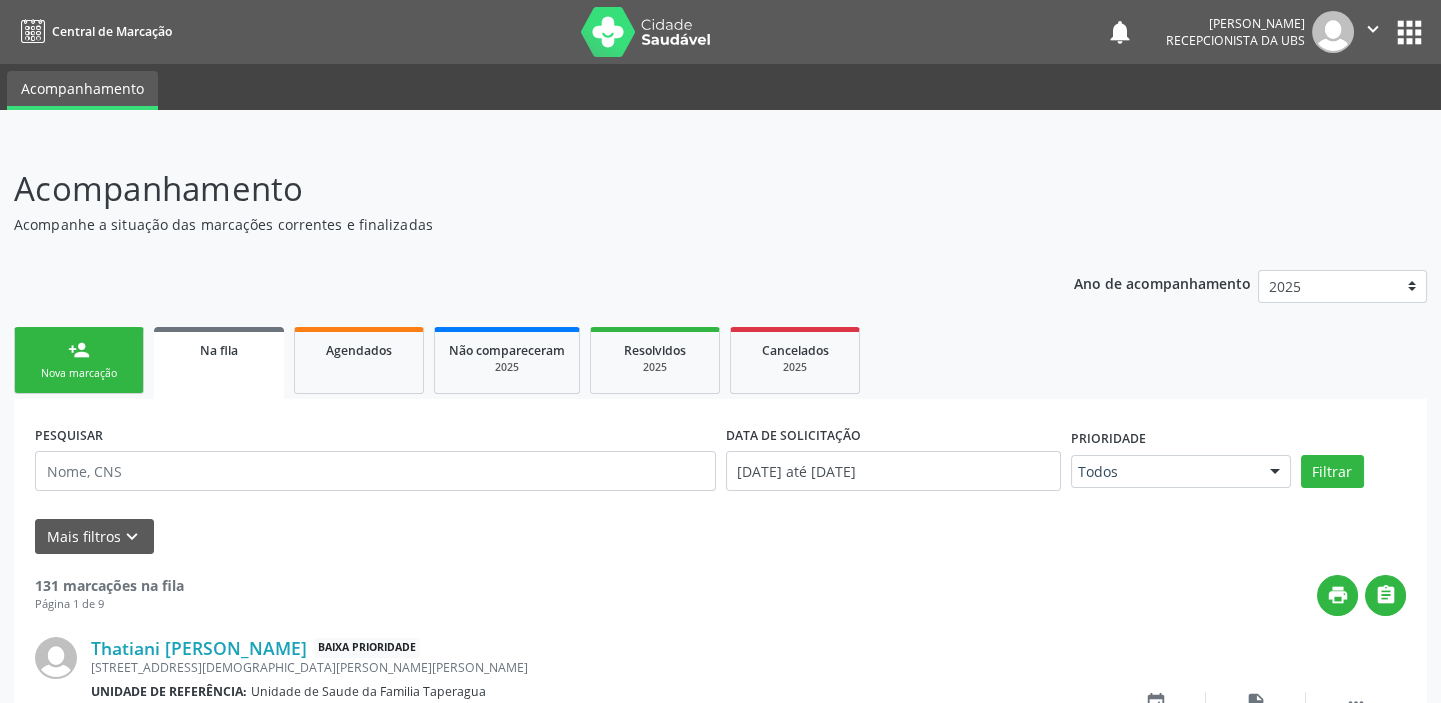 click at bounding box center [1333, 32] 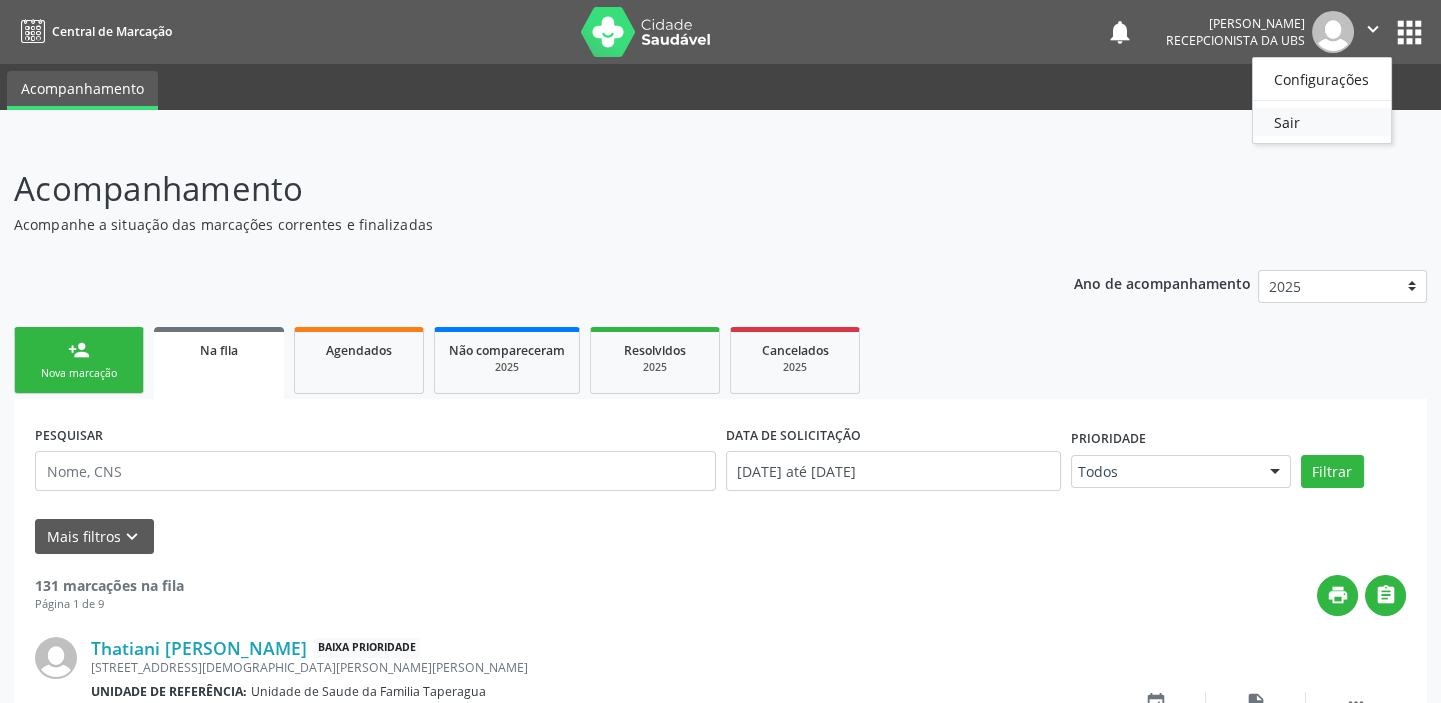 click on "Sair" at bounding box center [1322, 122] 